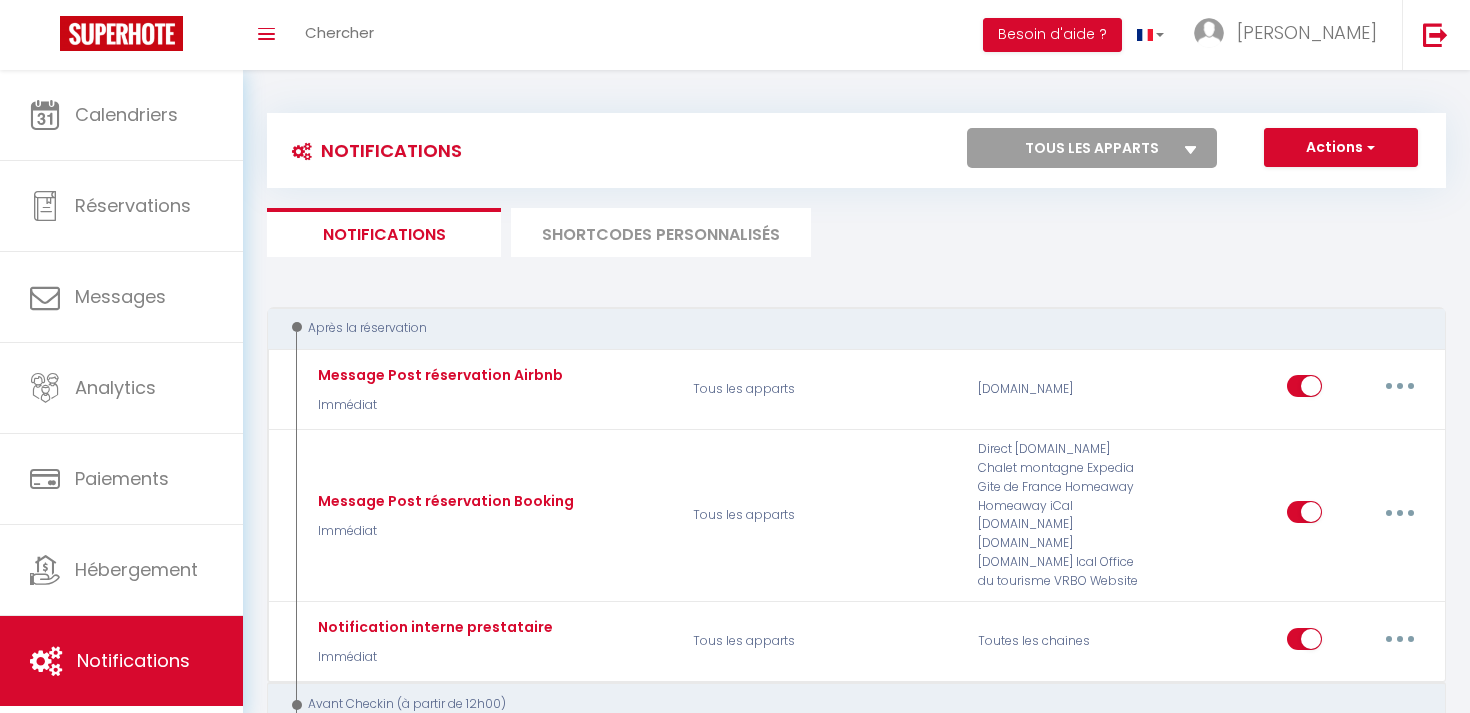 scroll, scrollTop: 980, scrollLeft: 0, axis: vertical 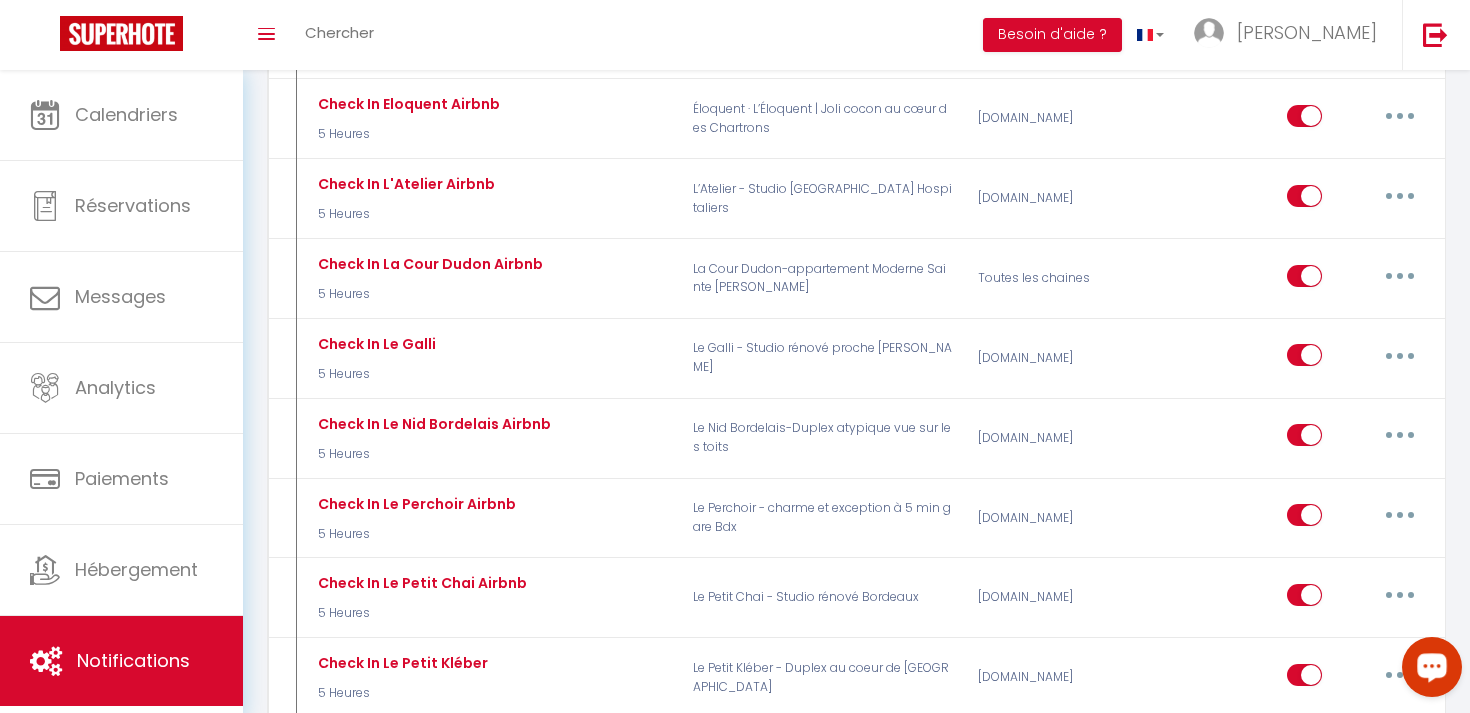 click at bounding box center [1428, 671] 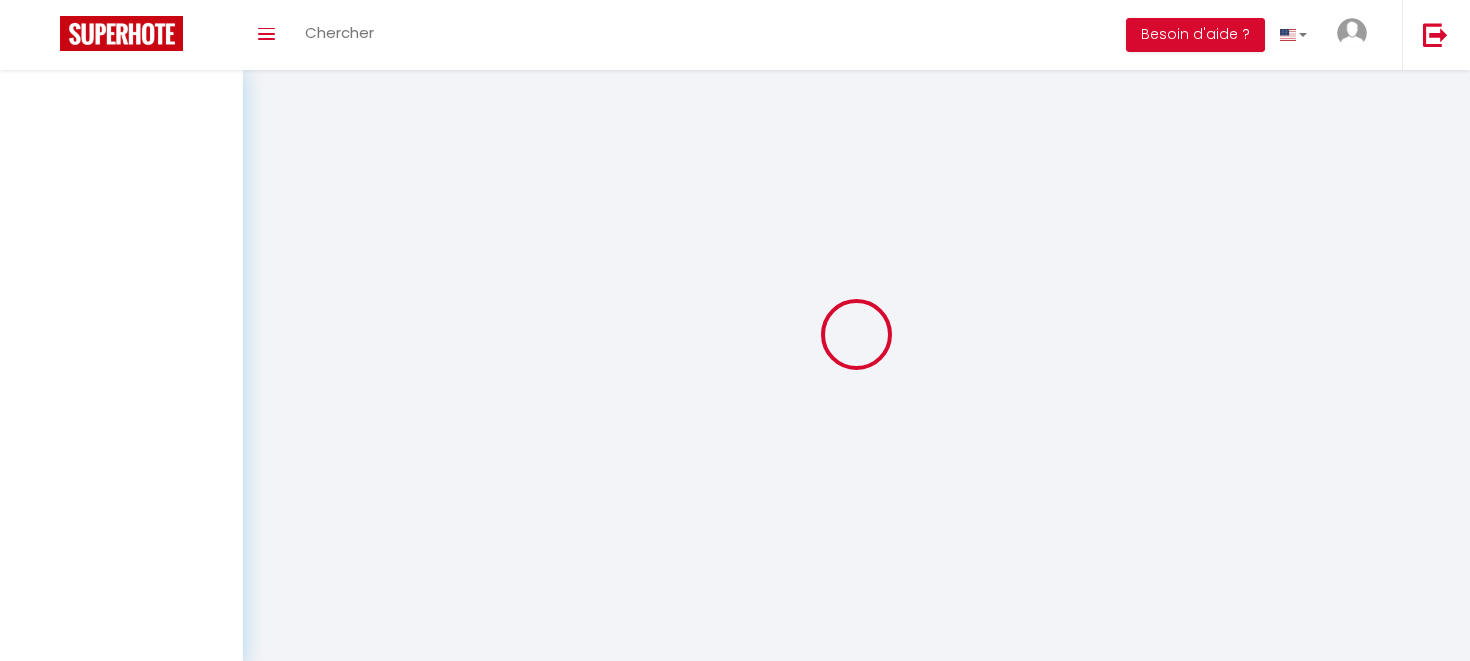 scroll, scrollTop: 0, scrollLeft: 0, axis: both 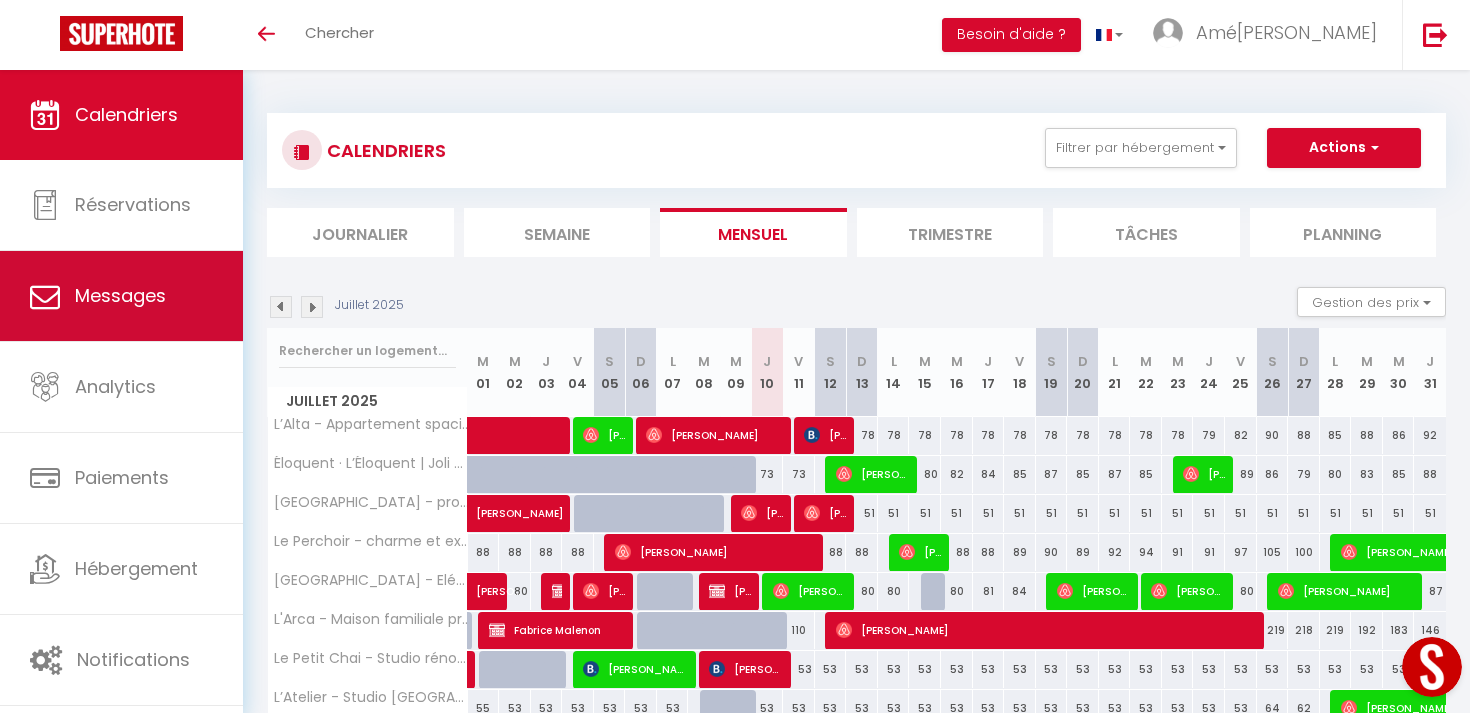 click on "Messages" at bounding box center (121, 296) 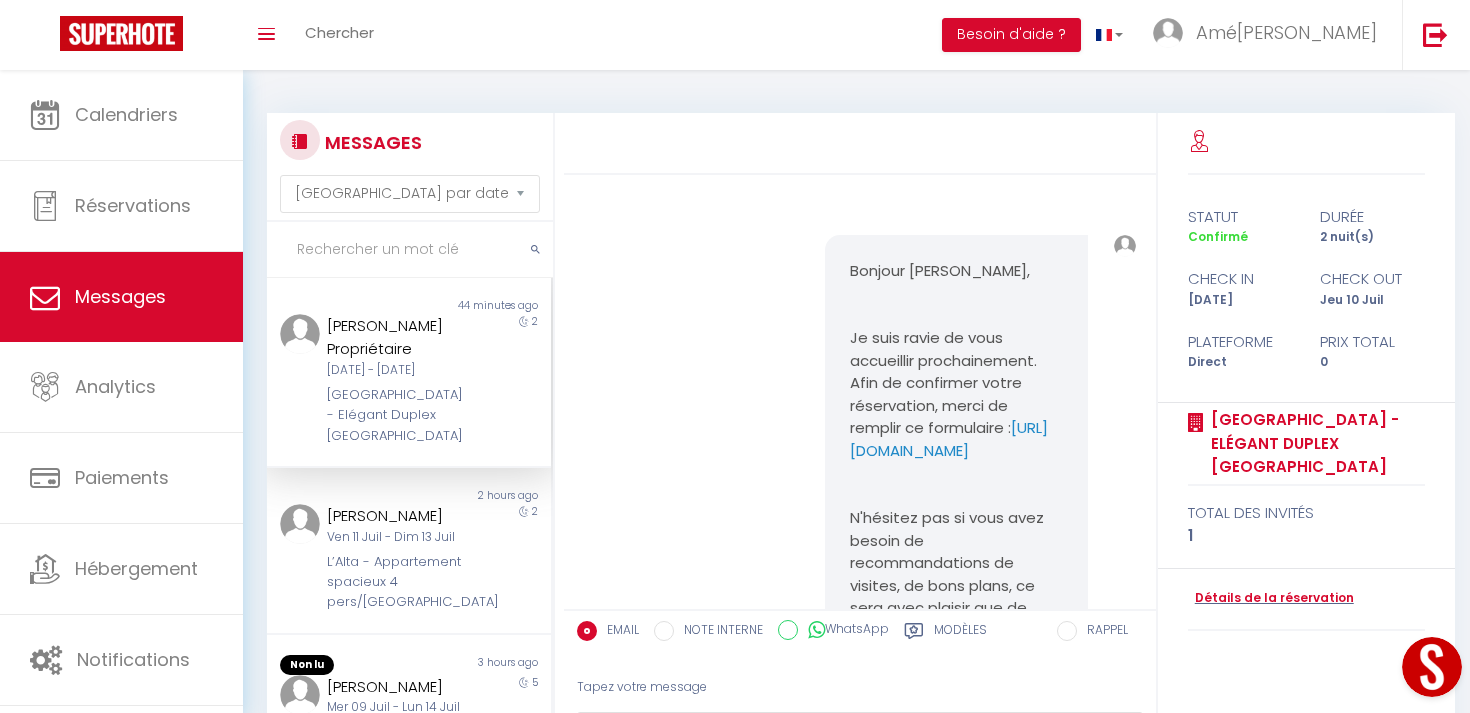 scroll, scrollTop: 3090, scrollLeft: 0, axis: vertical 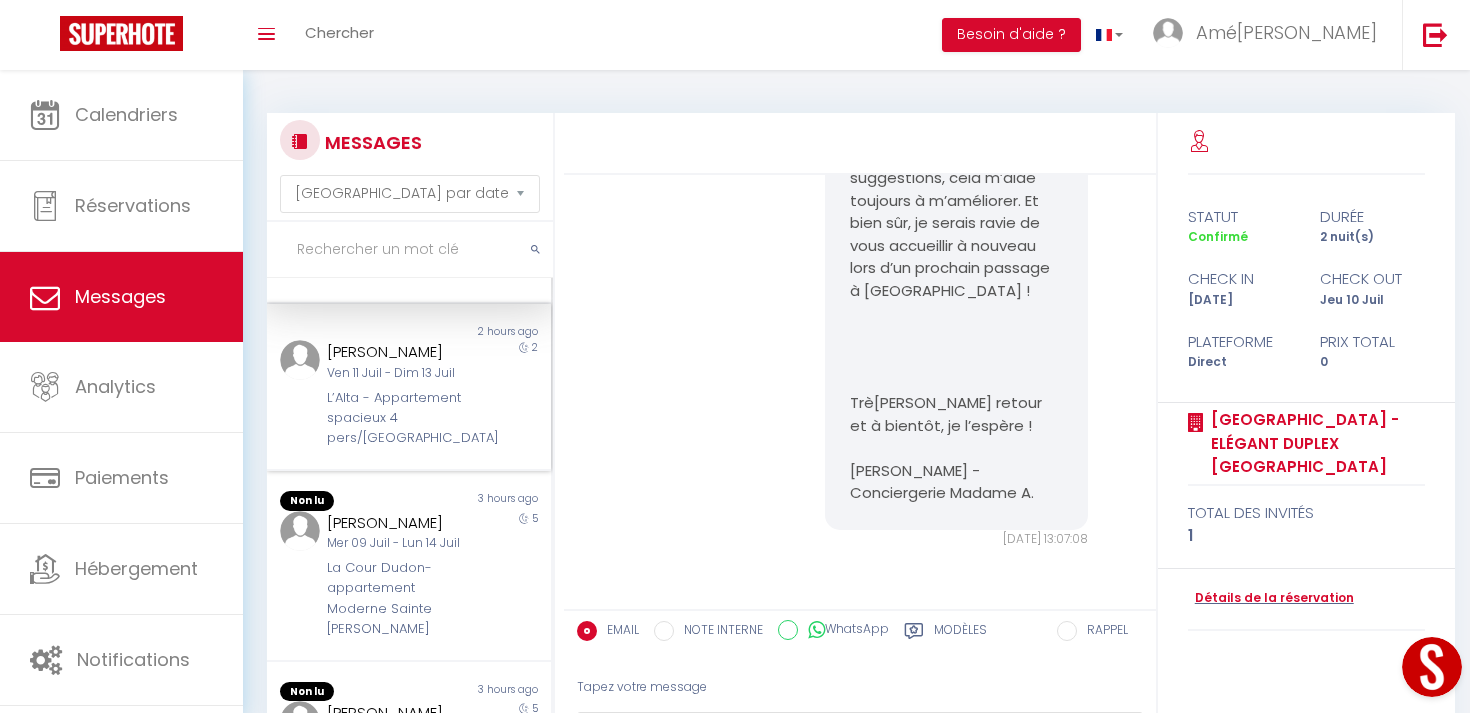 click on "Mer 09 Juil - Lun 14 Juil" at bounding box center [397, 543] 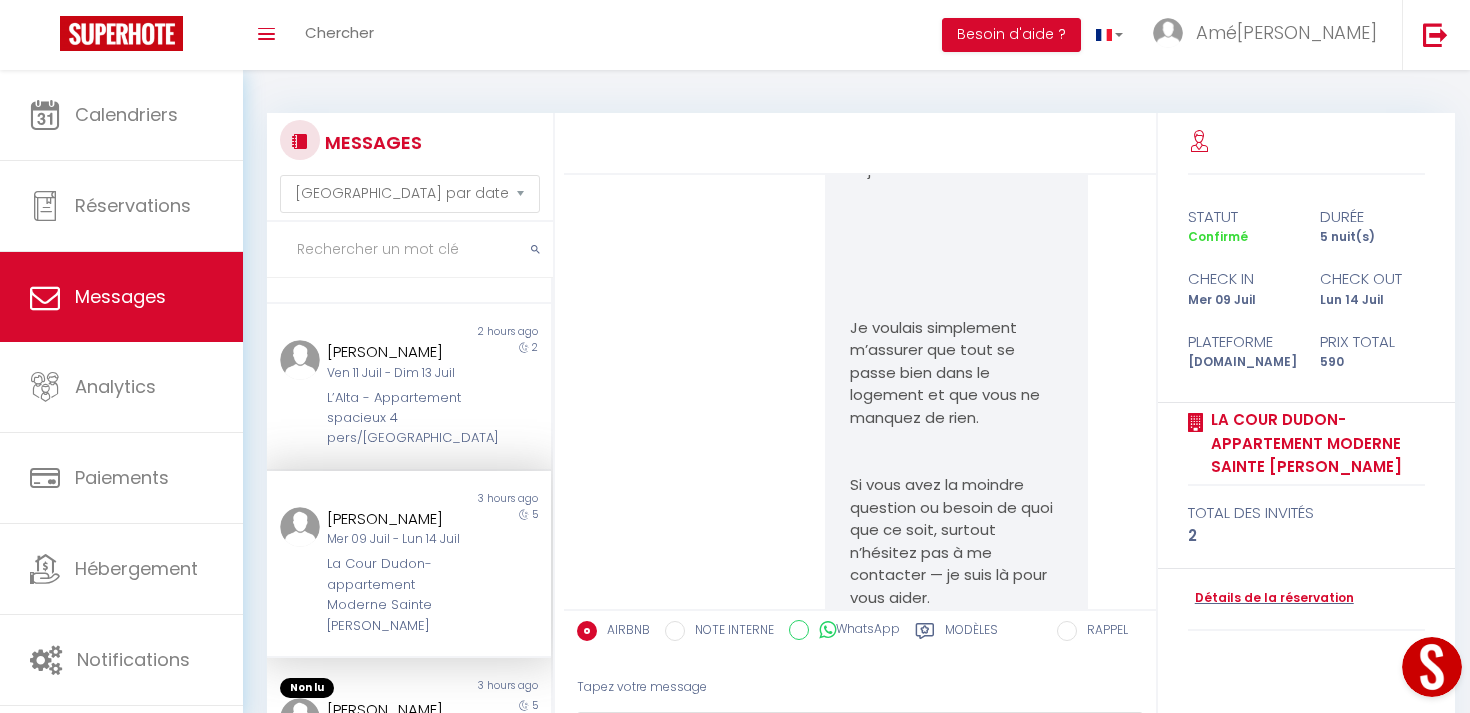 scroll, scrollTop: 5980, scrollLeft: 0, axis: vertical 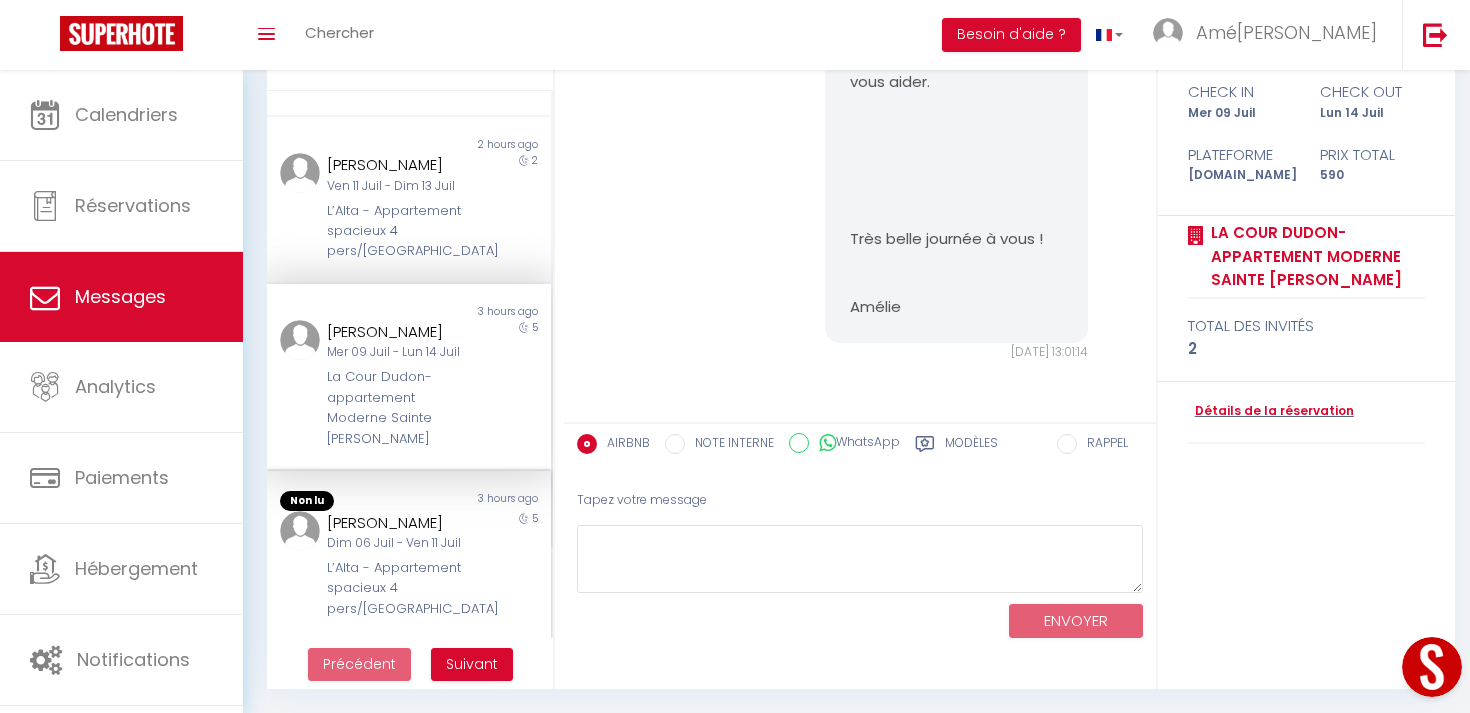 click on "Dim 06 Juil - Ven 11 Juil" at bounding box center [397, 543] 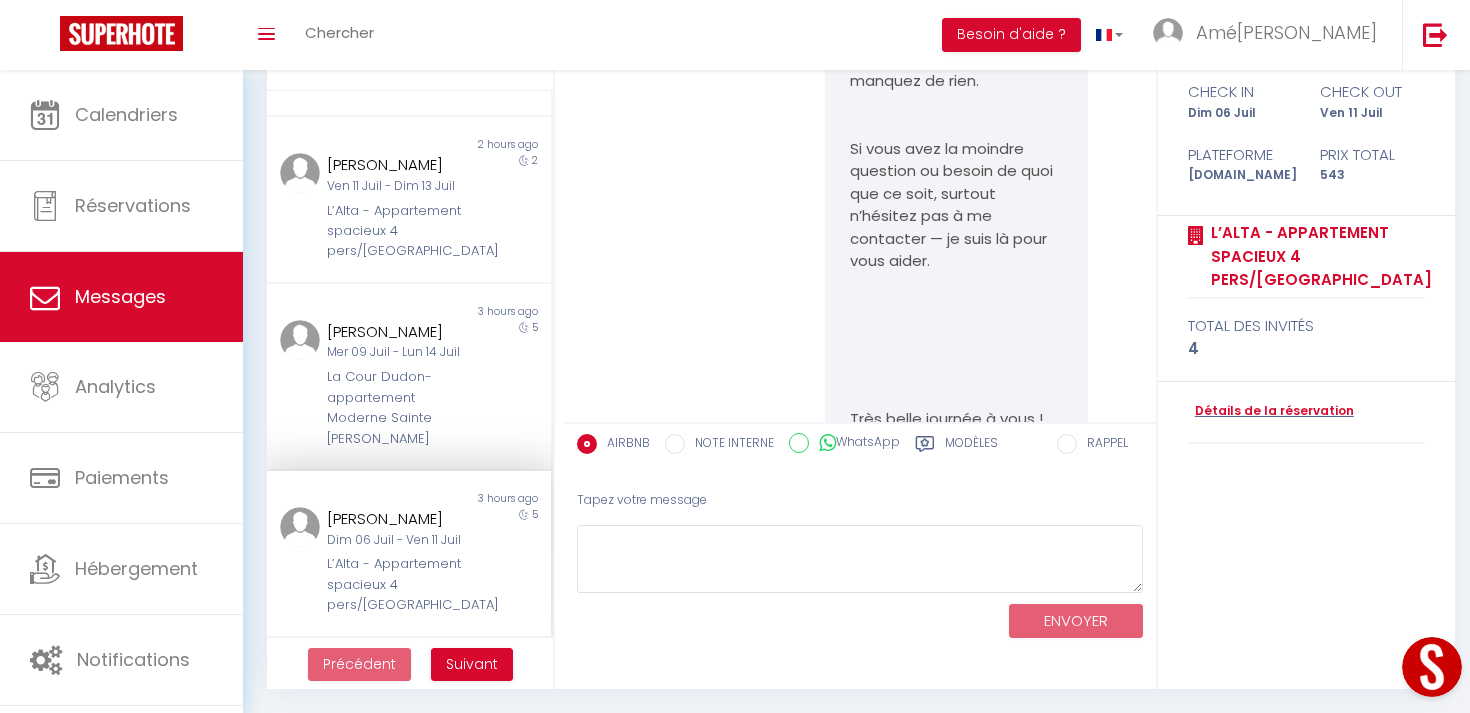 scroll, scrollTop: 13389, scrollLeft: 0, axis: vertical 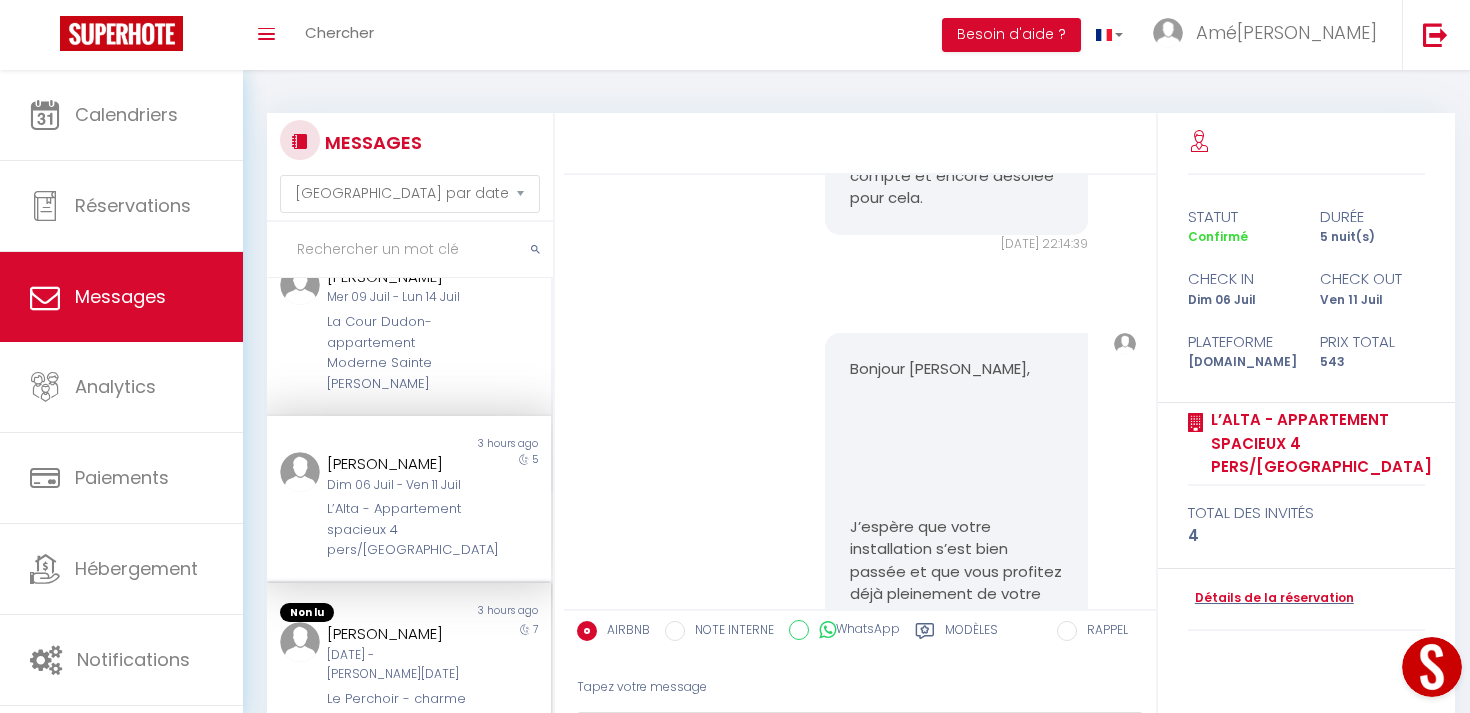 click on "[DATE] - [PERSON_NAME][DATE]" at bounding box center (397, 665) 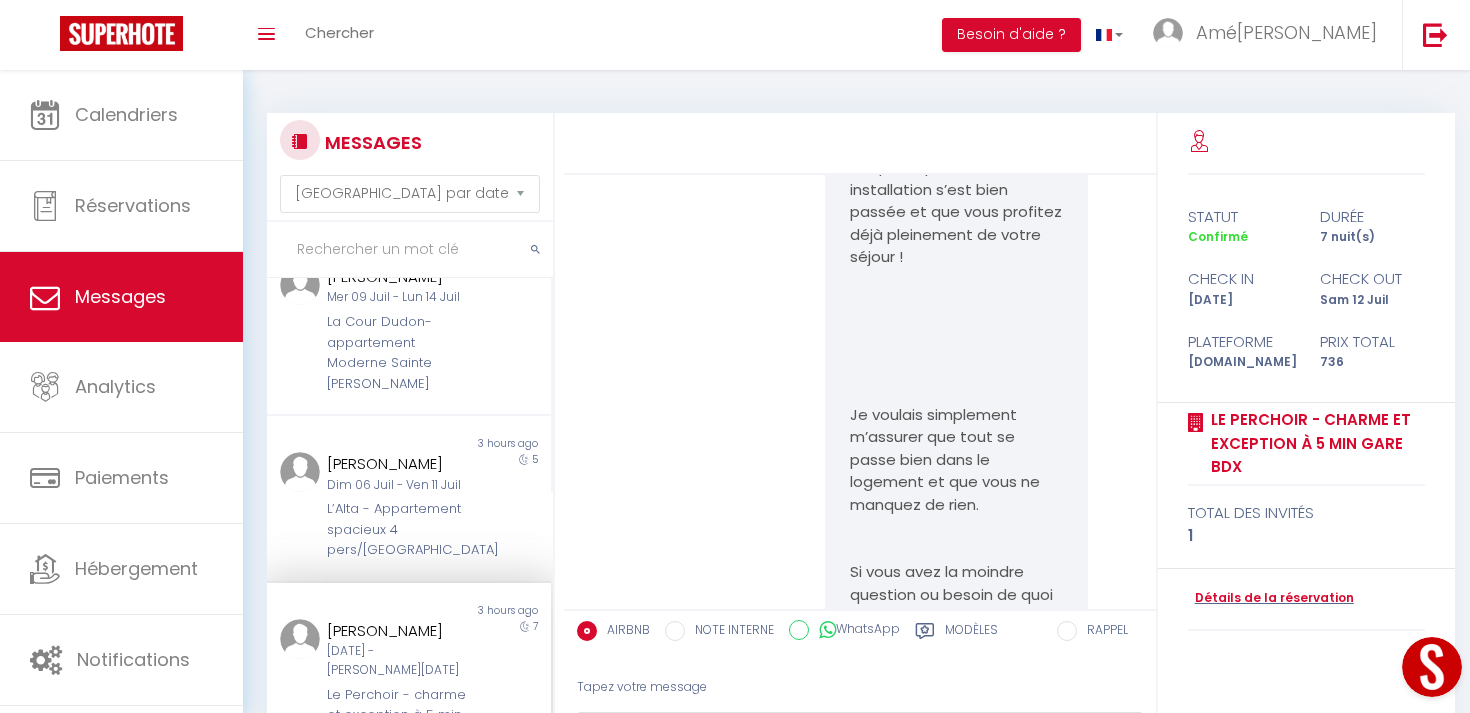 scroll, scrollTop: 6627, scrollLeft: 0, axis: vertical 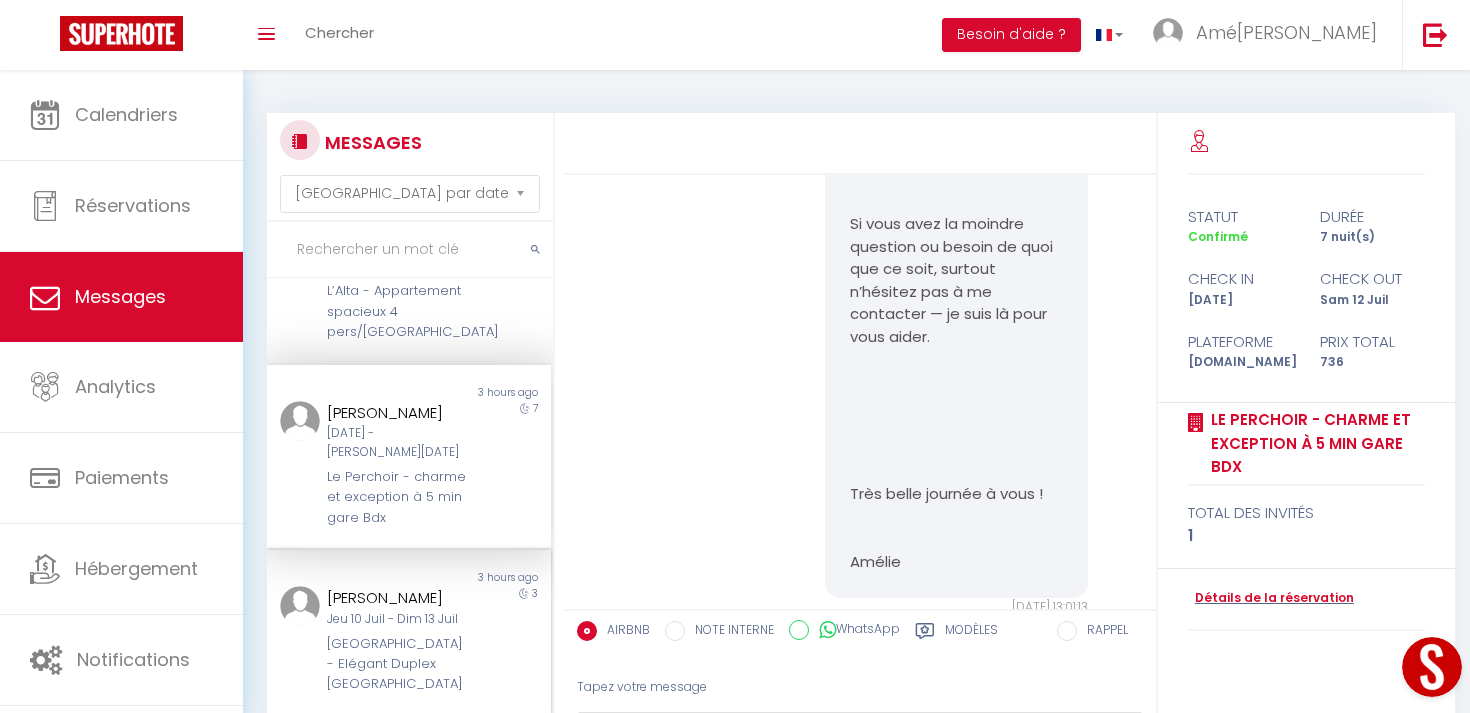 click on "[PERSON_NAME]   [DATE] - [DATE]   [GEOGRAPHIC_DATA] - Elégant Duplex [GEOGRAPHIC_DATA]" at bounding box center [397, 640] 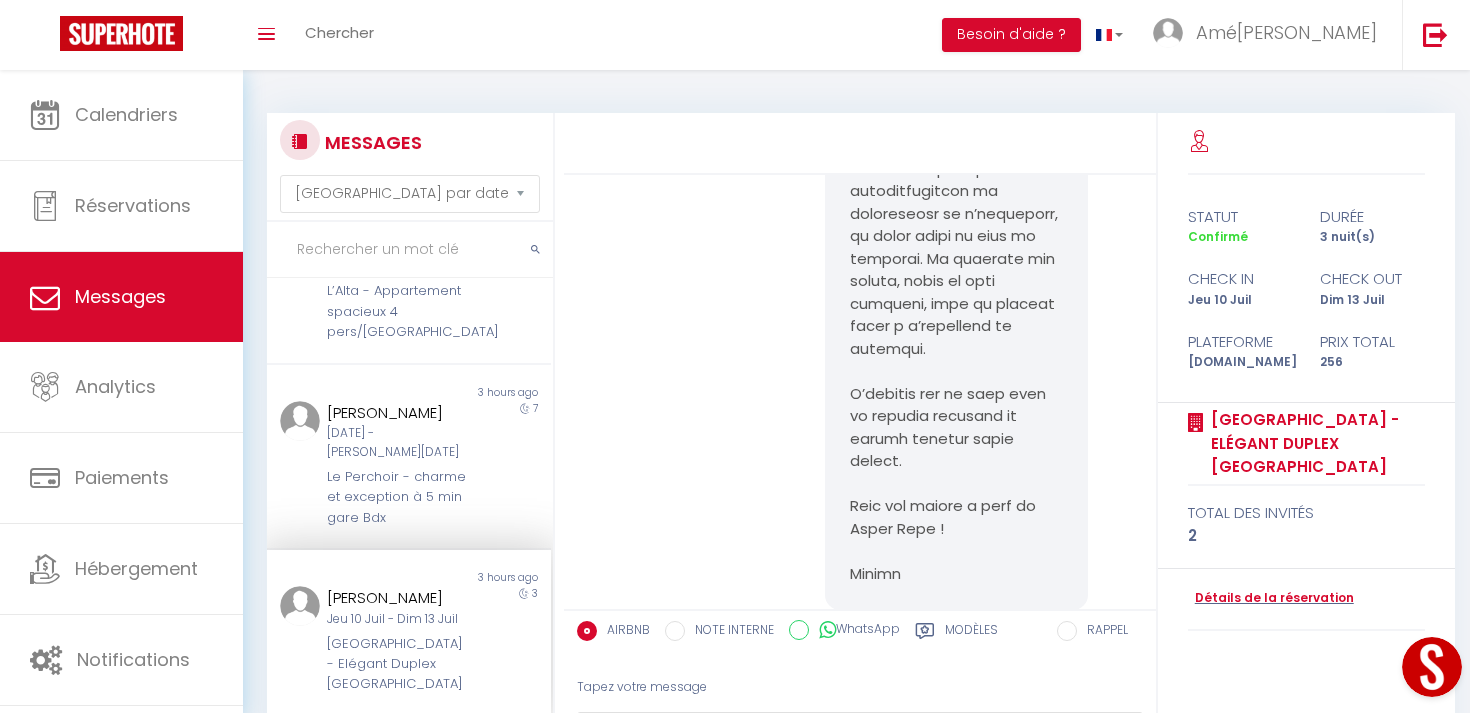 scroll, scrollTop: 3086, scrollLeft: 0, axis: vertical 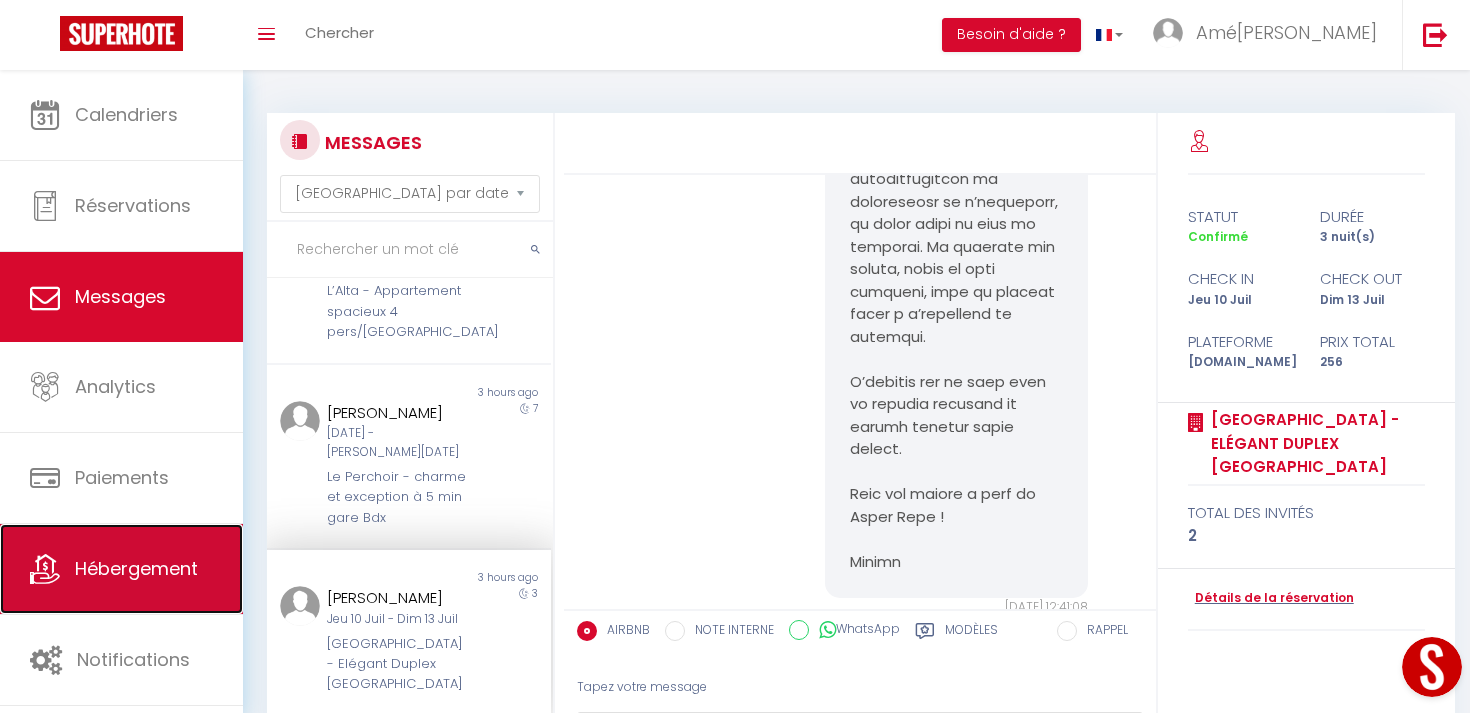 click on "Hébergement" at bounding box center (136, 568) 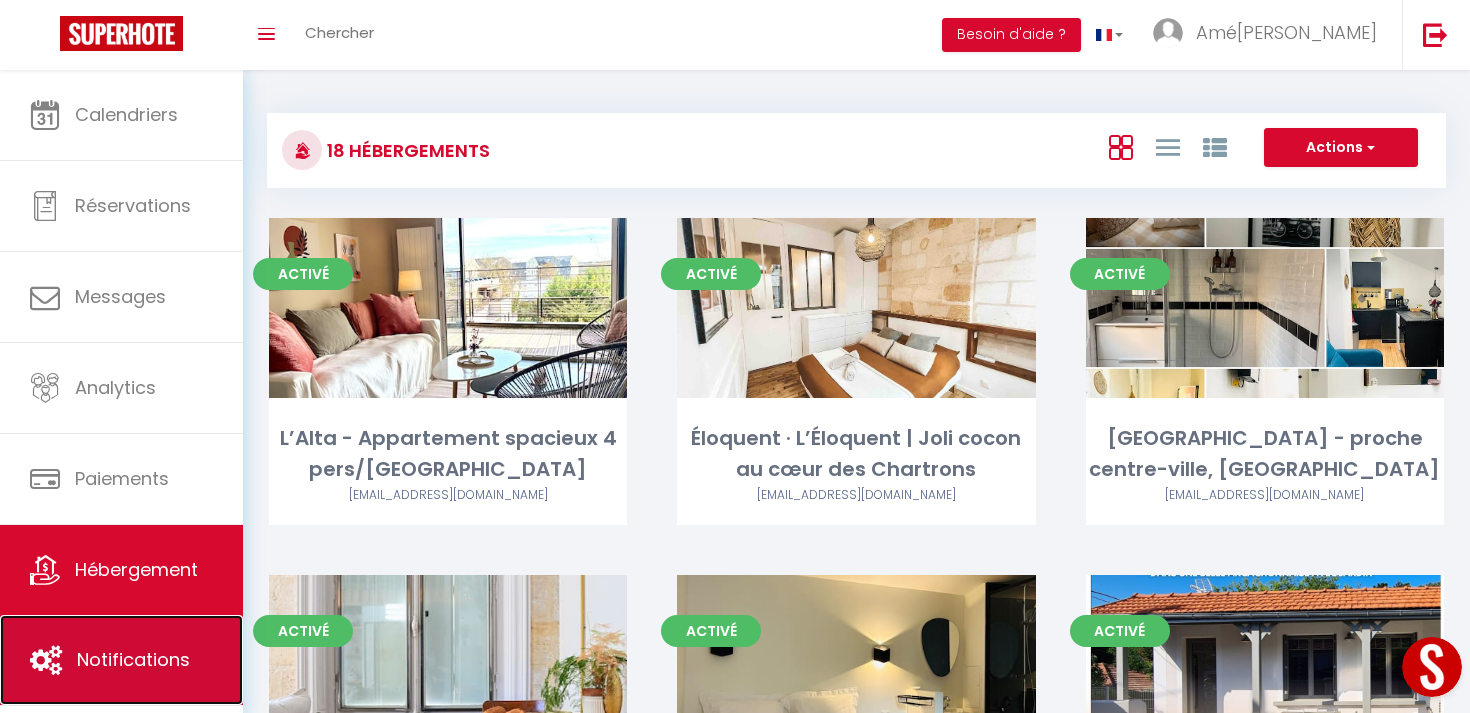 click on "Notifications" at bounding box center (121, 660) 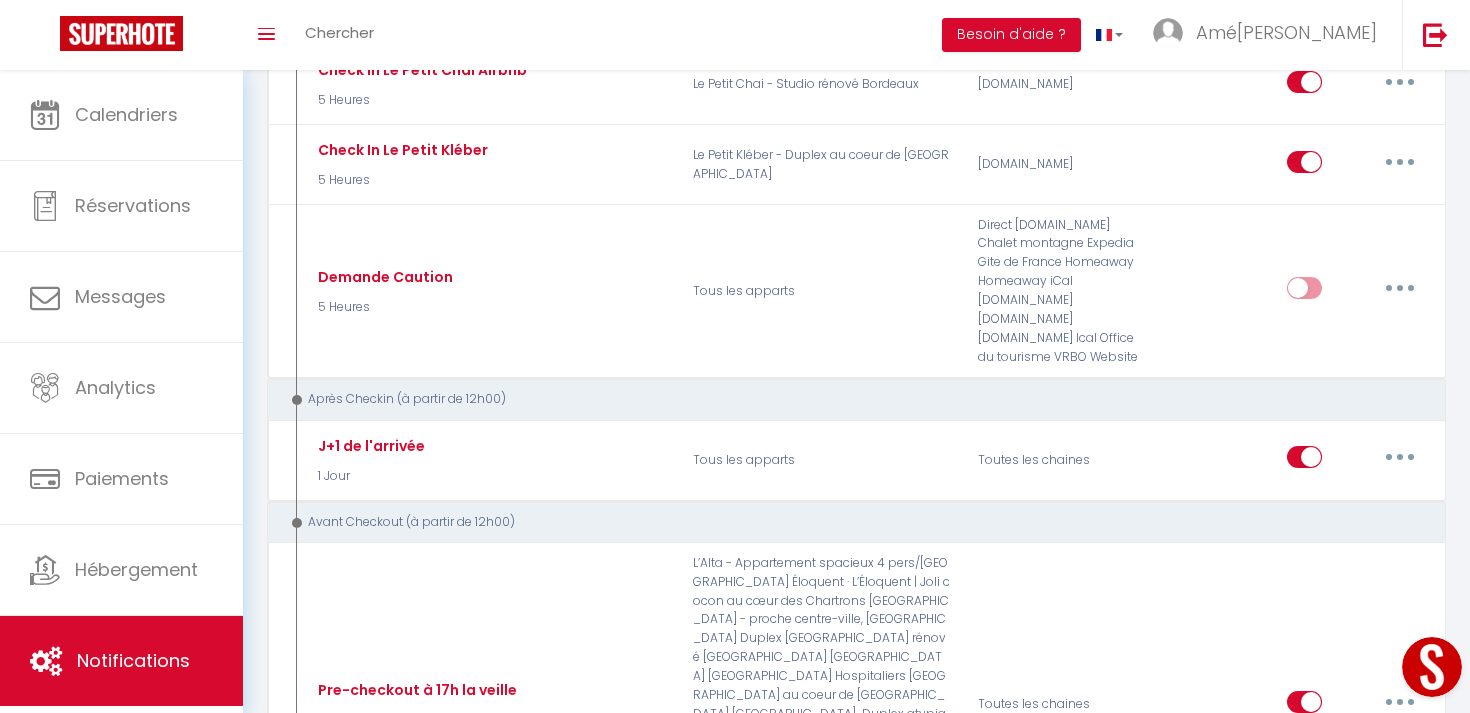 scroll, scrollTop: 581, scrollLeft: 0, axis: vertical 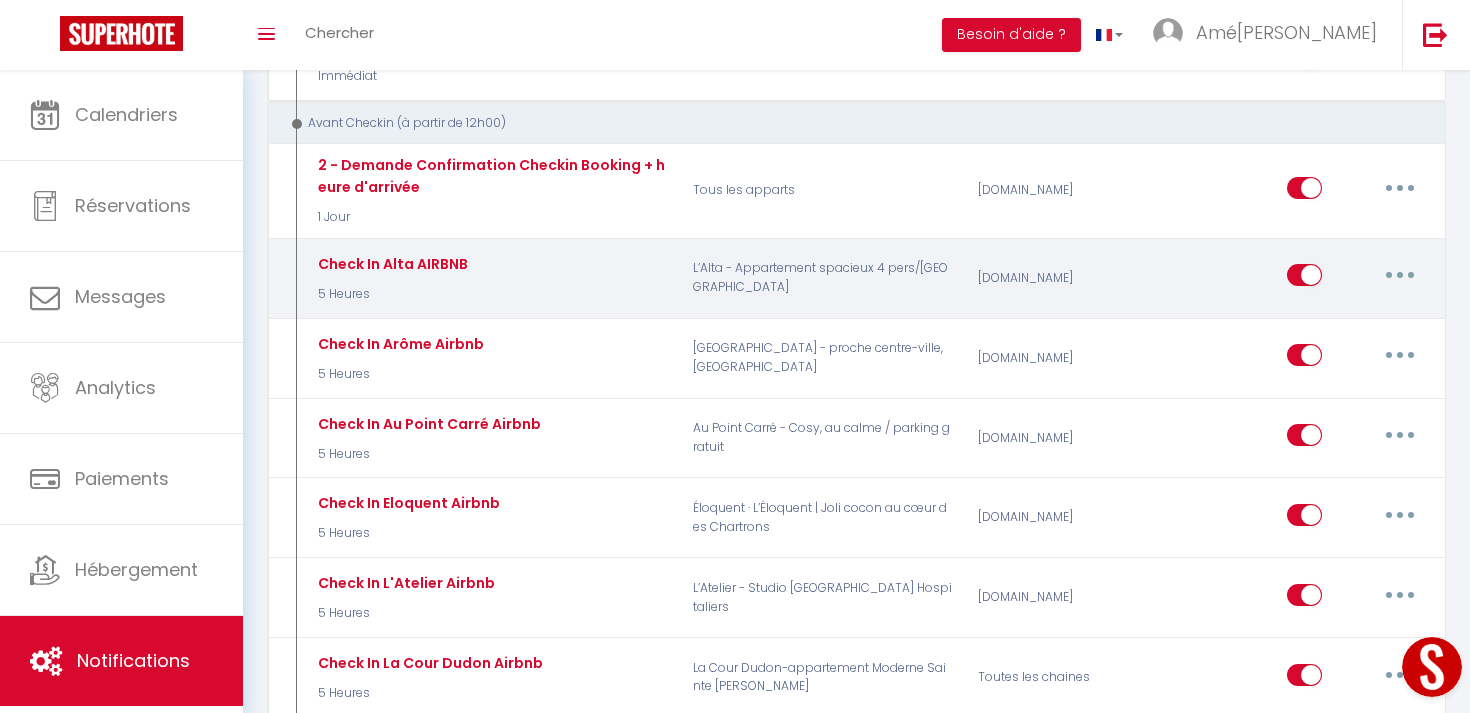 click at bounding box center [1400, 275] 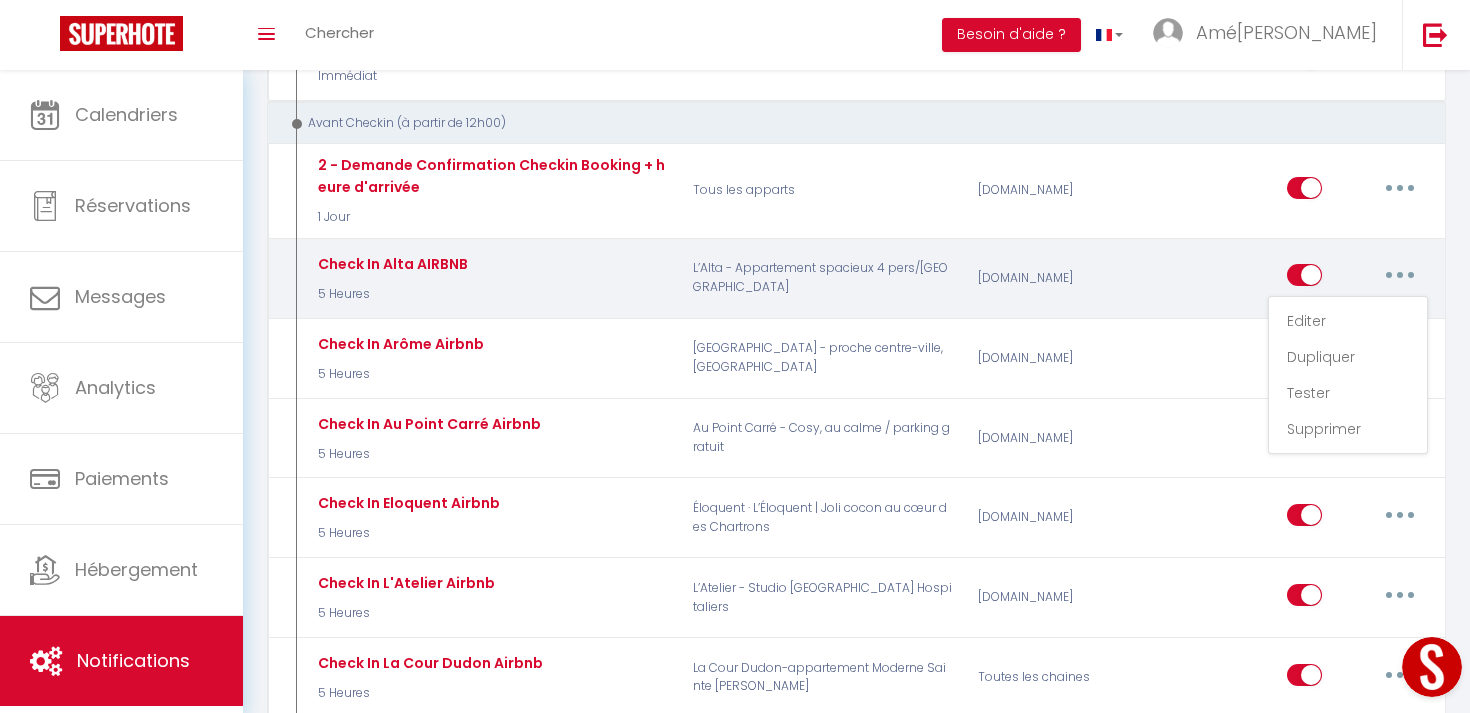 click at bounding box center (1400, 275) 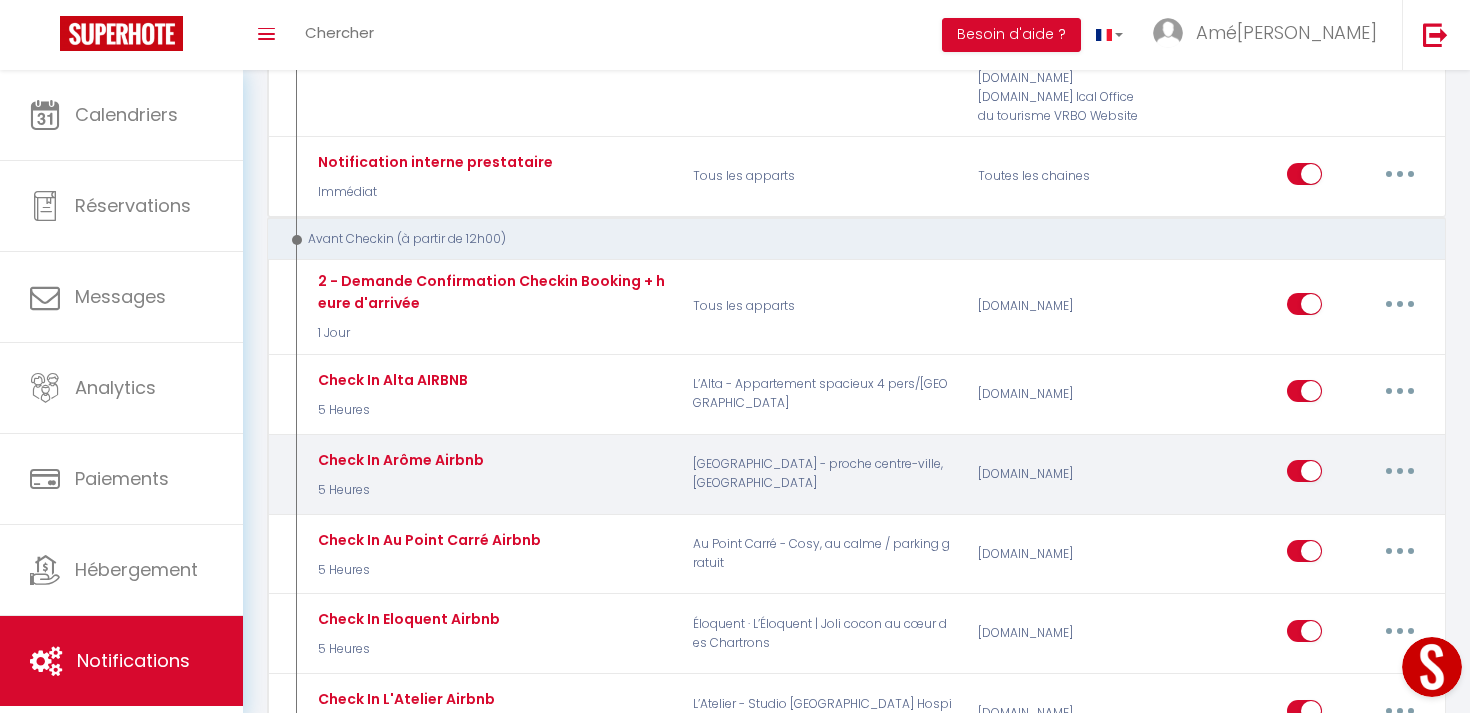 scroll, scrollTop: 474, scrollLeft: 0, axis: vertical 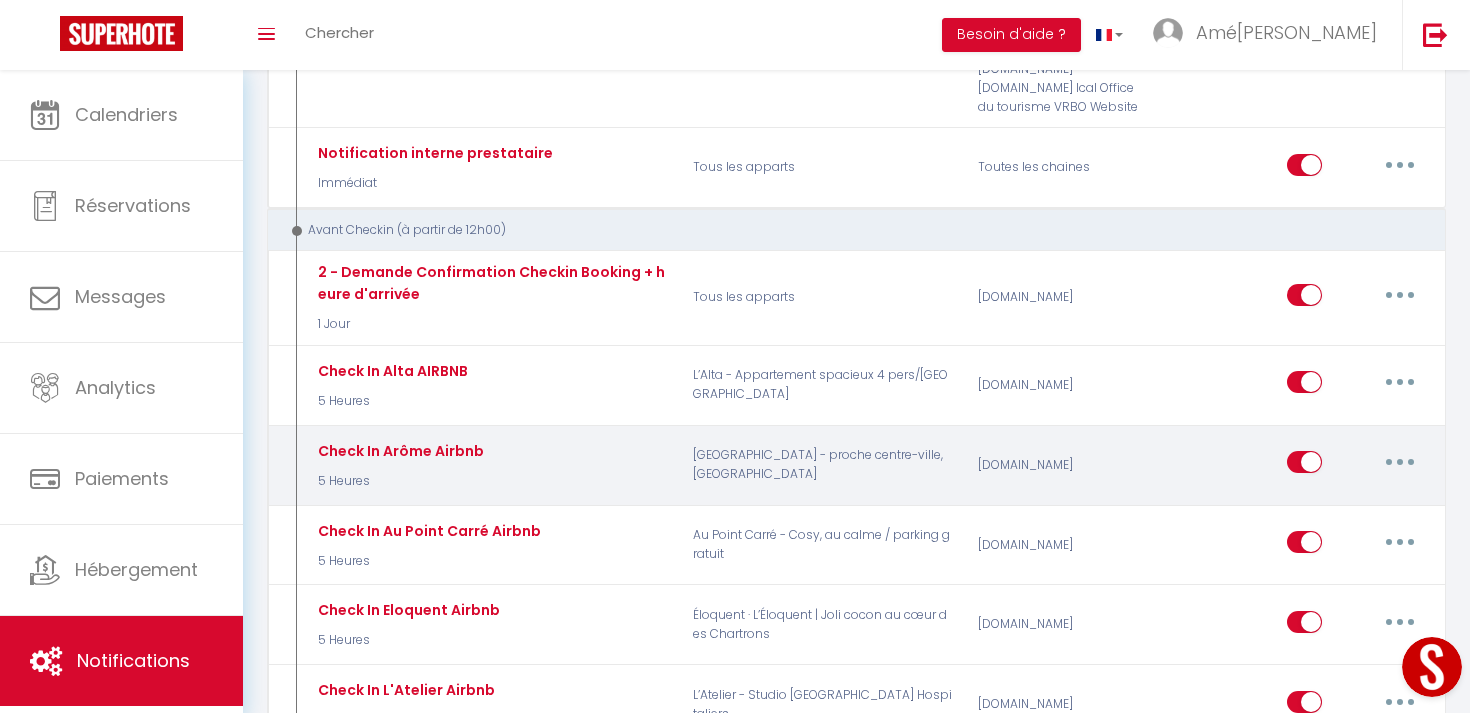 click at bounding box center (1400, 462) 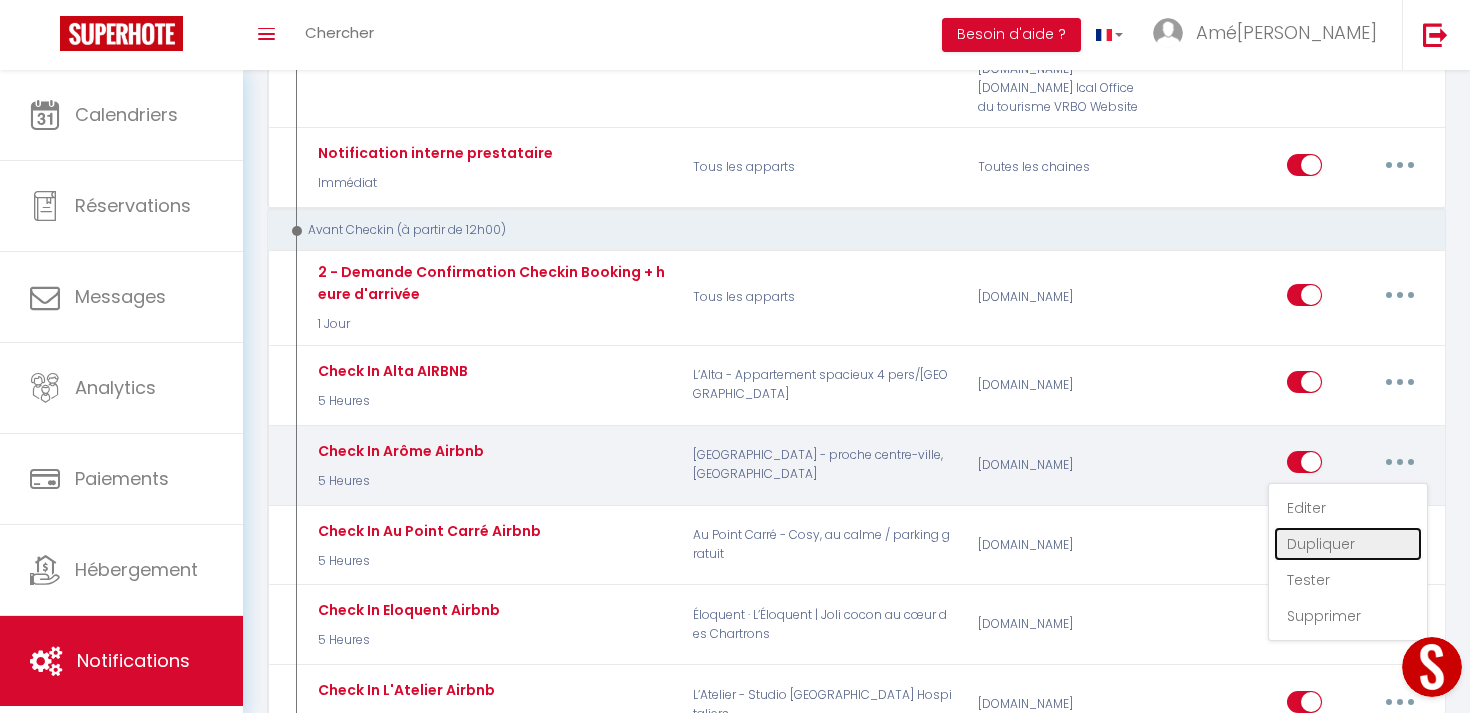 click on "Dupliquer" at bounding box center (1348, 544) 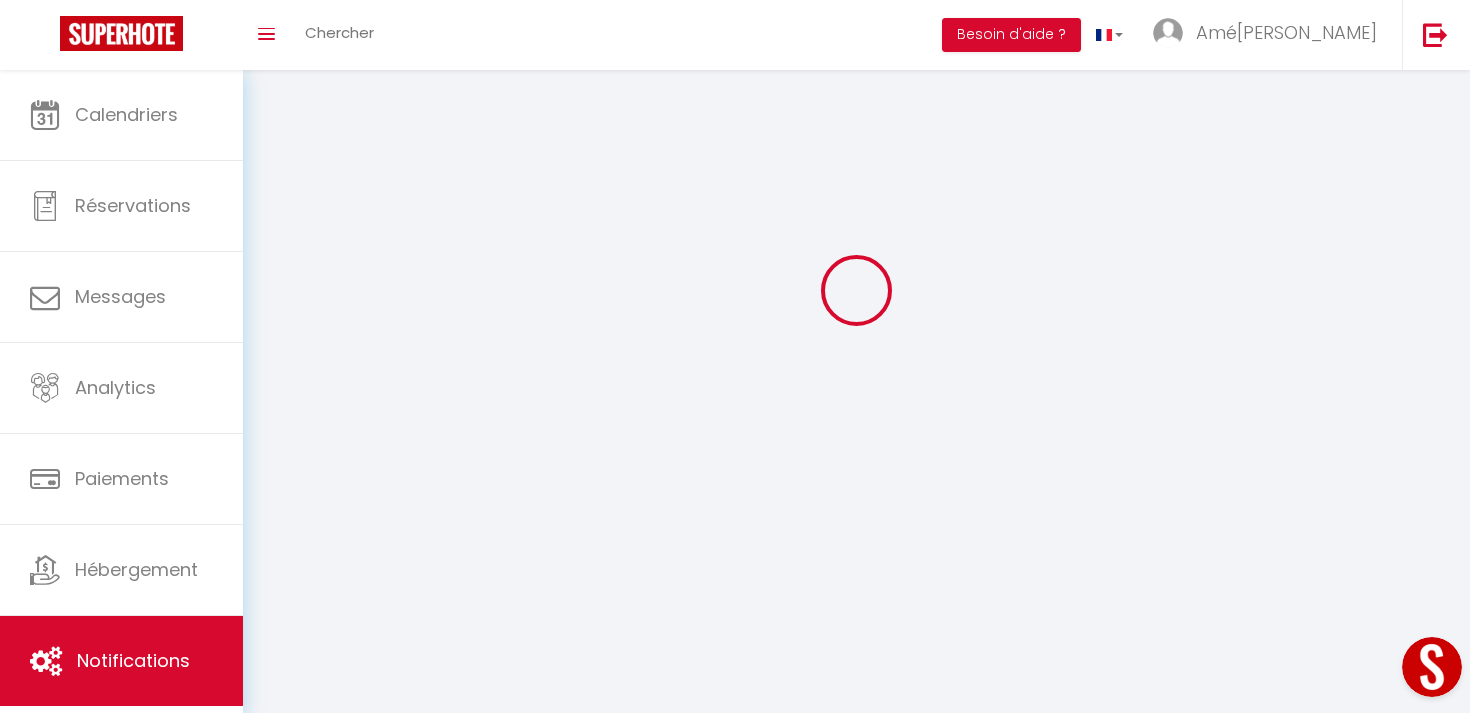 scroll, scrollTop: 474, scrollLeft: 0, axis: vertical 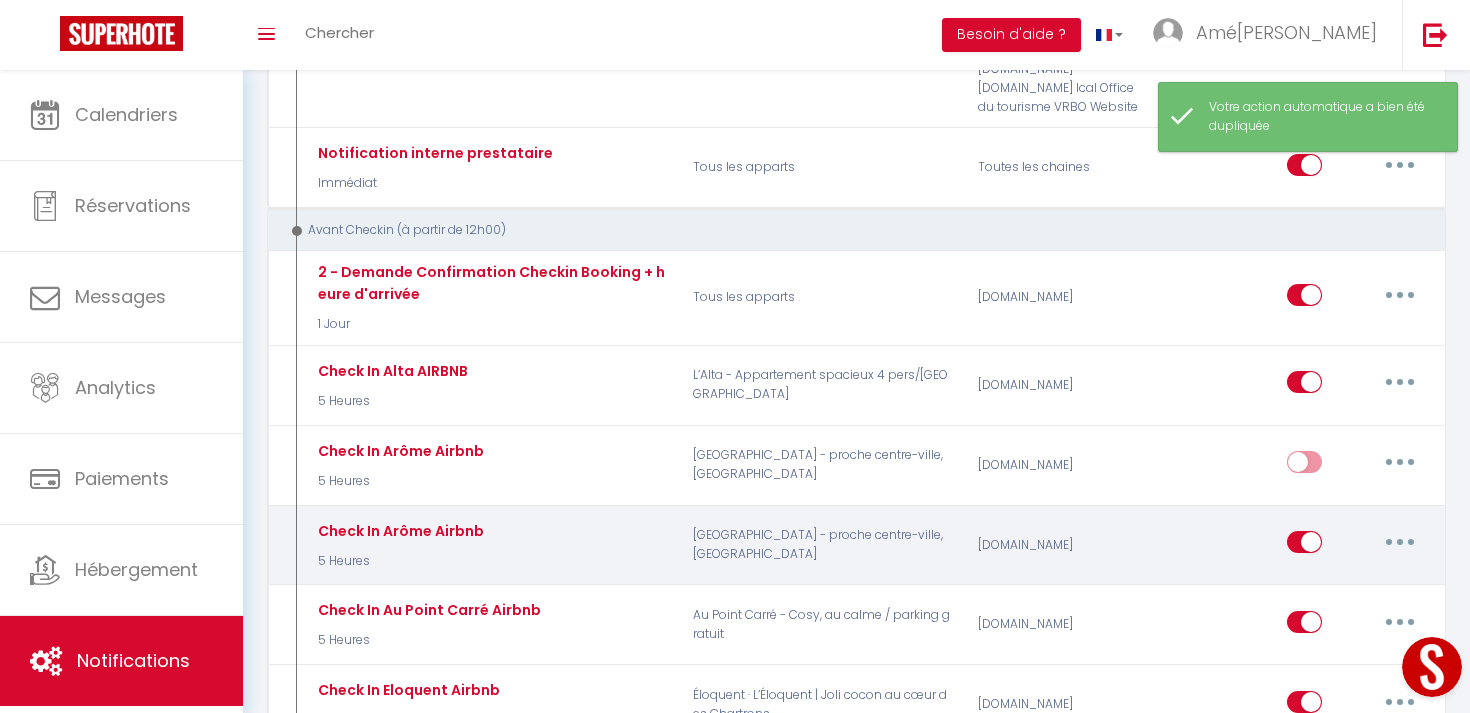 click at bounding box center (1400, 542) 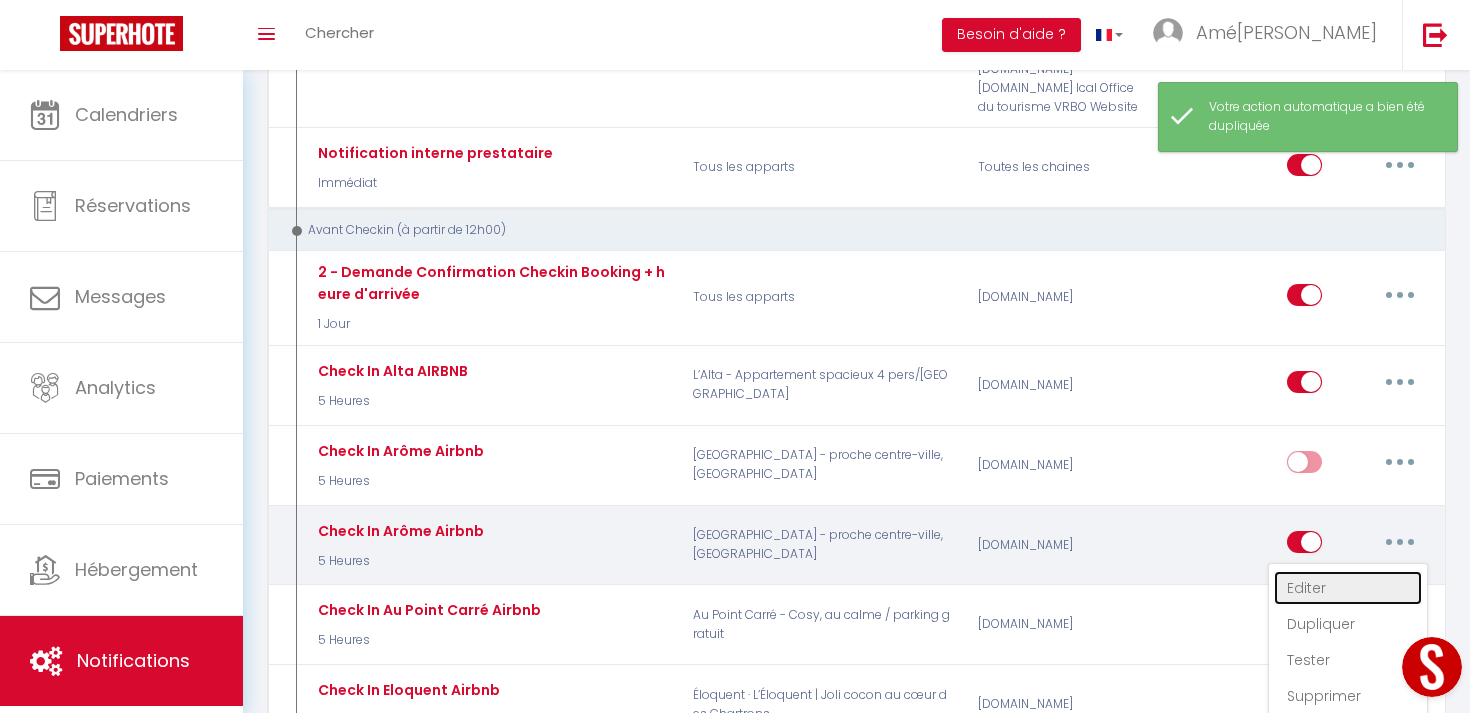 click on "Editer" at bounding box center (1348, 588) 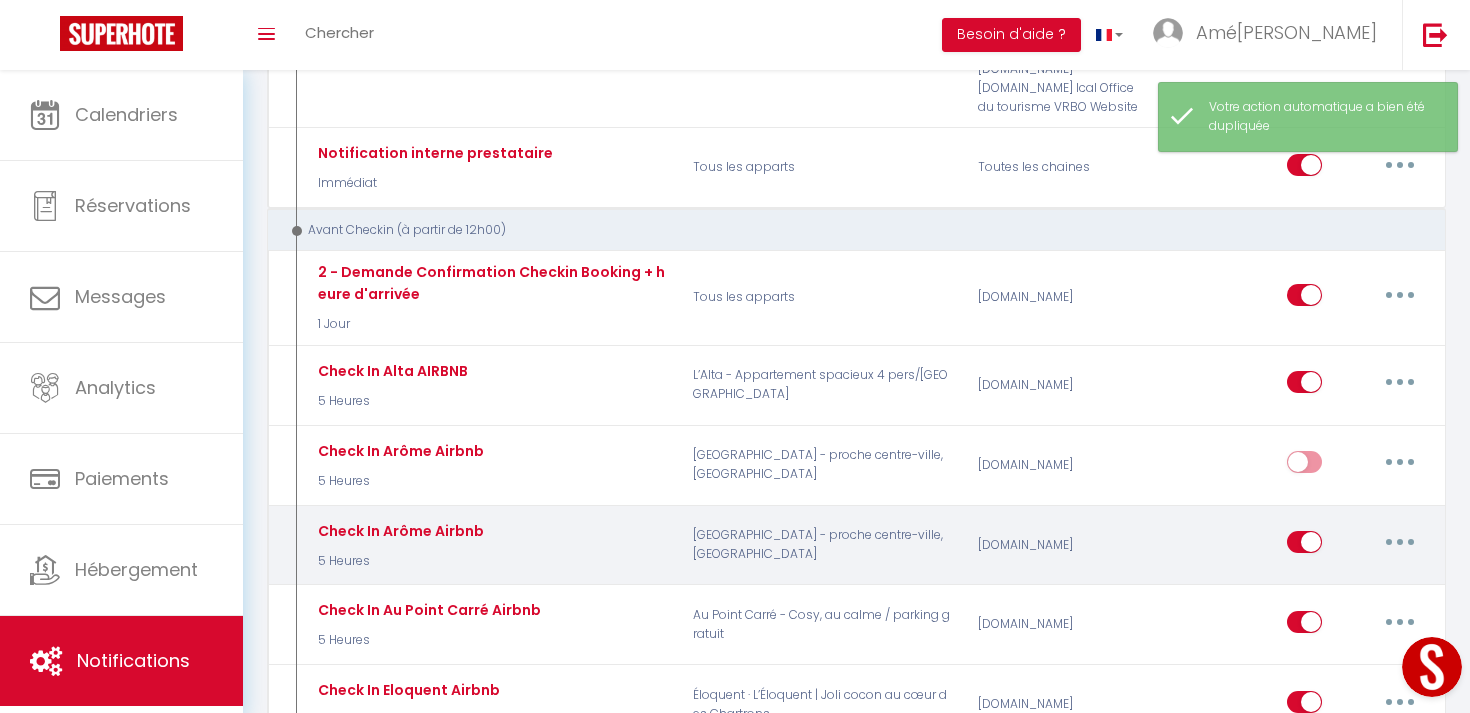 type on "Check In Arôme Airbnb" 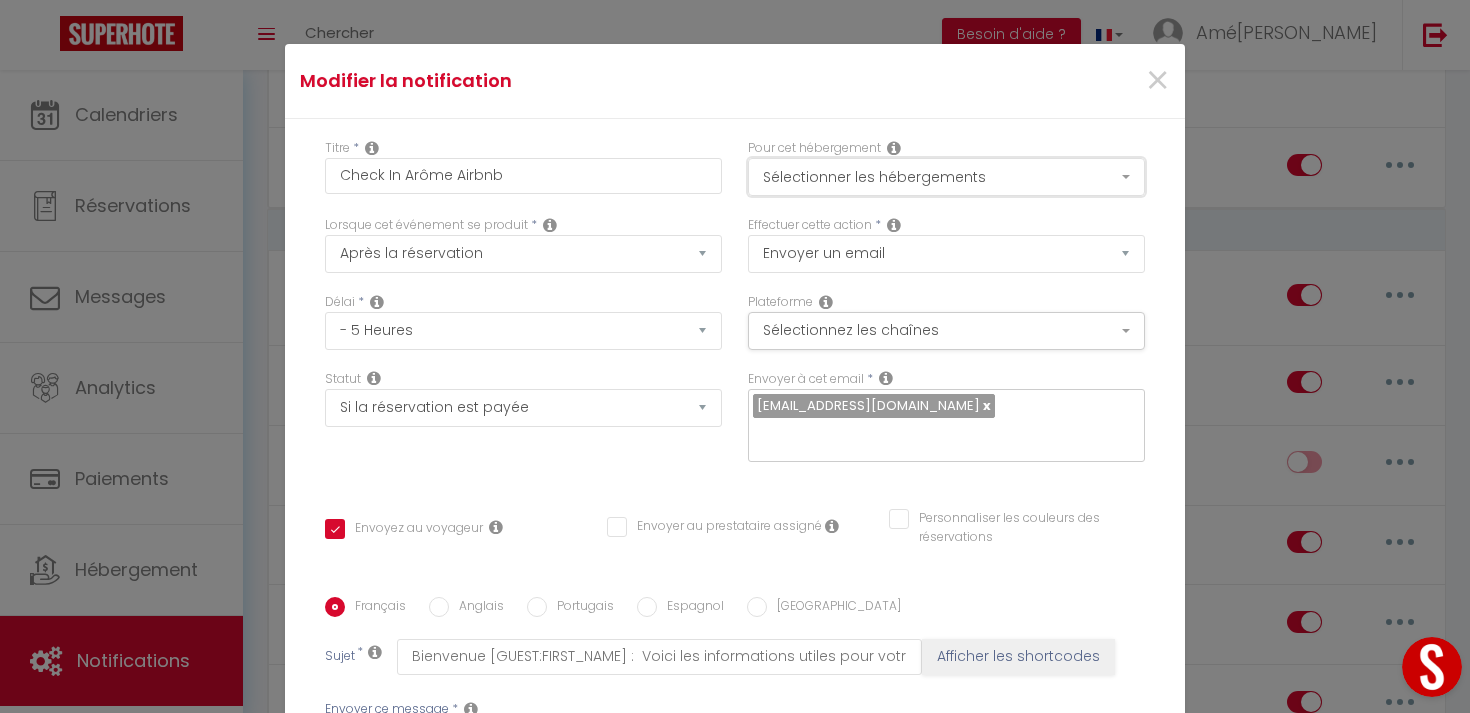 click on "Sélectionner les hébergements" at bounding box center (946, 177) 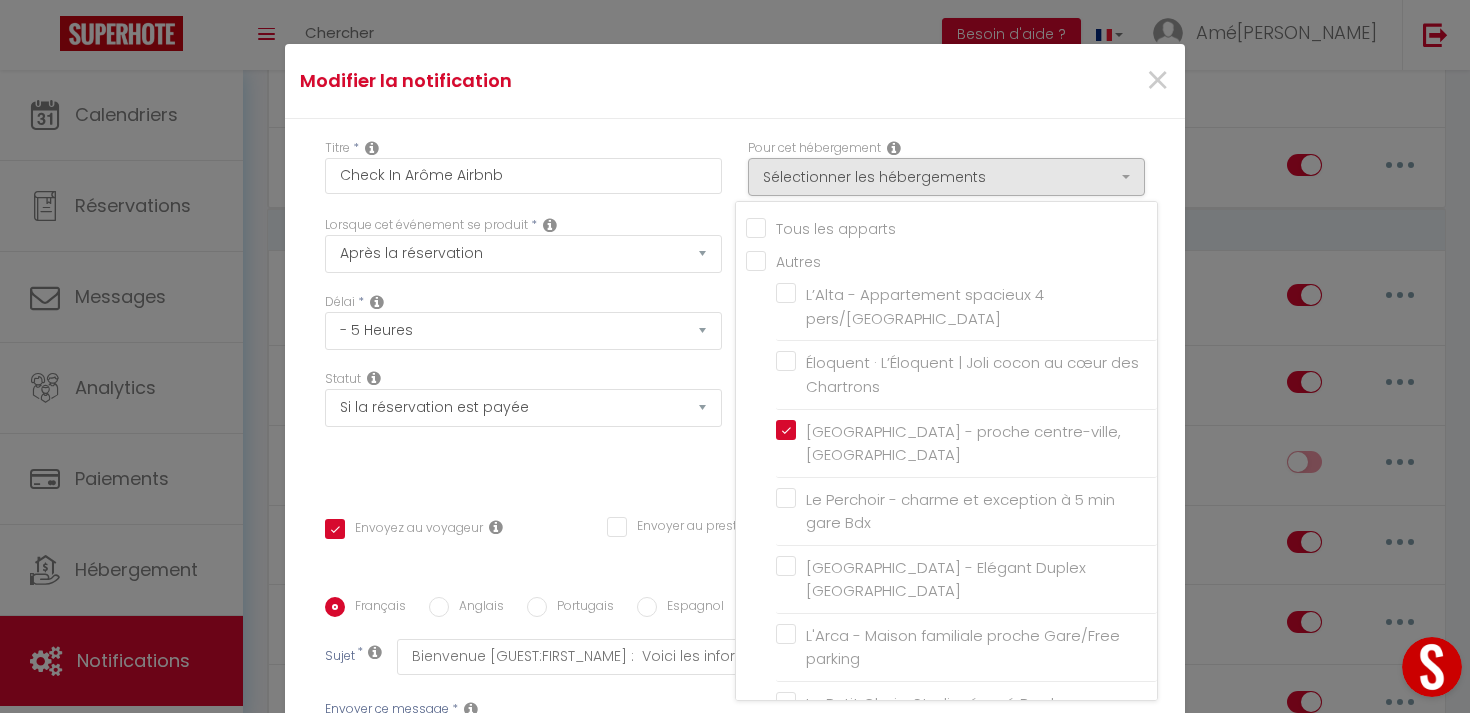click on "Tous les apparts" at bounding box center (951, 227) 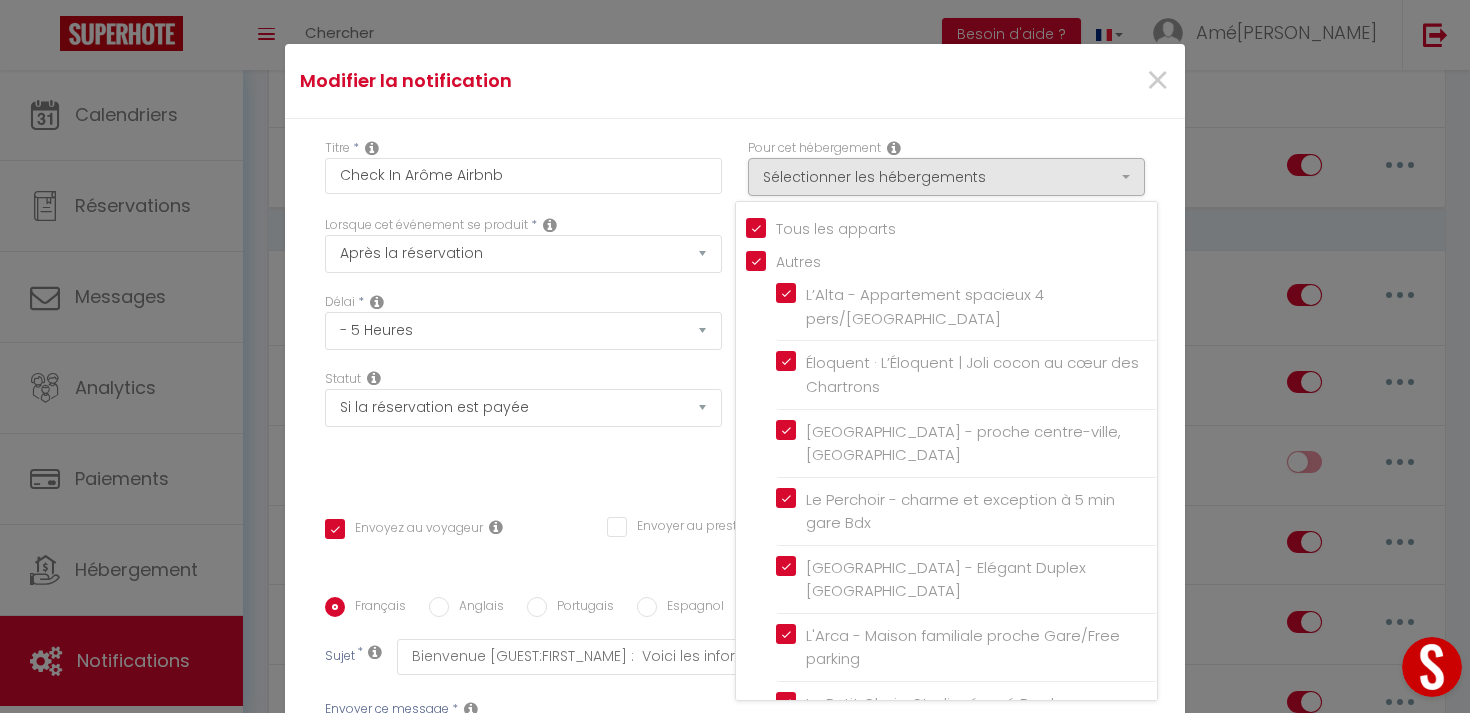 checkbox on "true" 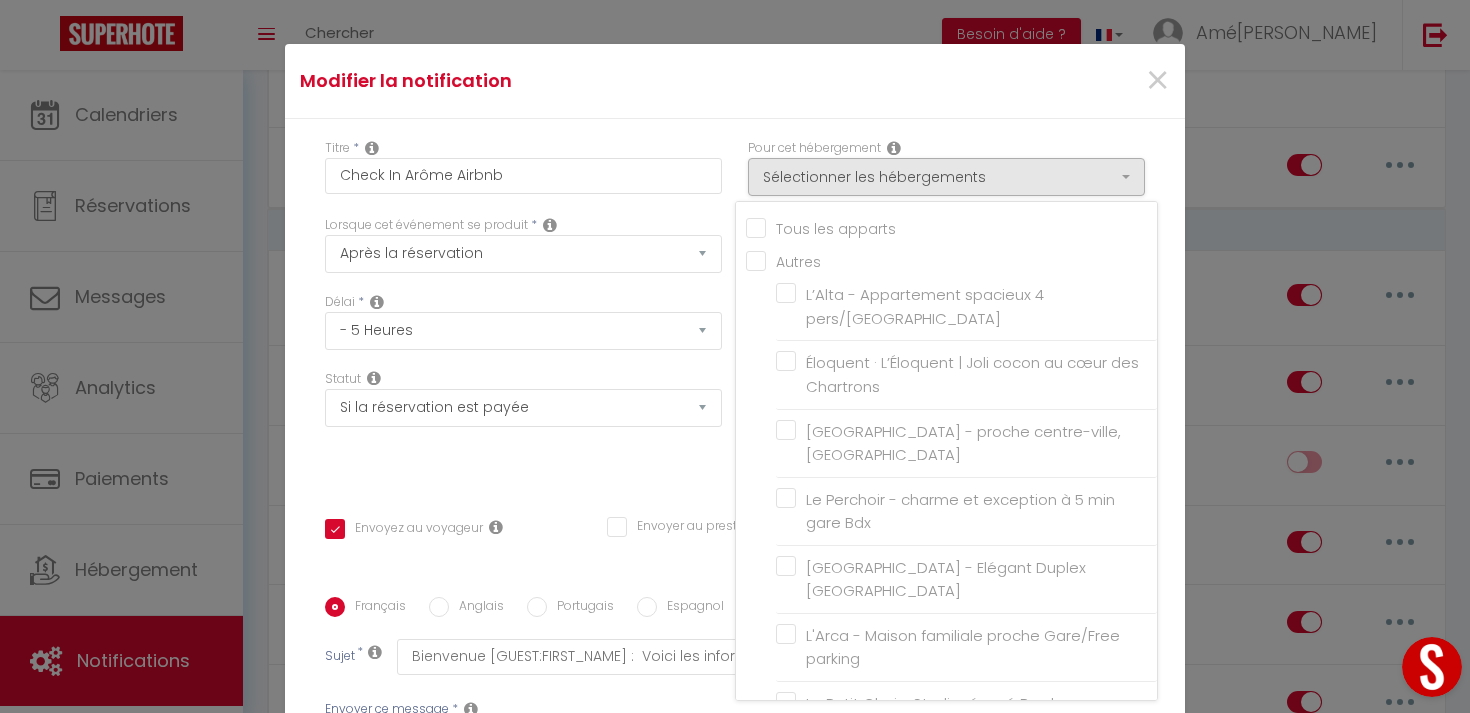 checkbox on "false" 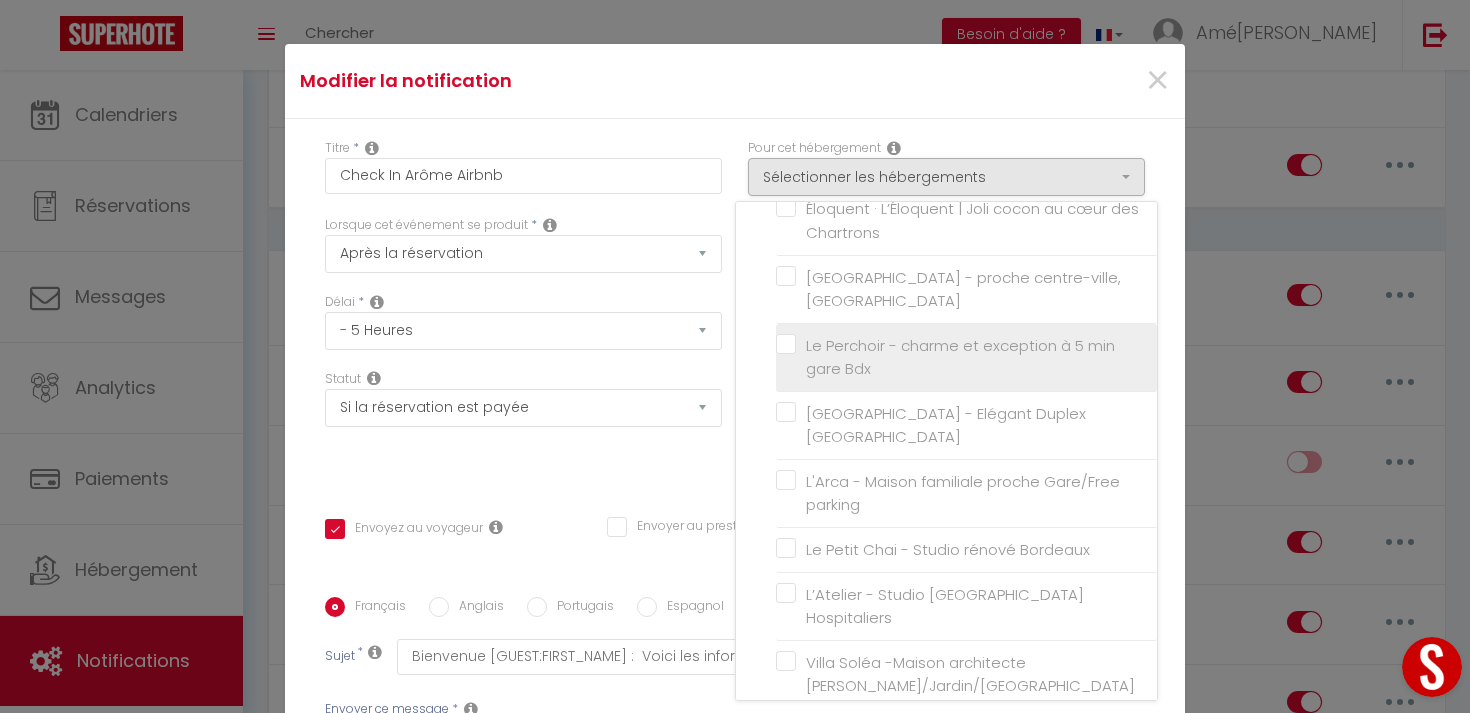 scroll, scrollTop: 182, scrollLeft: 0, axis: vertical 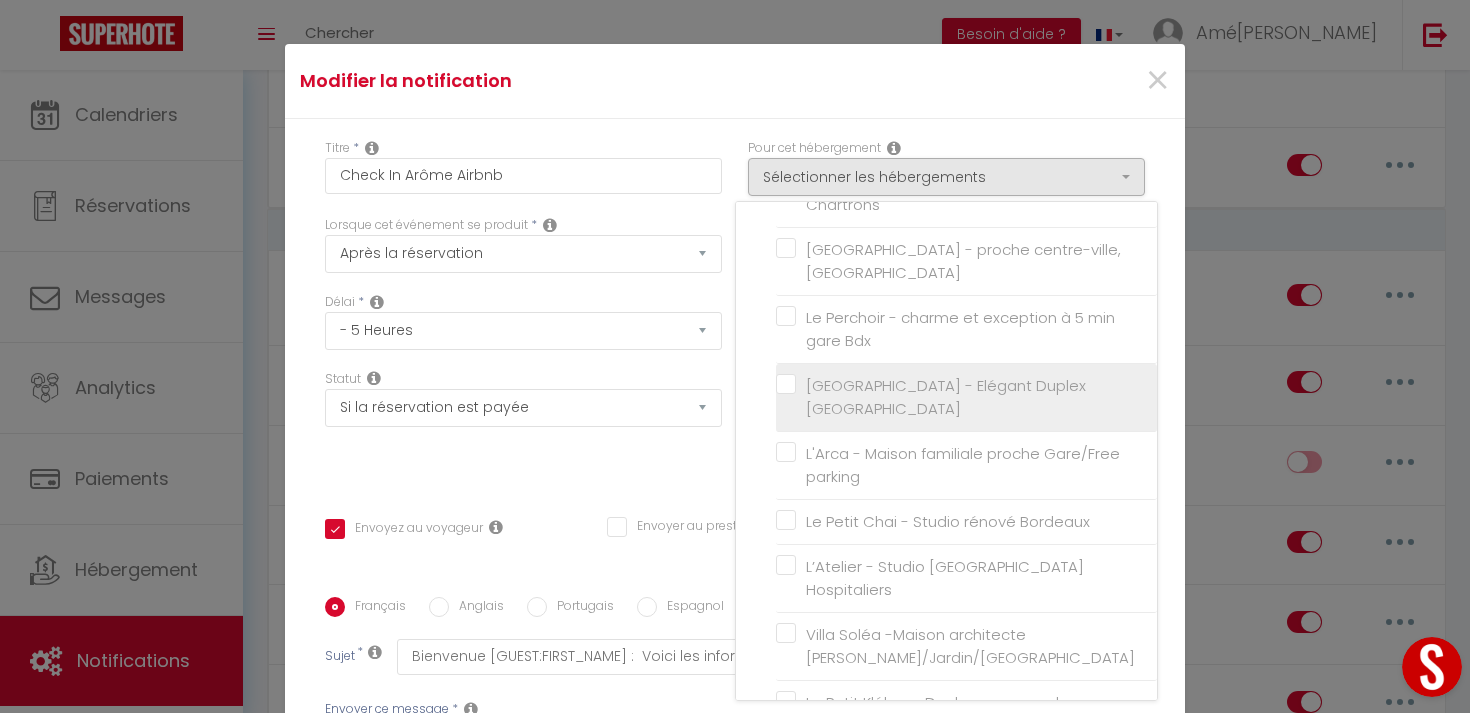 click on "[GEOGRAPHIC_DATA] - Elégant Duplex [GEOGRAPHIC_DATA]" at bounding box center [970, 397] 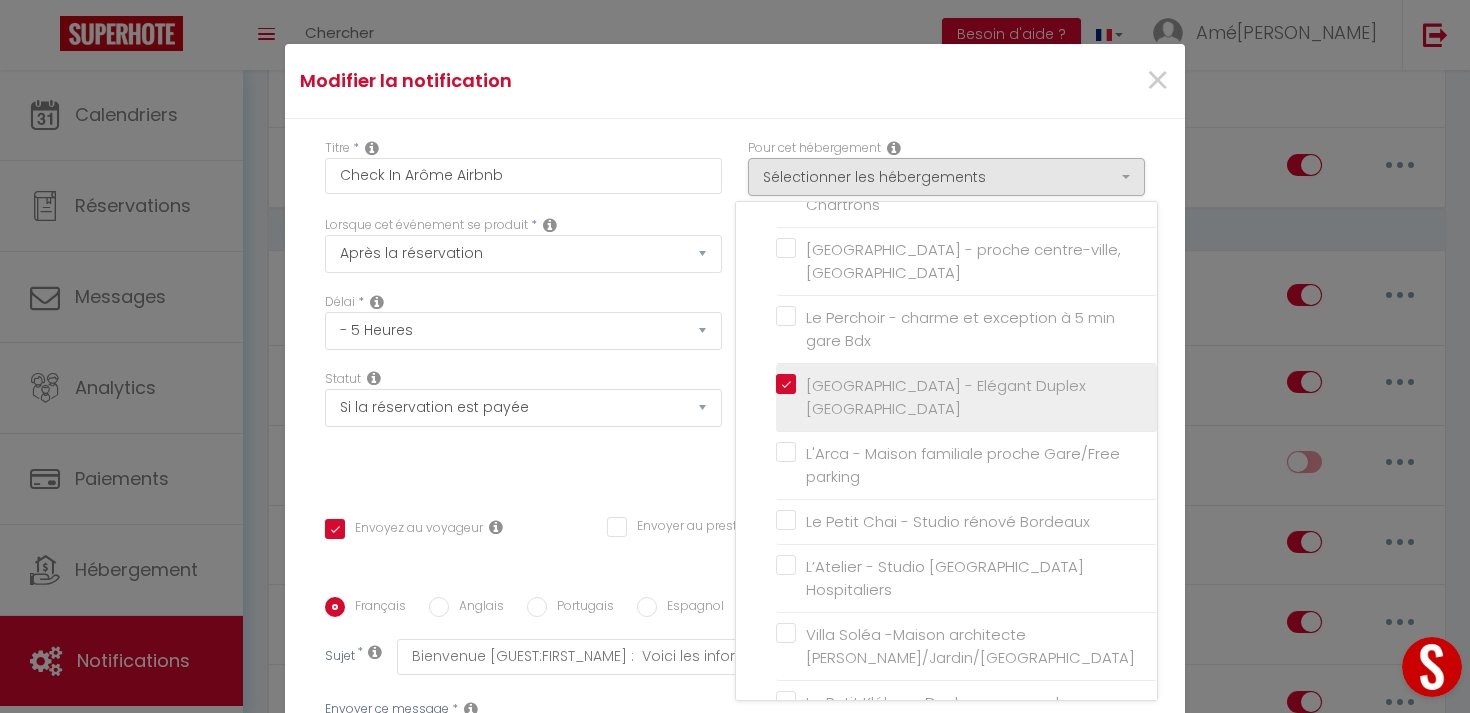 checkbox on "true" 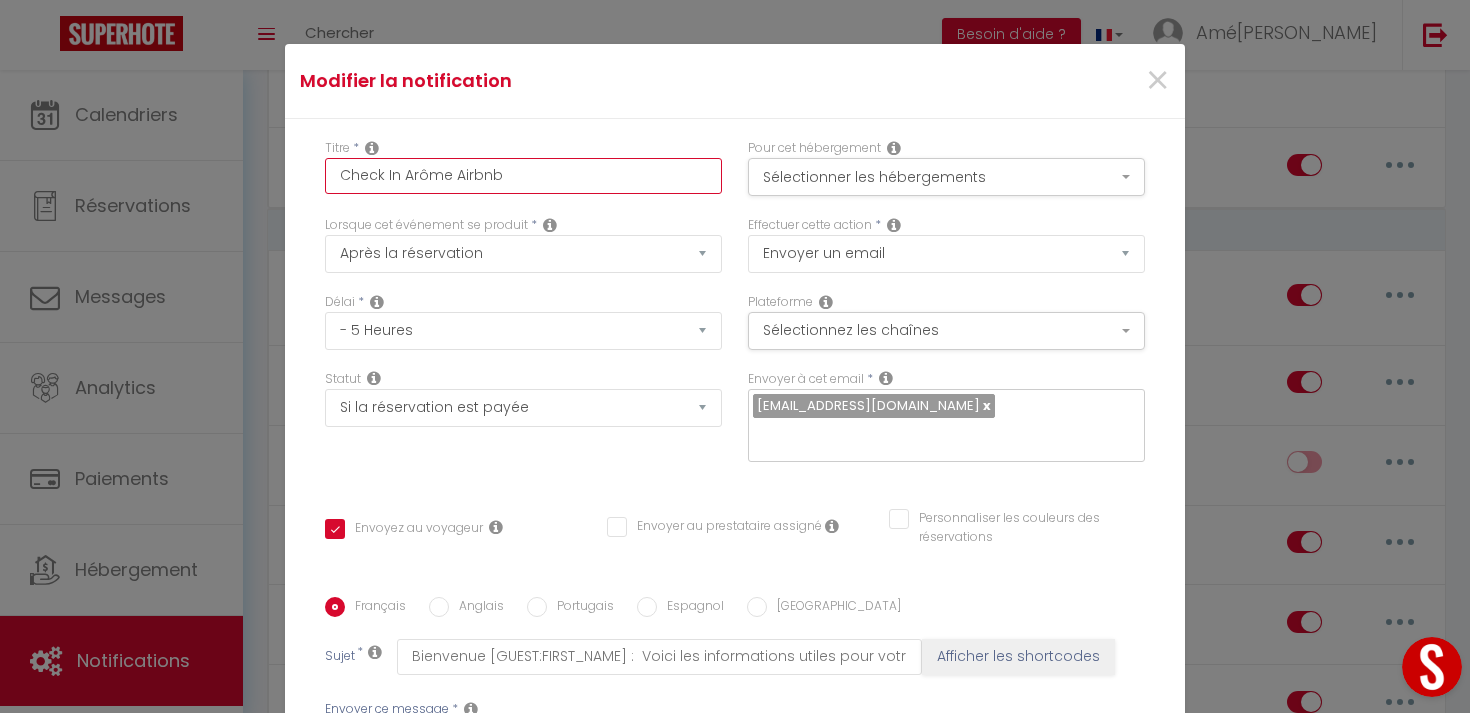 click on "Check In Arôme Airbnb" at bounding box center (523, 176) 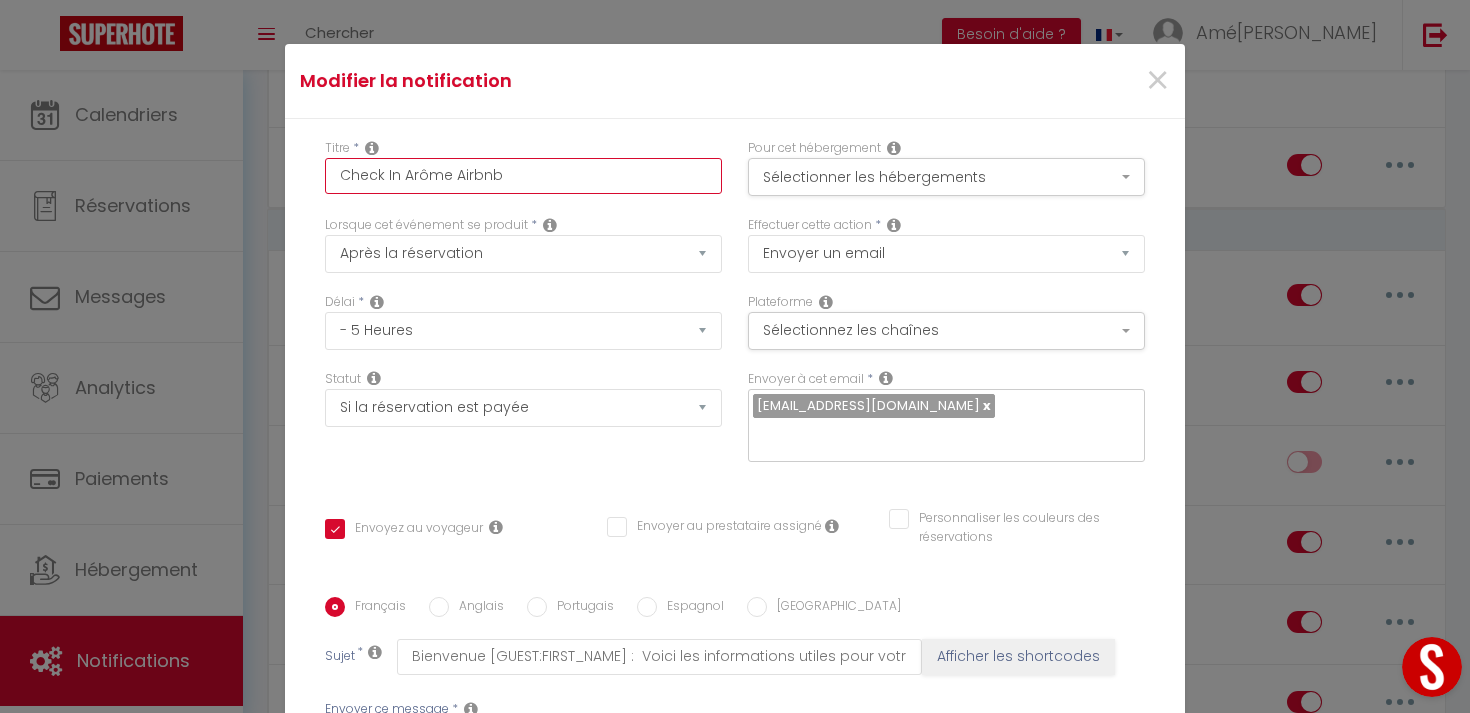 type on "Check In Airbnb" 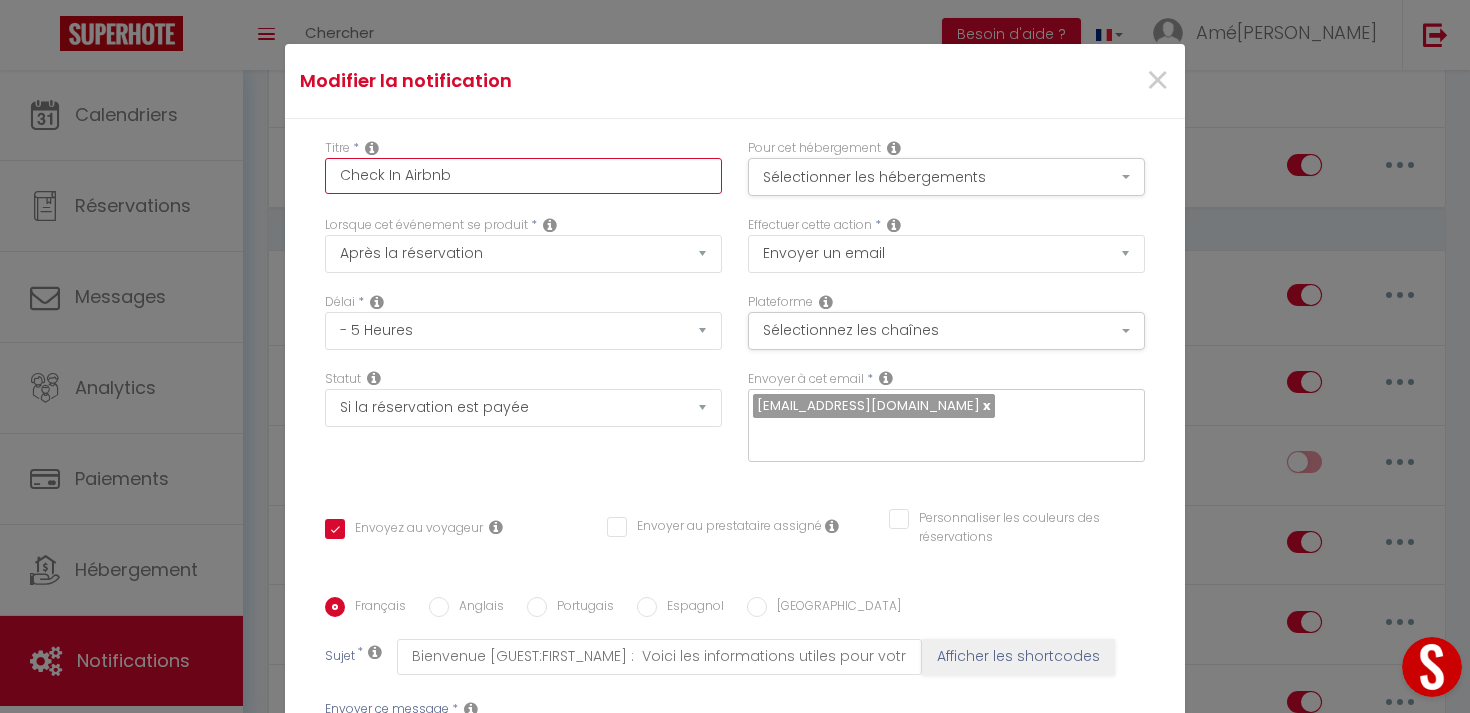 checkbox on "true" 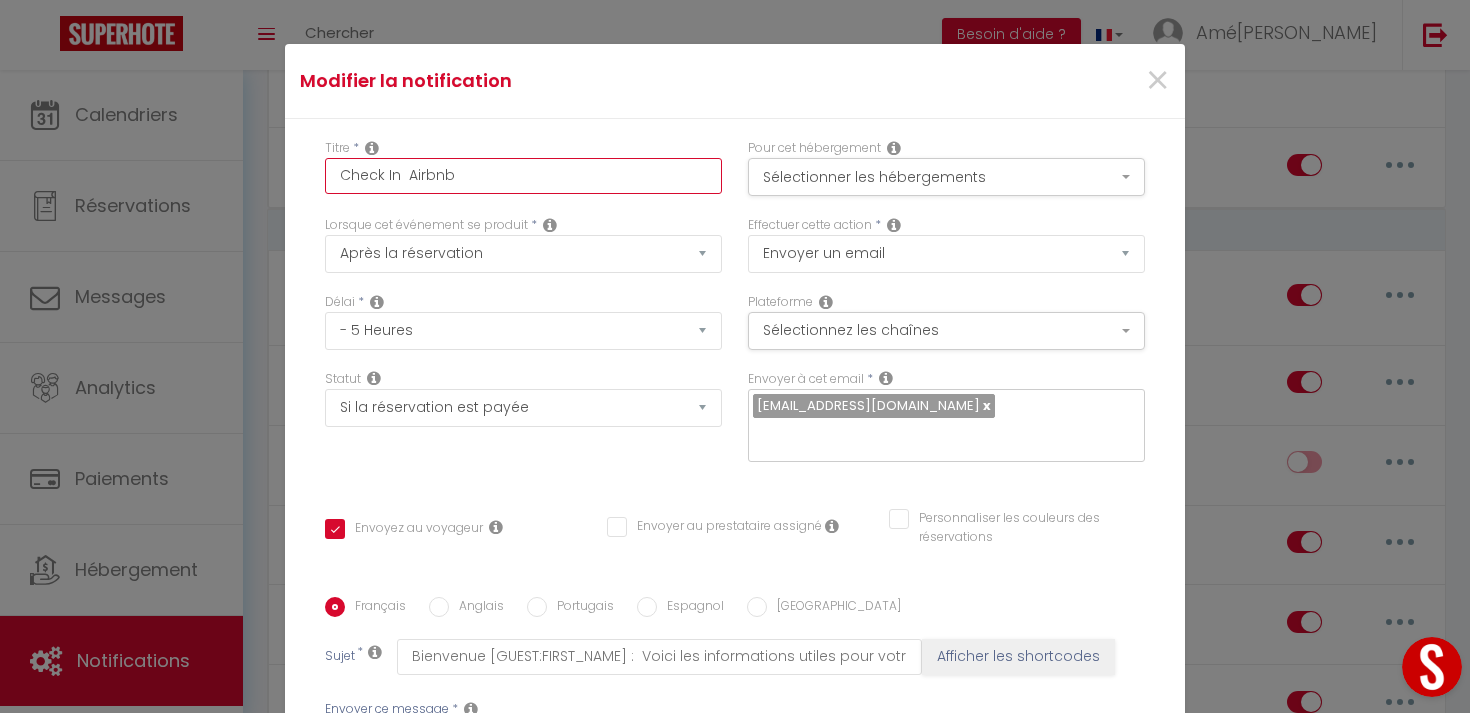 checkbox on "true" 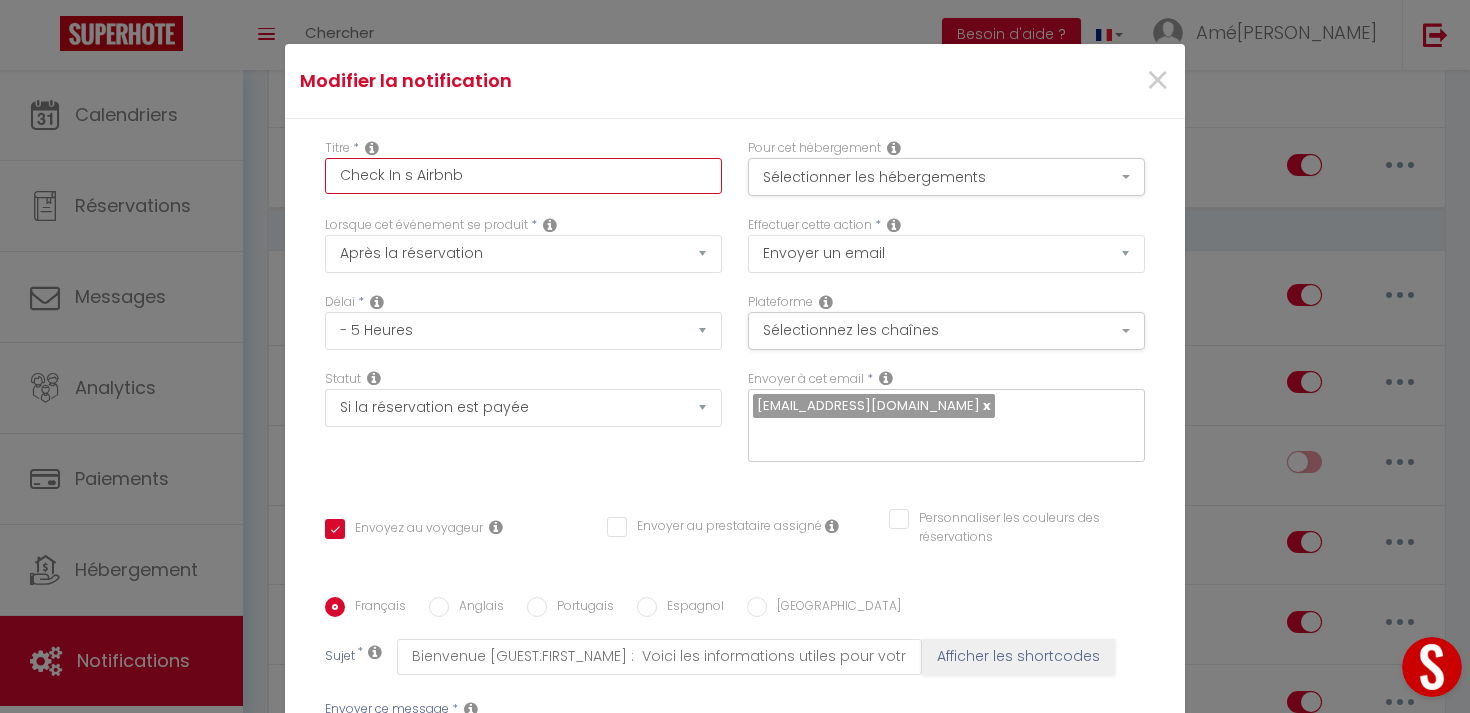 checkbox on "true" 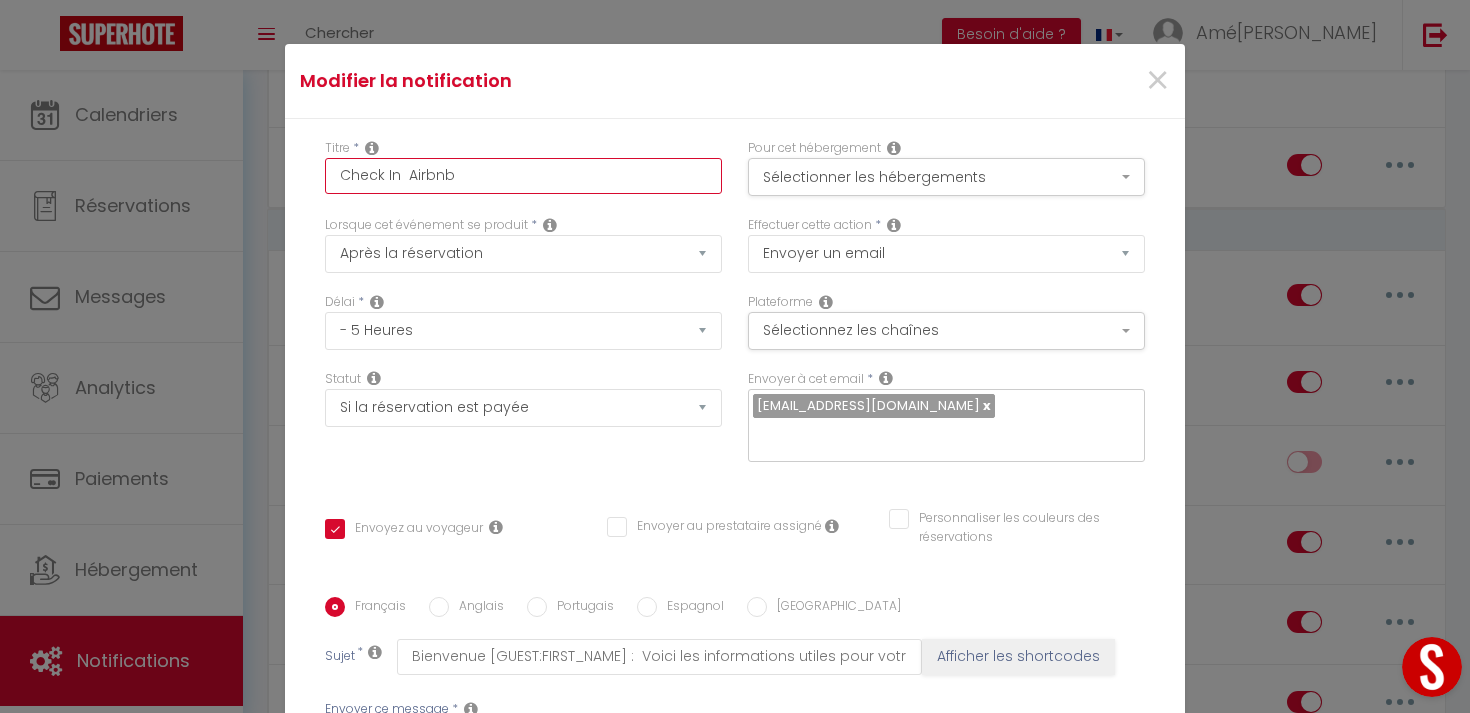 checkbox on "true" 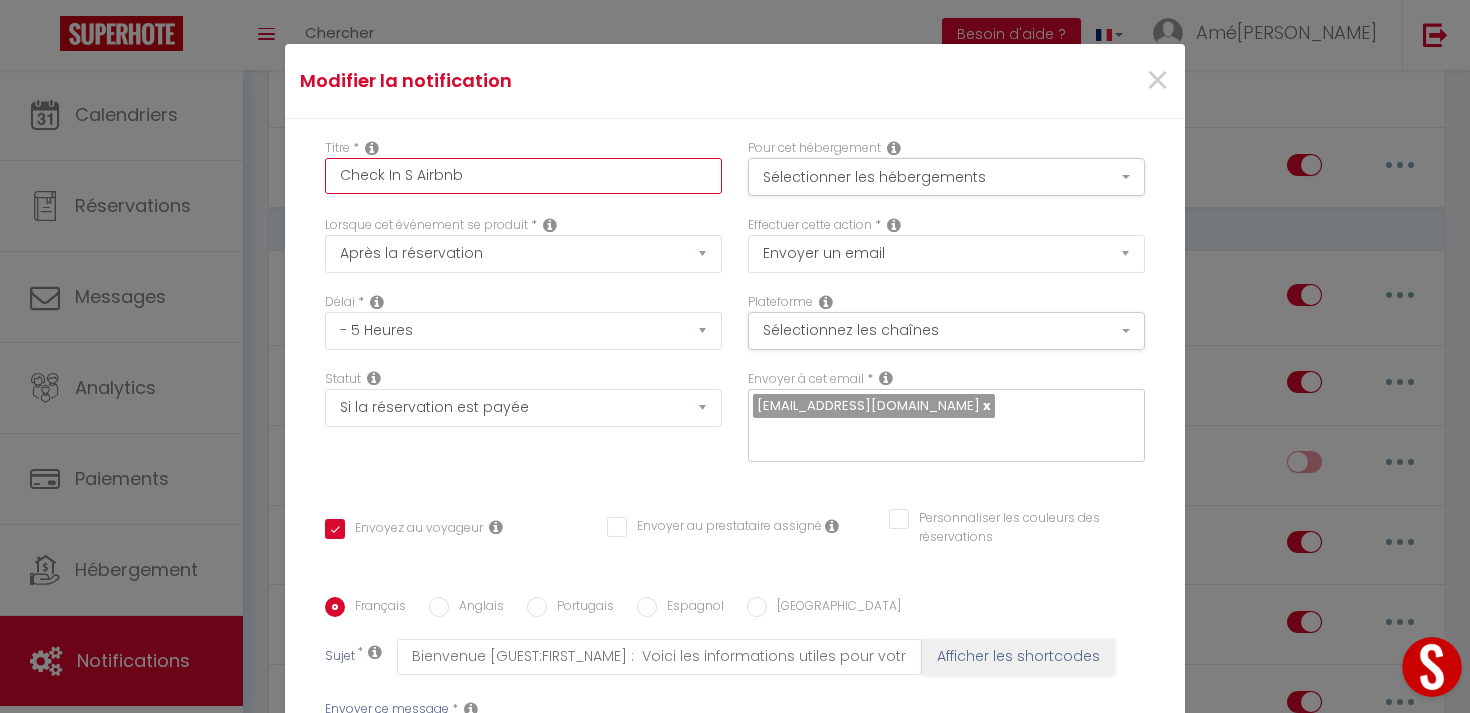 checkbox on "true" 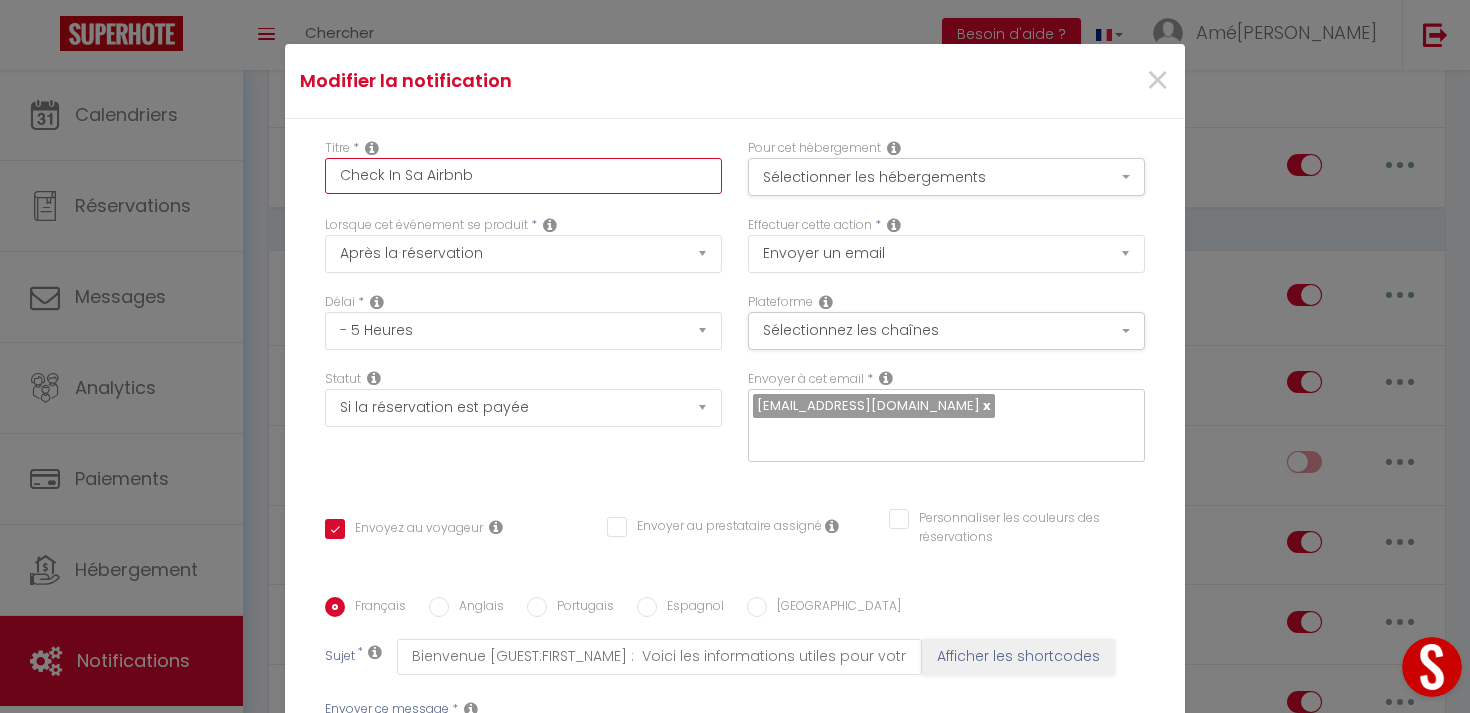 checkbox on "true" 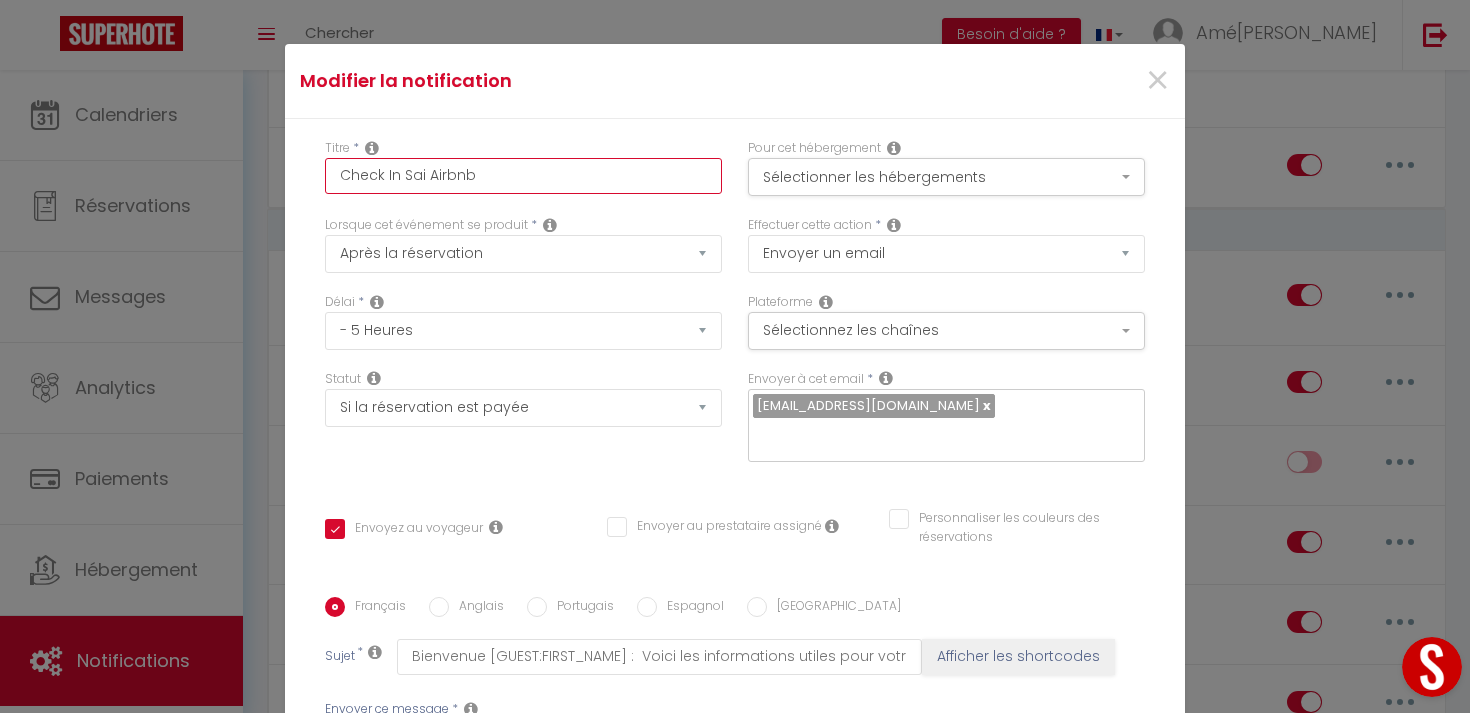 checkbox on "true" 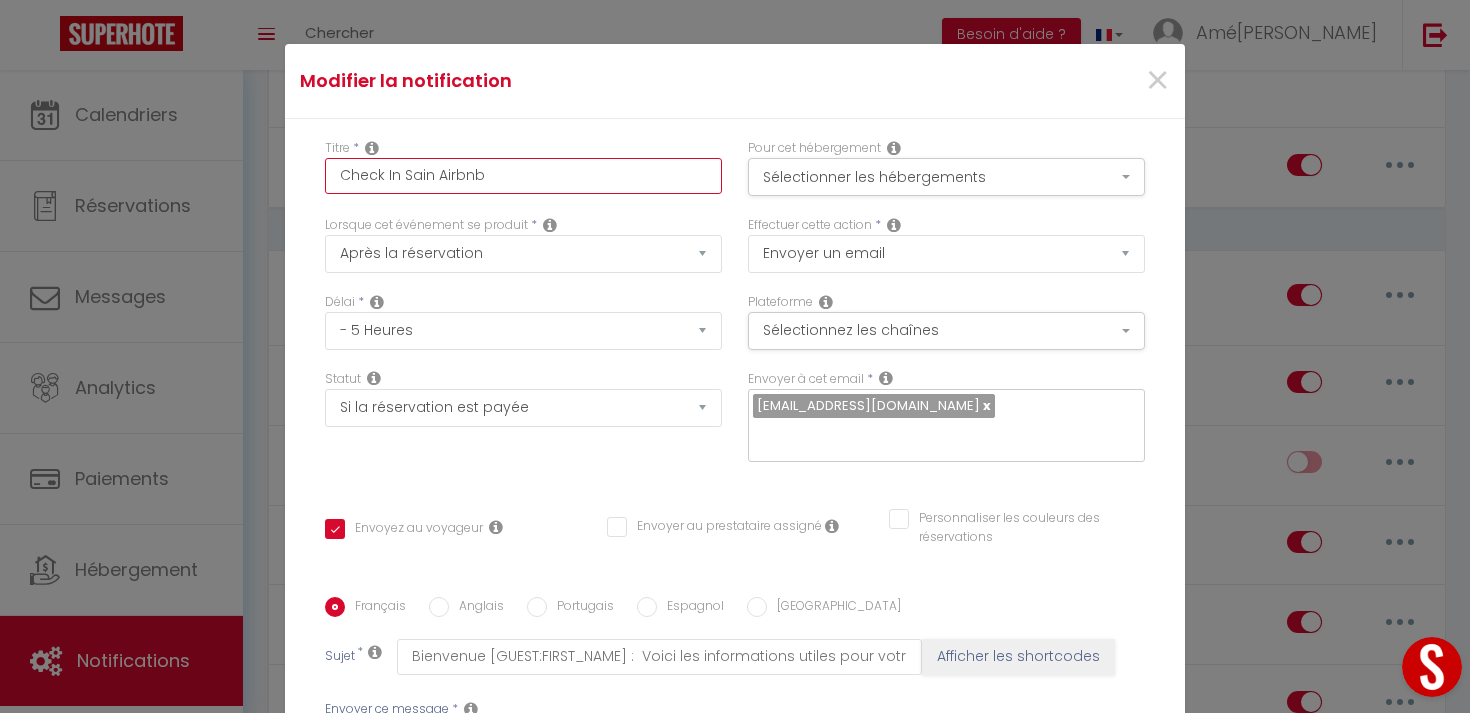 checkbox on "true" 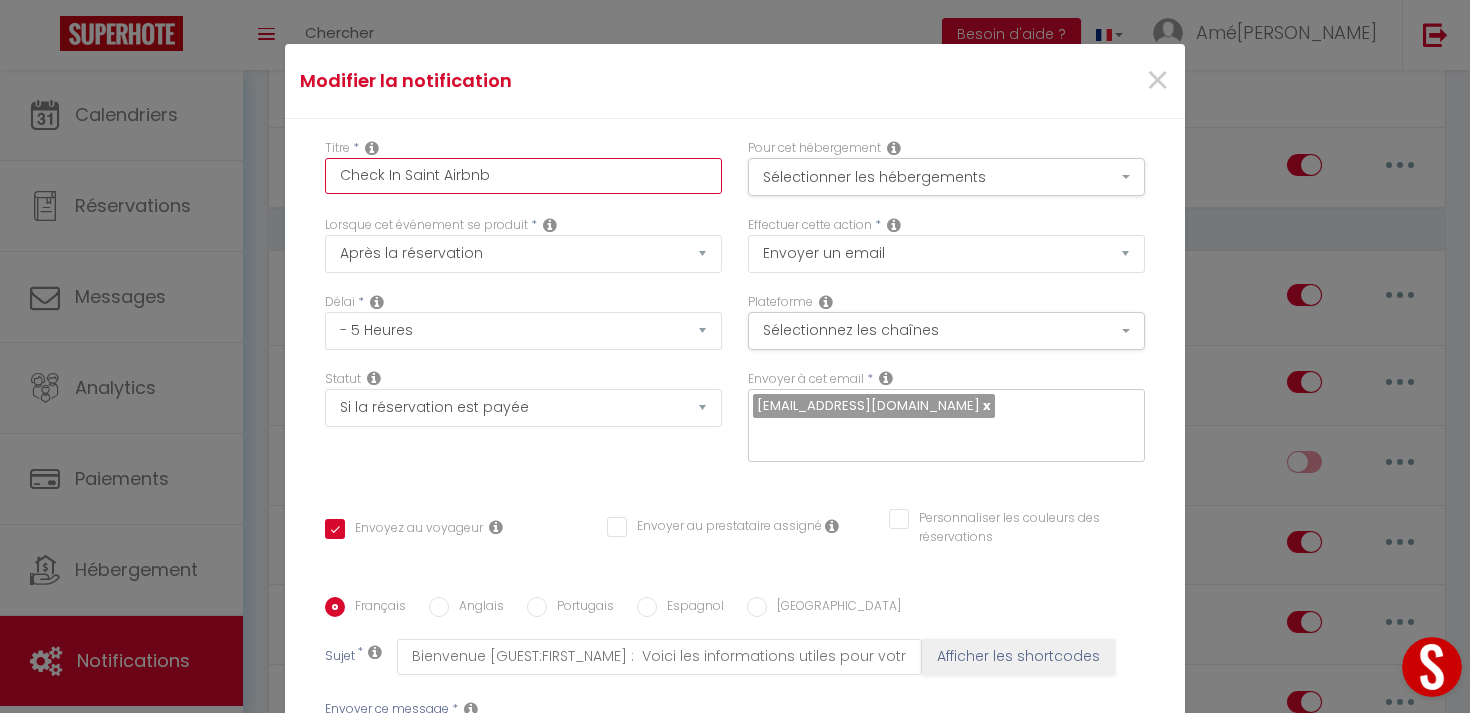 checkbox on "true" 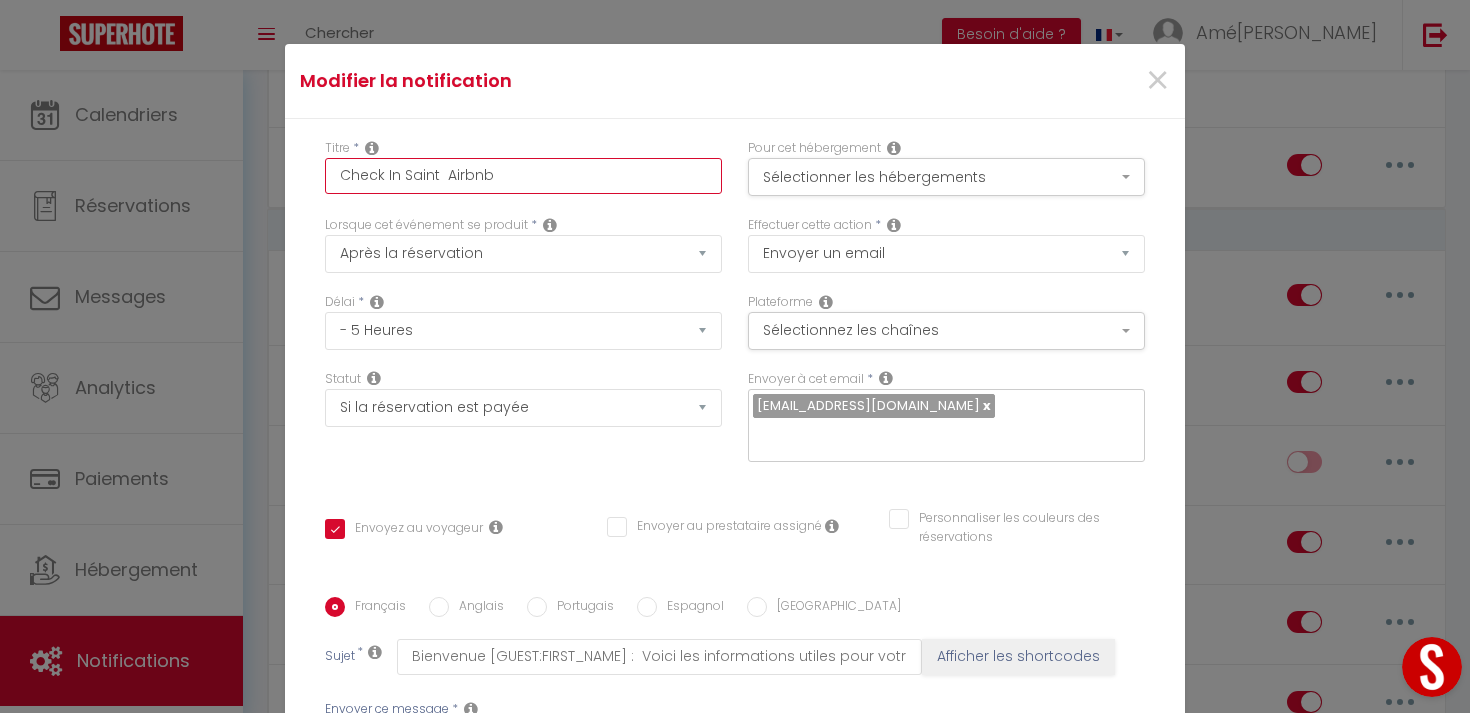 checkbox on "true" 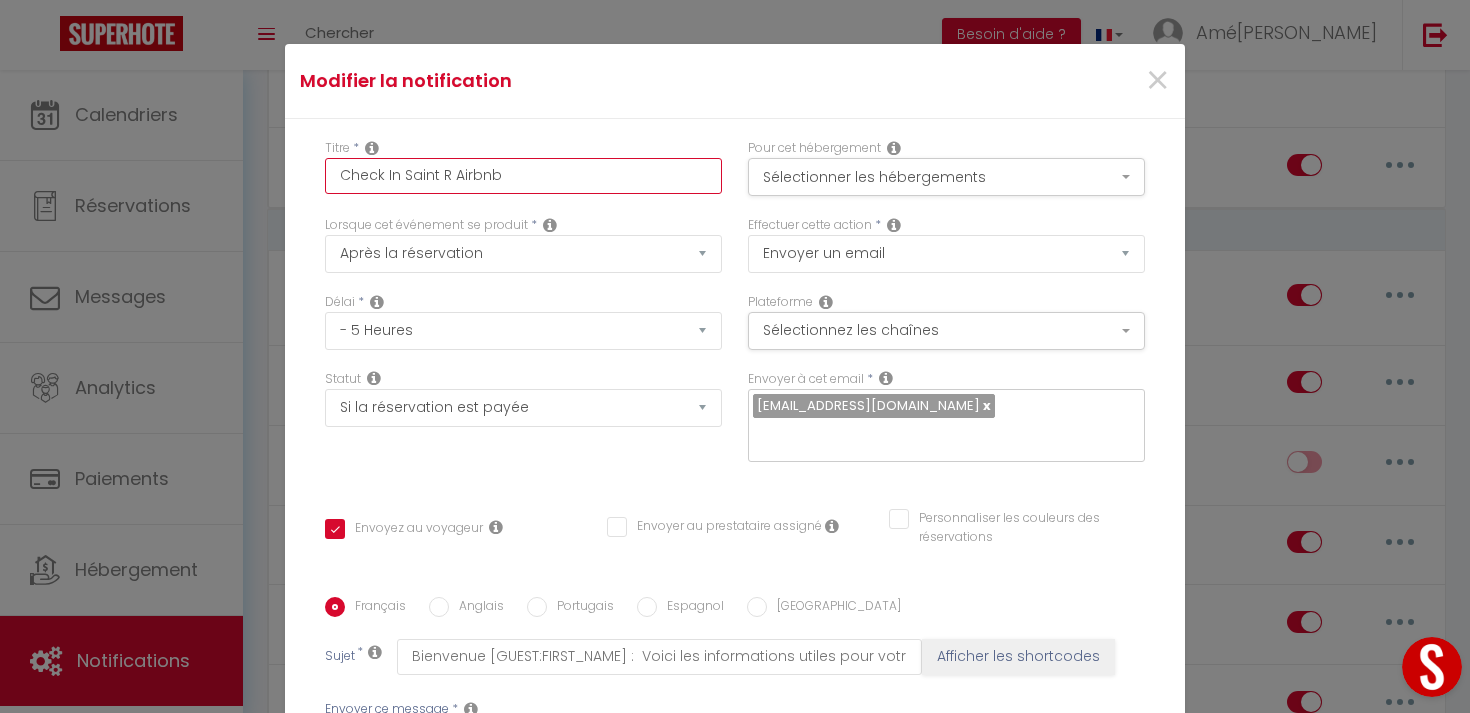 checkbox on "true" 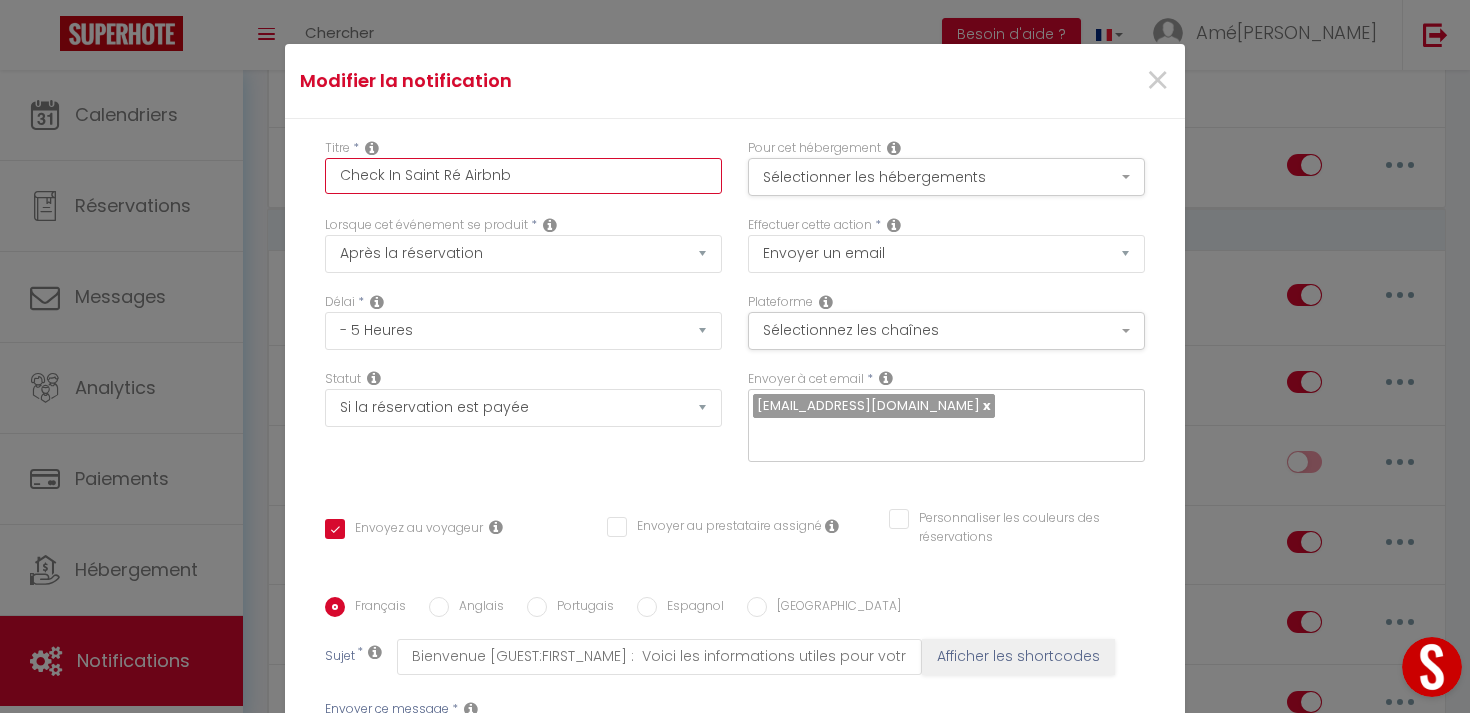 checkbox on "true" 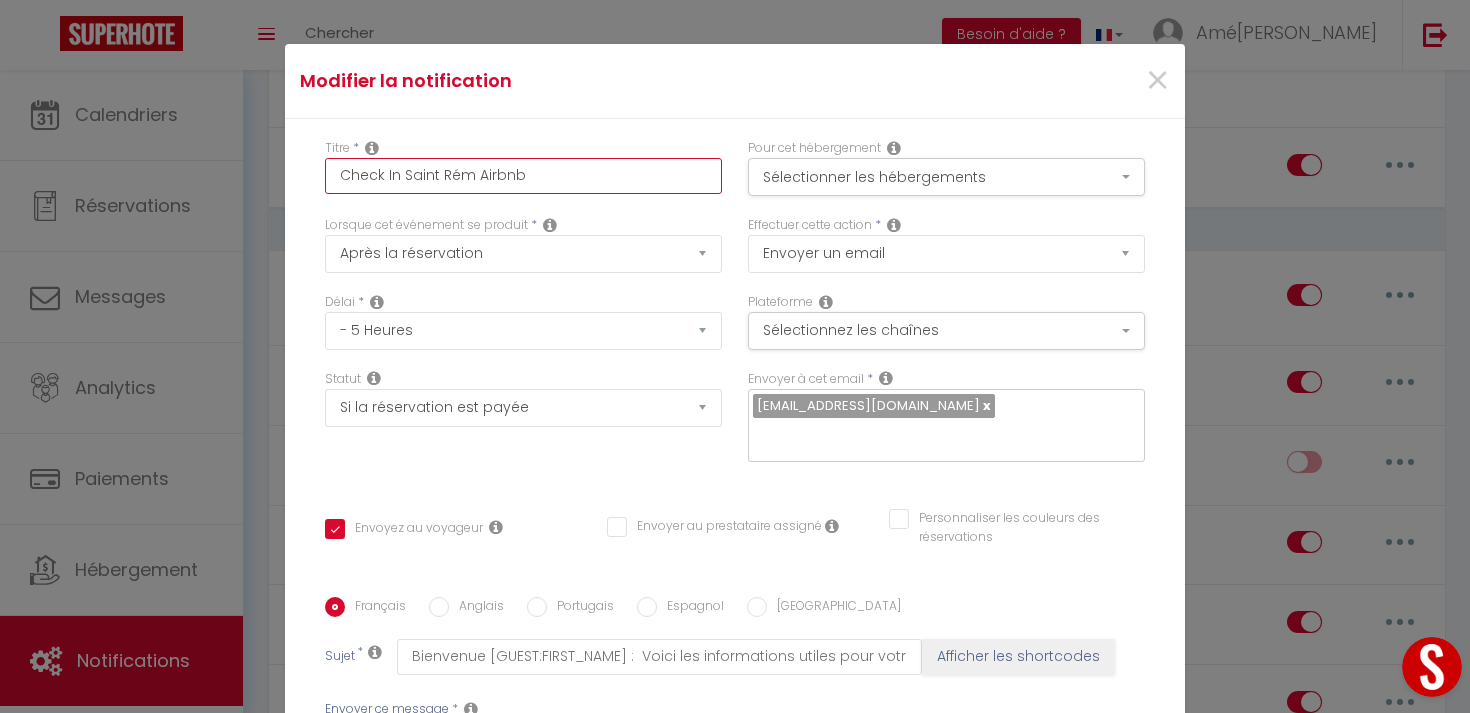 checkbox on "true" 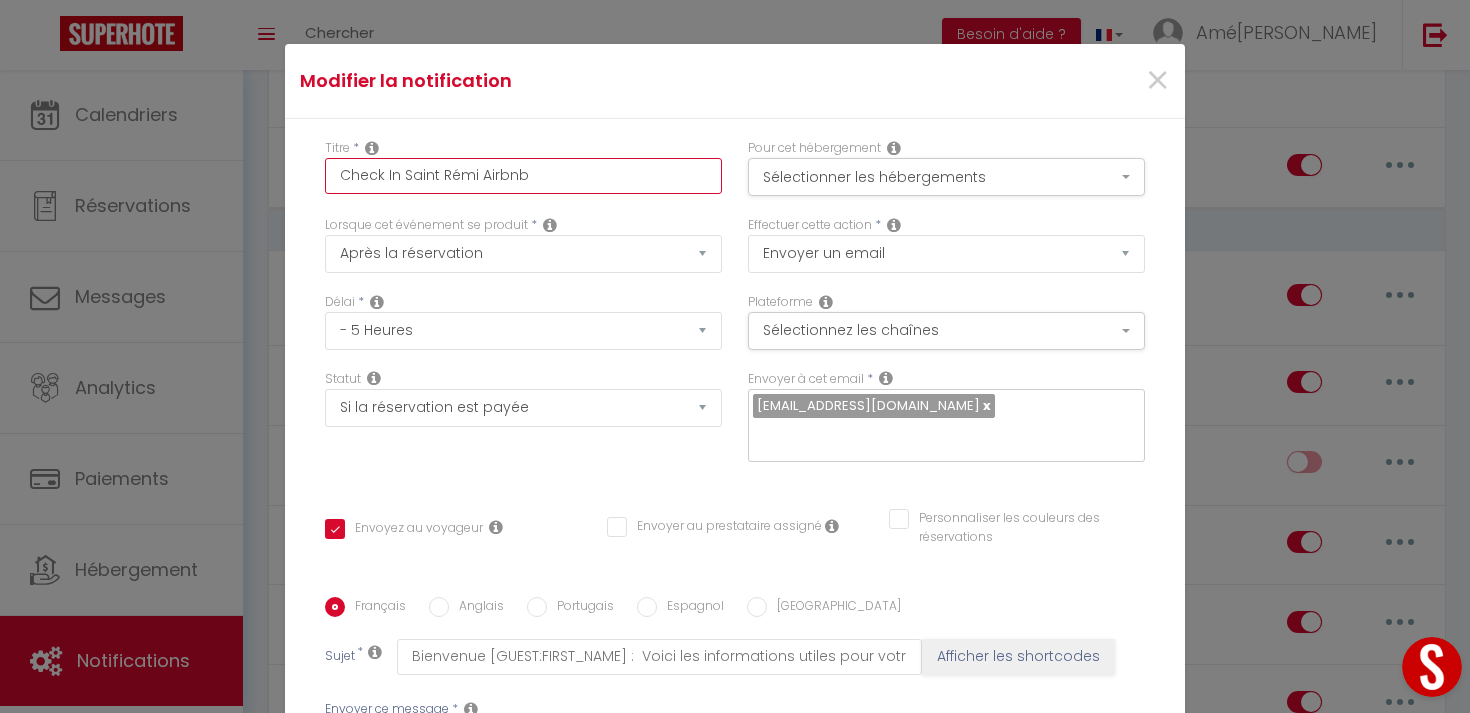 checkbox on "true" 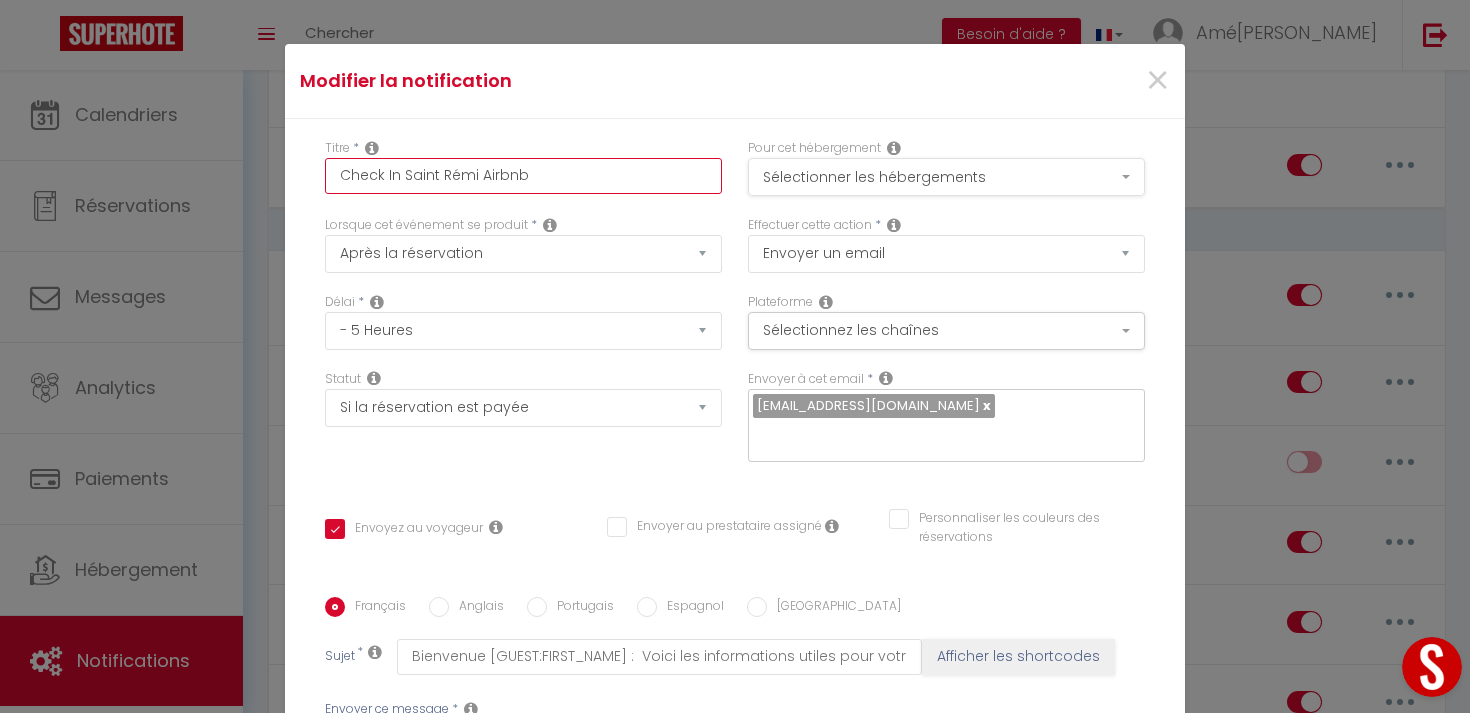 type on "Check In Saint Rémi Airbnb" 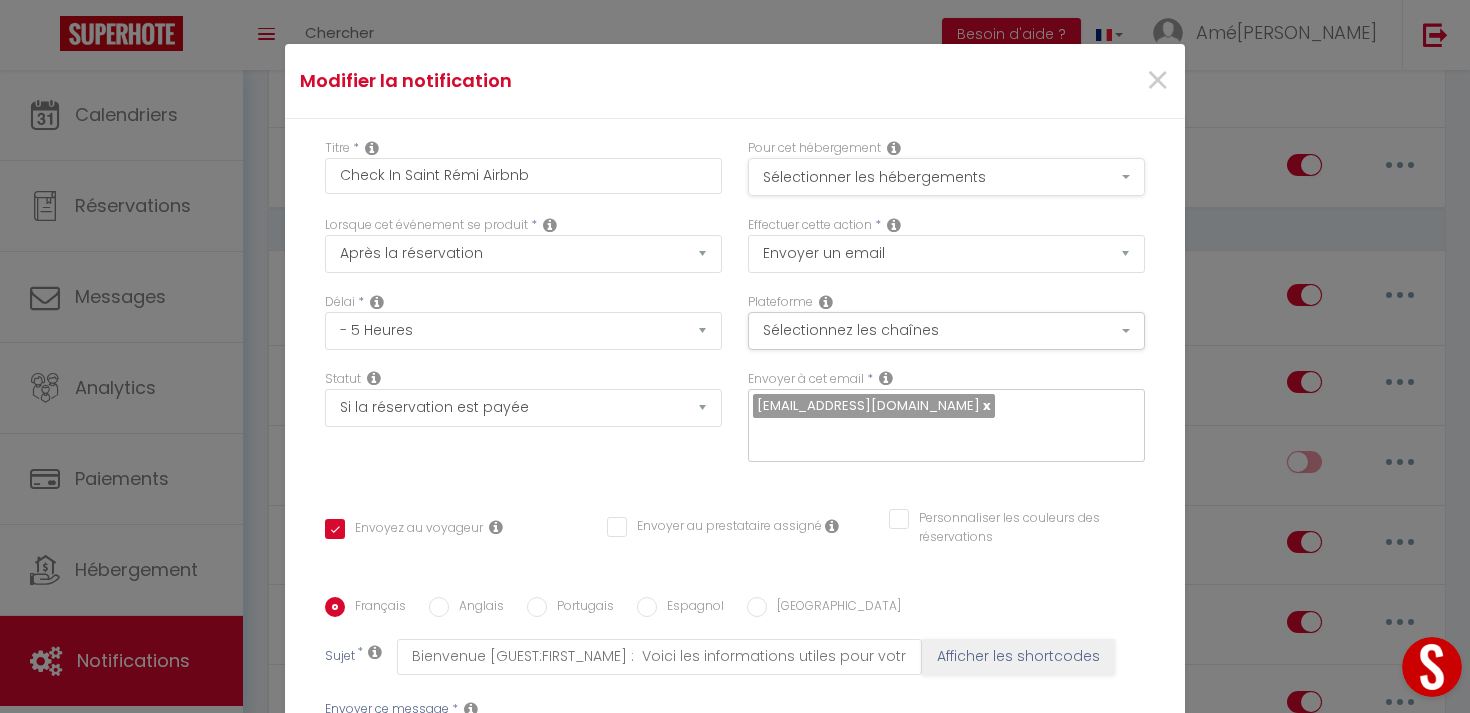 click on "Pour cet hébergement
Sélectionner les hébergements
Tous les apparts
Autres
L’Alta - Appartement spacieux 4 pers/[GEOGRAPHIC_DATA]
Éloquent · L’Éloquent | Joli cocon au cœur des Chartrons
[GEOGRAPHIC_DATA] - proche centre-ville, [GEOGRAPHIC_DATA]
Le Perchoir - charme et exception à 5 min gare Bdx
Le [GEOGRAPHIC_DATA] Duplex [GEOGRAPHIC_DATA]" at bounding box center [946, 167] 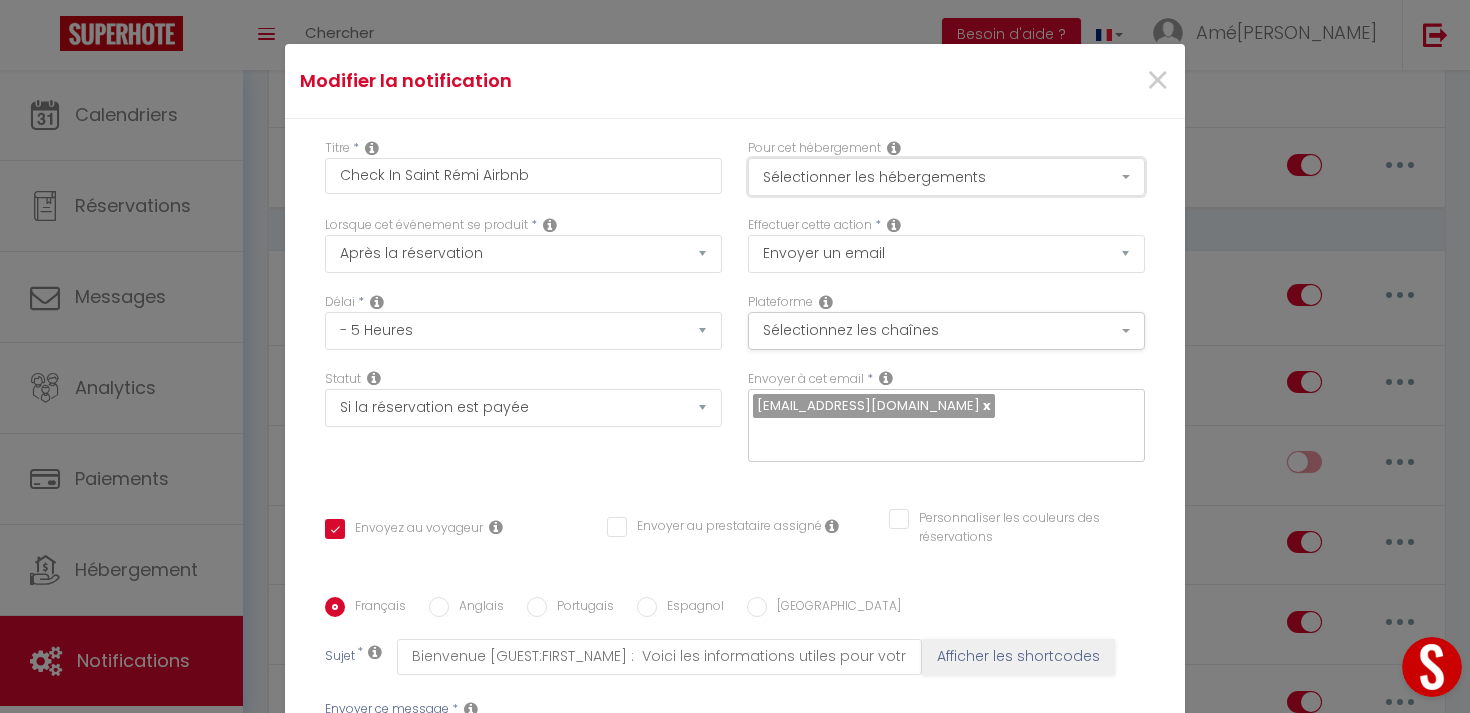 click on "Sélectionner les hébergements" at bounding box center [946, 177] 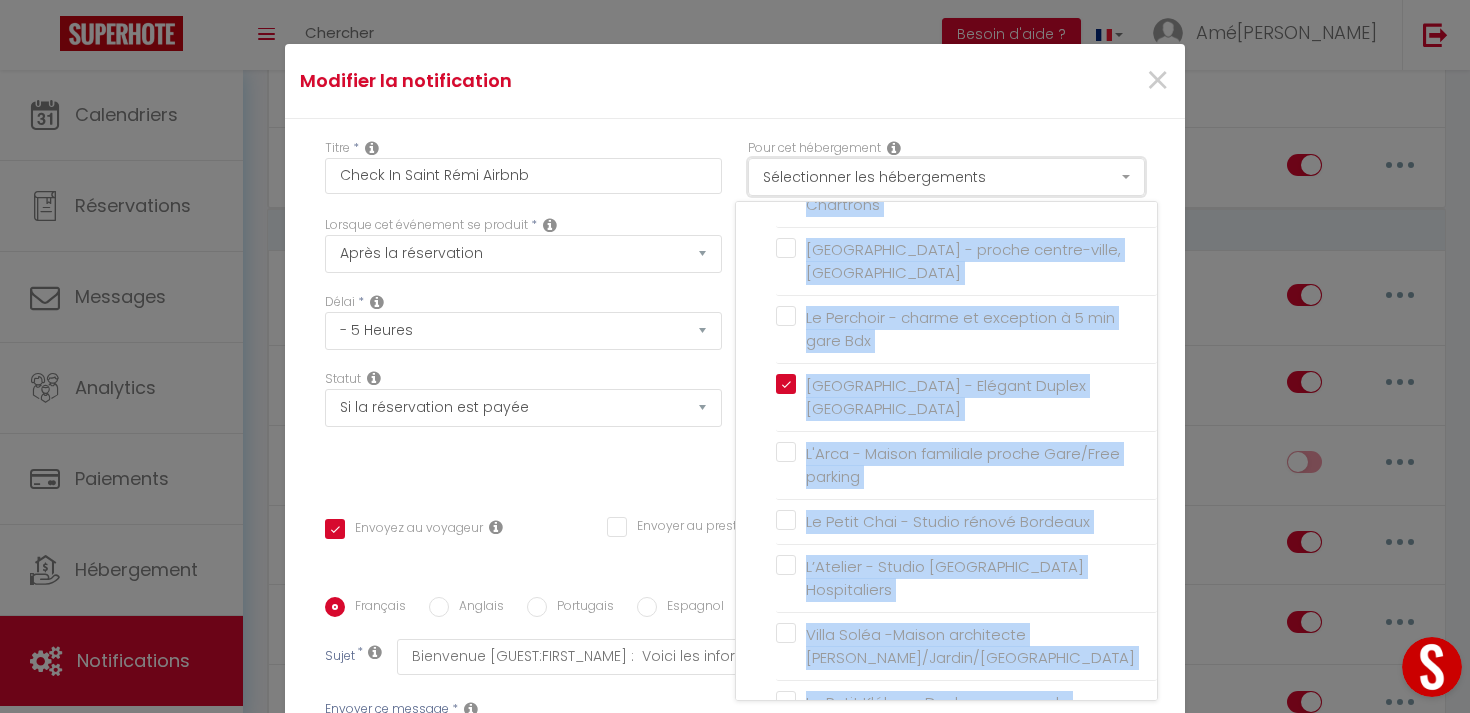 click on "Sélectionner les hébergements" at bounding box center [946, 177] 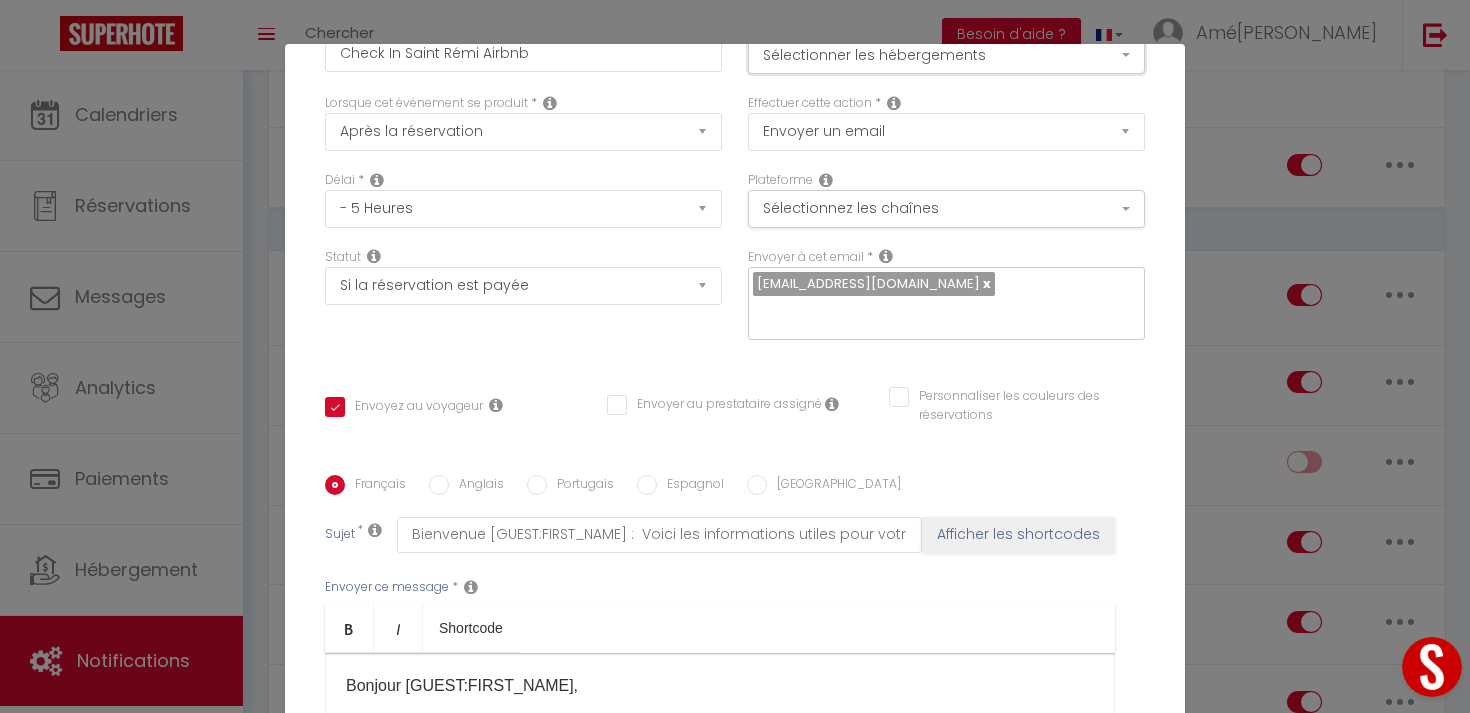 scroll, scrollTop: 135, scrollLeft: 0, axis: vertical 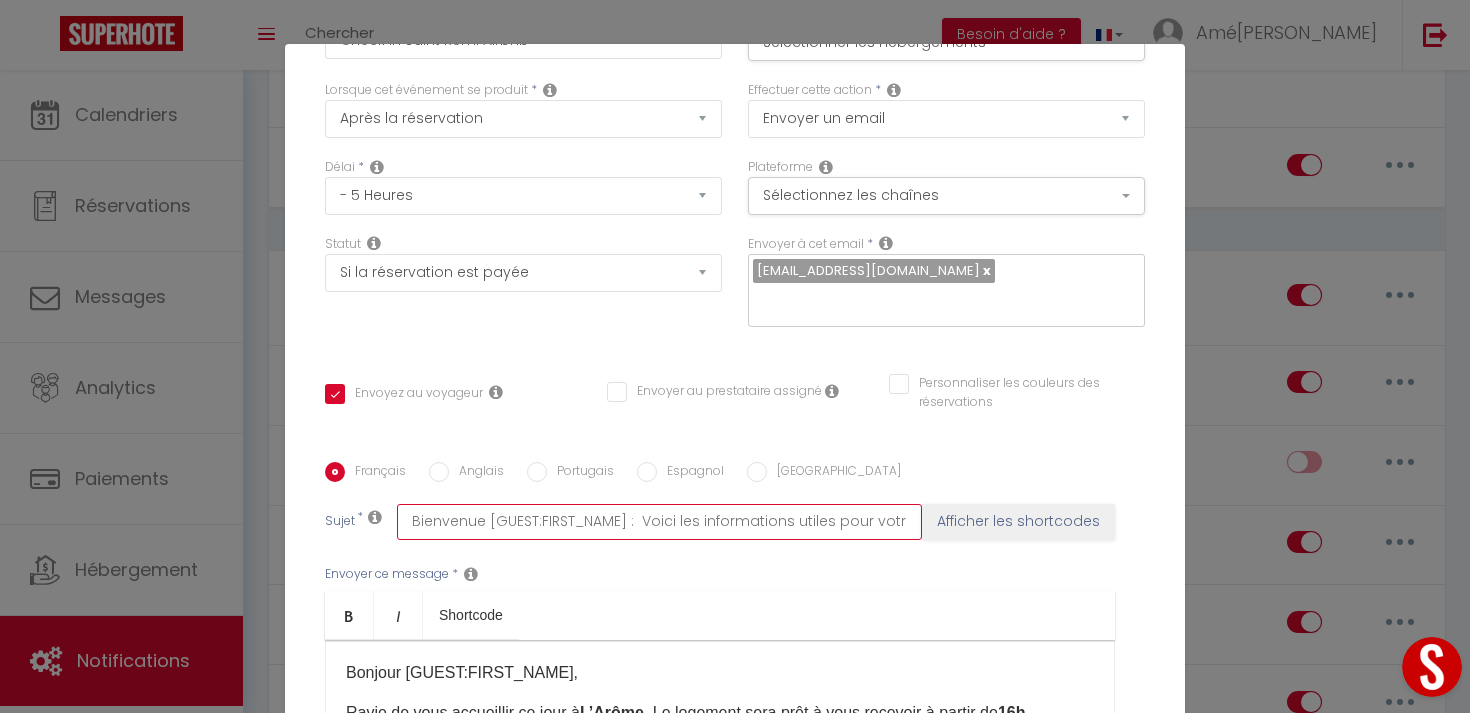 click on "Bienvenue [GUEST:FIRST_NAME] :  Voici les informations utiles pour votre arrivée à l'Arôme" at bounding box center [659, 522] 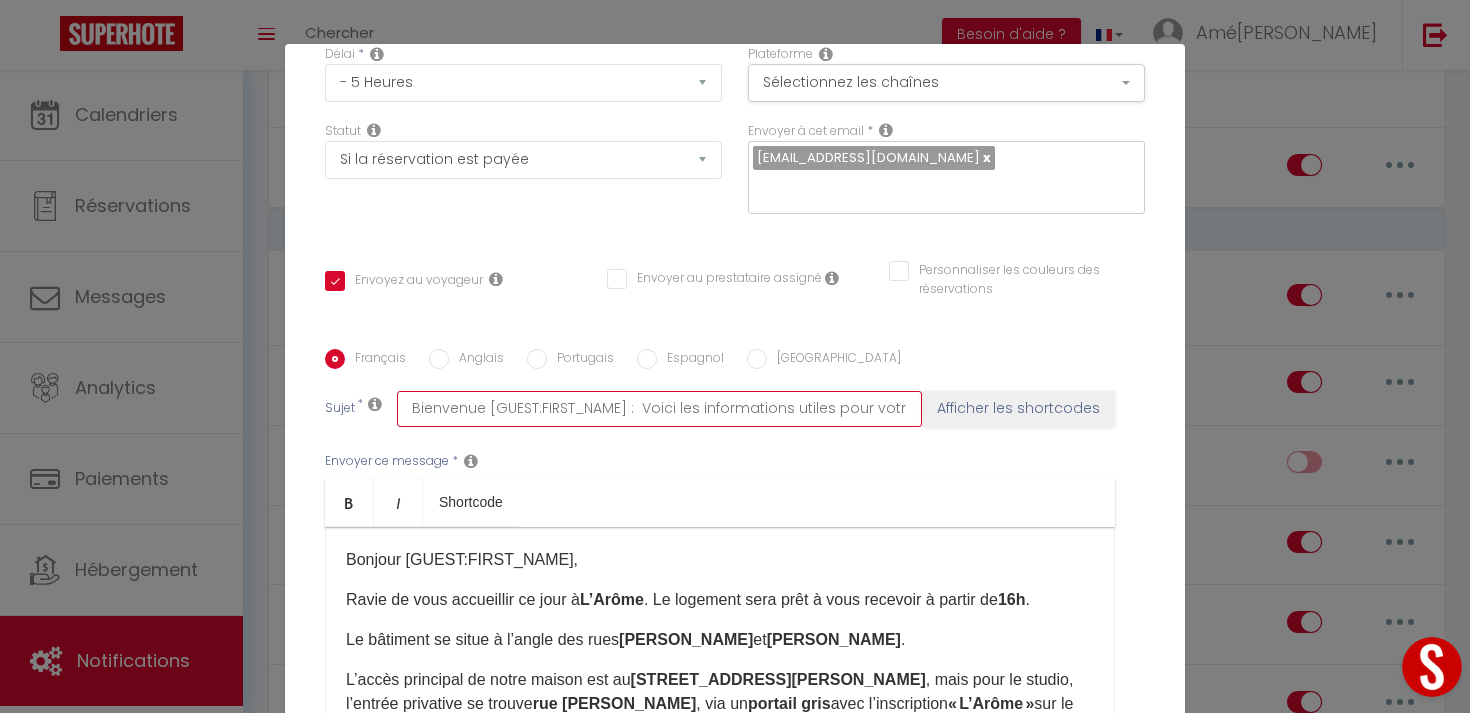 scroll, scrollTop: 0, scrollLeft: 106, axis: horizontal 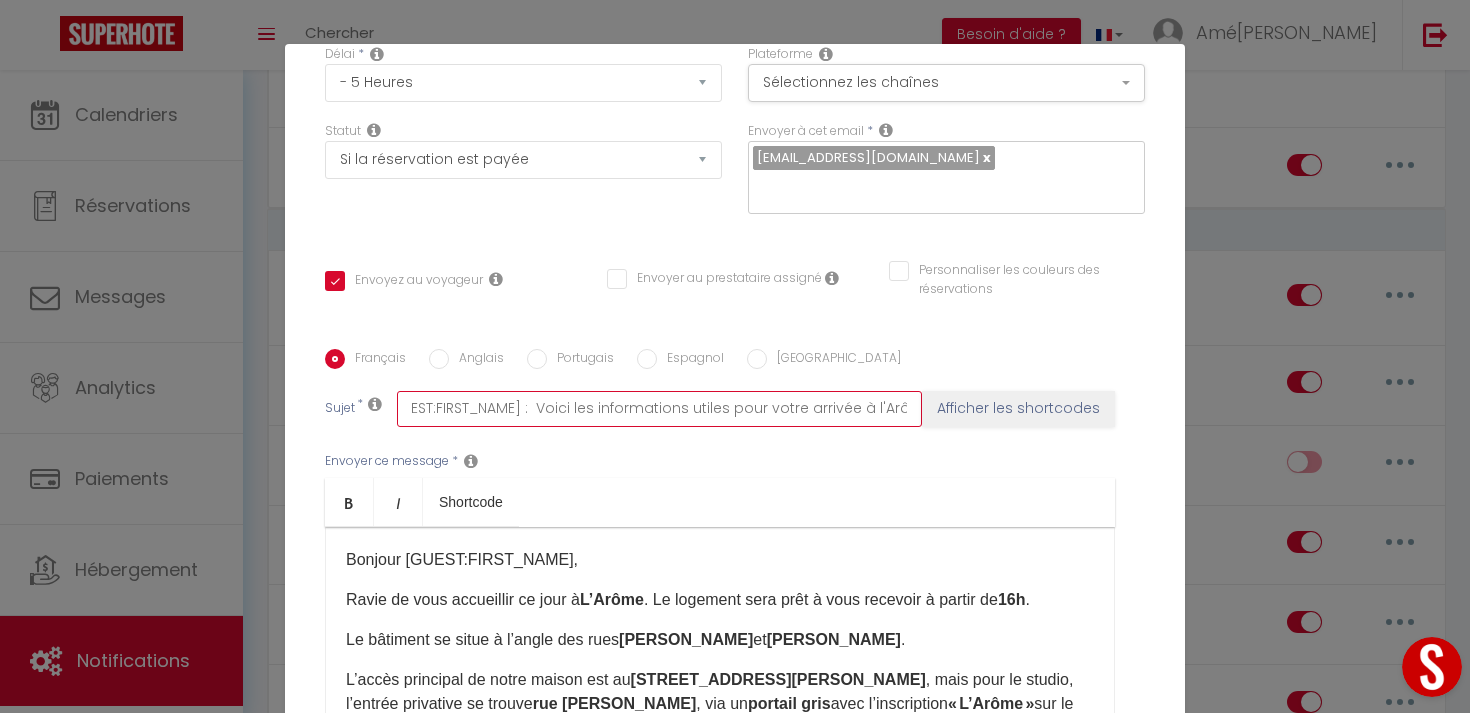 drag, startPoint x: 718, startPoint y: 416, endPoint x: 1092, endPoint y: 416, distance: 374 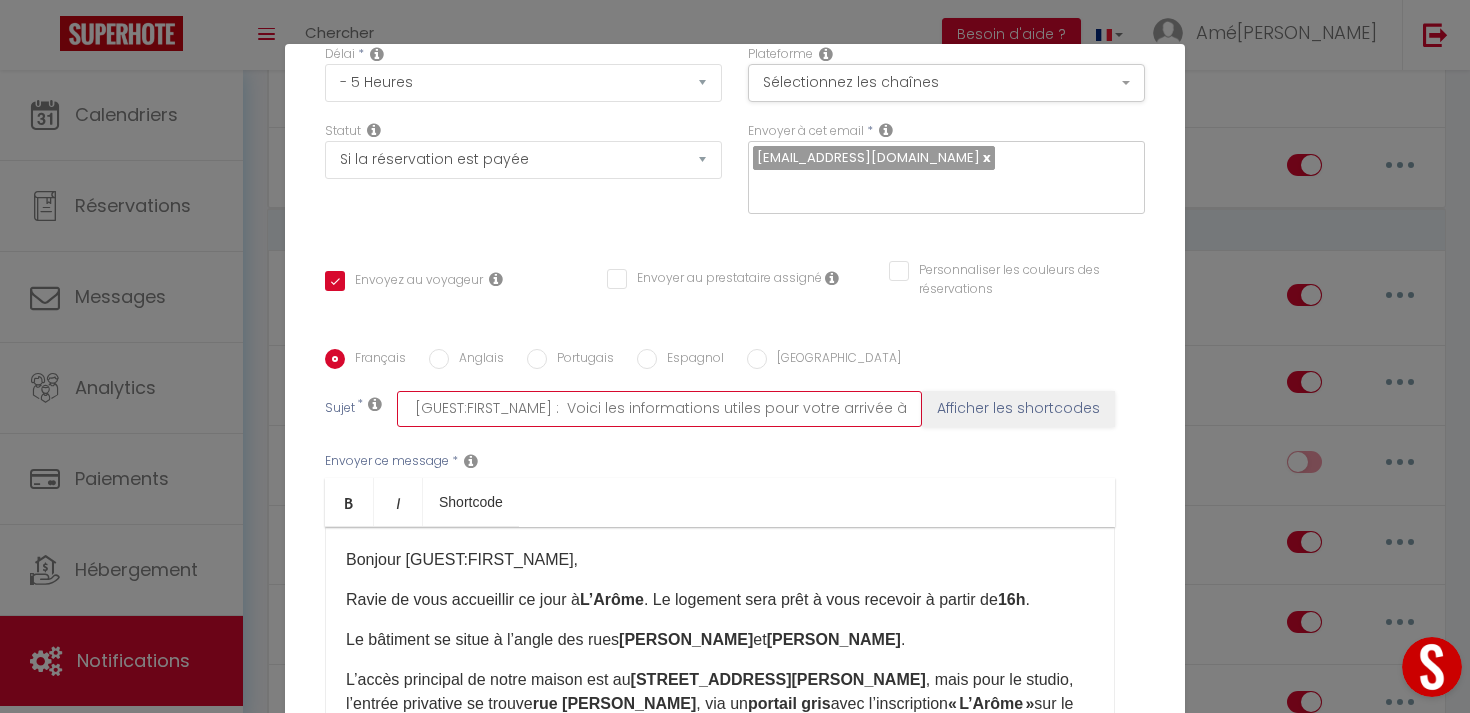 checkbox on "true" 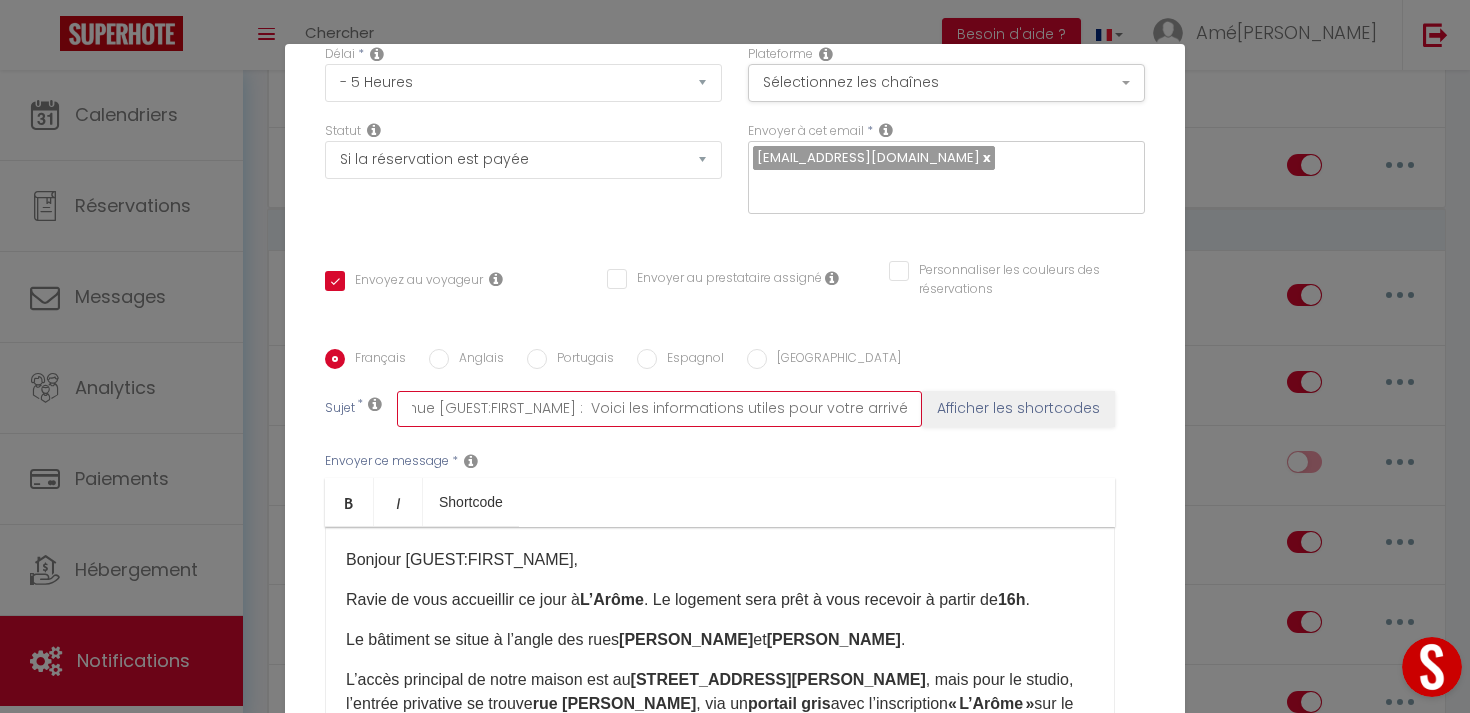 type on "Bienvenue [GUEST:FIRST_NAME] :  Voici les informations utiles pour votre arrivée" 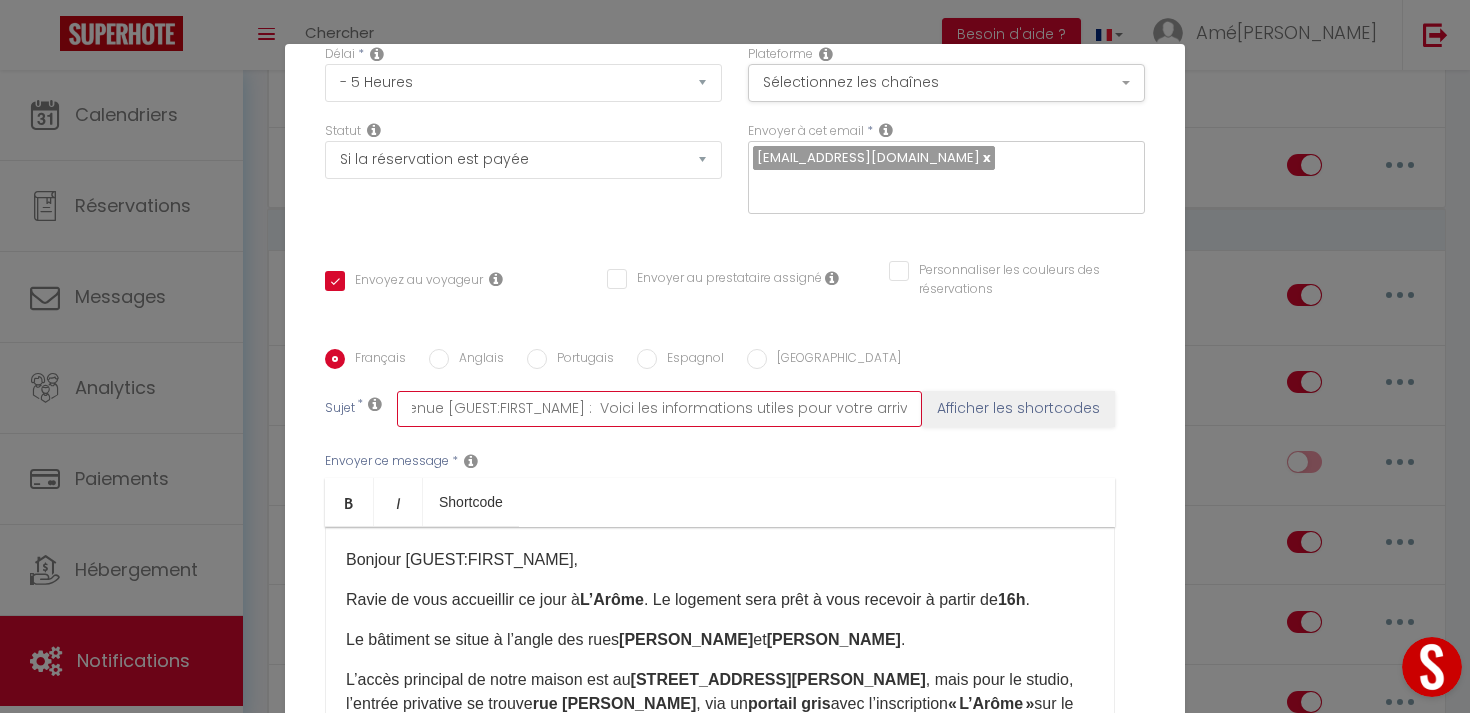 type on "Bienvenue [GUEST:FIRST_NAME] :  Voici les informations utiles pour votre arrivée a" 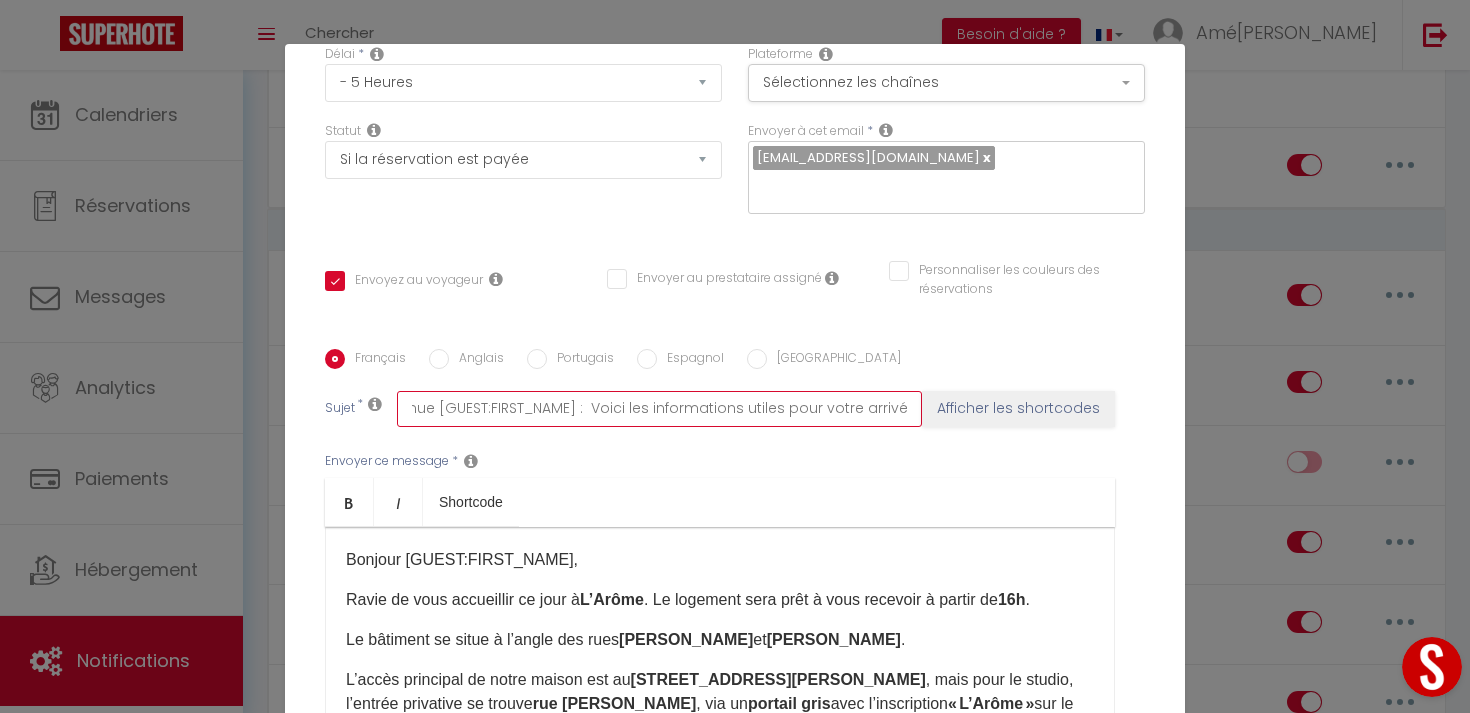 type on "Bienvenue [GUEST:FIRST_NAME] :  Voici les informations utiles pour votre arrivée au" 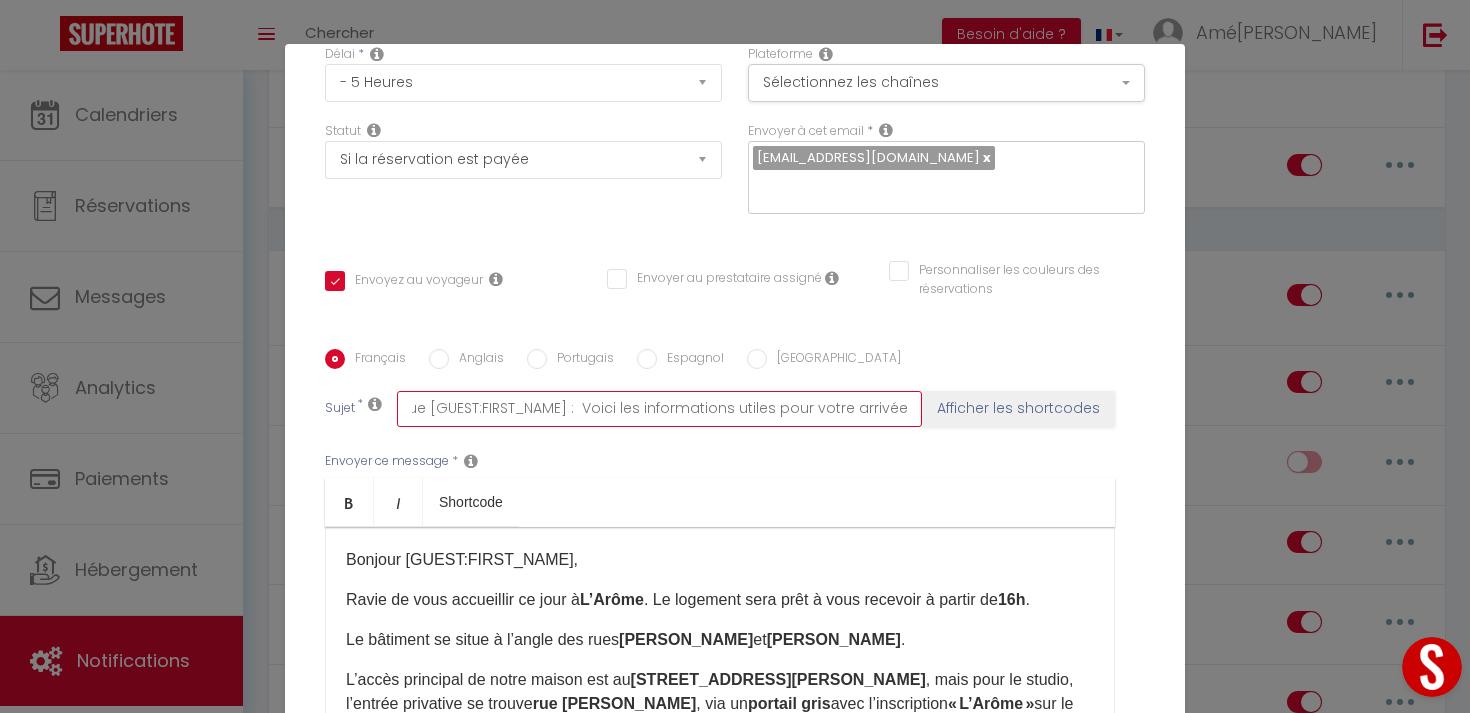 type on "Bienvenue [GUEST:FIRST_NAME] :  Voici les informations utiles pour votre arrivée au" 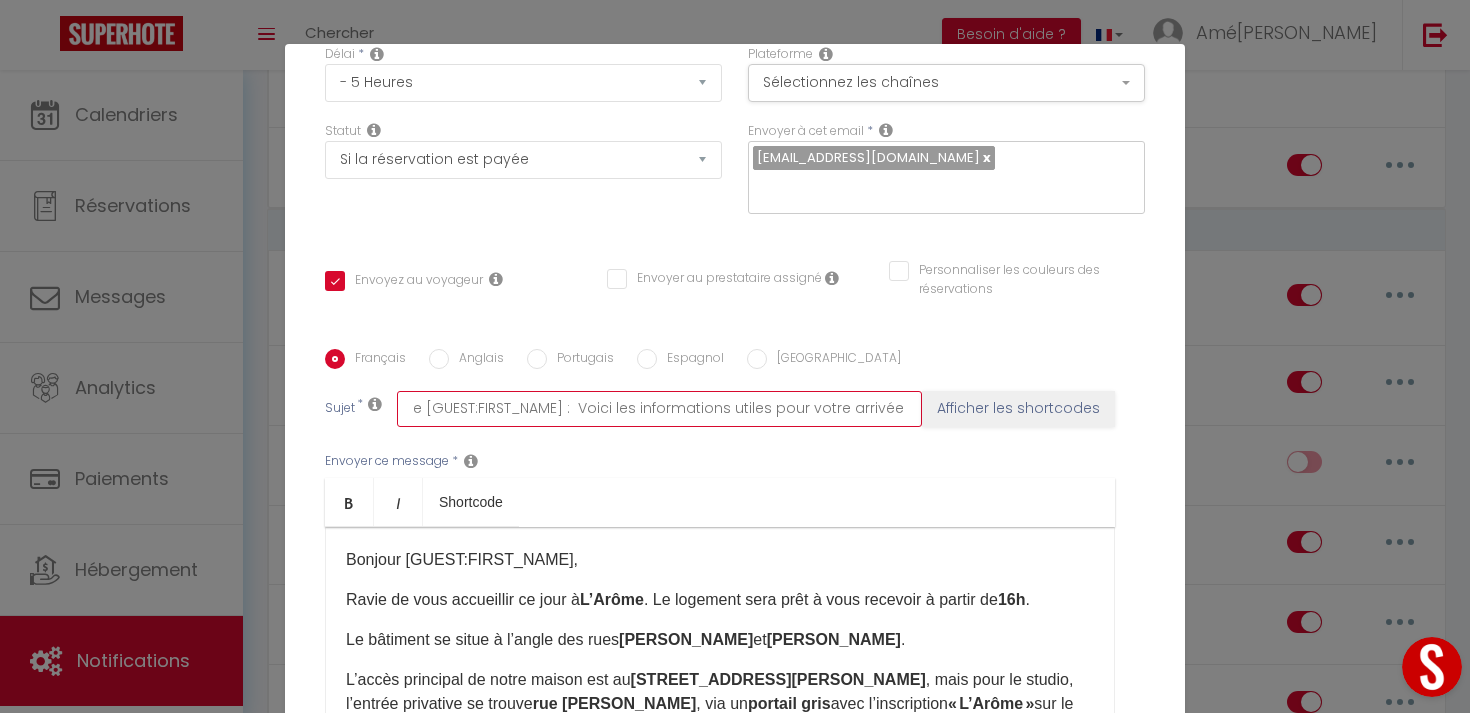 type on "Bienvenue [GUEST:FIRST_NAME] :  Voici les informations utiles pour votre arrivée au S" 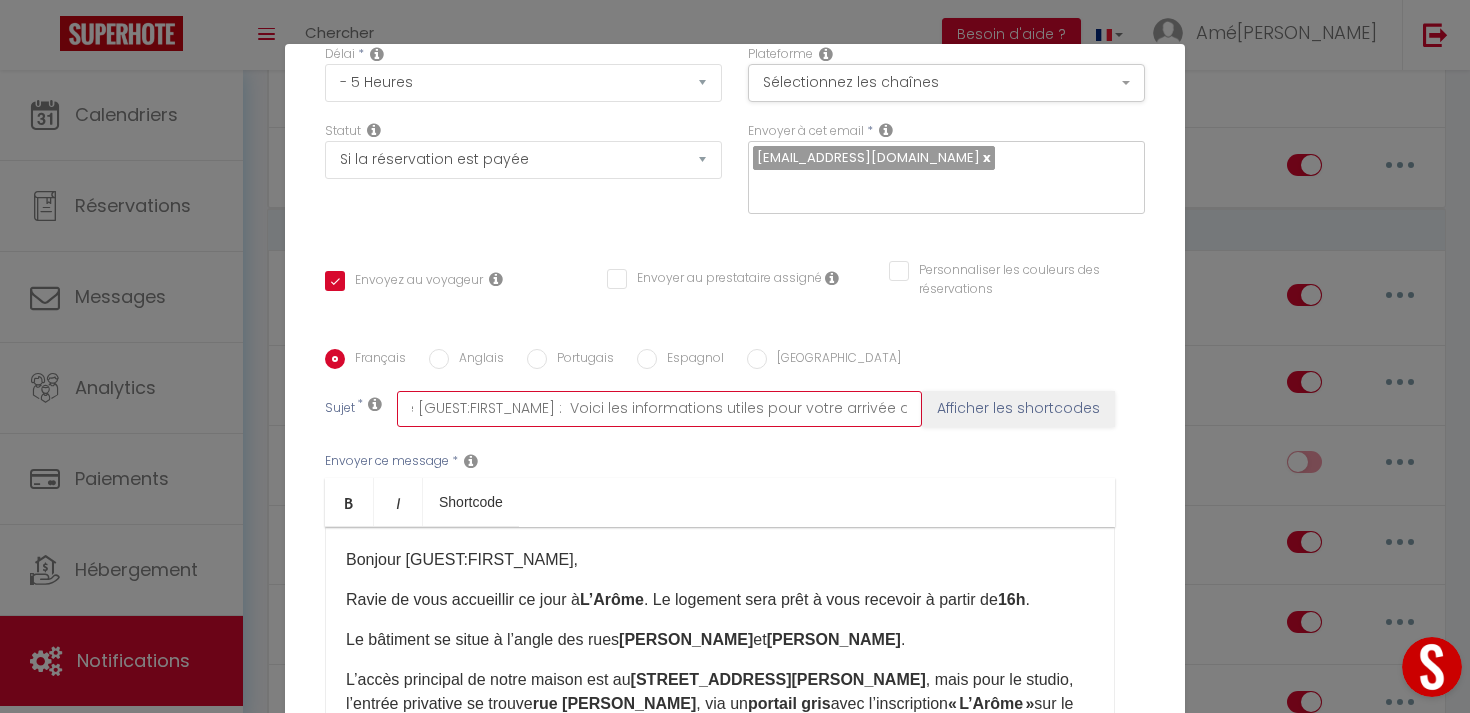 type on "Bienvenue [GUEST:FIRST_NAME] :  Voici les informations utiles pour votre arrivée au Sa" 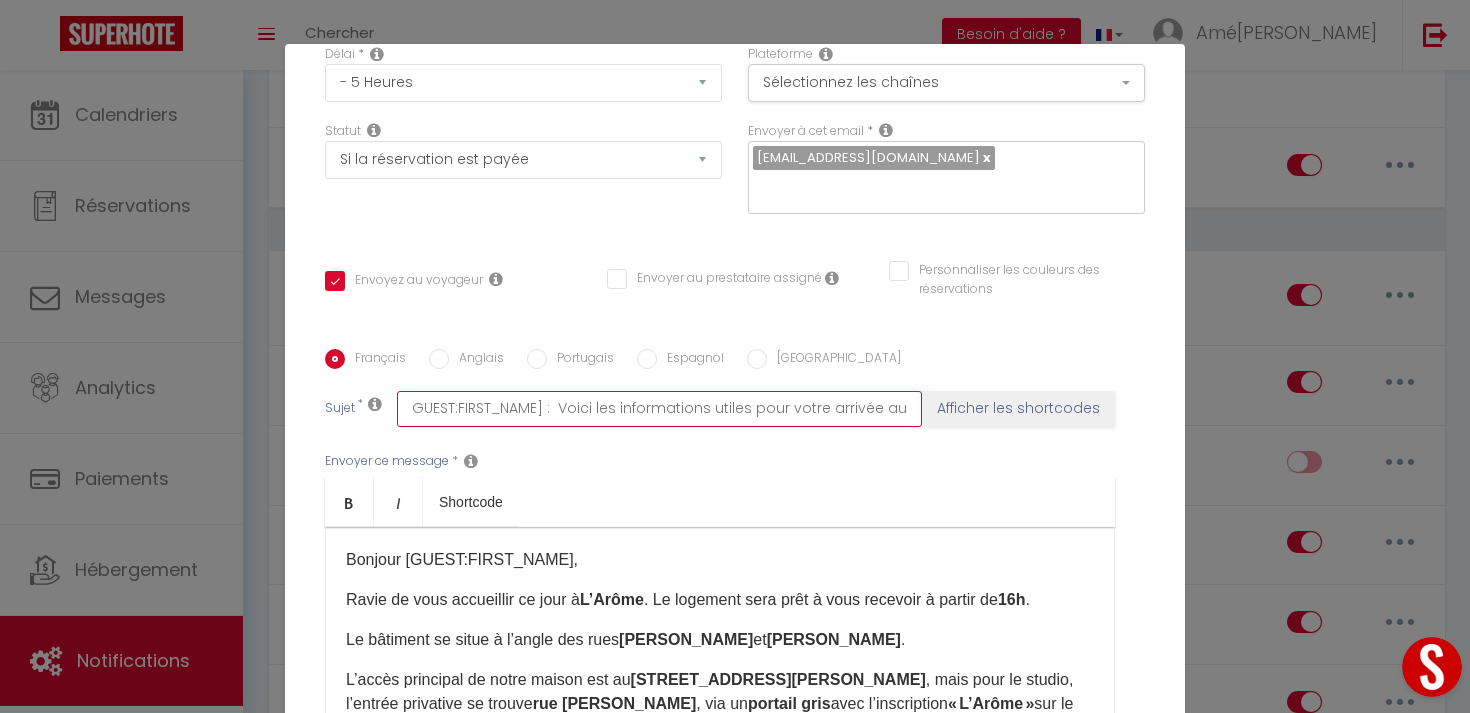 type on "Bienvenue [GUEST:FIRST_NAME] :  Voici les informations utiles pour votre arrivée au Sain" 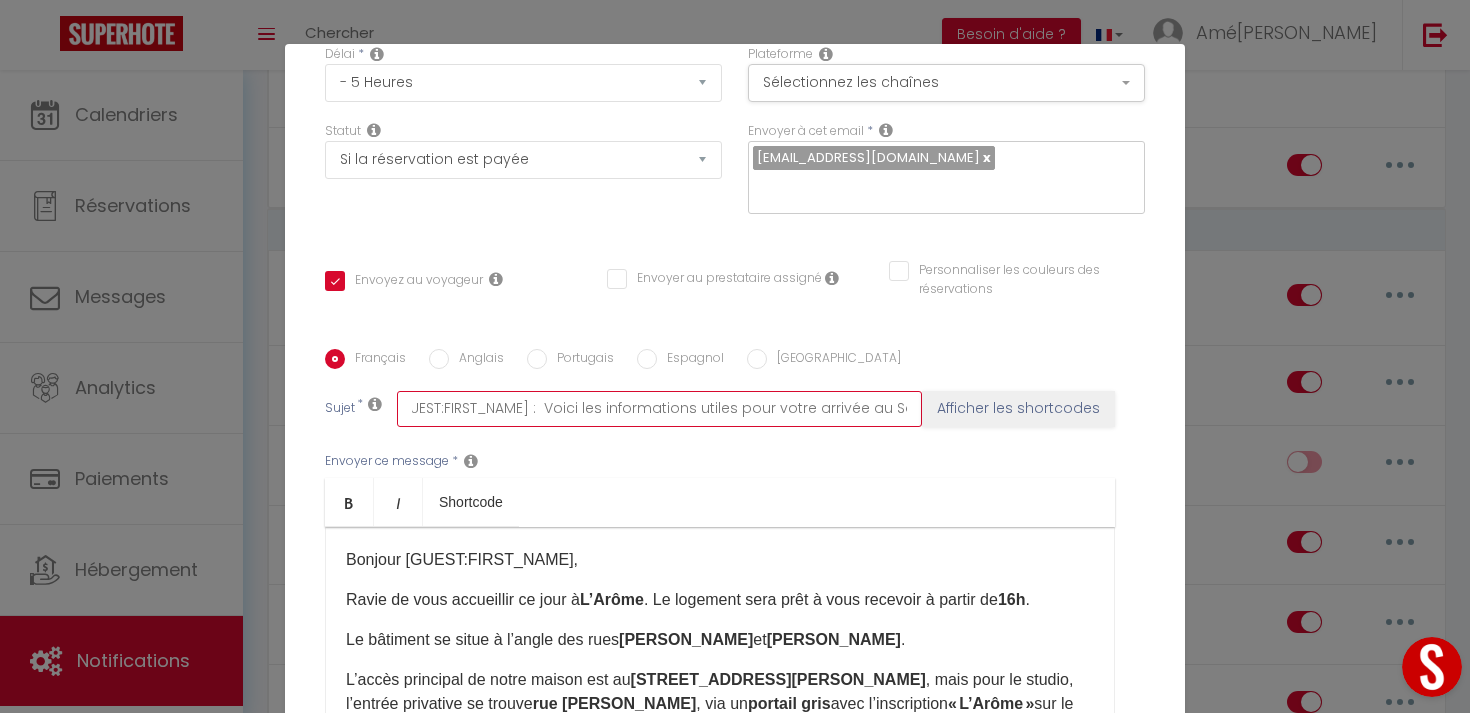 type on "Bienvenue [GUEST:FIRST_NAME] :  Voici les informations utiles pour votre arrivée au Saint" 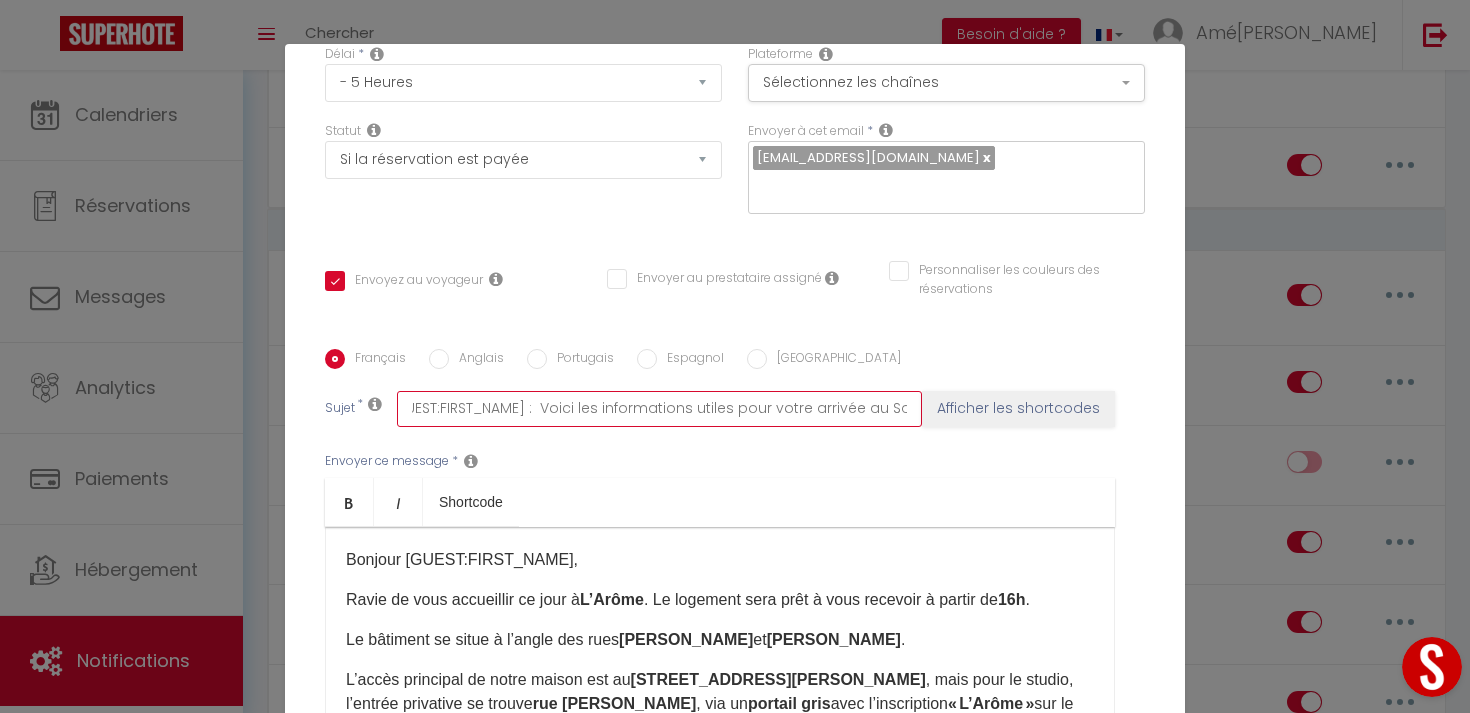 type on "Bienvenue [GUEST:FIRST_NAME] :  Voici les informations utiles pour votre arrivée au [GEOGRAPHIC_DATA]" 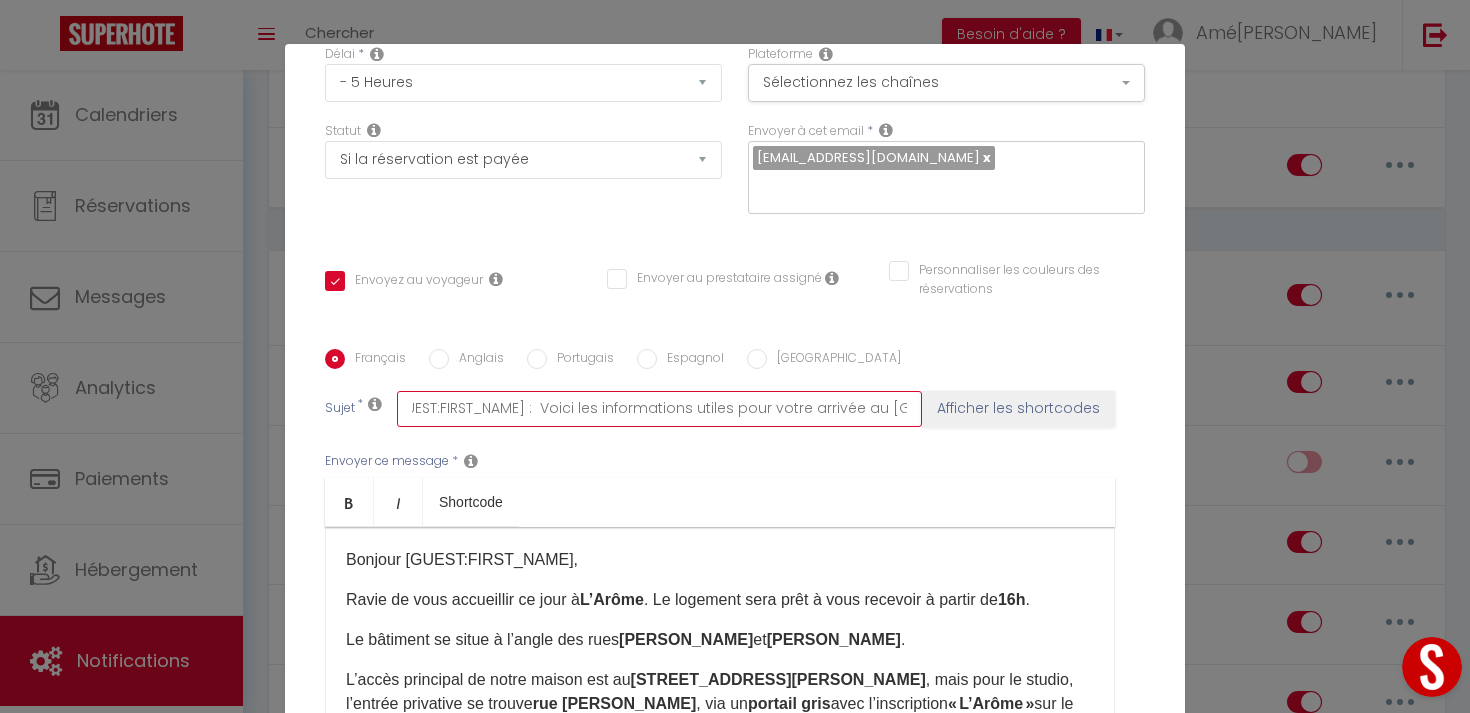 checkbox on "true" 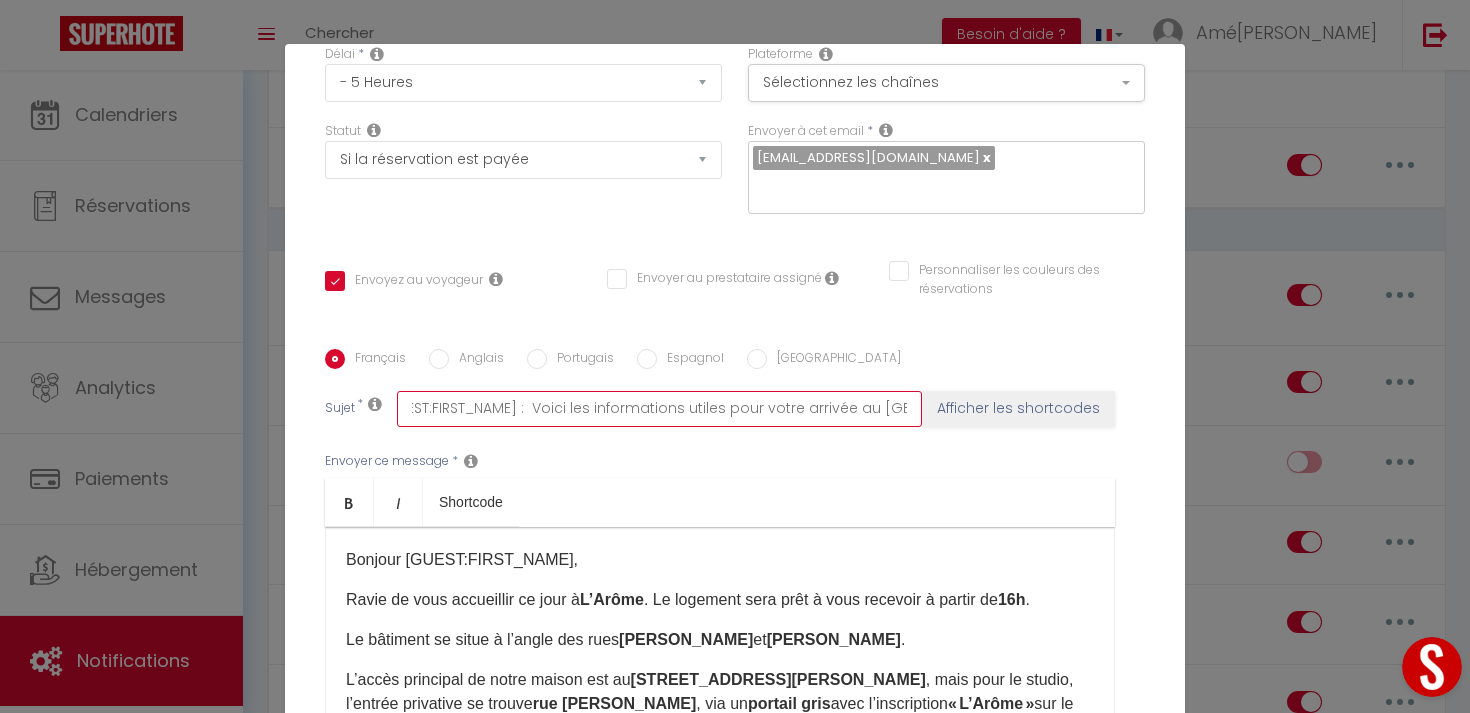 type on "Bienvenue [GUEST:FIRST_NAME] :  Voici les informations utiles pour votre arrivée au [GEOGRAPHIC_DATA]" 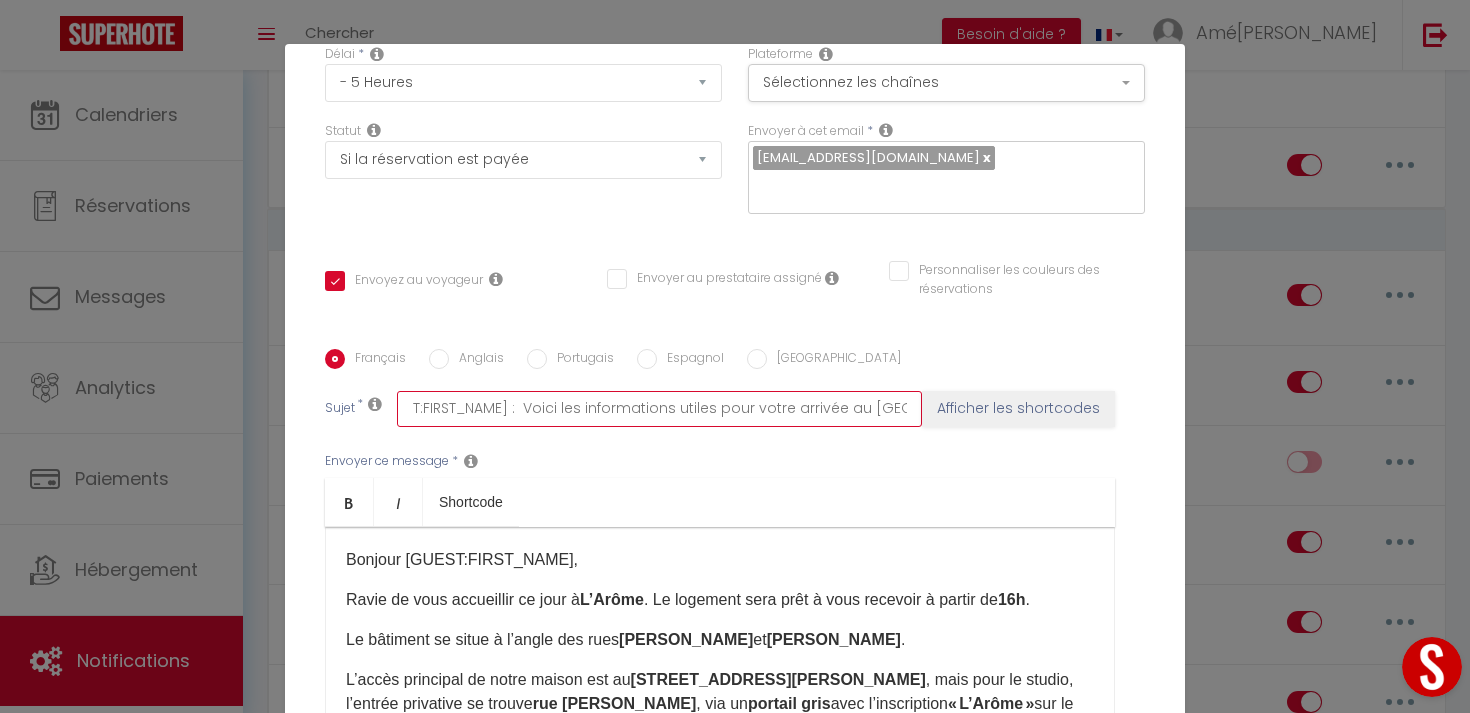 type on "Bienvenue [GUEST:FIRST_NAME] :  Voici les informations utiles pour votre arrivée au [GEOGRAPHIC_DATA]" 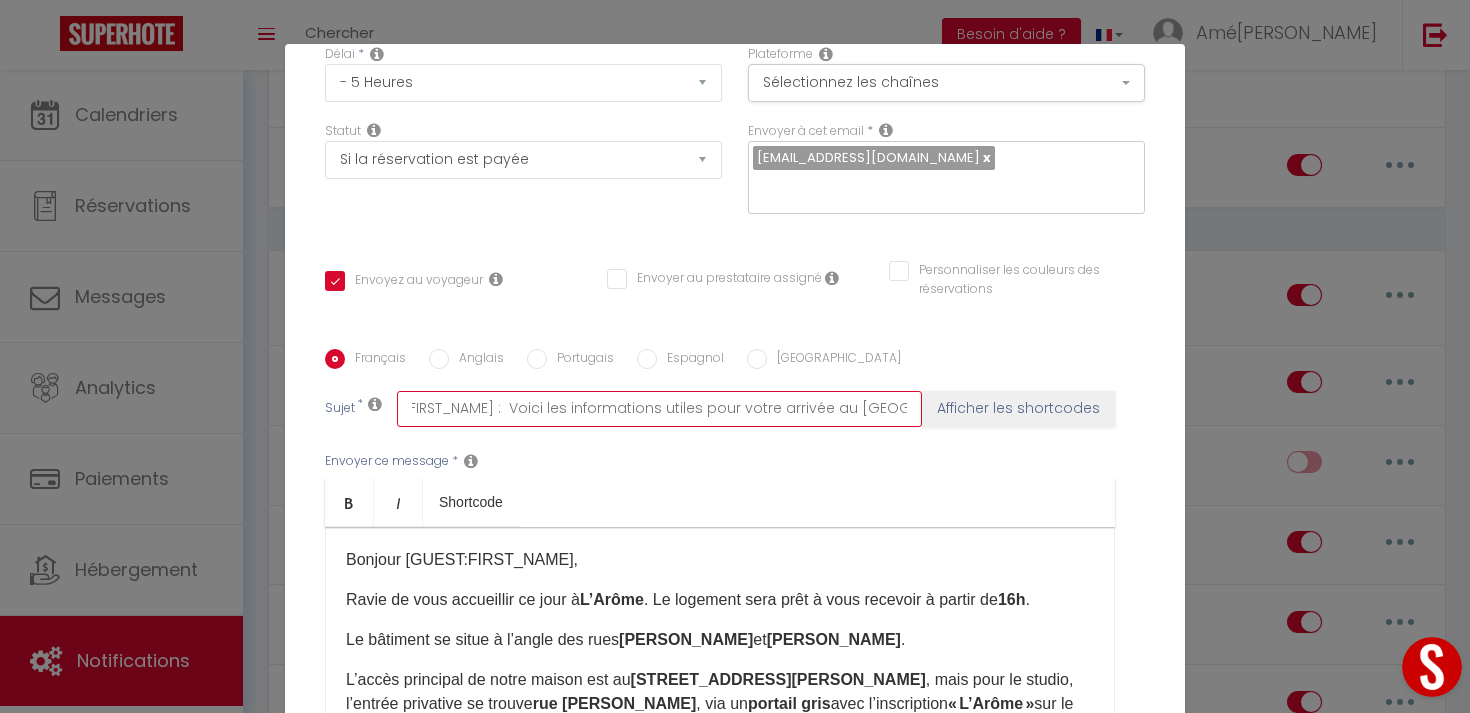 type on "Bienvenue [GUEST:FIRST_NAME] :  Voici les informations utiles pour votre arrivée au [GEOGRAPHIC_DATA]" 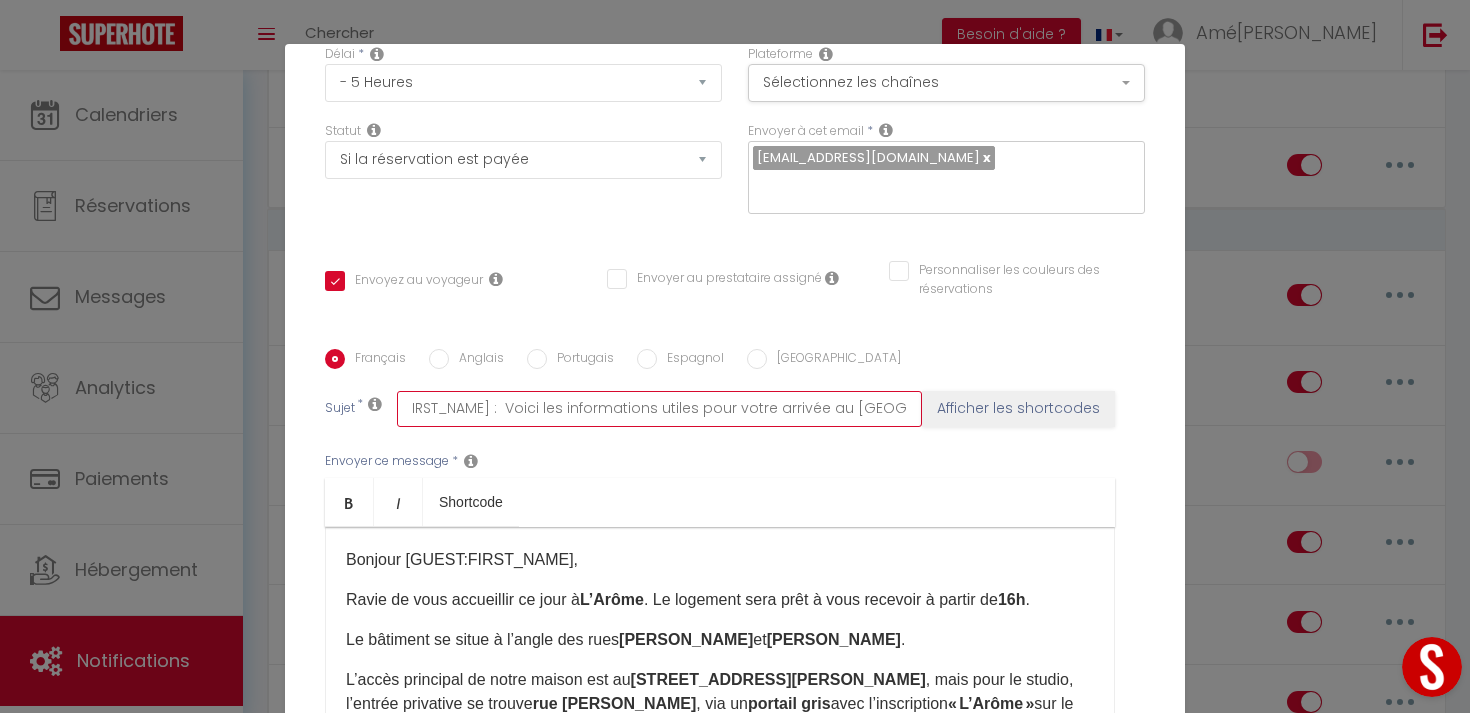type on "Bienvenue [GUEST:FIRST_NAME] :  Voici les informations utiles pour votre arrivée au [GEOGRAPHIC_DATA]" 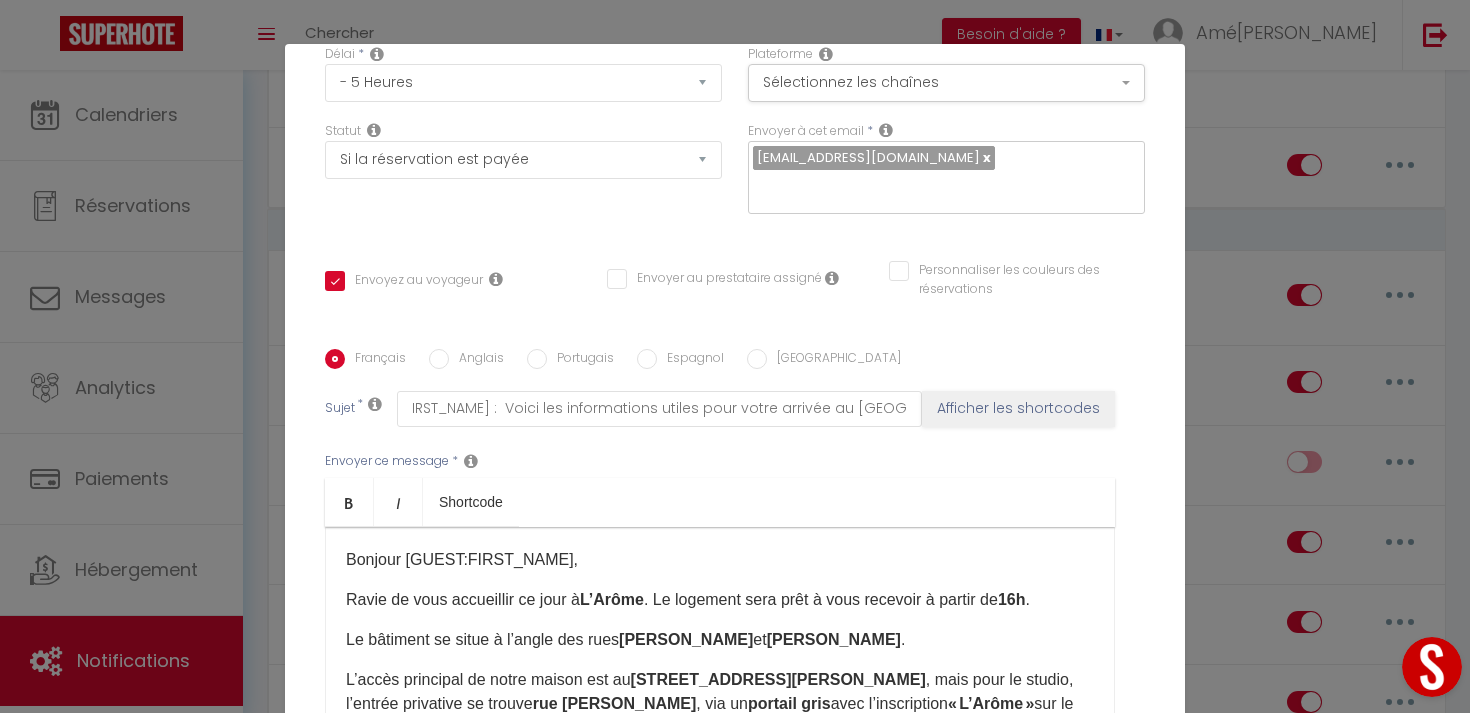 click on "Bold Italic Shortcode" at bounding box center [720, 502] 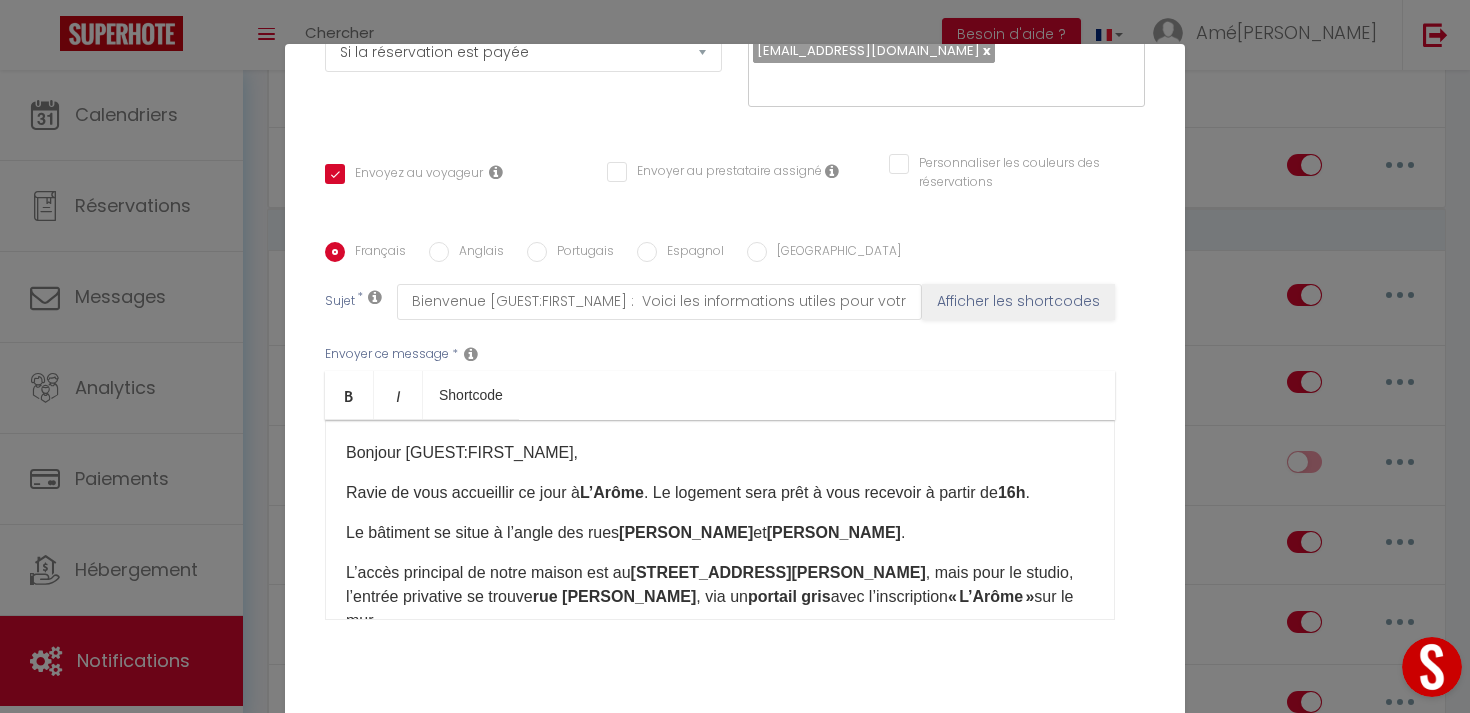 scroll, scrollTop: 355, scrollLeft: 0, axis: vertical 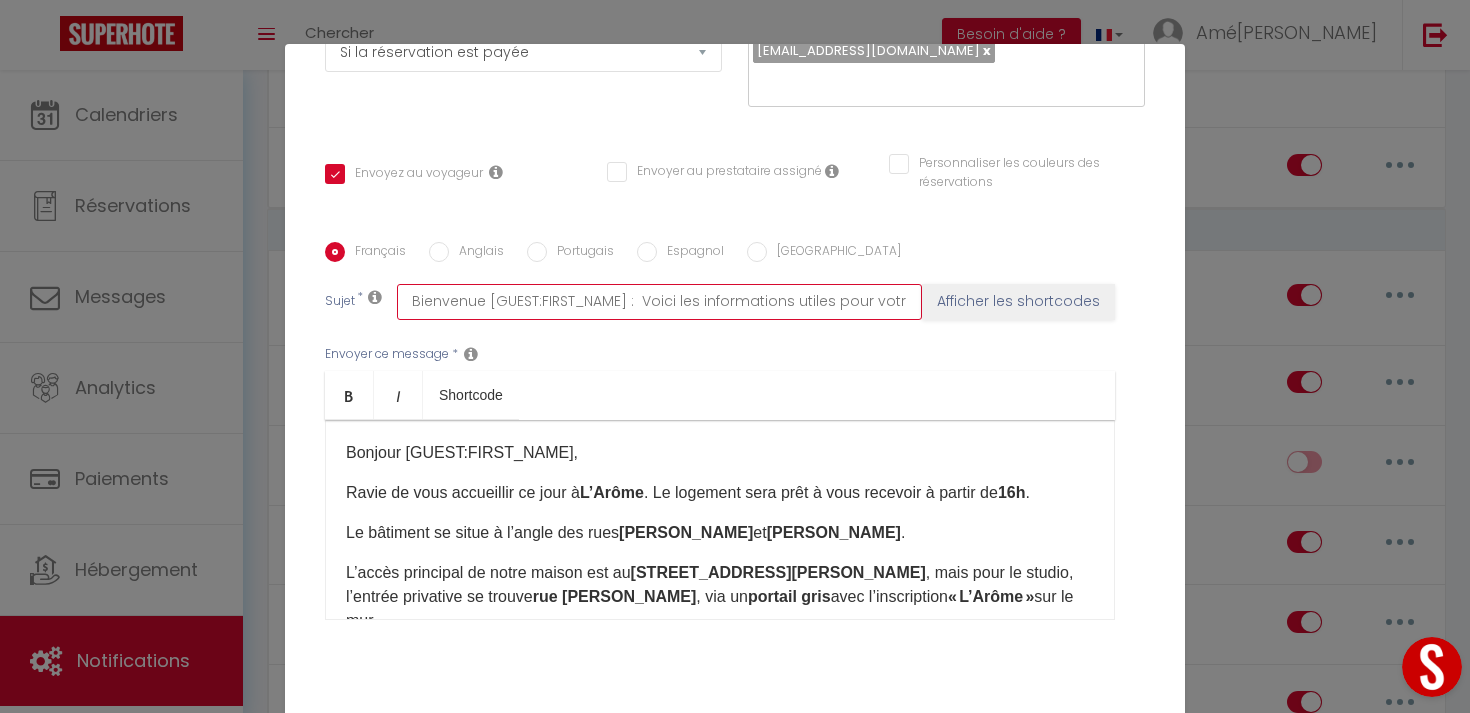 click on "Bienvenue [GUEST:FIRST_NAME] :  Voici les informations utiles pour votre arrivée au [GEOGRAPHIC_DATA]" at bounding box center (659, 302) 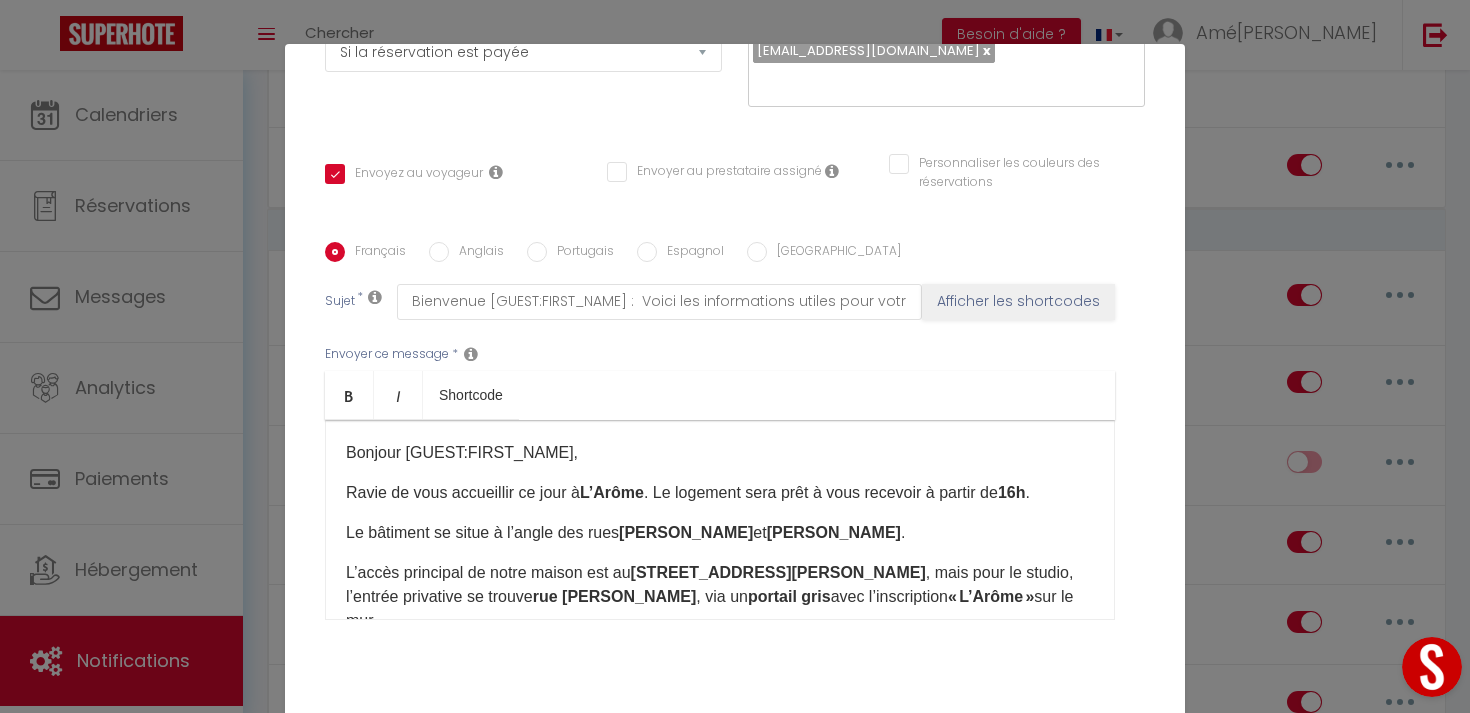 click on "Bonjour [GUEST:FIRST_NAME],​
Ravie de vous accueillir ce jour à  L’Arôme . Le logement sera prêt à vous recevoir à partir de  16h .
Le bâtiment se situe à l’angle des rues  [PERSON_NAME]  et  [PERSON_NAME] .
L’accès principal de notre maison est au  [STREET_ADDRESS][PERSON_NAME] , mais pour le studio, l’entrée privative se trouve  [GEOGRAPHIC_DATA][PERSON_NAME] , via un  portail gris  avec l’inscription  « [GEOGRAPHIC_DATA] »  sur le mur.
La porte extérieure est ouverte. La  boîte à clé  se trouve juste à gauche dans l’entourage de la porte. Le  code est 2503 .
Vous trouverez également,  en bas de l’escalier derrière les rideaux , deux chaises à disposition pour la table située à l’étage.
🧺  Au moment de votre départ , merci de bien vouloir :
• 	 Déposer les  draps, serviettes et poubelles en bas de l’escalier ,
• 	 Fermer les  velux ,
• 	 Remettre la clé dans la boîte où vous l’avez trouvée.
ℹ️ À noter : le  ." at bounding box center (720, 520) 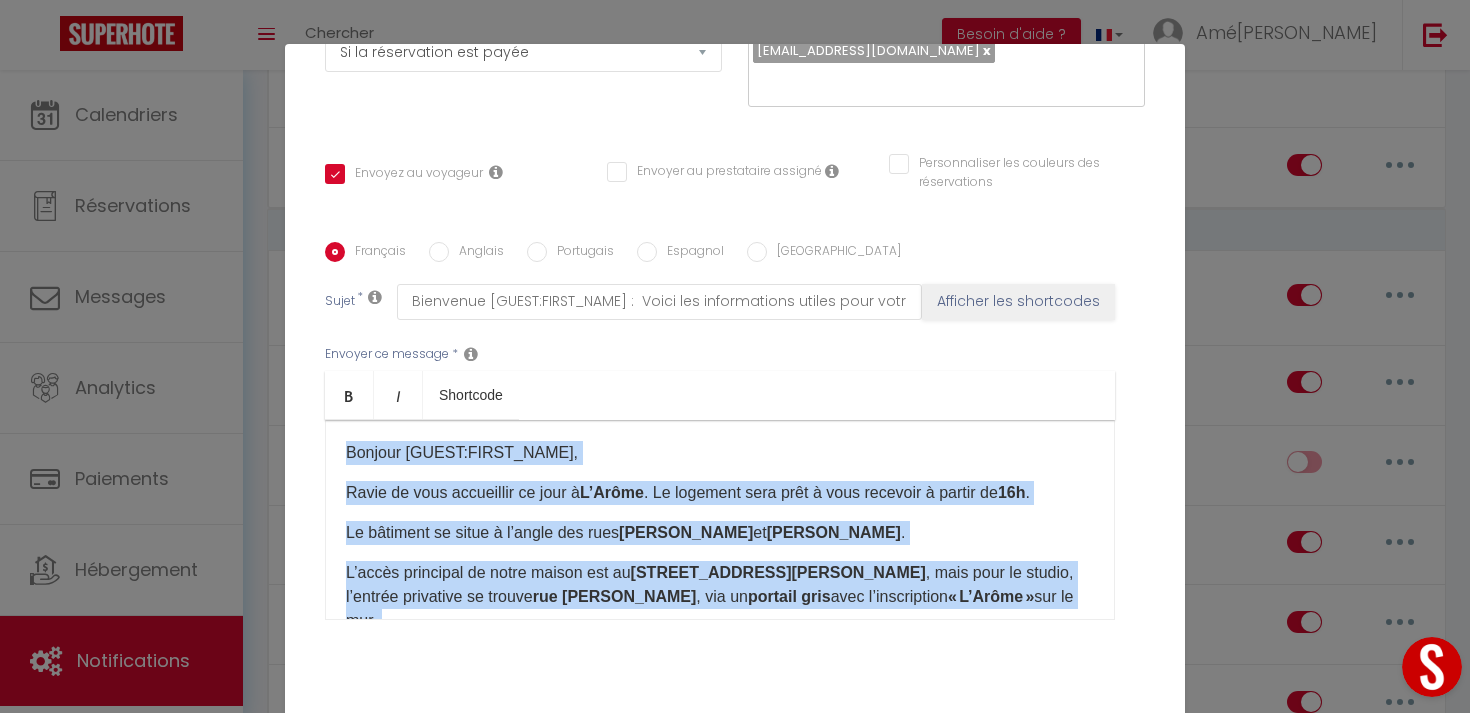 scroll, scrollTop: 606, scrollLeft: 0, axis: vertical 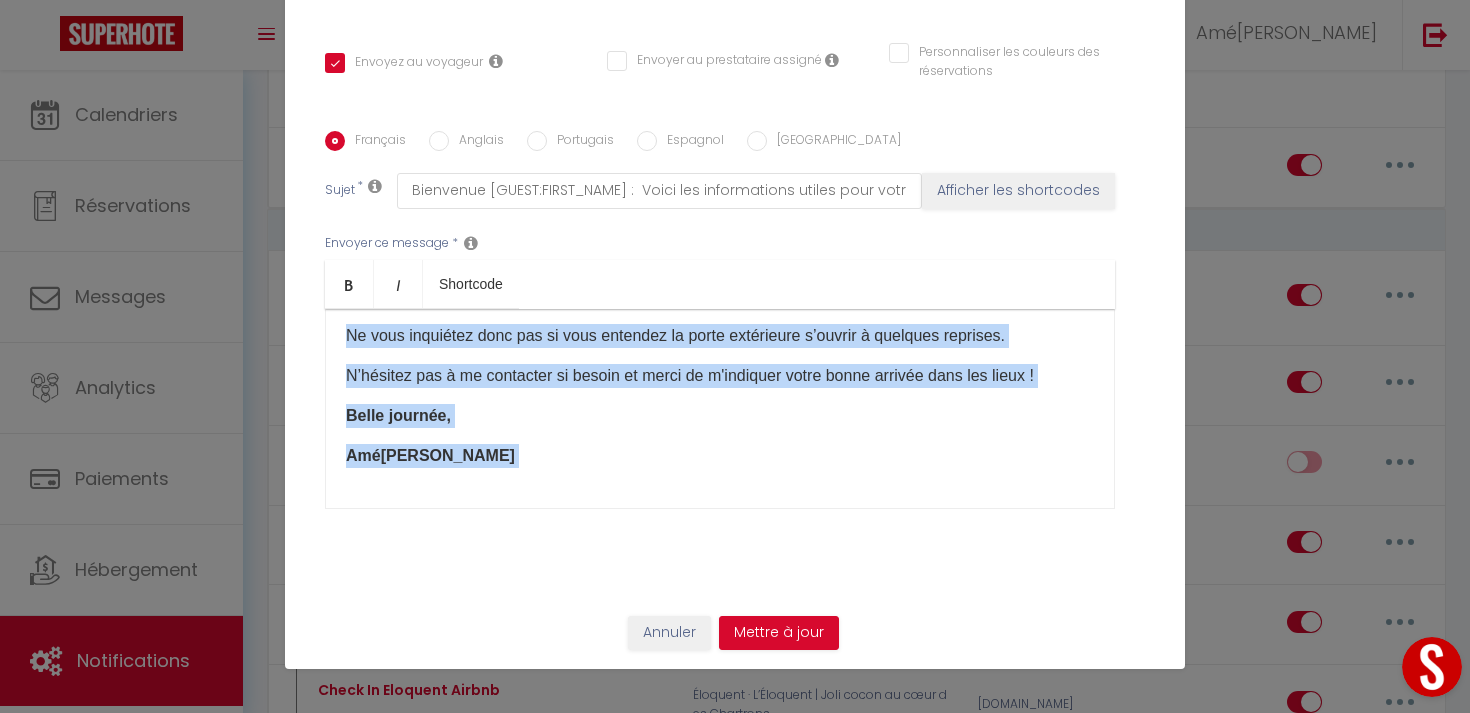 drag, startPoint x: 350, startPoint y: 455, endPoint x: 1153, endPoint y: 724, distance: 846.8589 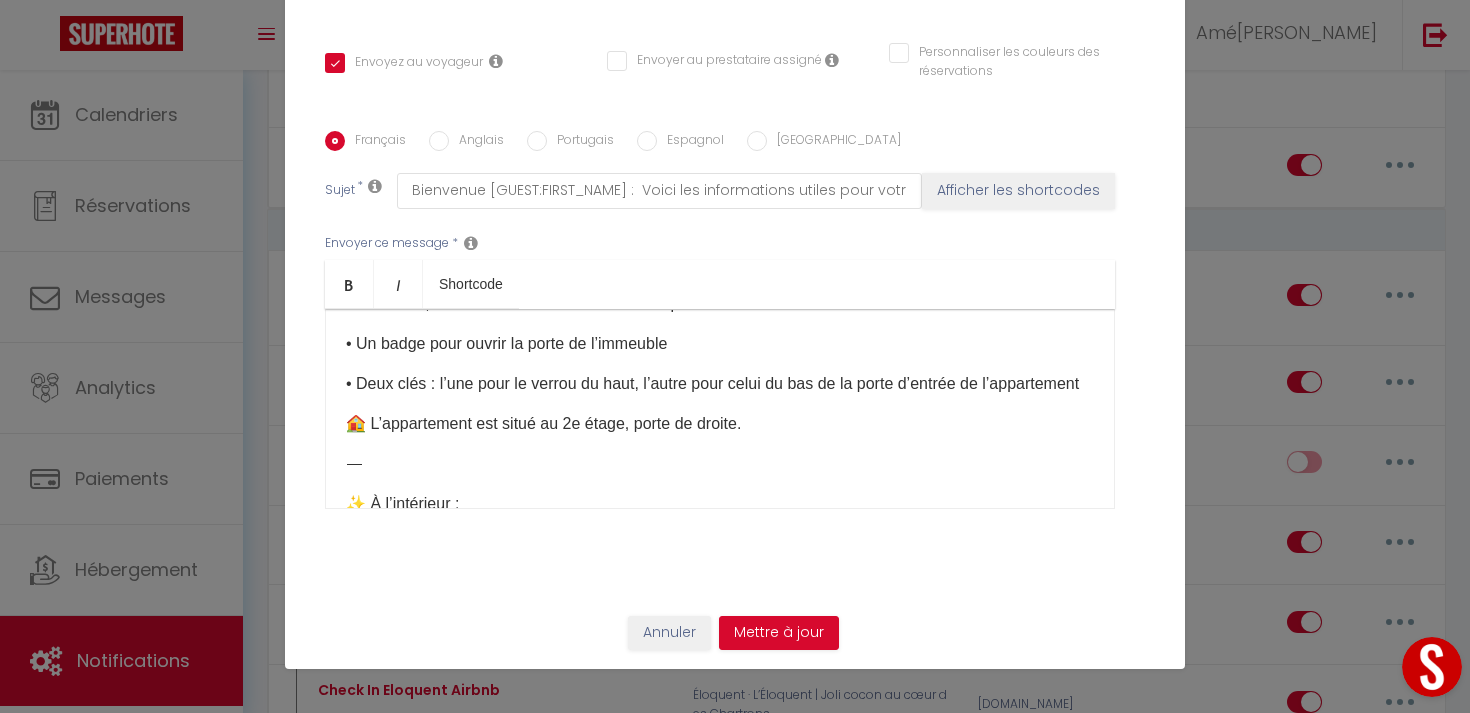 scroll, scrollTop: 0, scrollLeft: 0, axis: both 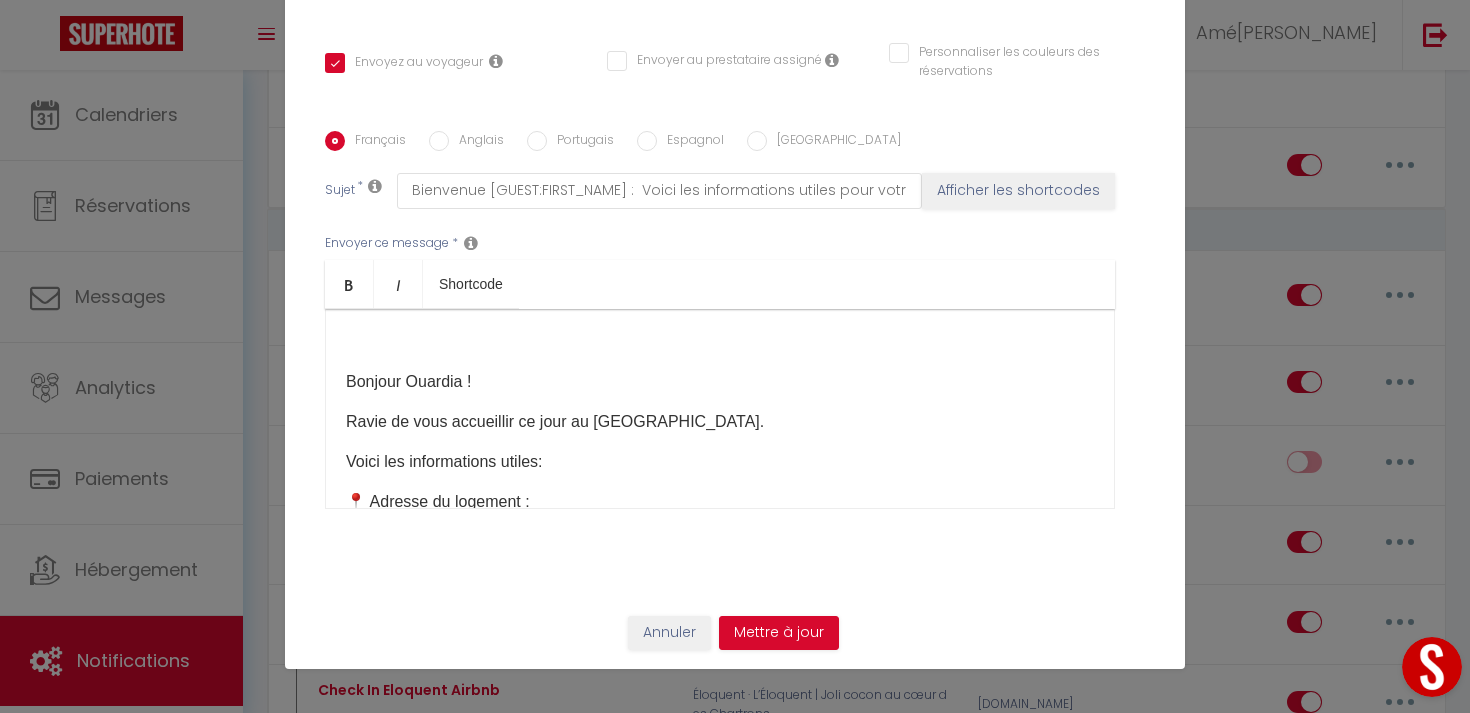 click on "Bonjour Ouardia !" at bounding box center [720, 382] 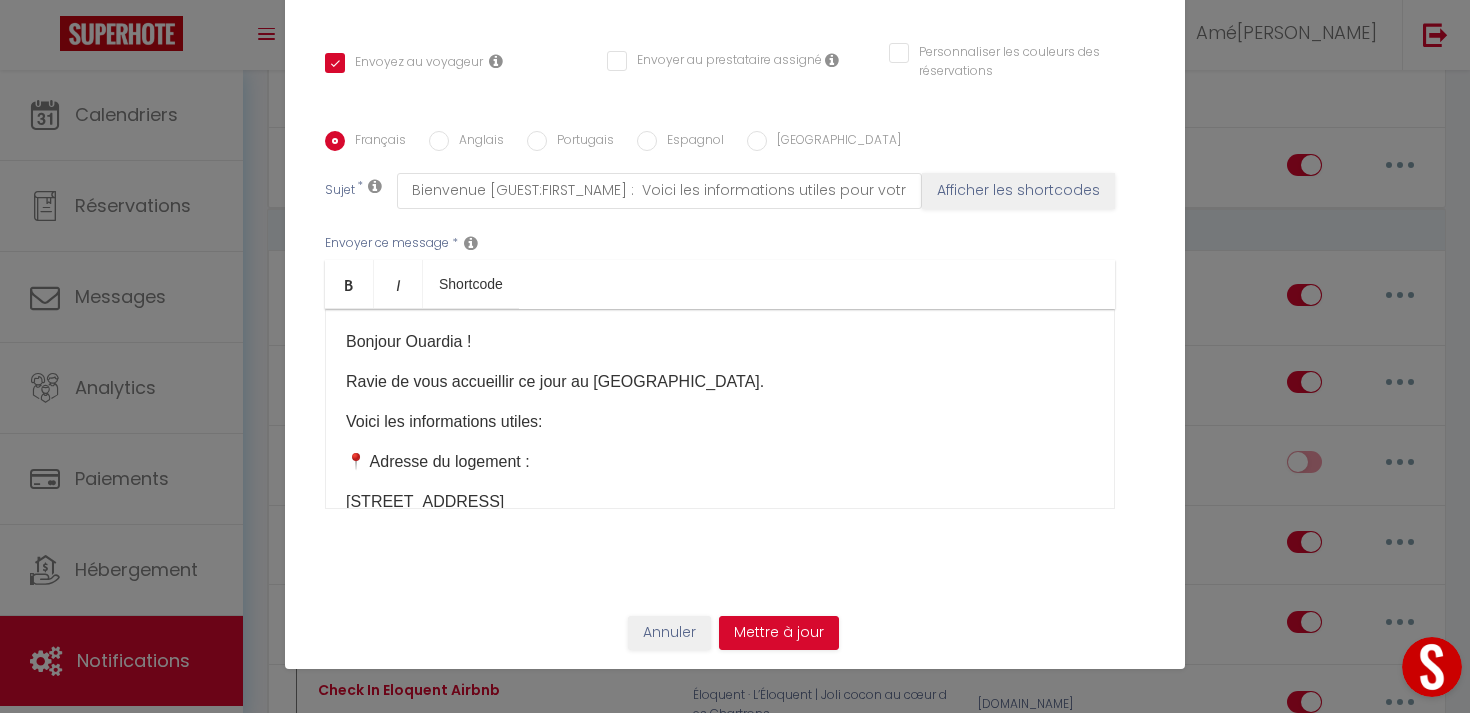 click on "Bonjour Ouardia !" at bounding box center [720, 342] 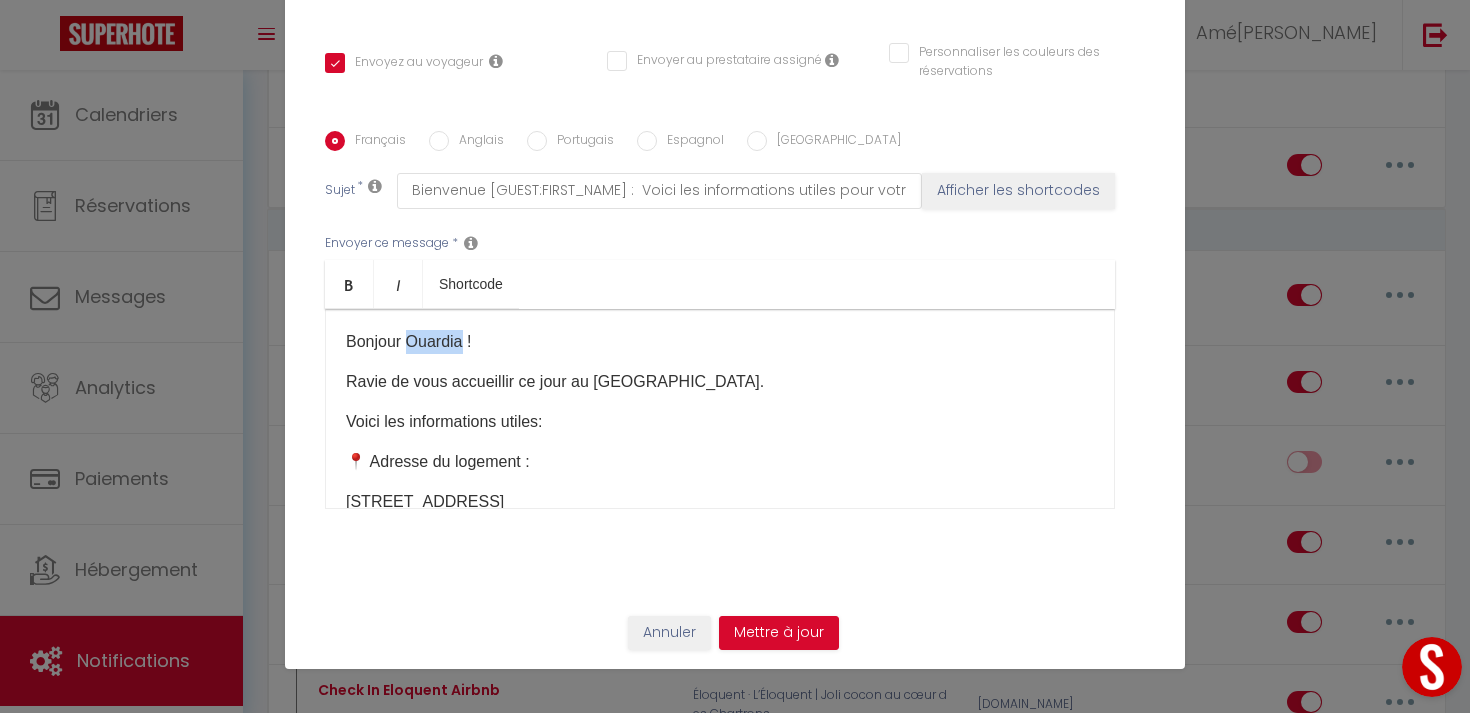 click on "Bonjour Ouardia !" at bounding box center (720, 342) 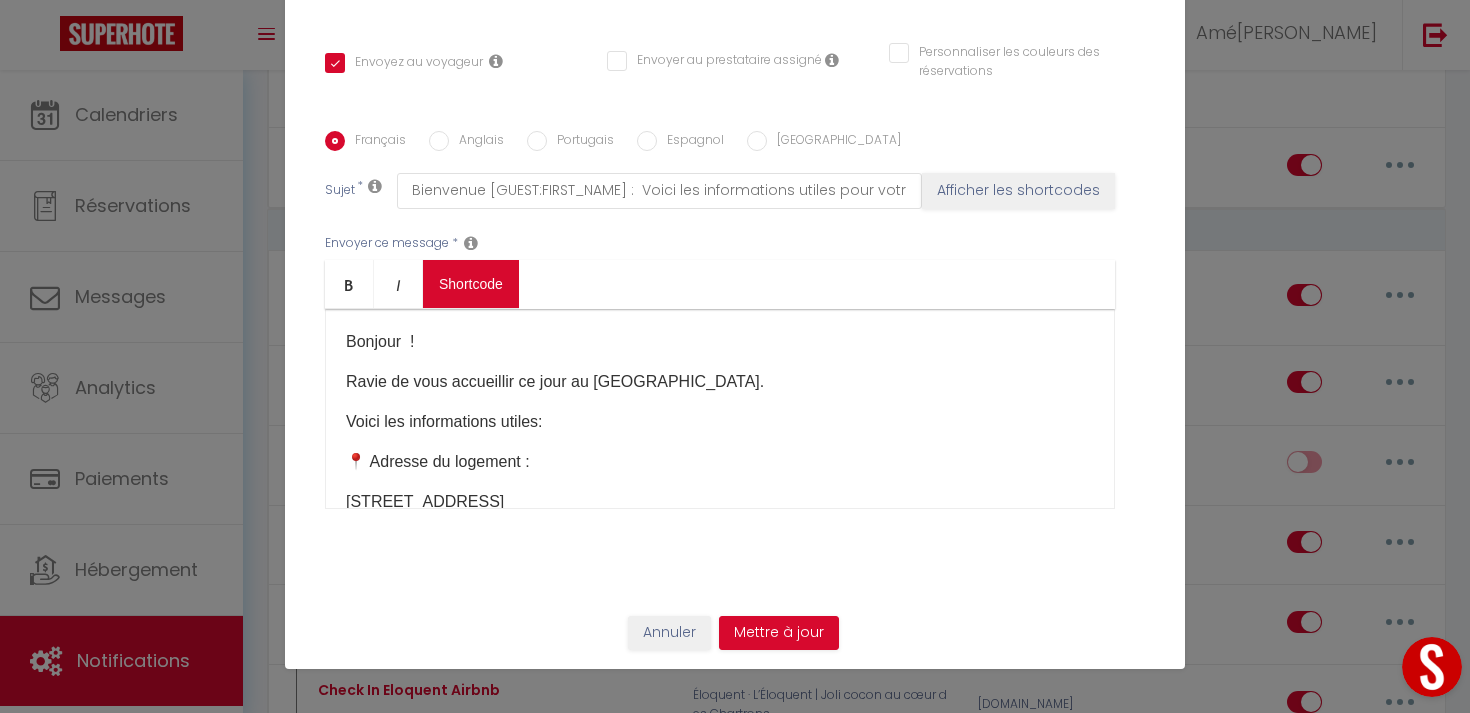 click on "Coaching SuperHote ce soir à 18h00, pour participer:  [URL][DOMAIN_NAME][SECURITY_DATA]   ×     Toggle navigation       Toggle Search     Toggle menubar     Chercher   BUTTON
Besoin d'aide ?
Amélie   Paramètres        Équipe     Résultat de la recherche   Aucun résultat     Calendriers     Réservations     Messages     Analytics      Paiements     Hébergement     Notifications                 Résultat de la recherche   Id   Appart   Voyageur    Checkin   Checkout   Nuits   Pers.   Plateforme   Statut     Résultat de la recherche   Aucun résultat          Notifications
Actions
Nouvelle Notification    Exporter    Importer    Tous les apparts    L’Alta - Appartement spacieux 4 pers/Parc Peixotto Éloquent · L’Éloquent | Joli cocon au cœur des Chartrons L’[GEOGRAPHIC_DATA] - proche centre-ville, [GEOGRAPHIC_DATA] rénové [GEOGRAPHIC_DATA]" at bounding box center [735, 2108] 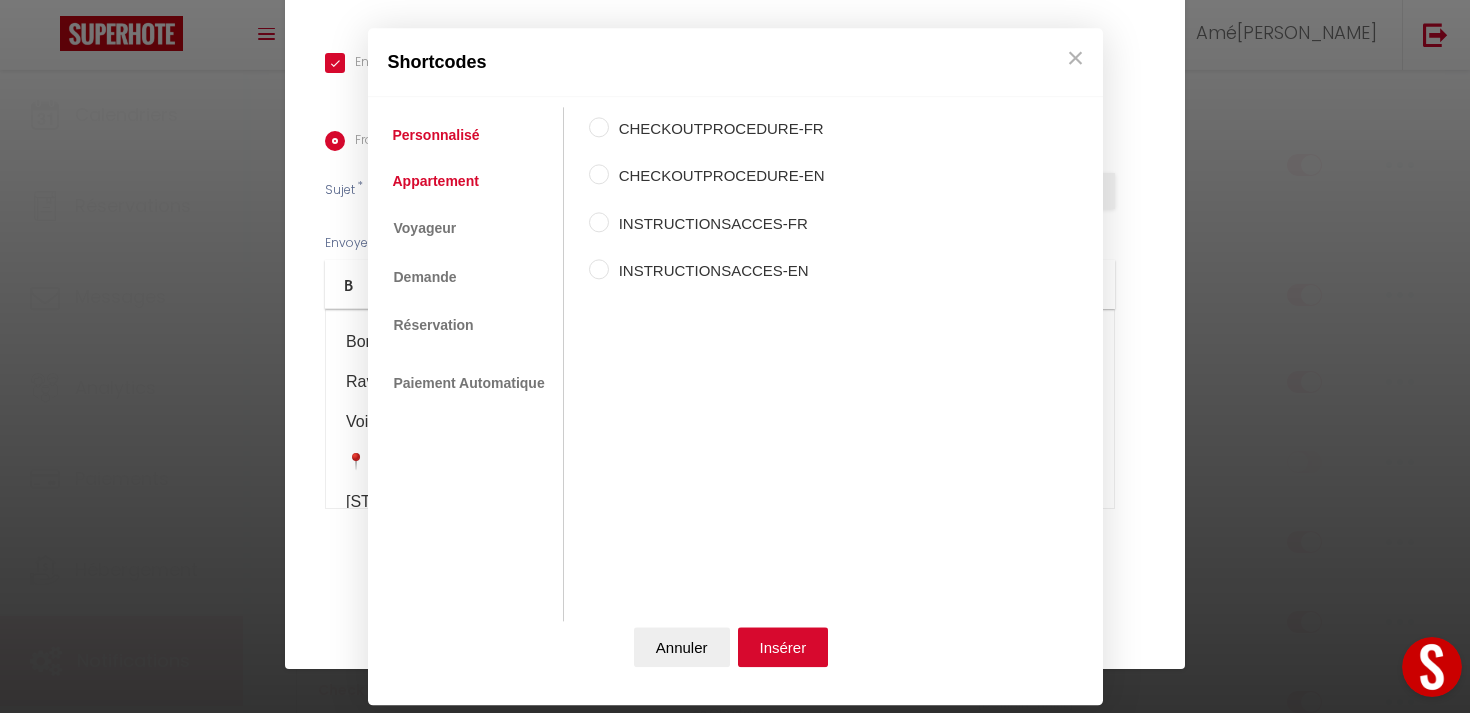 click on "Appartement" at bounding box center (436, 181) 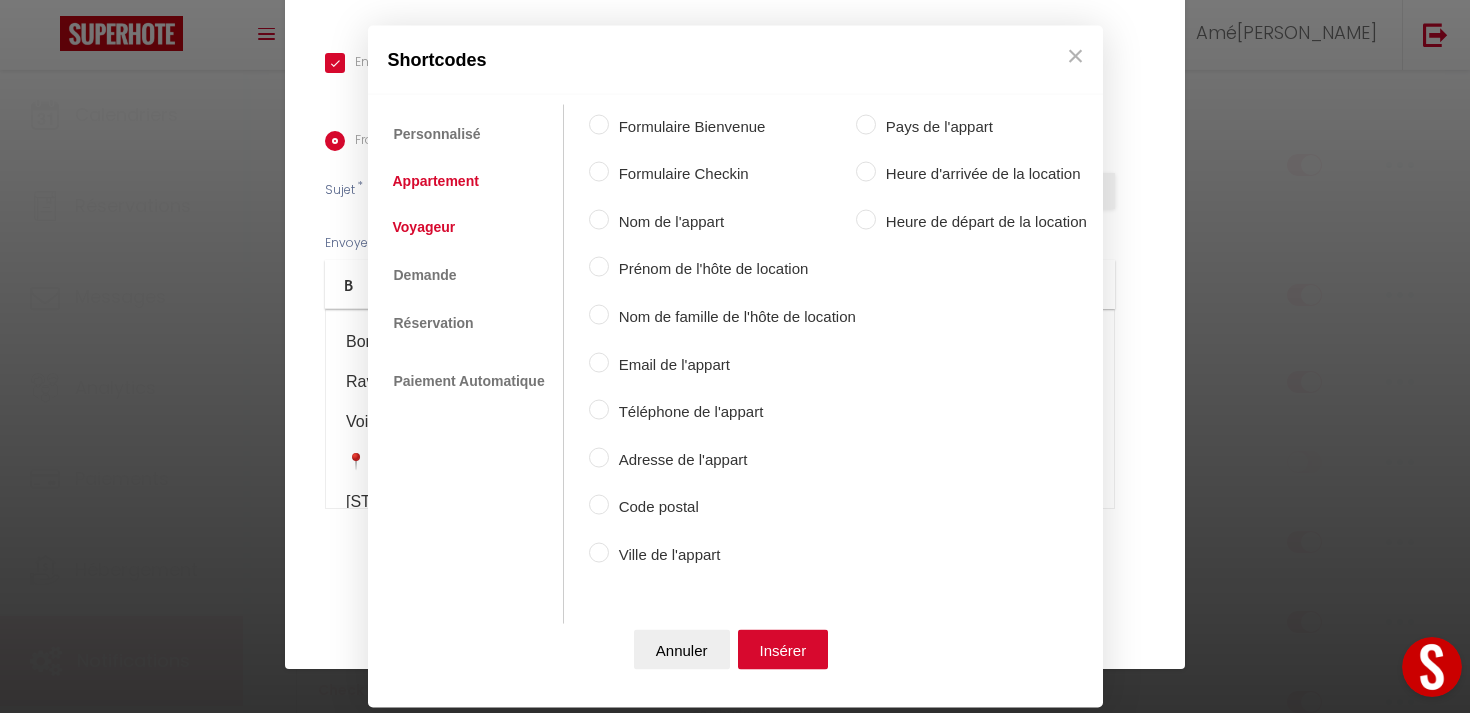 click on "Voyageur" at bounding box center (424, 227) 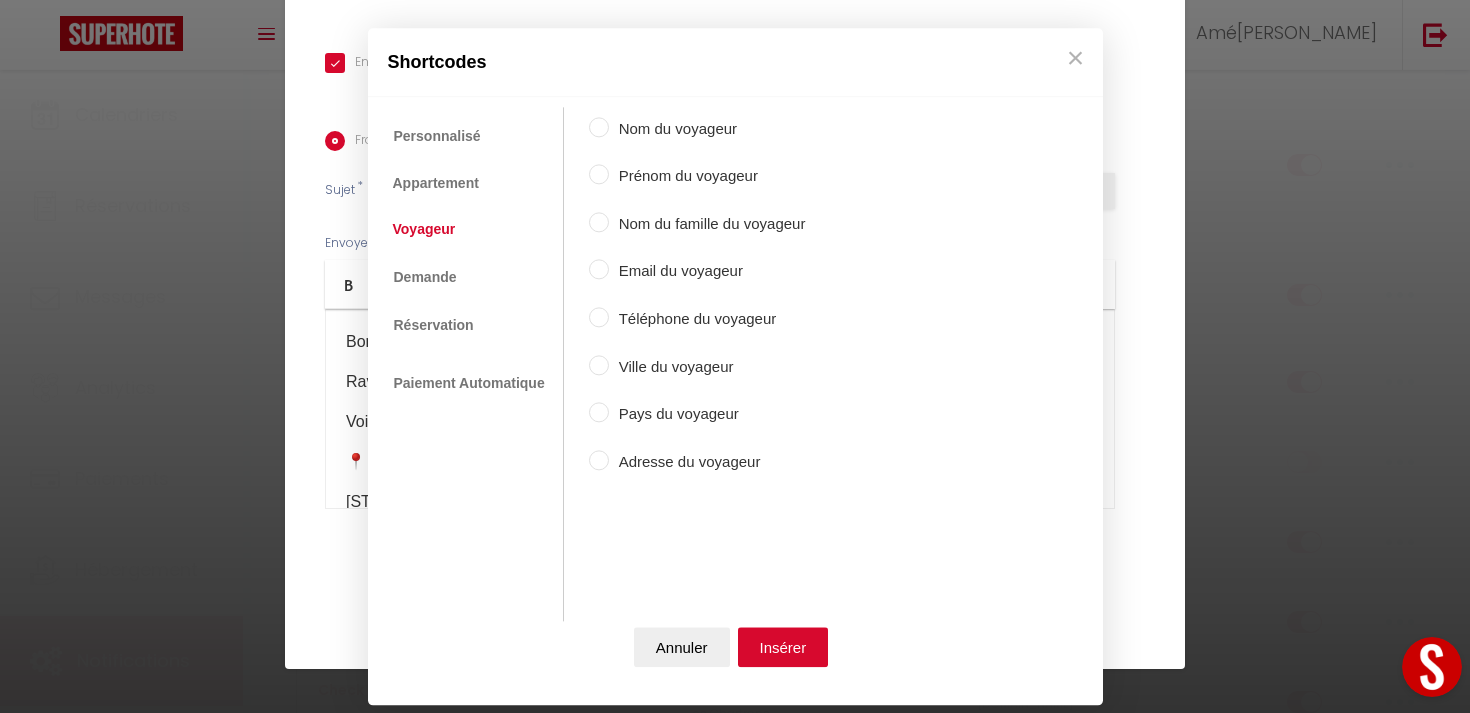 click on "Prénom du voyageur" at bounding box center (707, 177) 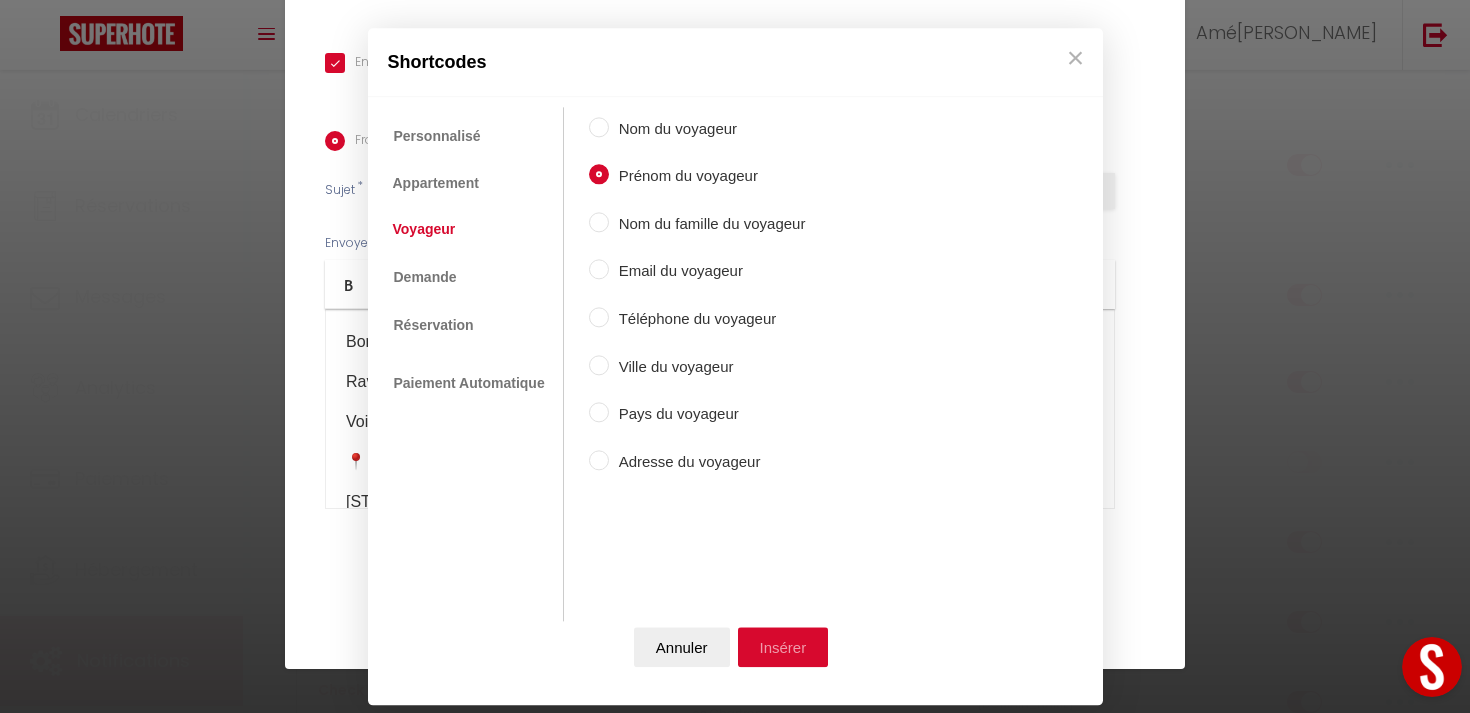click on "Insérer" at bounding box center [783, 647] 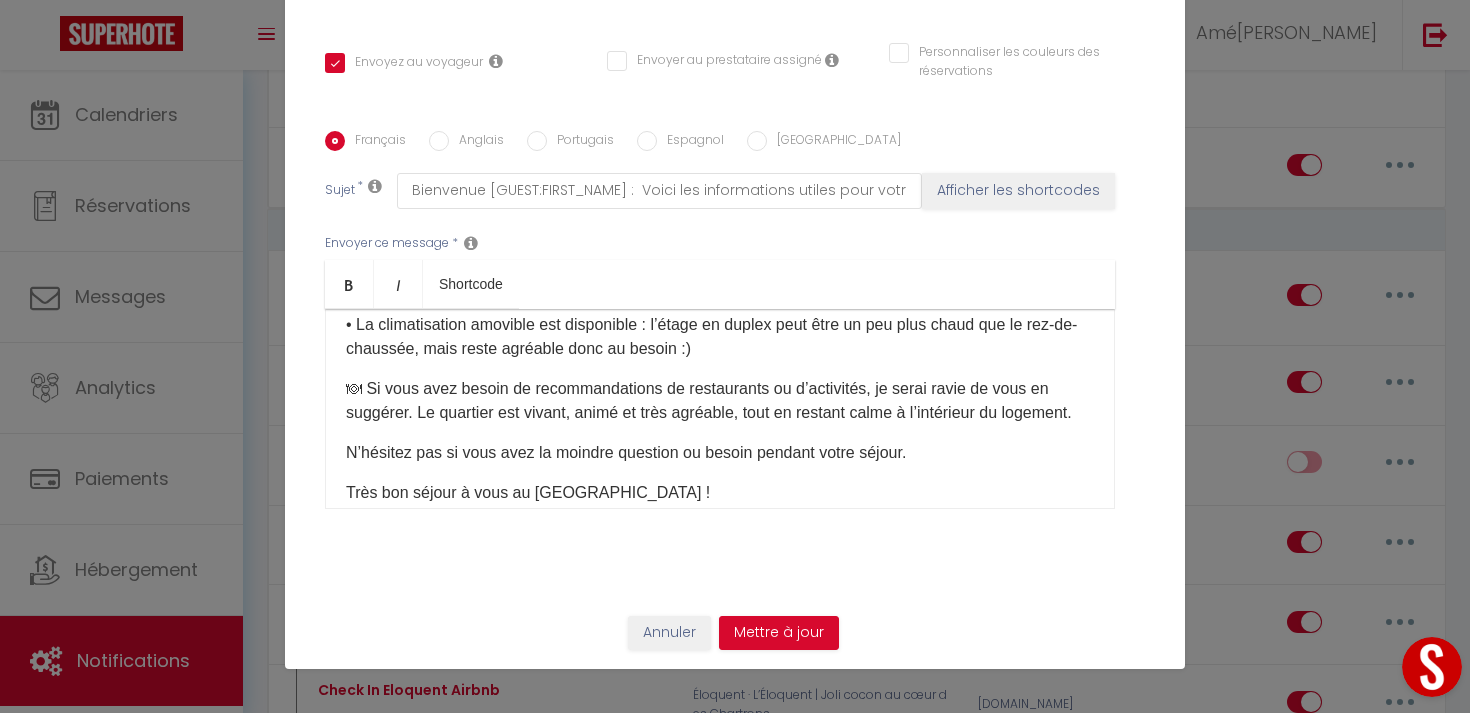 scroll, scrollTop: 1094, scrollLeft: 0, axis: vertical 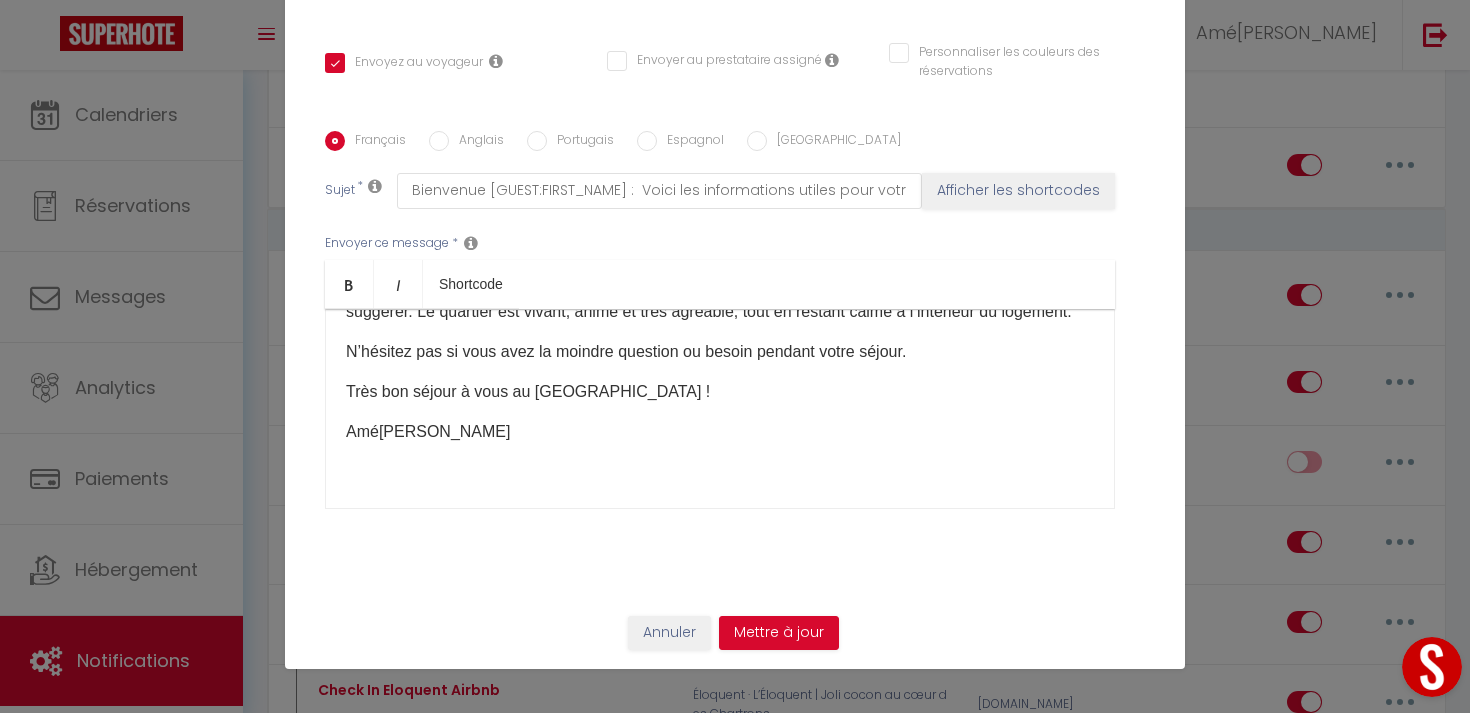click on "Bonjour  [GUEST:FIRST_NAME] ​  !
Ravie de vous accueillir ce jour au [GEOGRAPHIC_DATA].
Voici les informations utiles:
📍 Adresse du logement :
[STREET_ADDRESS]
🏡 Procédure d’arrivée (autonome) :
L’arrivée se fait en autonomie via une boîte à clés située sur un arceau de vélo, juste à proximité de l’immeuble, sur la [GEOGRAPHIC_DATA][PERSON_NAME].
Vous trouverez ci-joint des photos de la rue, de la porte de l’immeuble et de l’emplacement exact de la boîte à clés pour vous aider.
🔐 Code de la boîte à clés : 2407
• 	 Relevez le clapet de la boîte
• 	 Affichez le code 2407
• 	 Ouvrez la boîte
À l’intérieur, vous trouverez un trousseau comprenant :
• 	 Un badge pour ouvrir la porte de l’immeuble
• 	 Deux clés : l’une pour le verrou du haut, l’autre pour celui du bas de la porte d’entrée de l’appartement
⸻
✨ À l’intérieur :" at bounding box center [720, 409] 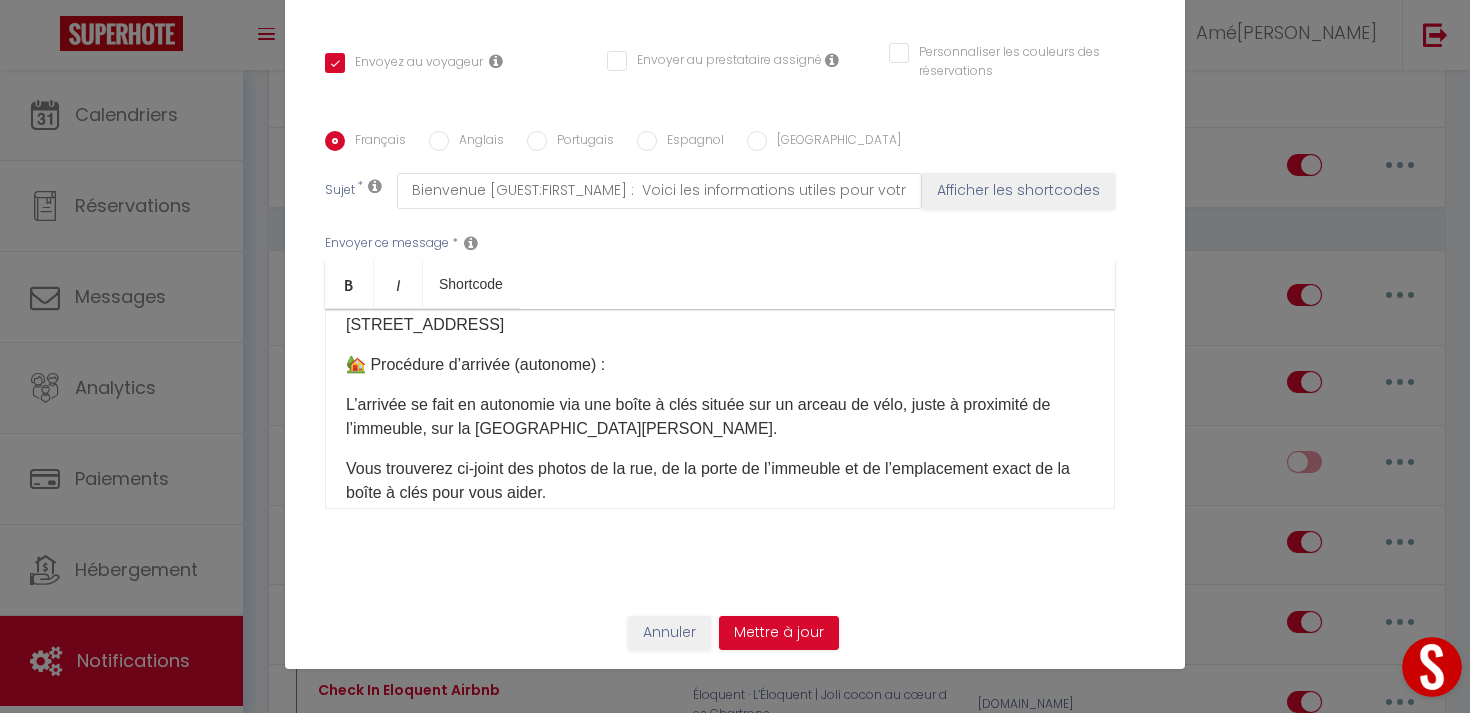 scroll, scrollTop: 172, scrollLeft: 0, axis: vertical 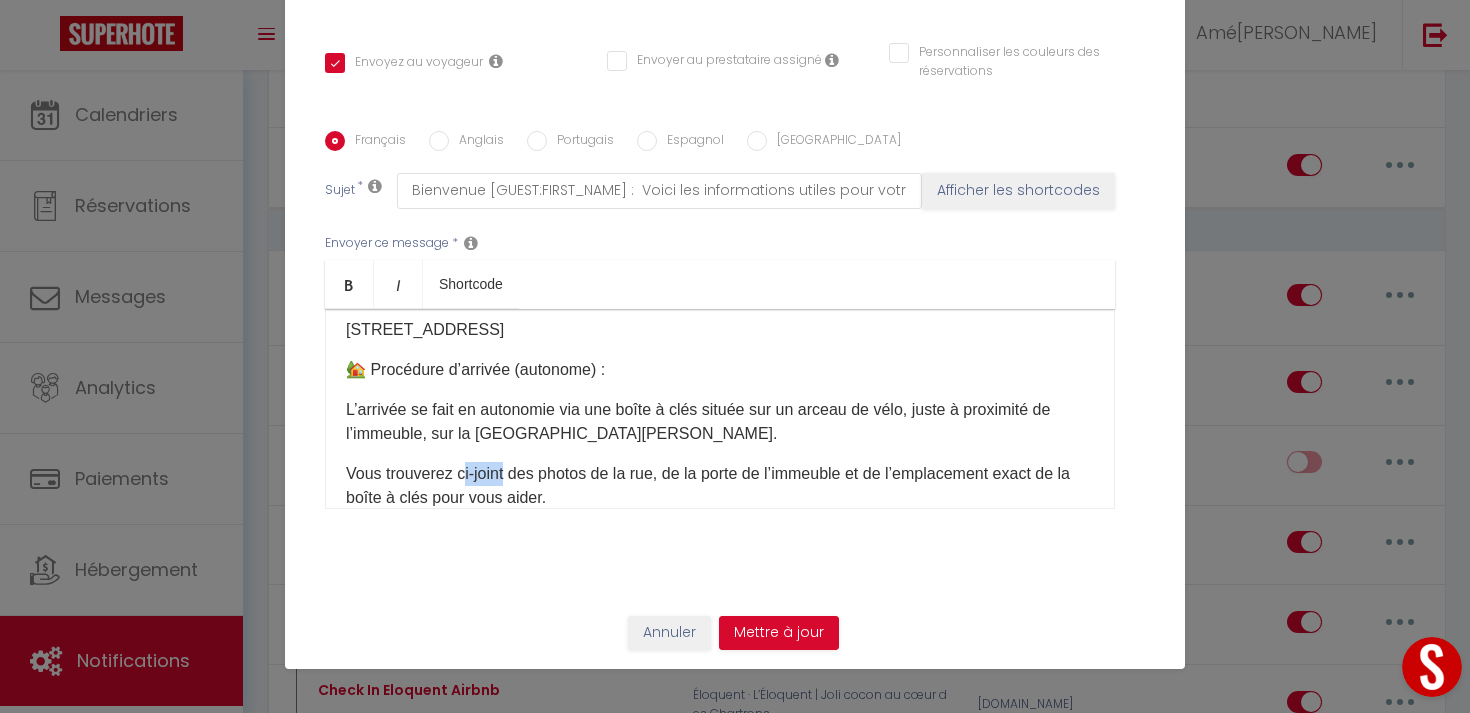 drag, startPoint x: 461, startPoint y: 474, endPoint x: 509, endPoint y: 474, distance: 48 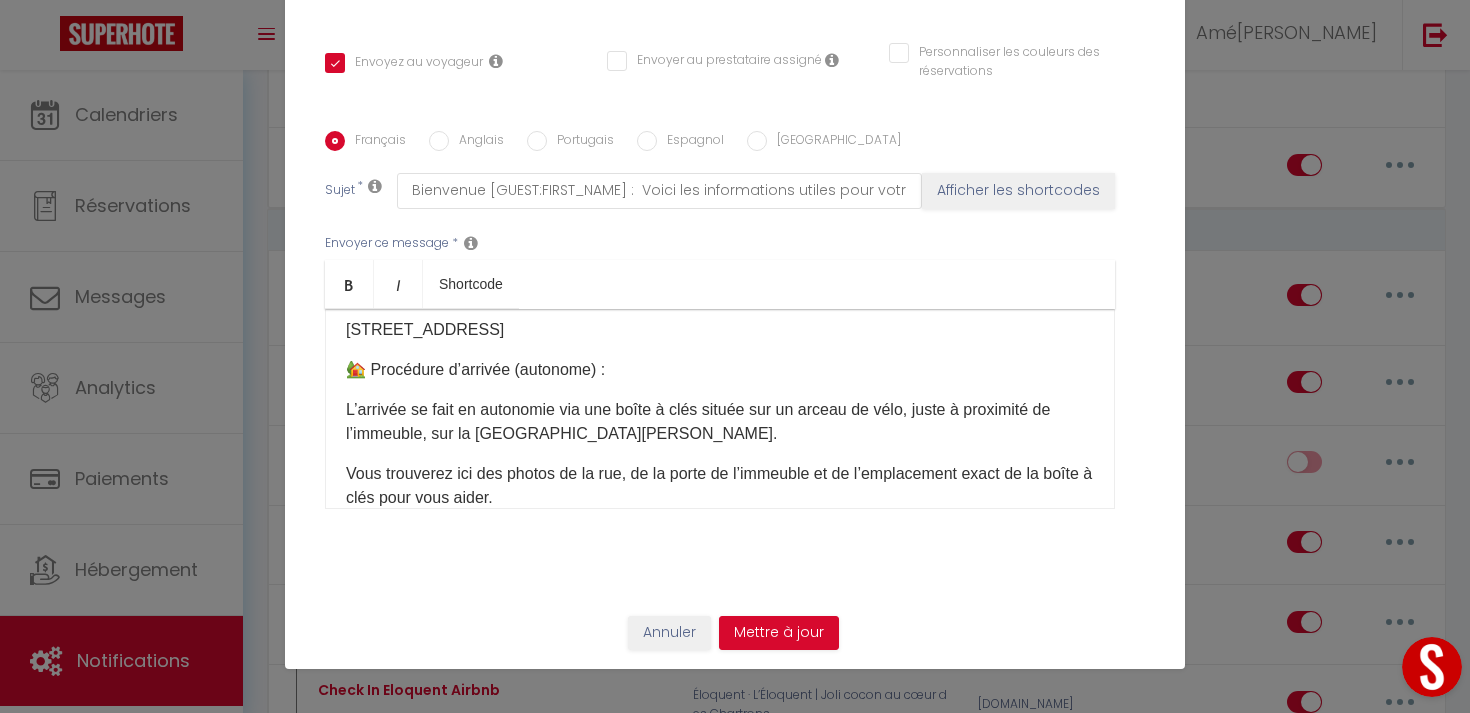 click on "Vous trouverez ici des photos de la rue, de la porte de l’immeuble et de l’emplacement exact de la boîte à clés pour vous aider." at bounding box center (720, 486) 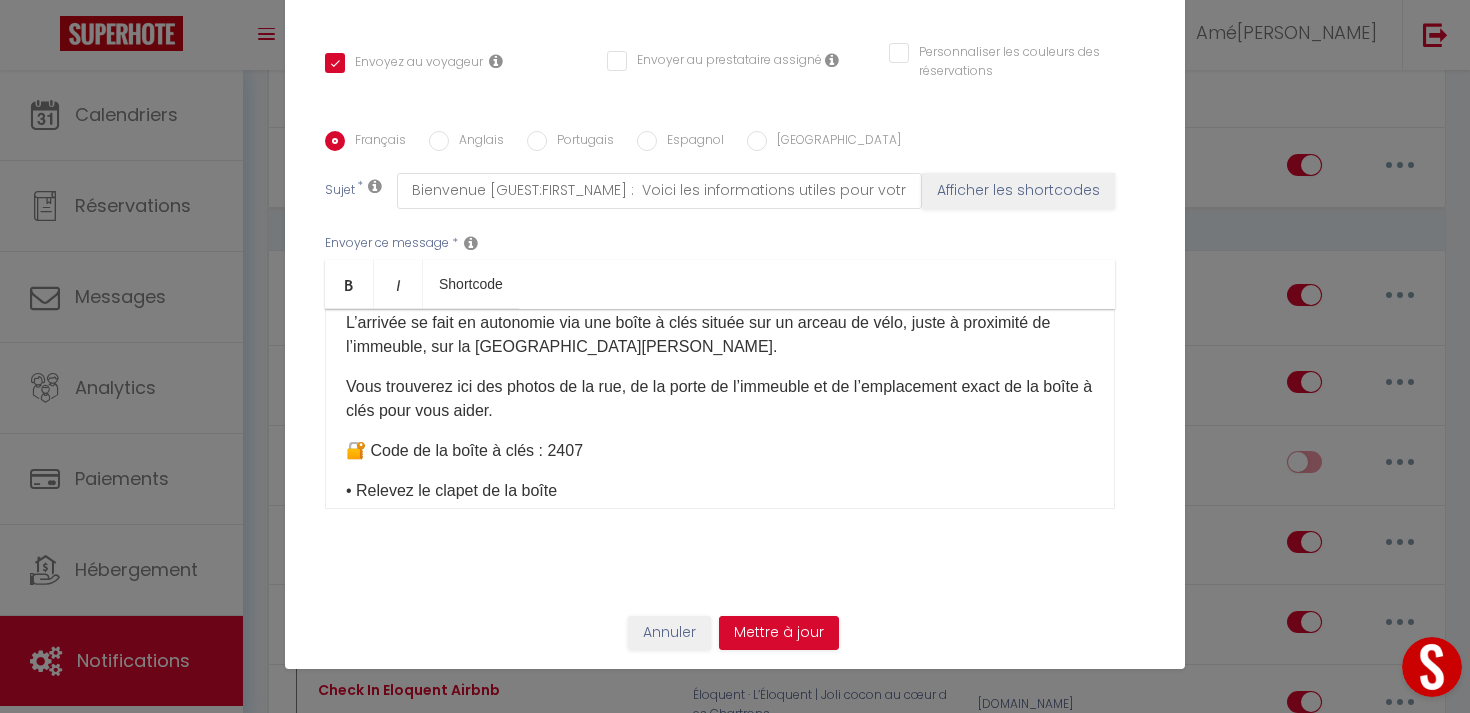 scroll, scrollTop: 267, scrollLeft: 0, axis: vertical 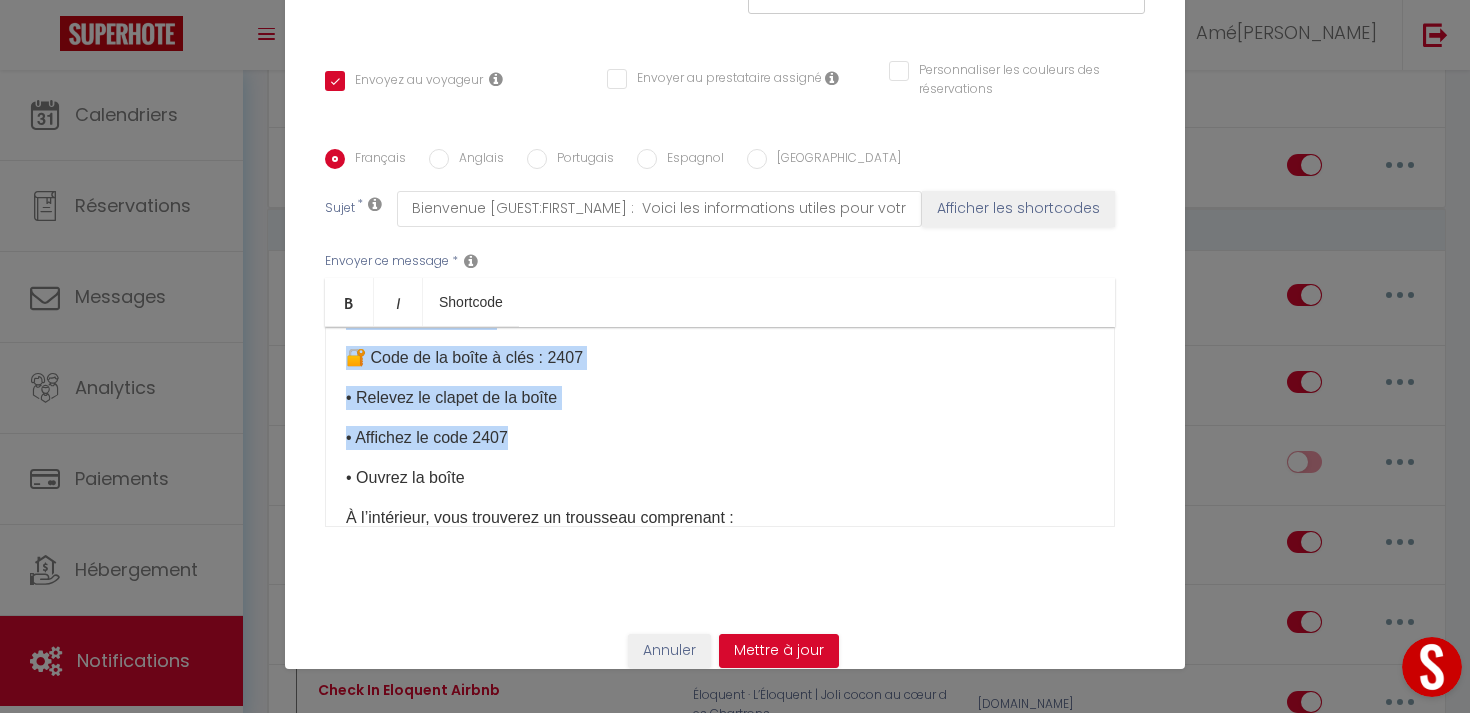 drag, startPoint x: 346, startPoint y: 494, endPoint x: 570, endPoint y: 454, distance: 227.5434 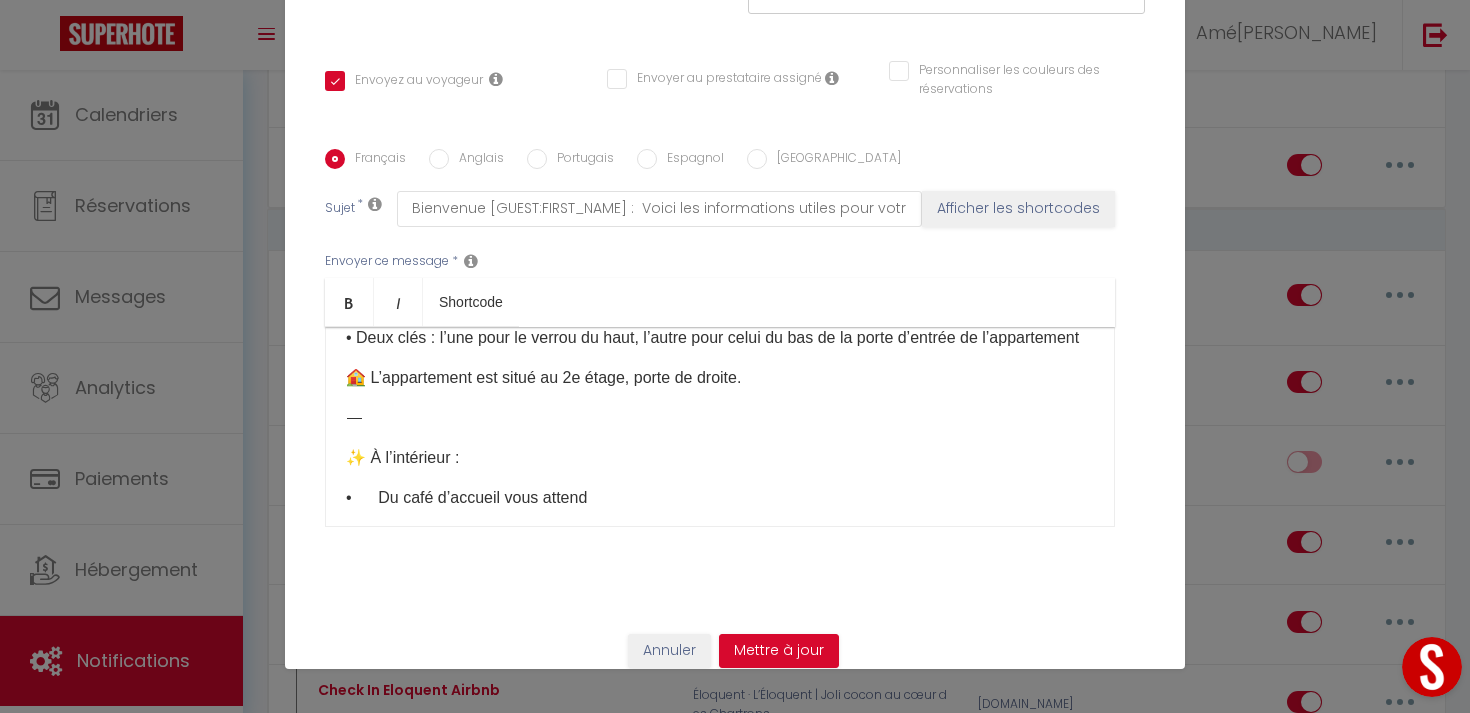 scroll, scrollTop: 633, scrollLeft: 0, axis: vertical 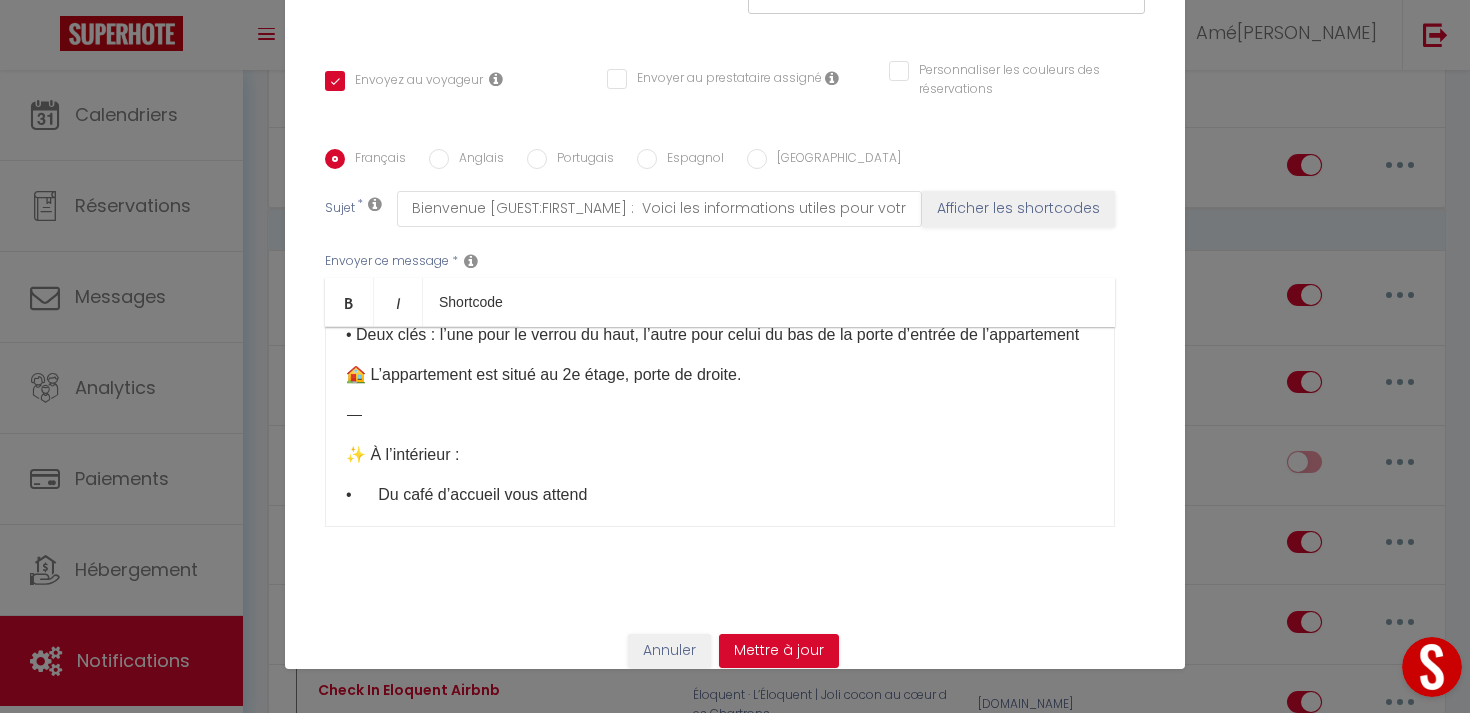click on "🏠 L’appartement est situé au 2e étage, porte de droite." at bounding box center [720, 375] 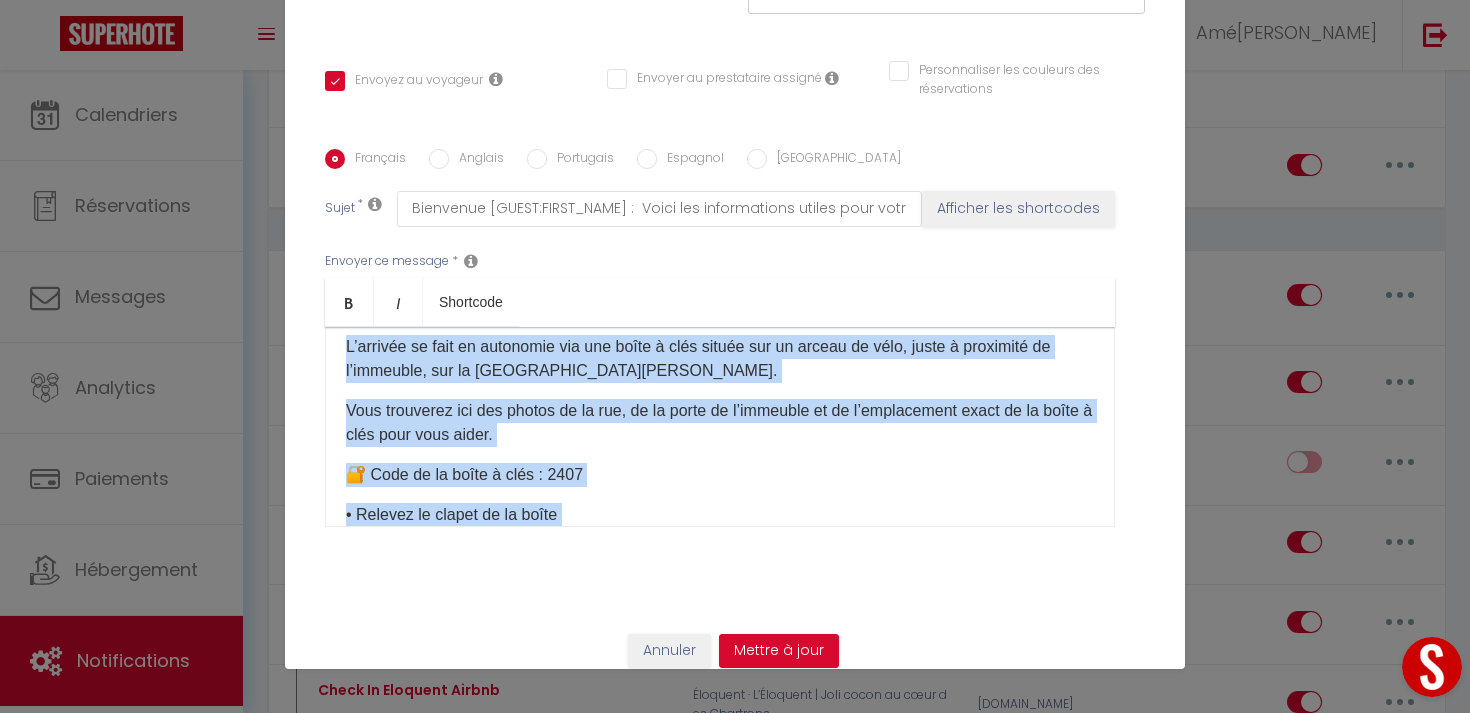 scroll, scrollTop: 135, scrollLeft: 0, axis: vertical 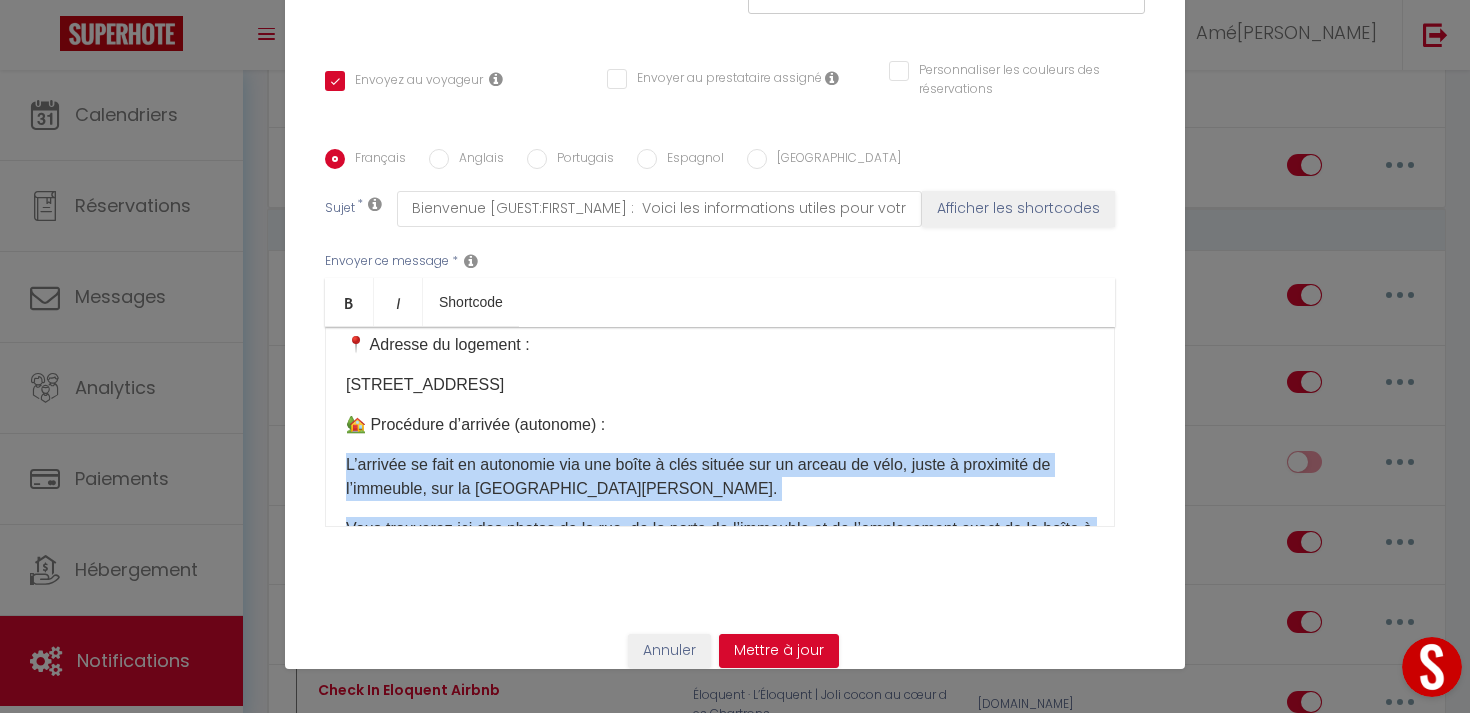drag, startPoint x: 757, startPoint y: 404, endPoint x: 339, endPoint y: 458, distance: 421.4736 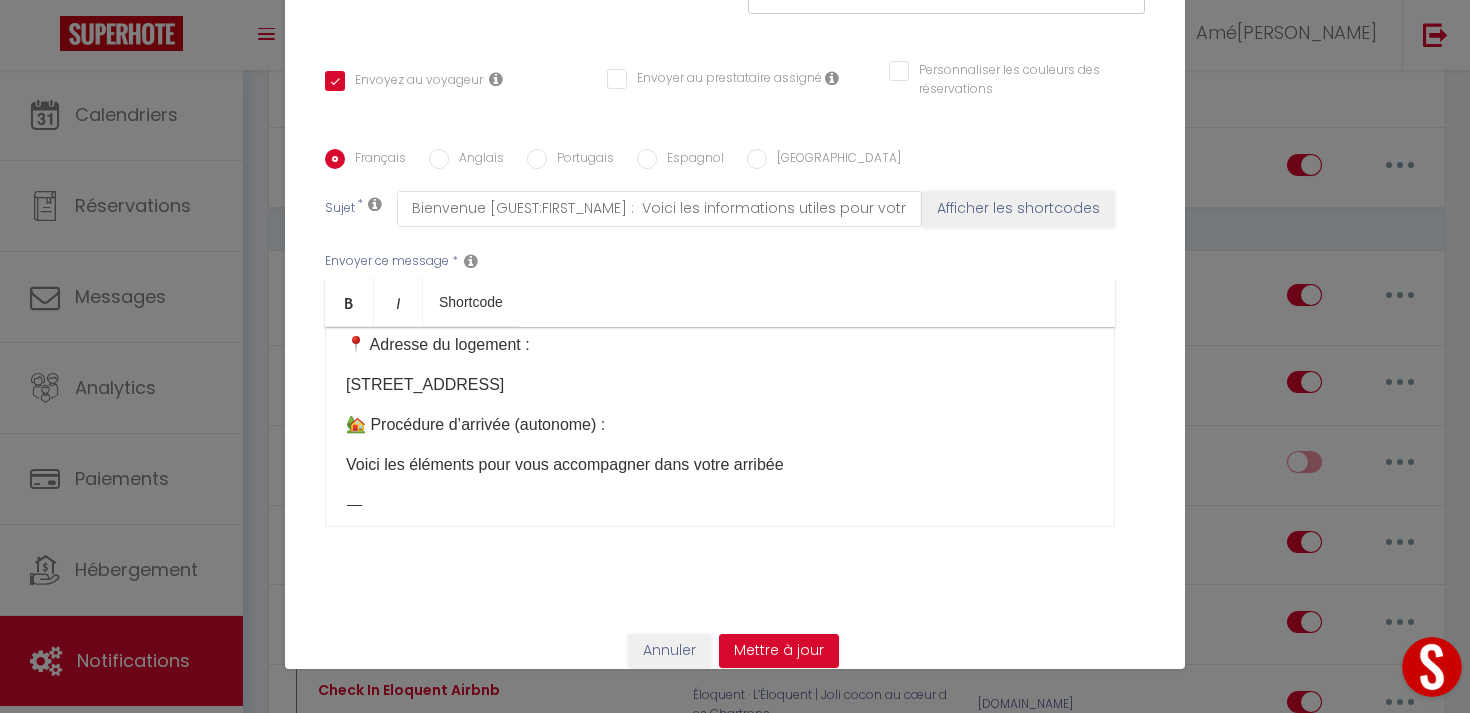 drag, startPoint x: 803, startPoint y: 465, endPoint x: 655, endPoint y: 463, distance: 148.01352 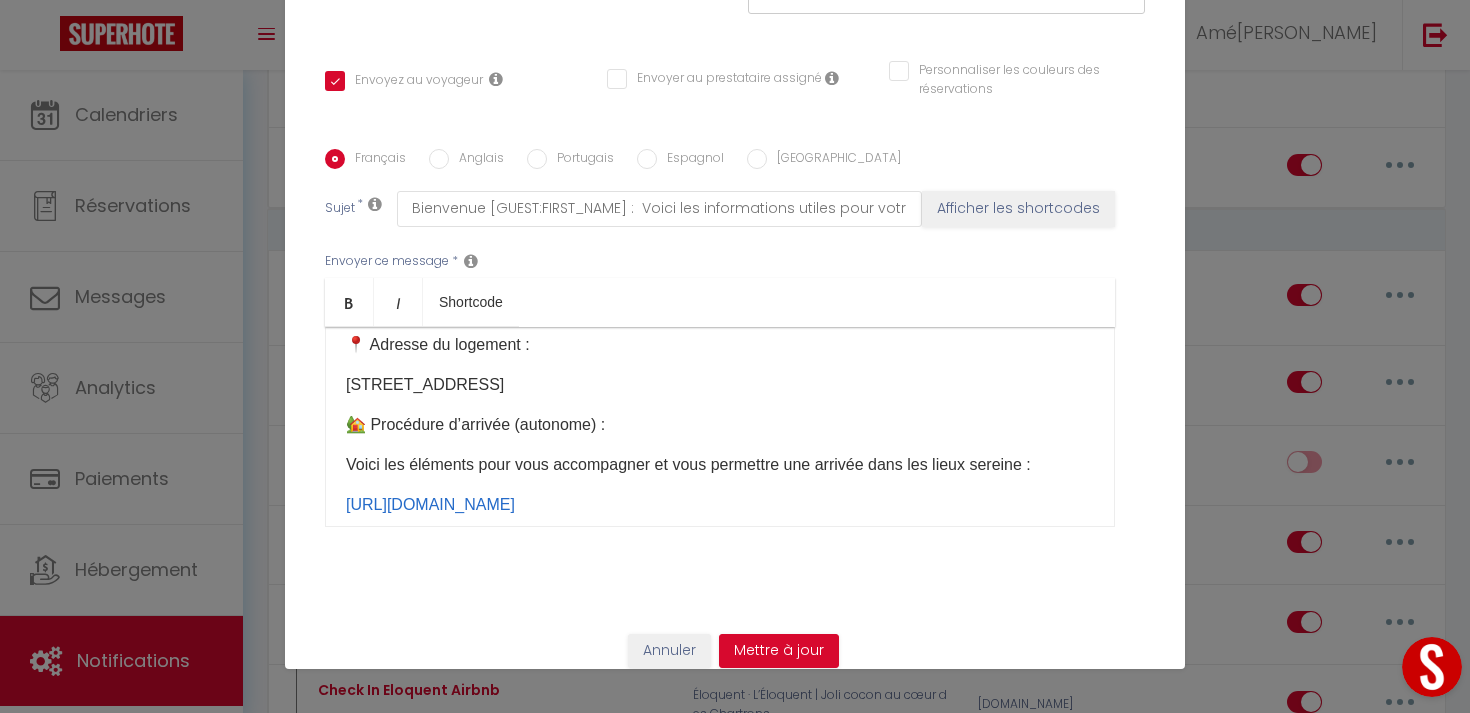 click on "Voici les éléments pour vous accompagner et vous permettre une arrivée dans les lieux sereine :" at bounding box center [720, 465] 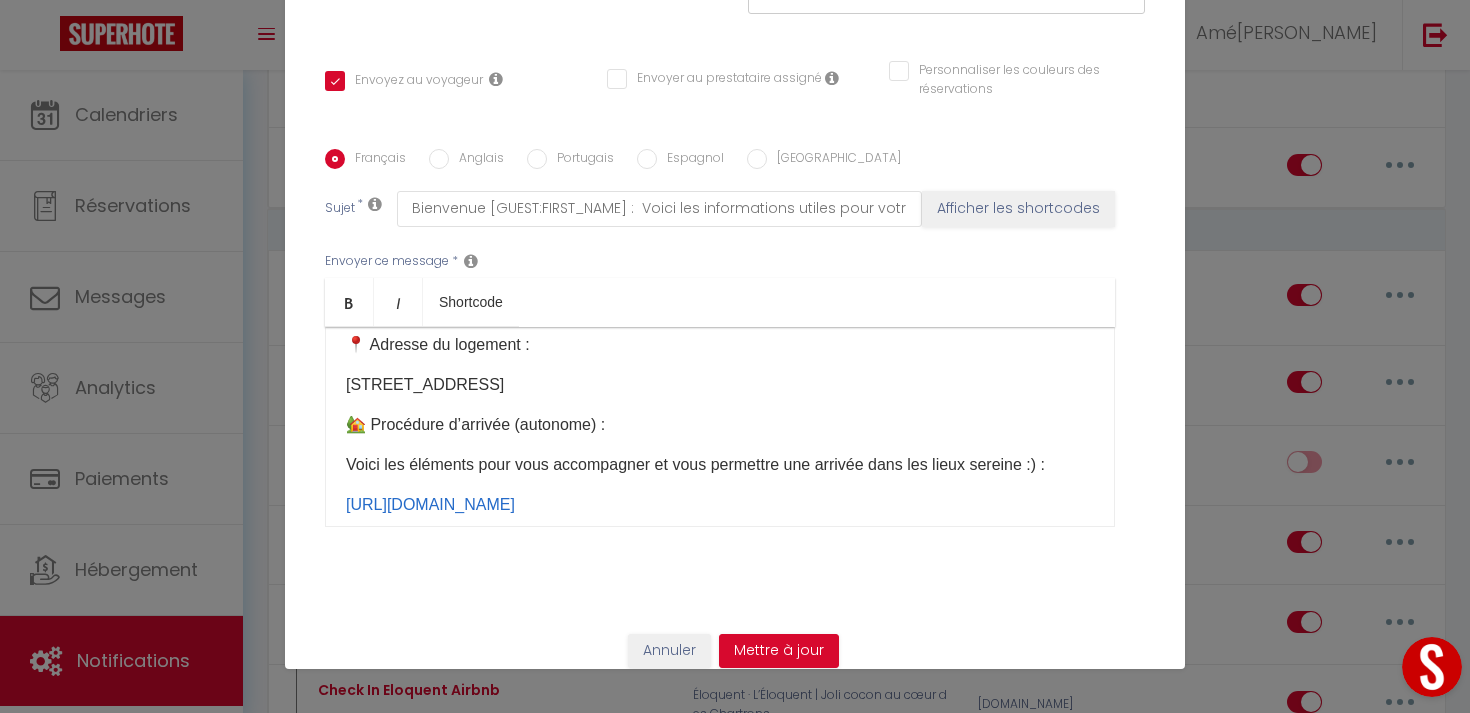 click on "Voici les éléments pour vous accompagner et vous permettre une arrivée dans les lieux sereine :) :" at bounding box center (720, 465) 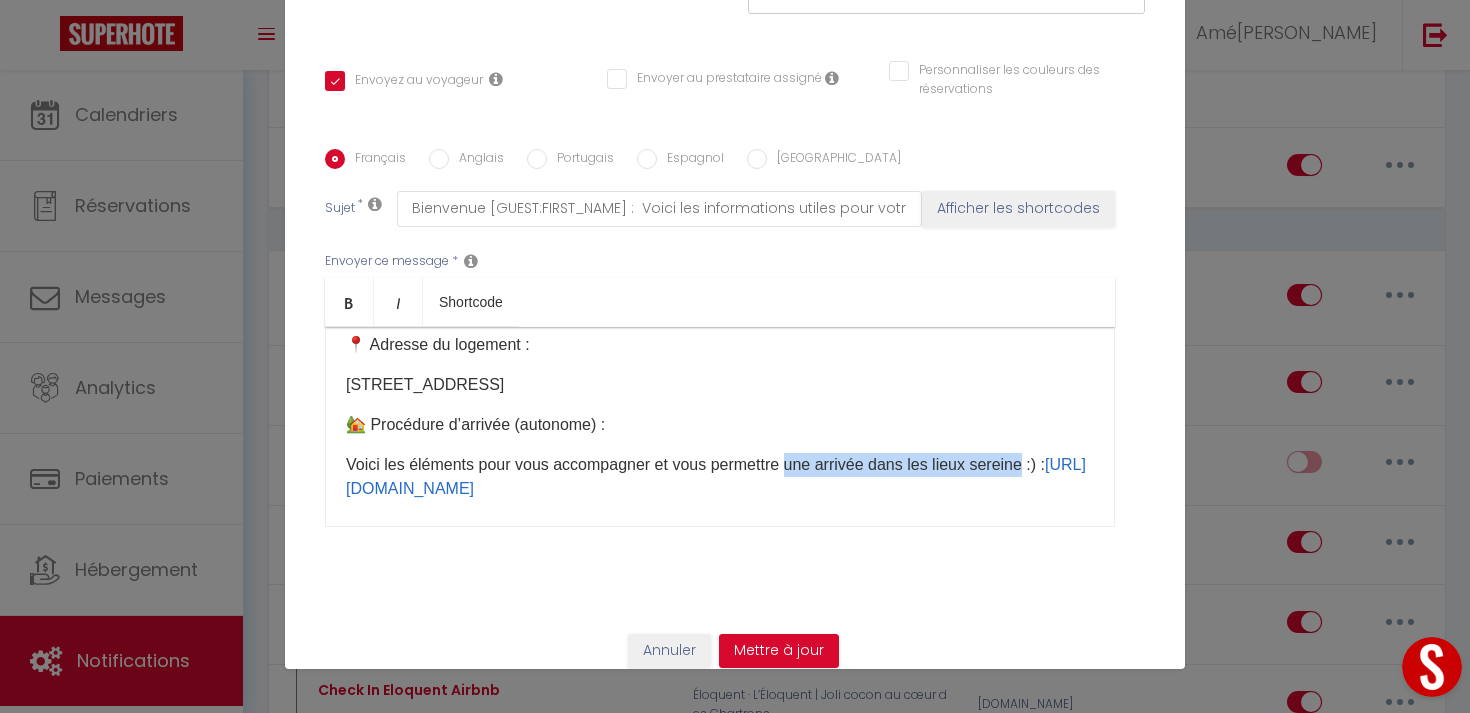 drag, startPoint x: 788, startPoint y: 467, endPoint x: 1028, endPoint y: 460, distance: 240.10207 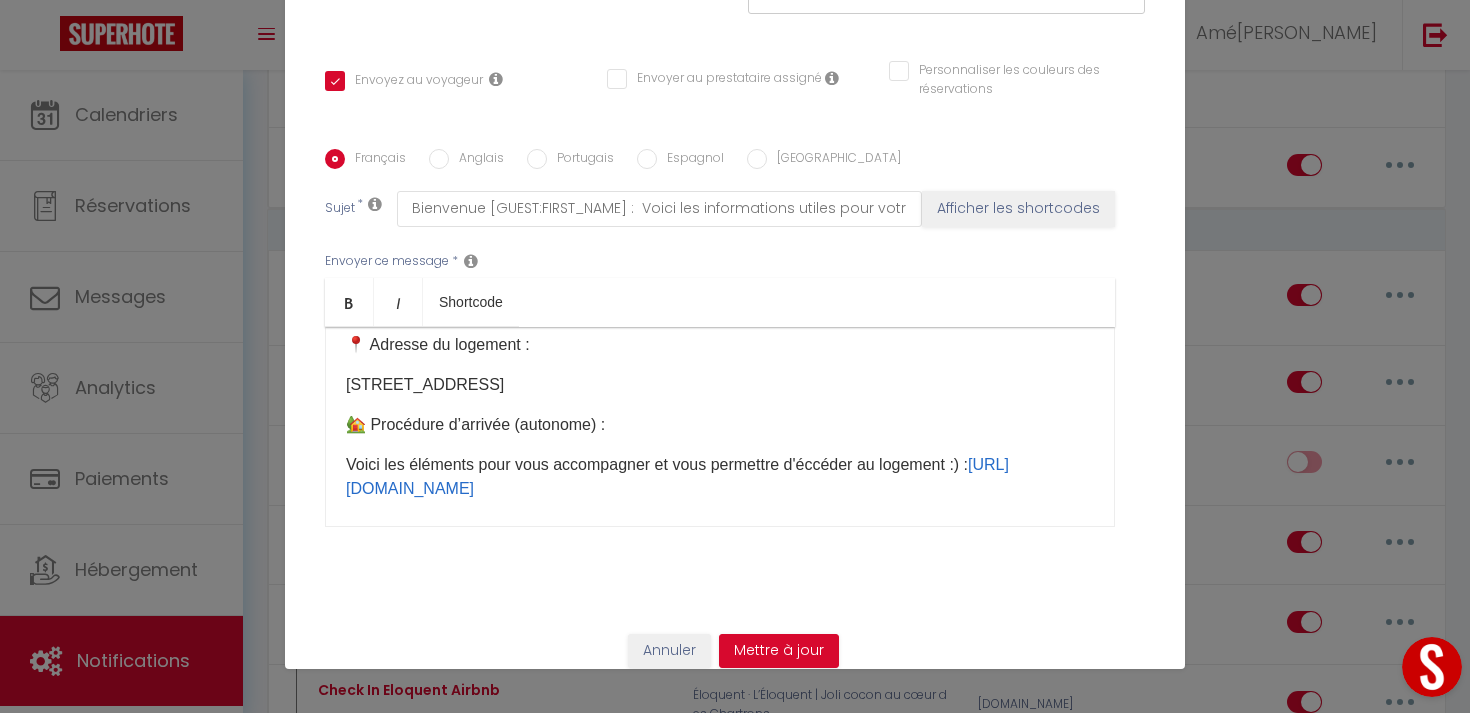 click on "Voici les éléments pour vous accompagner et vous permettre d'éccéder au logement :) :  [URL][DOMAIN_NAME] ​" at bounding box center [720, 477] 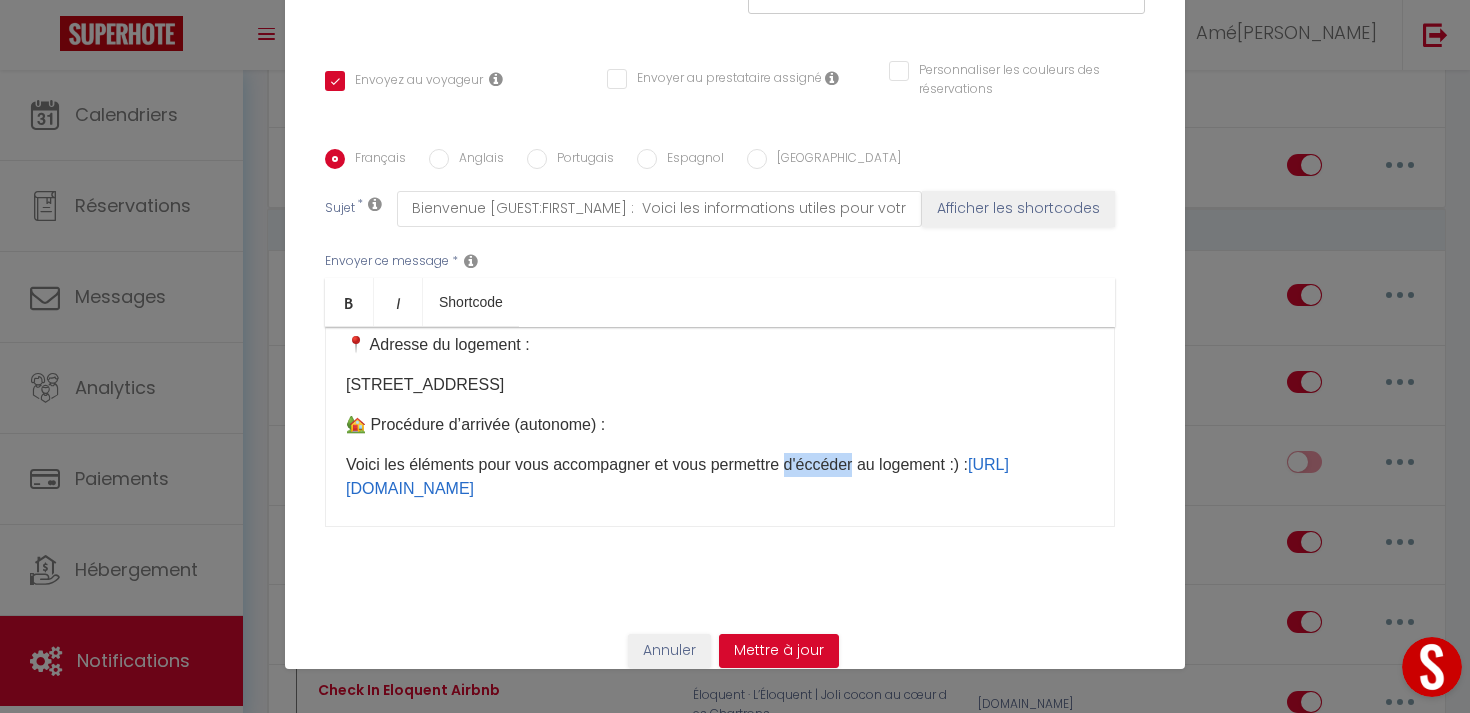 click on "Voici les éléments pour vous accompagner et vous permettre d'éccéder au logement :) :  [URL][DOMAIN_NAME] ​" at bounding box center [720, 477] 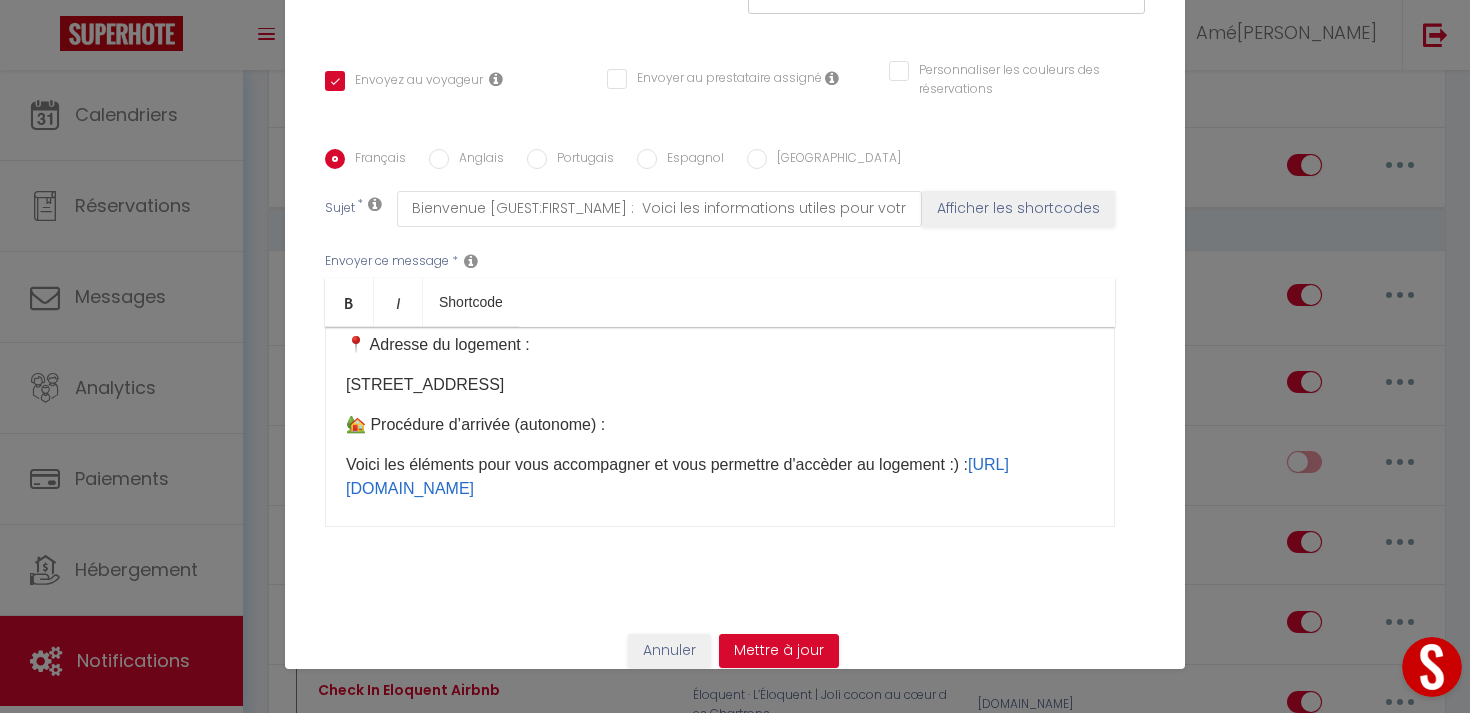 click on "🏡 Procédure d’arrivée (autonome) :" at bounding box center (720, 425) 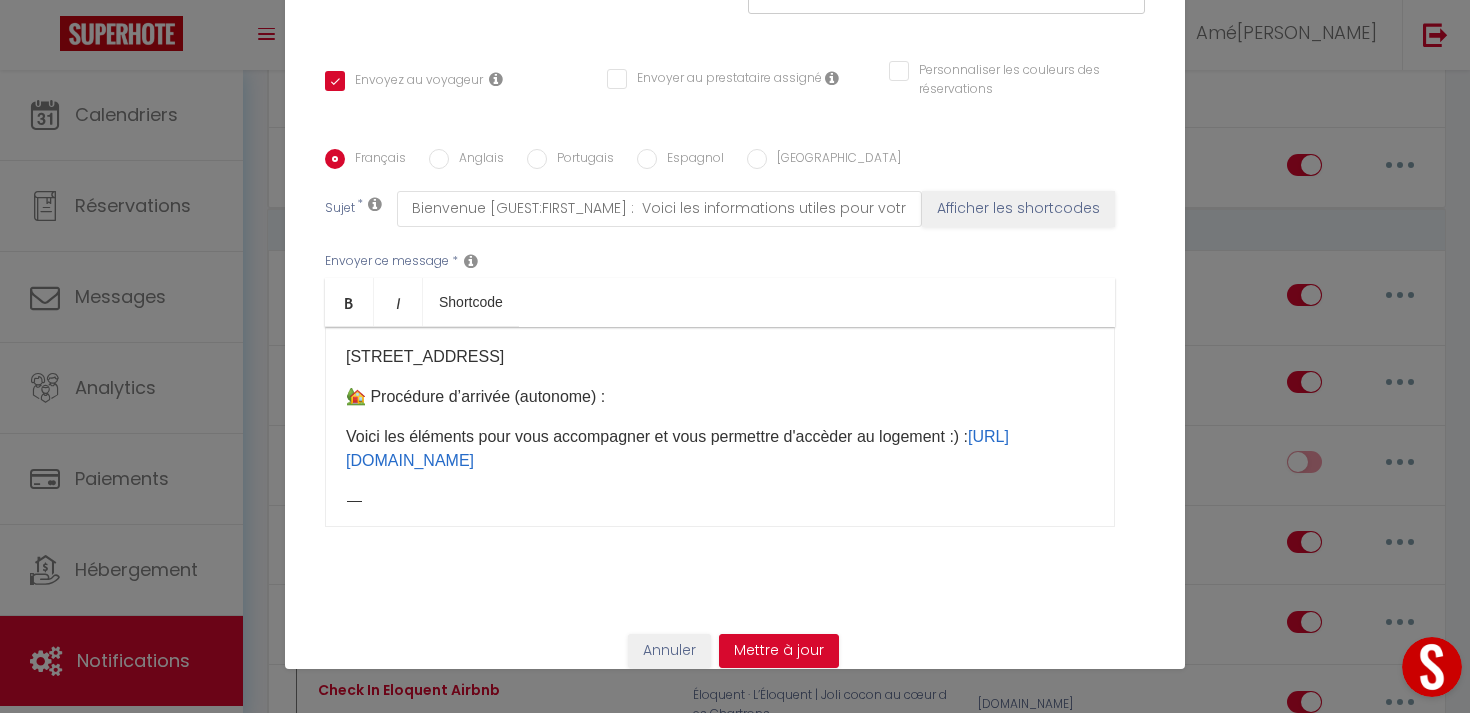 scroll, scrollTop: 154, scrollLeft: 0, axis: vertical 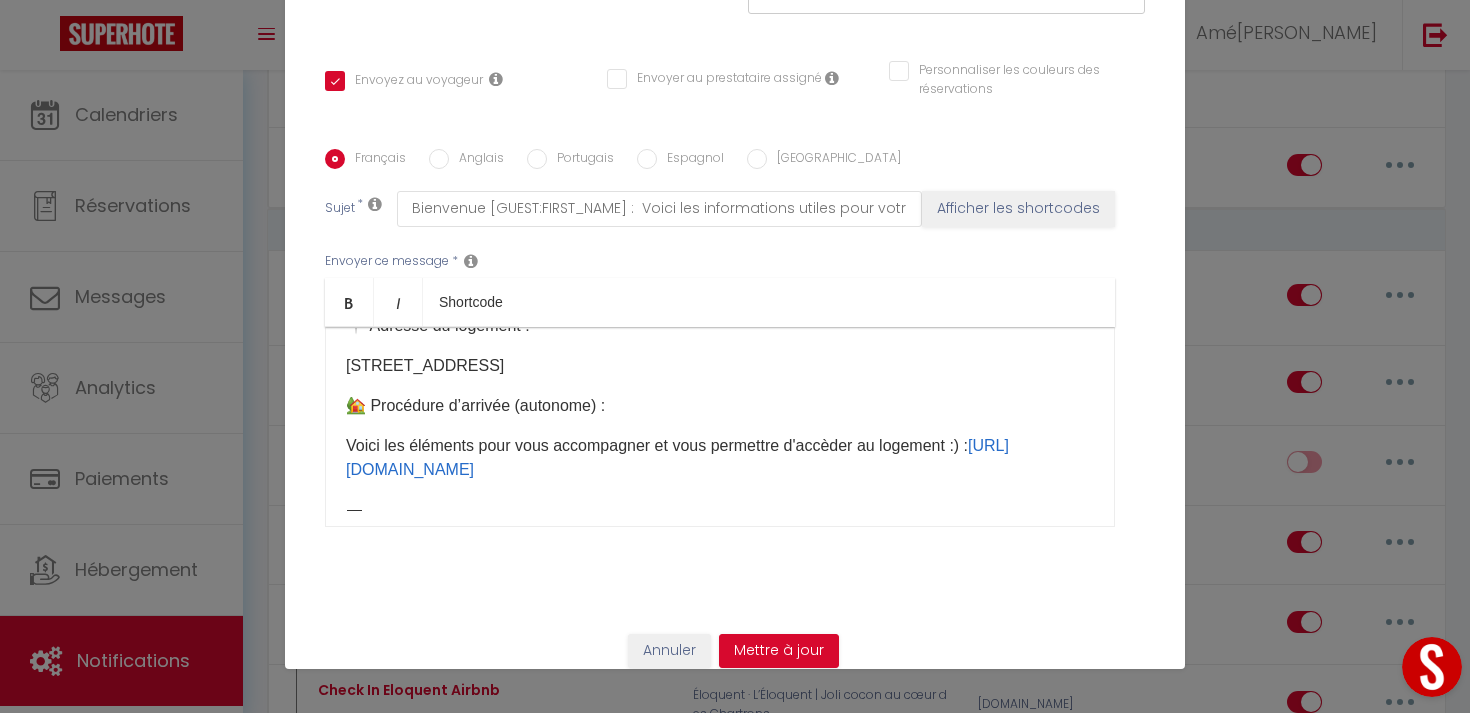 click on "Voici les éléments pour vous accompagner et vous permettre d'accèder au logement :) :  [URL][DOMAIN_NAME] ​" at bounding box center [720, 458] 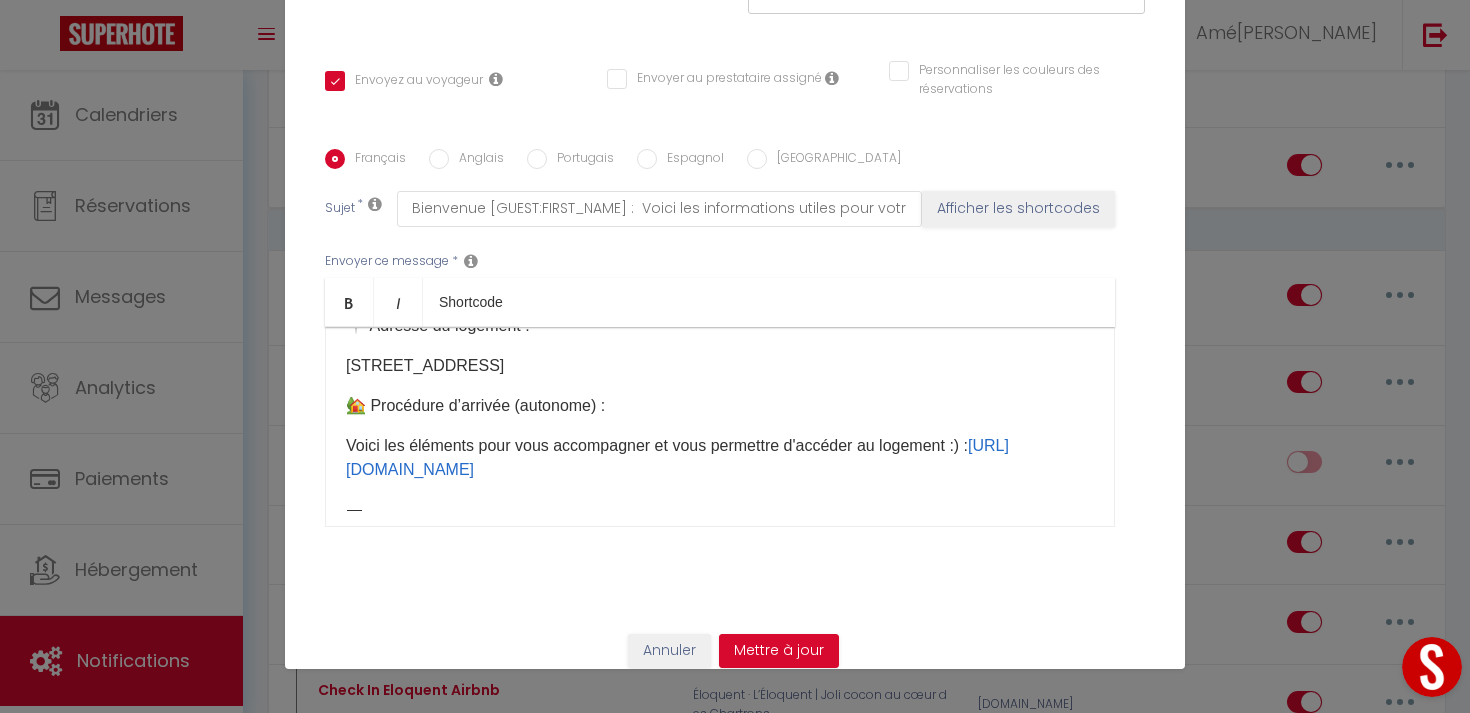 click on "Bonjour  [GUEST:FIRST_NAME] ​  !
Ravie de vous accueillir ce jour au [GEOGRAPHIC_DATA].
Voici les informations utiles:
📍 Adresse du logement :
[STREET_ADDRESS]
🏡 Procédure d’arrivée (autonome) :
Voici les éléments pour vous accompagner et vous permettre d'accéder au logement :) :  [URL][DOMAIN_NAME] ​
⸻
✨ À l’intérieur :
•         Du café d’accueil vous attend
• 	 Le wifi est disponible (les infos sont partagées via l’application Airbnb)
• 	 Le linge de lit et les serviettes de bain sont installés.
• 	 Vous avez également à disposition : gel douche, shampoing, etc.
• 	 La climatisation amovible est disponible : l’étage en duplex peut être un peu plus chaud que le rez-de-chaussée, mais reste agréable donc au besoin :)
Très bon séjour à vous au [GEOGRAPHIC_DATA] !
Amélie" at bounding box center (720, 427) 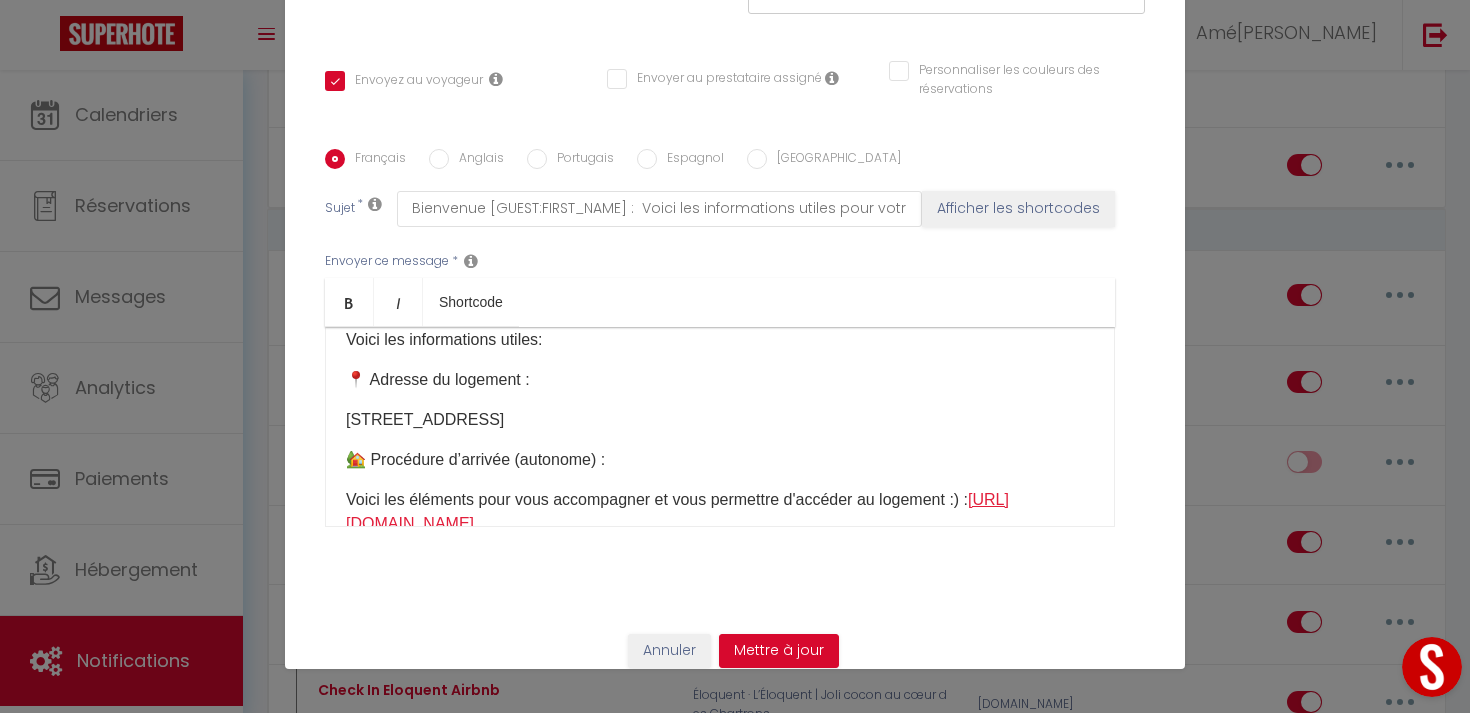 scroll, scrollTop: 97, scrollLeft: 0, axis: vertical 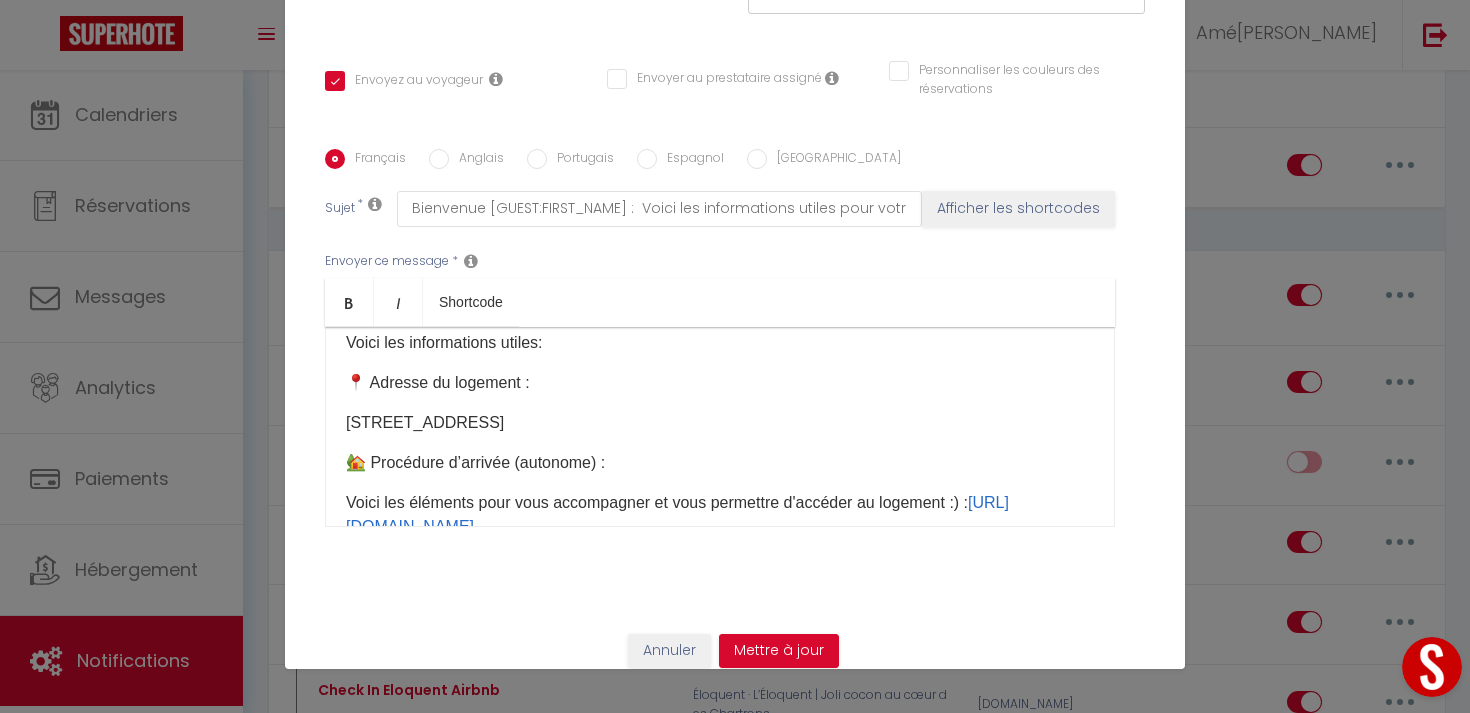 click on "Bonjour  [GUEST:FIRST_NAME] ​  !
Ravie de vous accueillir ce jour au [GEOGRAPHIC_DATA].
Voici les informations utiles:
📍 Adresse du logement :
[STREET_ADDRESS]
🏡 Procédure d’arrivée (autonome) :
Voici les éléments pour vous accompagner et vous permettre d'accéder au logement :) :  [URL][DOMAIN_NAME] ​
⸻
✨ À l’intérieur :
•         Du café d’accueil vous attend
• 	 Le wifi est disponible (les infos sont partagées via l’application Airbnb)
• 	 Le linge de lit et les serviettes de bain sont installés.
• 	 Vous avez également à disposition : gel douche, shampoing, etc.
• 	 La climatisation amovible est disponible : l’étage en duplex peut être un peu plus chaud que le rez-de-chaussée, mais reste agréable donc au besoin :)
Très bon séjour à vous au [GEOGRAPHIC_DATA] !
Amélie" at bounding box center [720, 427] 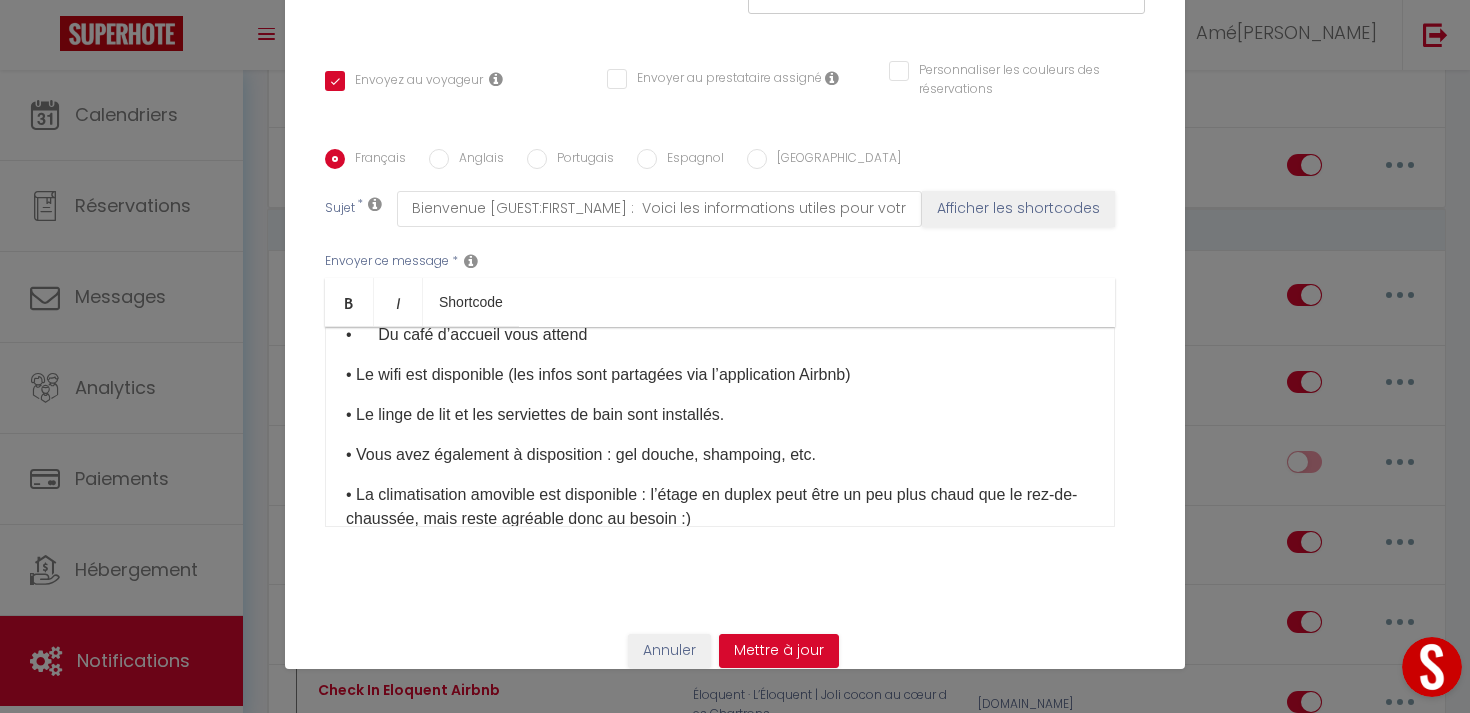 scroll, scrollTop: 298, scrollLeft: 0, axis: vertical 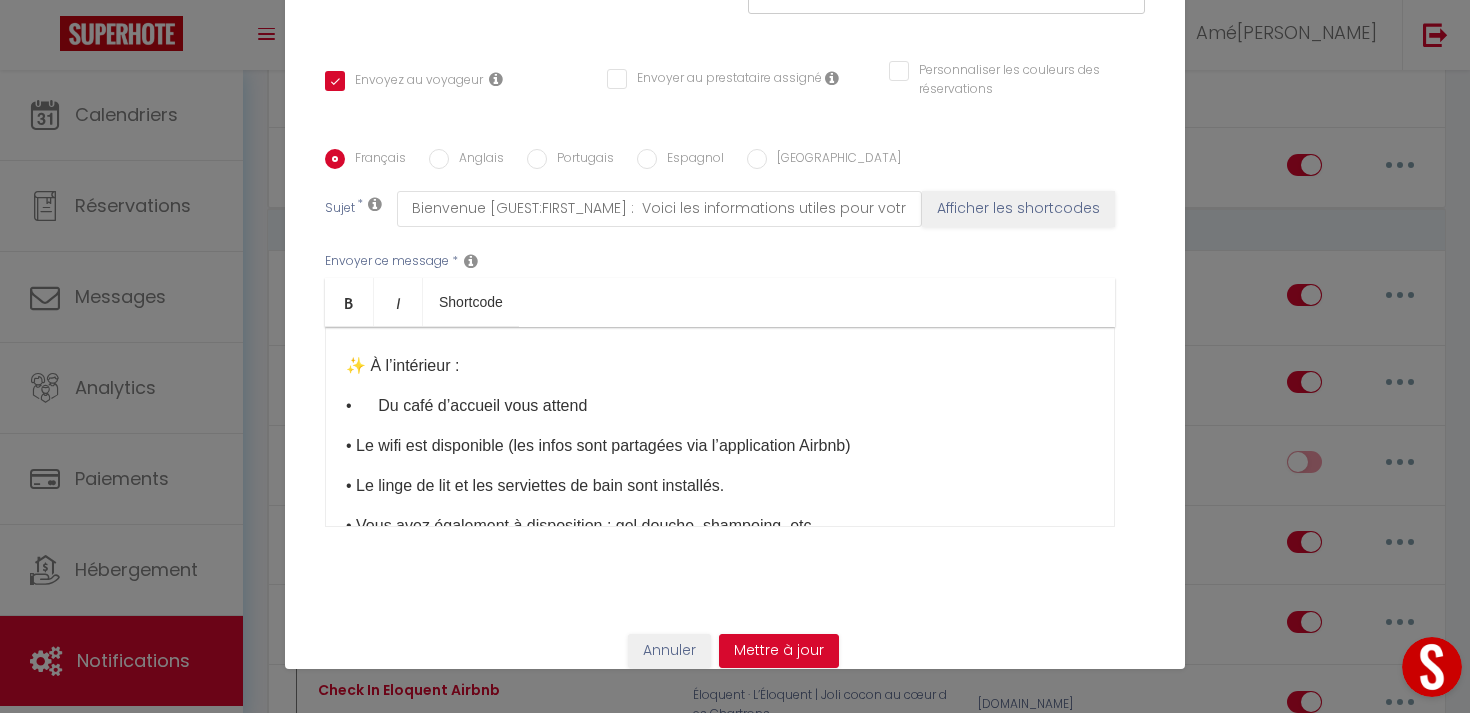 click on "•         Du café d’accueil vous attend" at bounding box center (720, 406) 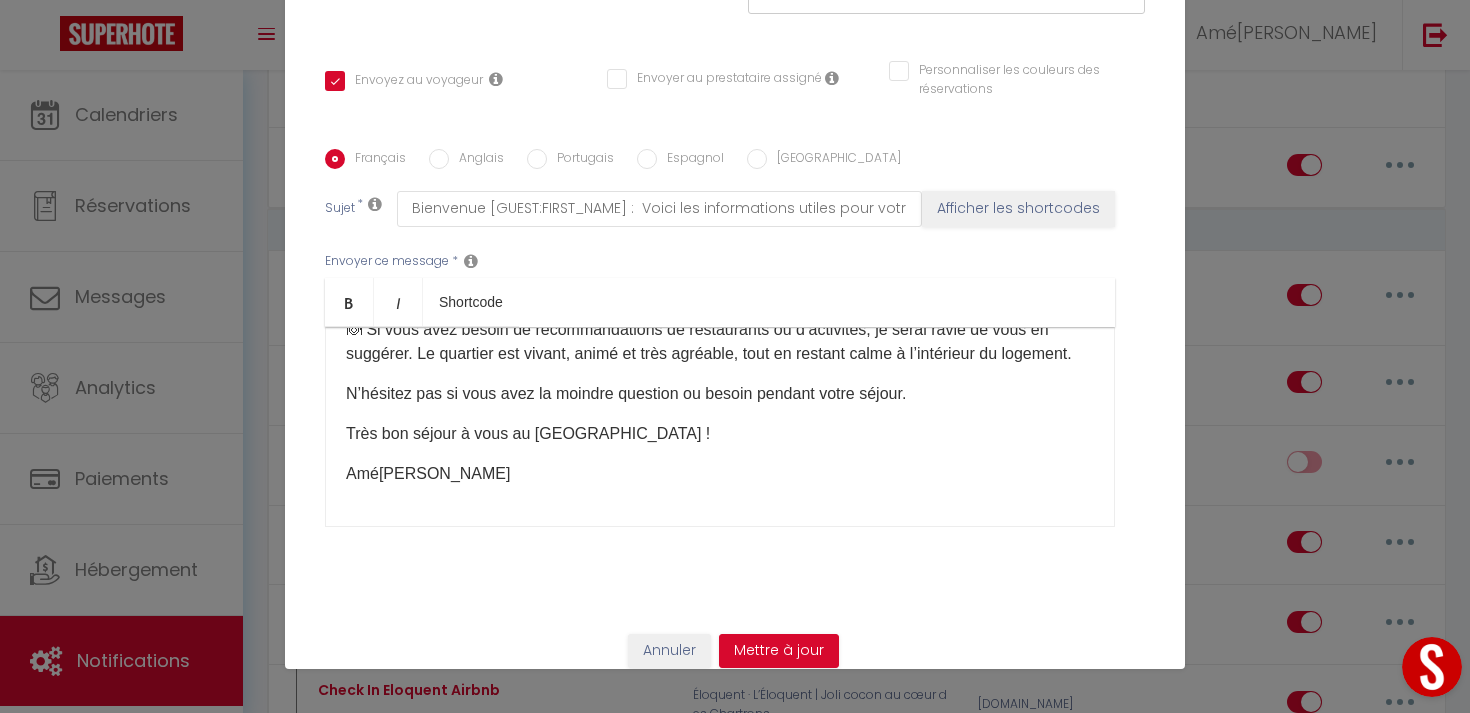 scroll, scrollTop: 600, scrollLeft: 0, axis: vertical 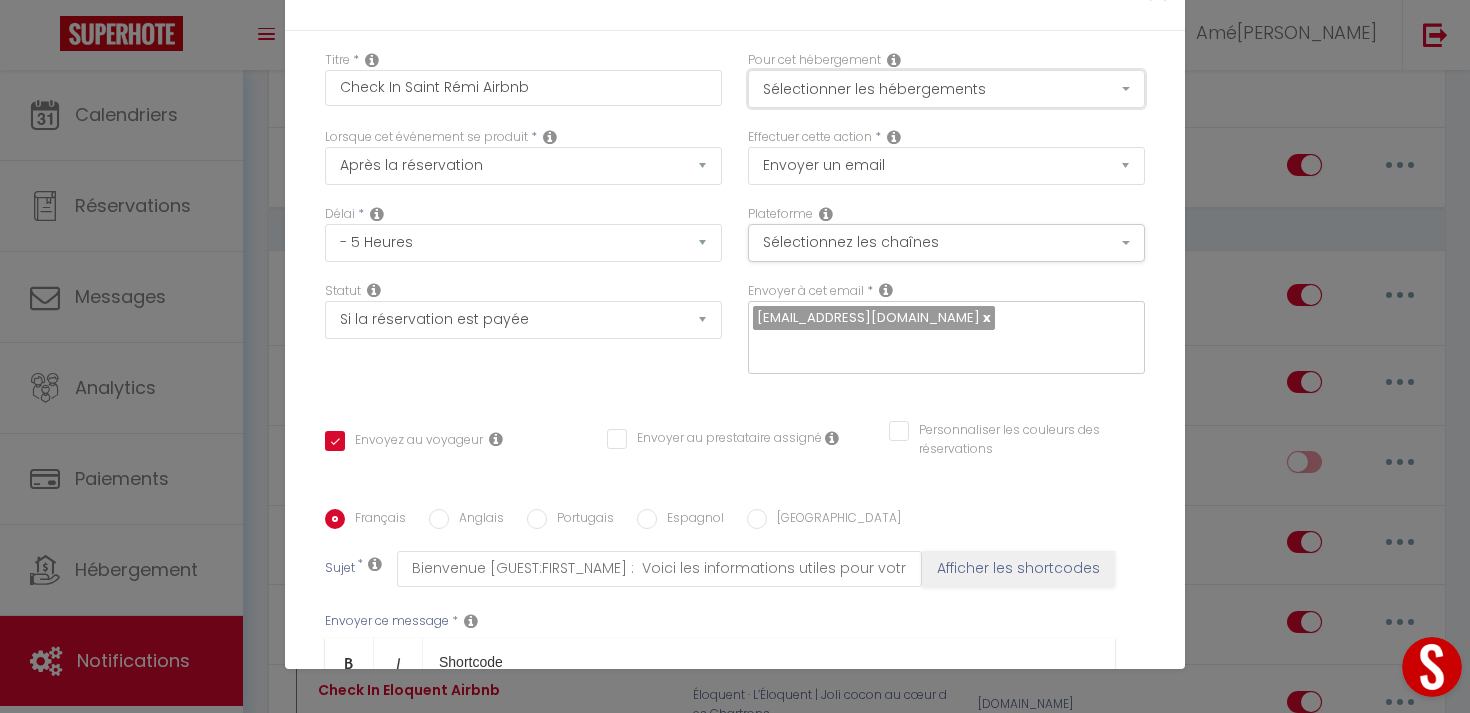 click on "Sélectionner les hébergements" at bounding box center [946, 89] 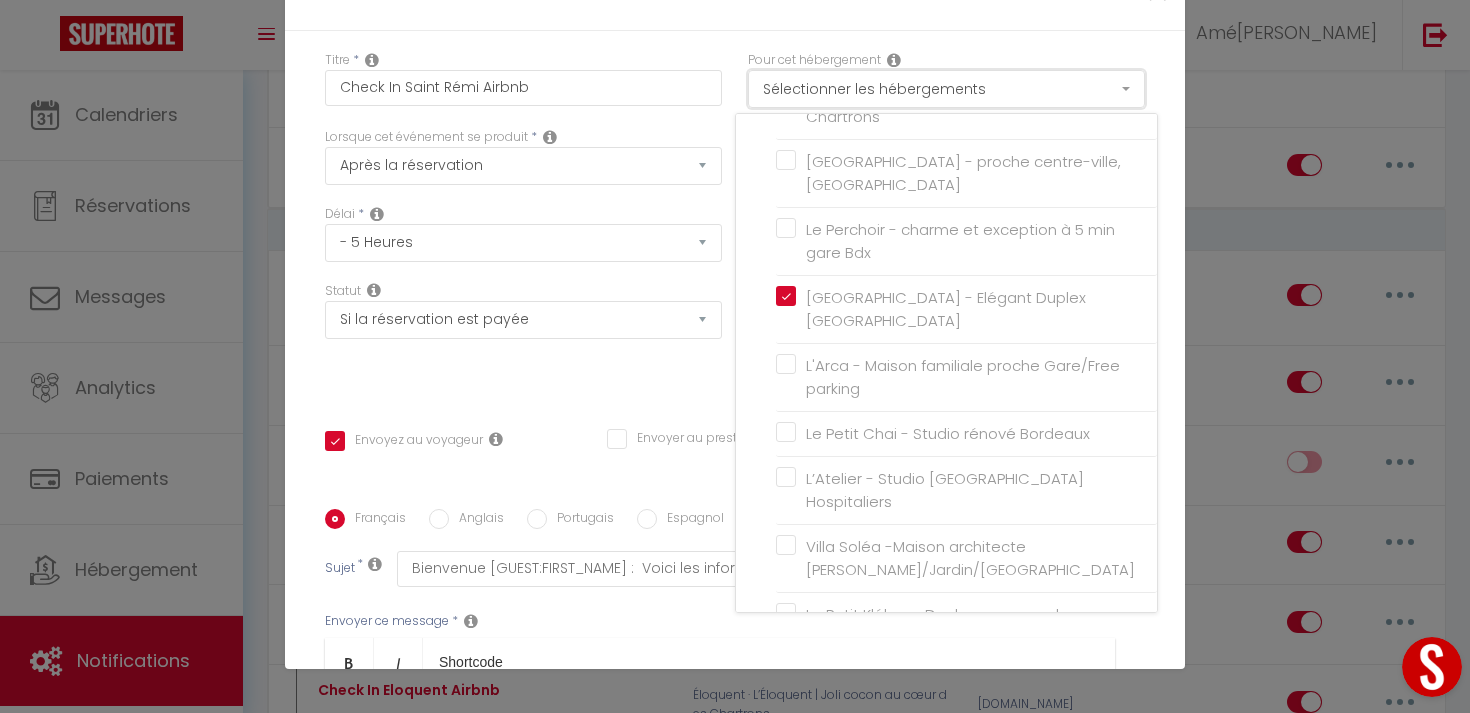click on "Sélectionner les hébergements" at bounding box center (946, 89) 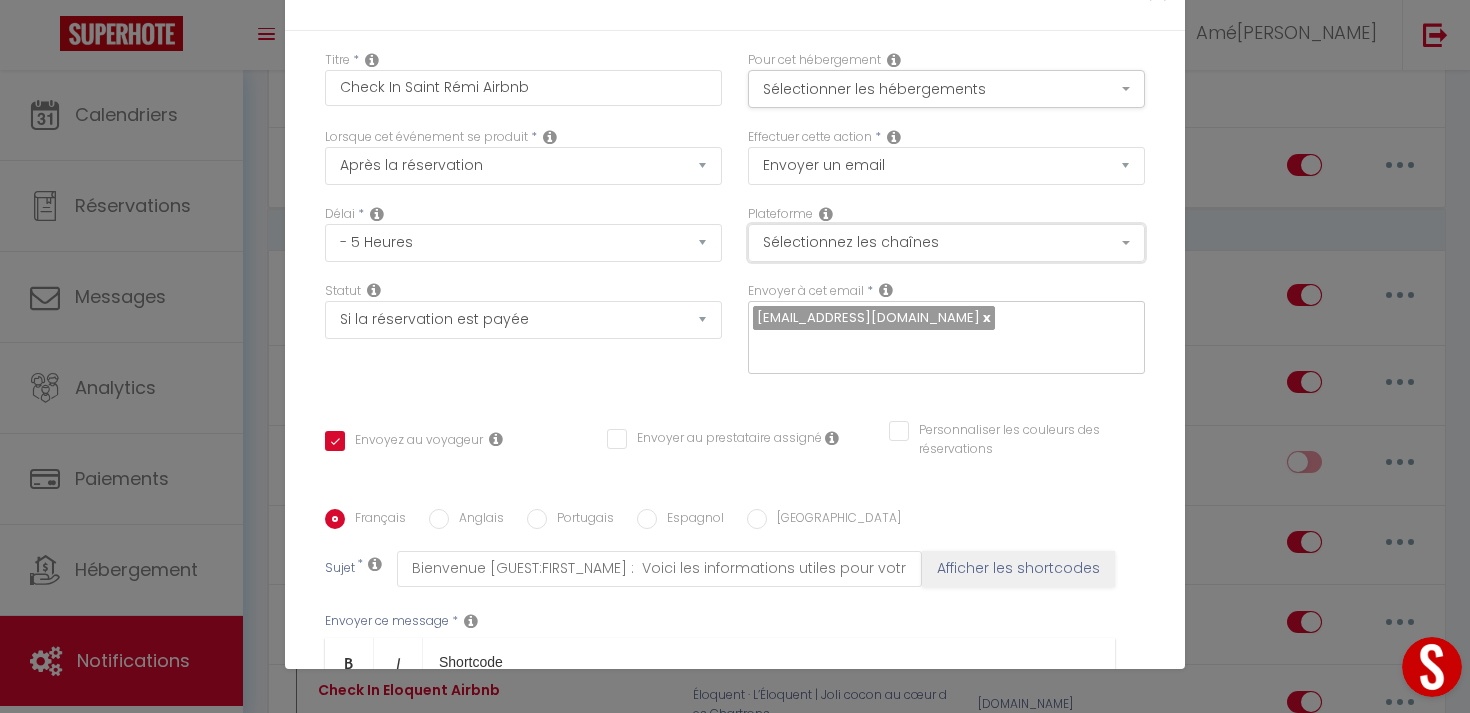 click on "Sélectionnez les chaînes" at bounding box center [946, 243] 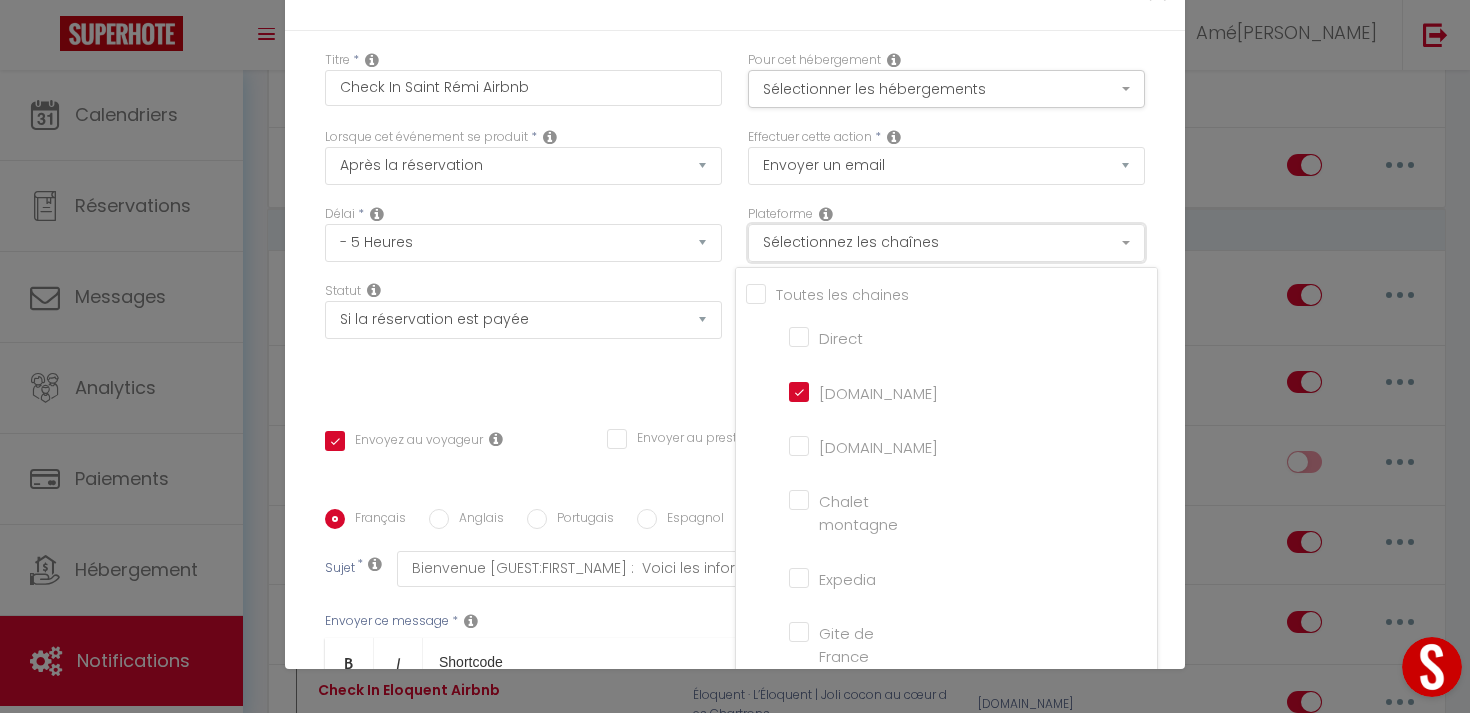 click on "Sélectionnez les chaînes" at bounding box center (946, 243) 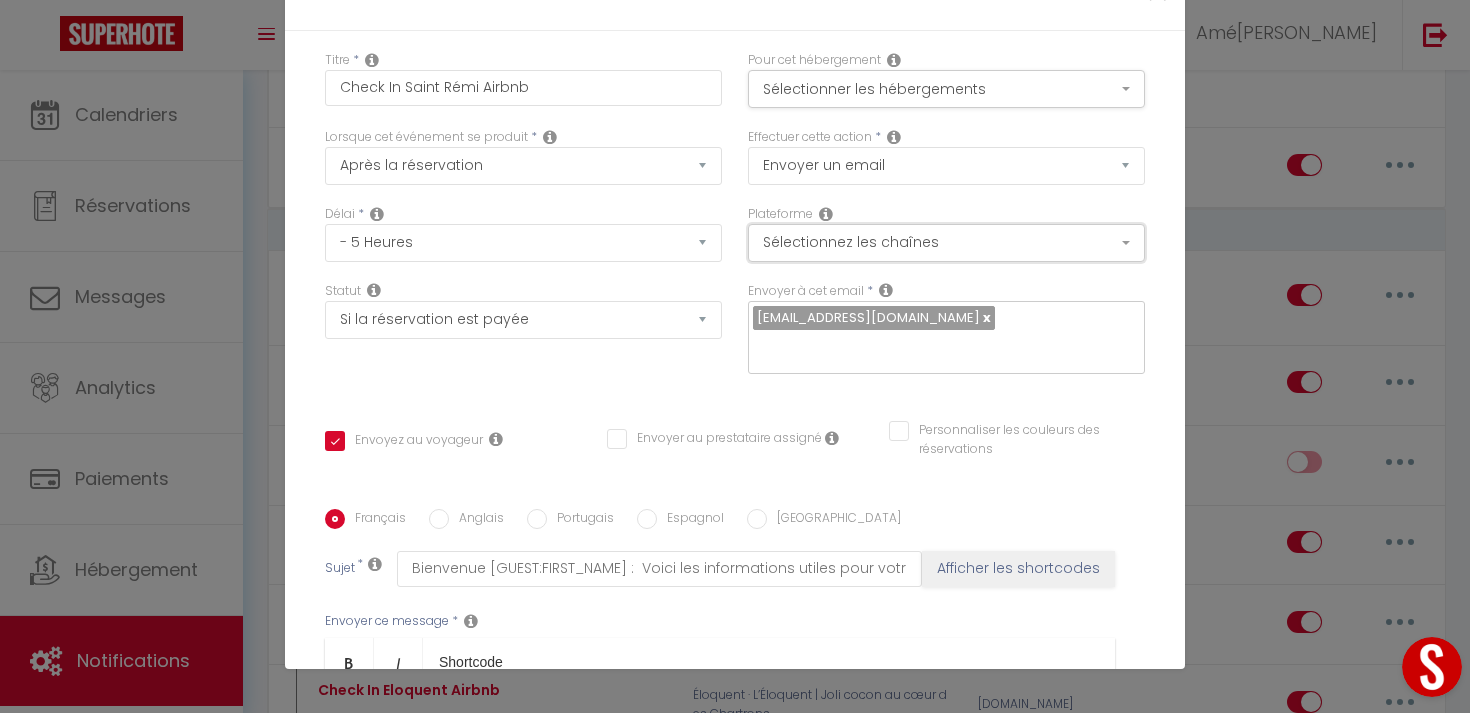 scroll, scrollTop: 380, scrollLeft: 0, axis: vertical 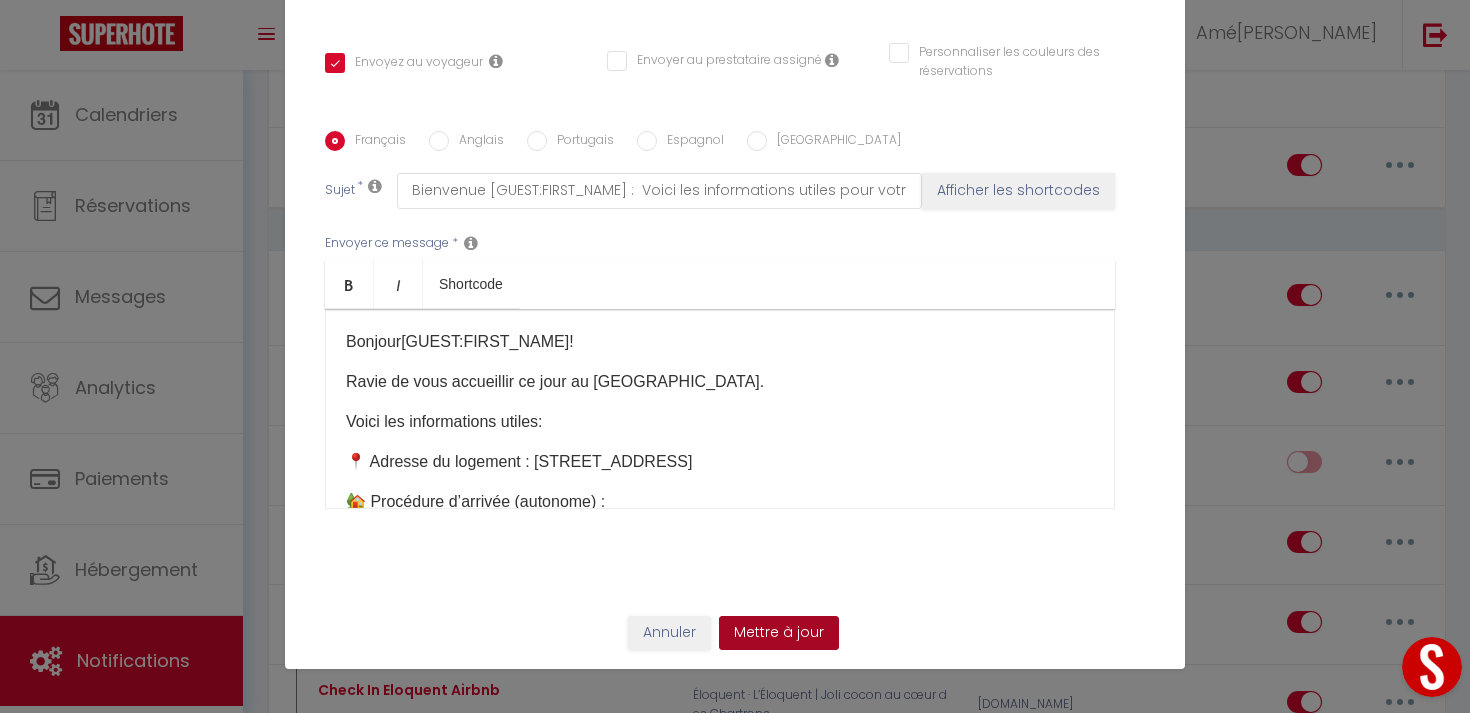 click on "Mettre à jour" at bounding box center [779, 633] 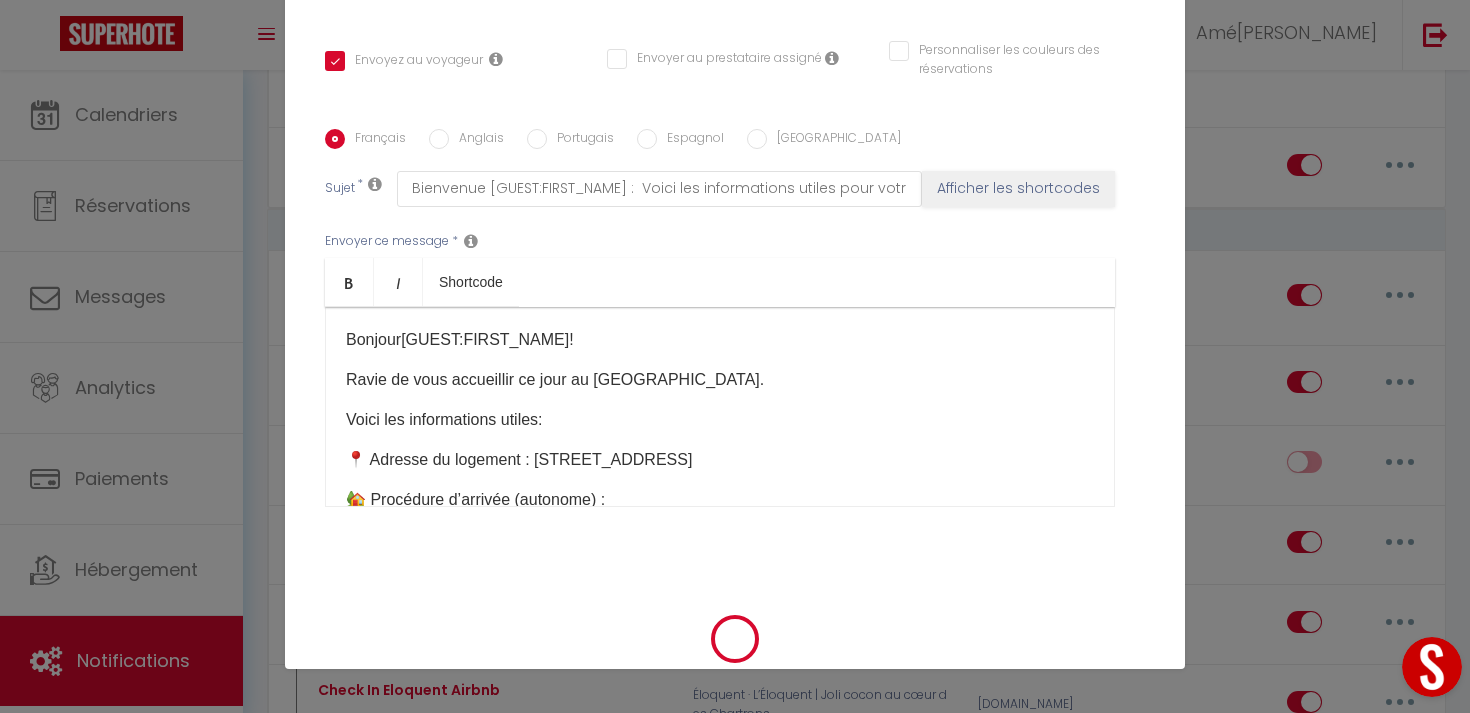 type 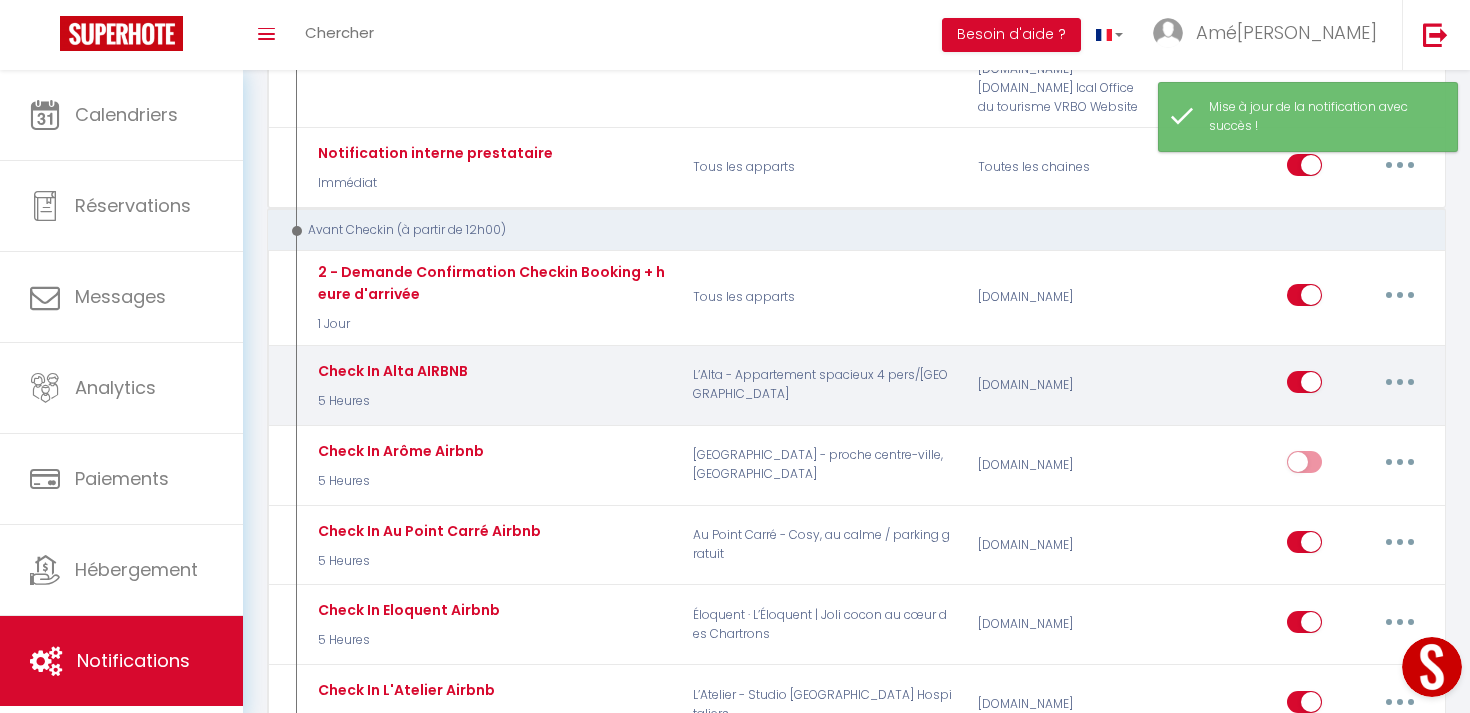 click at bounding box center (1400, 382) 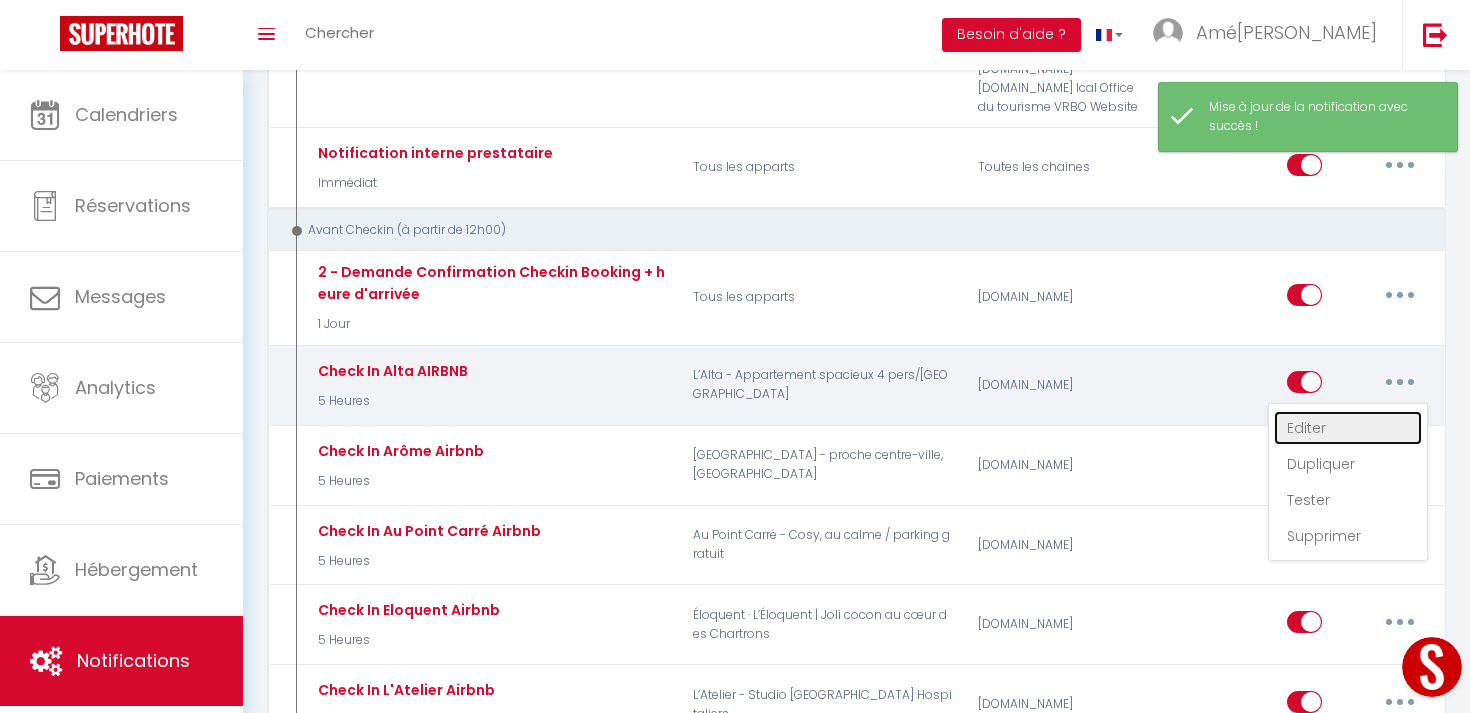 click on "Editer" at bounding box center [1348, 428] 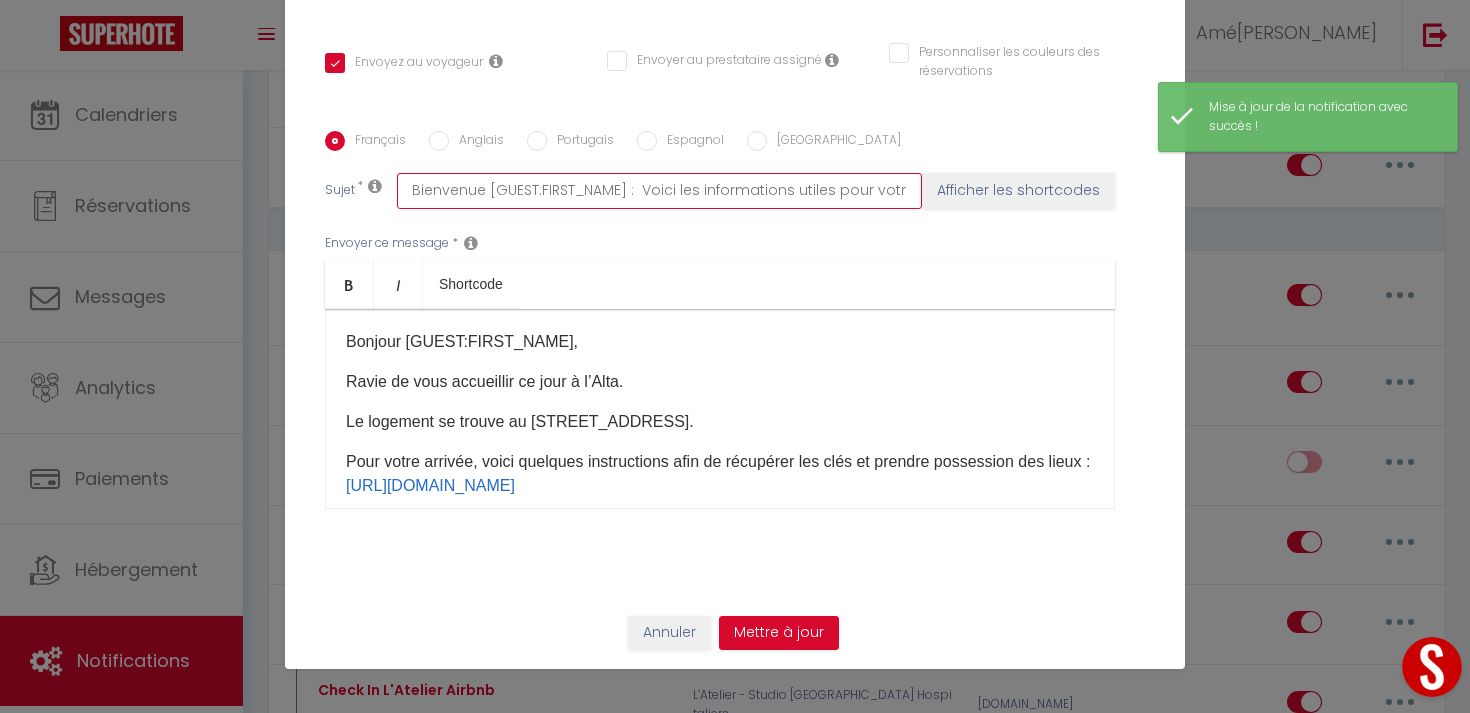 scroll, scrollTop: 0, scrollLeft: 87, axis: horizontal 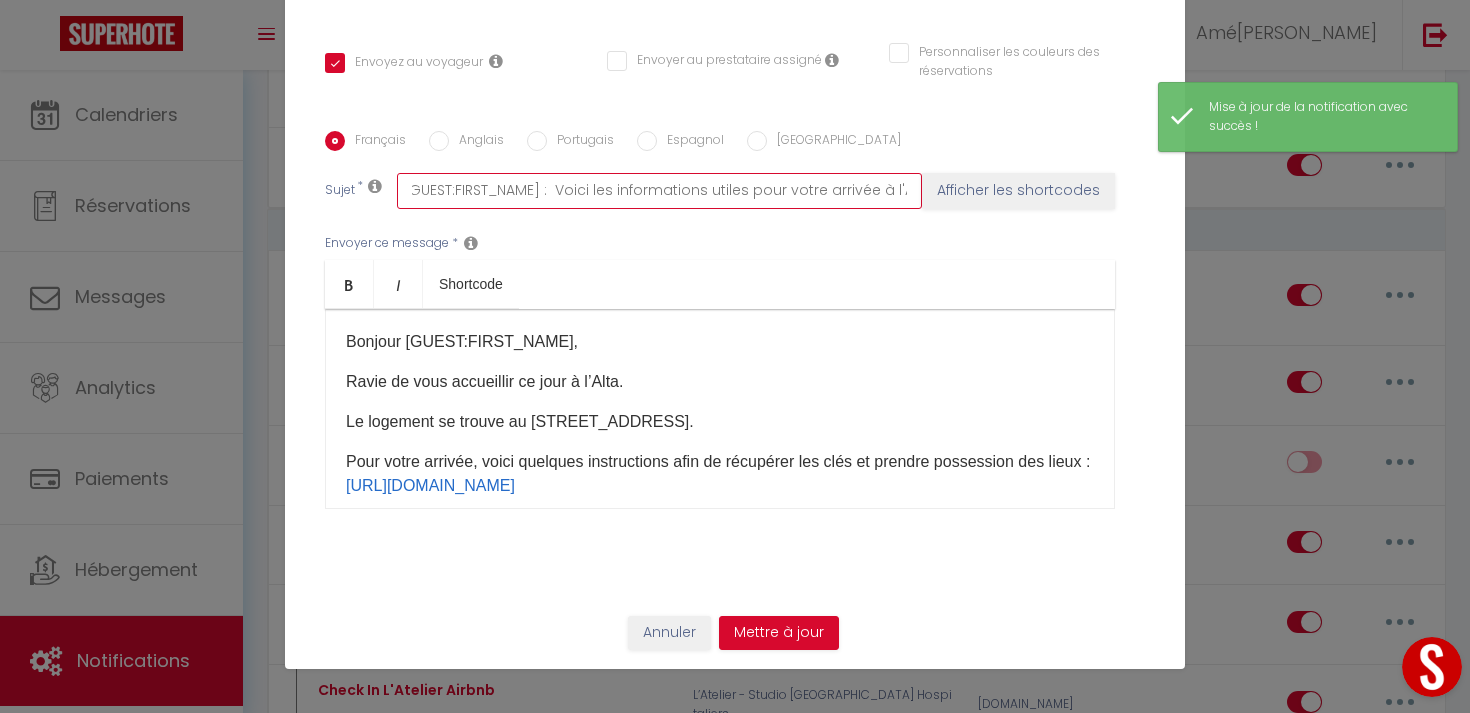 drag, startPoint x: 728, startPoint y: 192, endPoint x: 988, endPoint y: 191, distance: 260.00192 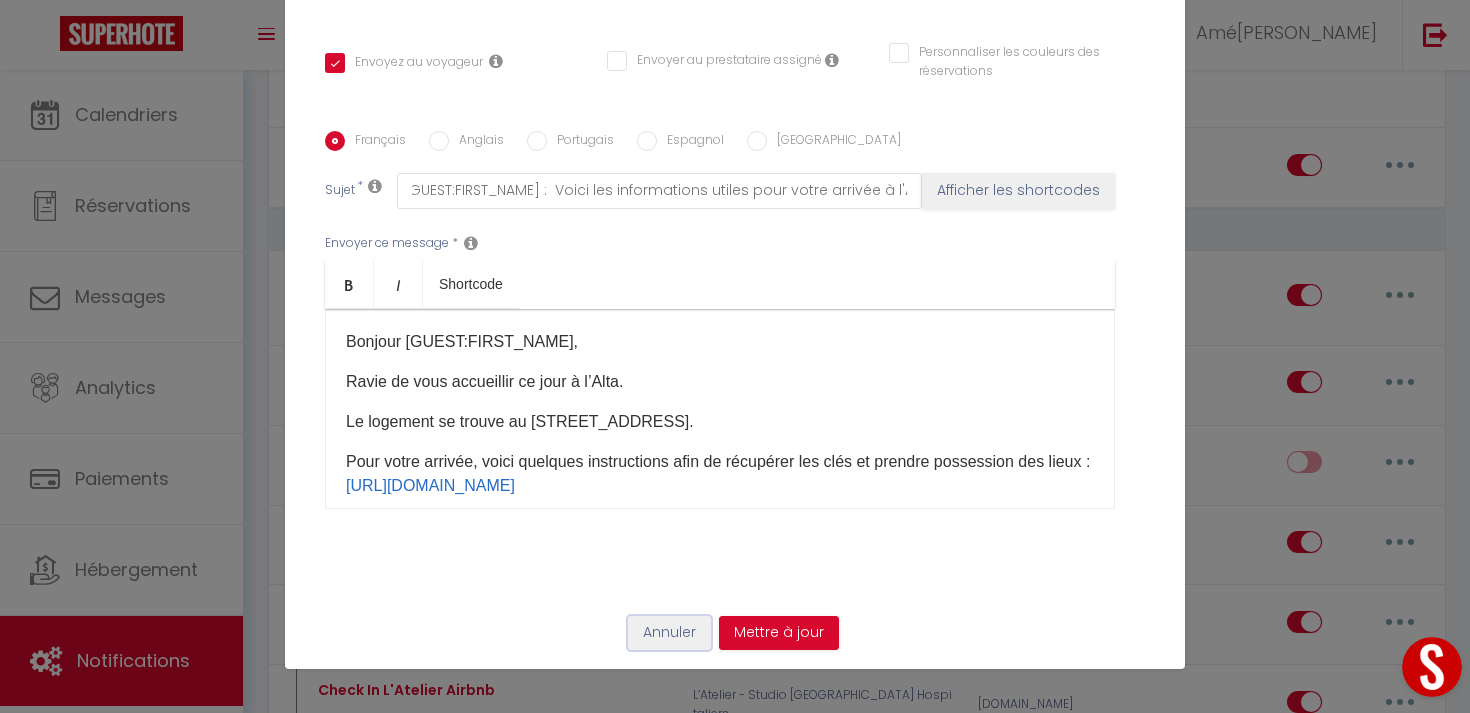 click on "Annuler" at bounding box center (669, 633) 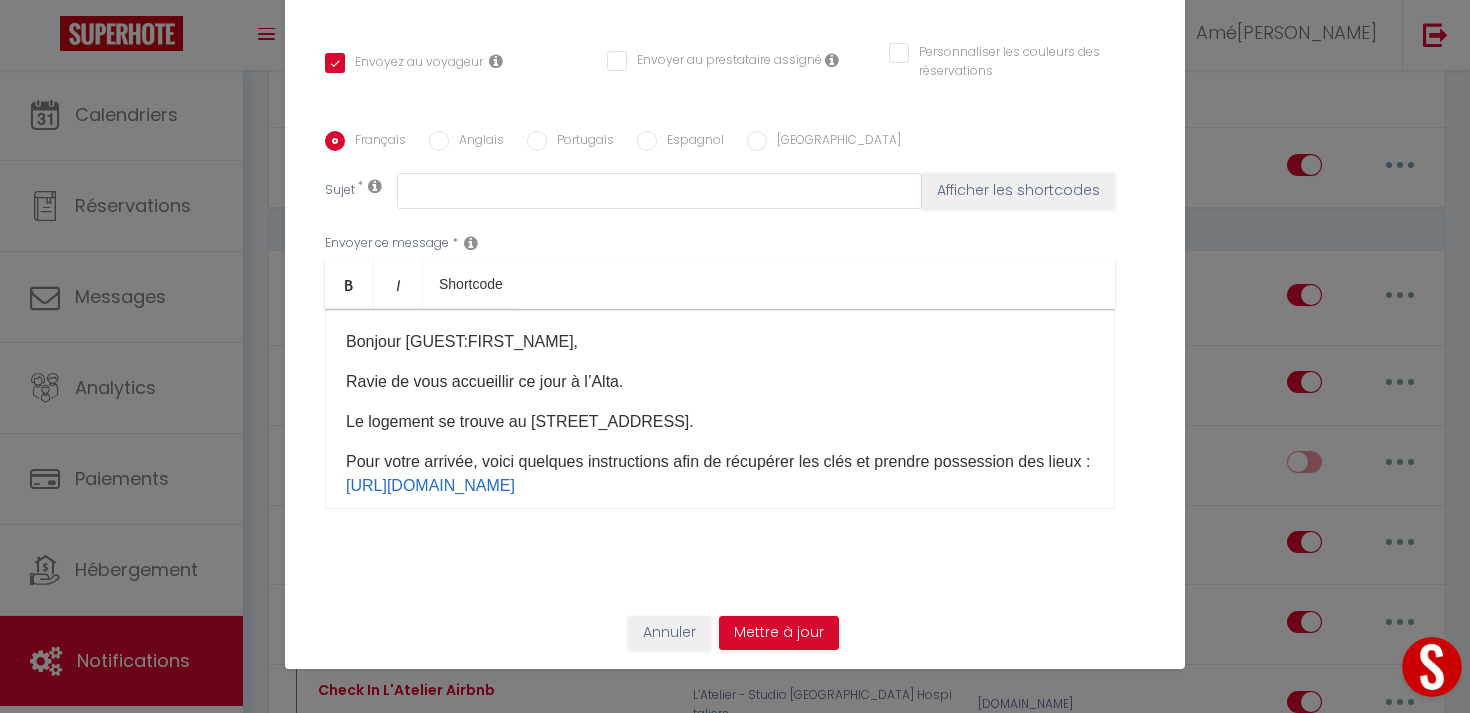 scroll, scrollTop: 0, scrollLeft: 0, axis: both 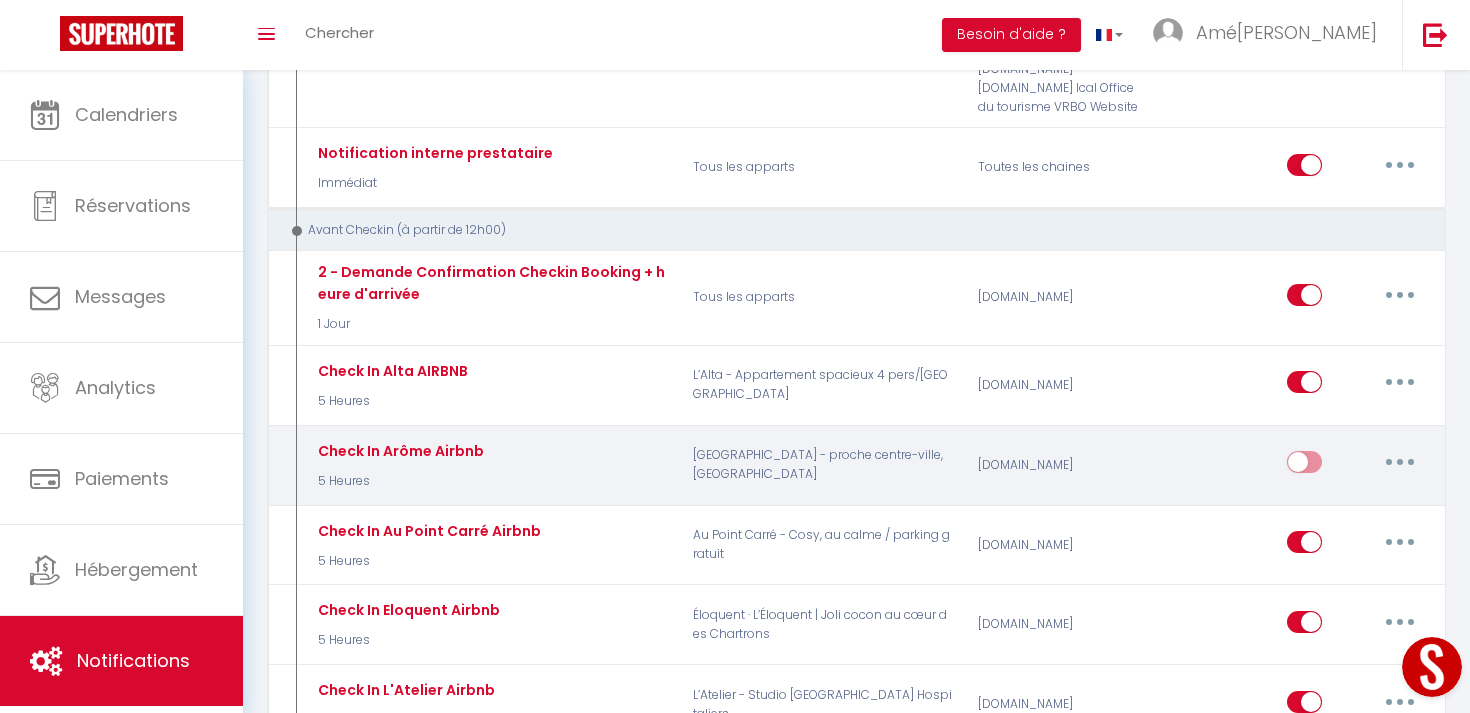 click at bounding box center (1400, 462) 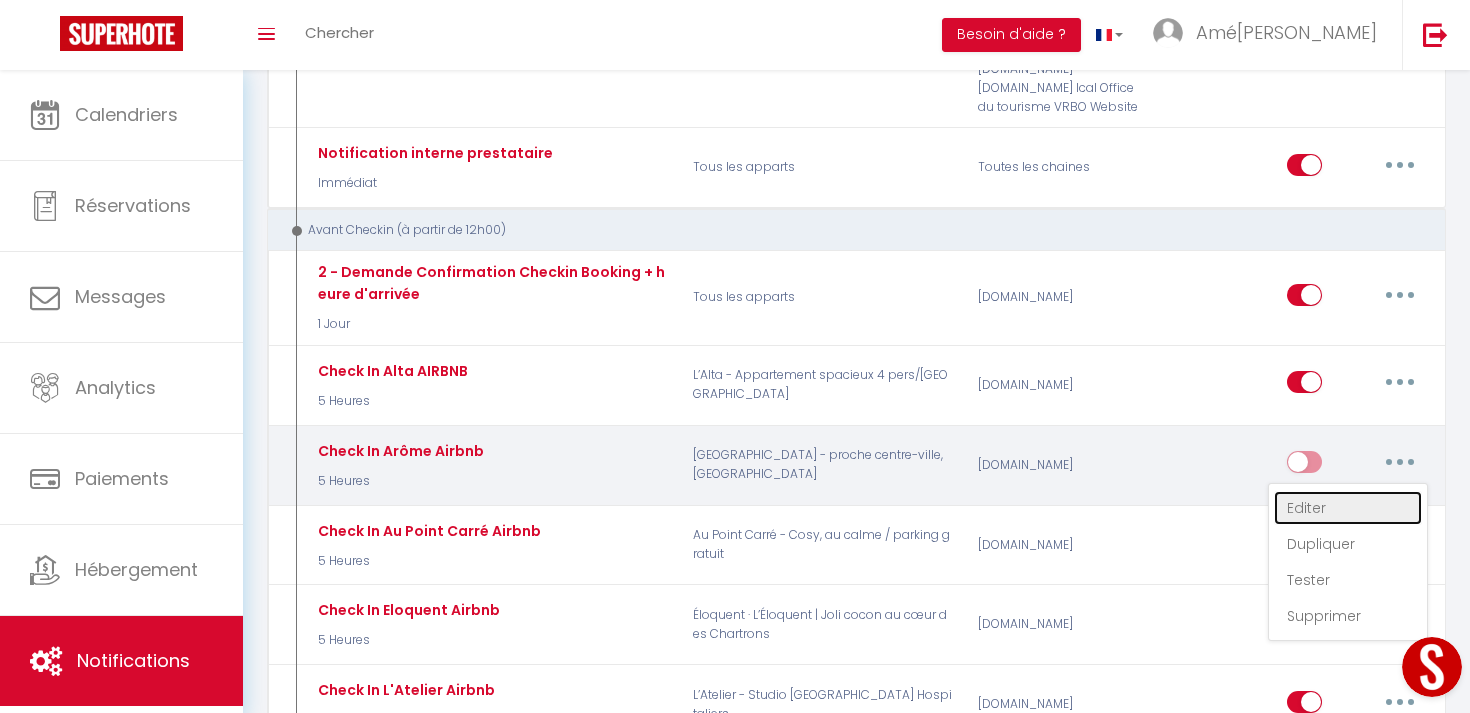 click on "Editer" at bounding box center (1348, 508) 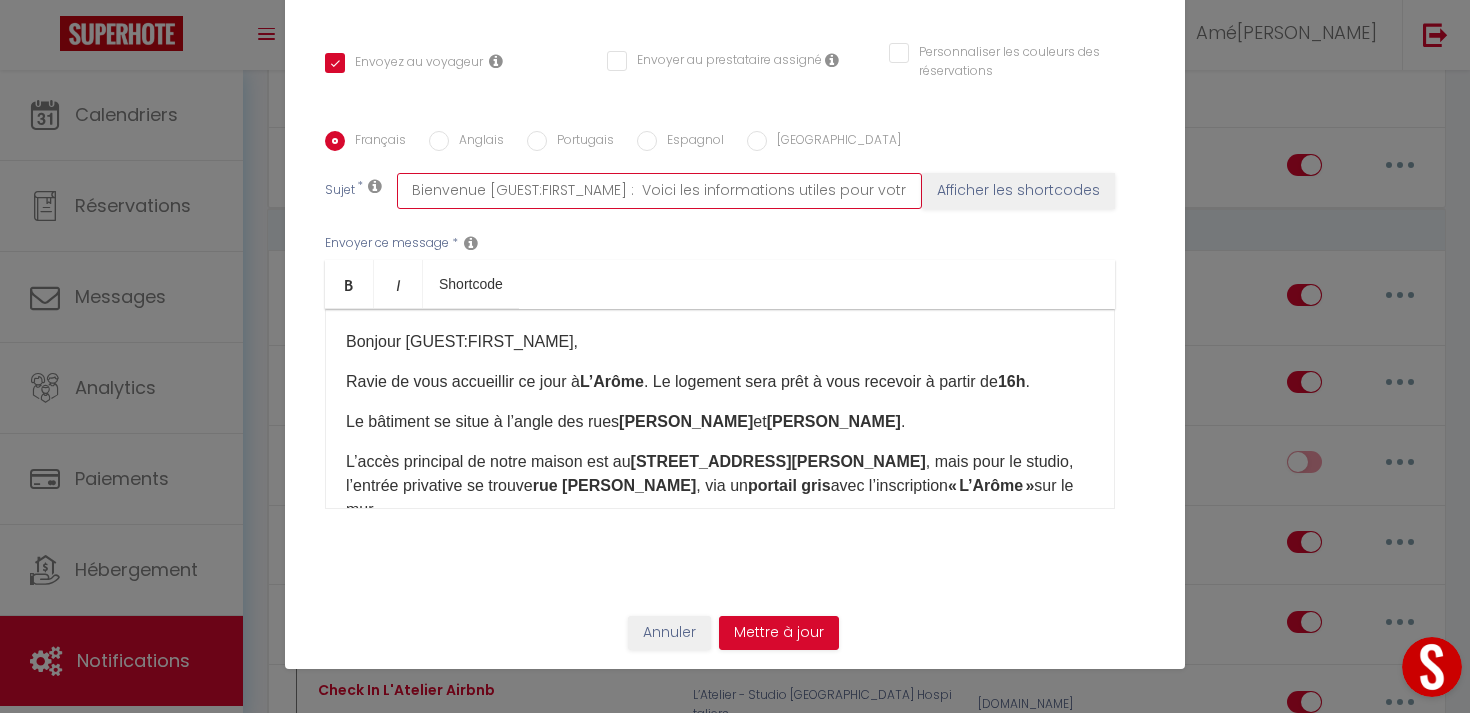 scroll, scrollTop: 0, scrollLeft: 106, axis: horizontal 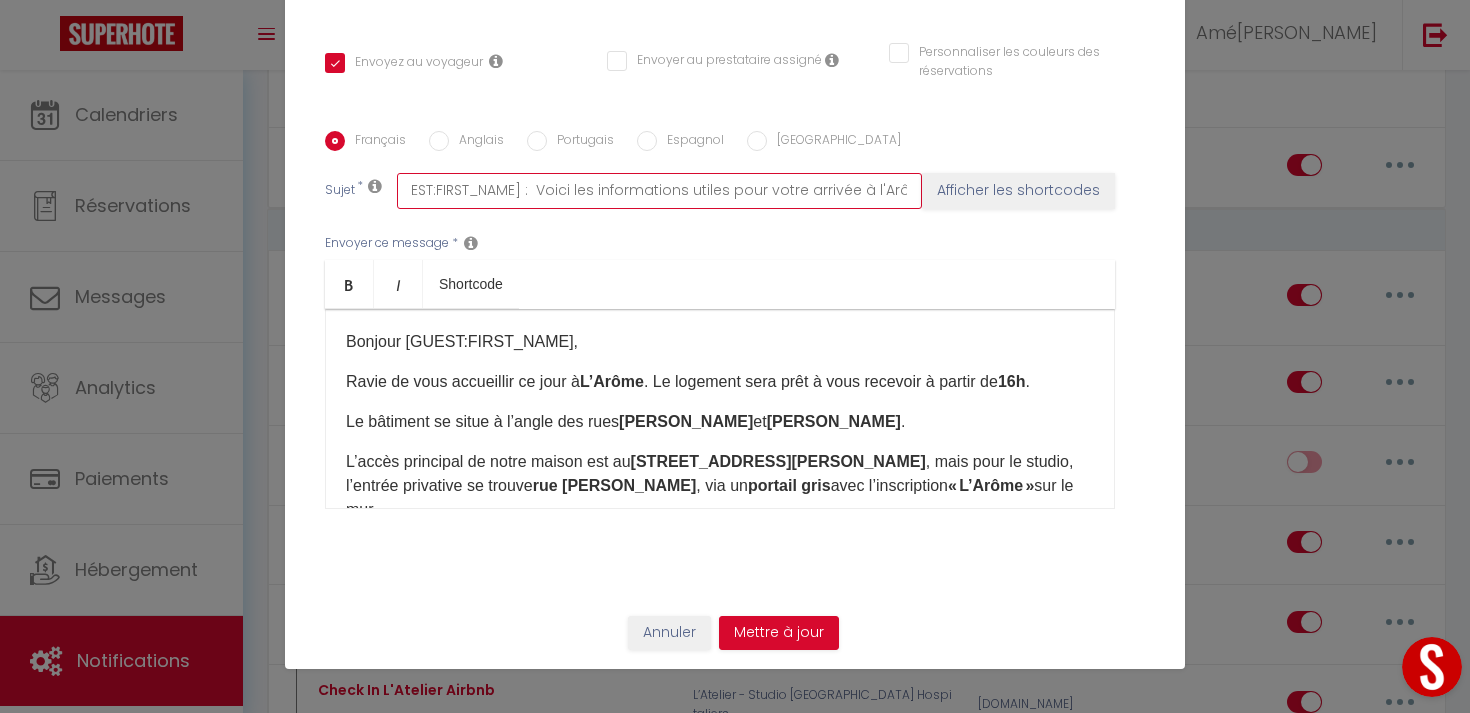 drag, startPoint x: 809, startPoint y: 194, endPoint x: 1077, endPoint y: 194, distance: 268 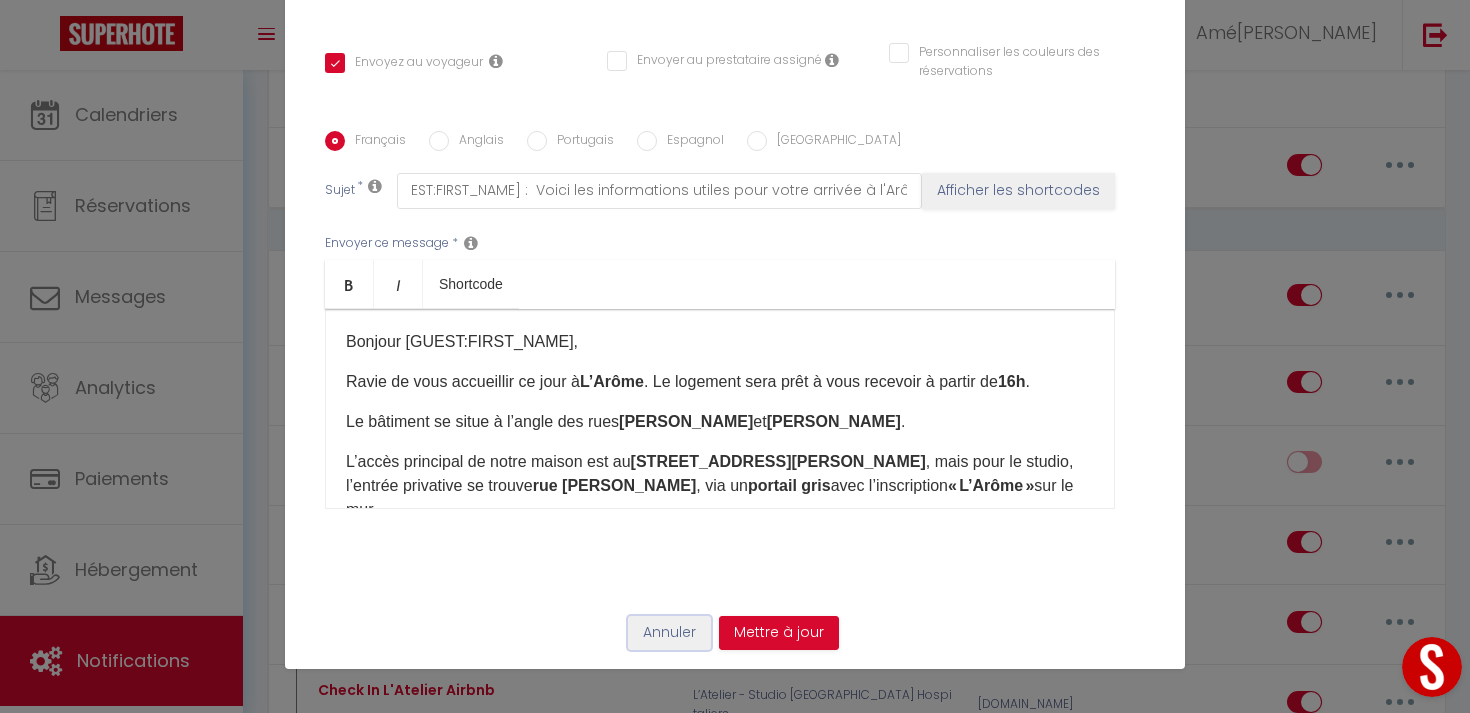 click on "Annuler" at bounding box center [669, 633] 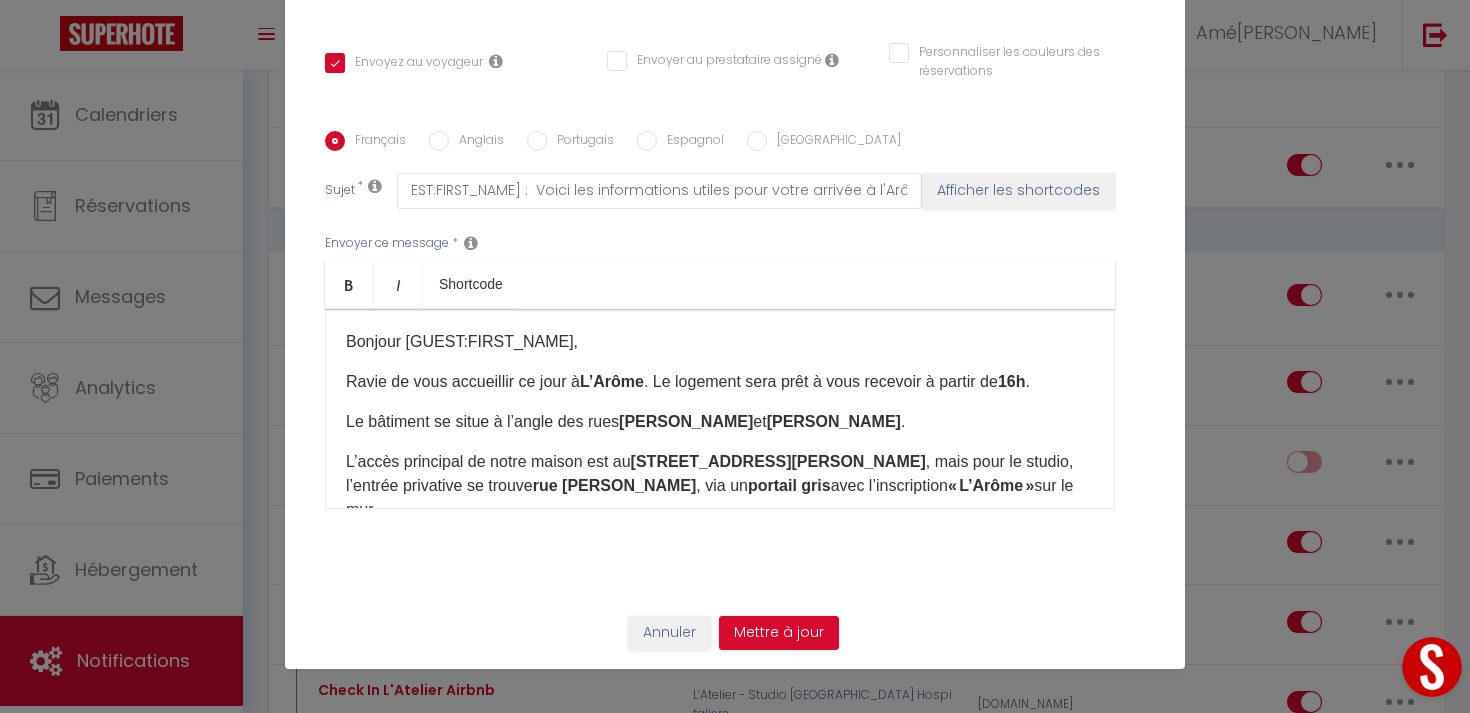 scroll, scrollTop: 0, scrollLeft: 0, axis: both 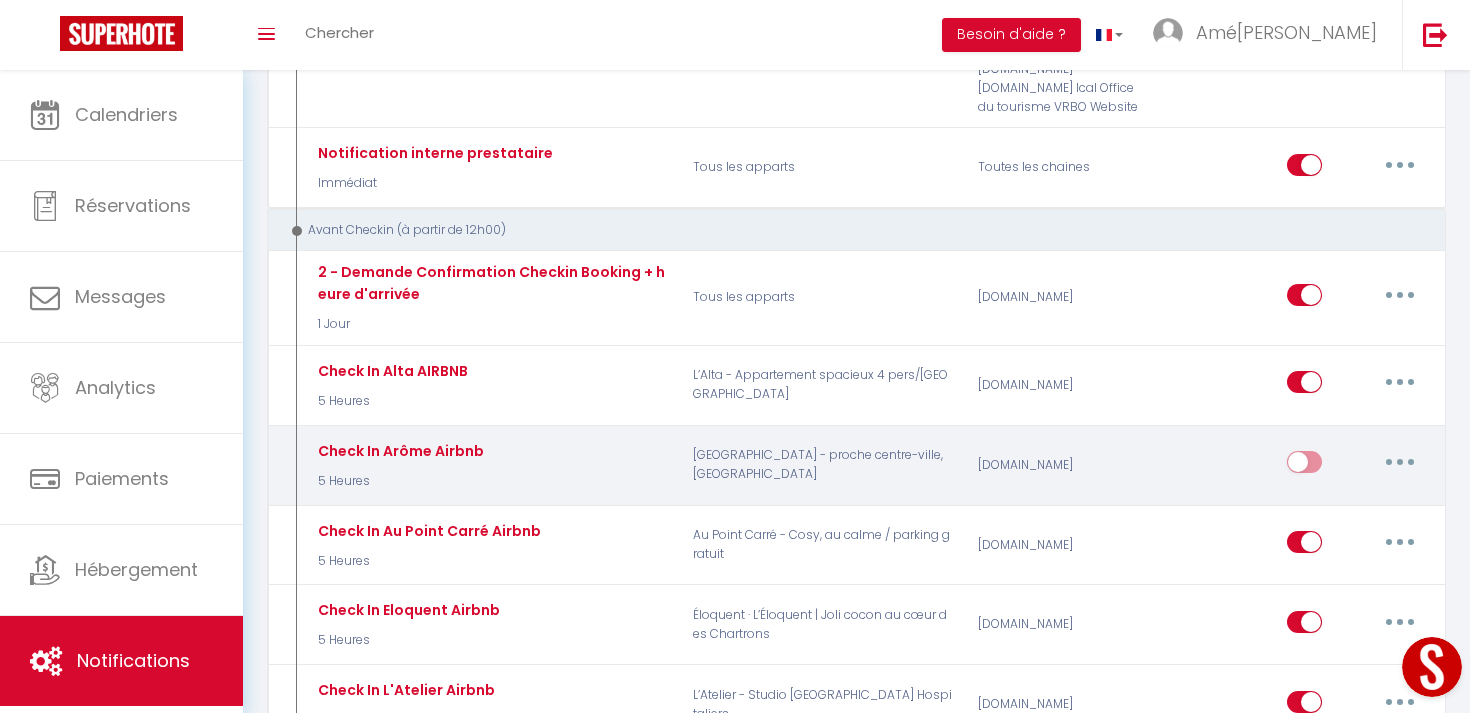 click at bounding box center (1400, 462) 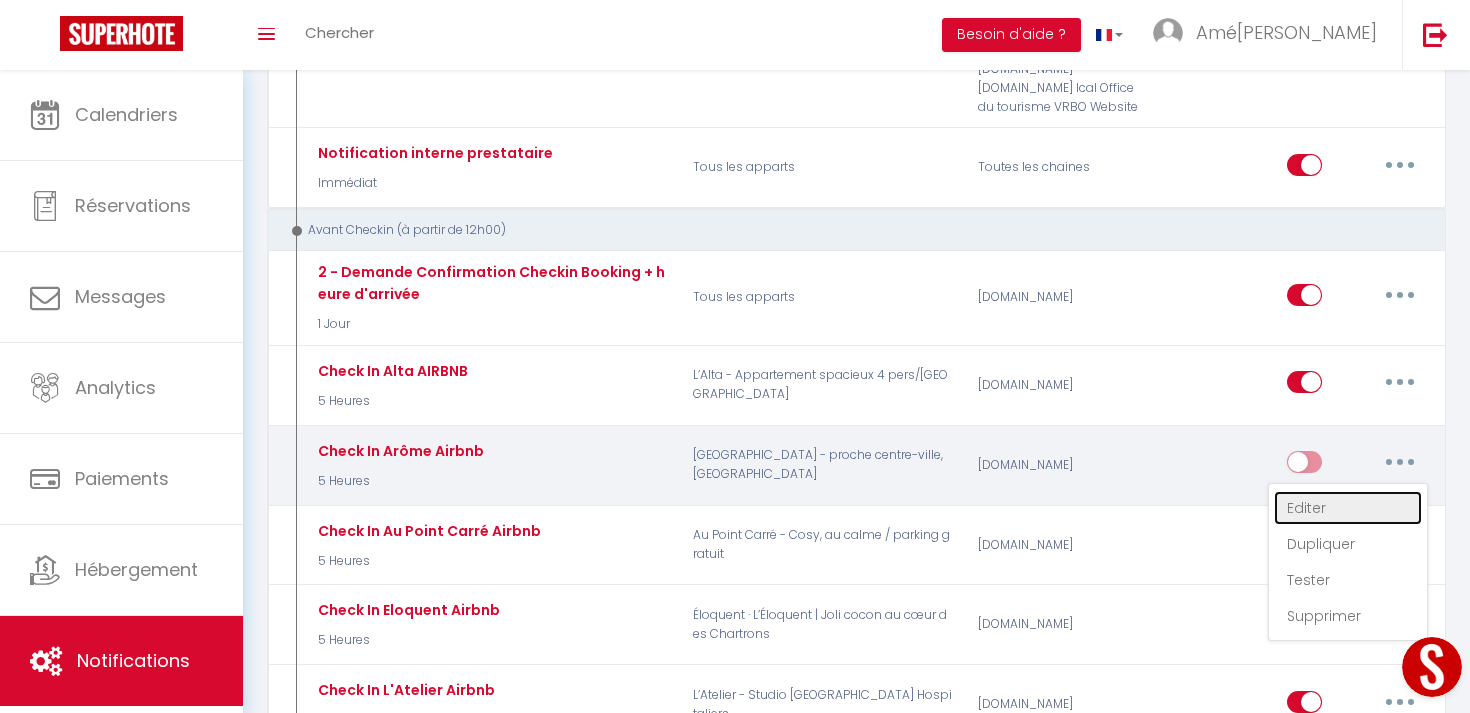 click on "Editer" at bounding box center [1348, 508] 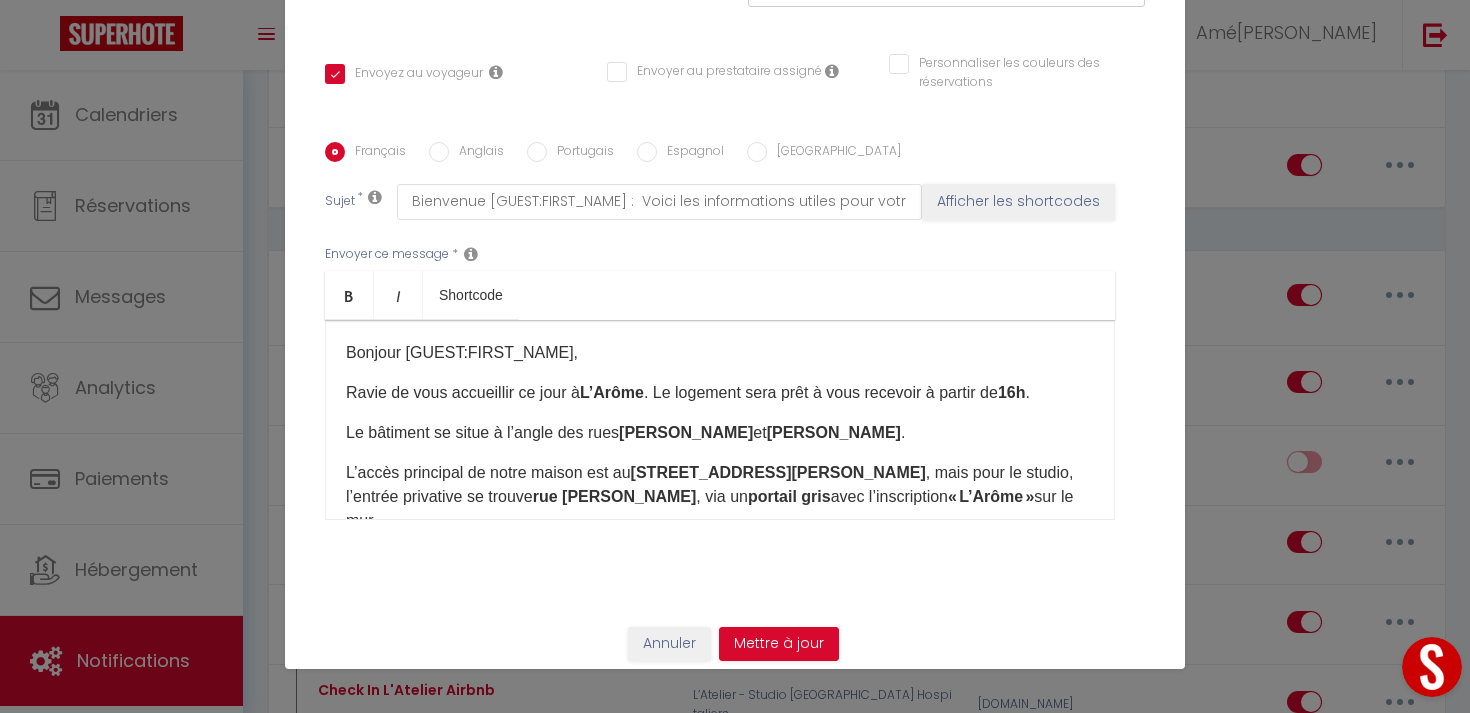 scroll, scrollTop: 0, scrollLeft: 0, axis: both 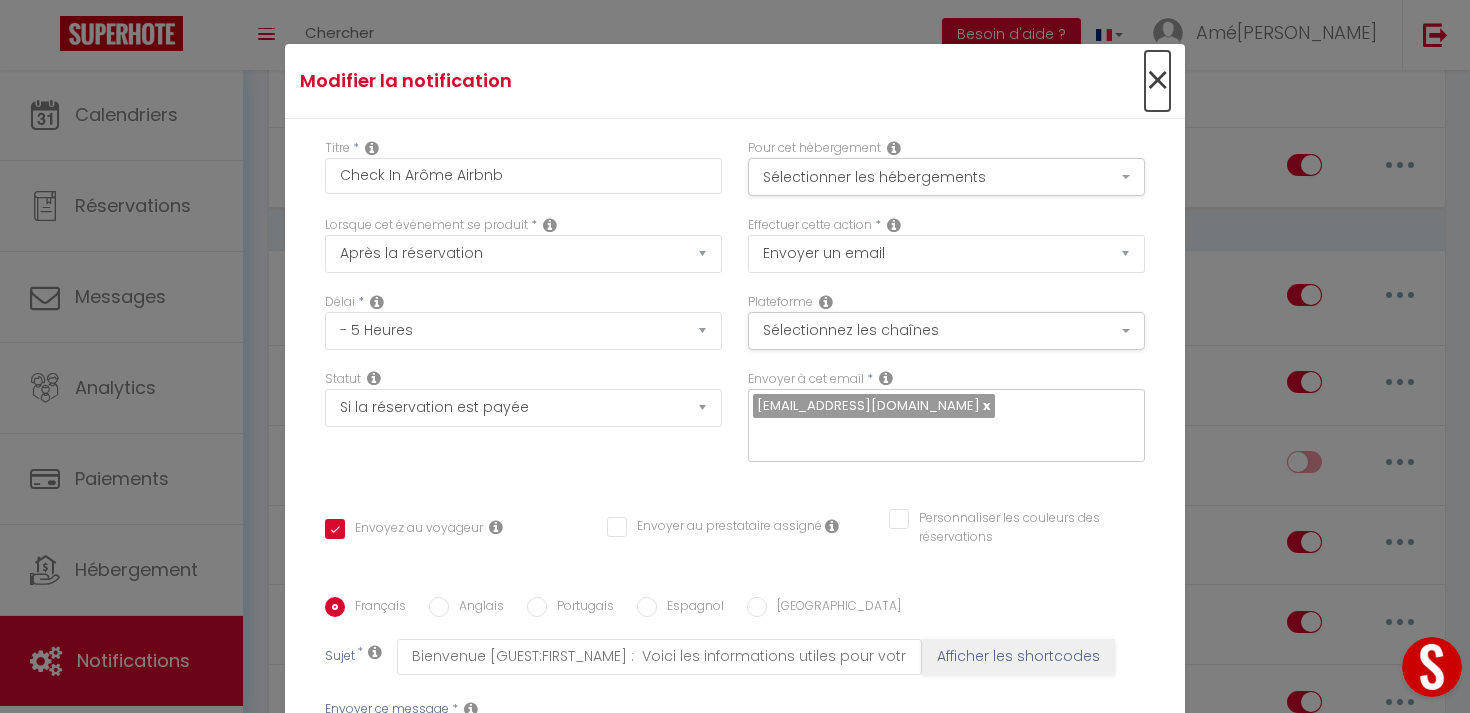 click on "×" at bounding box center [1157, 81] 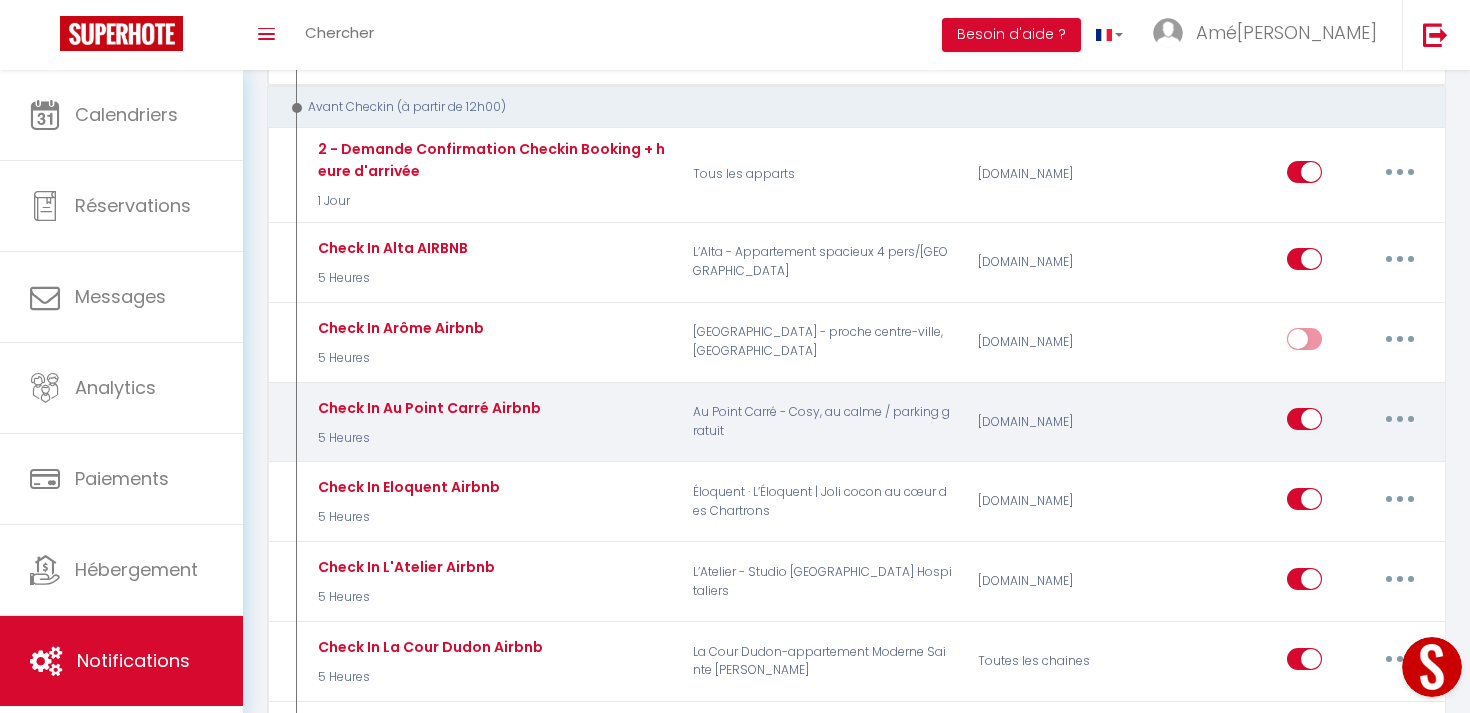 scroll, scrollTop: 598, scrollLeft: 0, axis: vertical 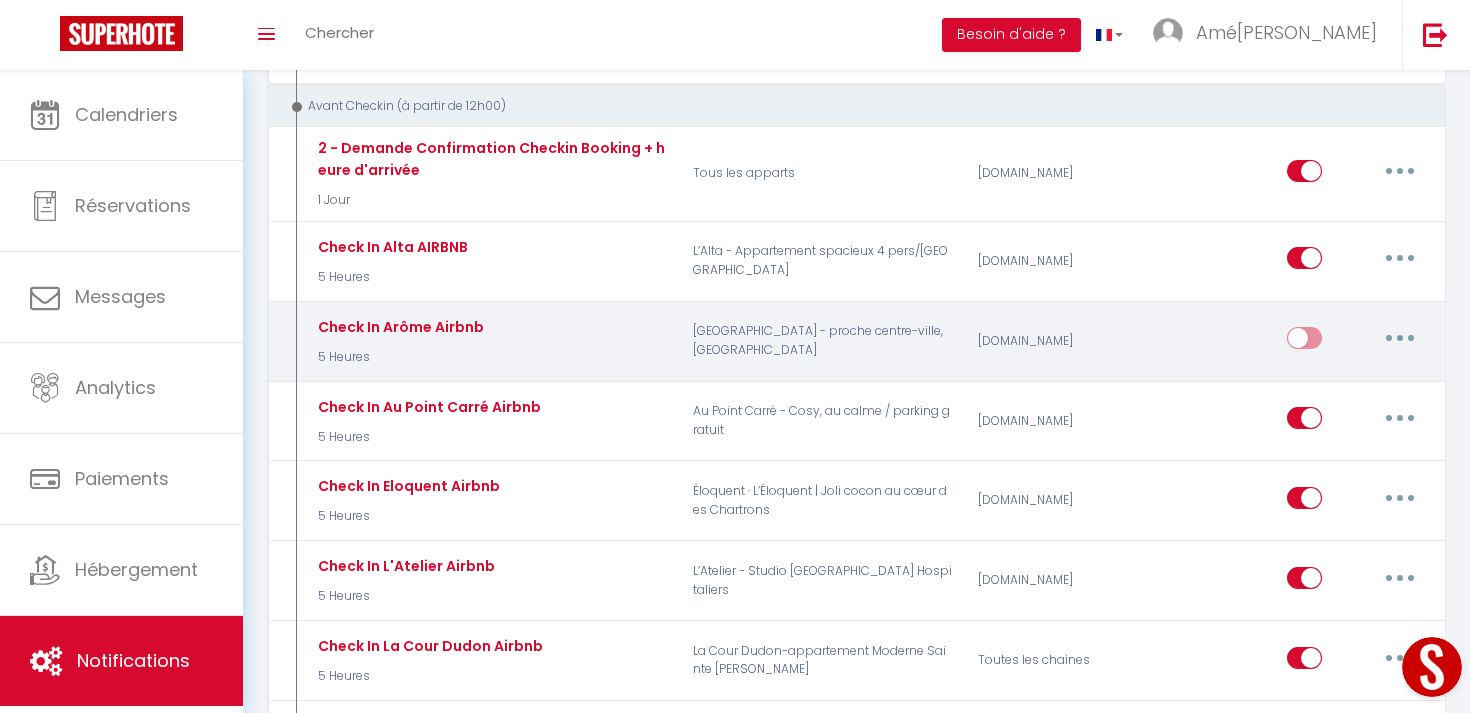 click at bounding box center [1400, 338] 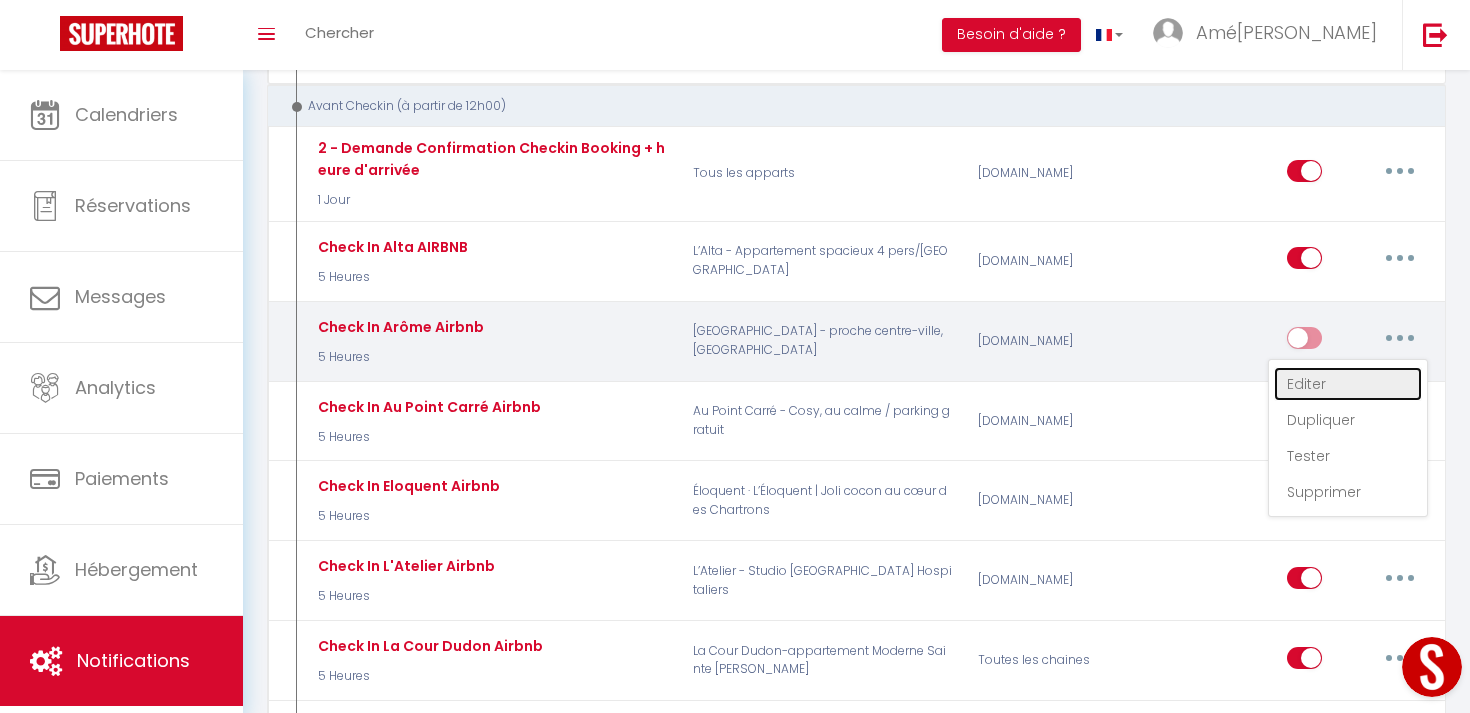 click on "Editer" at bounding box center (1348, 384) 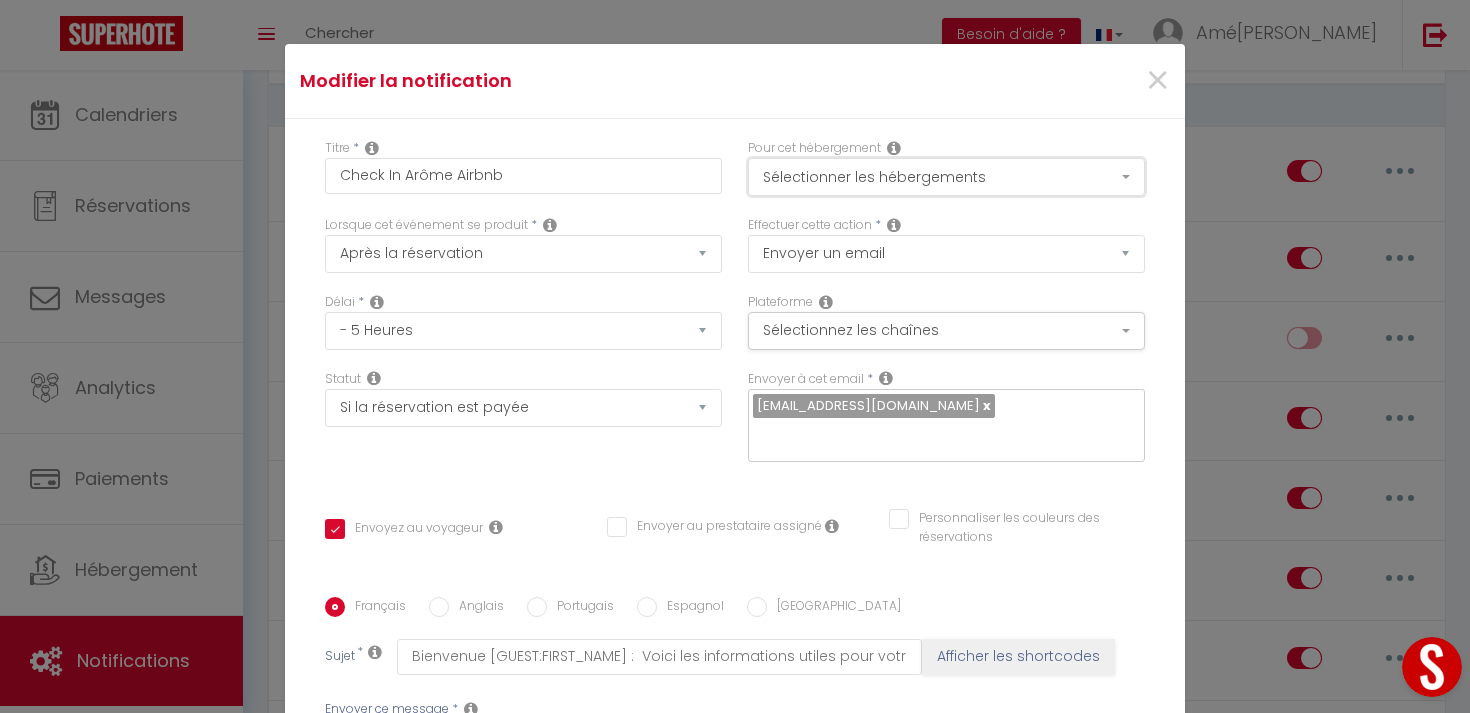 click on "Sélectionner les hébergements" at bounding box center (946, 177) 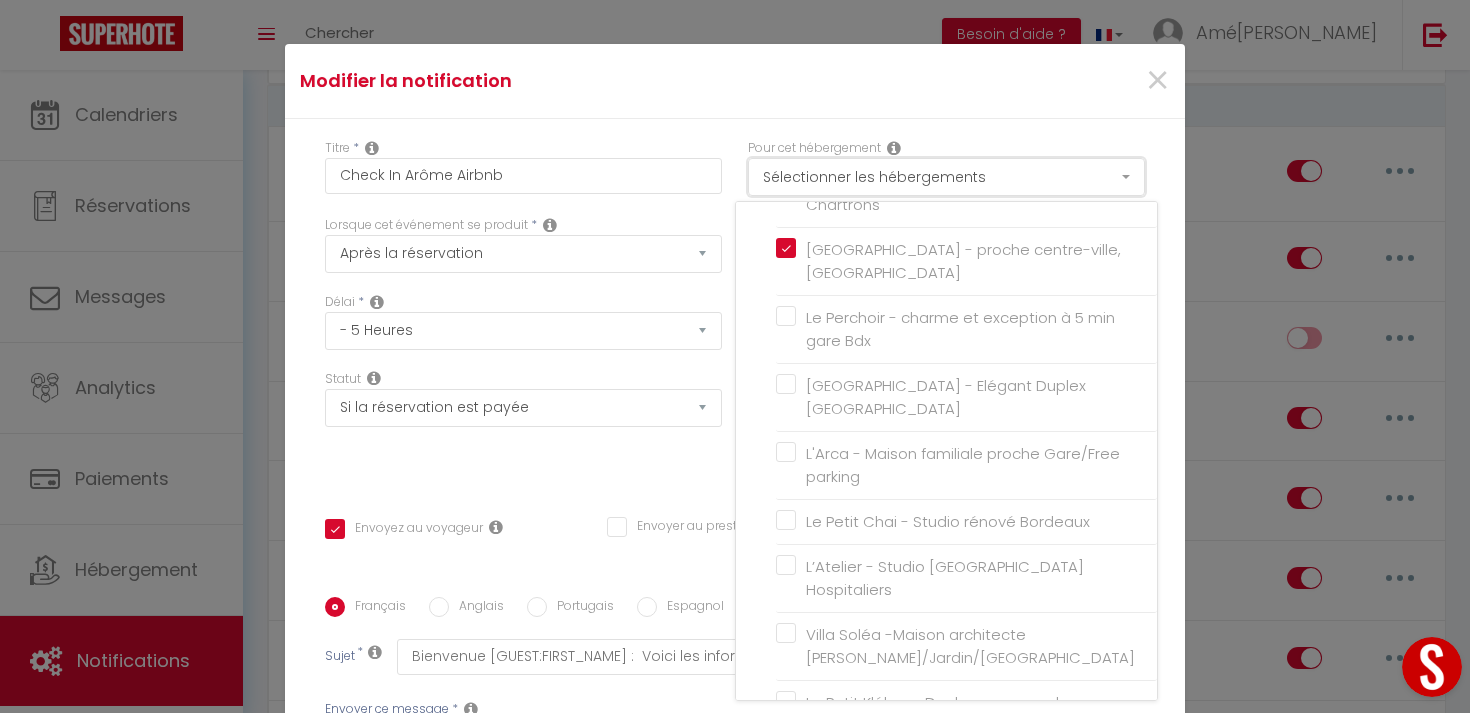 click on "Sélectionner les hébergements" at bounding box center (946, 177) 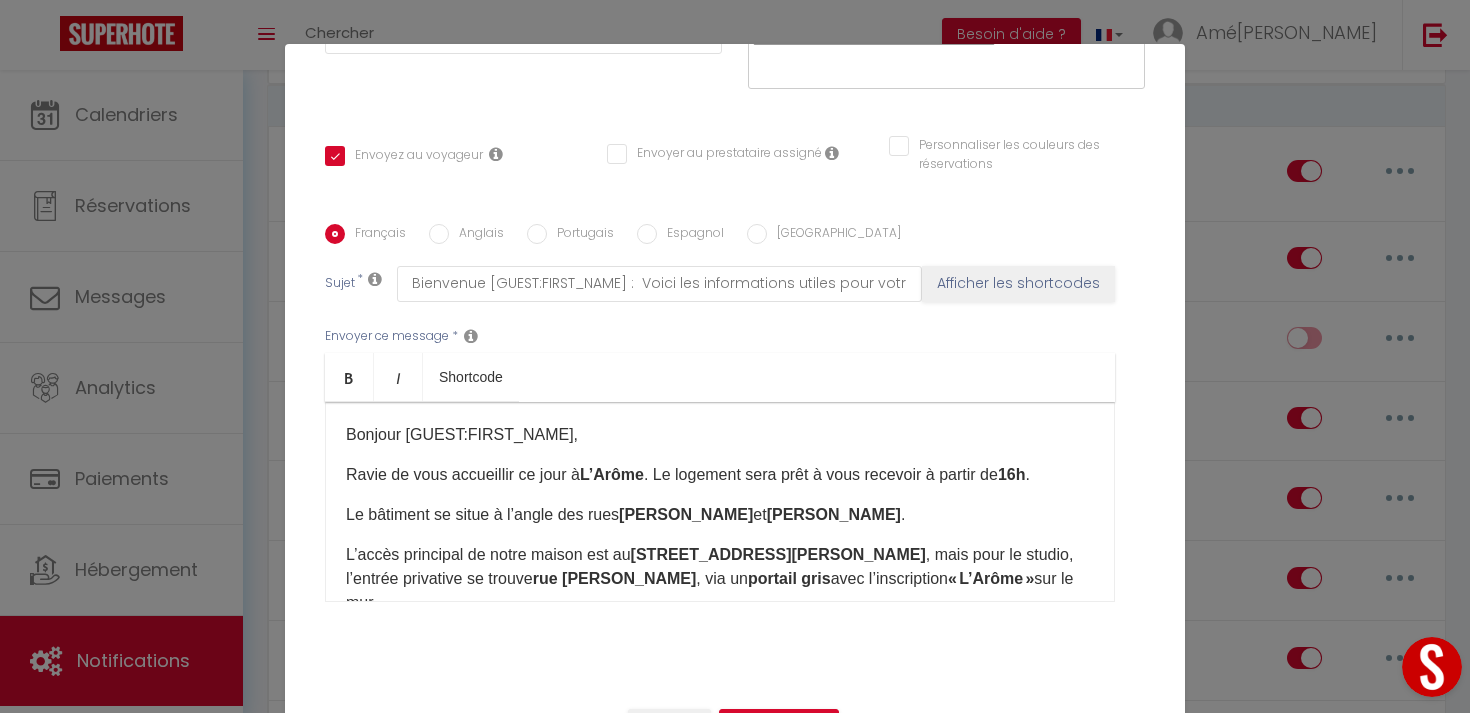 scroll, scrollTop: 380, scrollLeft: 0, axis: vertical 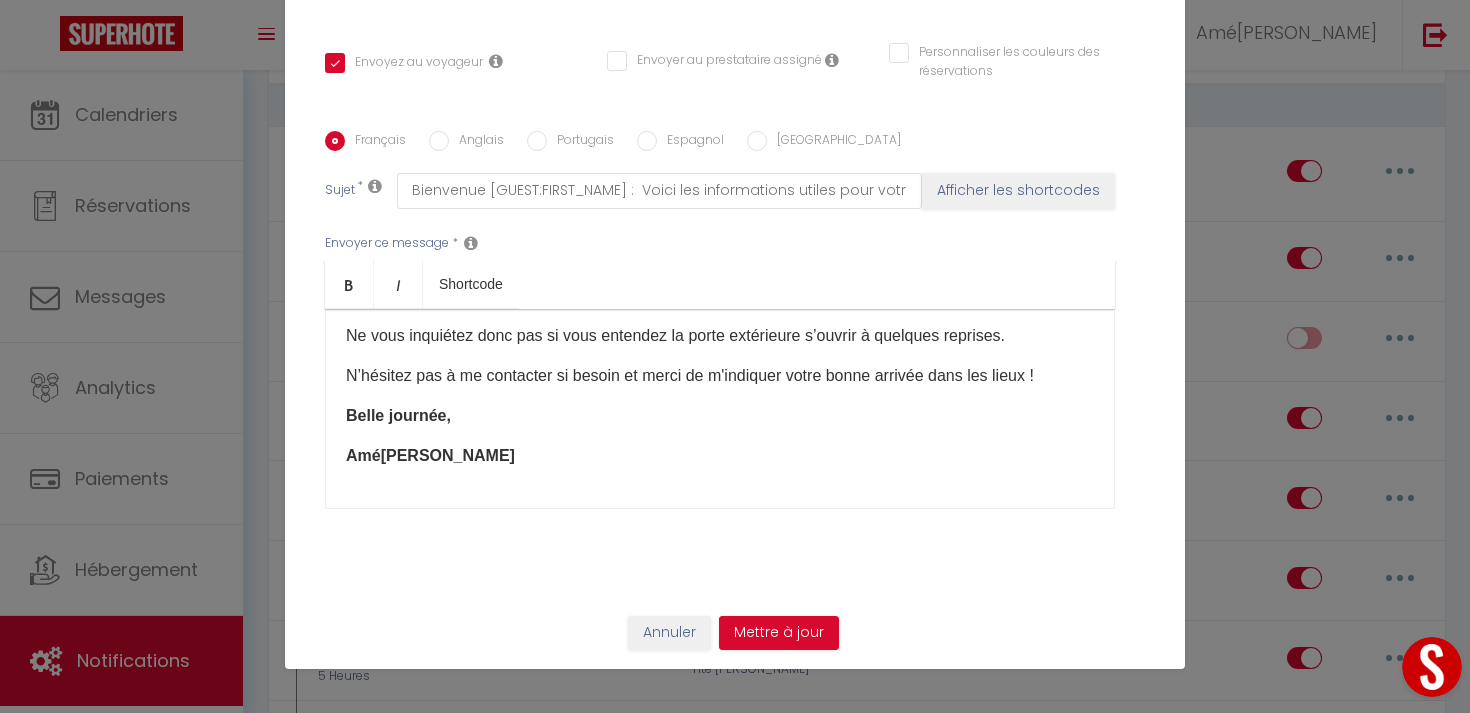 click on "Bonjour [GUEST:FIRST_NAME],​
Ravie de vous accueillir ce jour à  L’Arôme . Le logement sera prêt à vous recevoir à partir de  16h .
Le bâtiment se situe à l’angle des rues  [PERSON_NAME]  et  [PERSON_NAME] .
L’accès principal de notre maison est au  [STREET_ADDRESS][PERSON_NAME] , mais pour le studio, l’entrée privative se trouve  [GEOGRAPHIC_DATA][PERSON_NAME] , via un  portail gris  avec l’inscription  « [GEOGRAPHIC_DATA] »  sur le mur.
La porte extérieure est ouverte. La  boîte à clé  se trouve juste à gauche dans l’entourage de la porte. Le  code est 2503 .
Vous trouverez également,  en bas de l’escalier derrière les rideaux , deux chaises à disposition pour la table située à l’étage.
🧺  Au moment de votre départ , merci de bien vouloir :
• 	 Déposer les  draps, serviettes et poubelles en bas de l’escalier ,
• 	 Fermer les  velux ,
• 	 Remettre la clé dans la boîte où vous l’avez trouvée.
ℹ️ À noter : le  ." at bounding box center [720, 409] 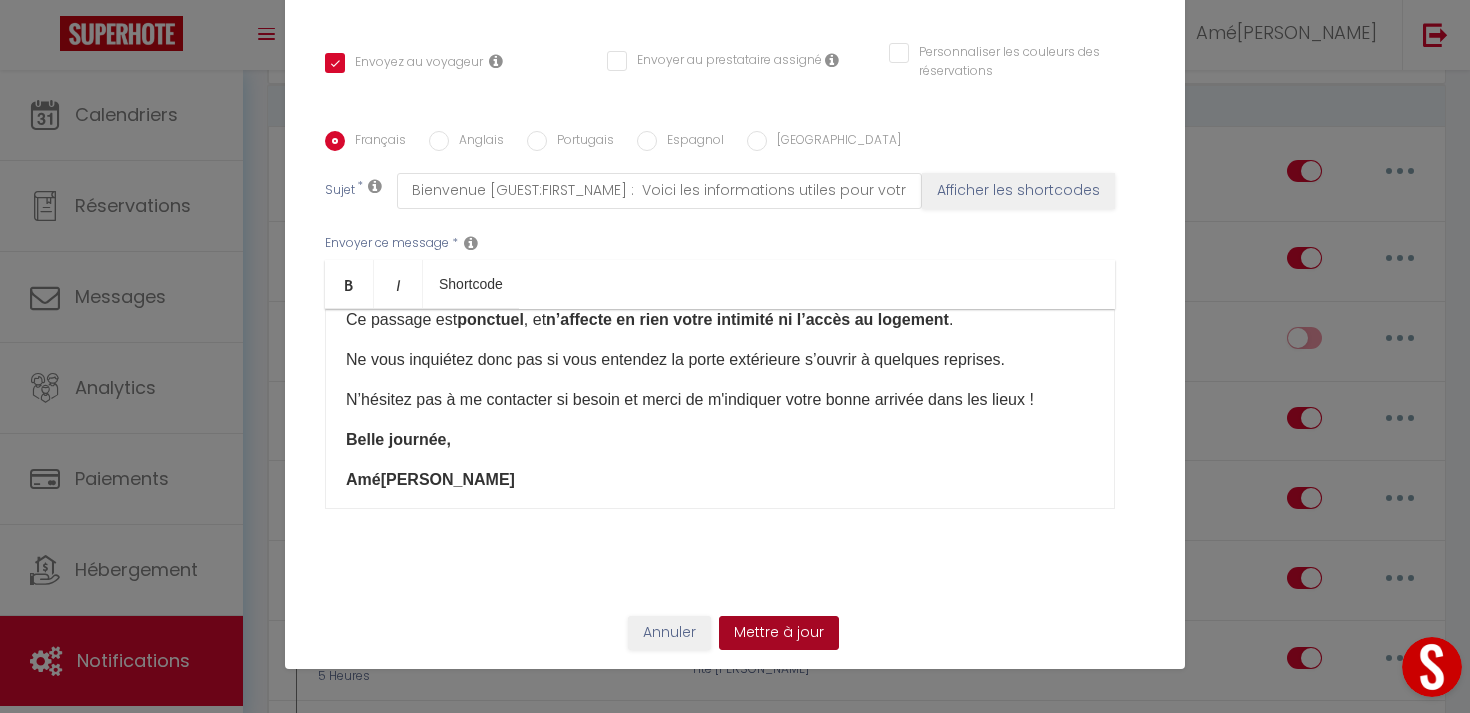 click on "Mettre à jour" at bounding box center (779, 633) 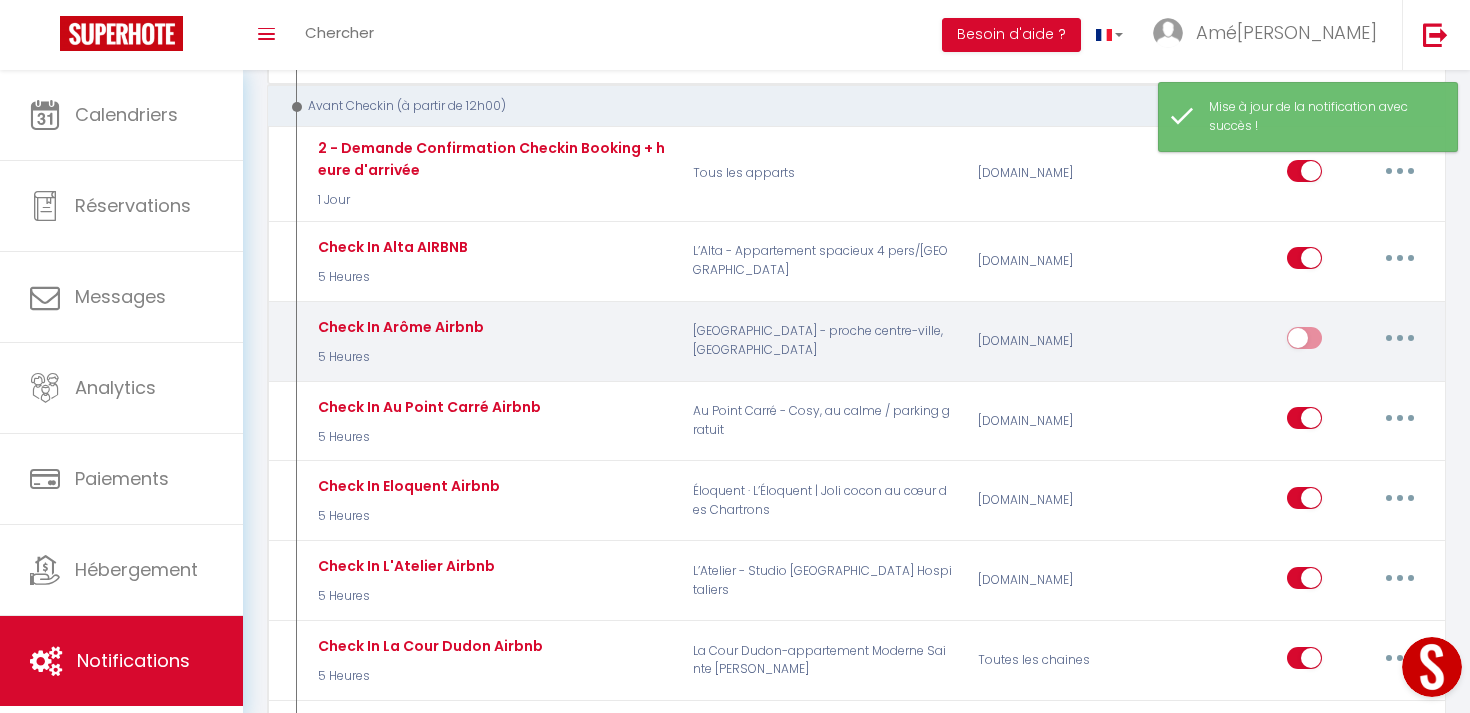 click on "Editer   Dupliquer   Tester   Supprimer" at bounding box center (1357, 341) 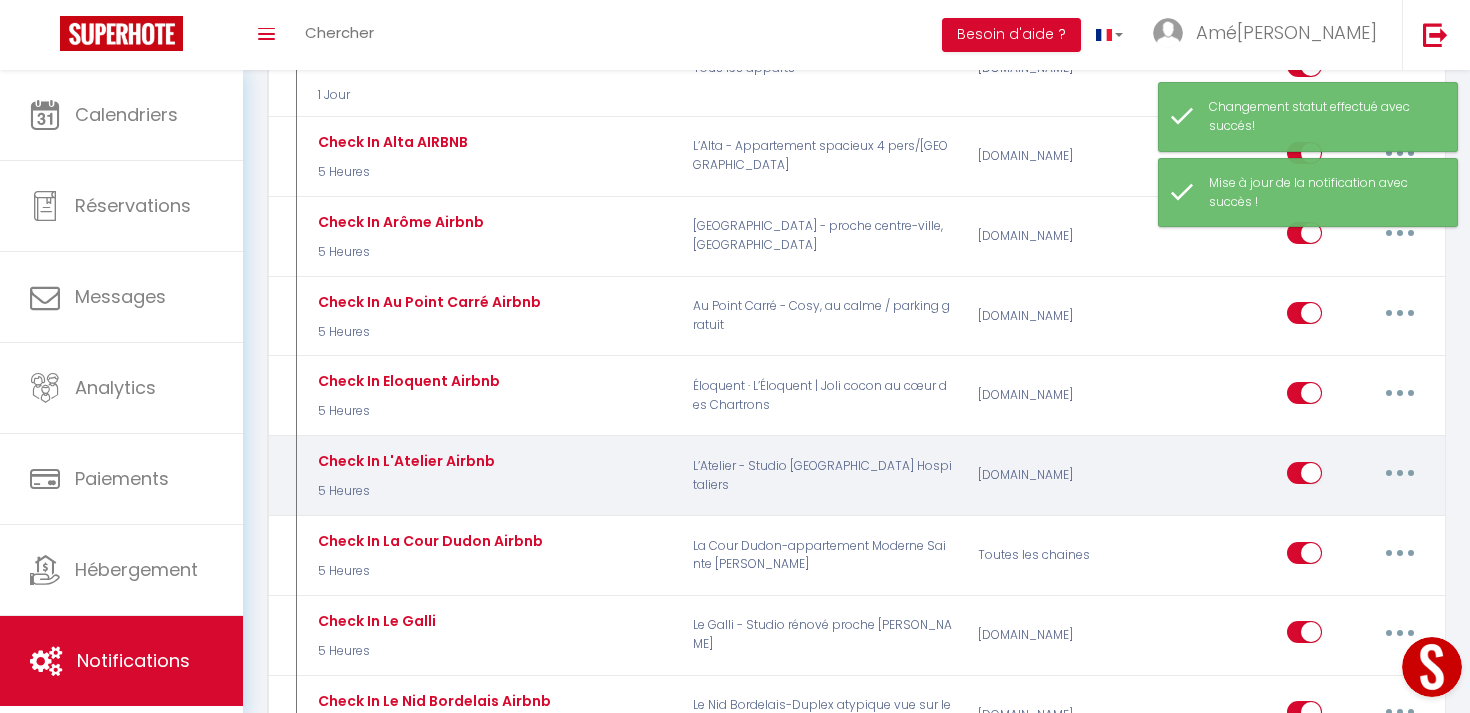 scroll, scrollTop: 852, scrollLeft: 0, axis: vertical 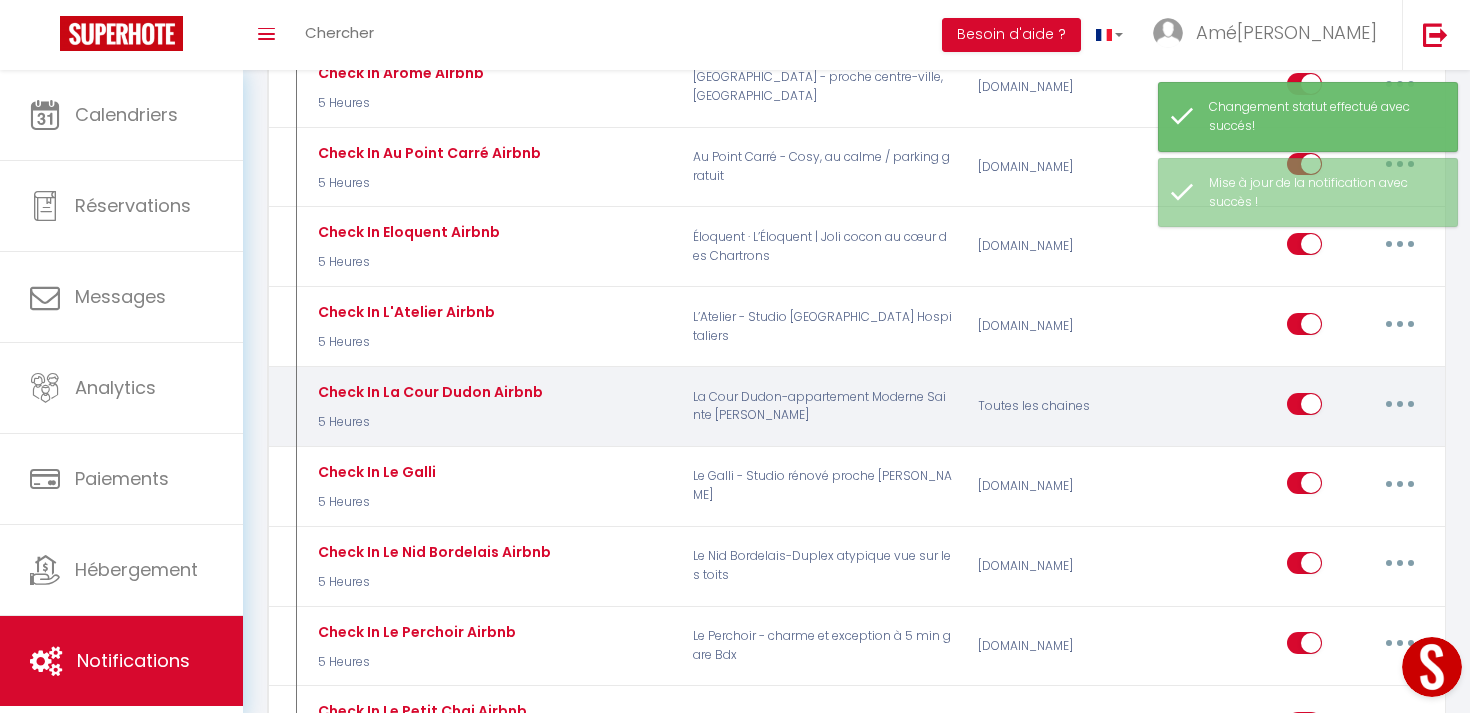 click at bounding box center (1400, 404) 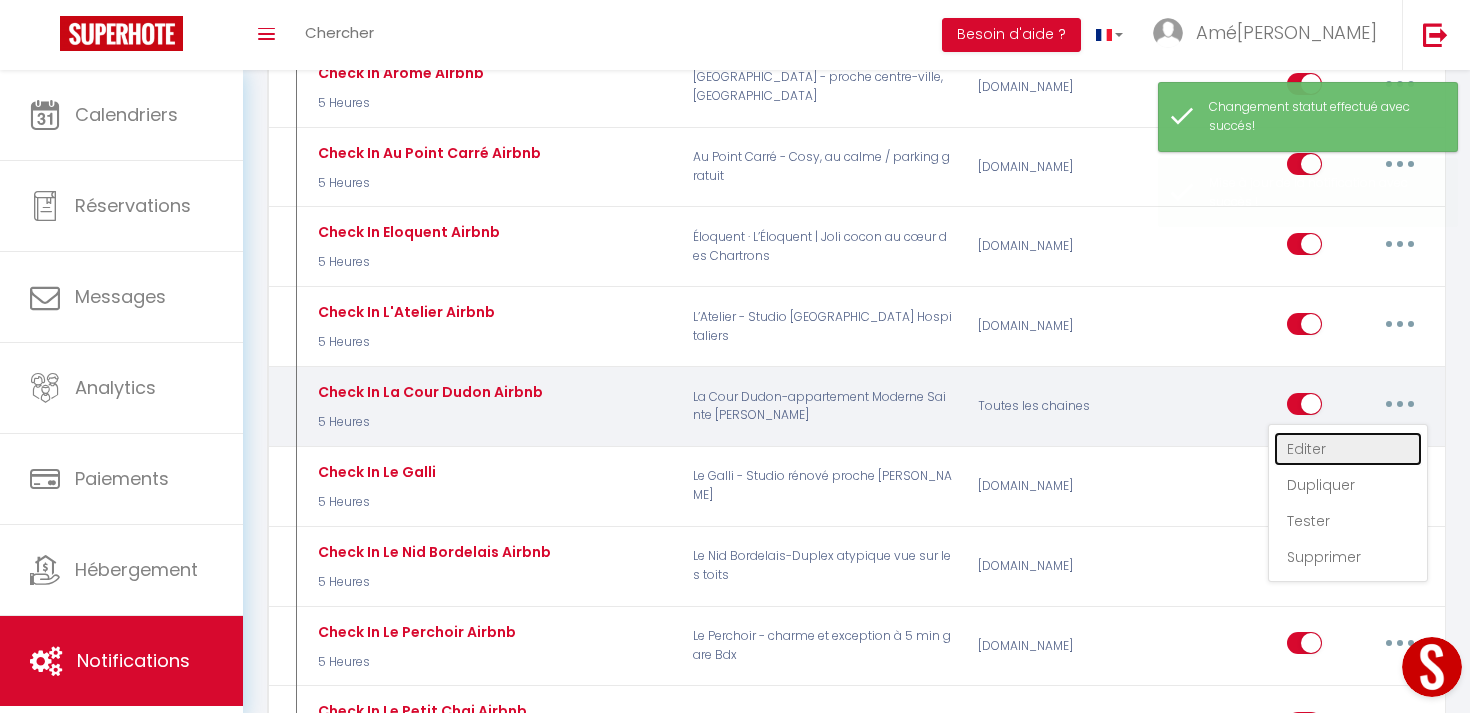 click on "Editer" at bounding box center (1348, 449) 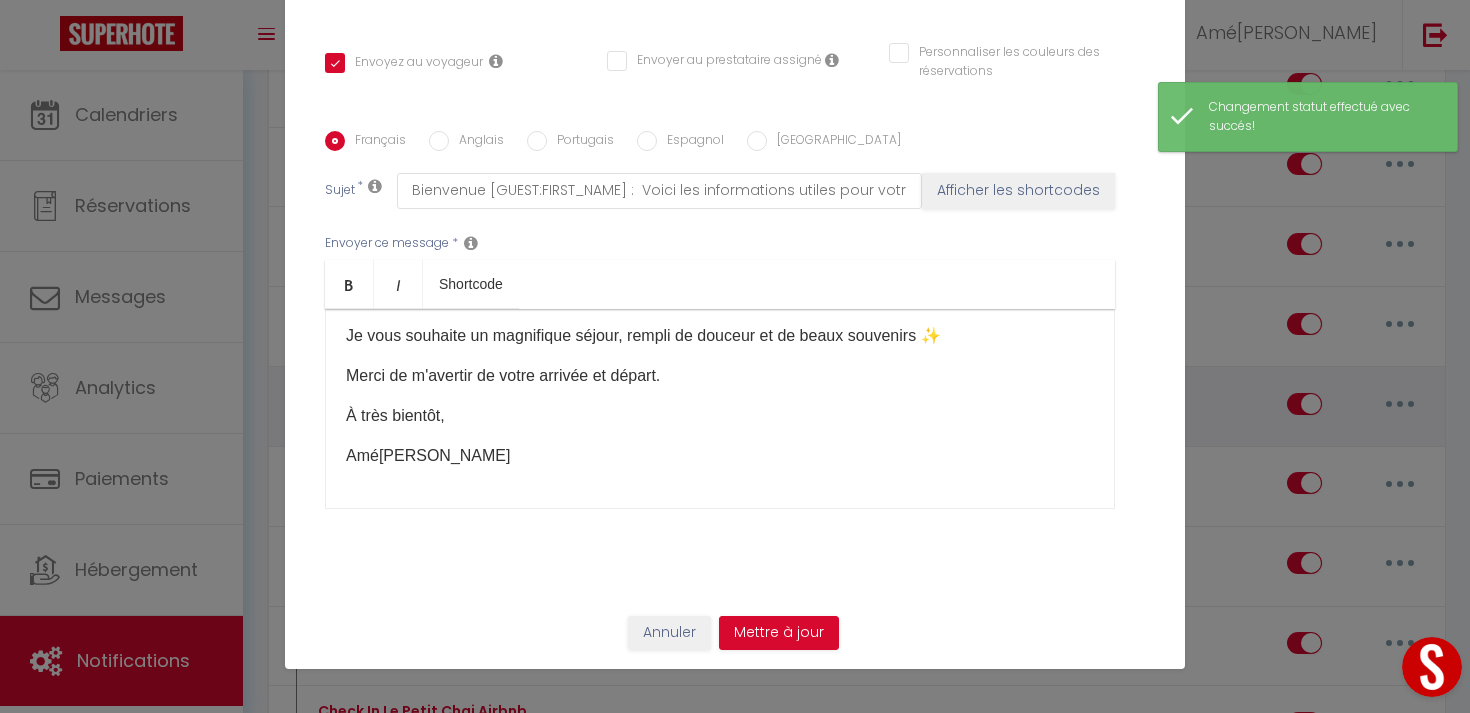 scroll, scrollTop: 502, scrollLeft: 0, axis: vertical 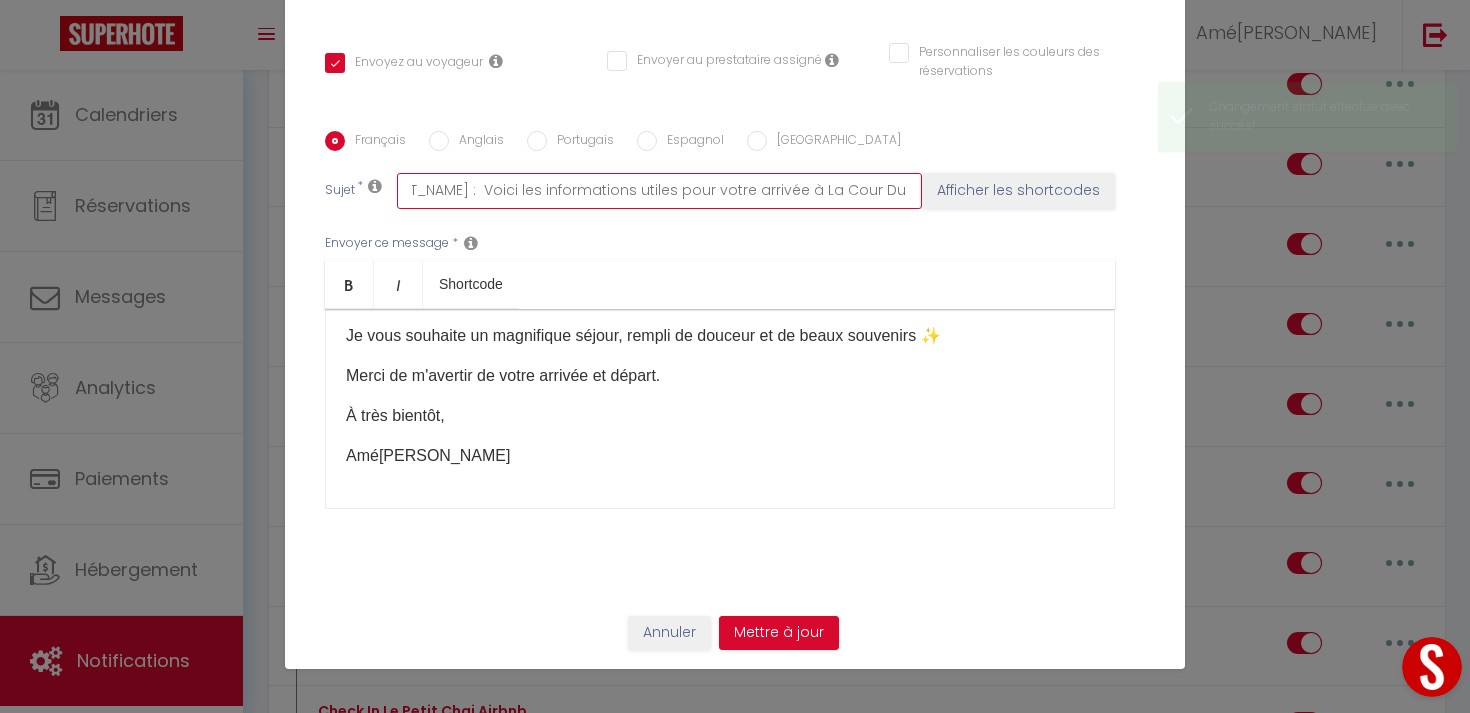drag, startPoint x: 815, startPoint y: 183, endPoint x: 1028, endPoint y: 183, distance: 213 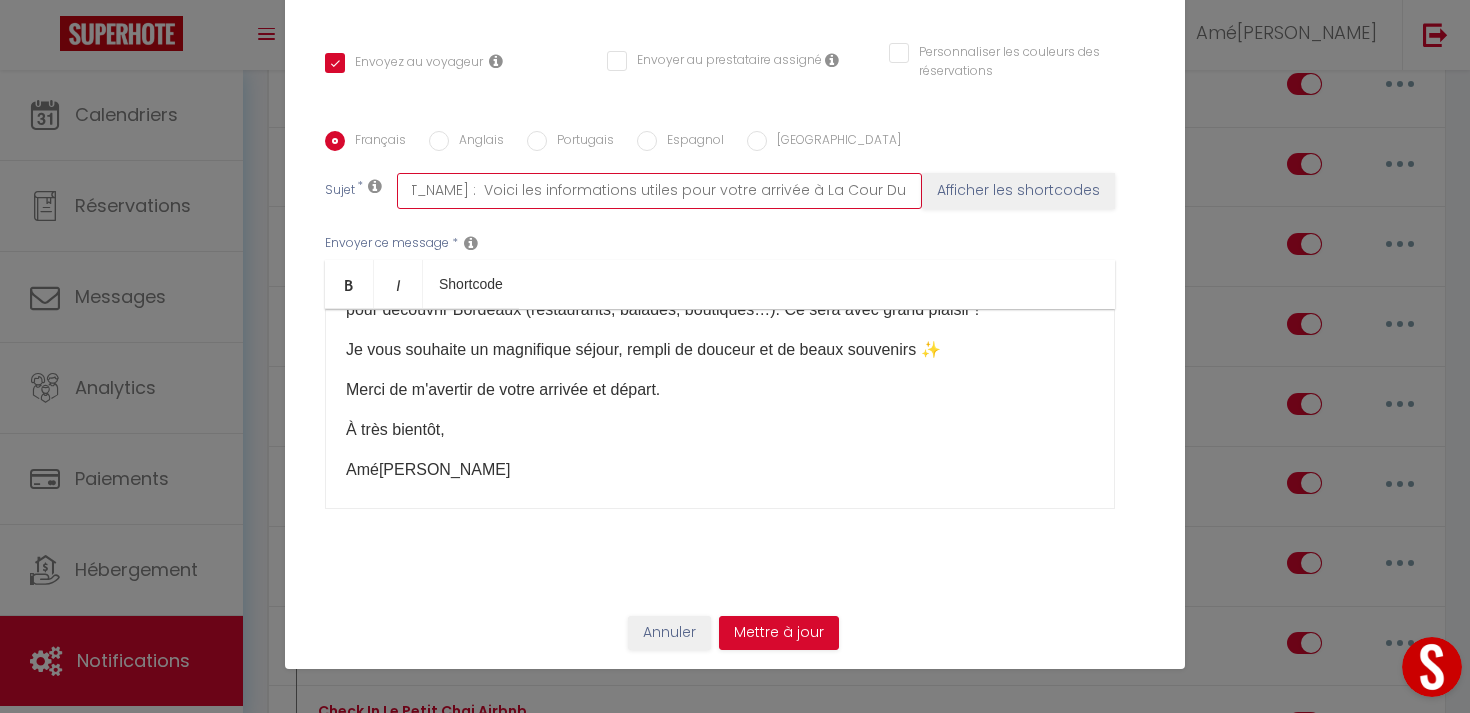 scroll, scrollTop: 502, scrollLeft: 0, axis: vertical 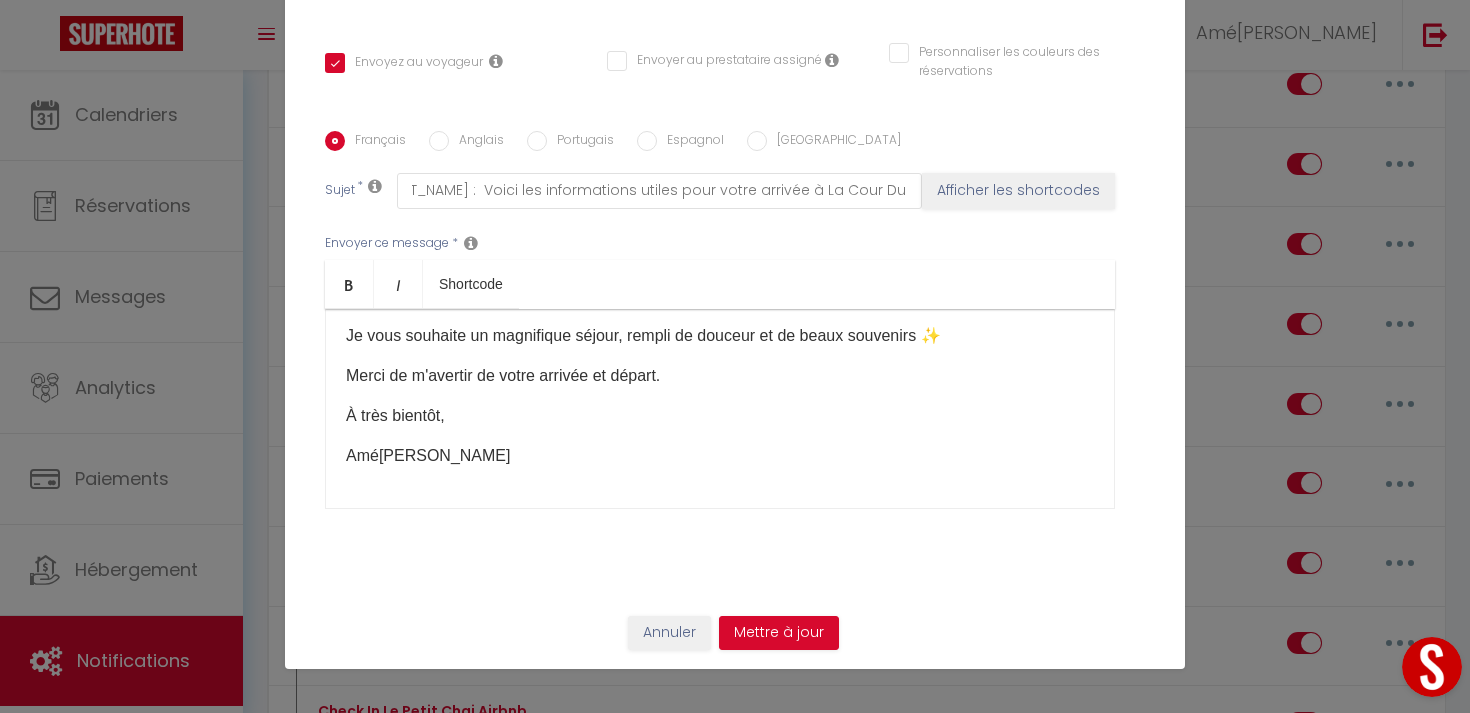 click on "Bonjour [GUEST:FIRST_NAME]​,
Je suis ravie de vous accueillir dans ce petit cocon tout juste rénové, en espérant de tout cœur qu’il contribuera à rendre votre séjour agréable, confortable et plein de belles découvertes.
Voici quelques instructions pour récupérer les clés et accéder à l'appartement :   [URL][DOMAIN_NAME] ​
🏡 Une fois à l’intérieur
Tout est pensé pour que vous vous sentiez bien :
• 	 Le code WIFI est noté sous la télévision.
• 	 Vous trouverez quelques condiments de base pour cuisiner tranquillement.
• 	 Les serviettes de toilette sont rangées dans la salle de bain.
• 	 Et pour plus d’obscurité, de petites bandes double face sont fixées aux extrémités du rideau pour le coller au mur si vous le souhaitez.
Je vous souhaite un magnifique séjour, rempli de douceur et de beaux souvenirs ✨
À très bientôt,
Amélie" at bounding box center (720, 409) 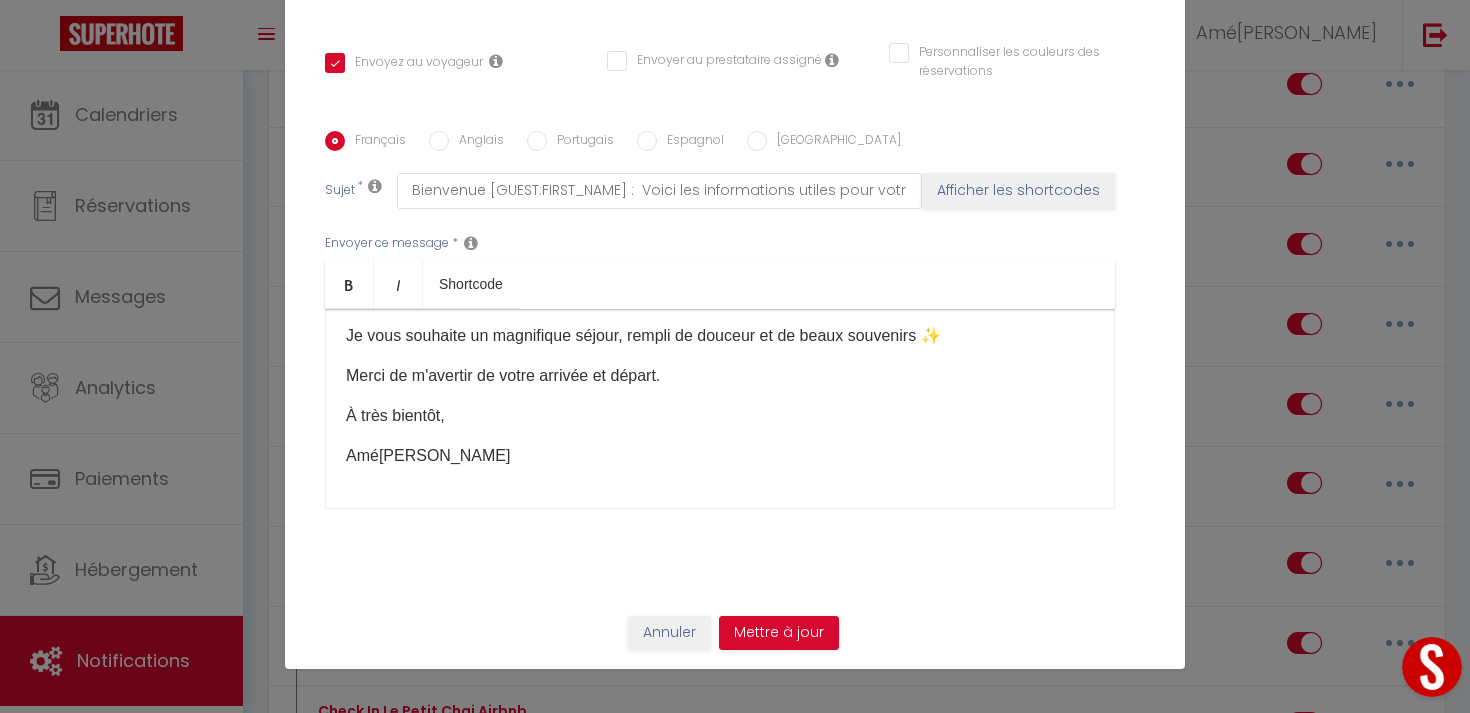 scroll, scrollTop: 0, scrollLeft: 0, axis: both 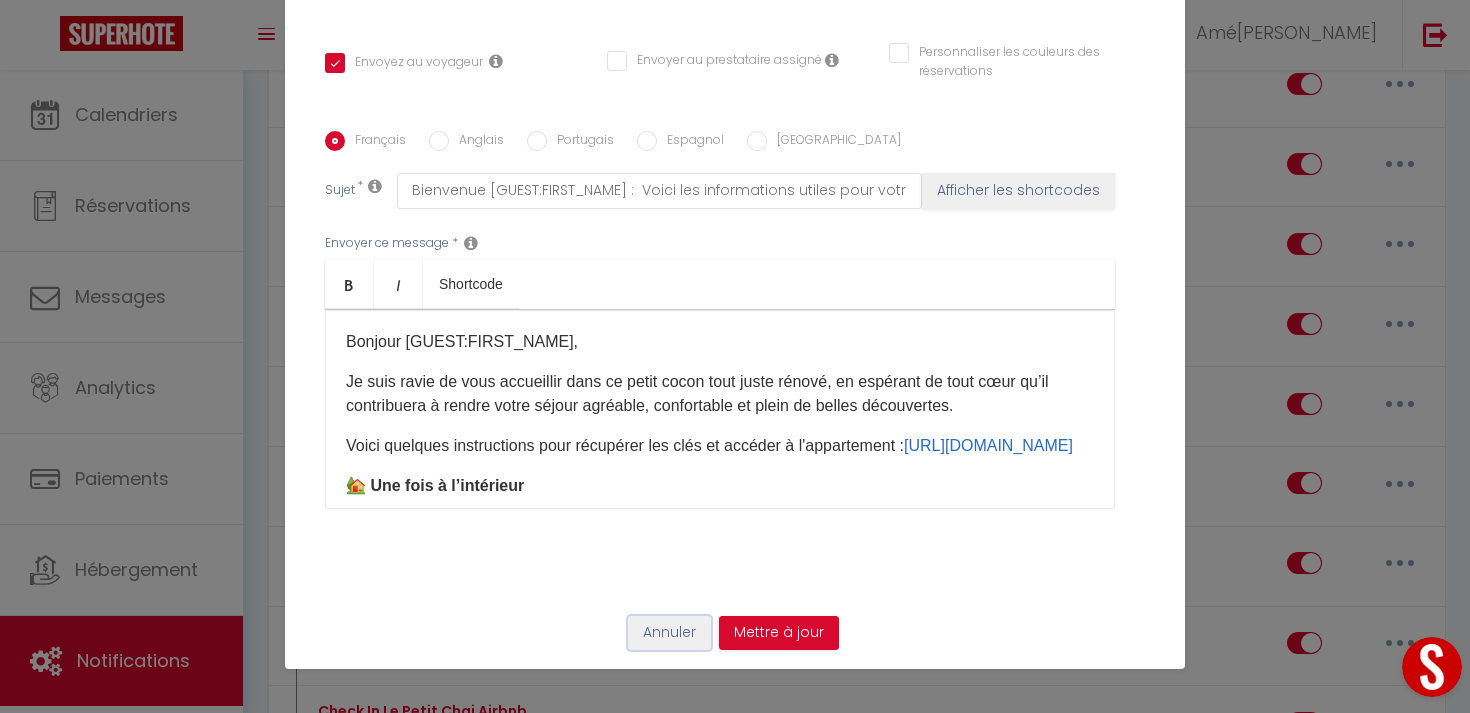 click on "Annuler" at bounding box center (669, 633) 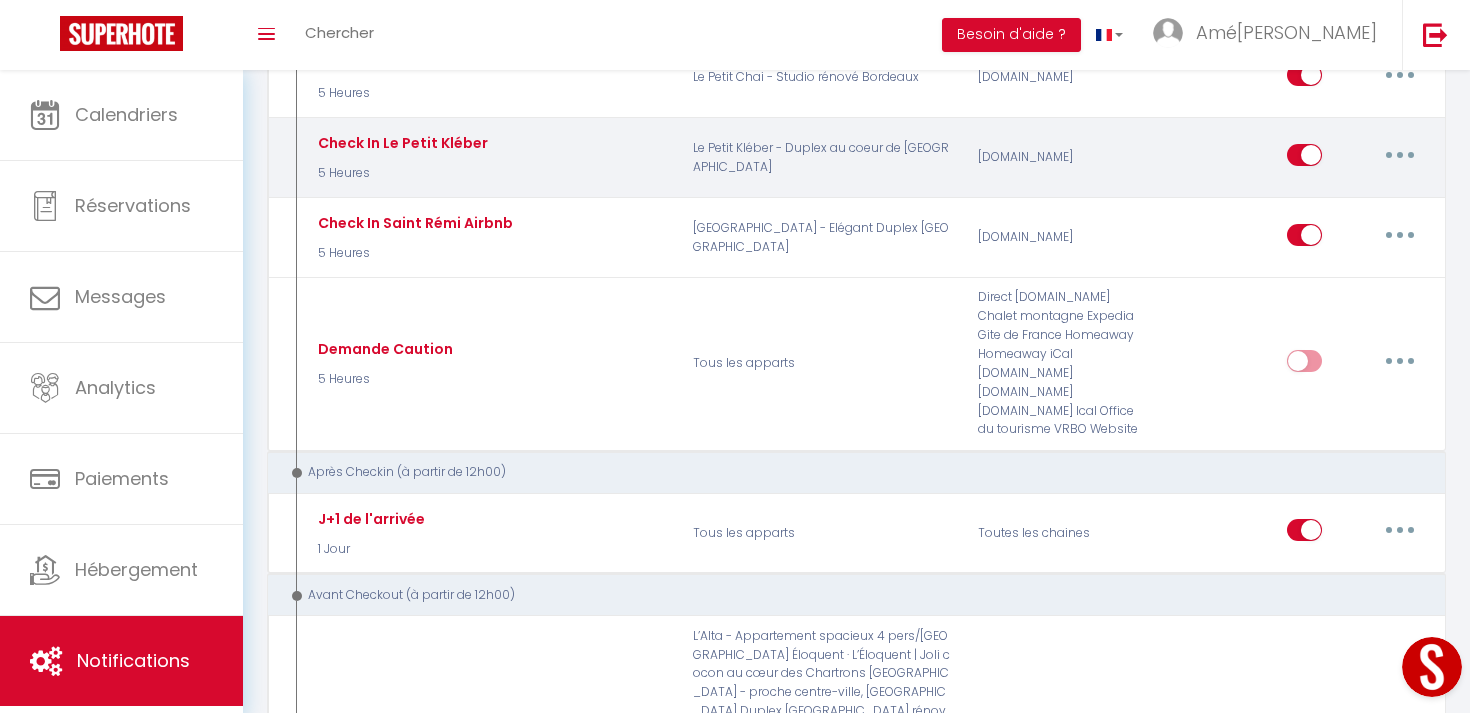 scroll, scrollTop: 1506, scrollLeft: 0, axis: vertical 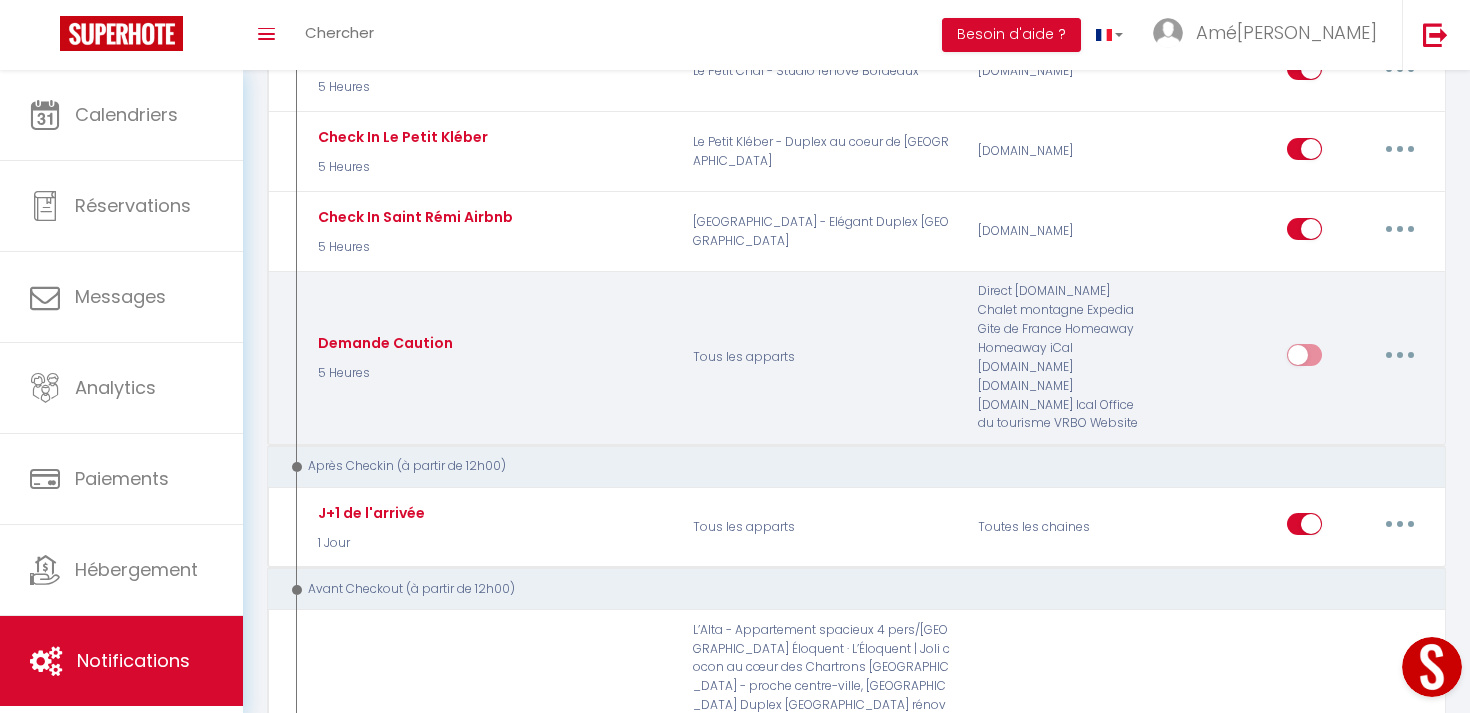 click at bounding box center (1400, 355) 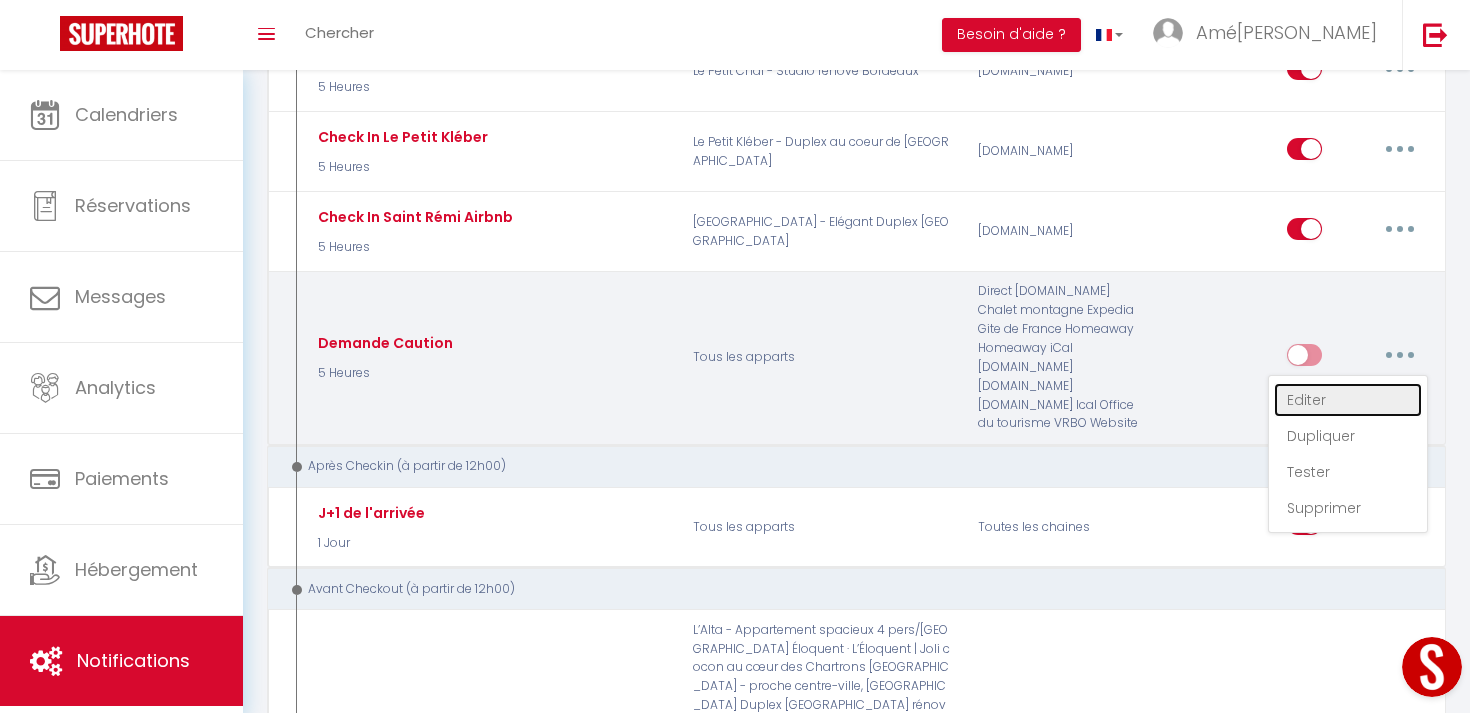 click on "Editer" at bounding box center (1348, 400) 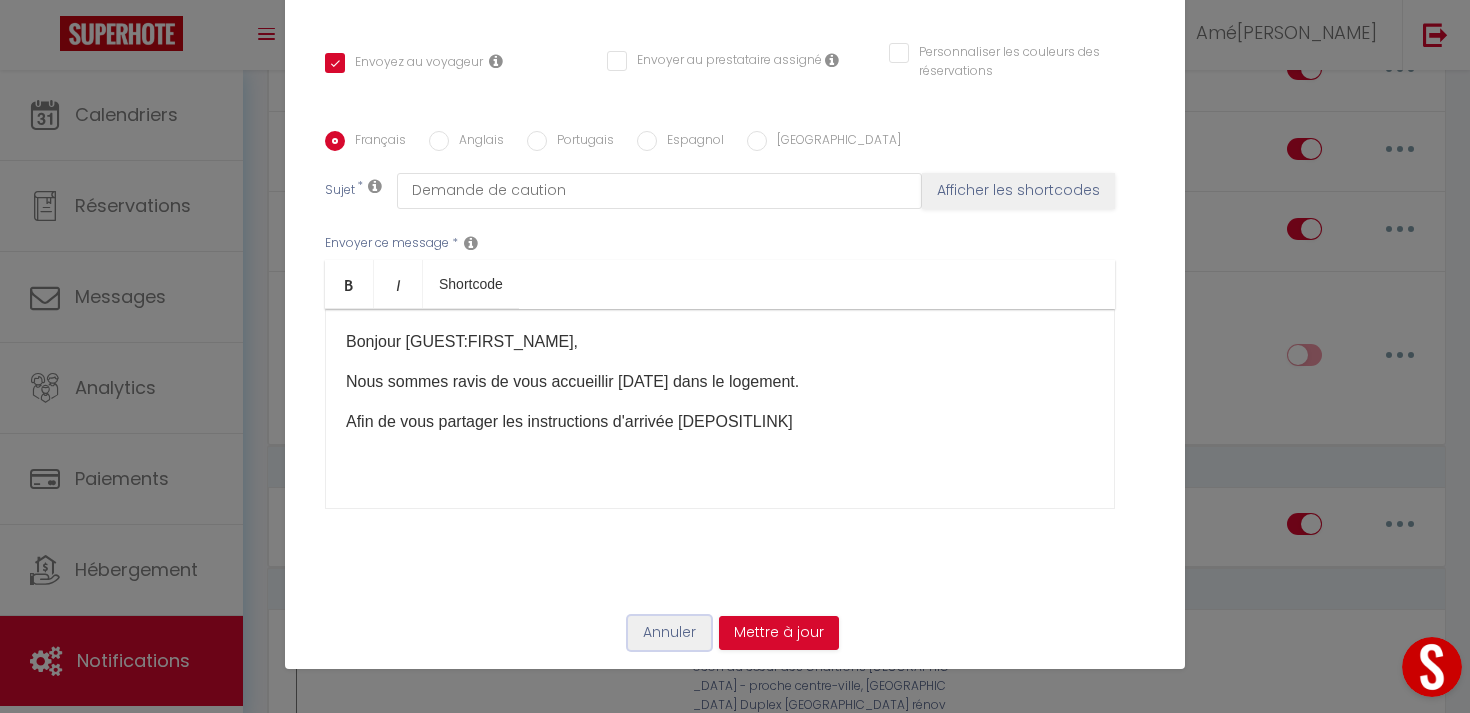 click on "Annuler" at bounding box center [669, 633] 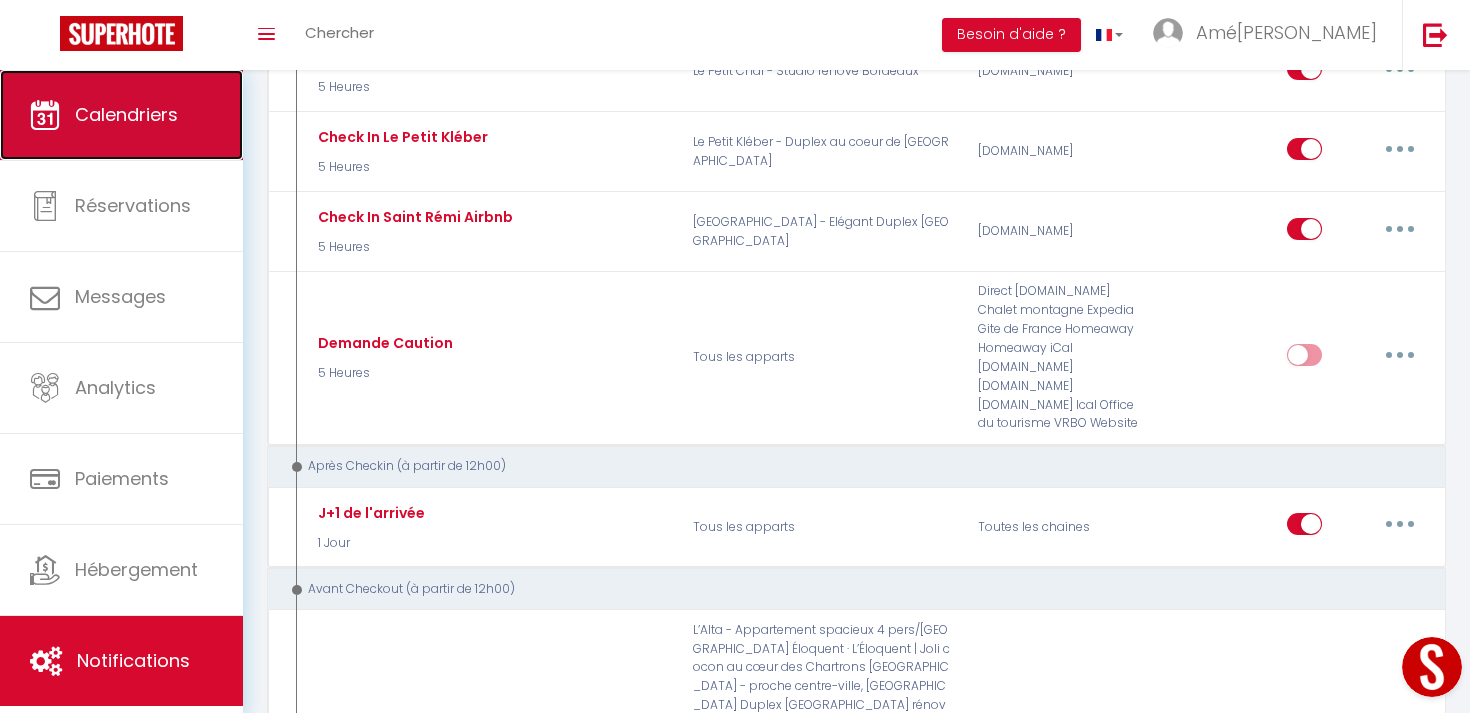 click on "Calendriers" at bounding box center (121, 115) 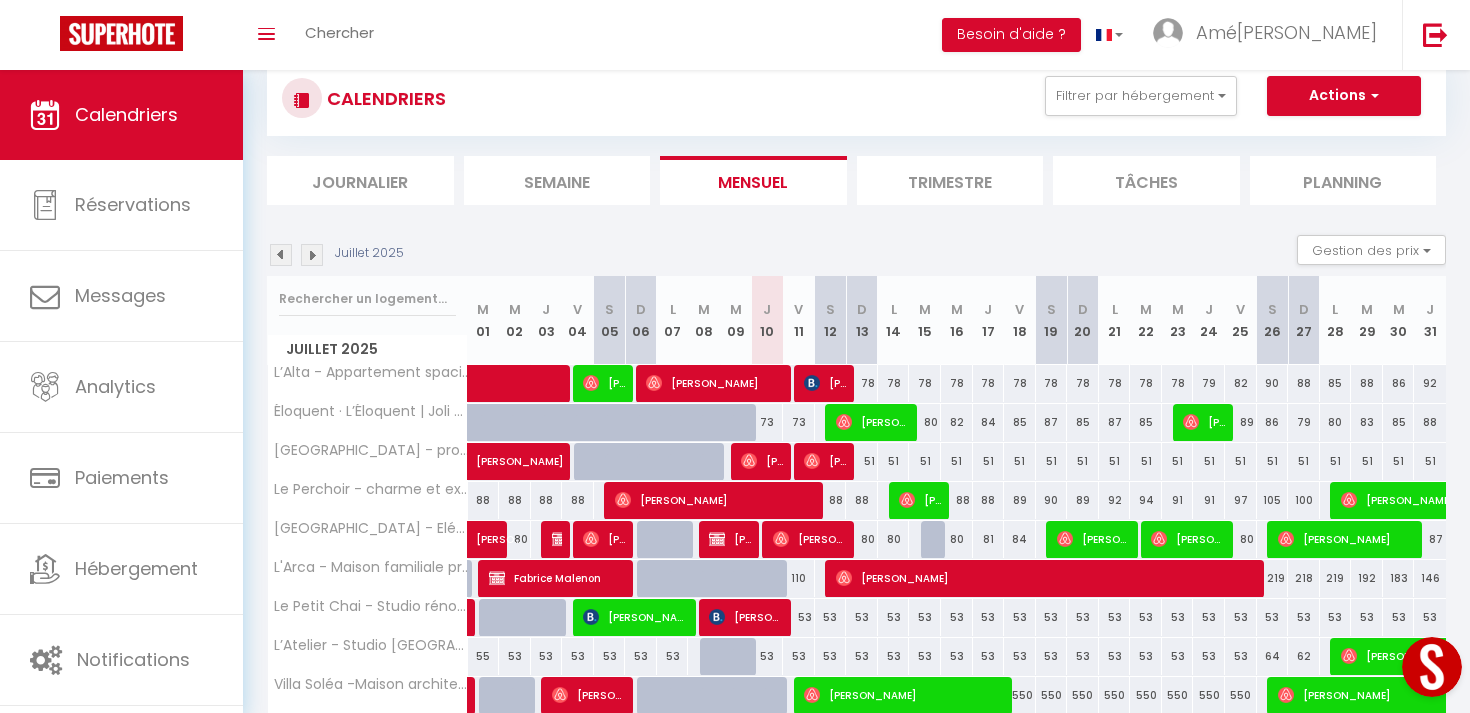 scroll, scrollTop: 64, scrollLeft: 0, axis: vertical 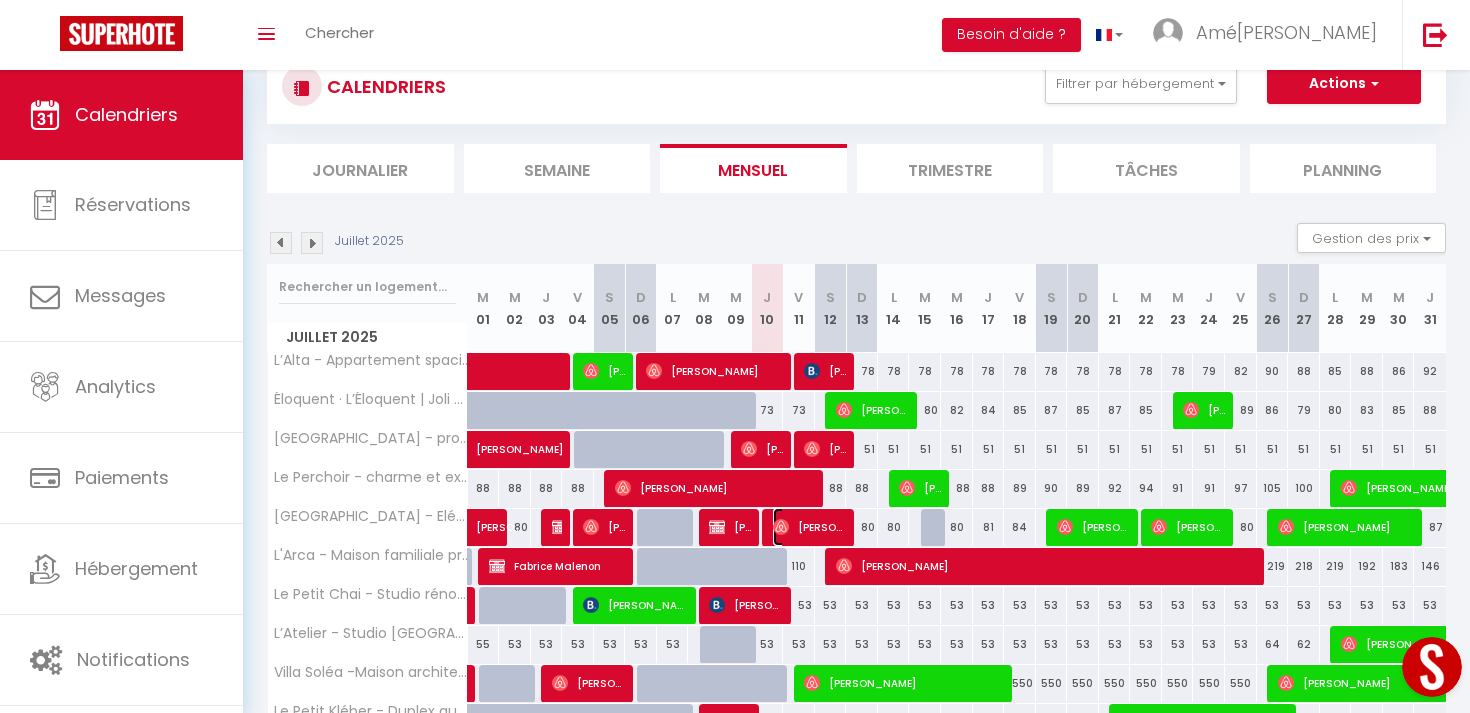 click on "[PERSON_NAME]" at bounding box center (810, 527) 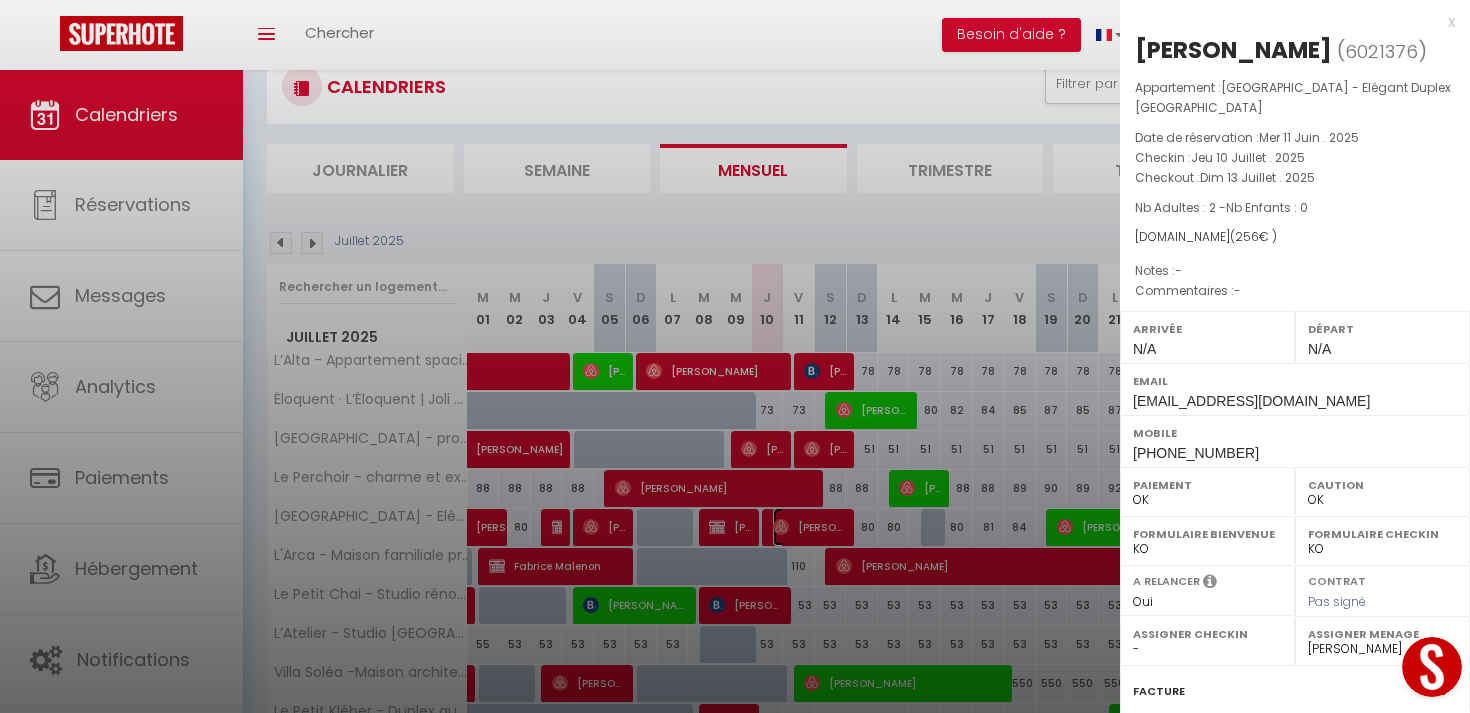 scroll, scrollTop: 239, scrollLeft: 0, axis: vertical 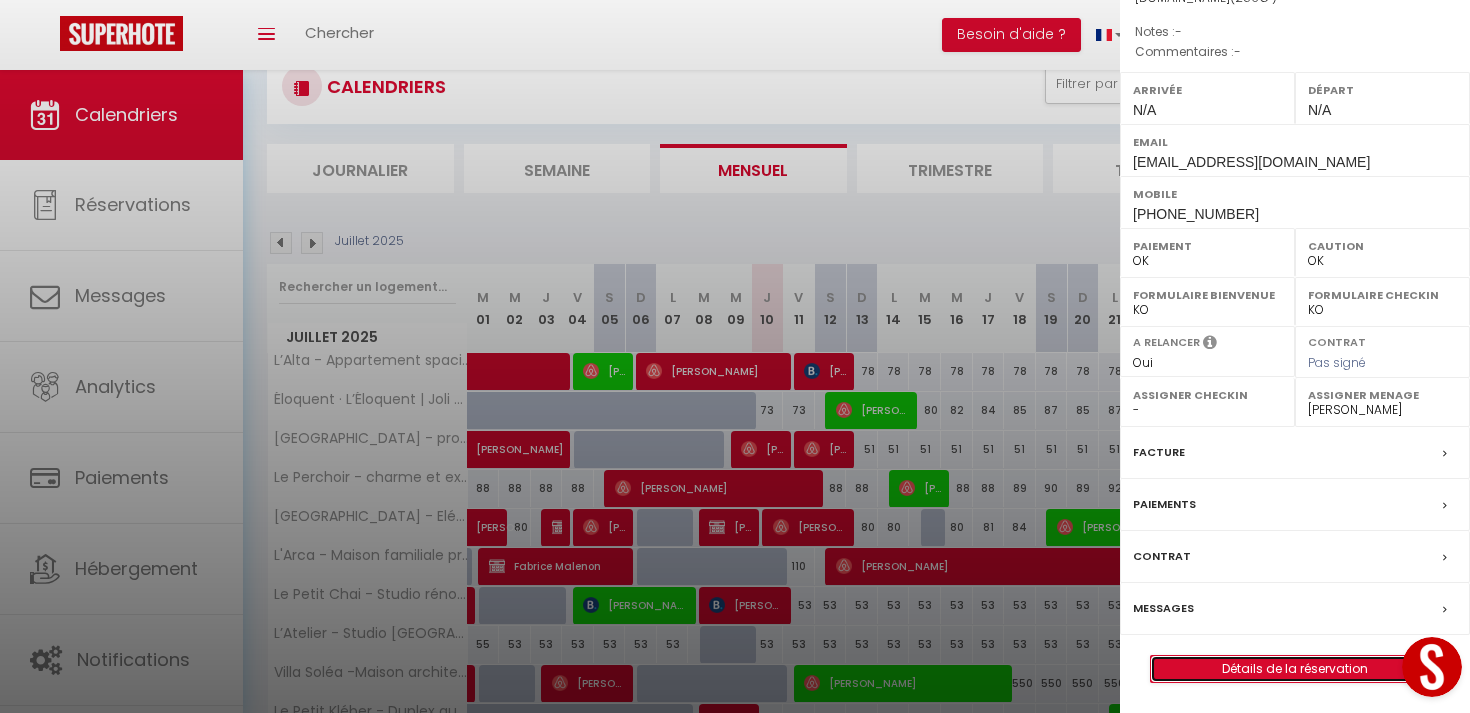 click on "Détails de la réservation" at bounding box center (1295, 669) 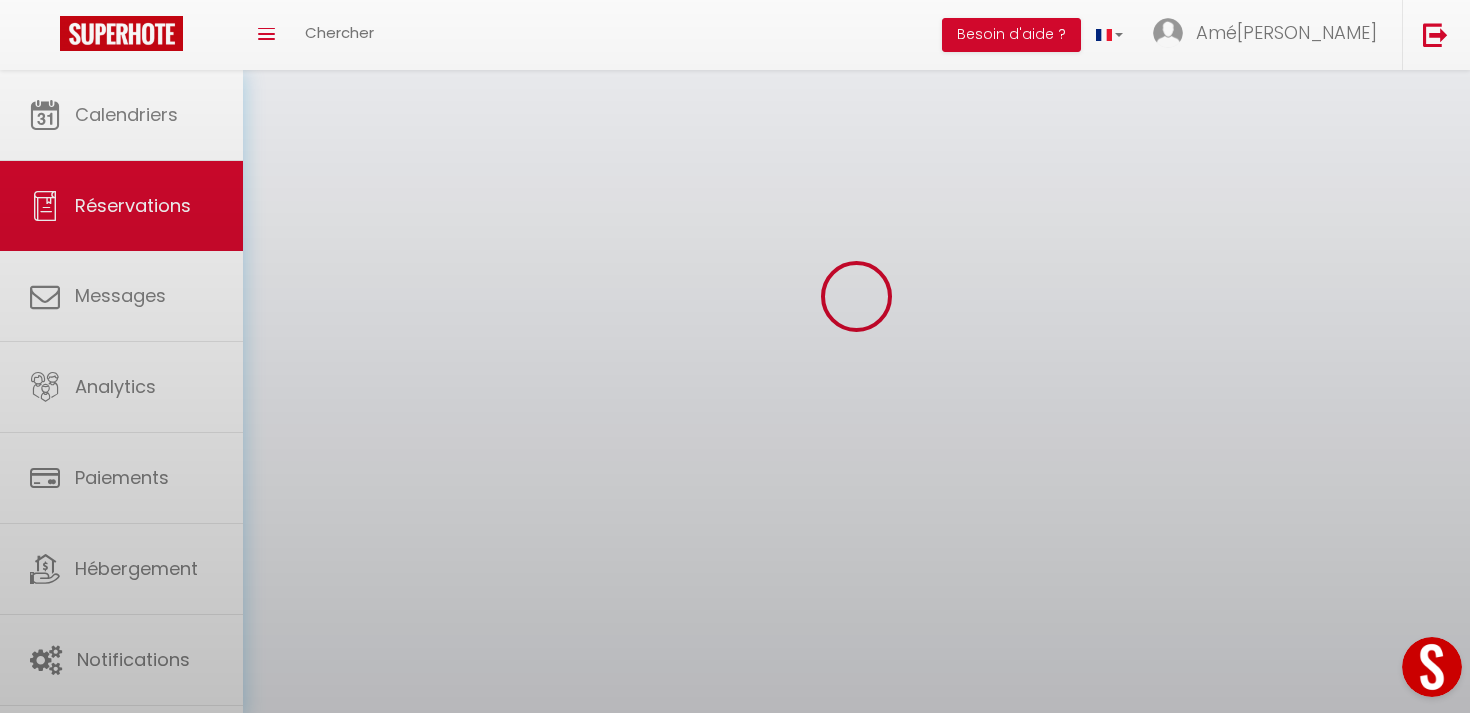 scroll, scrollTop: 0, scrollLeft: 0, axis: both 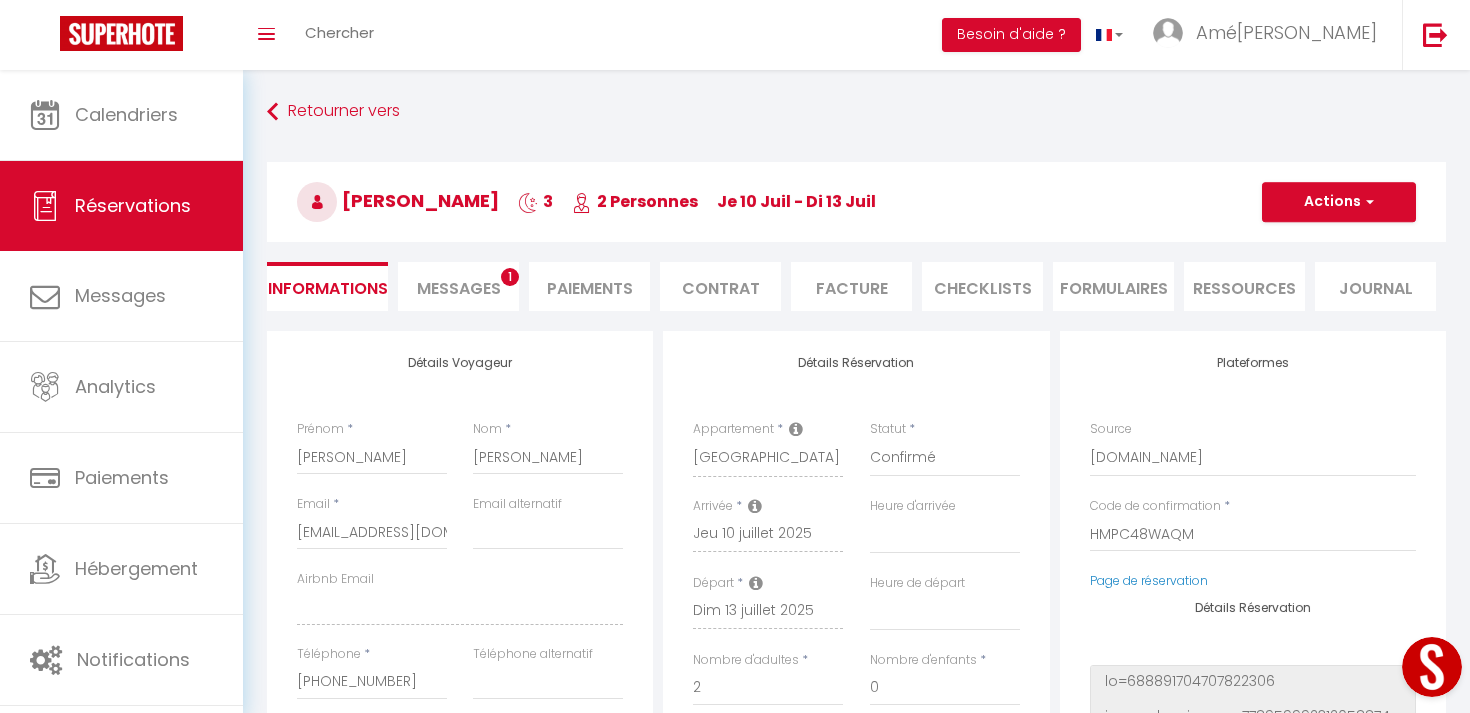 click on "Messages   1" at bounding box center (458, 286) 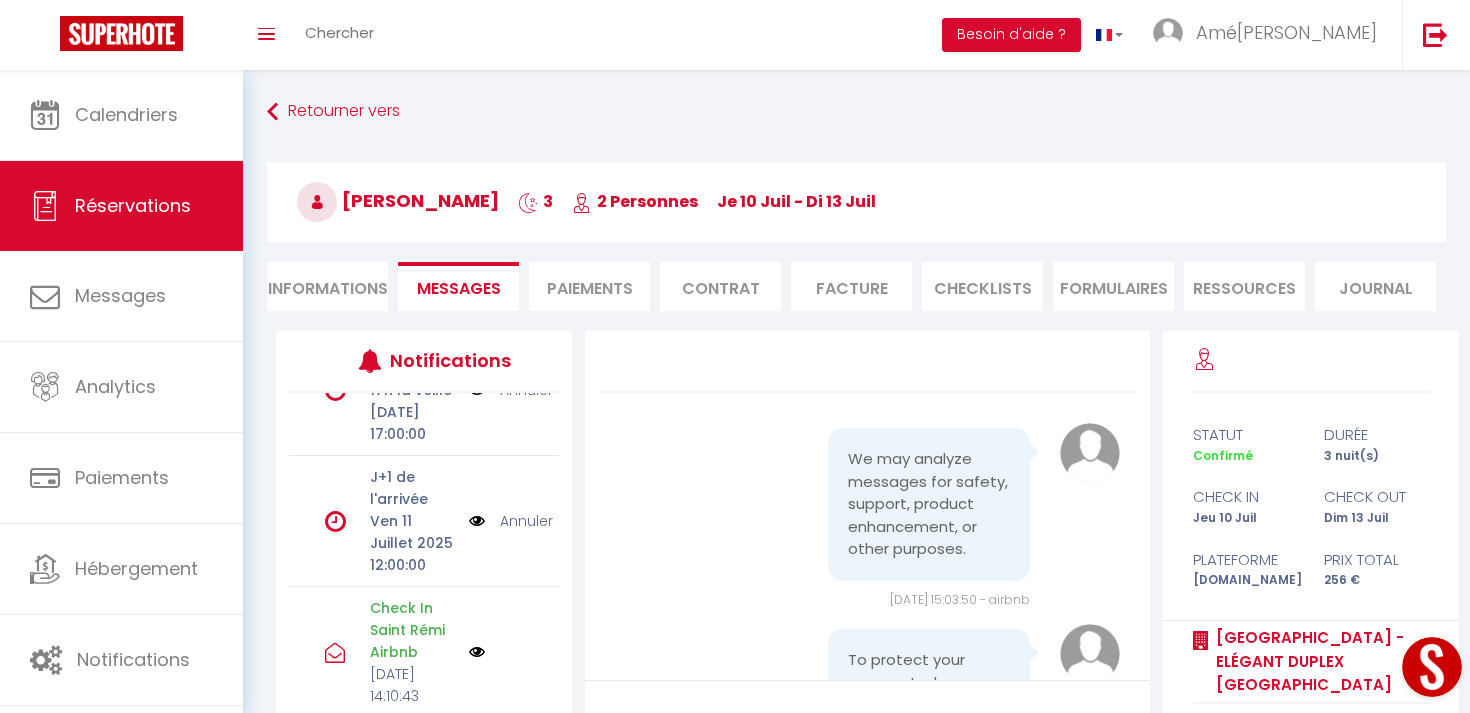 scroll, scrollTop: 0, scrollLeft: 0, axis: both 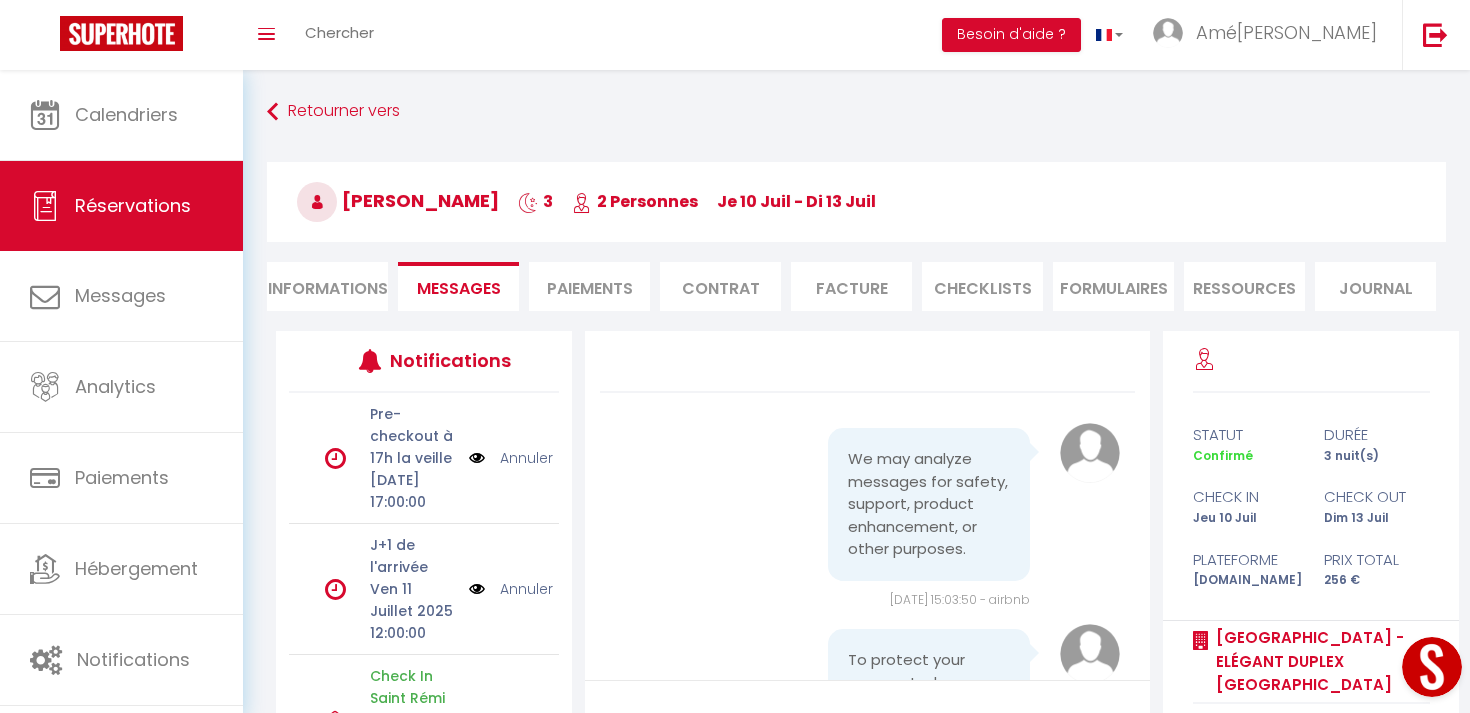click on "Annuler" at bounding box center [526, 458] 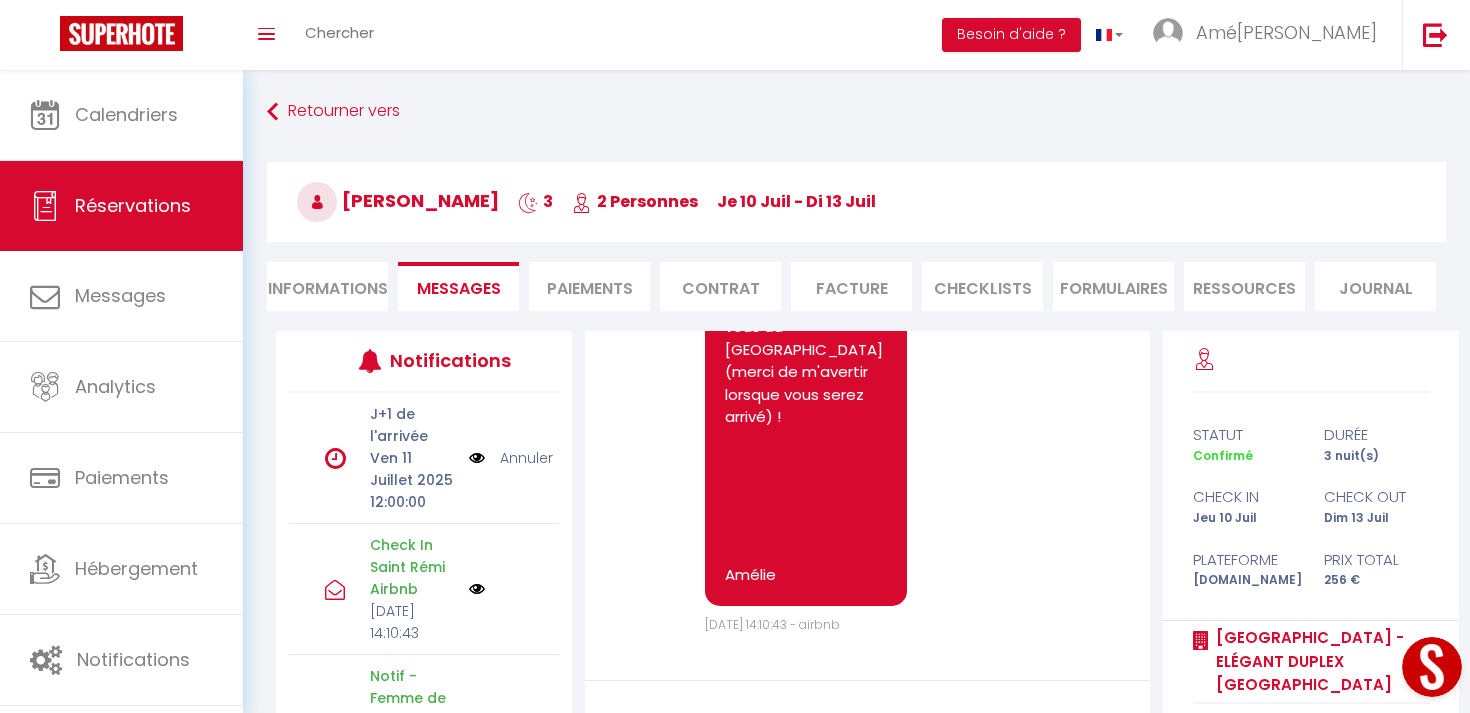 scroll, scrollTop: 6874, scrollLeft: 0, axis: vertical 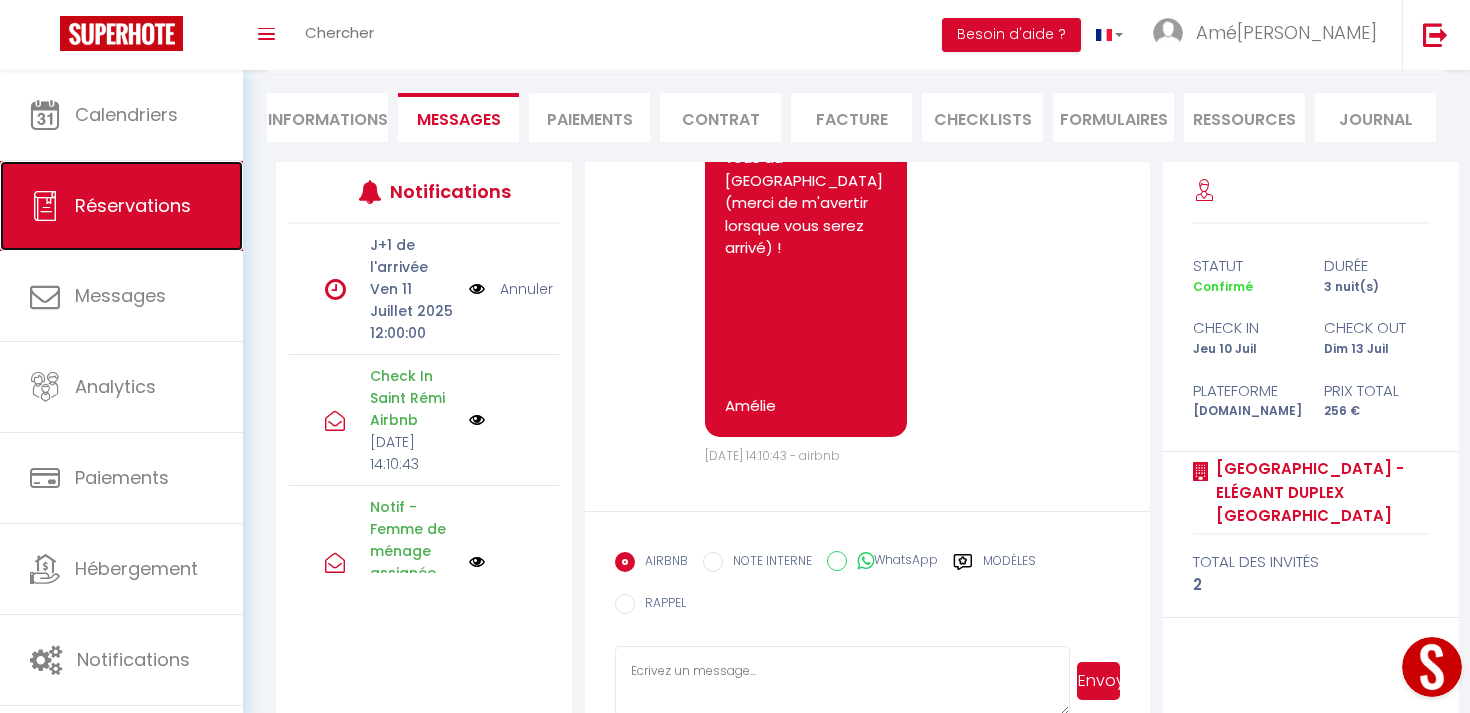 click on "Réservations" at bounding box center [133, 205] 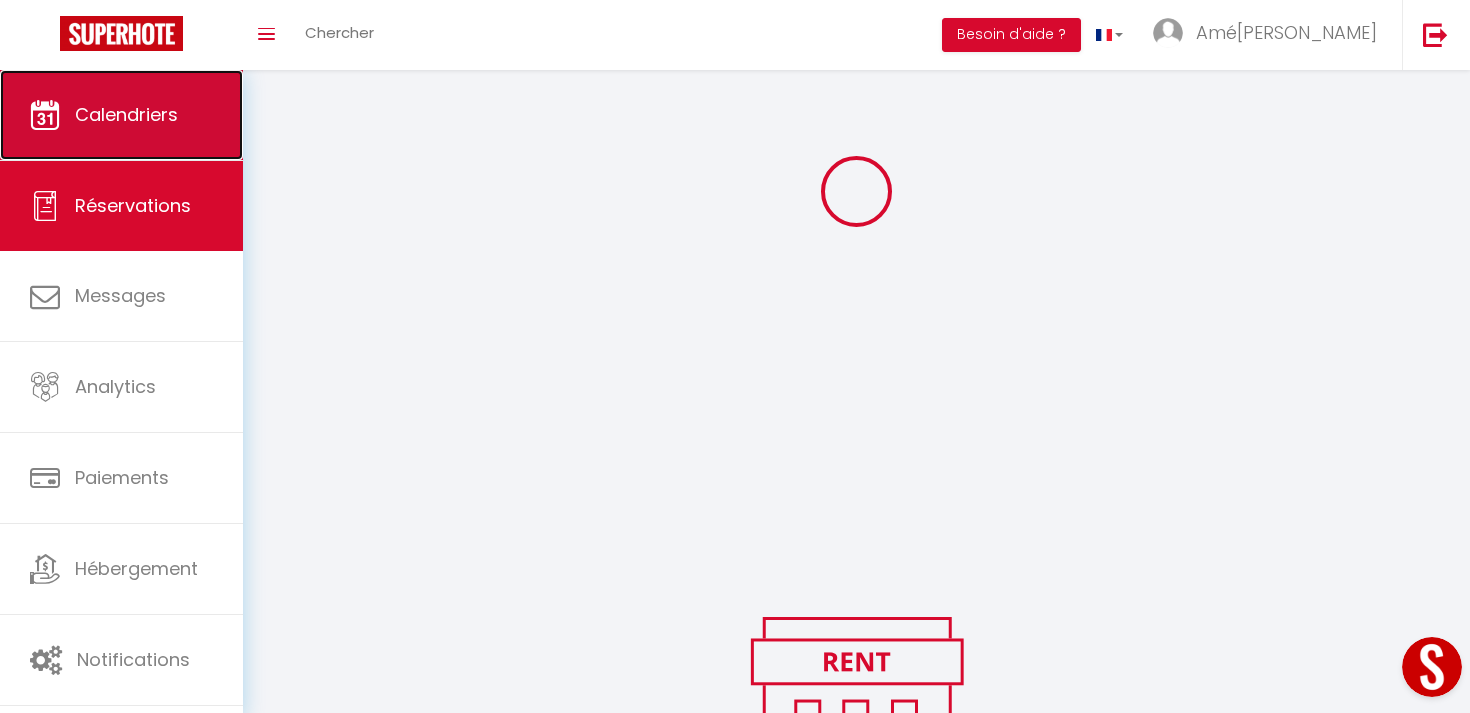 click on "Calendriers" at bounding box center (121, 115) 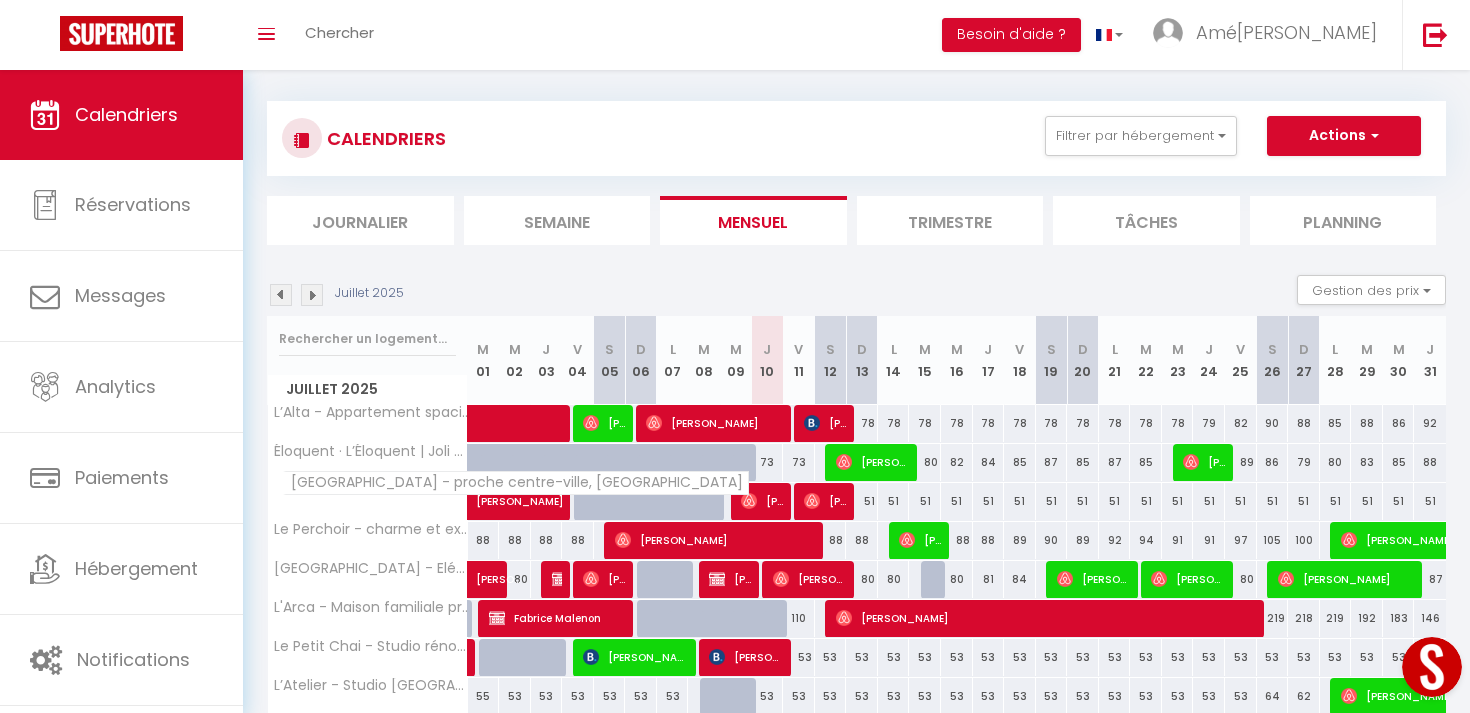 scroll, scrollTop: 18, scrollLeft: 0, axis: vertical 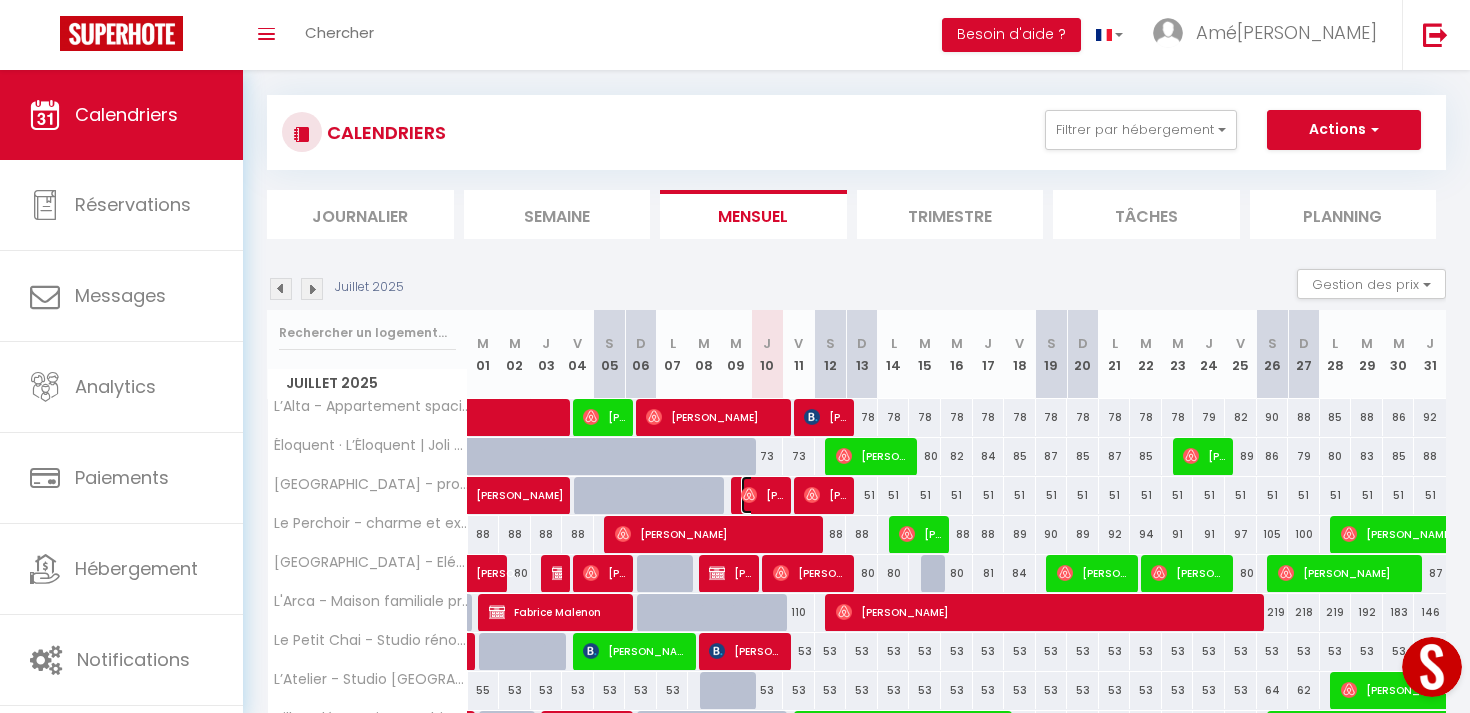 click on "[PERSON_NAME]" at bounding box center [762, 495] 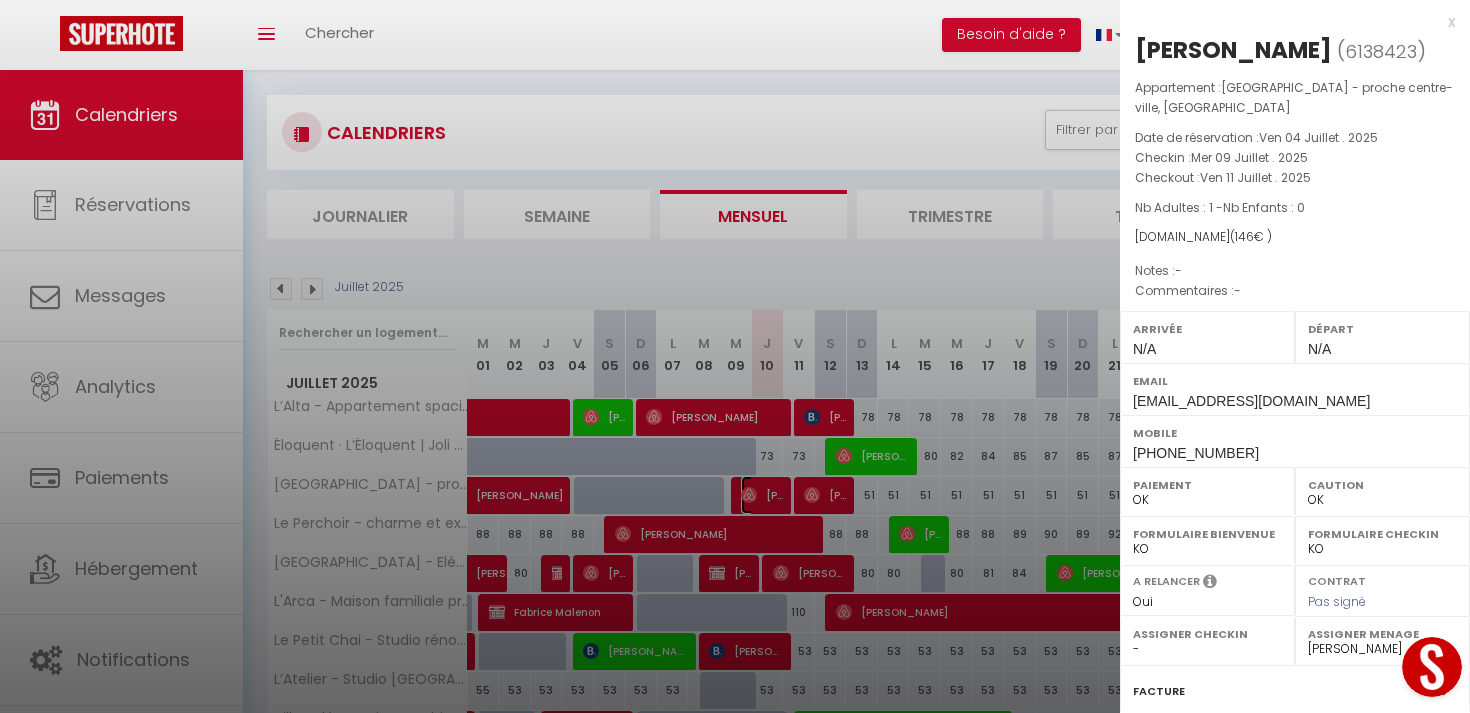 scroll, scrollTop: 239, scrollLeft: 0, axis: vertical 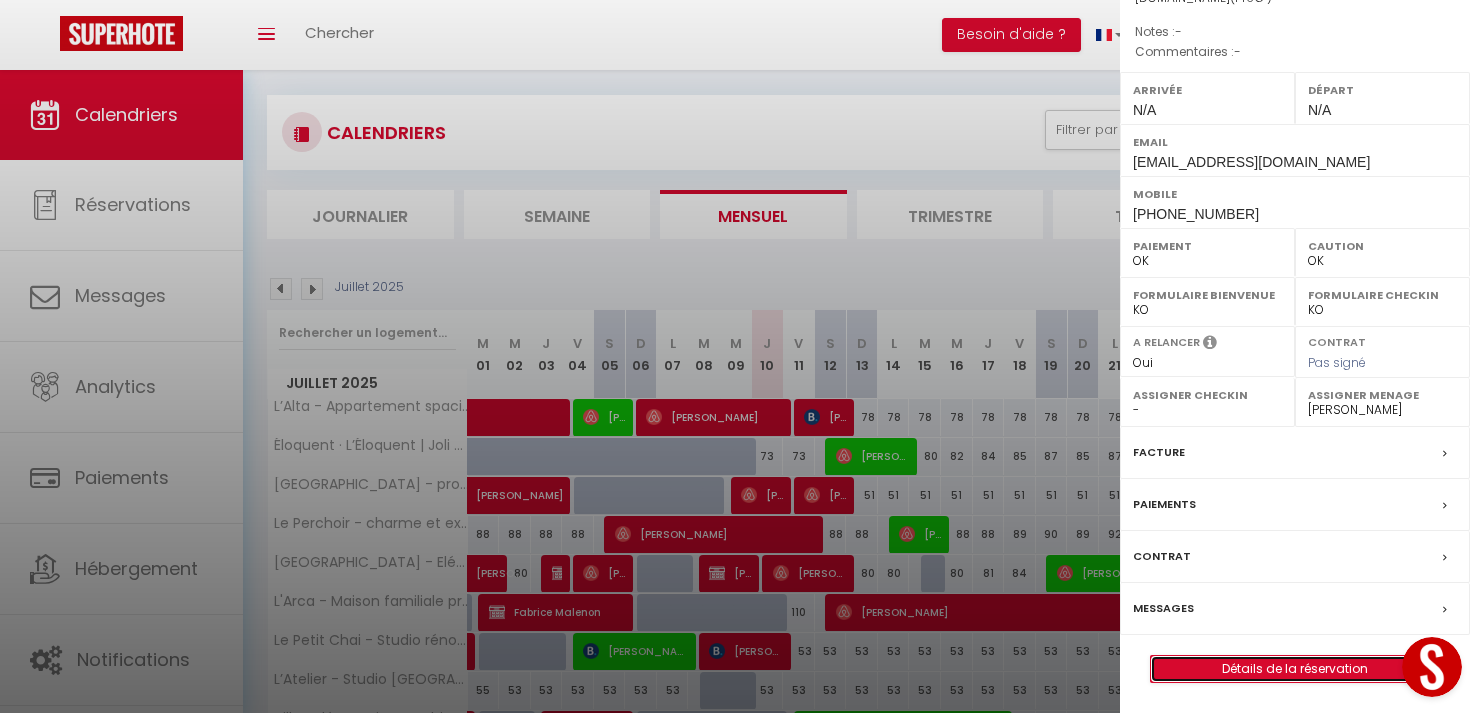 click on "Détails de la réservation" at bounding box center [1295, 669] 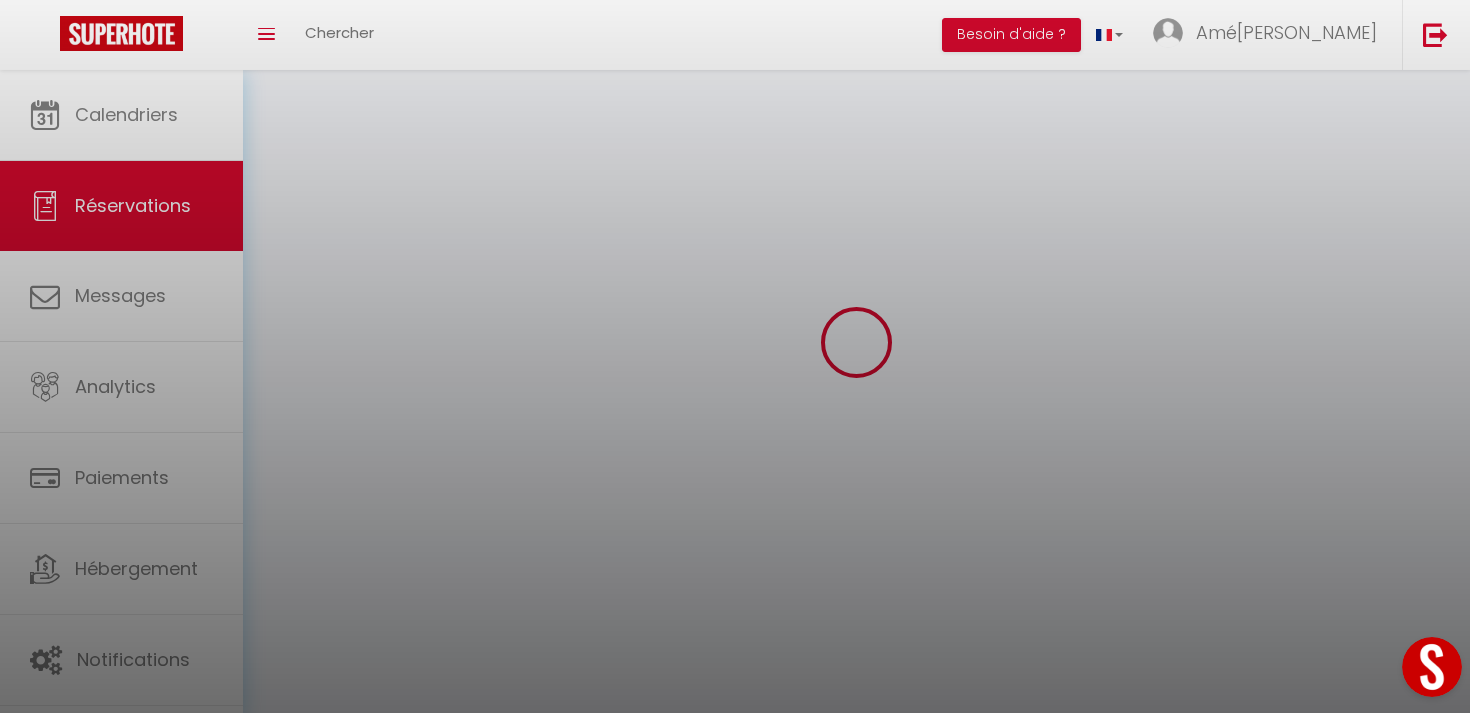 scroll, scrollTop: 0, scrollLeft: 0, axis: both 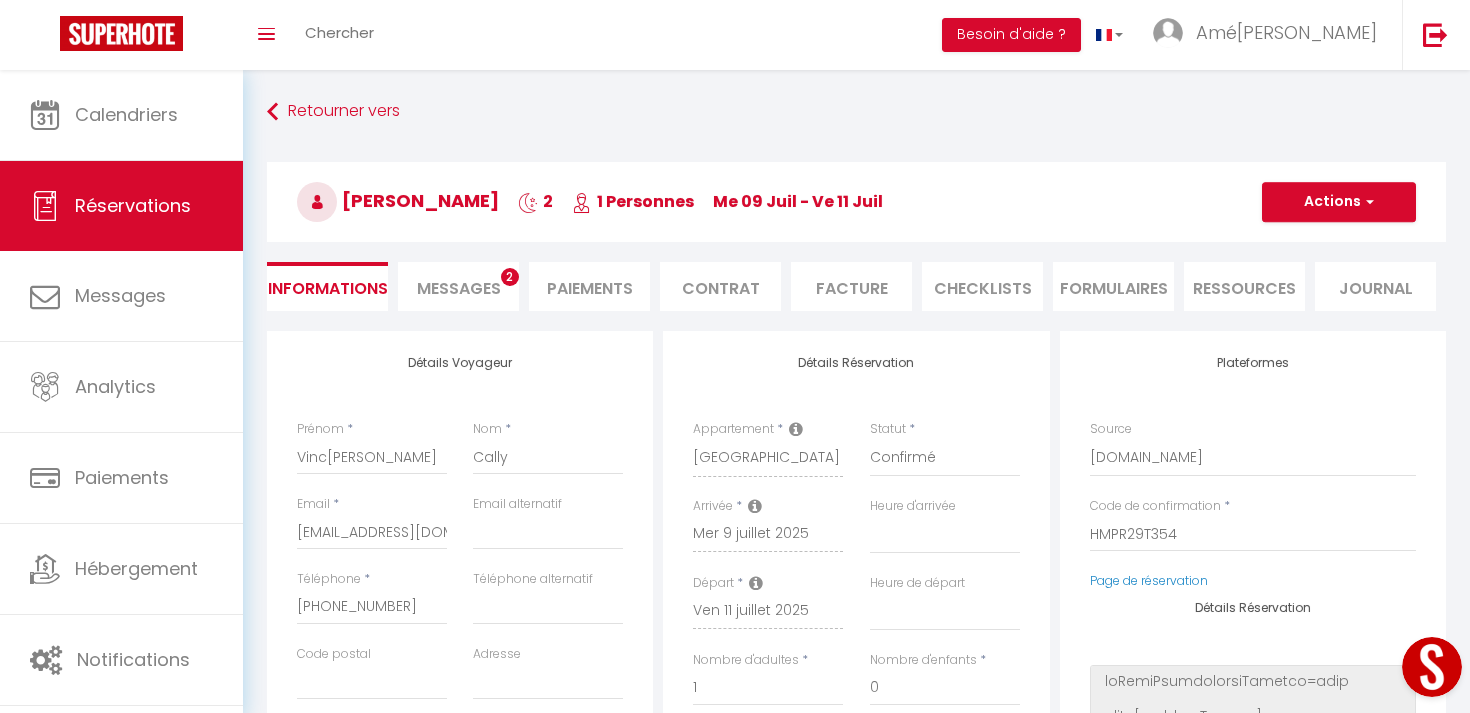 click on "Messages" at bounding box center (459, 288) 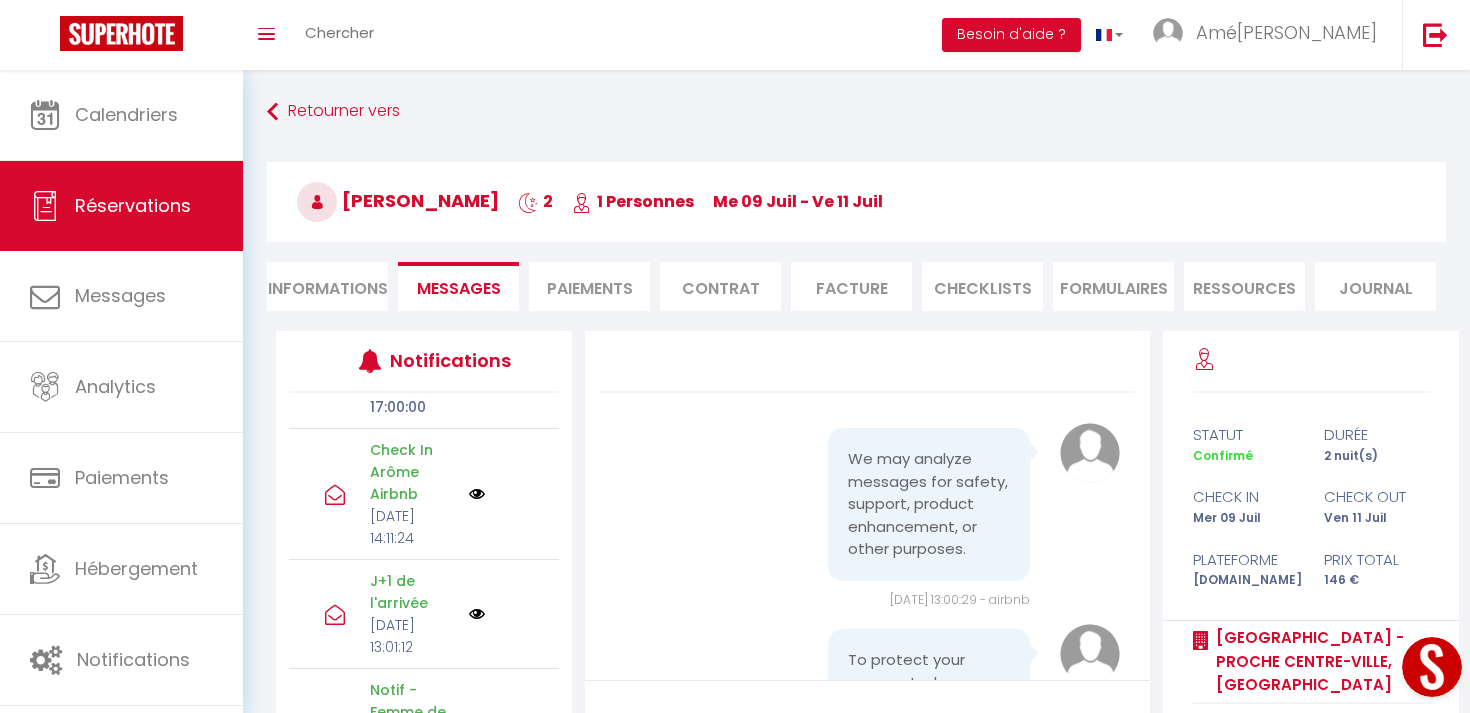 scroll, scrollTop: 94, scrollLeft: 0, axis: vertical 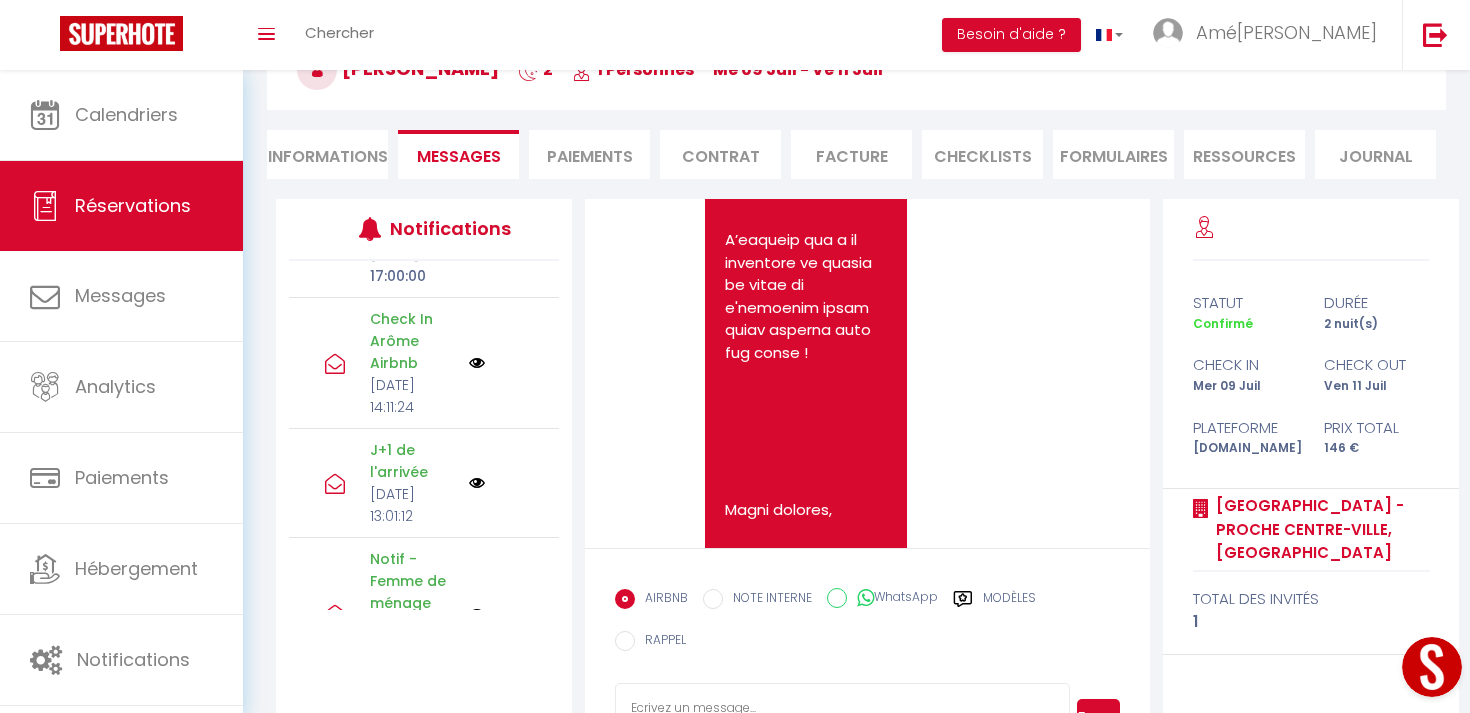 click at bounding box center [842, 718] 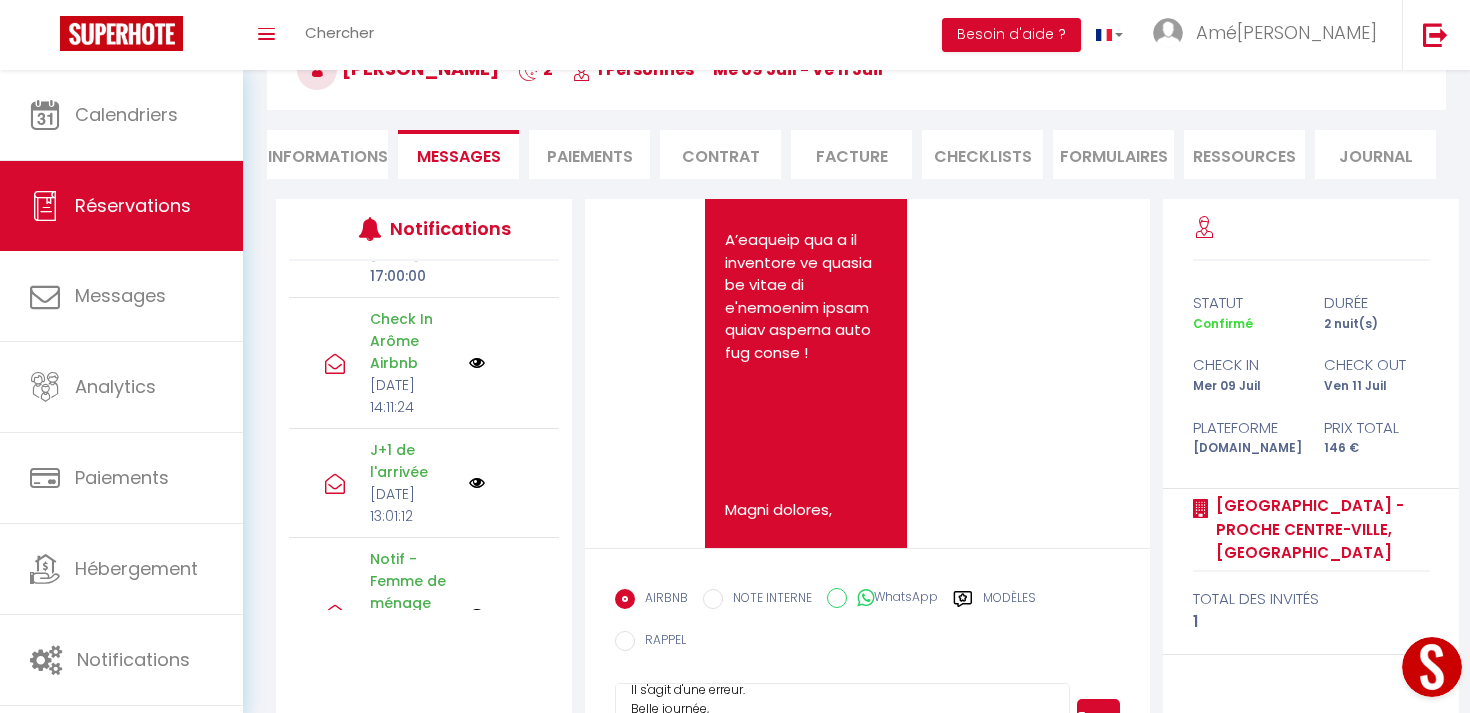 scroll, scrollTop: 57, scrollLeft: 0, axis: vertical 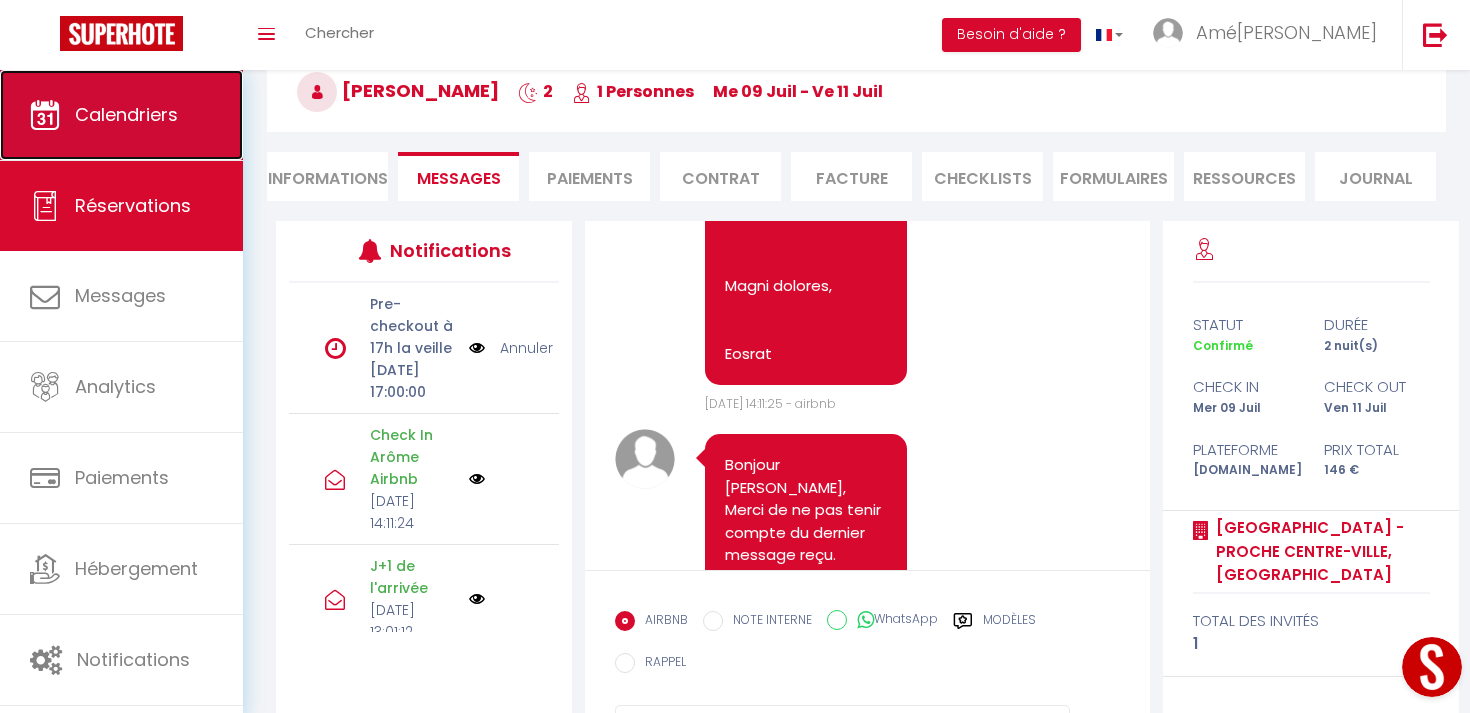 click on "Calendriers" at bounding box center (121, 115) 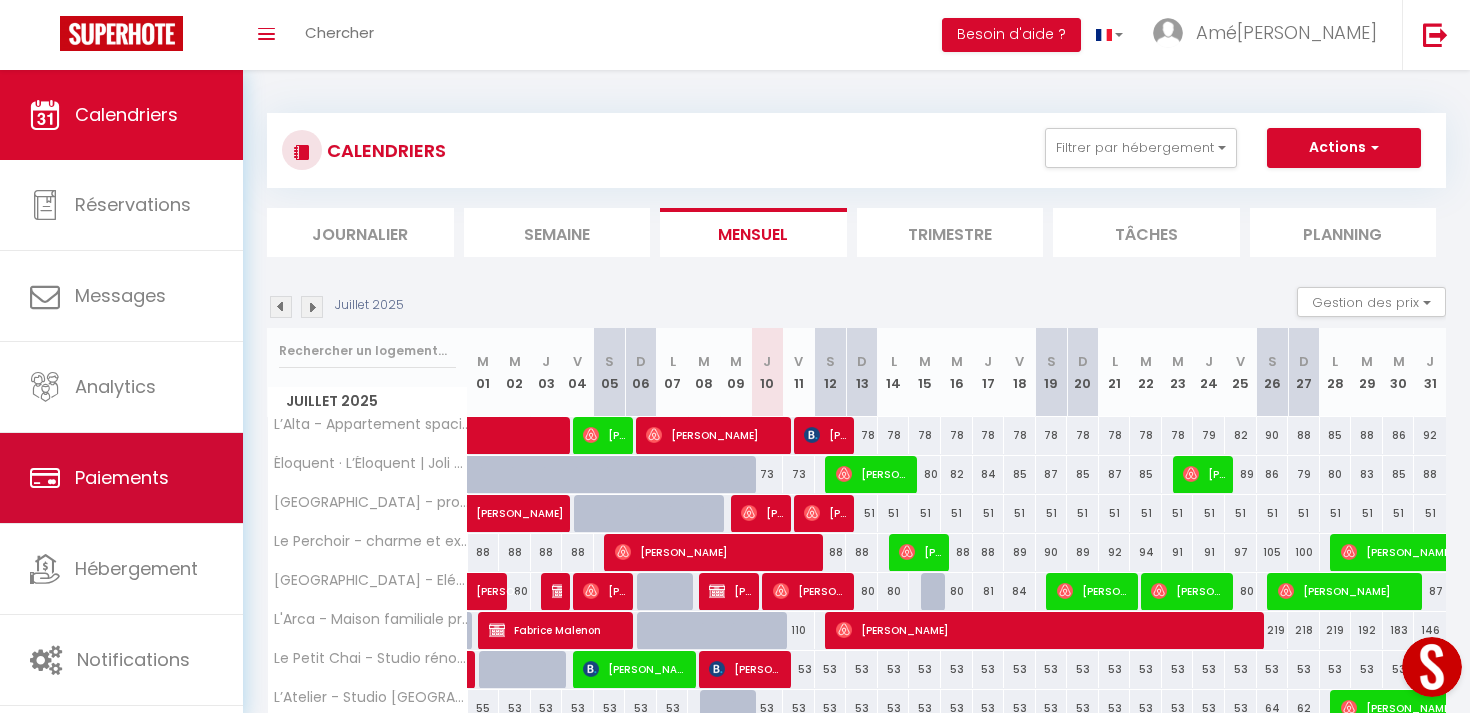 scroll, scrollTop: 225, scrollLeft: 0, axis: vertical 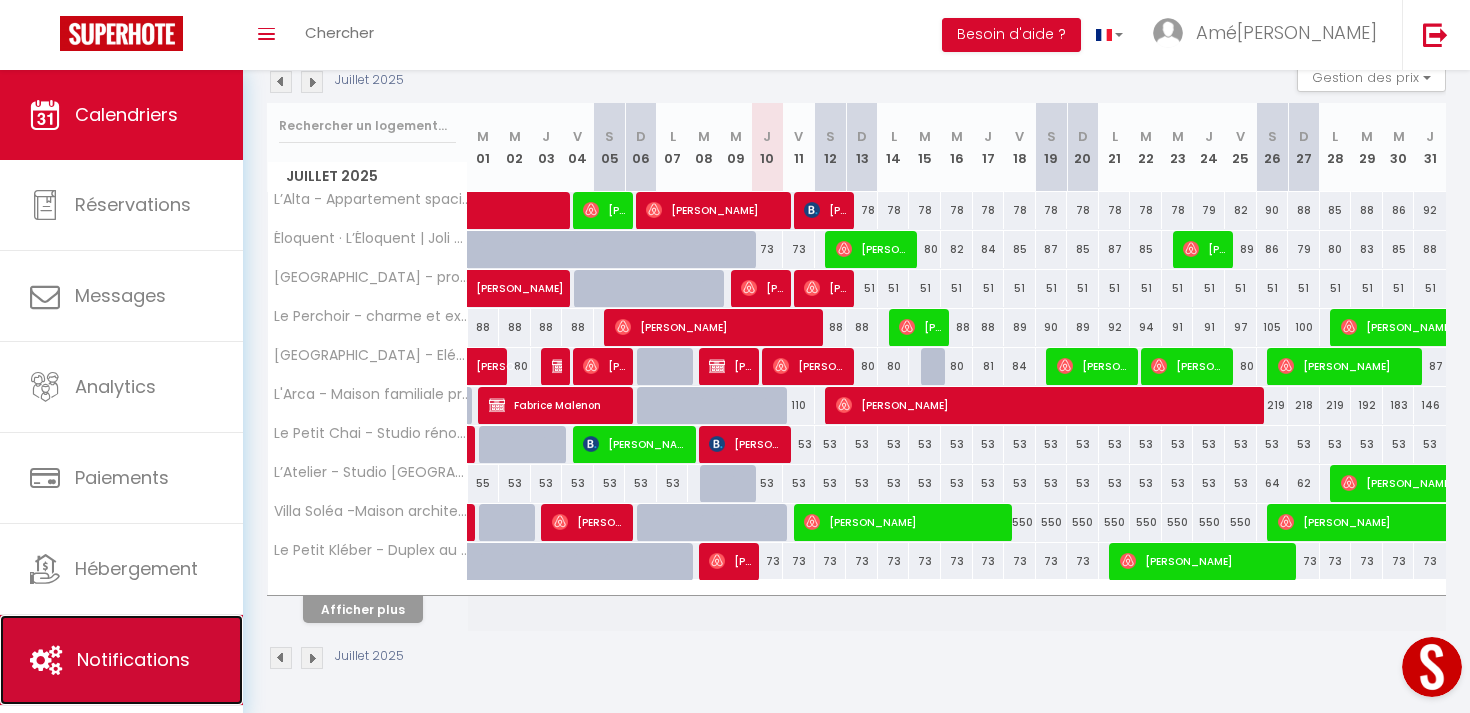 click on "Notifications" at bounding box center [121, 660] 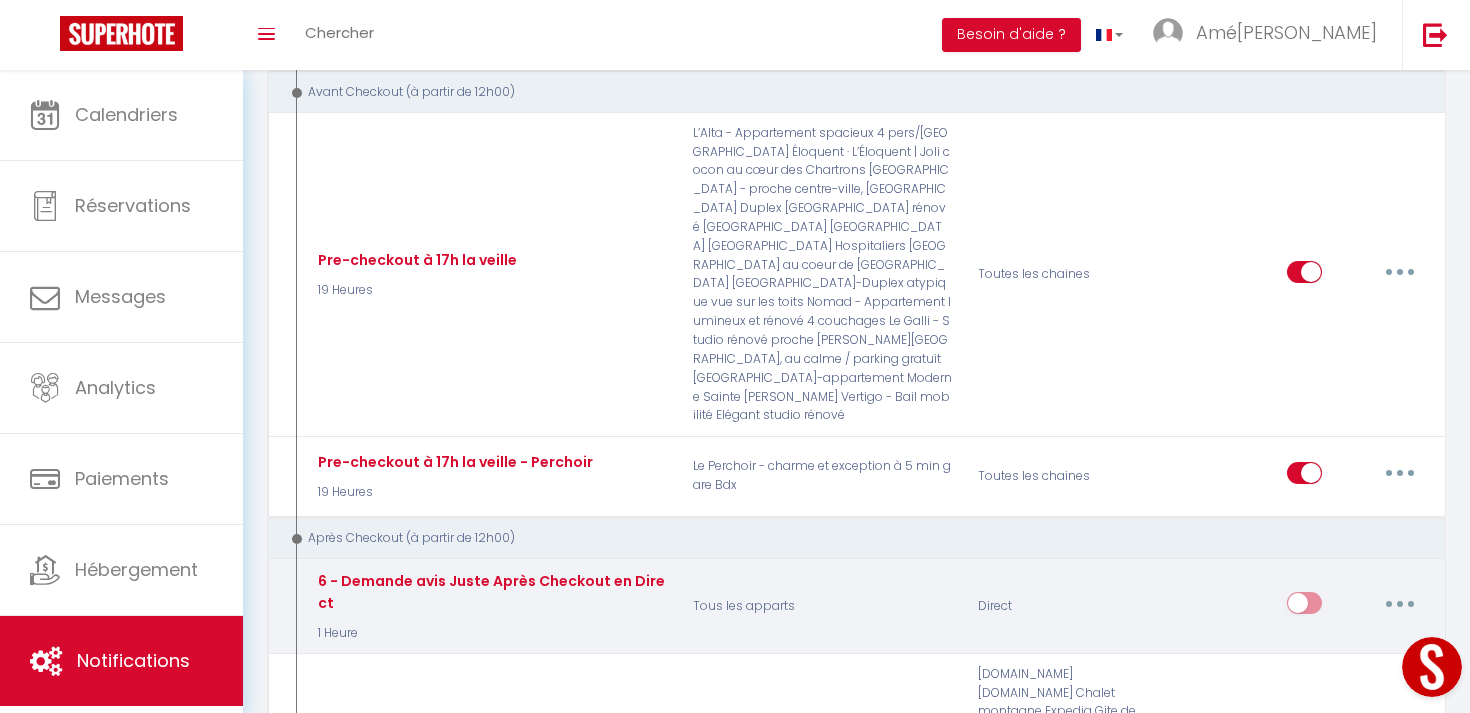 scroll, scrollTop: 1970, scrollLeft: 0, axis: vertical 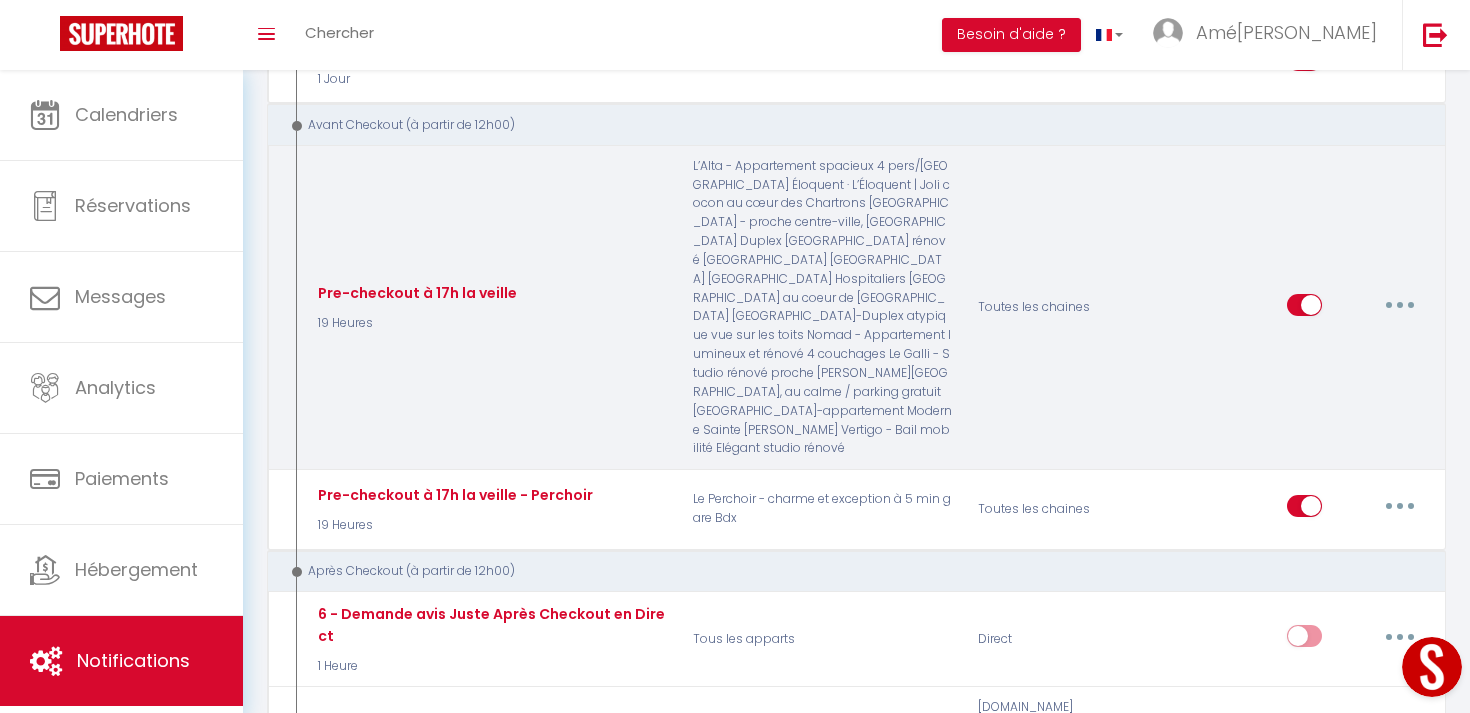 click at bounding box center (1400, 305) 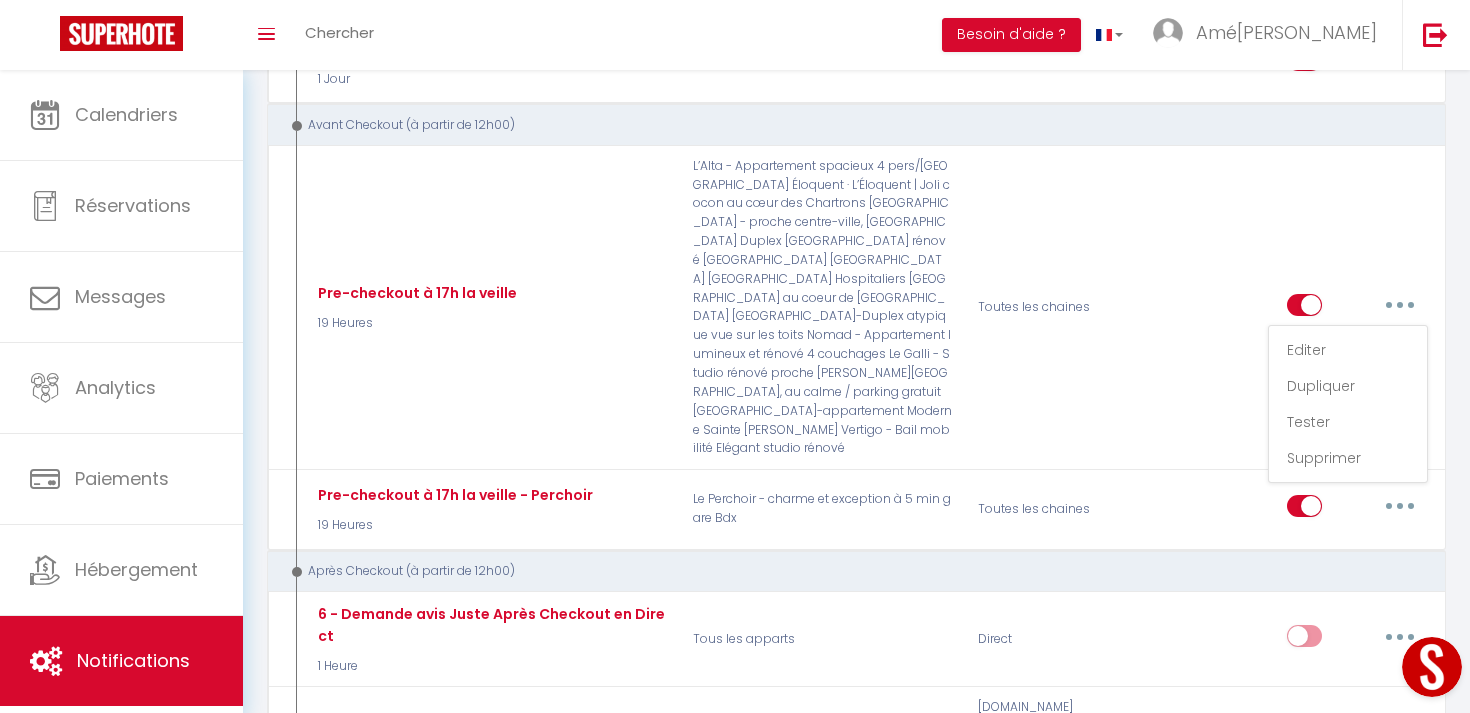 click on "Avant Checkout (à partir de 12h00)" at bounding box center [856, 124] 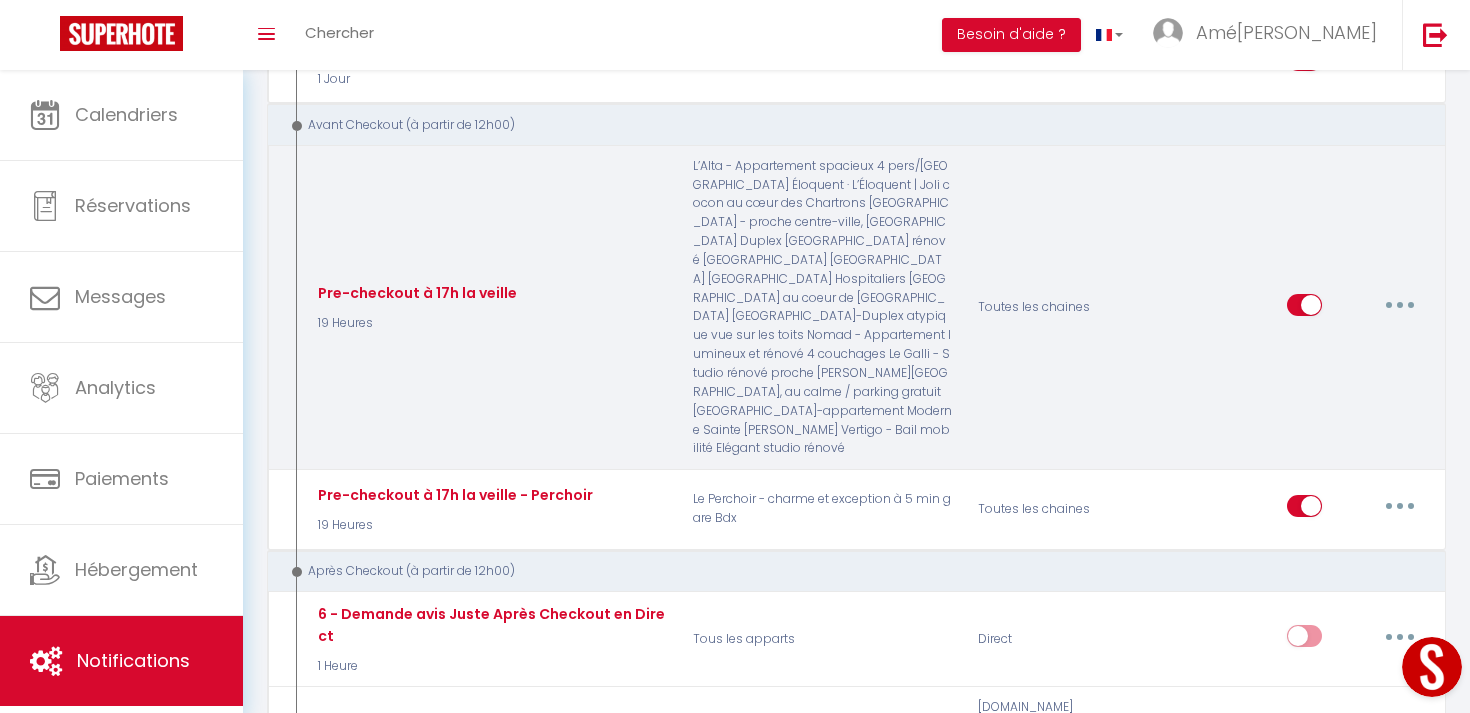 click at bounding box center (1400, 305) 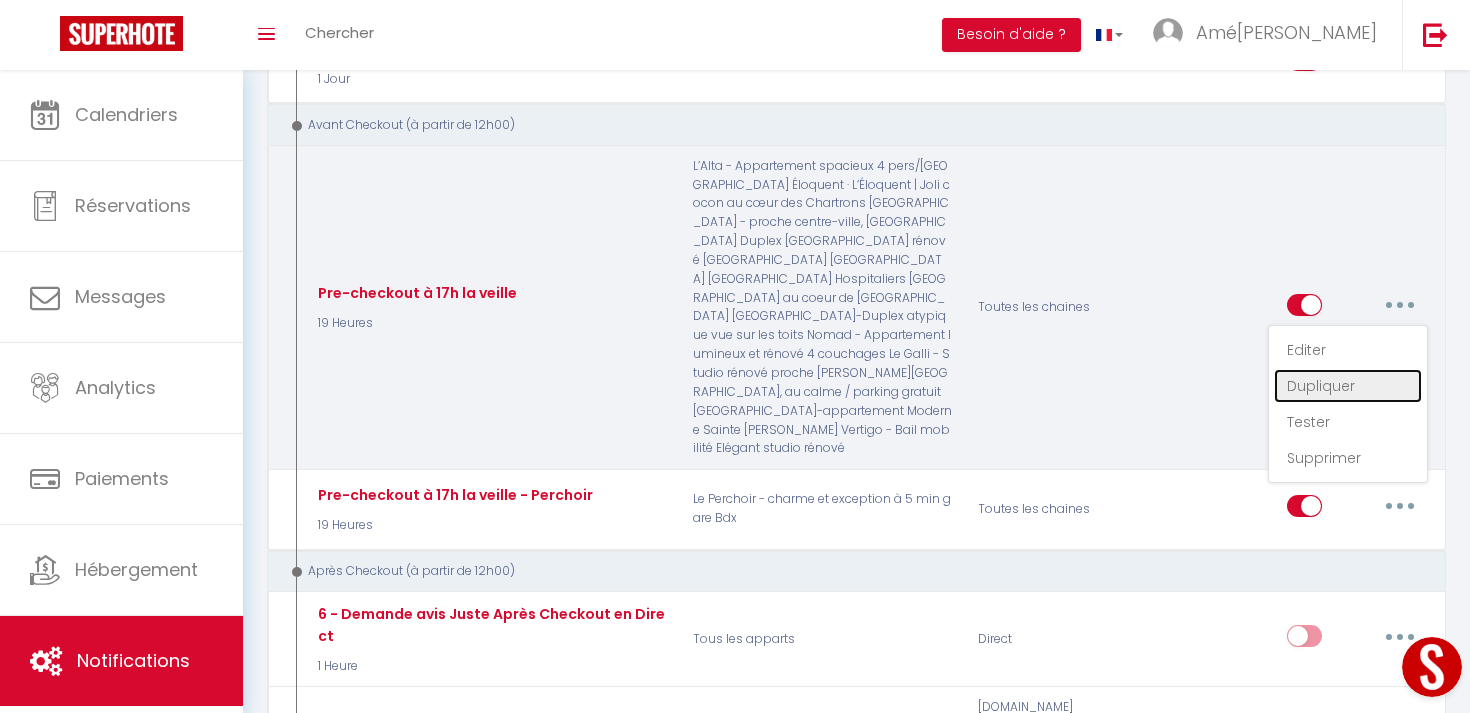 click on "Dupliquer" at bounding box center [1348, 386] 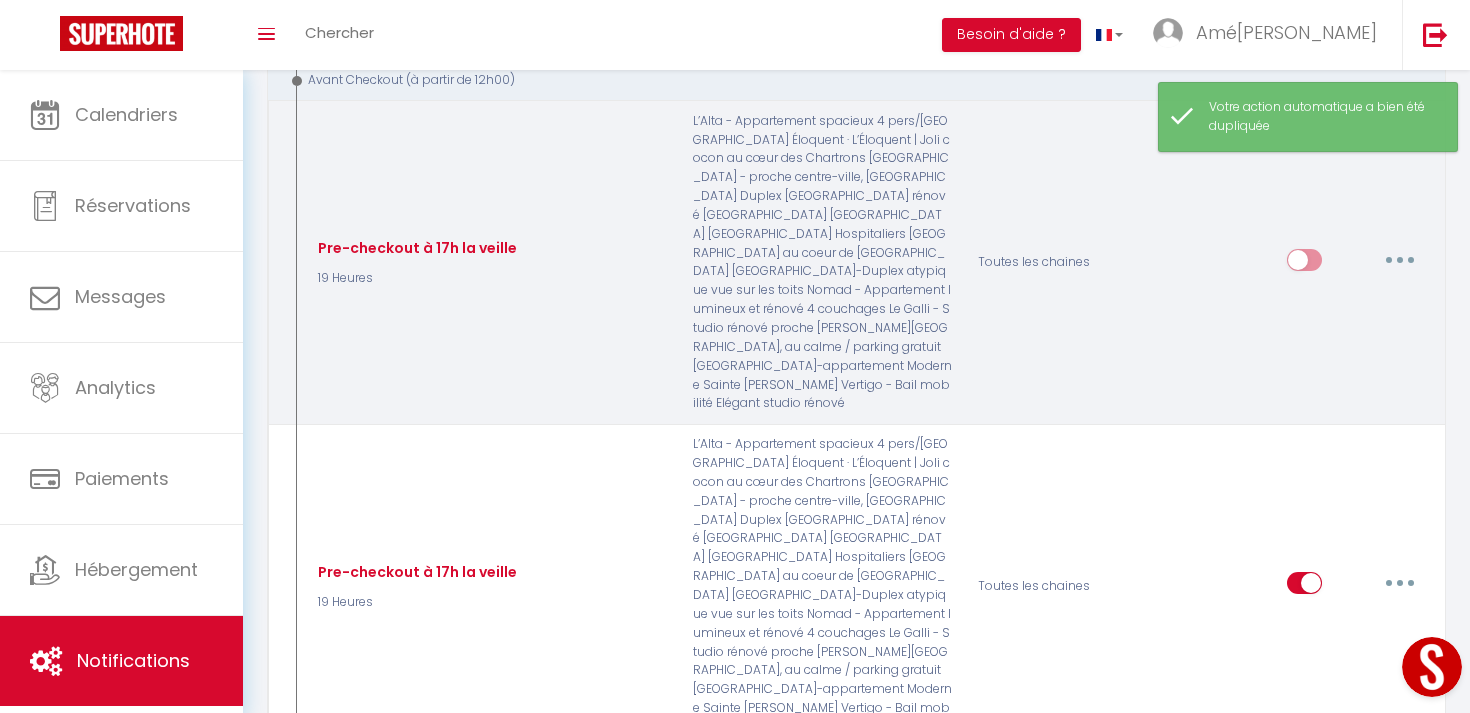 scroll, scrollTop: 2018, scrollLeft: 0, axis: vertical 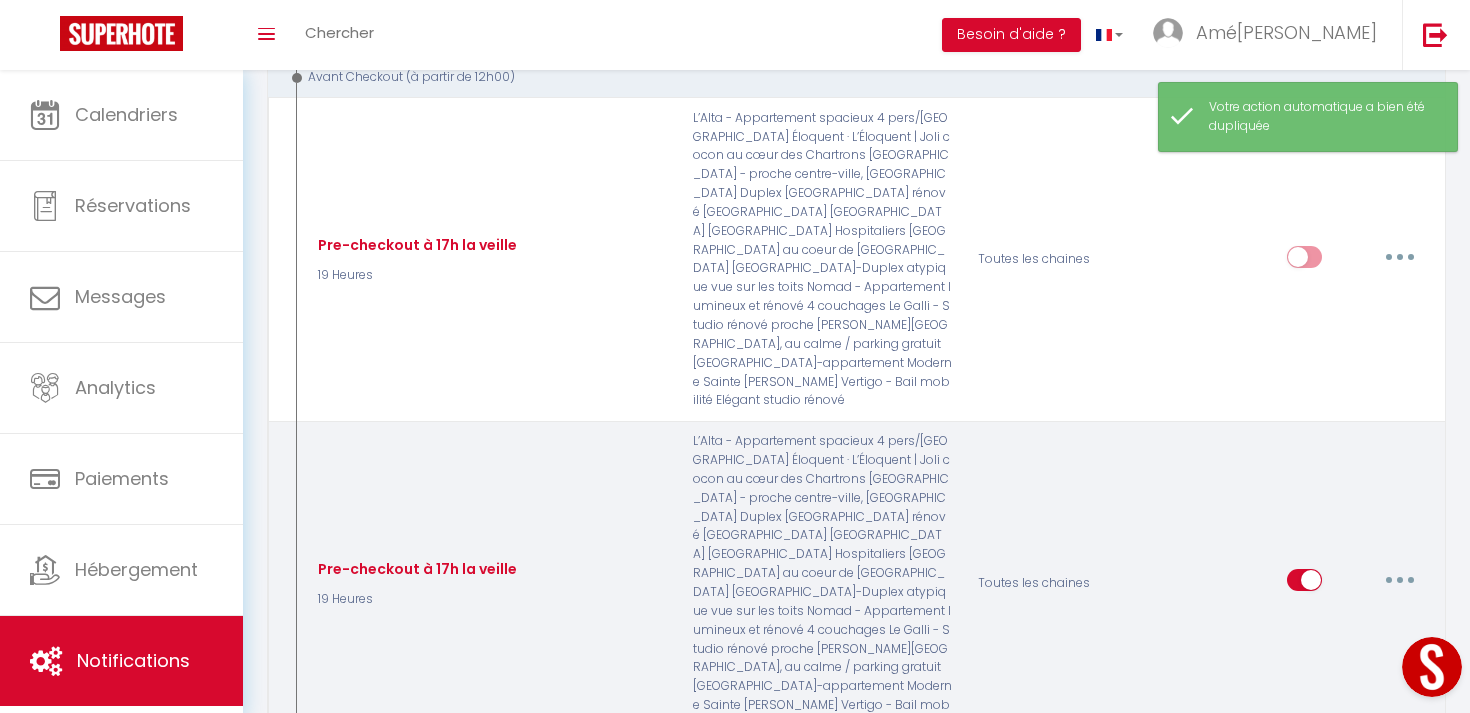 click at bounding box center (1400, 580) 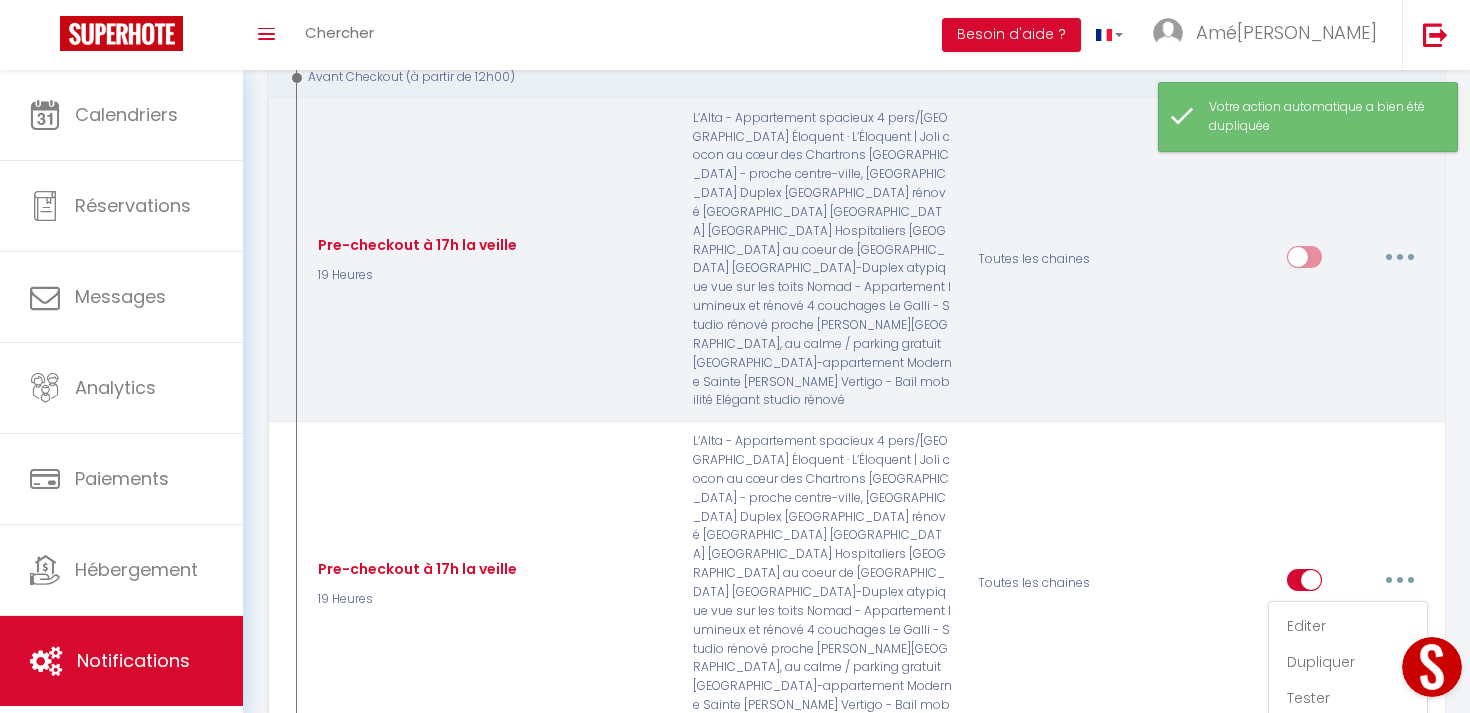 click at bounding box center [1400, 257] 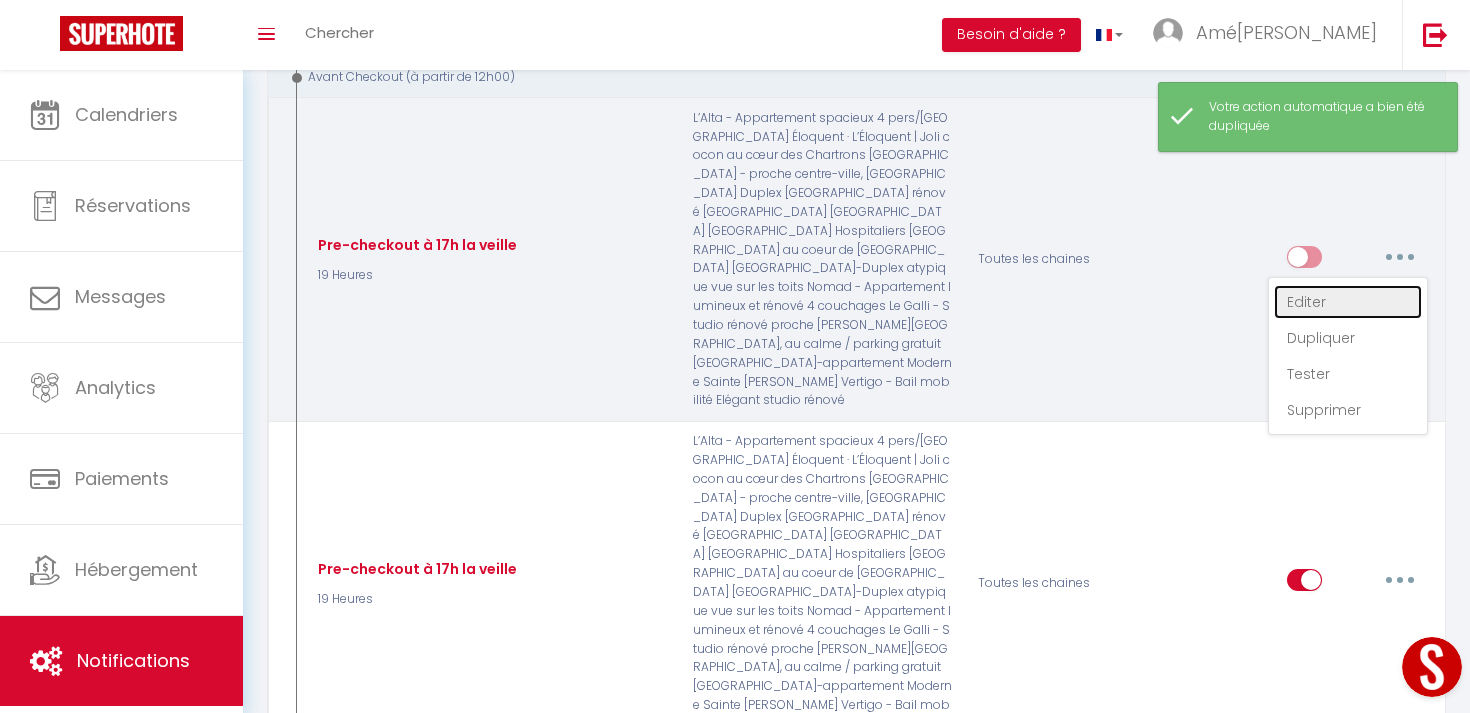 click on "Editer" at bounding box center (1348, 302) 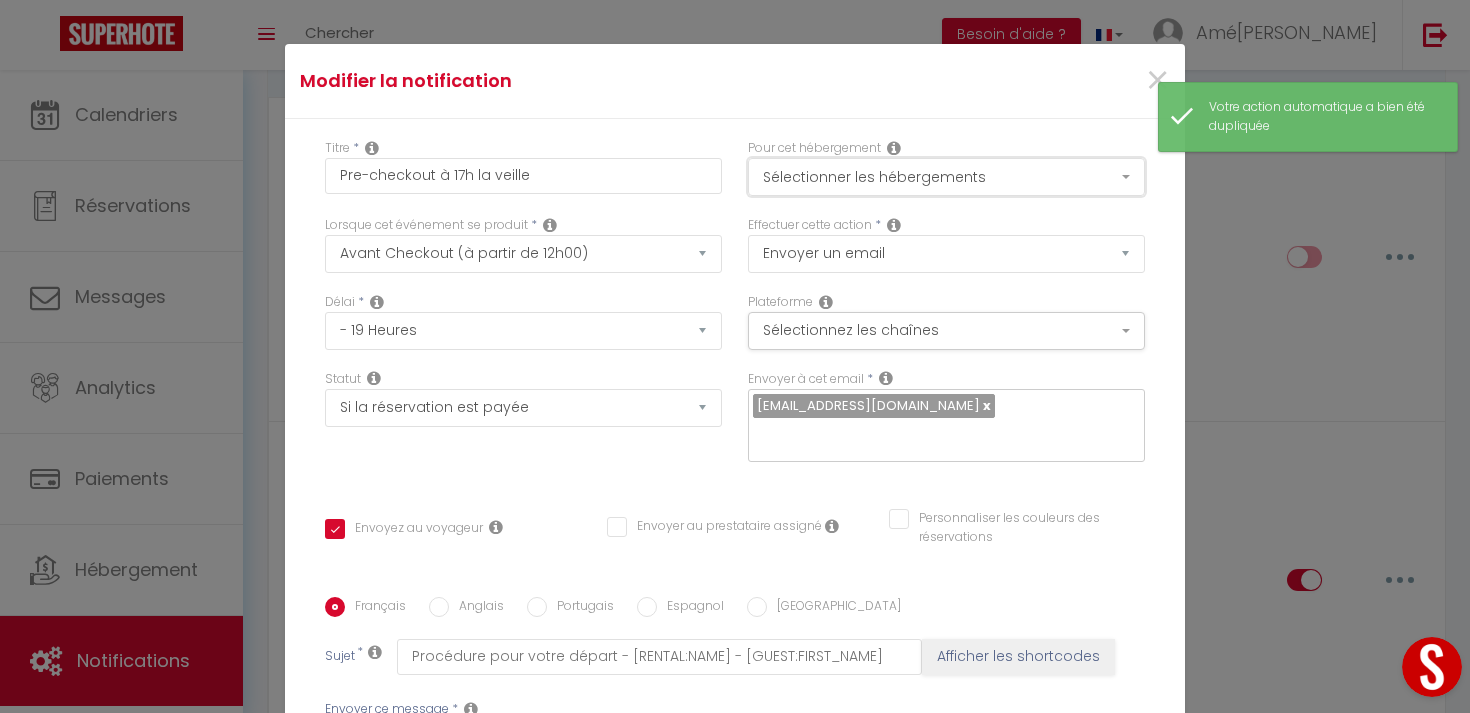 click on "Sélectionner les hébergements" at bounding box center (946, 177) 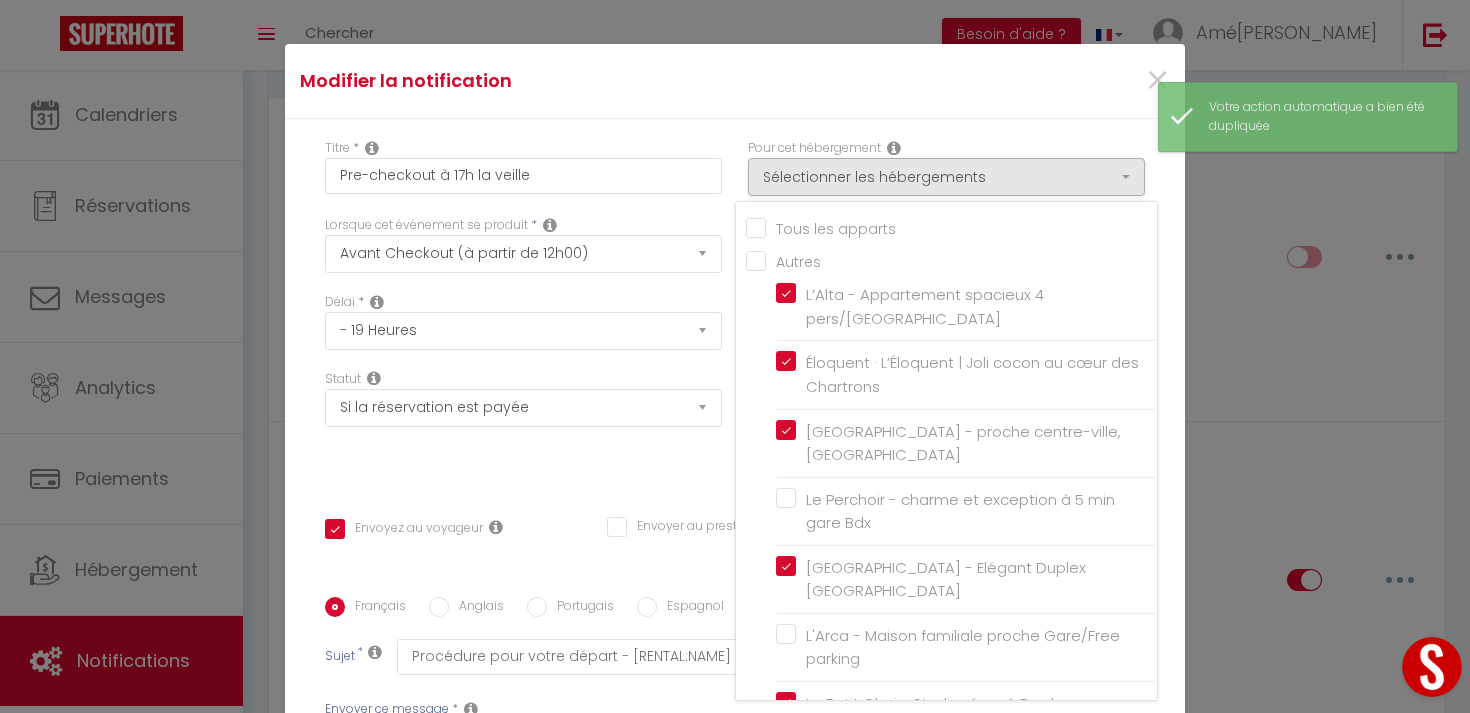 click on "Tous les apparts" at bounding box center (951, 227) 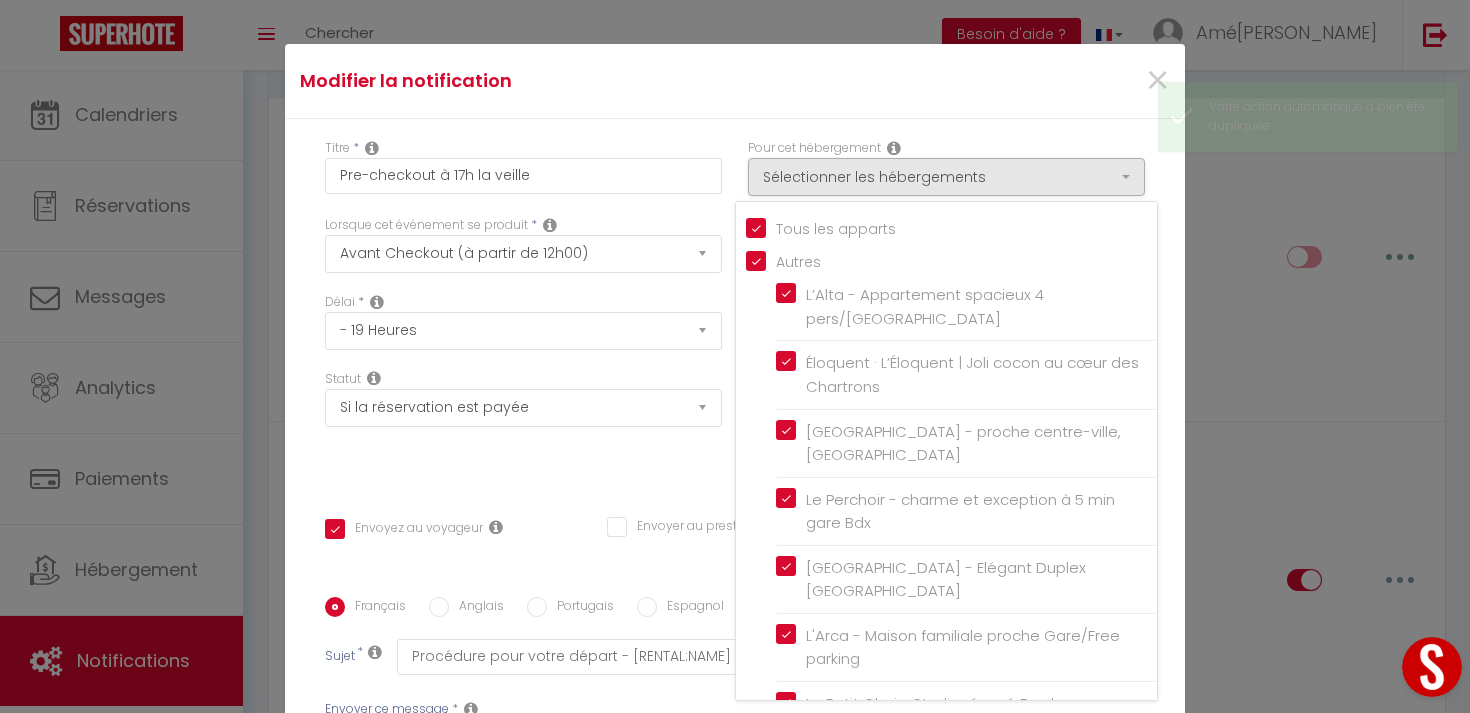click on "Tous les apparts" at bounding box center (951, 227) 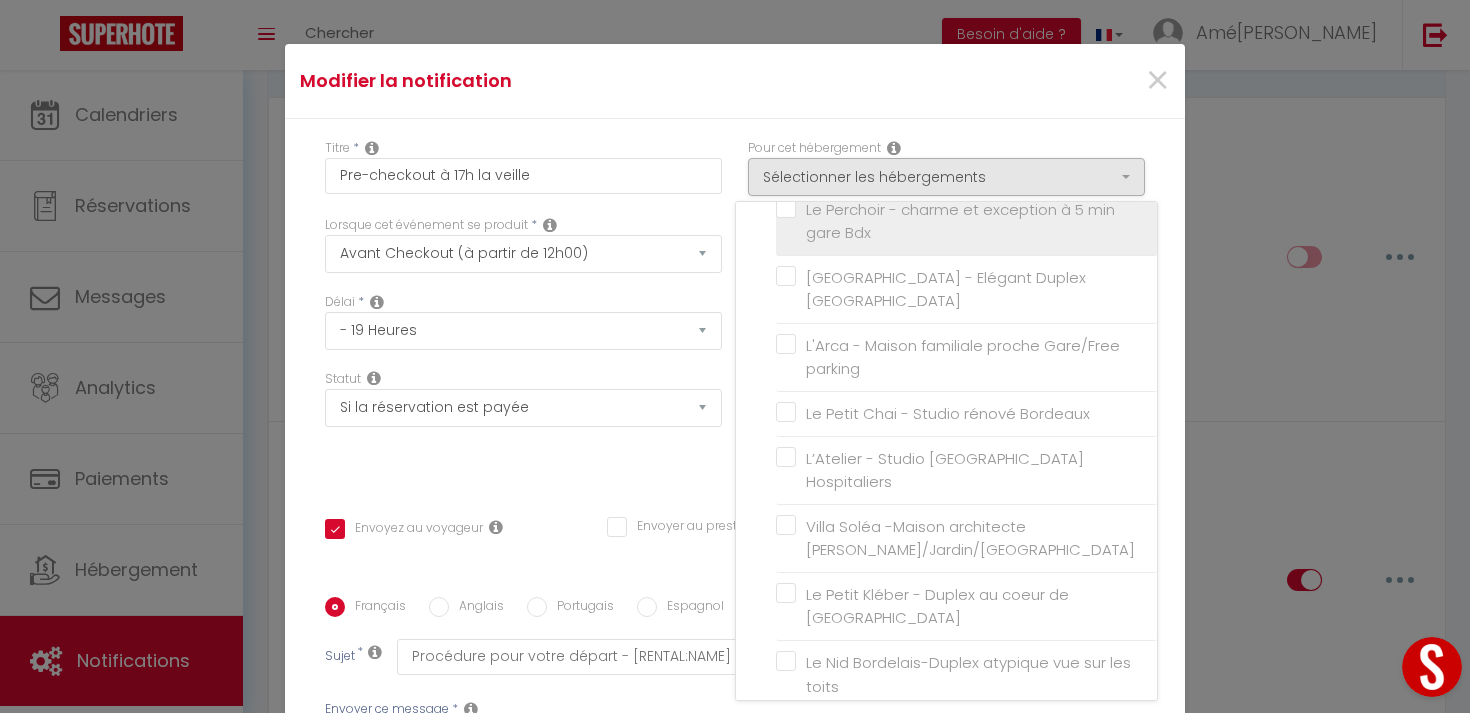 scroll, scrollTop: 324, scrollLeft: 0, axis: vertical 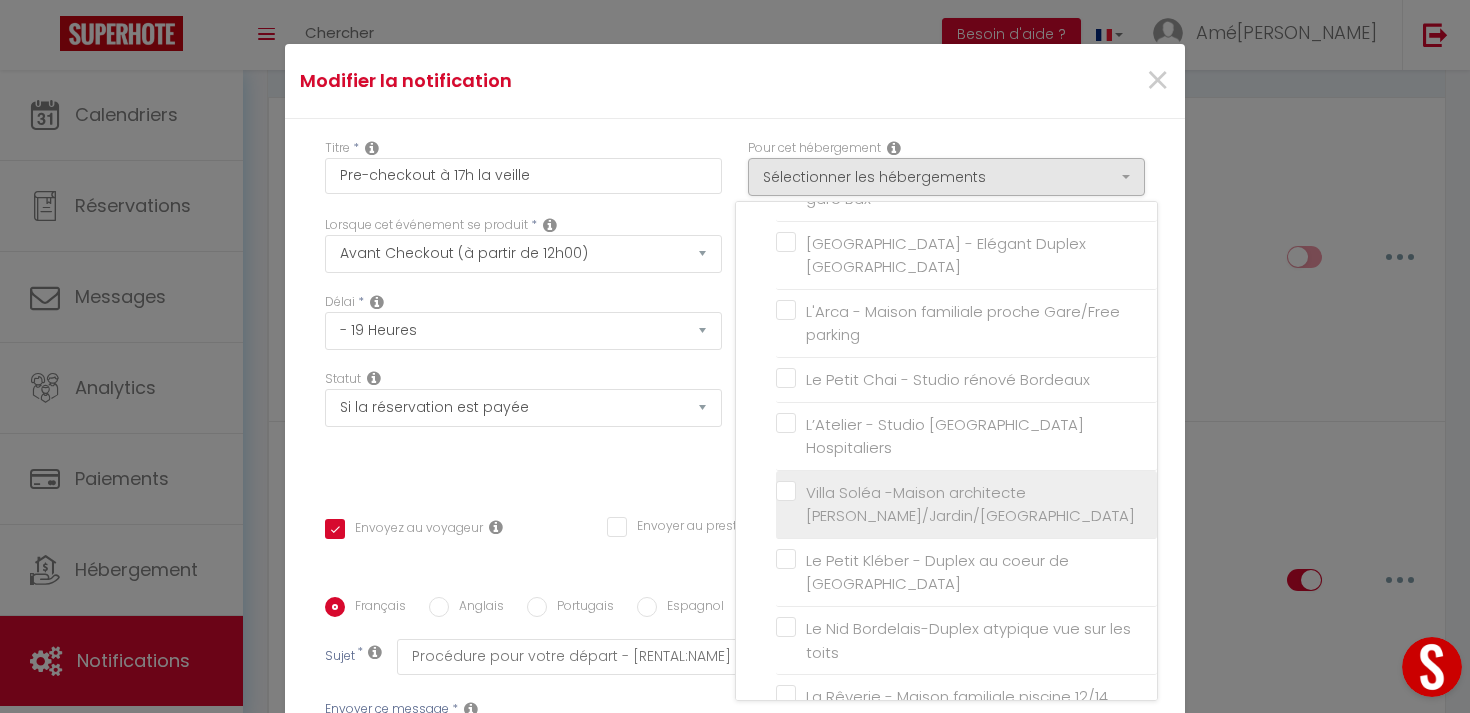 click on "Villa Soléa -Maison architecte [PERSON_NAME]/Jardin/[GEOGRAPHIC_DATA]" at bounding box center (970, 504) 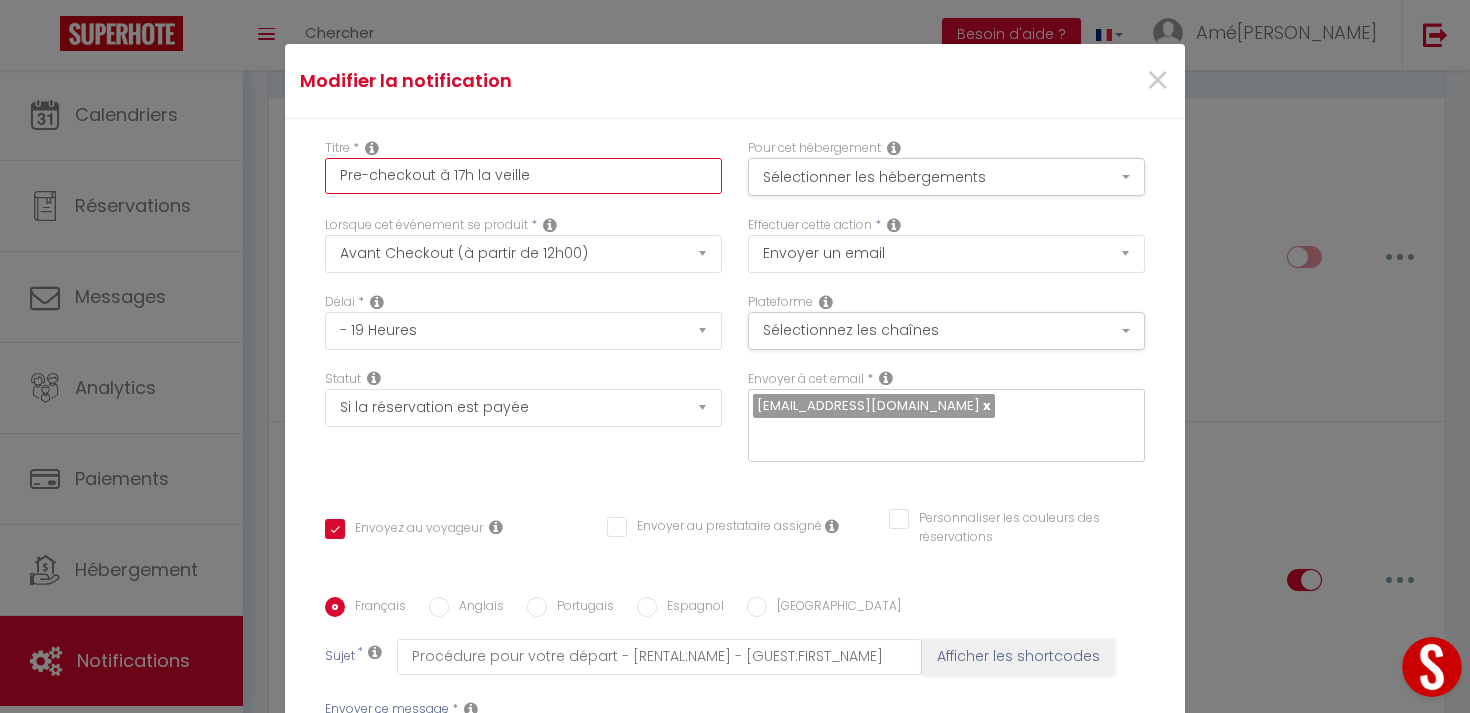 click on "Pre-checkout à 17h la veille" at bounding box center [523, 176] 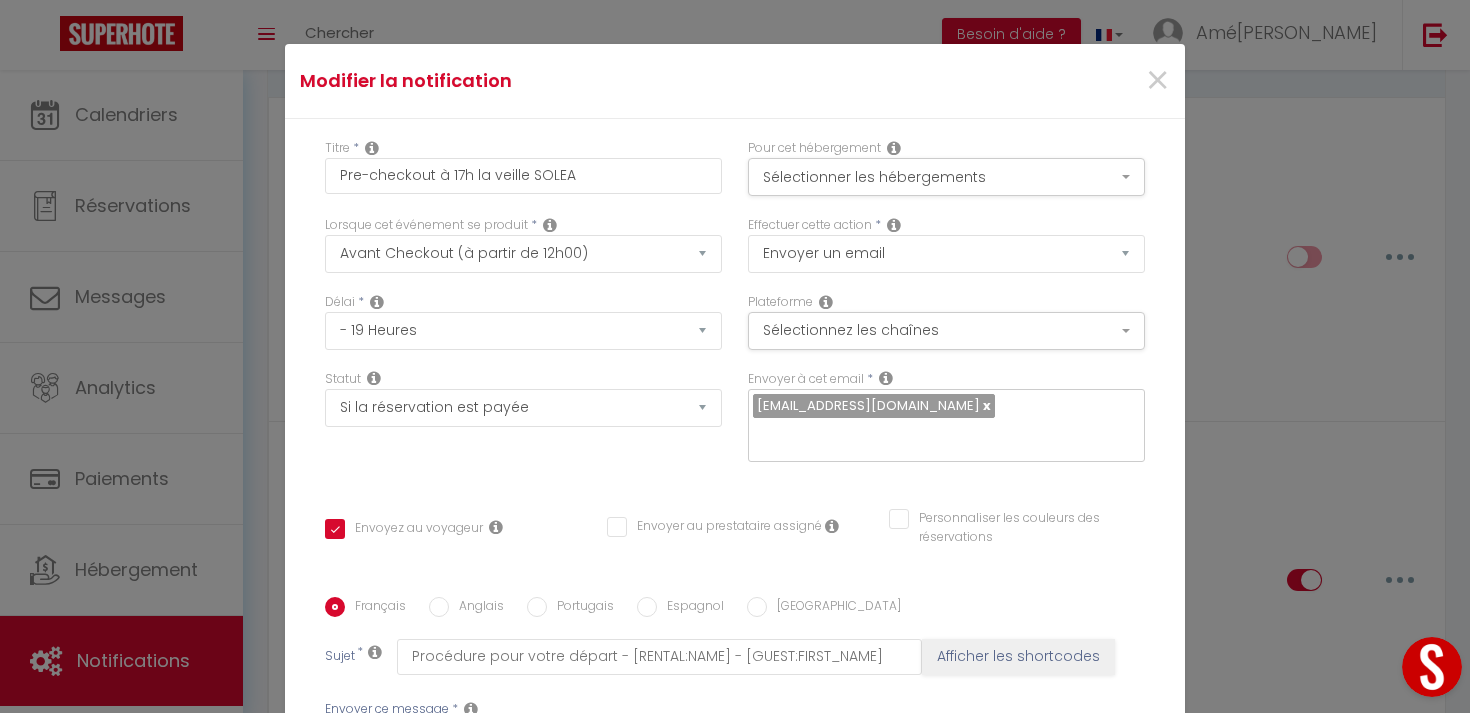 click on "Titre   *     Pre-checkout à 17h la veille SOLEA   Pour cet hébergement
Sélectionner les hébergements
Tous les apparts
Autres
L’Alta - Appartement spacieux 4 pers/[GEOGRAPHIC_DATA]
Éloquent · L’Éloquent | Joli cocon au cœur des Chartrons
[GEOGRAPHIC_DATA] - proche centre-ville, [GEOGRAPHIC_DATA]
Le Perchoir - charme et exception à 5 min gare Bdx
Le [GEOGRAPHIC_DATA] Duplex [GEOGRAPHIC_DATA]
Lorsque cet événement se produit" at bounding box center [735, 597] 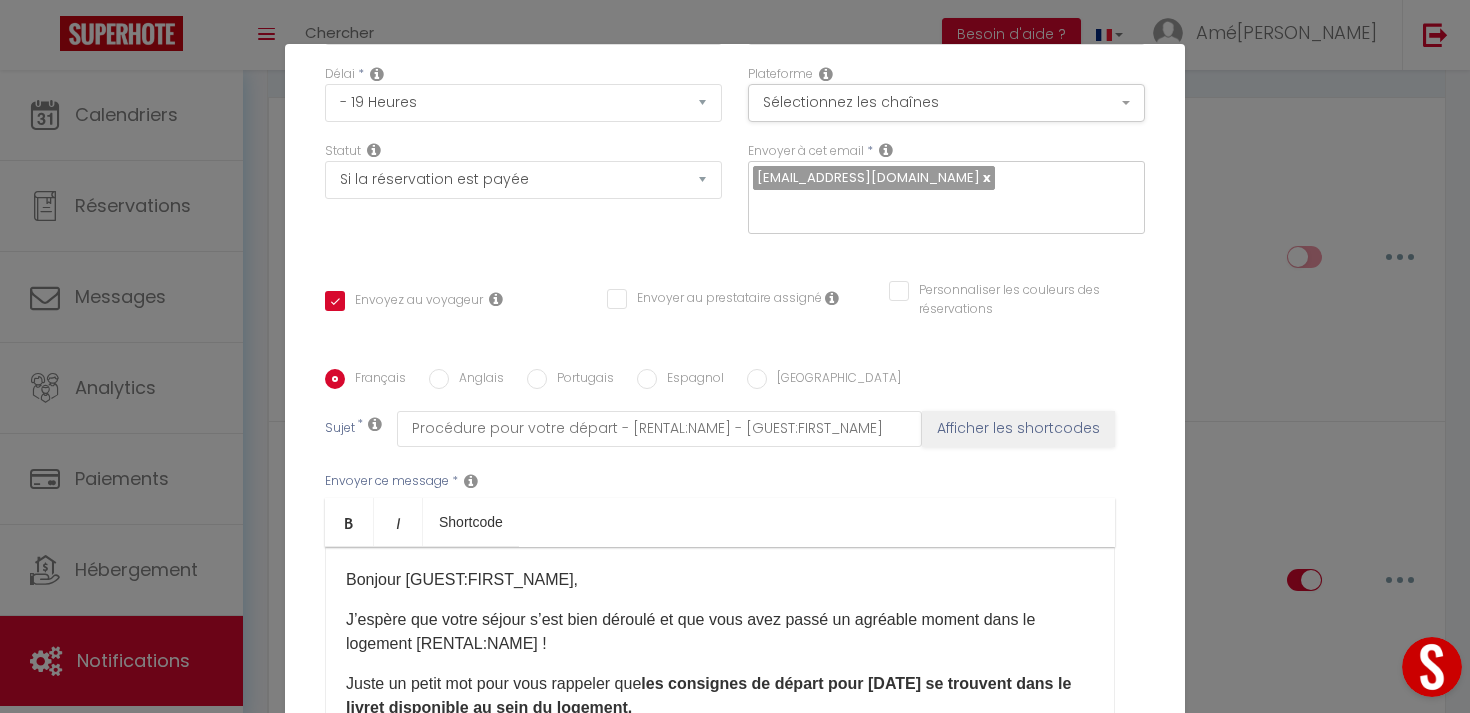 scroll, scrollTop: 339, scrollLeft: 0, axis: vertical 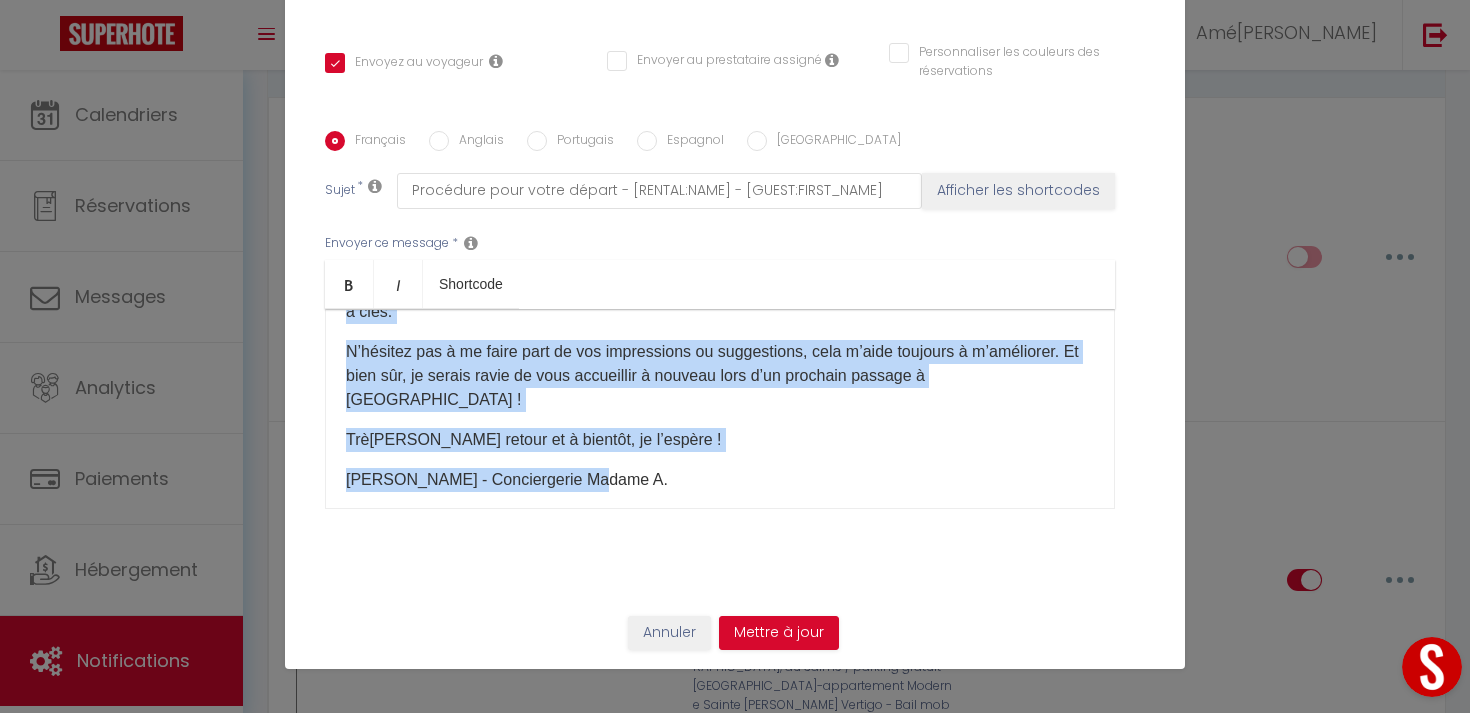 drag, startPoint x: 347, startPoint y: 467, endPoint x: 908, endPoint y: 797, distance: 650.86176 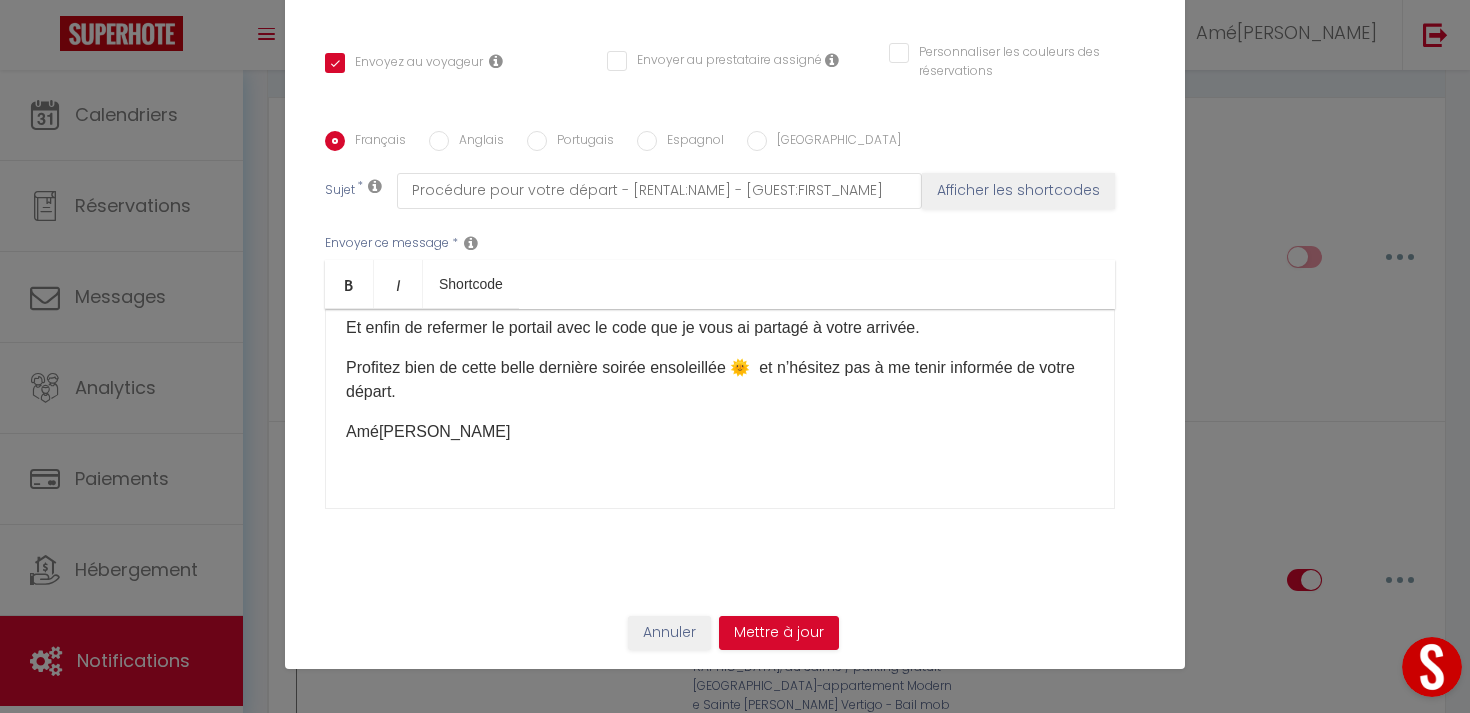 scroll, scrollTop: 0, scrollLeft: 0, axis: both 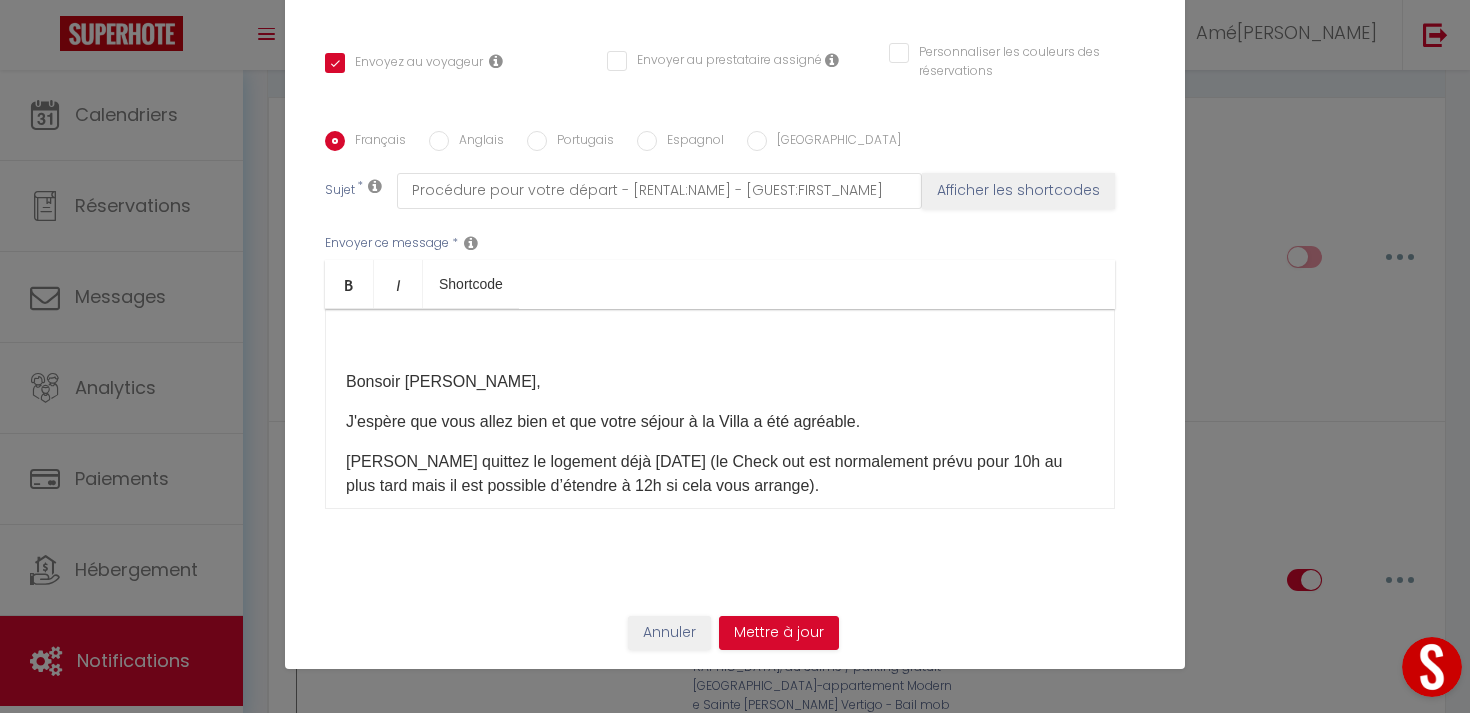 click on "Bonsoir [PERSON_NAME]," at bounding box center (720, 382) 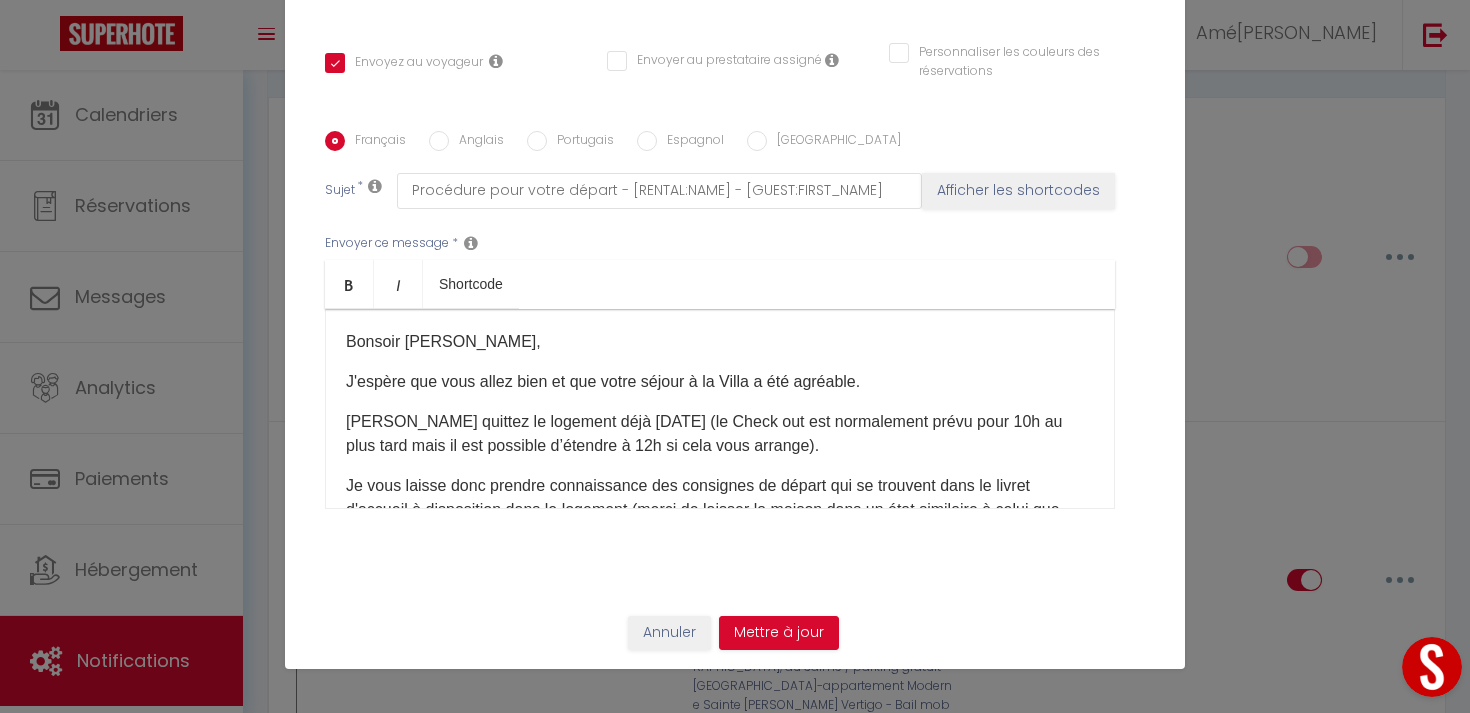 click on "Bonsoir [PERSON_NAME]," at bounding box center [720, 342] 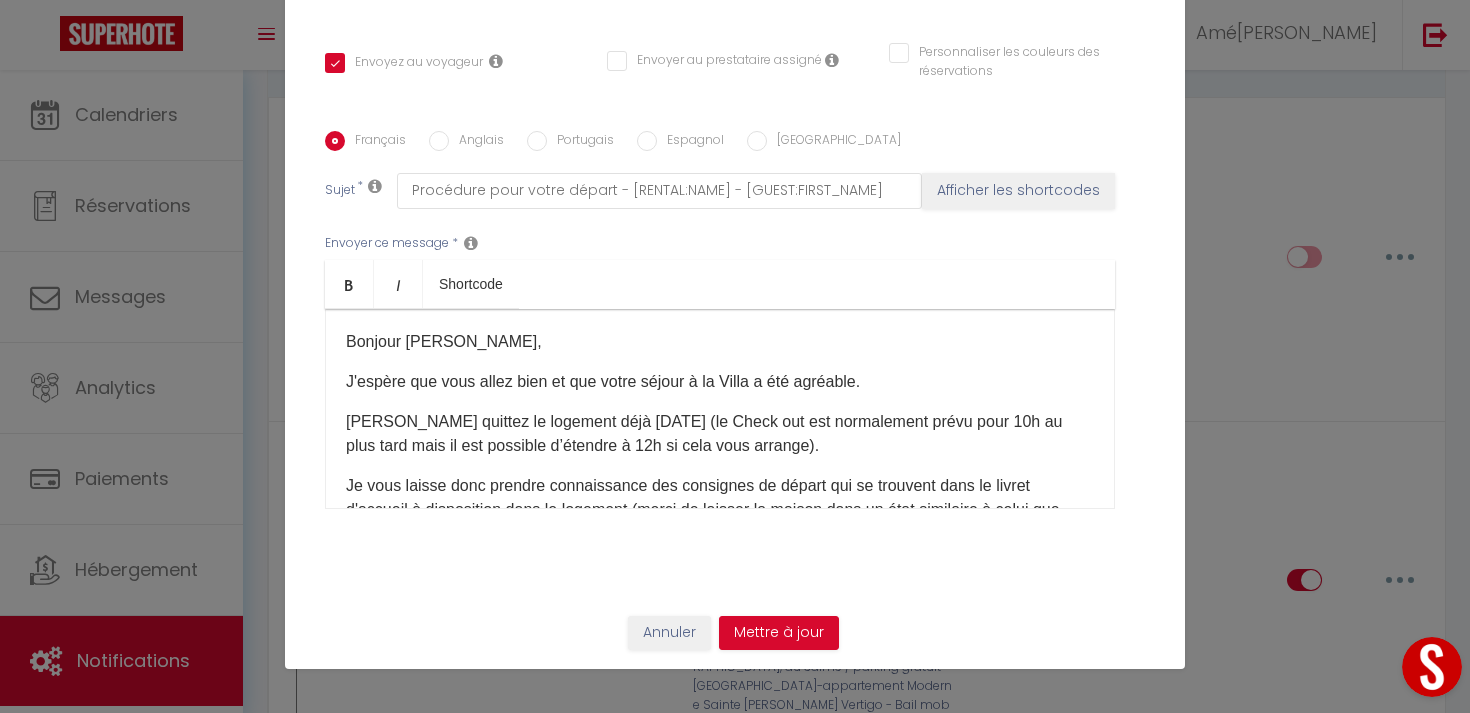 click on "Bonjour [PERSON_NAME]," at bounding box center (720, 342) 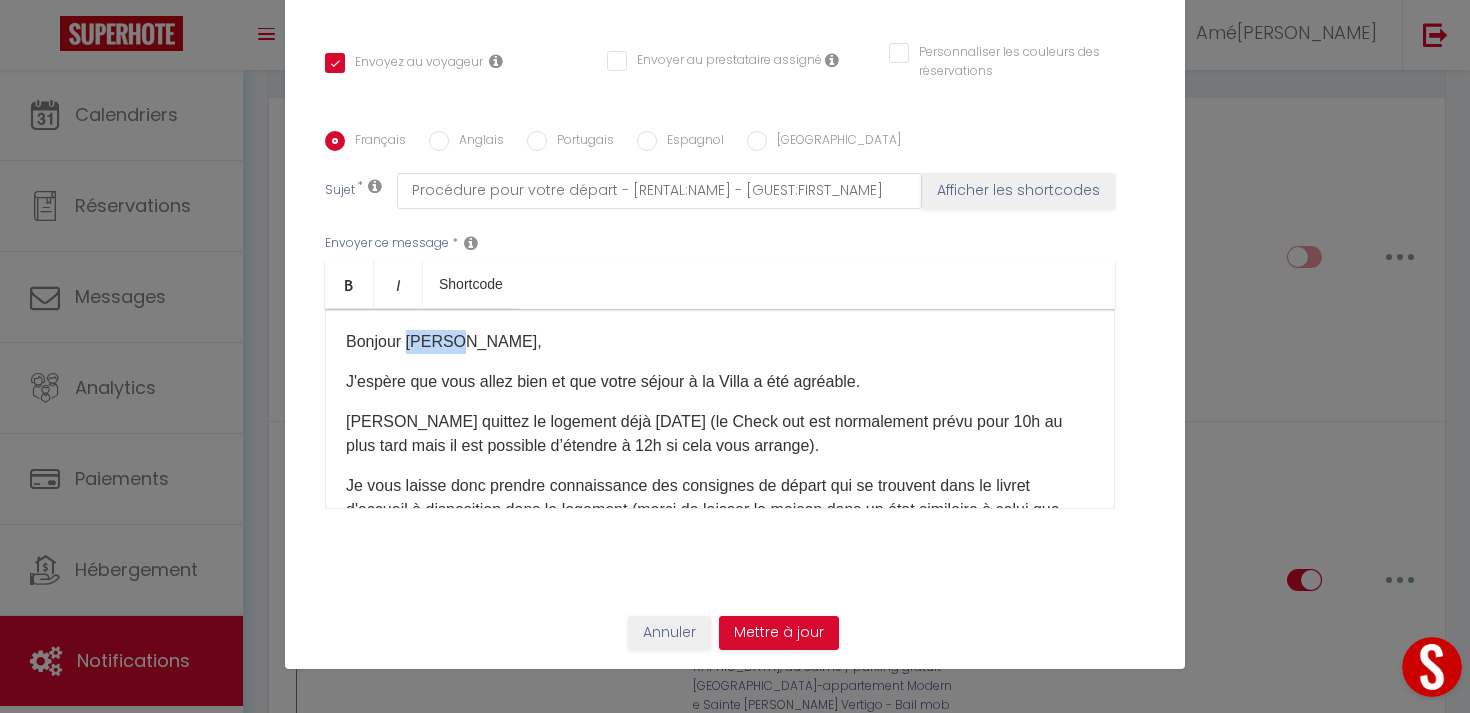 click on "Bonjour [PERSON_NAME]," at bounding box center (720, 342) 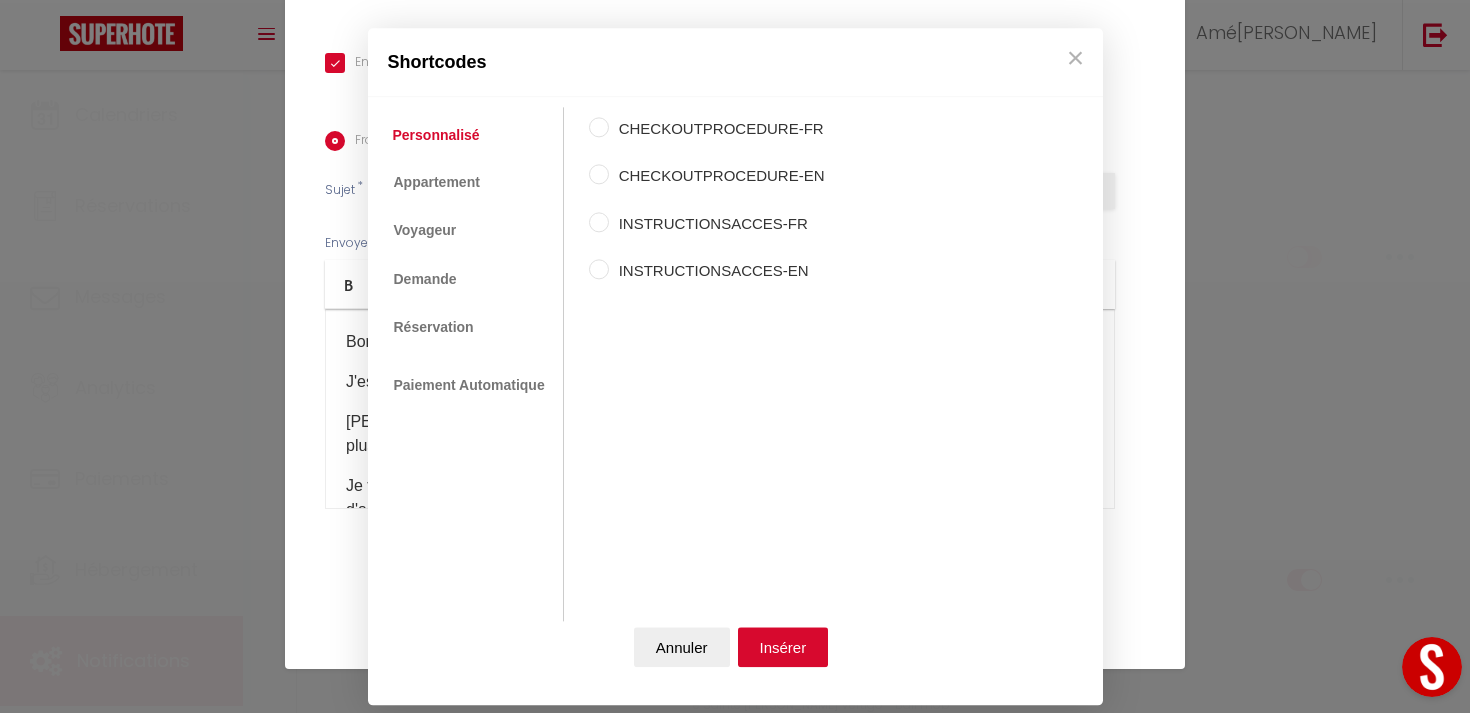 click on "Coaching SuperHote ce soir à 18h00, pour participer:  [URL][DOMAIN_NAME][SECURITY_DATA]   ×     Toggle navigation       Toggle Search     Toggle menubar     Chercher   BUTTON
Besoin d'aide ?
Amélie   Paramètres        Équipe     Résultat de la recherche   Aucun résultat     Calendriers     Réservations     Messages     Analytics      Paiements     Hébergement     Notifications                 Résultat de la recherche   Id   Appart   Voyageur    Checkin   Checkout   Nuits   Pers.   Plateforme   Statut     Résultat de la recherche   Aucun résultat          Notifications
Actions
Nouvelle Notification    Exporter    Importer    Tous les apparts    L’Alta - Appartement spacieux 4 pers/Parc Peixotto Éloquent · L’Éloquent | Joli cocon au cœur des Chartrons L’[GEOGRAPHIC_DATA] - proche centre-ville, [GEOGRAPHIC_DATA] rénové [GEOGRAPHIC_DATA]" at bounding box center [735, 725] 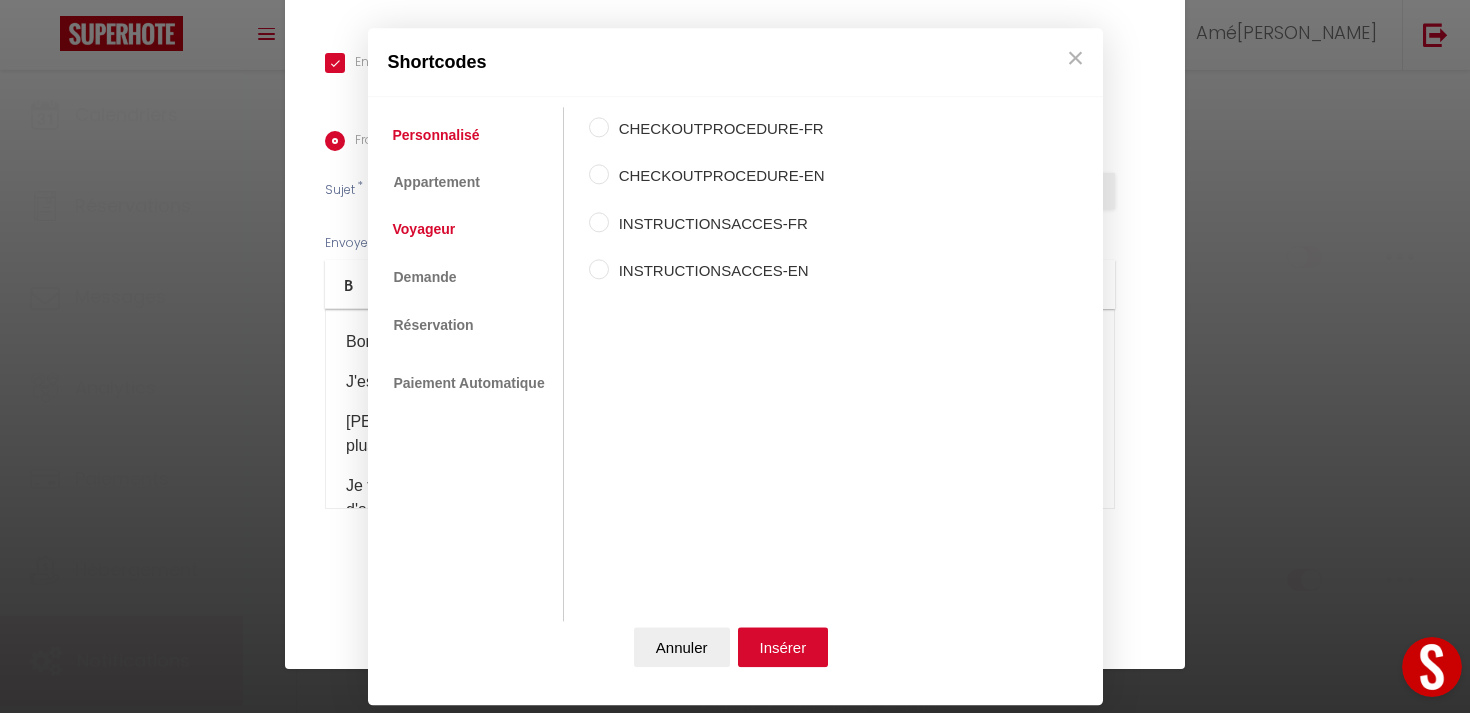 click on "Voyageur" at bounding box center [424, 230] 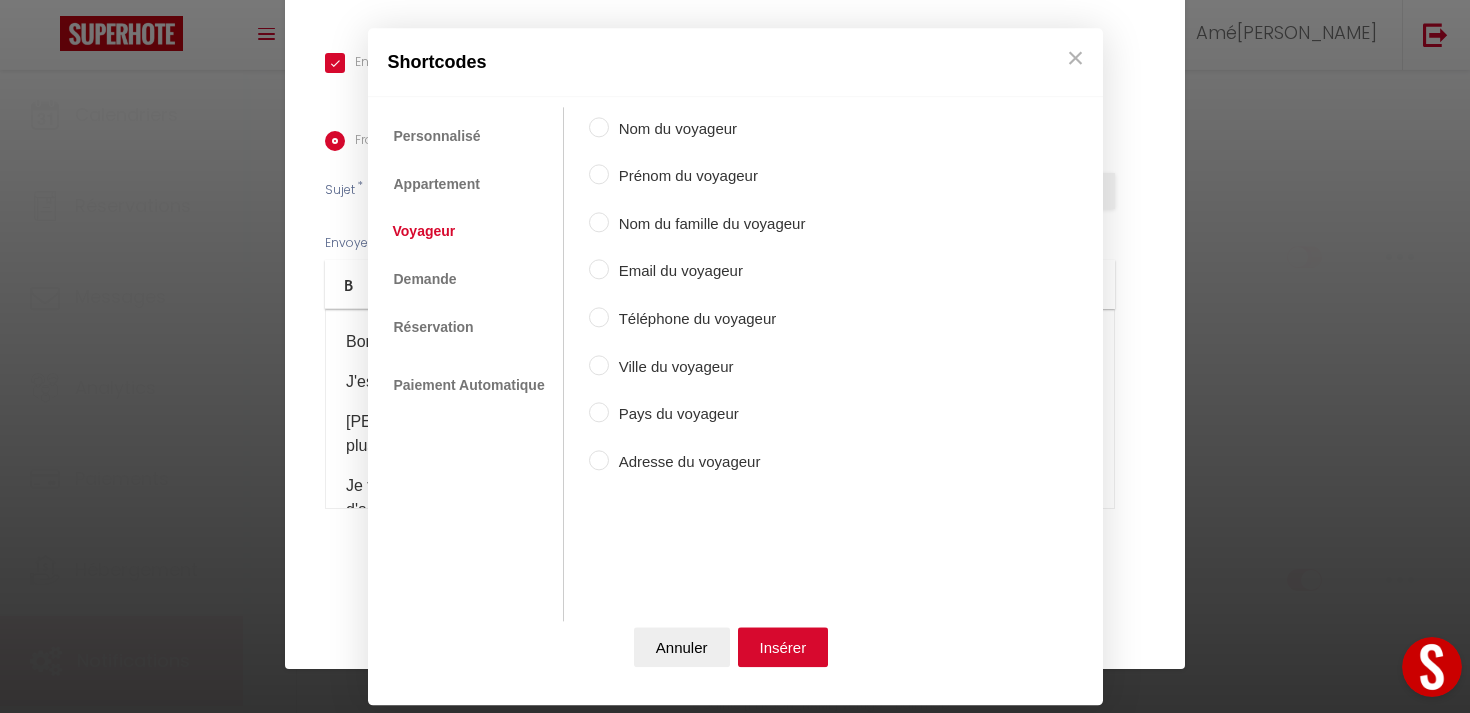 click on "Prénom du voyageur" at bounding box center [707, 177] 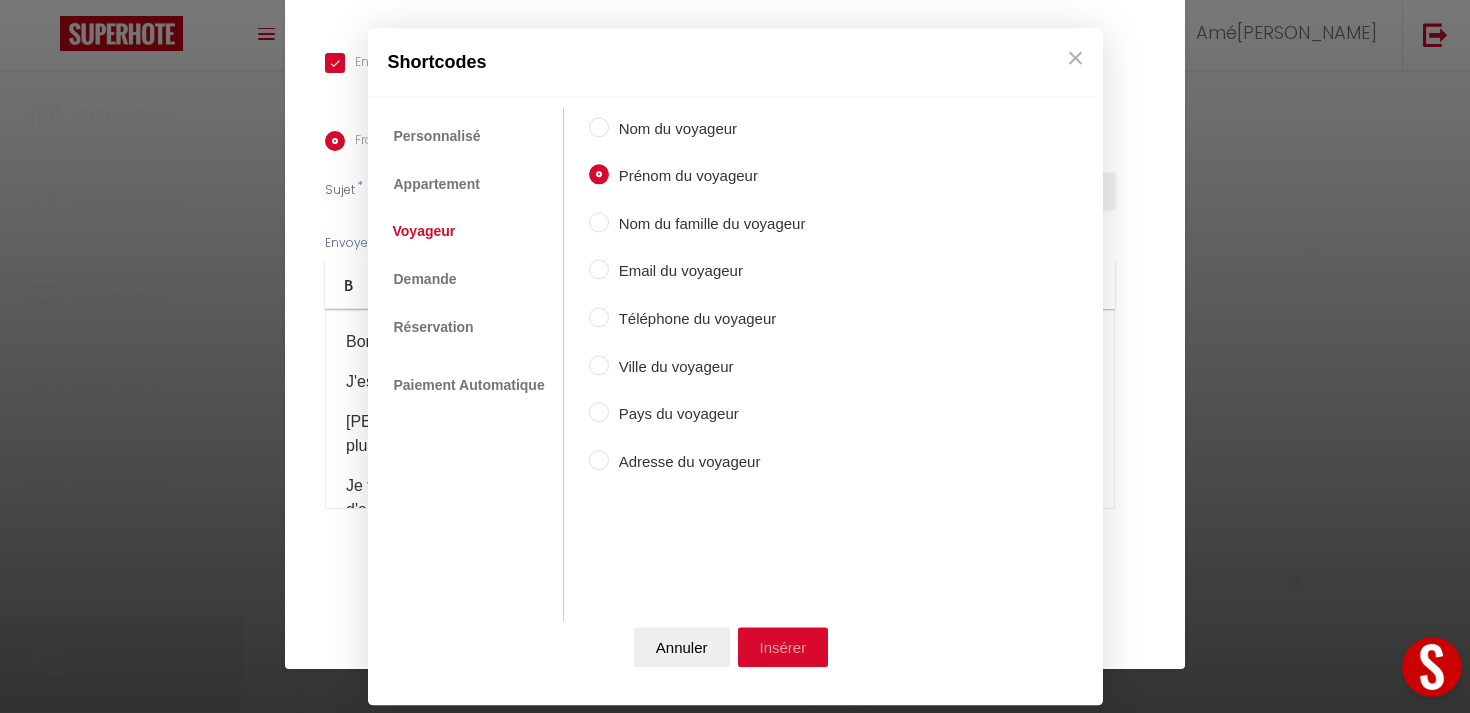 click on "Insérer" at bounding box center (783, 647) 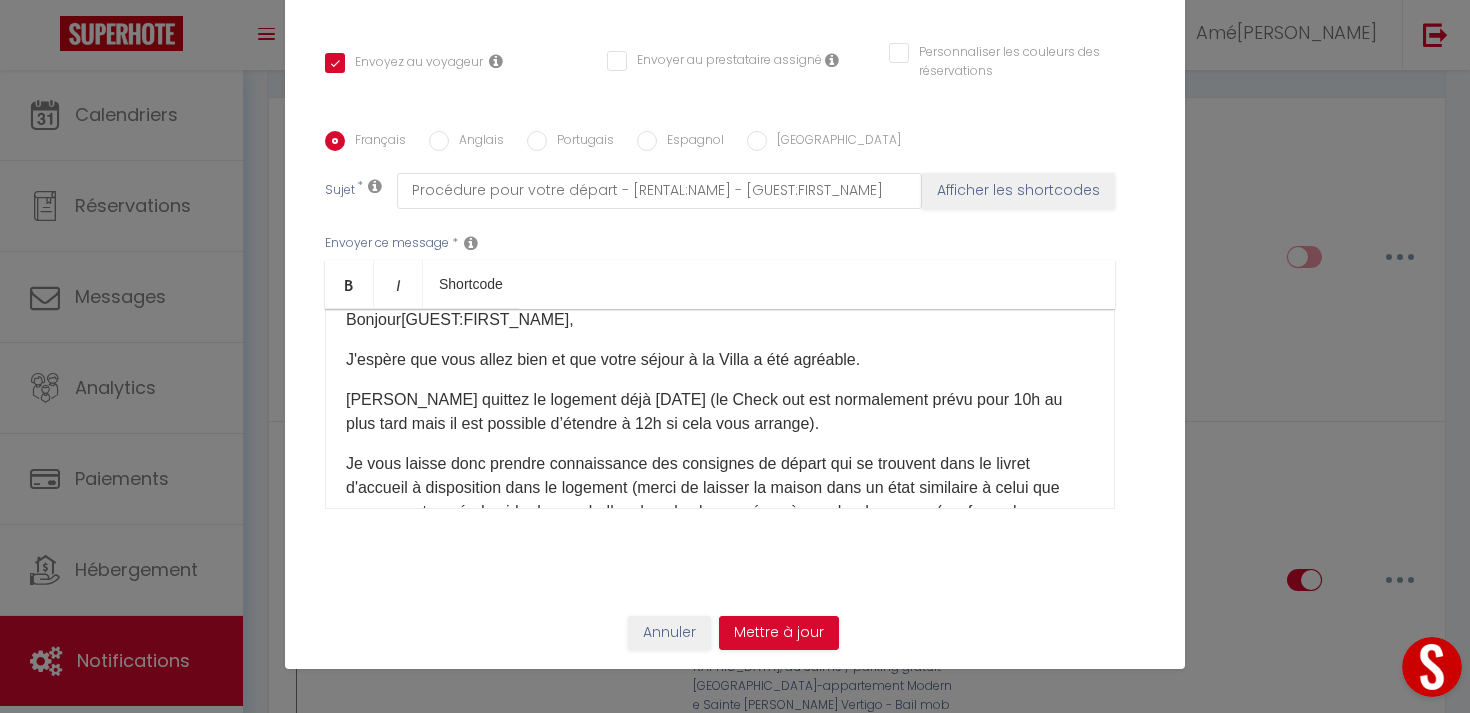 scroll, scrollTop: 34, scrollLeft: 0, axis: vertical 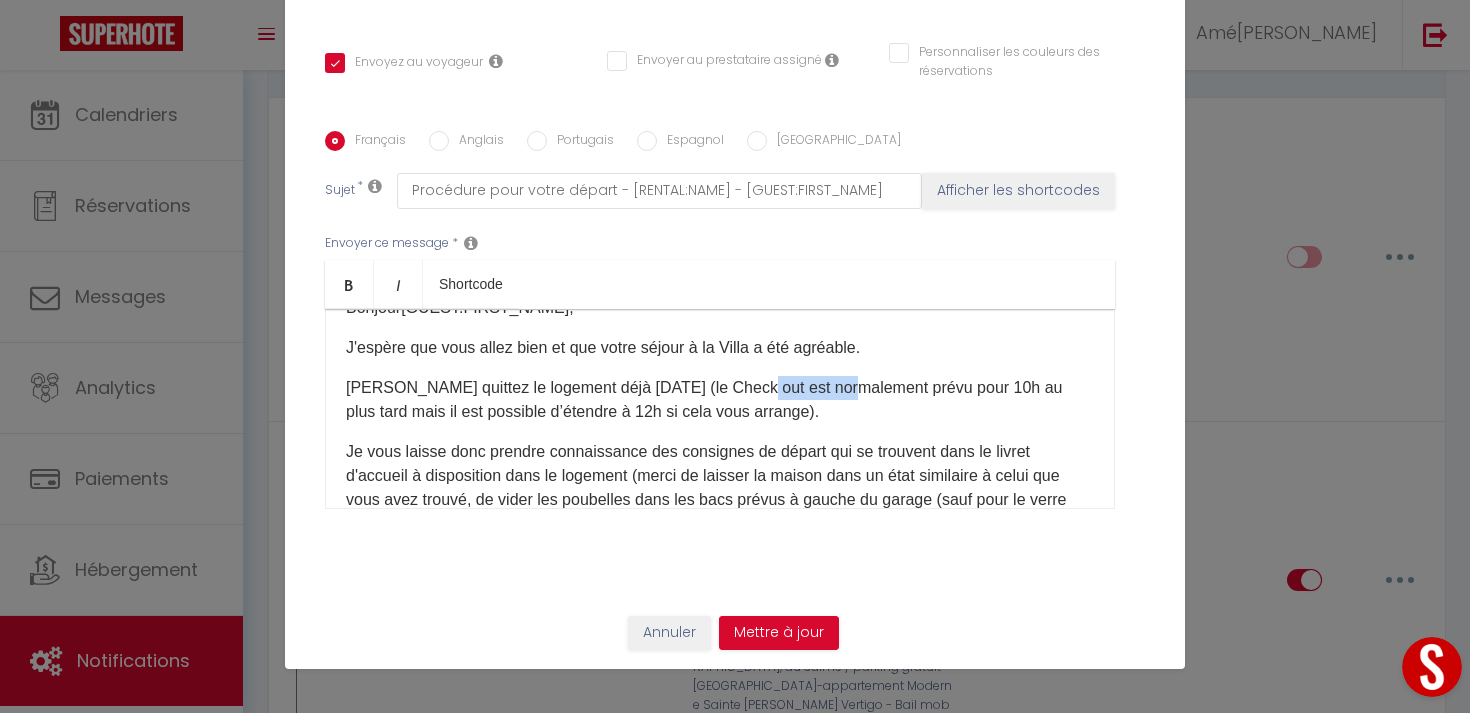 drag, startPoint x: 752, startPoint y: 387, endPoint x: 853, endPoint y: 390, distance: 101.04455 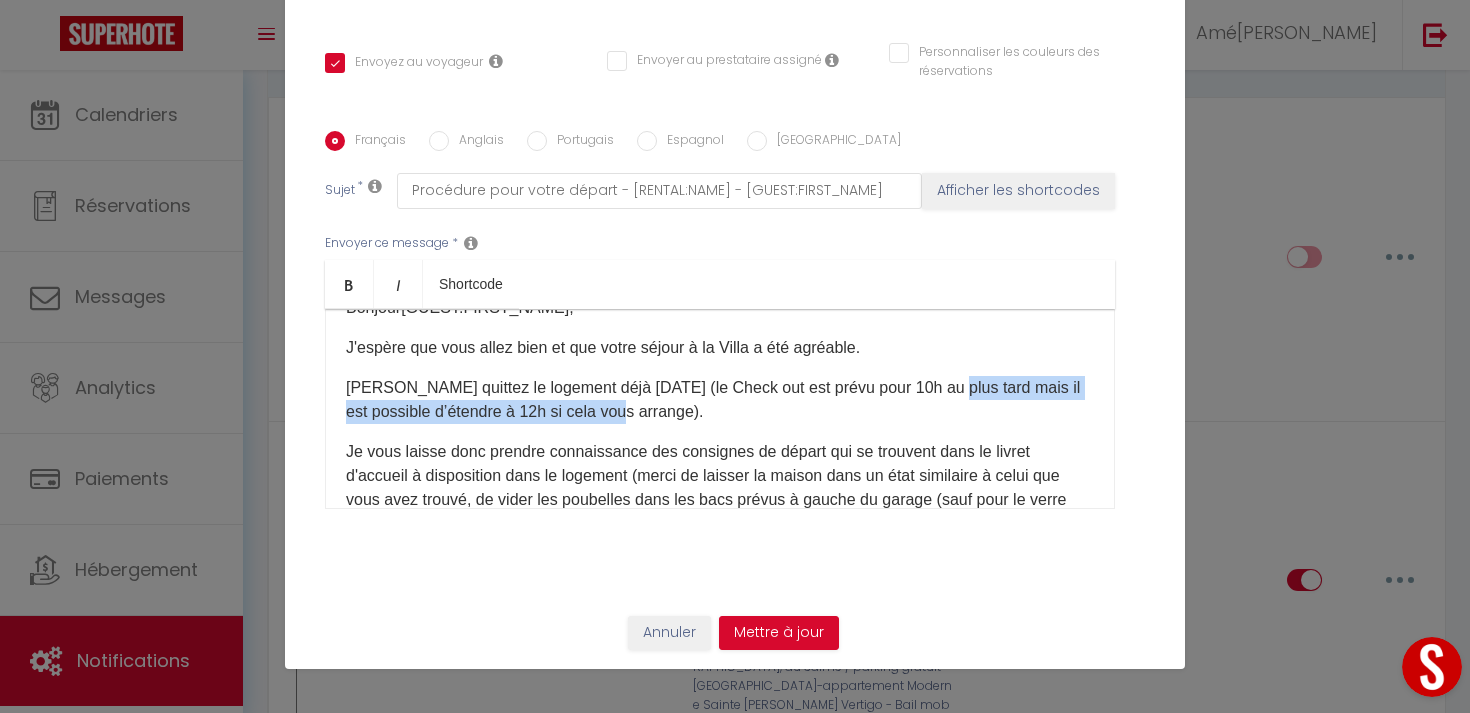 drag, startPoint x: 950, startPoint y: 386, endPoint x: 607, endPoint y: 413, distance: 344.06104 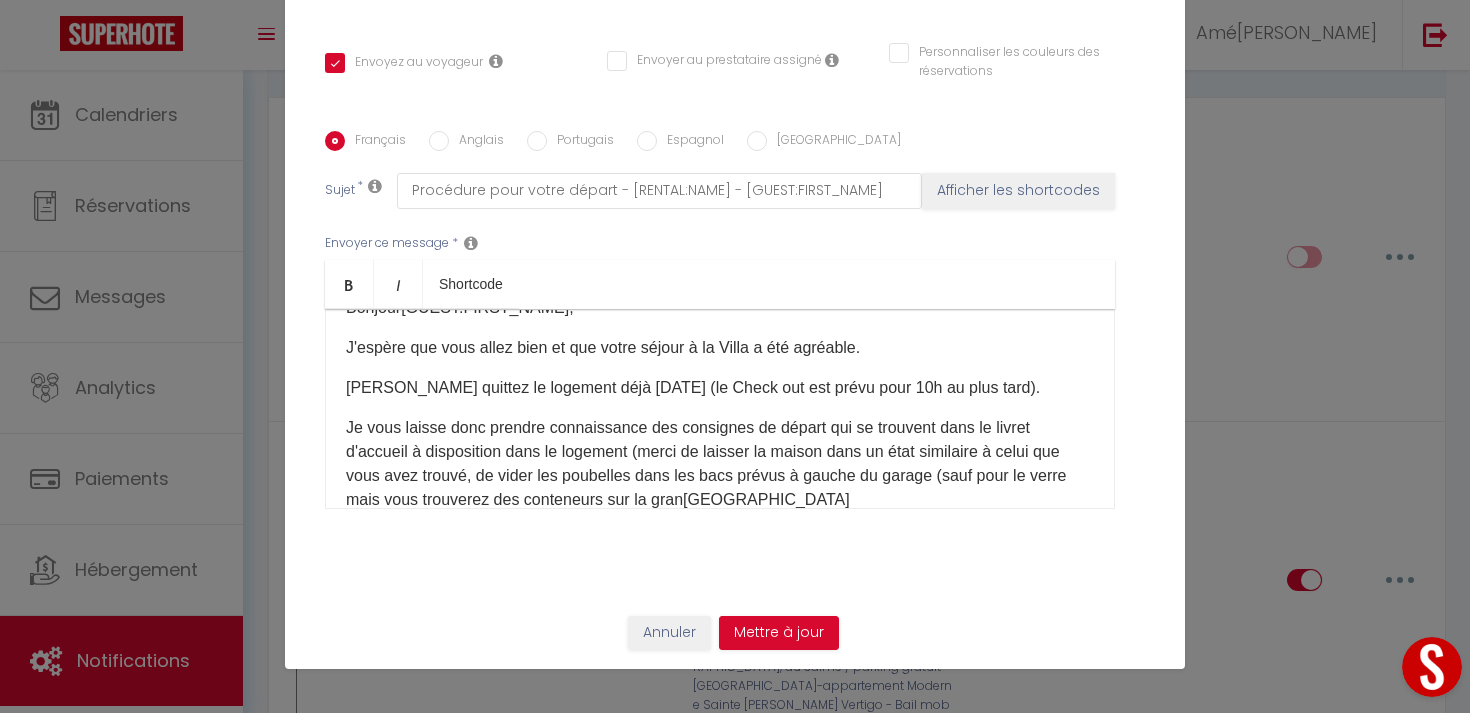 click on "Je vous laisse donc prendre connaissance des consignes de départ qui se trouvent dans le livret d'accueil à disposition dans le logement (merci de laisser la maison dans un état similaire à celui que vous avez trouvé, de vider les poubelles dans les bacs prévus à gauche du garage (sauf pour le verre mais vous trouverez des conteneurs sur la gran[GEOGRAPHIC_DATA]" at bounding box center [720, 464] 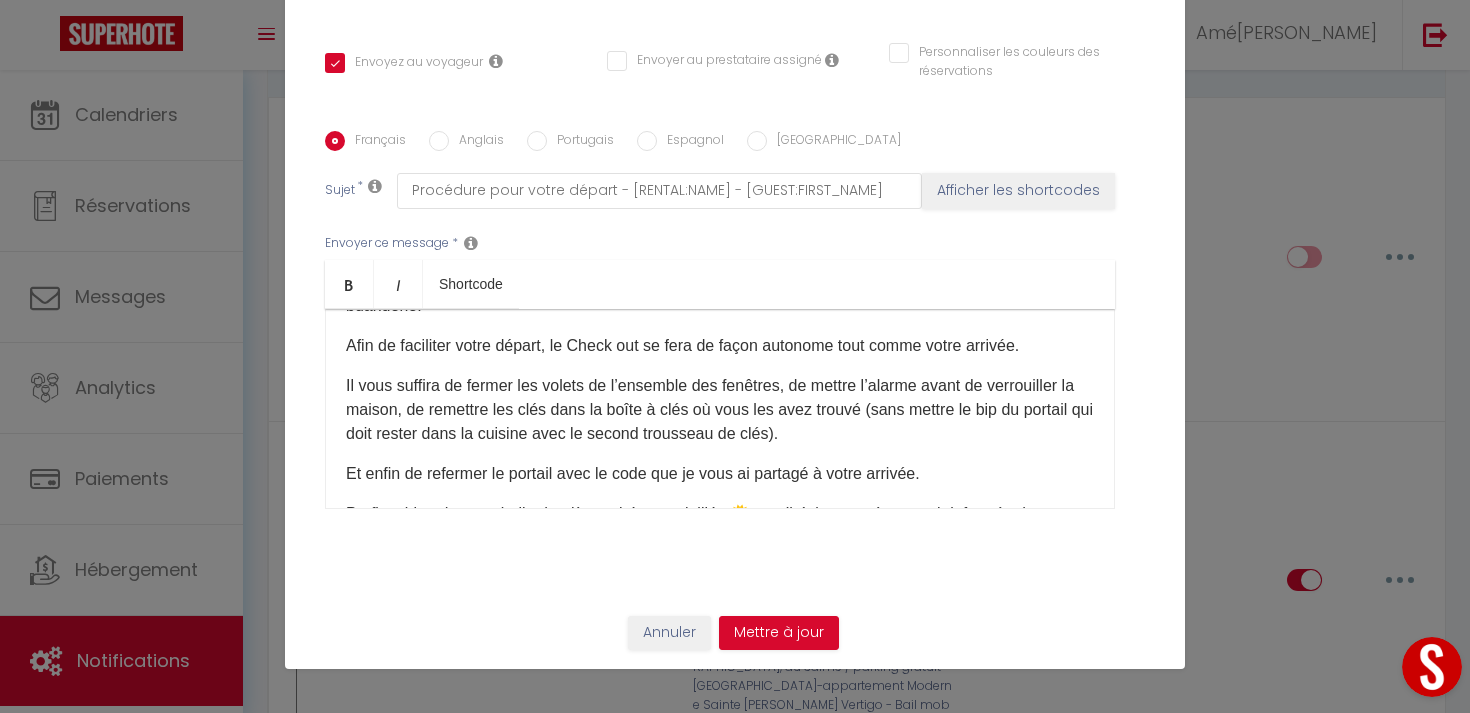 scroll, scrollTop: 294, scrollLeft: 0, axis: vertical 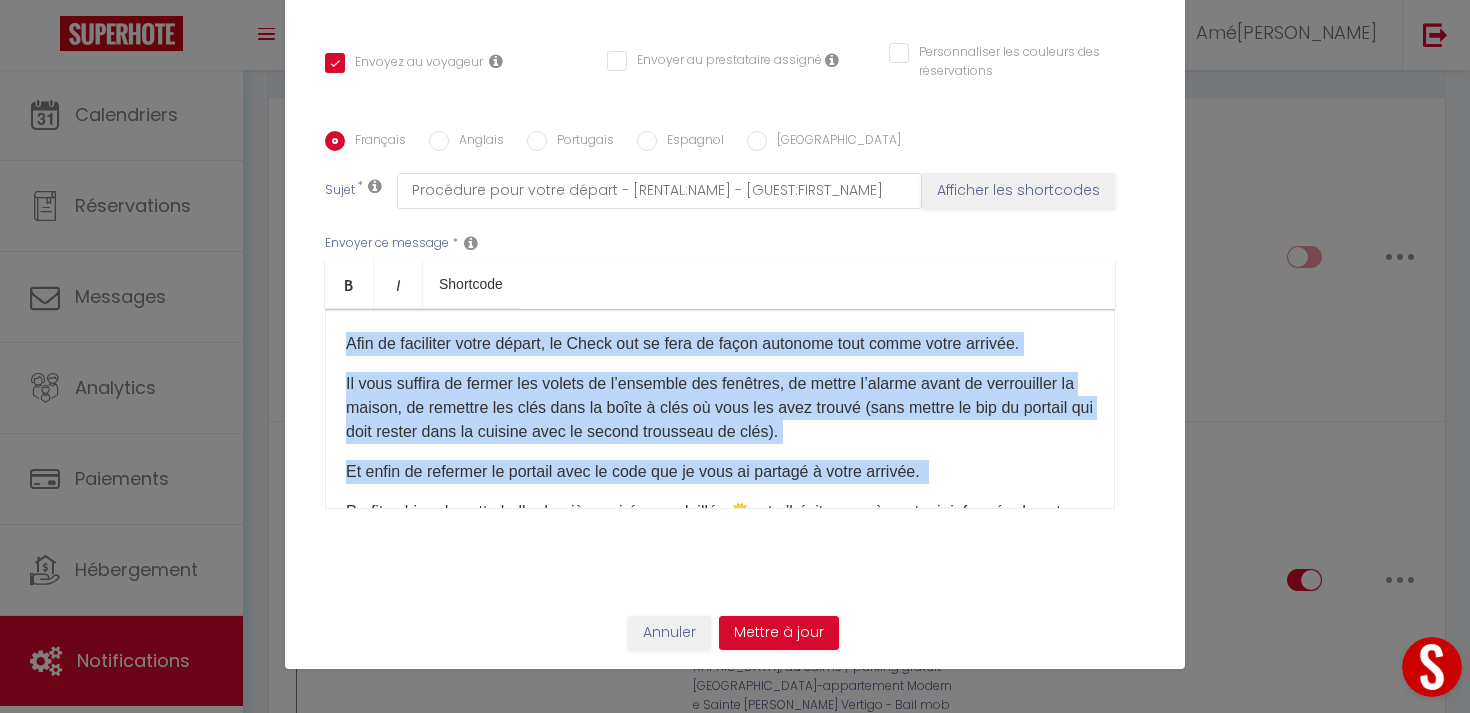 drag, startPoint x: 345, startPoint y: 340, endPoint x: 949, endPoint y: 477, distance: 619.3424 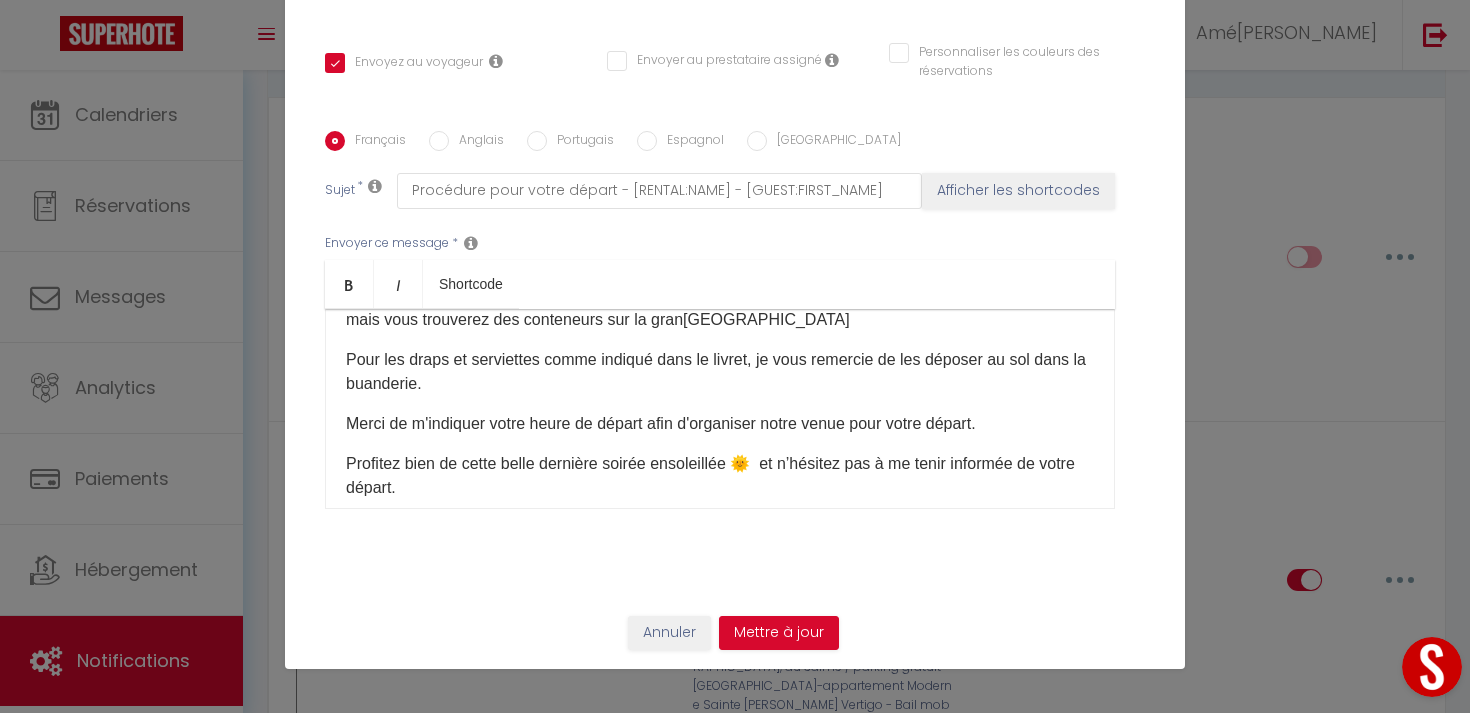 scroll, scrollTop: 270, scrollLeft: 0, axis: vertical 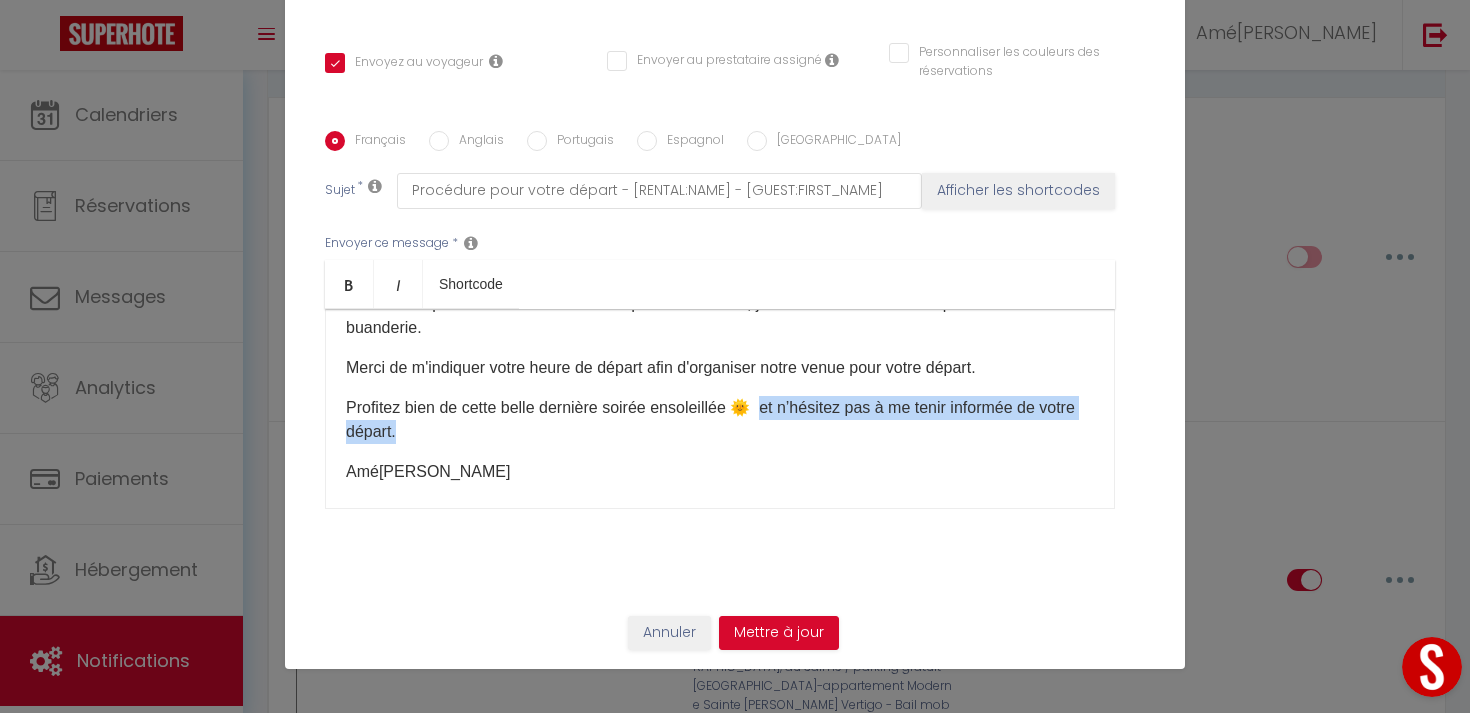 drag, startPoint x: 768, startPoint y: 406, endPoint x: 806, endPoint y: 432, distance: 46.043457 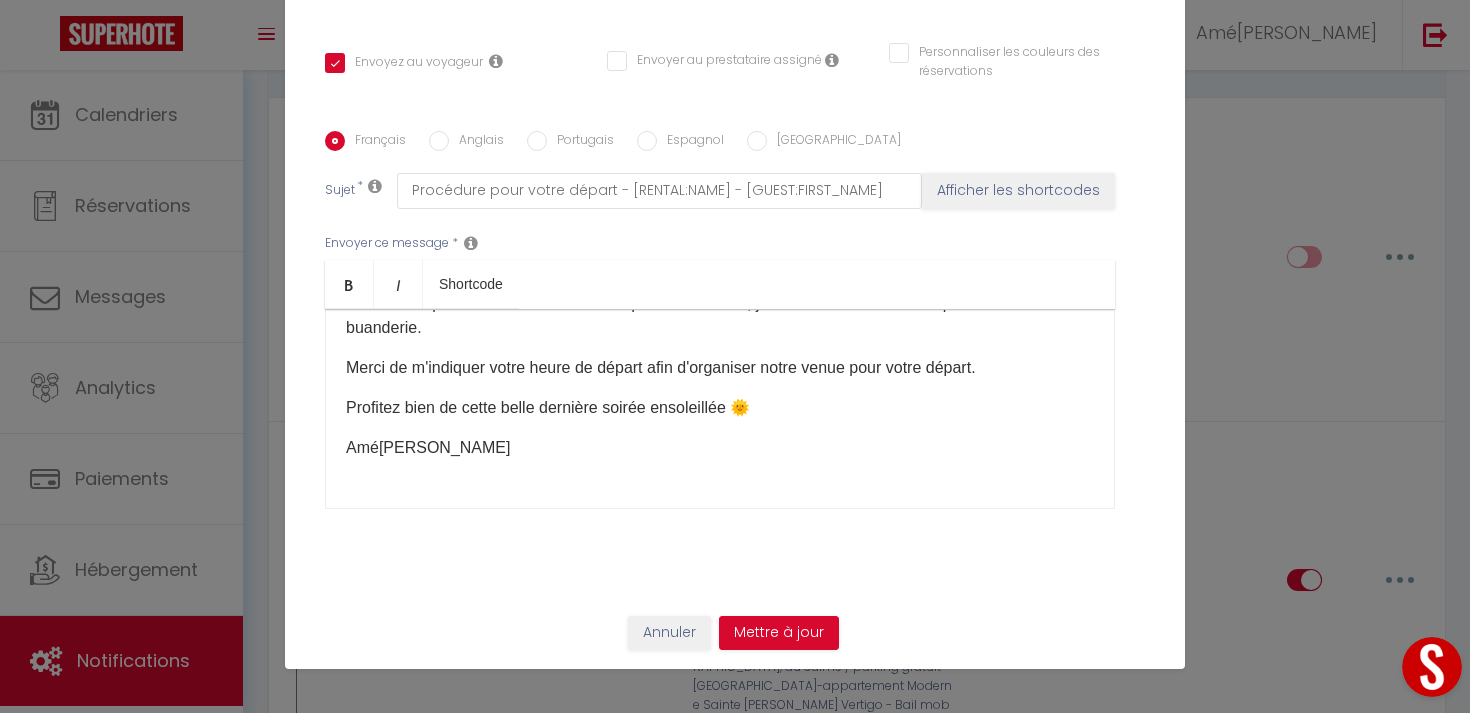 click on "Bonjour  [GUEST:FIRST_NAME] ​ ,
J'espère que vous allez bien et que votre séjour à la Villa a été agréable.
[PERSON_NAME] quittez le logement déjà [DATE] (le Check out est prévu pour 10h au plus tard).
Je vous laisse donc prendre connaissance des consignes de départ qui se trouvent dans le livret d'accueil à disposition dans le logement (merci de laisser la maison dans un état similaire à celui que vous avez trouvé, de vider les poubelles dans les bacs prévus à gauche du garage (sauf pour le verre mais vous trouverez des conteneurs sur la [GEOGRAPHIC_DATA]).
Pour les draps et serviettes comme indiqué dans le livret, je vous remercie de les déposer au sol dans la buanderie.
Merci de m'indiquer votre heure de départ afin d'organiser notre venue pour votre départ.
Profitez bien de cette belle dernière soirée ensoleillée 🌞
Amélie   ​ ​" at bounding box center [720, 409] 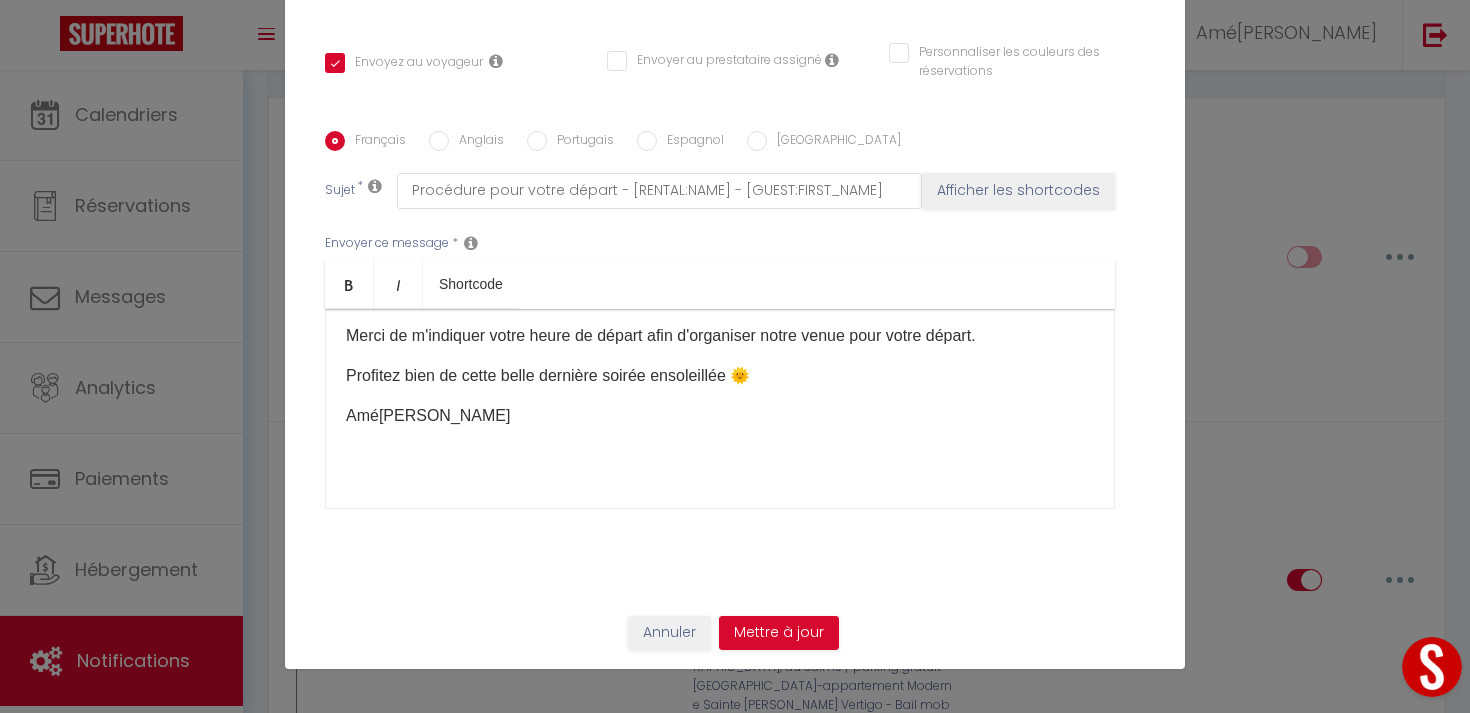 click on "Bonjour  [GUEST:FIRST_NAME] ​ ,
J'espère que vous allez bien et que votre séjour à la Villa a été agréable.
[PERSON_NAME] quittez le logement déjà [DATE] (le Check out est prévu pour 10h au plus tard).
Je vous laisse donc prendre connaissance des consignes de départ qui se trouvent dans le livret d'accueil à disposition dans le logement (merci de laisser la maison dans un état similaire à celui que vous avez trouvé, de vider les poubelles dans les bacs prévus à gauche du garage (sauf pour le verre mais vous trouverez des conteneurs sur la [GEOGRAPHIC_DATA]).
Pour les draps et serviettes comme indiqué dans le livret, je vous remercie de les déposer au sol dans la buanderie.
Merci de m'indiquer votre heure de départ afin d'organiser notre venue pour votre départ.
Profitez bien de cette belle dernière soirée ensoleillée 🌞
Amélie   ​" at bounding box center (720, 409) 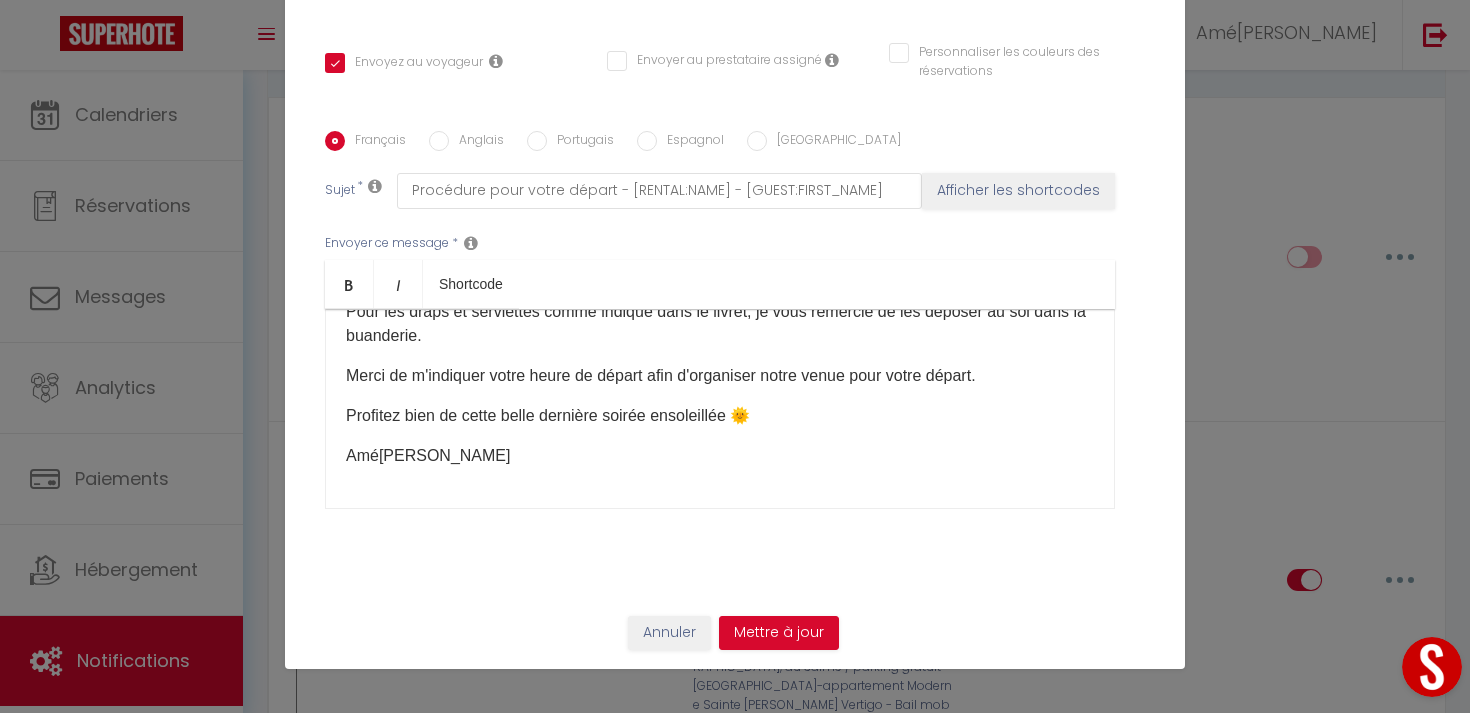 click on "Bonjour  [GUEST:FIRST_NAME] ​ ,
J'espère que vous allez bien et que votre séjour à la Villa a été agréable.
[PERSON_NAME] quittez le logement déjà [DATE] (le Check out est prévu pour 10h au plus tard).
Je vous laisse donc prendre connaissance des consignes de départ qui se trouvent dans le livret d'accueil à disposition dans le logement (merci de laisser la maison dans un état similaire à celui que vous avez trouvé, de vider les poubelles dans les bacs prévus à gauche du garage (sauf pour le verre mais vous trouverez des conteneurs sur la [GEOGRAPHIC_DATA]).
Pour les draps et serviettes comme indiqué dans le livret, je vous remercie de les déposer au sol dans la buanderie.
Merci de m'indiquer votre heure de départ afin d'organiser notre venue pour votre départ.
Profitez bien de cette belle dernière soirée ensoleillée 🌞
Amélie   ​" at bounding box center [720, 409] 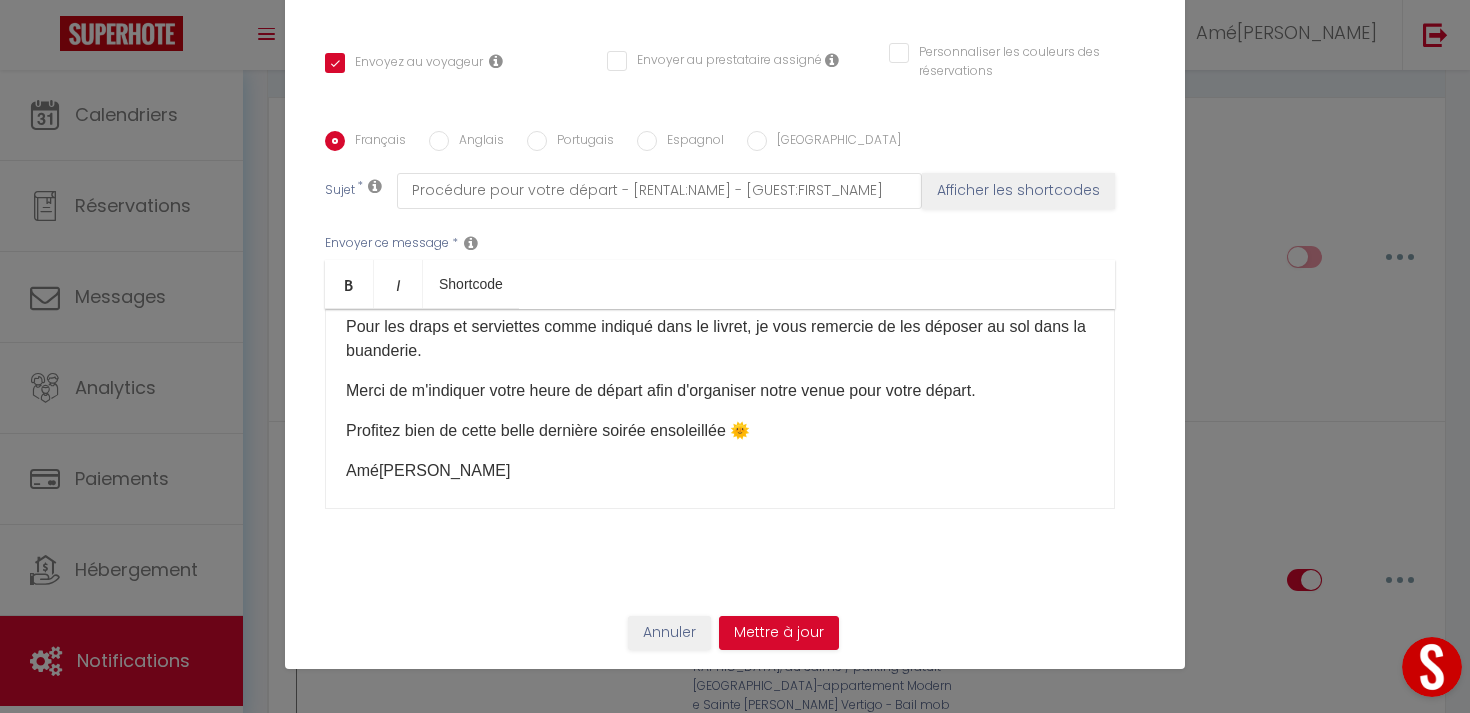 scroll, scrollTop: 262, scrollLeft: 0, axis: vertical 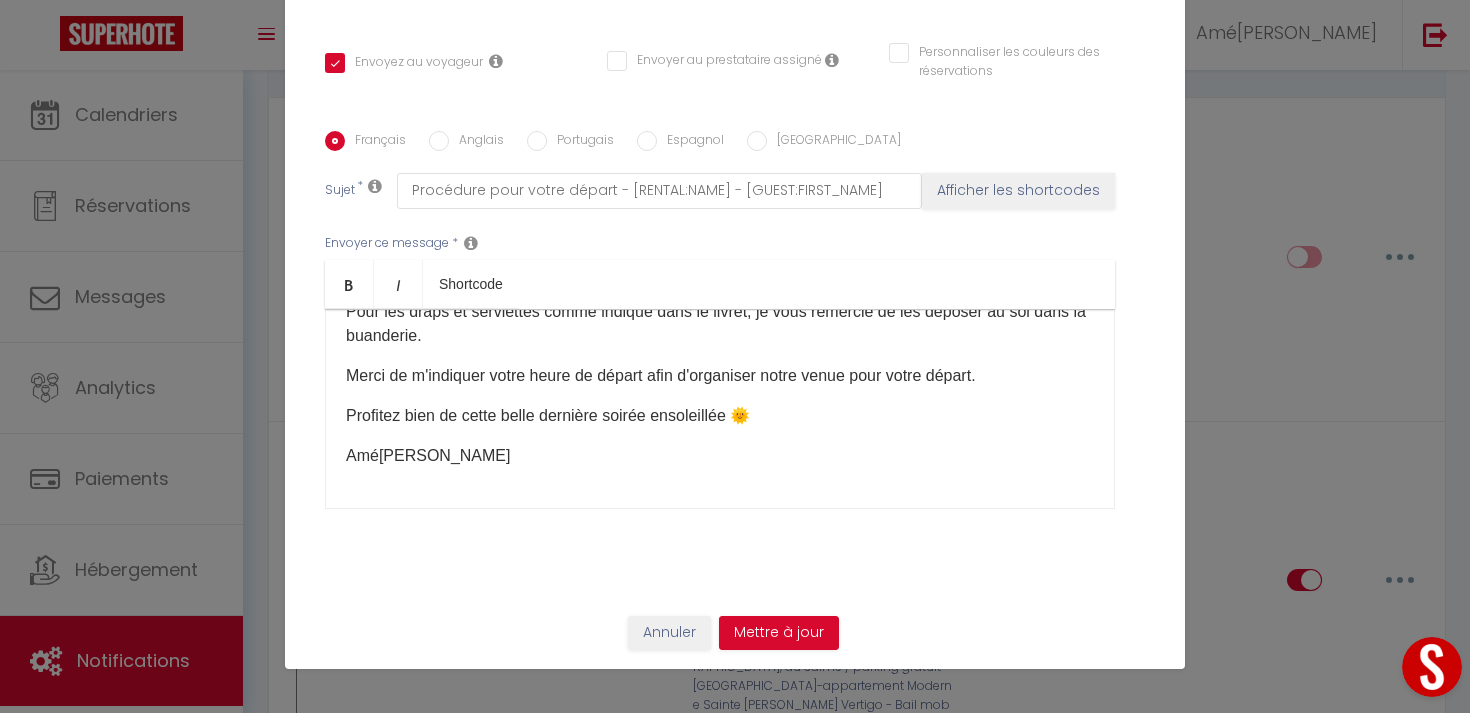 click on "Merci de m'indiquer votre heure de départ afin d'organiser notre venue pour votre départ." at bounding box center (720, 376) 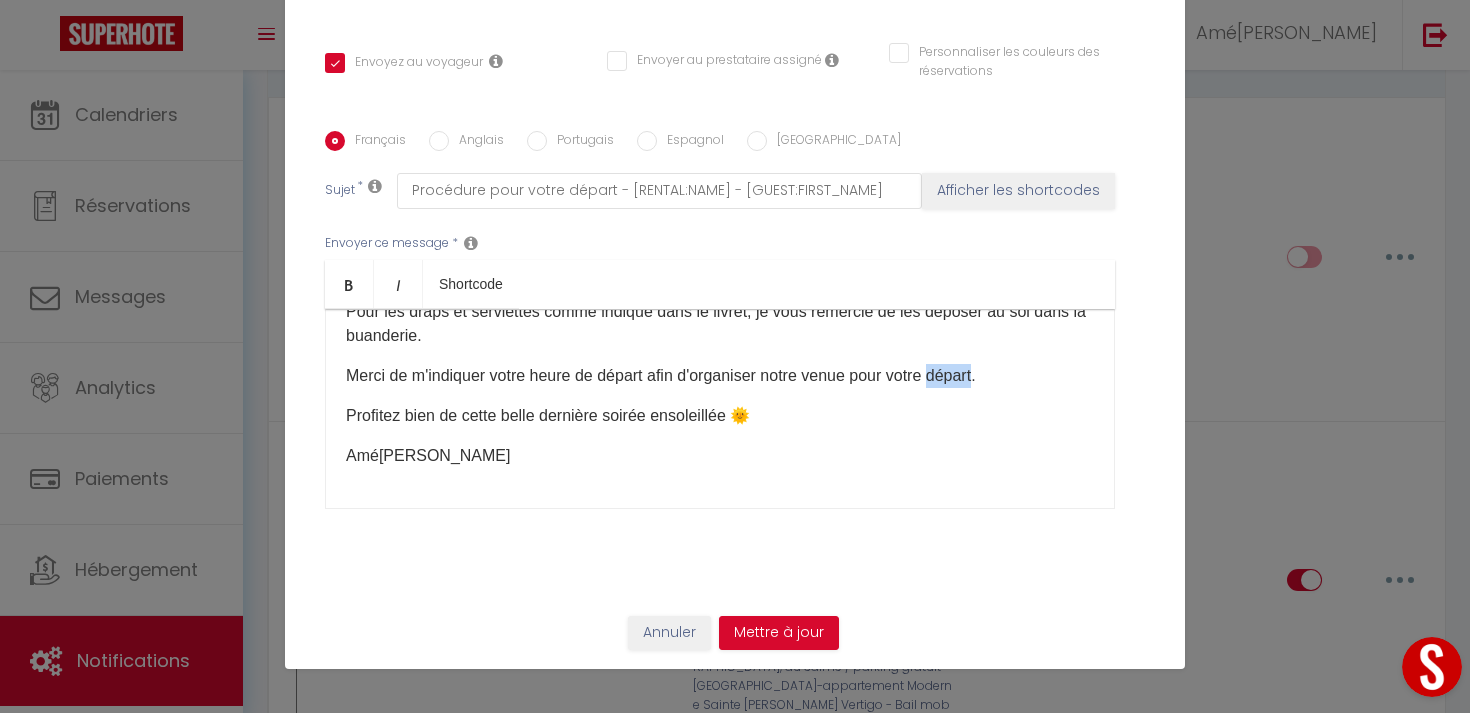 click on "Merci de m'indiquer votre heure de départ afin d'organiser notre venue pour votre départ." at bounding box center (720, 376) 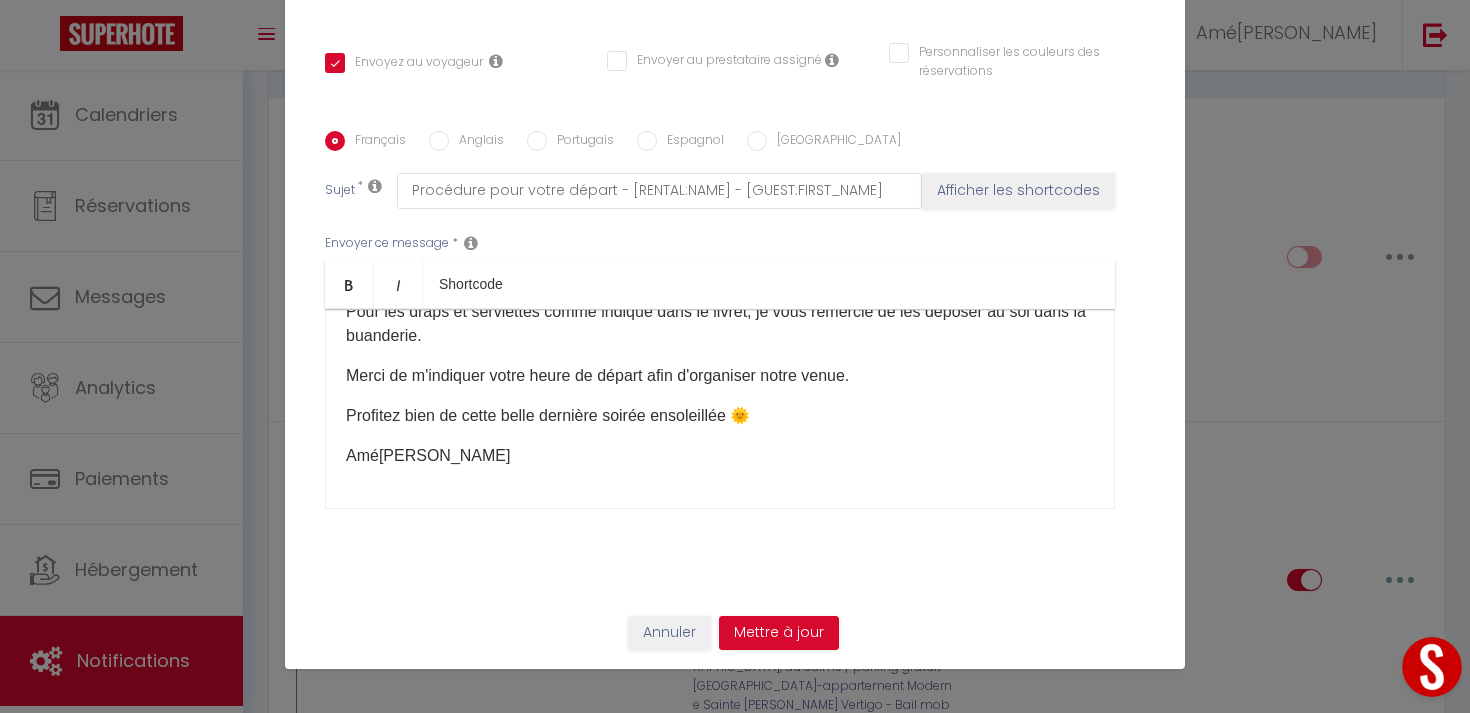 click on "Profitez bien de cette belle dernière soirée ensoleillée 🌞" at bounding box center [720, 416] 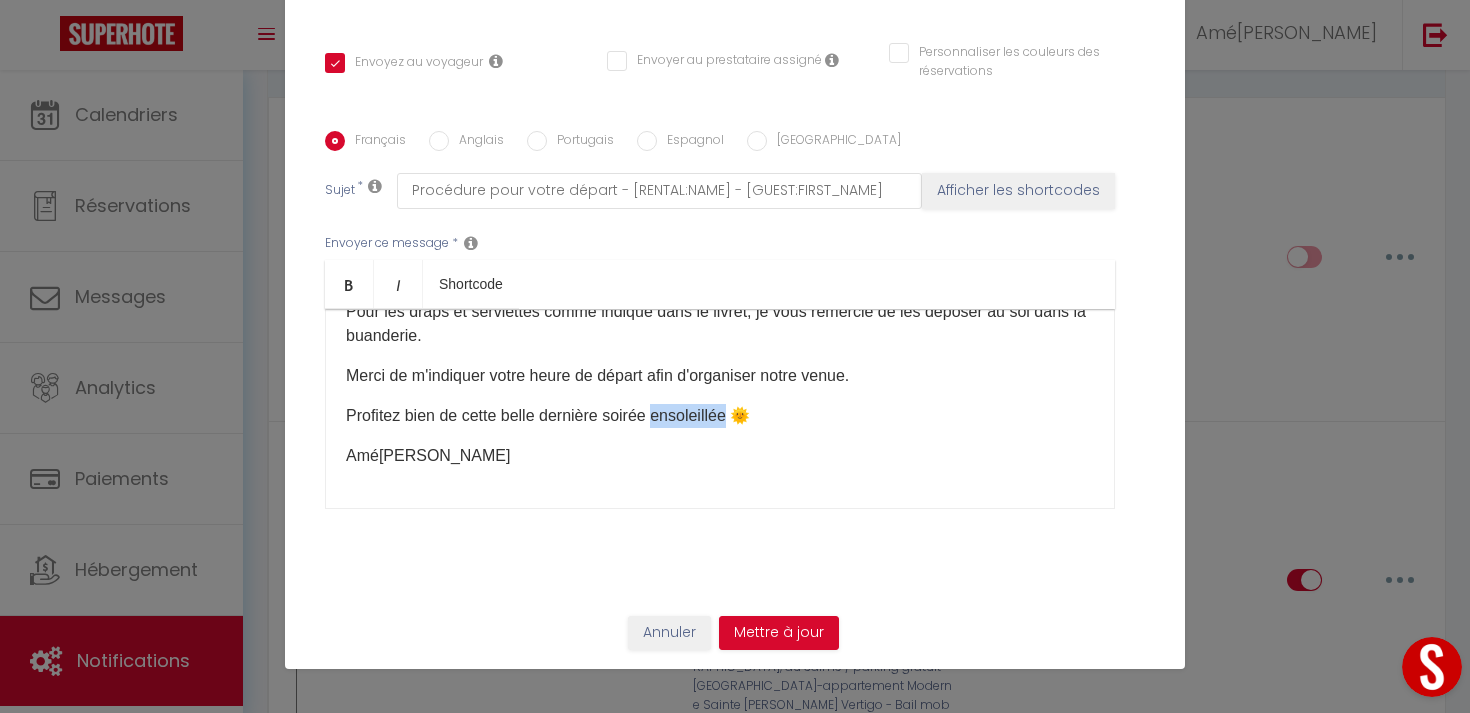 click on "Profitez bien de cette belle dernière soirée ensoleillée 🌞" at bounding box center (720, 416) 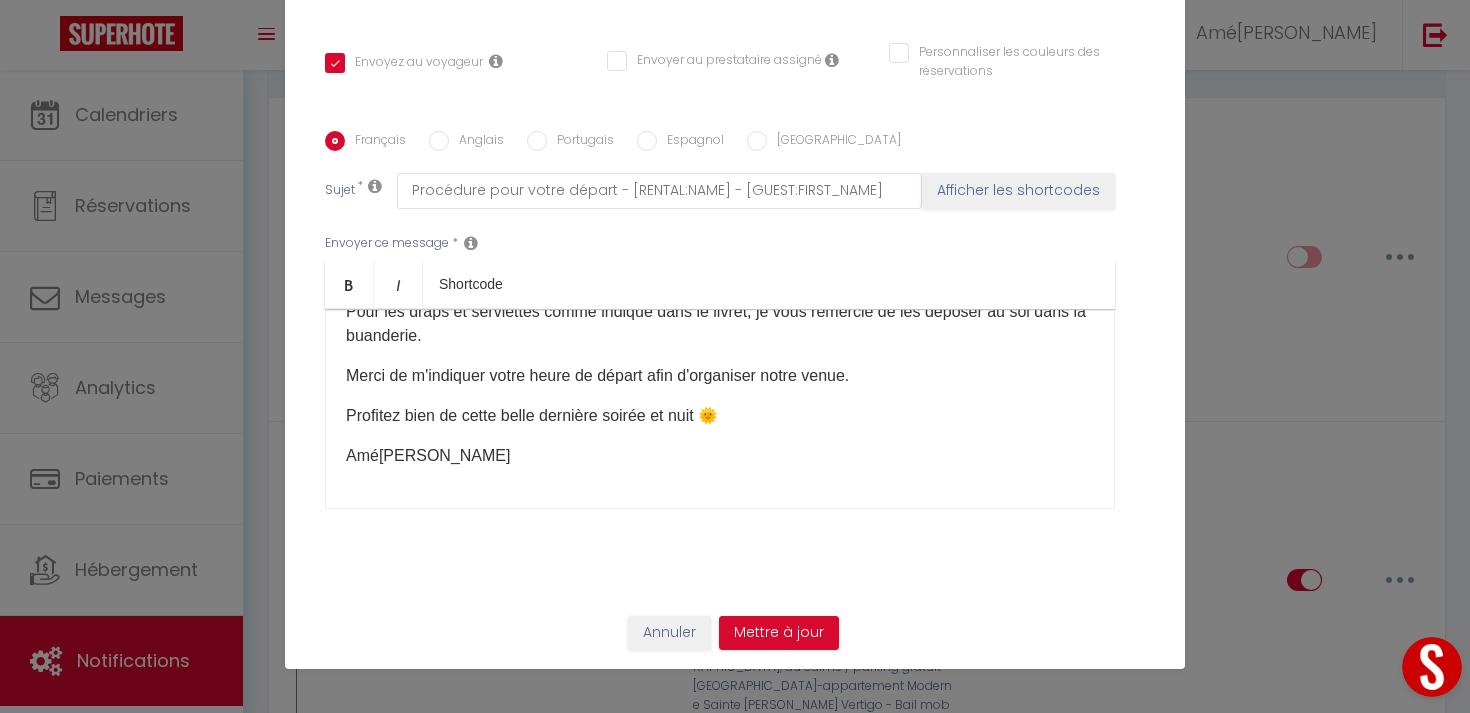 click at bounding box center [722, 415] 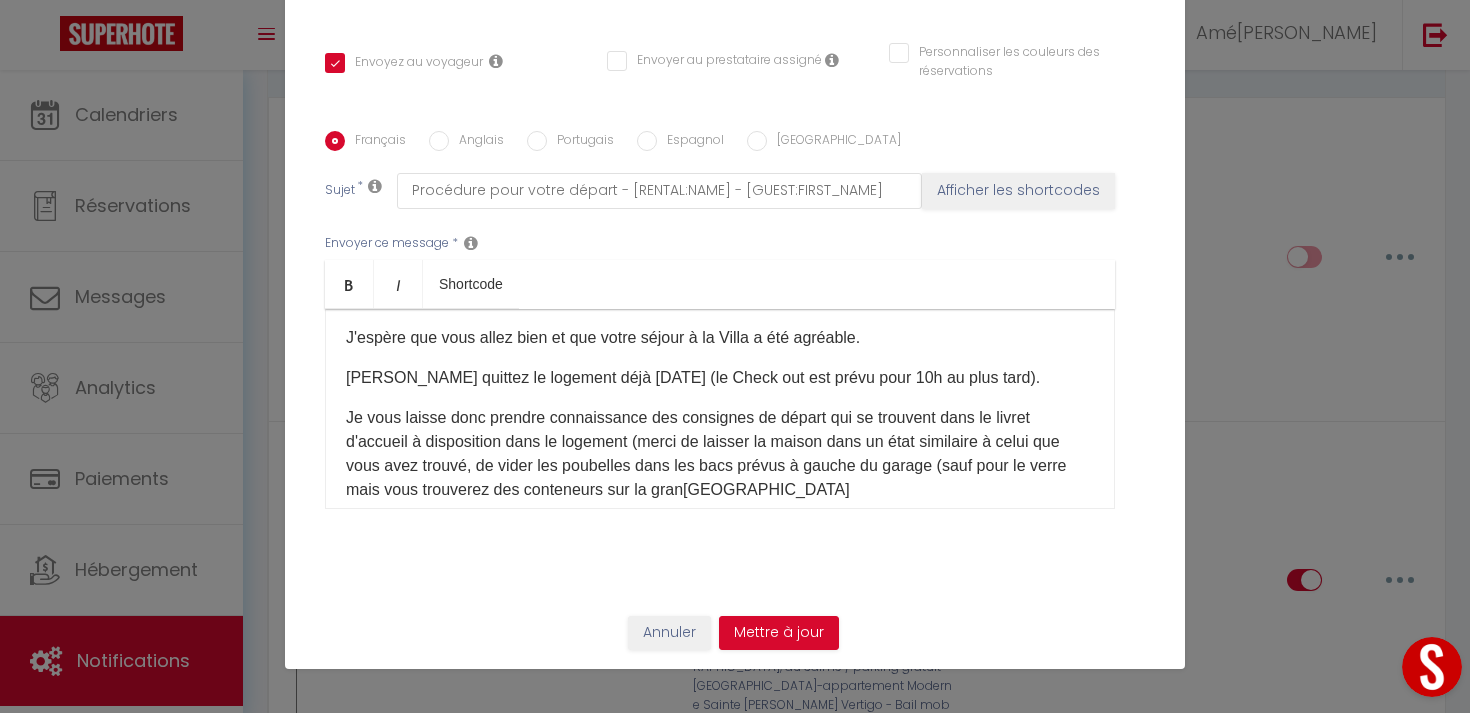 scroll, scrollTop: 0, scrollLeft: 0, axis: both 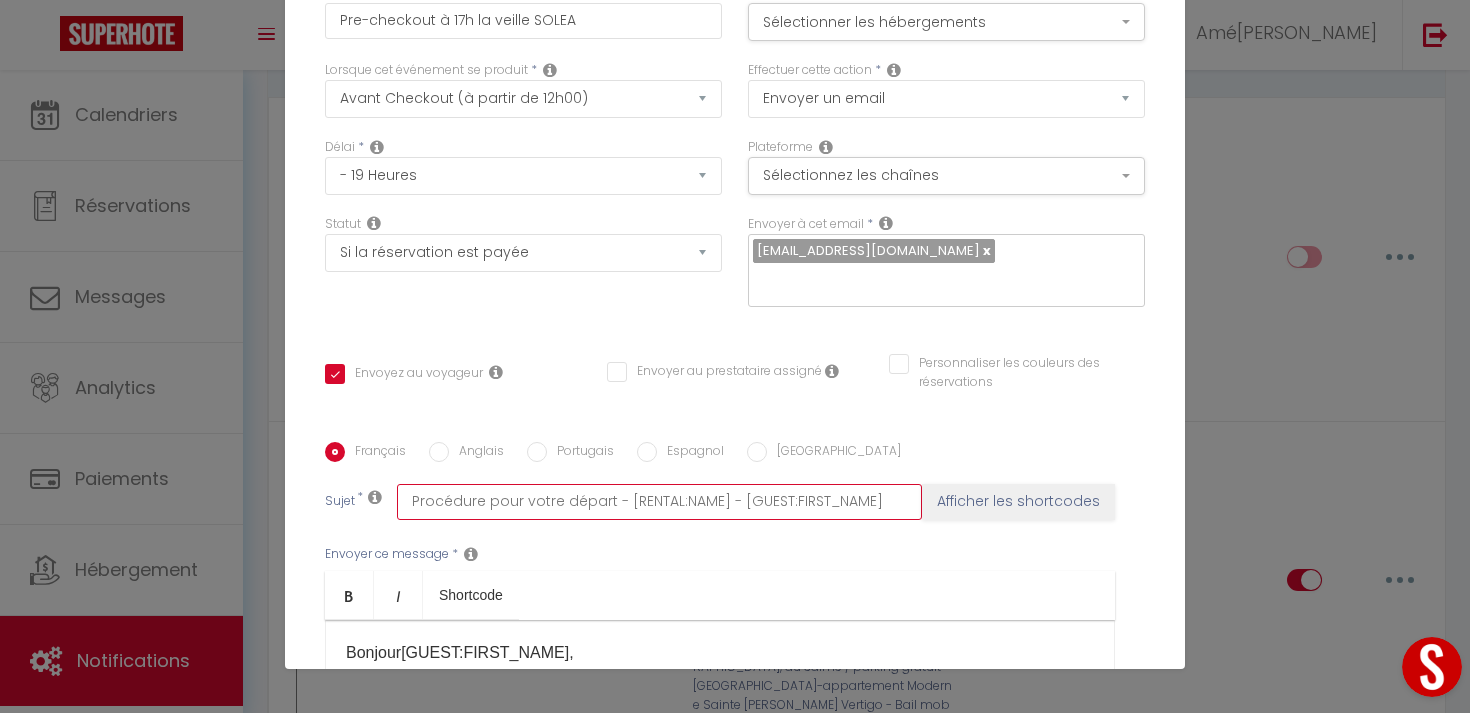 click on "Procédure pour votre départ - [RENTAL:NAME] - [GUEST:FIRST_NAME]" at bounding box center [659, 502] 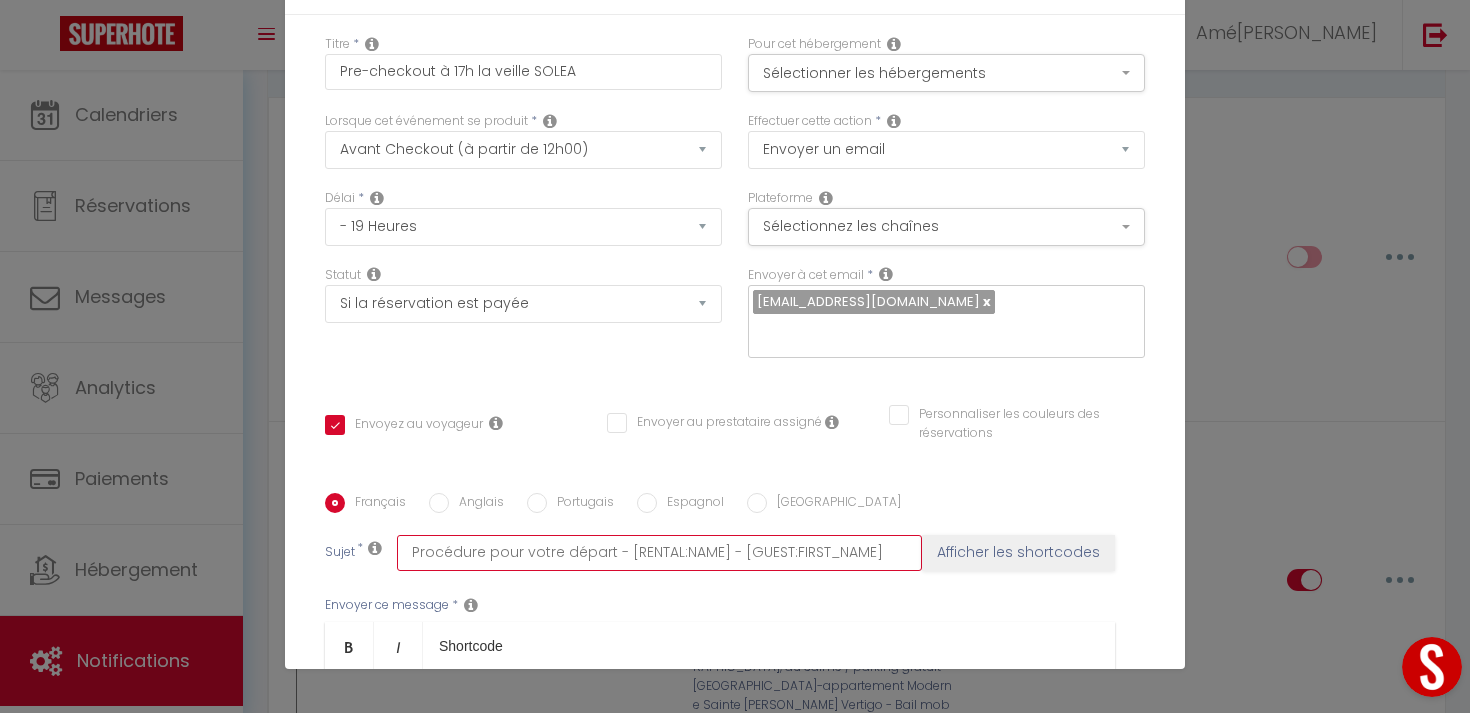 scroll, scrollTop: 0, scrollLeft: 0, axis: both 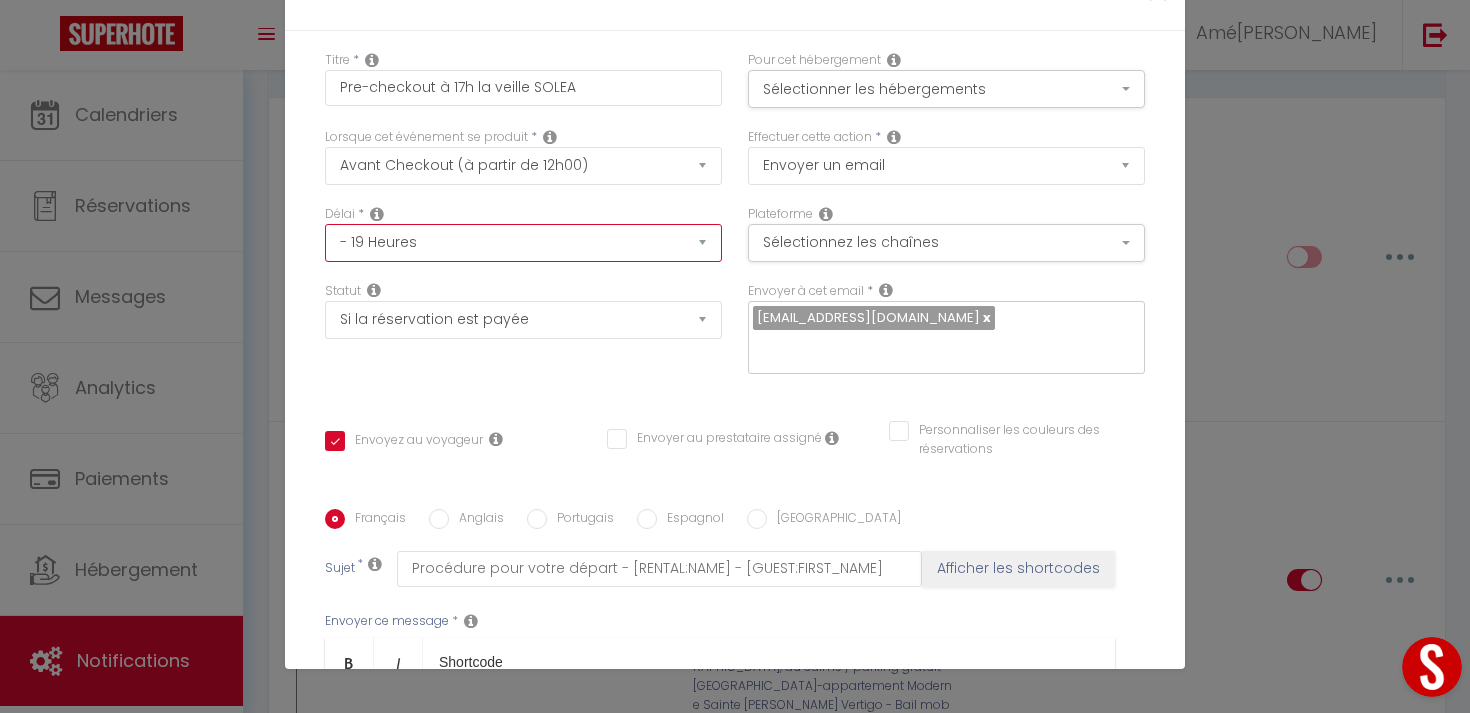 click on "Immédiat - 10 Minutes - 1 Heure - 2 Heures - 3 Heures - 4 Heures - 5 Heures - 6 Heures - 7 Heures - 8 Heures - 9 Heures - 10 Heures - 11 Heures - 12 Heures - 13 Heures - 14 Heures - 15 Heures - 16 Heures - 17 Heures - 18 Heures - 19 Heures - 20 Heures - 21 Heures - 22 Heures - 23 Heures   - 1 Jour - 2 Jours - 3 Jours - 4 Jours - 5 Jours - 6 Jours - 7 Jours - 8 Jours - 9 Jours - 10 Jours - 11 Jours - 12 Jours - 13 Jours - 14 Jours - 15 Jours - 16 Jours - 17 Jours - 18 Jours - 19 Jours - 20 Jours - 21 Jours - 22 Jours - 23 Jours - 24 Jours - 25 Jours - 26 Jours - 27 Jours - 28 Jours - 29 Jours - 30 Jours - 31 Jours - 32 Jours - 33 Jours - 34 Jours - 35 Jours - 36 Jours - 37 Jours - 38 Jours - 39 Jours - 40 Jours - 41 Jours - 42 Jours - 43 Jours - 44 Jours - 45 Jours - 46 Jours - 47 Jours - 48 Jours - 49 Jours - 50 Jours - 51 Jours - 52 Jours - 53 Jours - 54 Jours - 55 Jours - 56 Jours - 57 Jours - 58 Jours - 59 Jours - 60 Jours - 61 Jours - 62 Jours - 63 Jours - 64 Jours - 65 Jours - 66 Jours - 67 Jours" at bounding box center [523, 243] 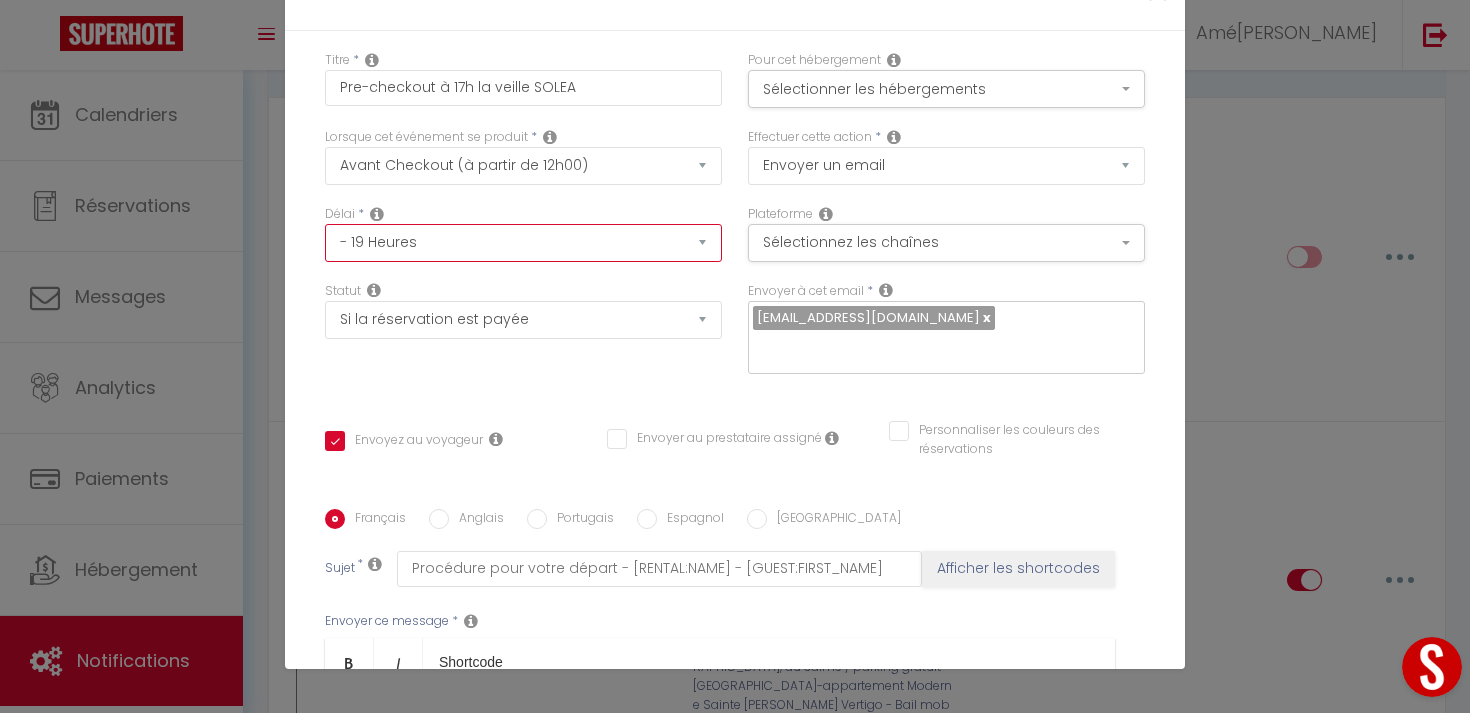 click on "Immédiat - 10 Minutes - 1 Heure - 2 Heures - 3 Heures - 4 Heures - 5 Heures - 6 Heures - 7 Heures - 8 Heures - 9 Heures - 10 Heures - 11 Heures - 12 Heures - 13 Heures - 14 Heures - 15 Heures - 16 Heures - 17 Heures - 18 Heures - 19 Heures - 20 Heures - 21 Heures - 22 Heures - 23 Heures   - 1 Jour - 2 Jours - 3 Jours - 4 Jours - 5 Jours - 6 Jours - 7 Jours - 8 Jours - 9 Jours - 10 Jours - 11 Jours - 12 Jours - 13 Jours - 14 Jours - 15 Jours - 16 Jours - 17 Jours - 18 Jours - 19 Jours - 20 Jours - 21 Jours - 22 Jours - 23 Jours - 24 Jours - 25 Jours - 26 Jours - 27 Jours - 28 Jours - 29 Jours - 30 Jours - 31 Jours - 32 Jours - 33 Jours - 34 Jours - 35 Jours - 36 Jours - 37 Jours - 38 Jours - 39 Jours - 40 Jours - 41 Jours - 42 Jours - 43 Jours - 44 Jours - 45 Jours - 46 Jours - 47 Jours - 48 Jours - 49 Jours - 50 Jours - 51 Jours - 52 Jours - 53 Jours - 54 Jours - 55 Jours - 56 Jours - 57 Jours - 58 Jours - 59 Jours - 60 Jours - 61 Jours - 62 Jours - 63 Jours - 64 Jours - 65 Jours - 66 Jours - 67 Jours" at bounding box center (523, 243) 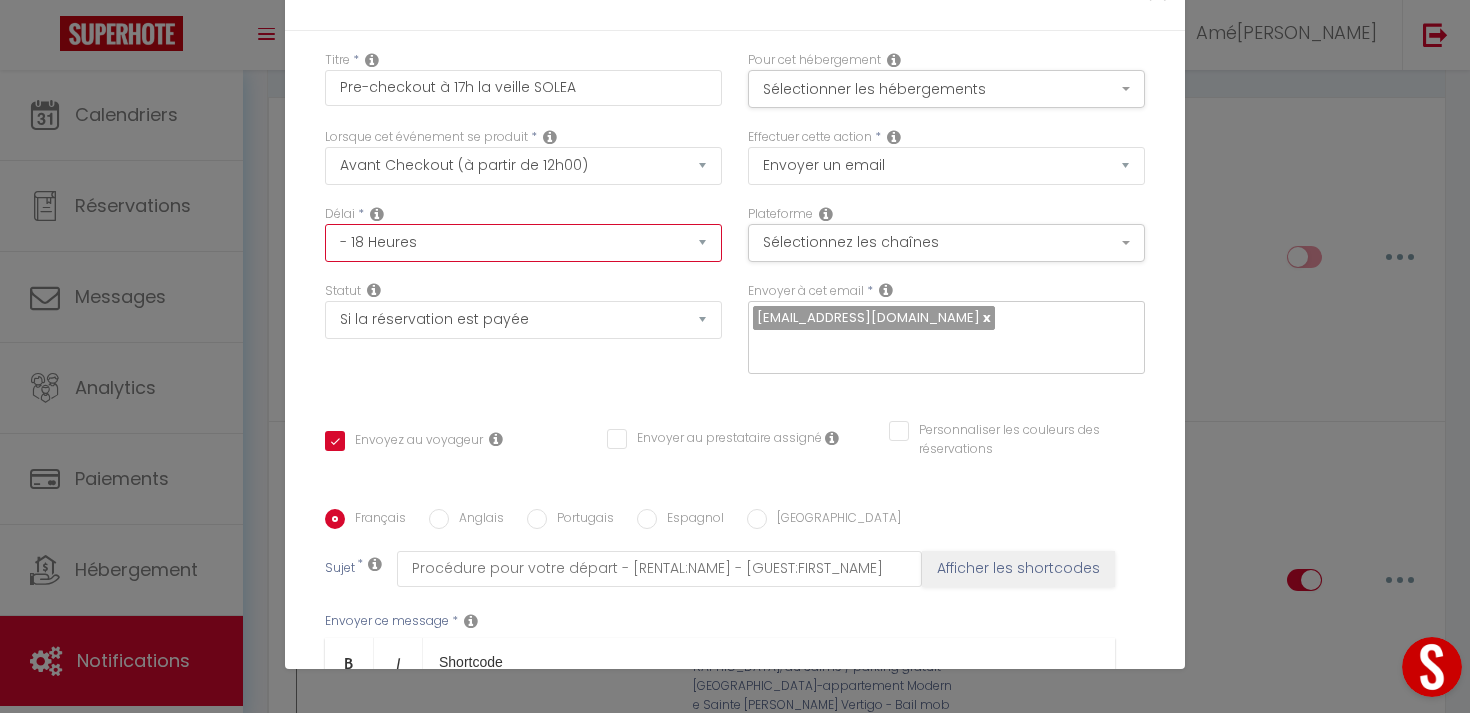 click on "Immédiat - 10 Minutes - 1 Heure - 2 Heures - 3 Heures - 4 Heures - 5 Heures - 6 Heures - 7 Heures - 8 Heures - 9 Heures - 10 Heures - 11 Heures - 12 Heures - 13 Heures - 14 Heures - 15 Heures - 16 Heures - 17 Heures - 18 Heures - 19 Heures - 20 Heures - 21 Heures - 22 Heures - 23 Heures   - 1 Jour - 2 Jours - 3 Jours - 4 Jours - 5 Jours - 6 Jours - 7 Jours - 8 Jours - 9 Jours - 10 Jours - 11 Jours - 12 Jours - 13 Jours - 14 Jours - 15 Jours - 16 Jours - 17 Jours - 18 Jours - 19 Jours - 20 Jours - 21 Jours - 22 Jours - 23 Jours - 24 Jours - 25 Jours - 26 Jours - 27 Jours - 28 Jours - 29 Jours - 30 Jours - 31 Jours - 32 Jours - 33 Jours - 34 Jours - 35 Jours - 36 Jours - 37 Jours - 38 Jours - 39 Jours - 40 Jours - 41 Jours - 42 Jours - 43 Jours - 44 Jours - 45 Jours - 46 Jours - 47 Jours - 48 Jours - 49 Jours - 50 Jours - 51 Jours - 52 Jours - 53 Jours - 54 Jours - 55 Jours - 56 Jours - 57 Jours - 58 Jours - 59 Jours - 60 Jours - 61 Jours - 62 Jours - 63 Jours - 64 Jours - 65 Jours - 66 Jours - 67 Jours" at bounding box center [523, 243] 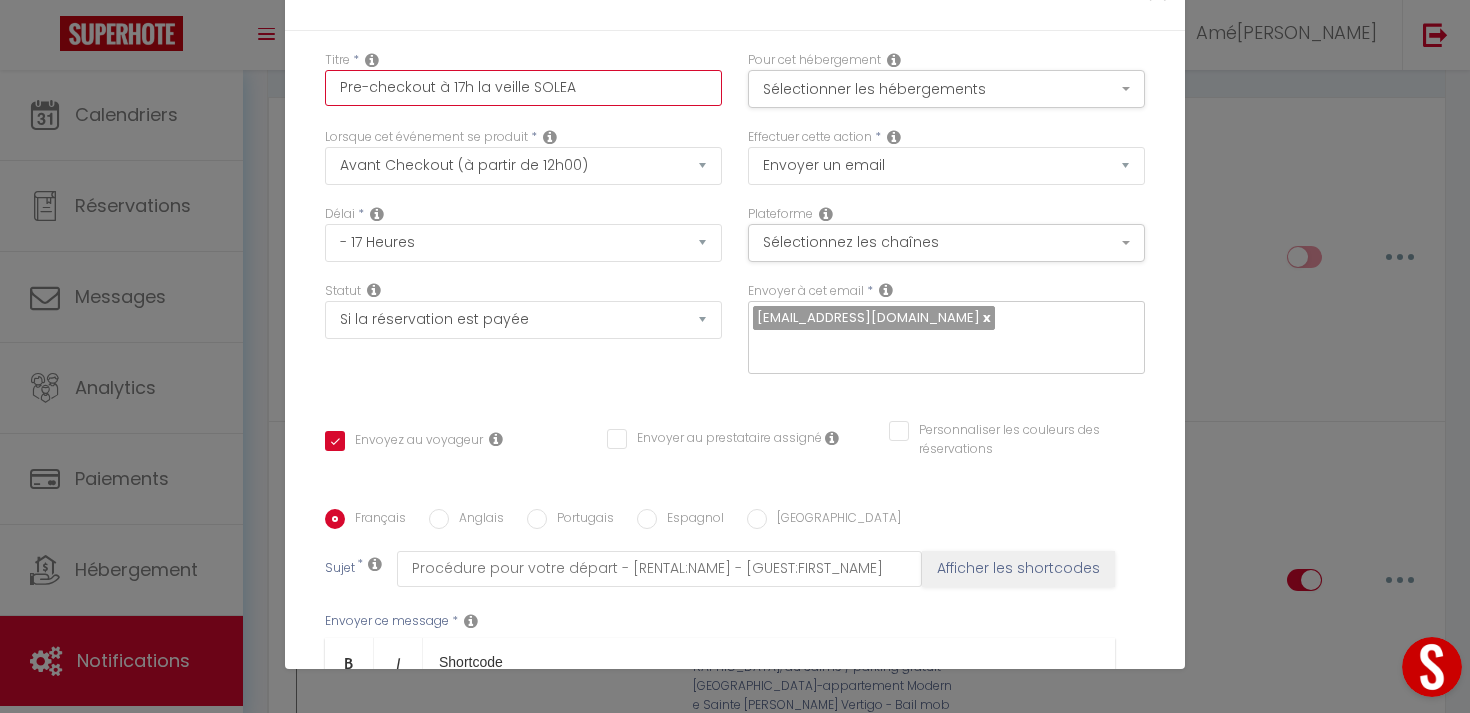 click on "Pre-checkout à 17h la veille SOLEA" at bounding box center (523, 88) 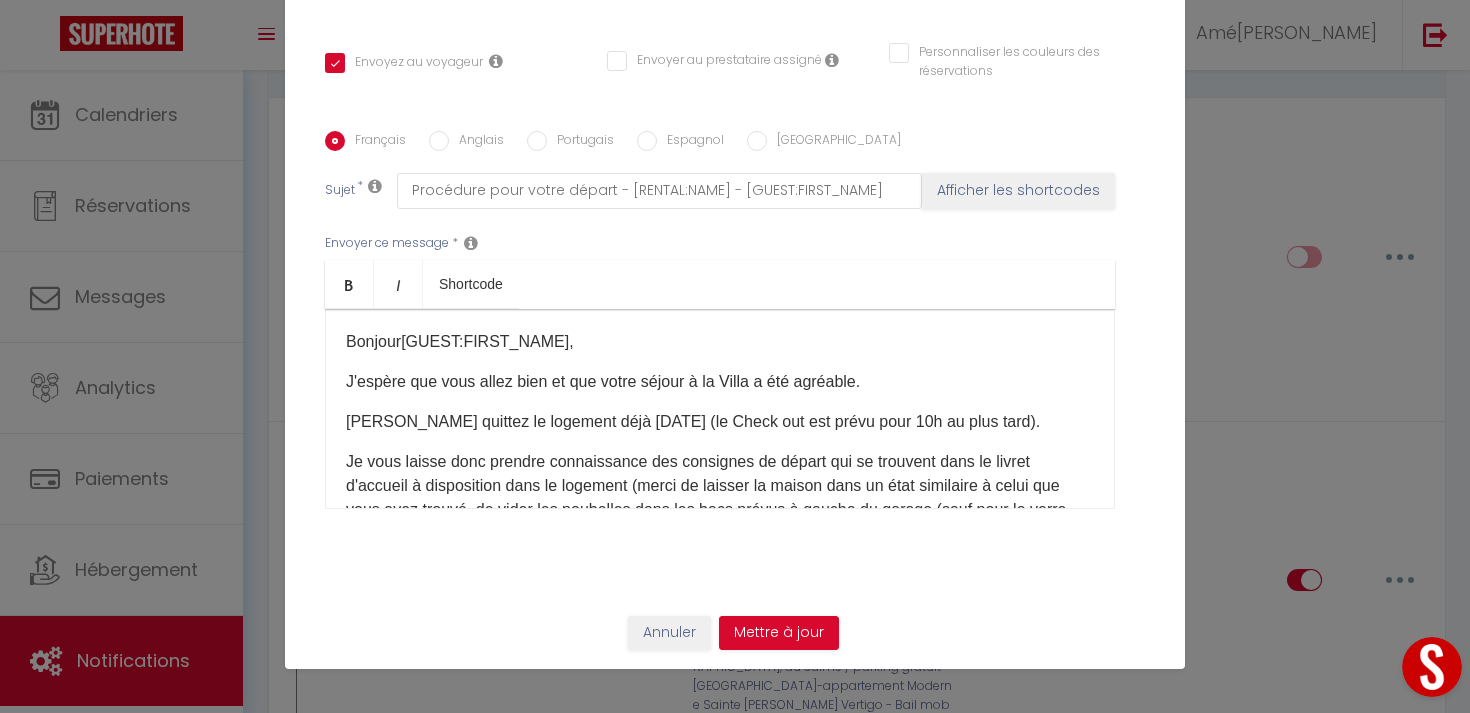 scroll, scrollTop: 0, scrollLeft: 0, axis: both 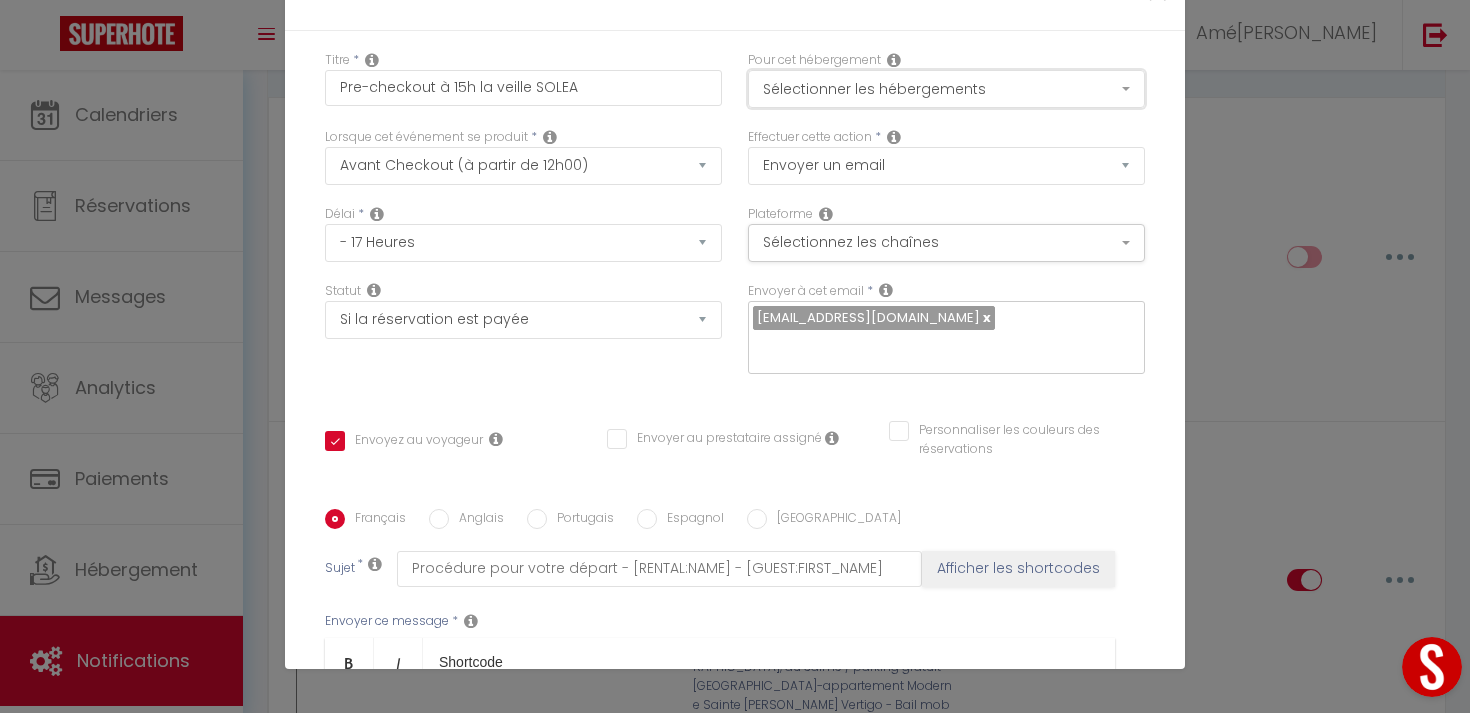 click on "Sélectionner les hébergements" at bounding box center [946, 89] 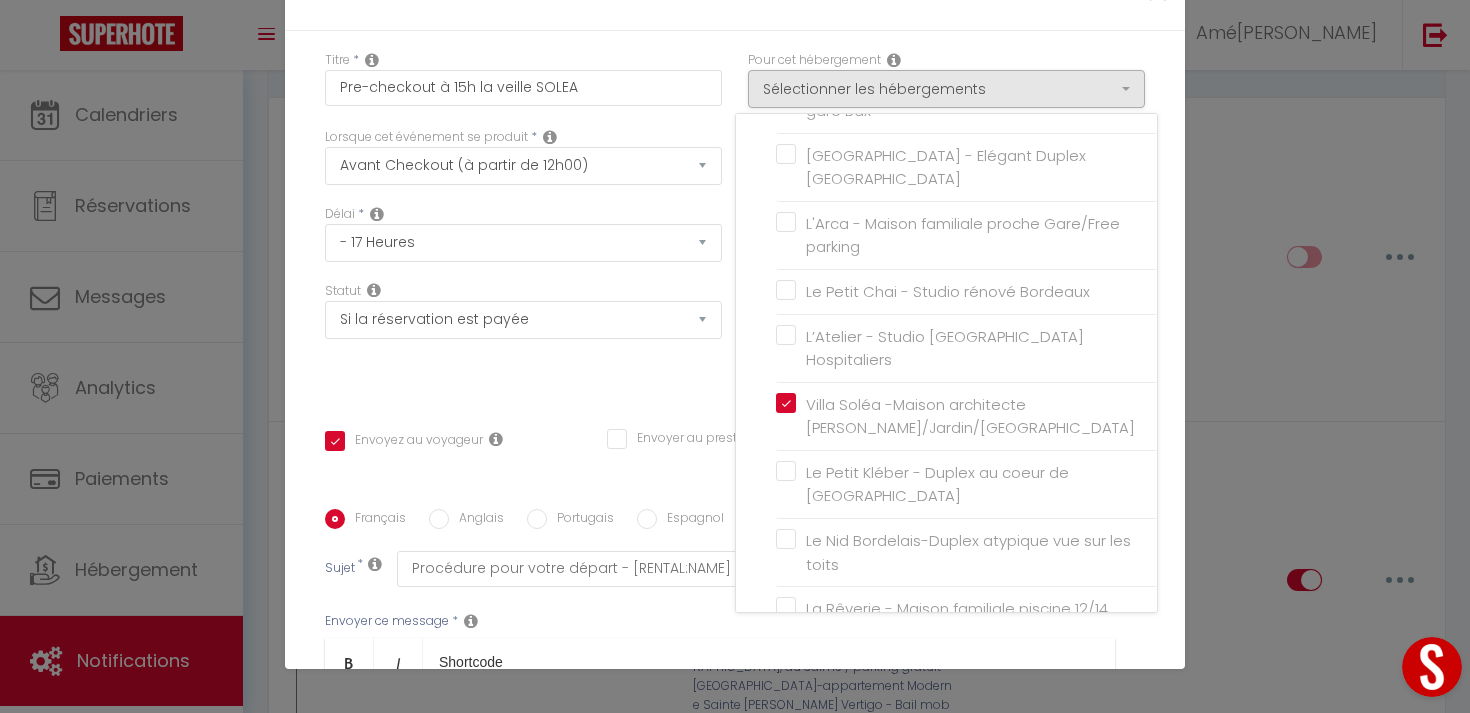click on "Titre   *     Pre-checkout à 15h la veille SOLEA   Pour cet hébergement
Sélectionner les hébergements
Tous les apparts
Autres
L’Alta - Appartement spacieux 4 pers/[GEOGRAPHIC_DATA]
Éloquent · L’Éloquent | Joli cocon au cœur des Chartrons
[GEOGRAPHIC_DATA] - proche centre-ville, [GEOGRAPHIC_DATA]
Le Perchoir - charme et exception à 5 min gare Bdx
Le [GEOGRAPHIC_DATA] Duplex [GEOGRAPHIC_DATA]
Lorsque cet événement se produit" at bounding box center [735, 509] 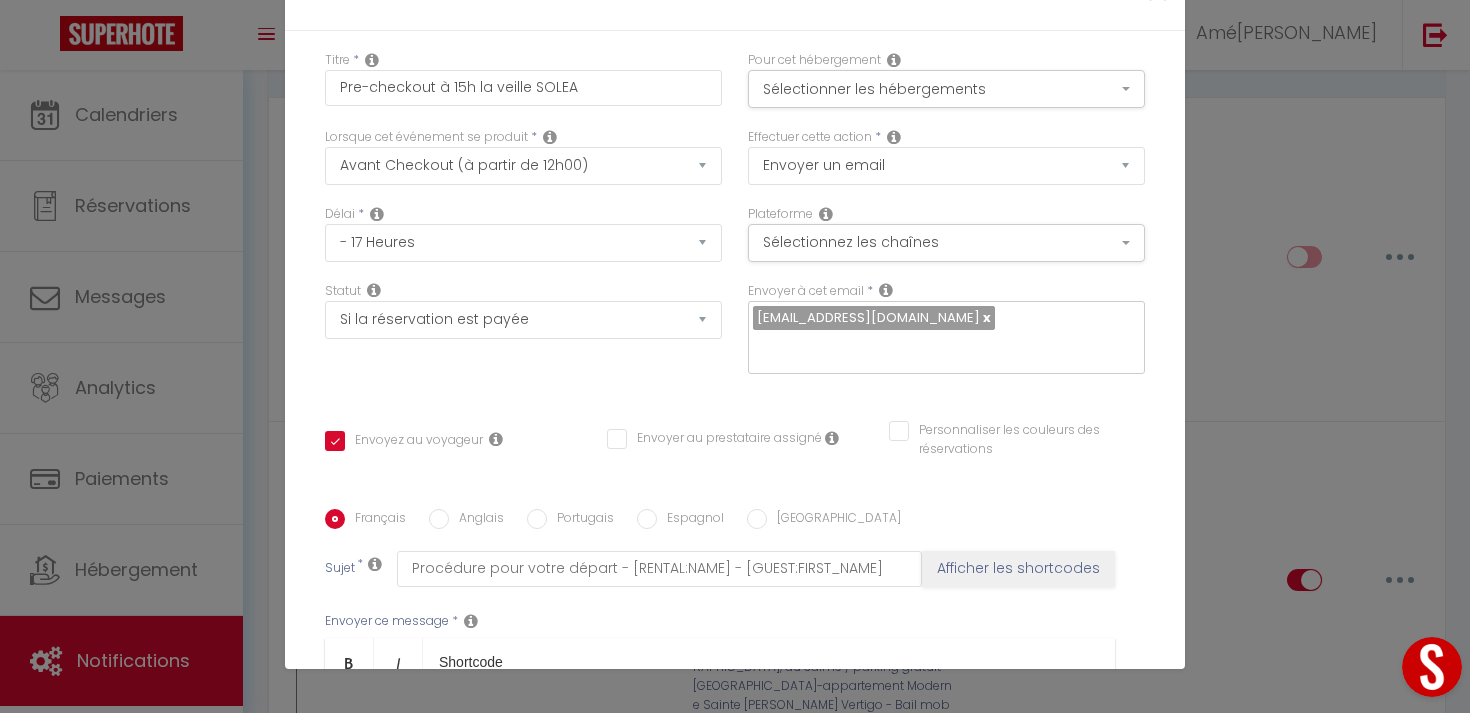 scroll, scrollTop: 380, scrollLeft: 0, axis: vertical 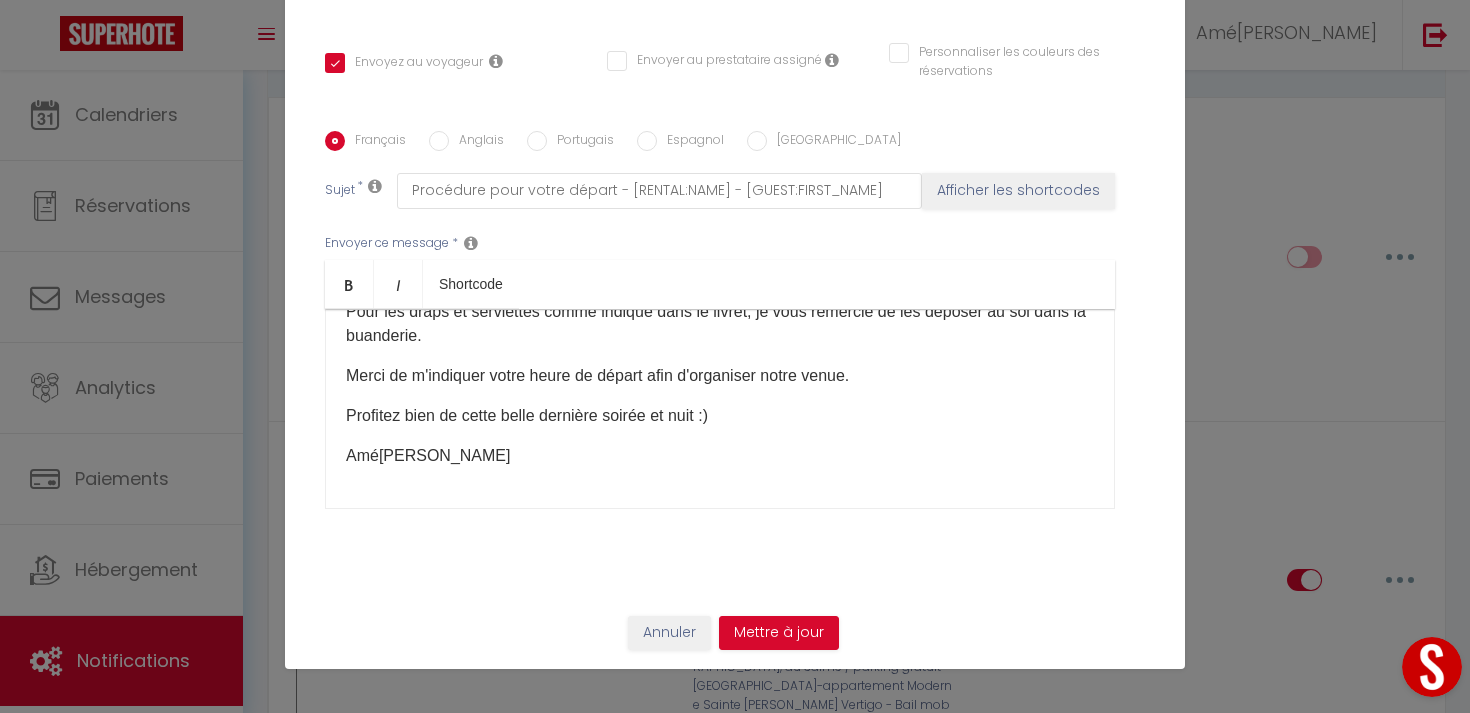 click on "Bonjour  [GUEST:FIRST_NAME] ​ ,
J'espère que vous allez bien et que votre séjour à la Villa a été agréable.
[PERSON_NAME] quittez le logement déjà [DATE] (le Check out est prévu pour 10h au plus tard).
Je vous laisse donc prendre connaissance des consignes de départ qui se trouvent dans le livret d'accueil à disposition dans le logement (merci de laisser la maison dans un état similaire à celui que vous avez trouvé, de vider les poubelles dans les bacs prévus à gauche du garage (sauf pour le verre mais vous trouverez des conteneurs sur la [GEOGRAPHIC_DATA]).
Pour les draps et serviettes comme indiqué dans le livret, je vous remercie de les déposer au sol dans la buanderie.
Merci de m'indiquer votre heure de départ afin d'organiser notre venue.
Profitez bien de cette belle dernière soirée et nuit :)
Amélie   ​" at bounding box center [720, 409] 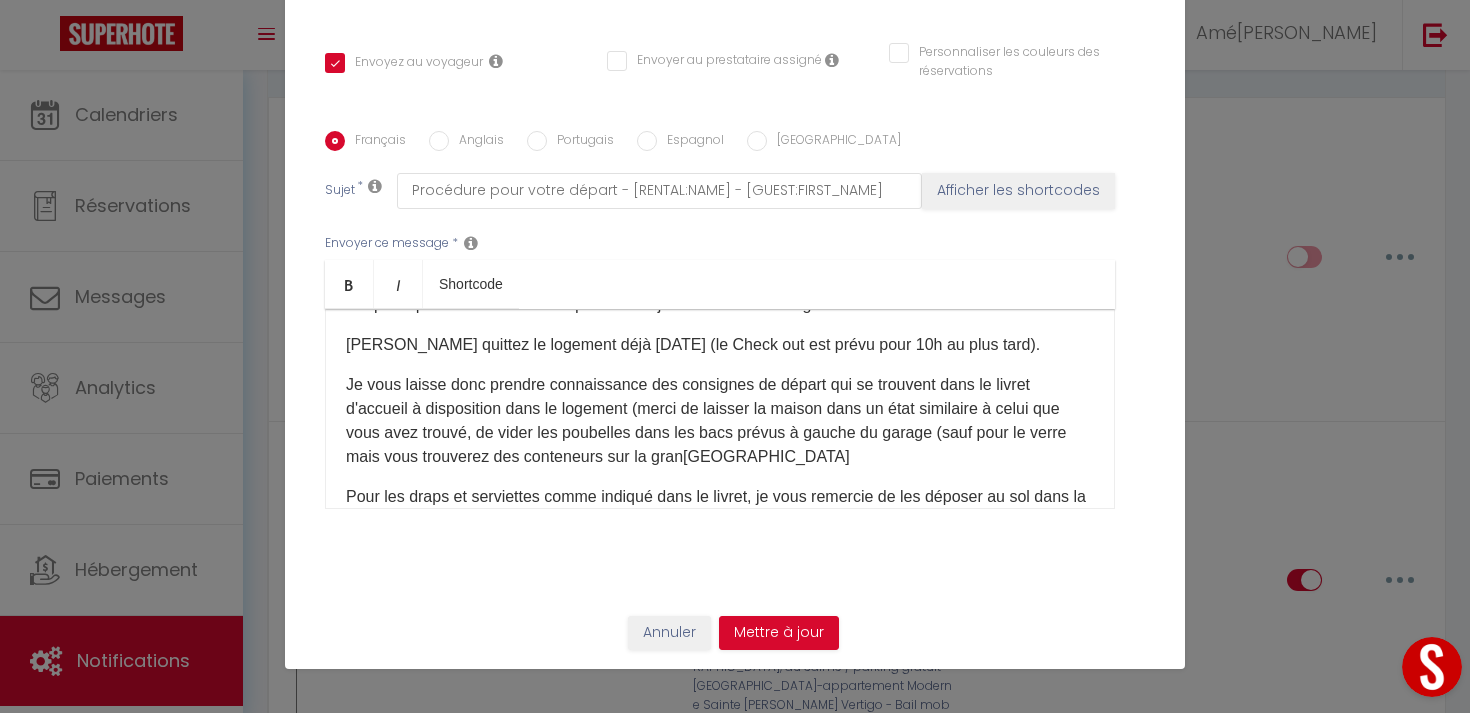 scroll, scrollTop: 0, scrollLeft: 0, axis: both 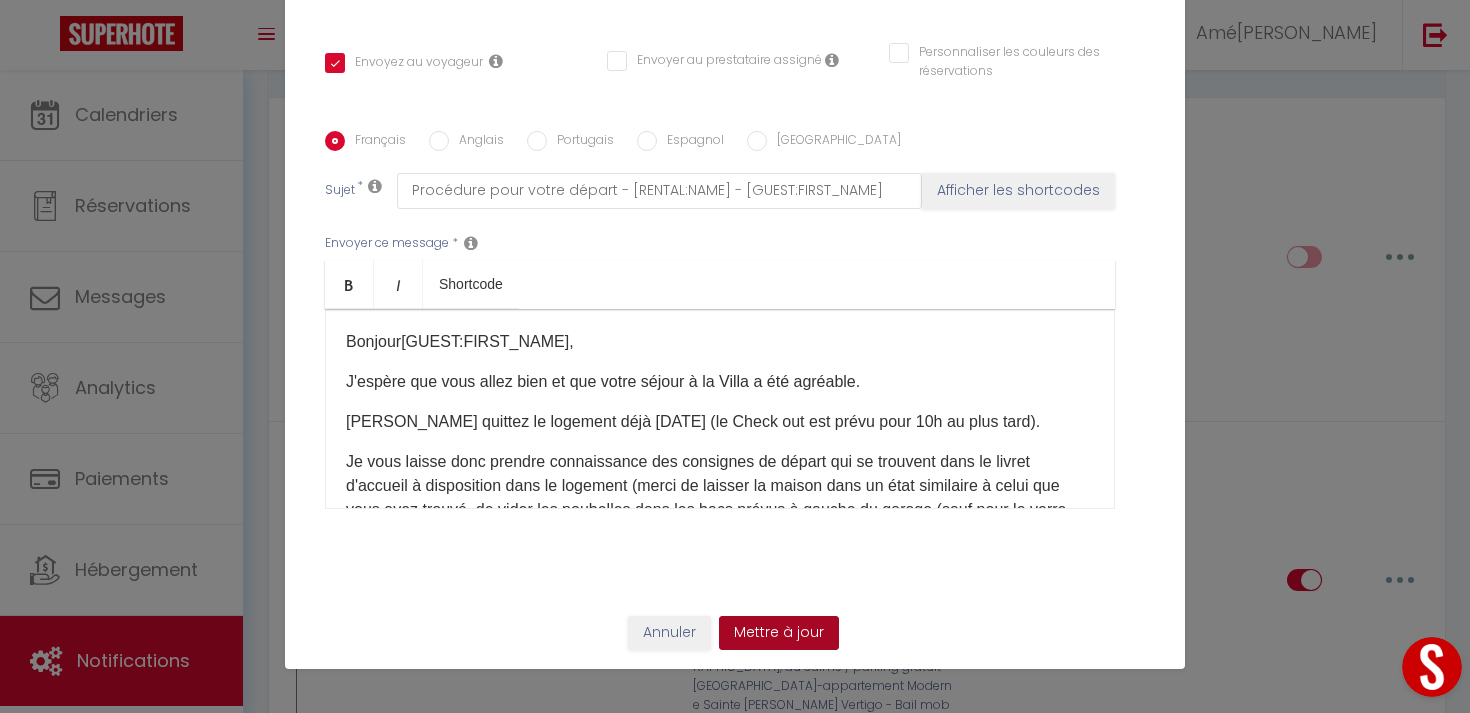 click on "Mettre à jour" at bounding box center [779, 633] 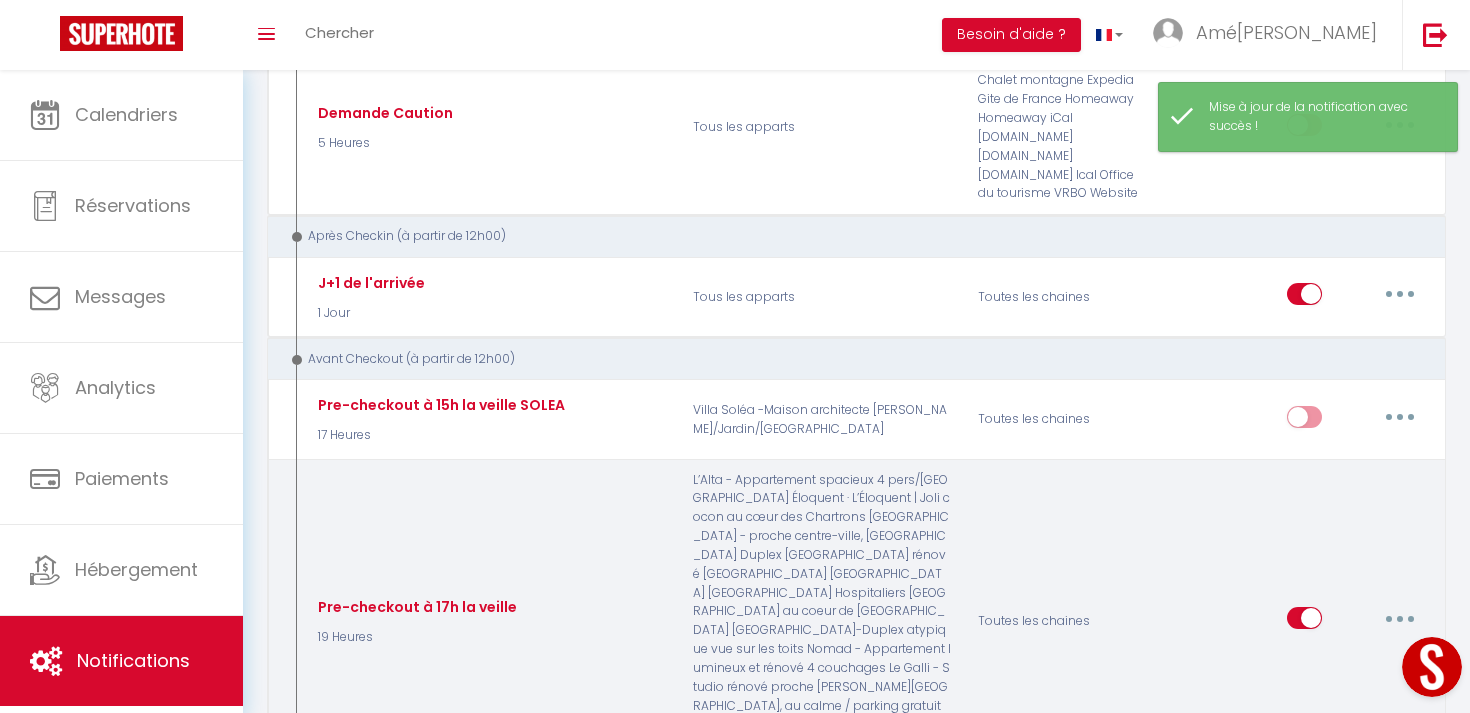 scroll, scrollTop: 1753, scrollLeft: 0, axis: vertical 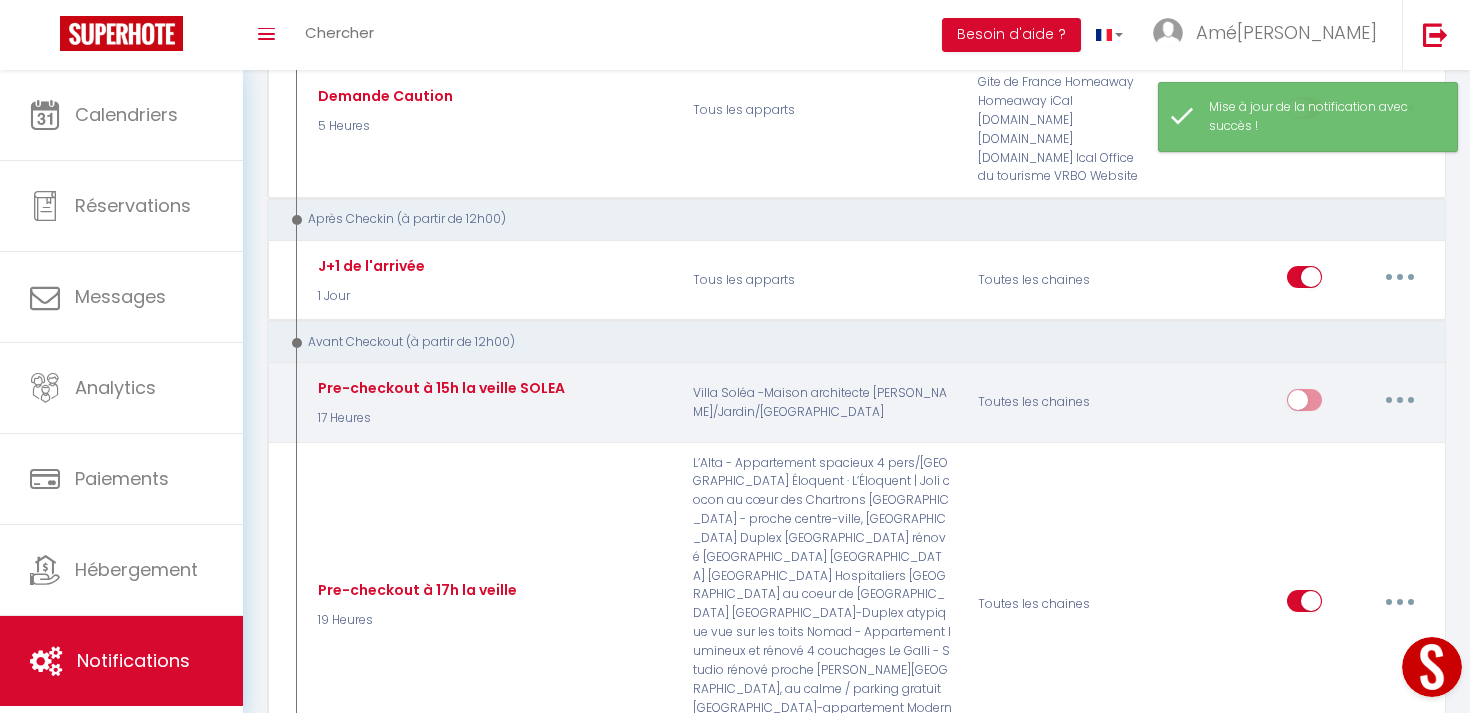 click at bounding box center (1304, 404) 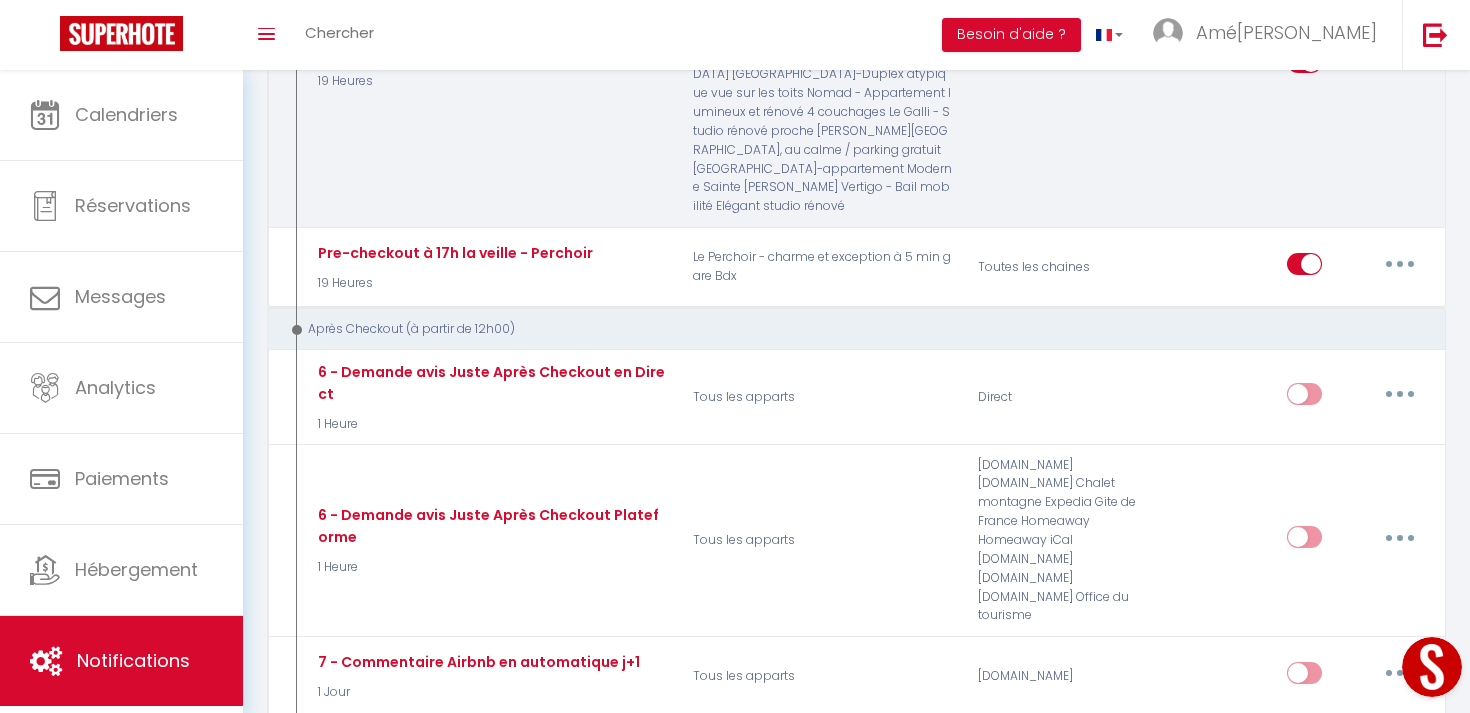 scroll, scrollTop: 2312, scrollLeft: 0, axis: vertical 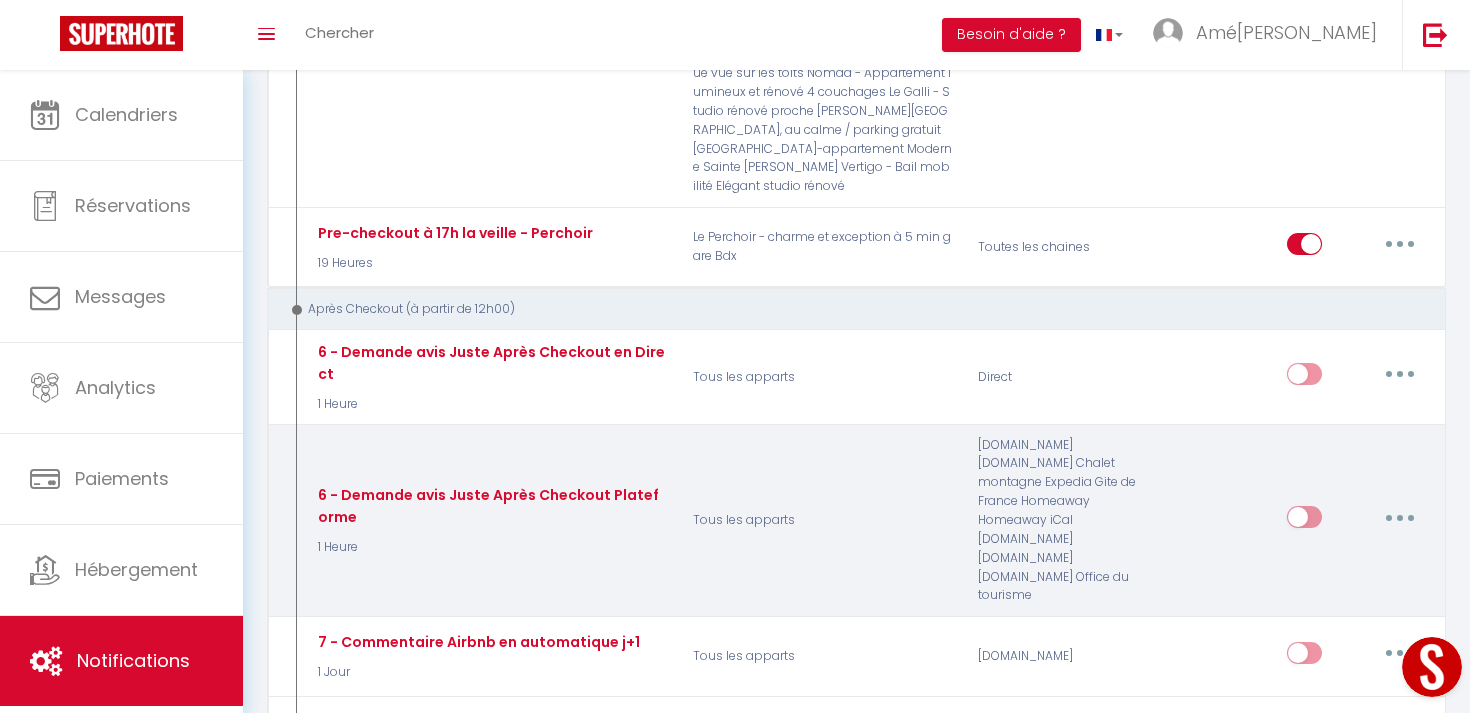 click at bounding box center (1400, 517) 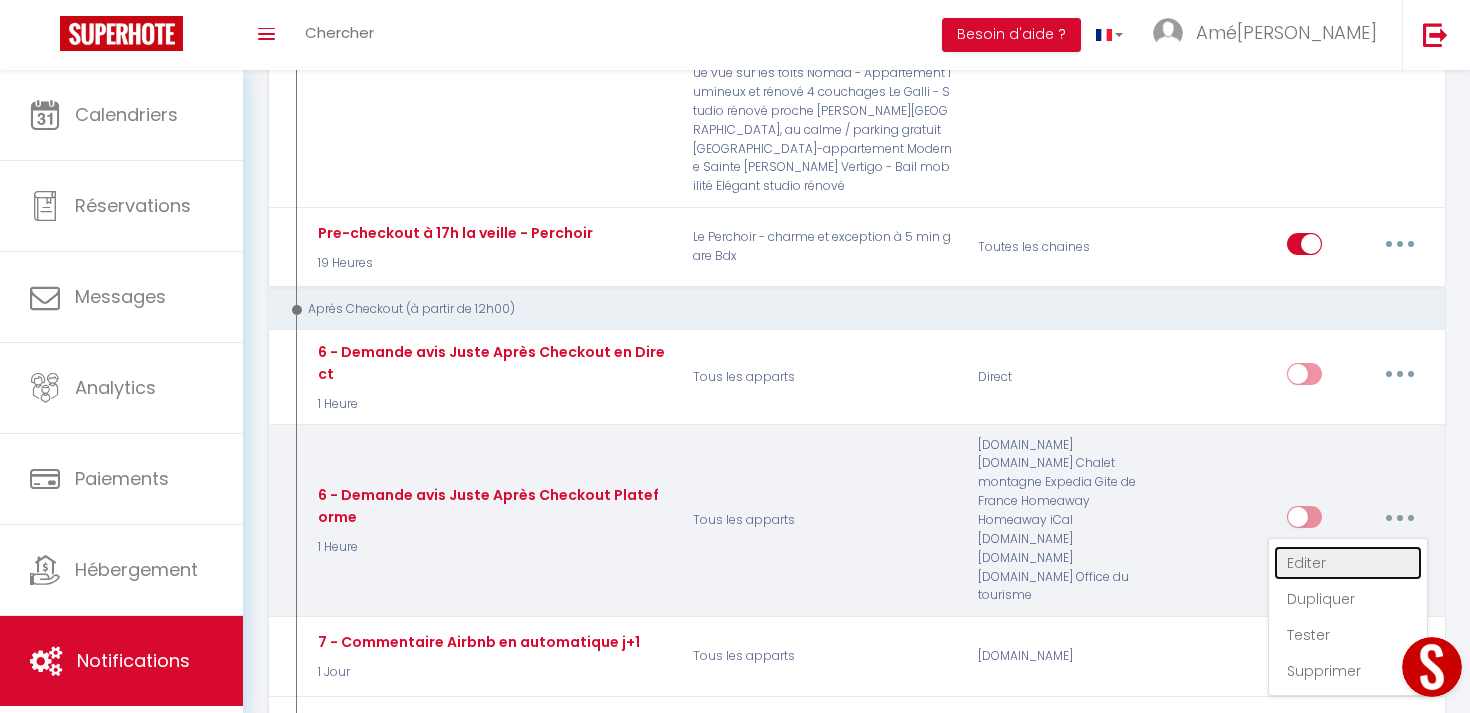 click on "Editer" at bounding box center (1348, 563) 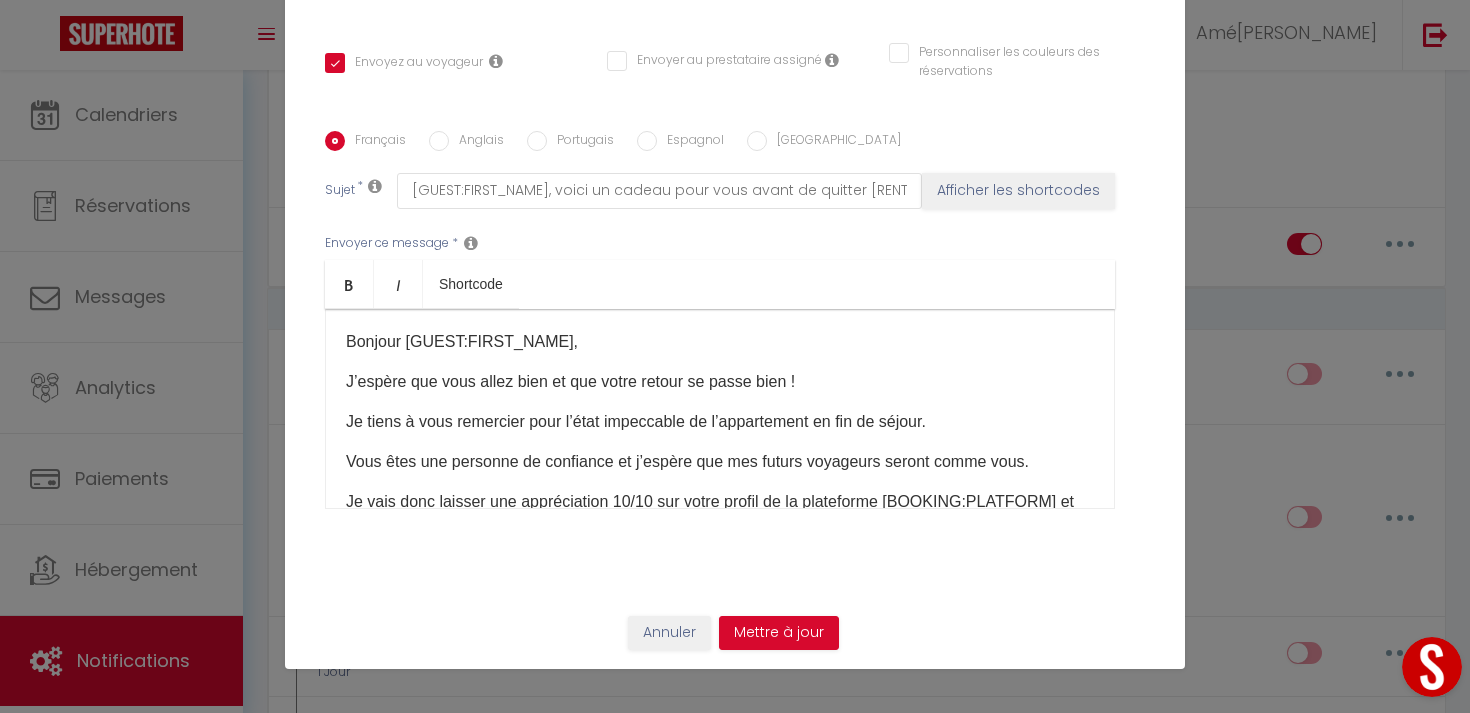 scroll, scrollTop: 50, scrollLeft: 0, axis: vertical 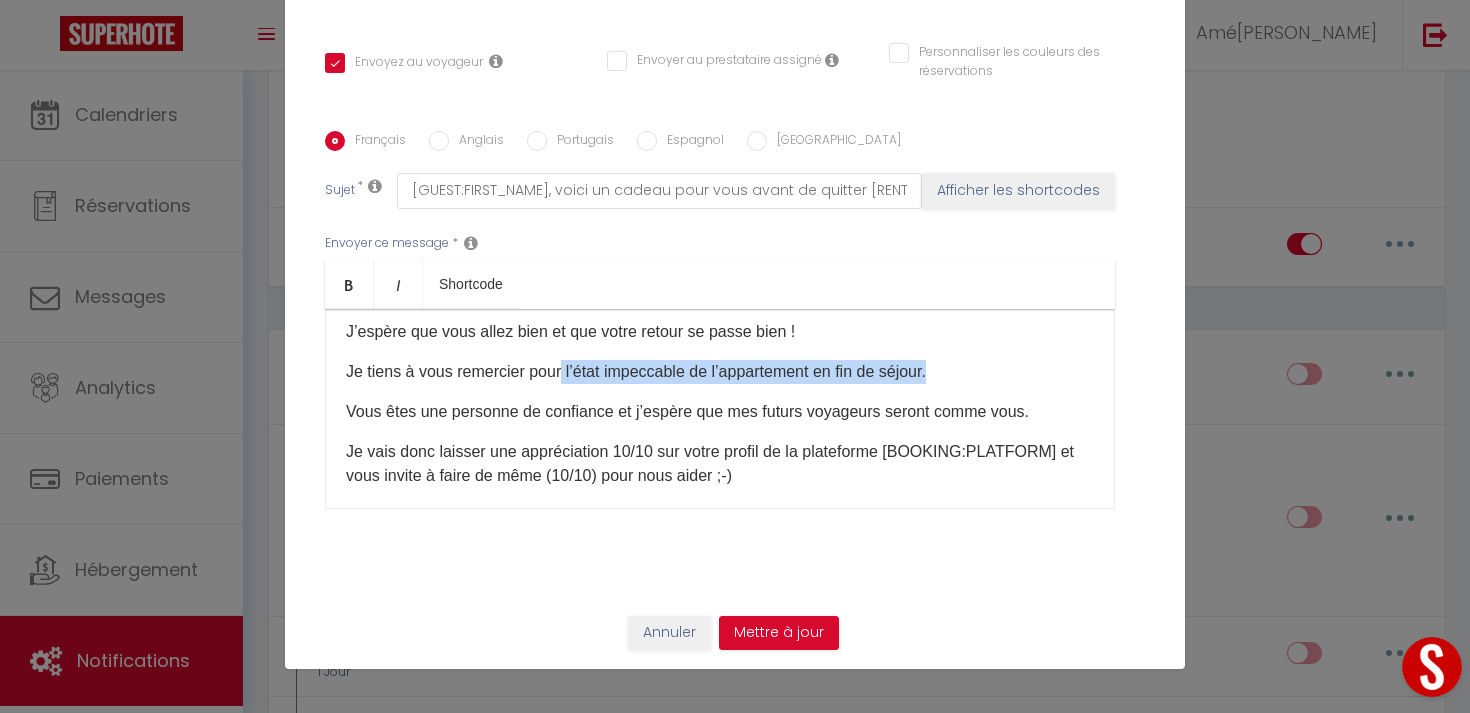 drag, startPoint x: 960, startPoint y: 372, endPoint x: 566, endPoint y: 383, distance: 394.15353 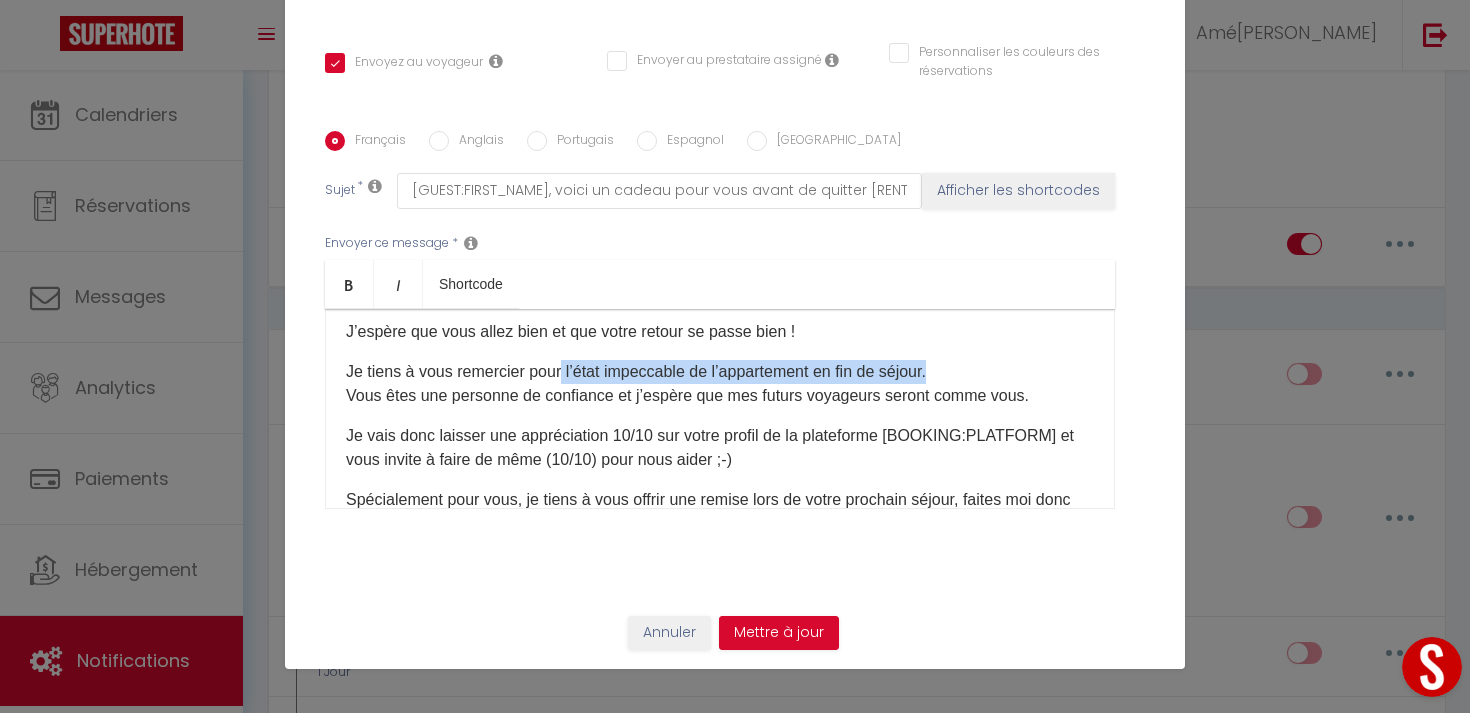 drag, startPoint x: 566, startPoint y: 370, endPoint x: 949, endPoint y: 376, distance: 383.047 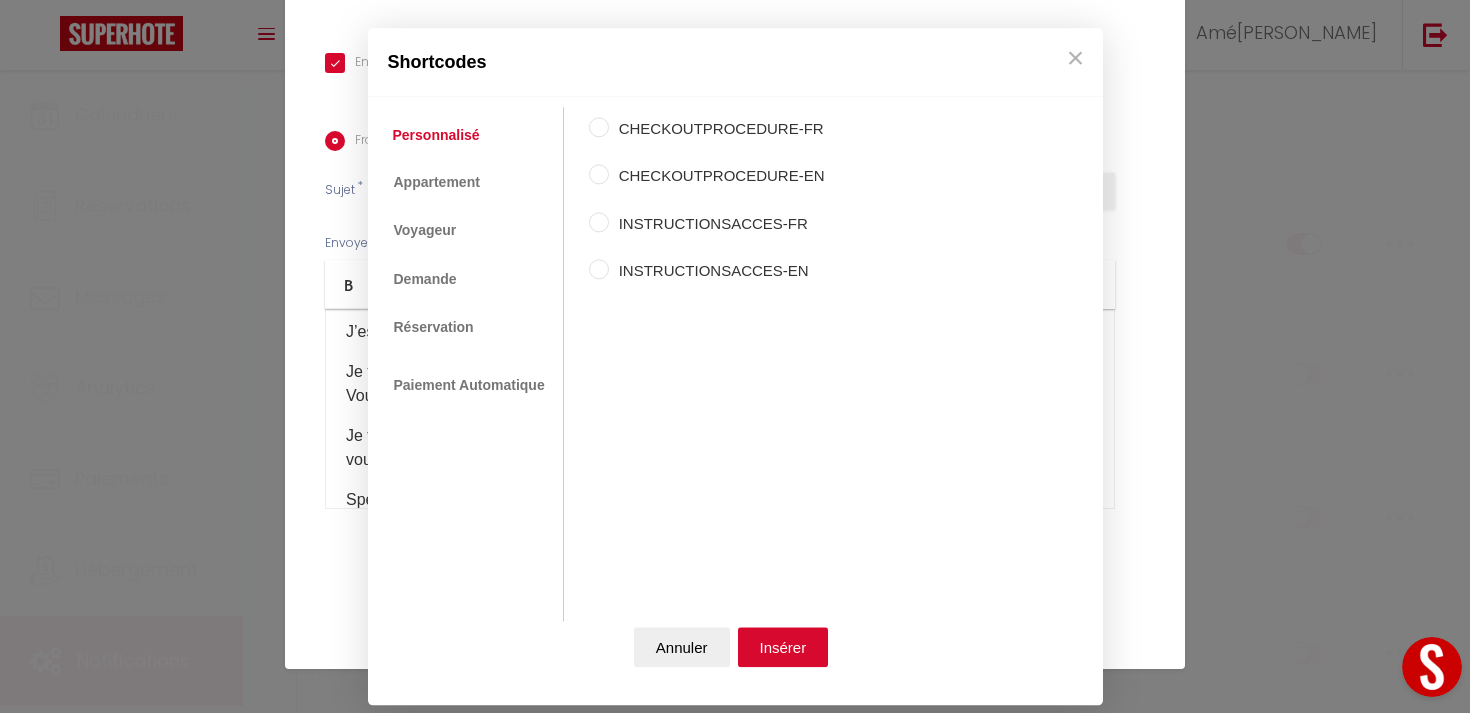 click on "Coaching SuperHote ce soir à 18h00, pour participer:  [URL][DOMAIN_NAME][SECURITY_DATA]   ×     Toggle navigation       Toggle Search     Toggle menubar     Chercher   BUTTON
Besoin d'aide ?
Amélie   Paramètres        Équipe     Résultat de la recherche   Aucun résultat     Calendriers     Réservations     Messages     Analytics      Paiements     Hébergement     Notifications                 Résultat de la recherche   Id   Appart   Voyageur    Checkin   Checkout   Nuits   Pers.   Plateforme   Statut     Résultat de la recherche   Aucun résultat          Notifications
Actions
Nouvelle Notification    Exporter    Importer    Tous les apparts    L’Alta - Appartement spacieux 4 pers/Parc Peixotto Éloquent · L’Éloquent | Joli cocon au cœur des Chartrons L’[GEOGRAPHIC_DATA] - proche centre-ville, [GEOGRAPHIC_DATA] rénové [GEOGRAPHIC_DATA]" at bounding box center (735, 309) 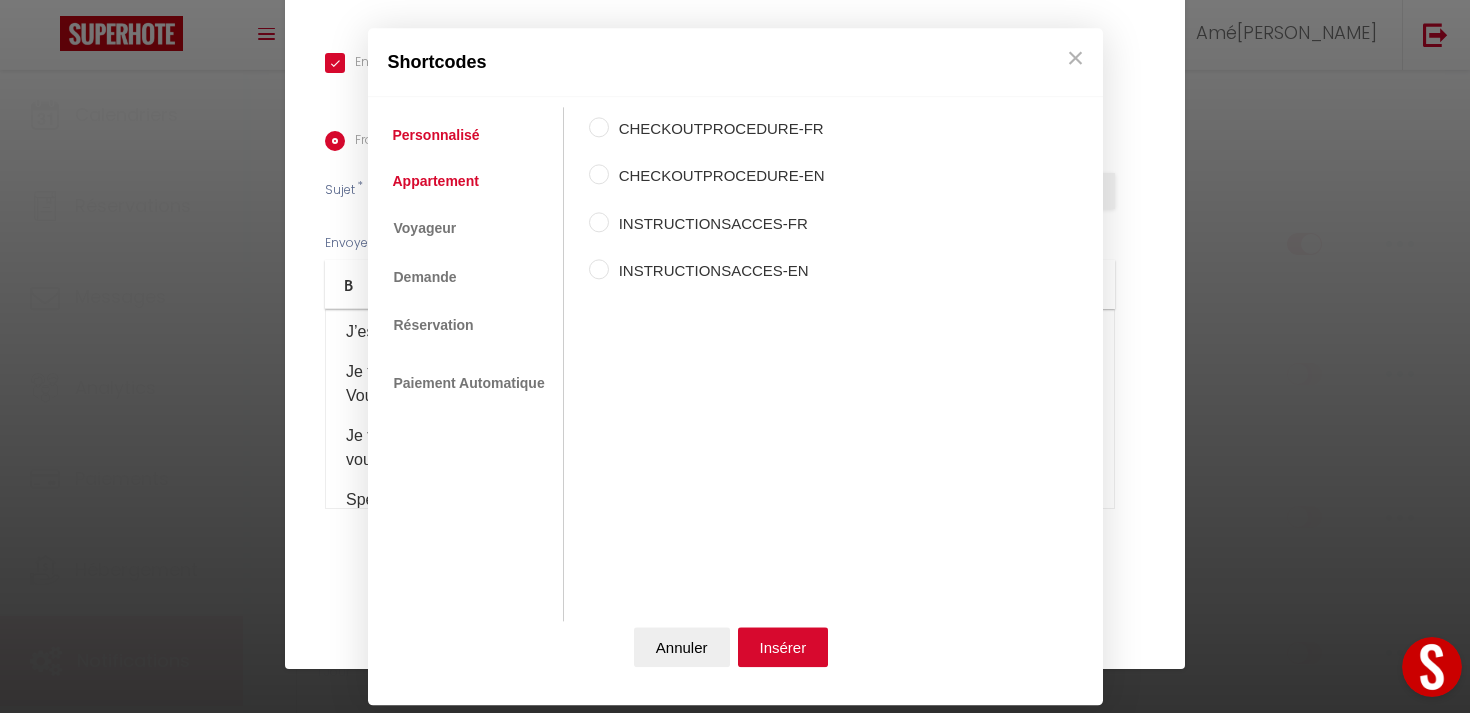 click on "Appartement" at bounding box center [436, 181] 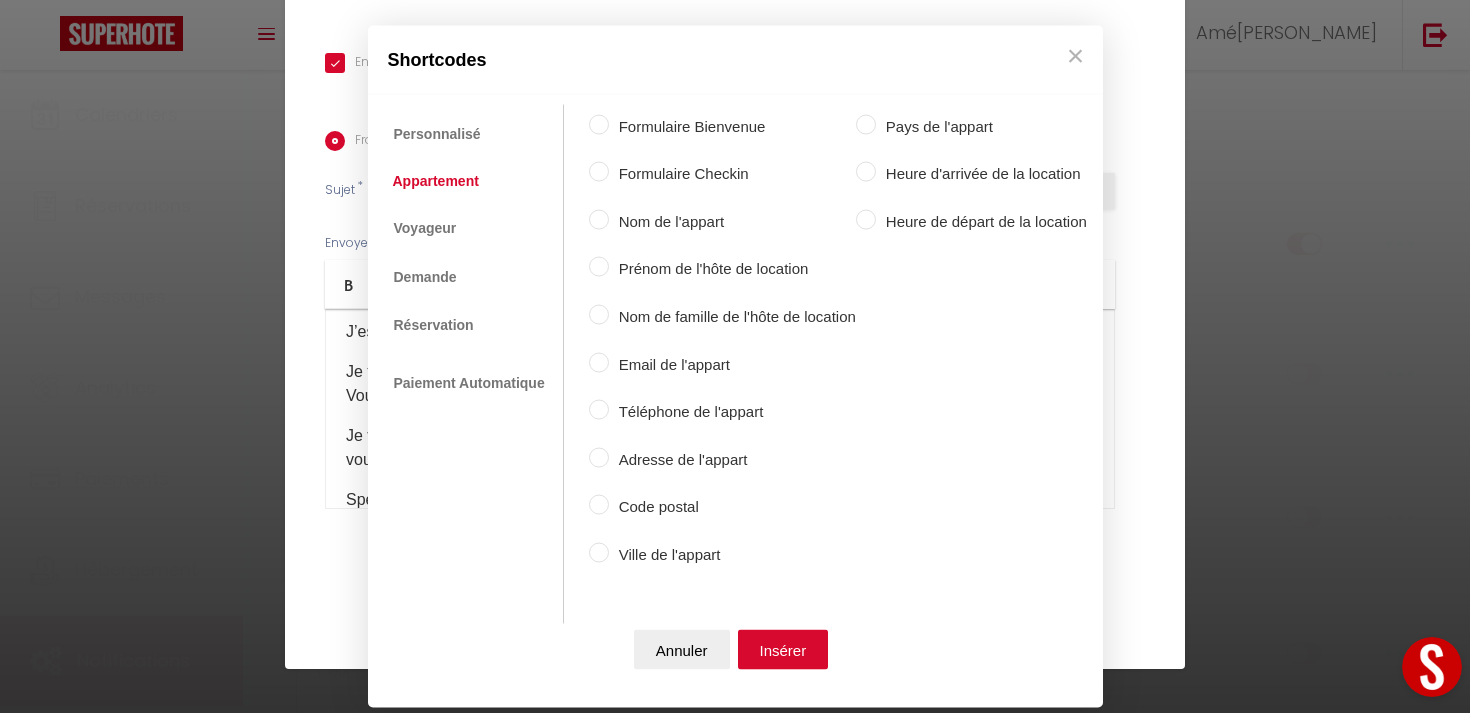 click on "Nom de l'appart" at bounding box center [732, 221] 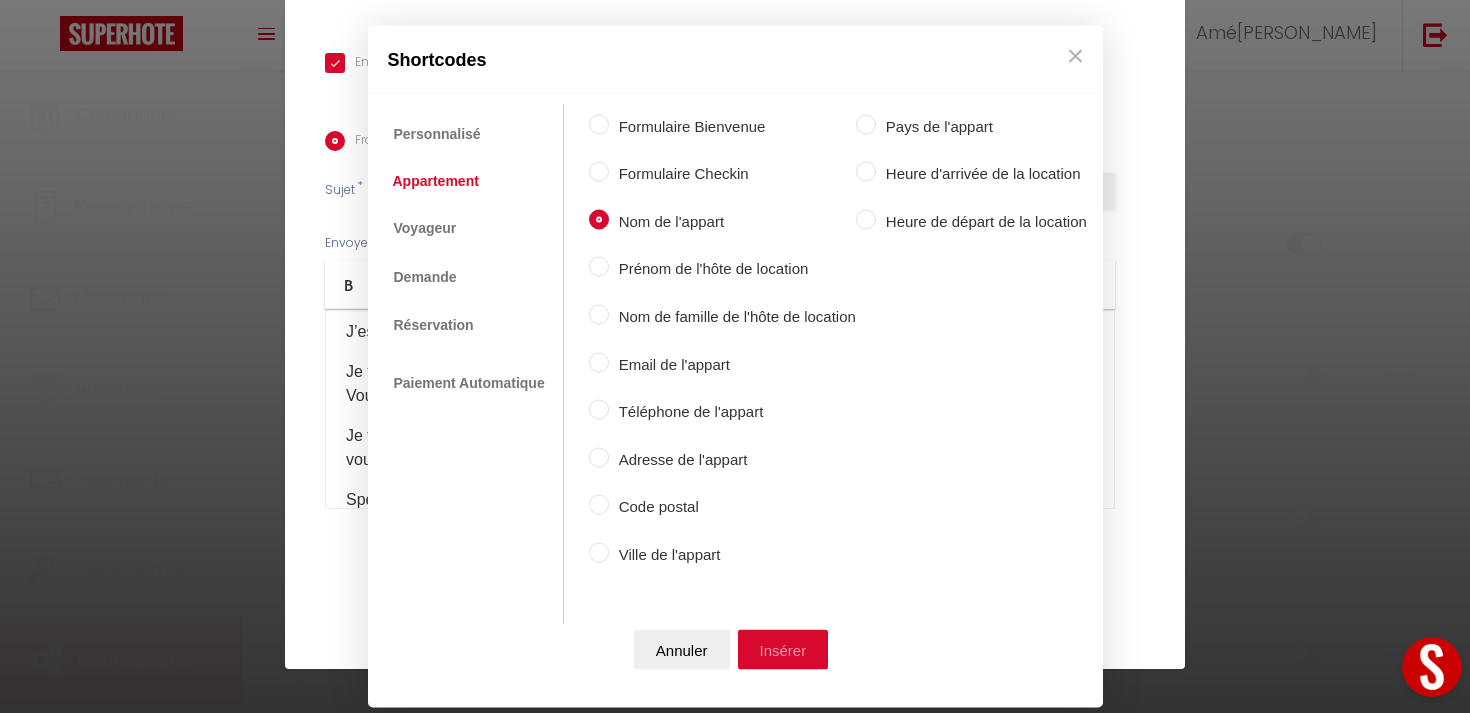 click on "Insérer" at bounding box center (783, 650) 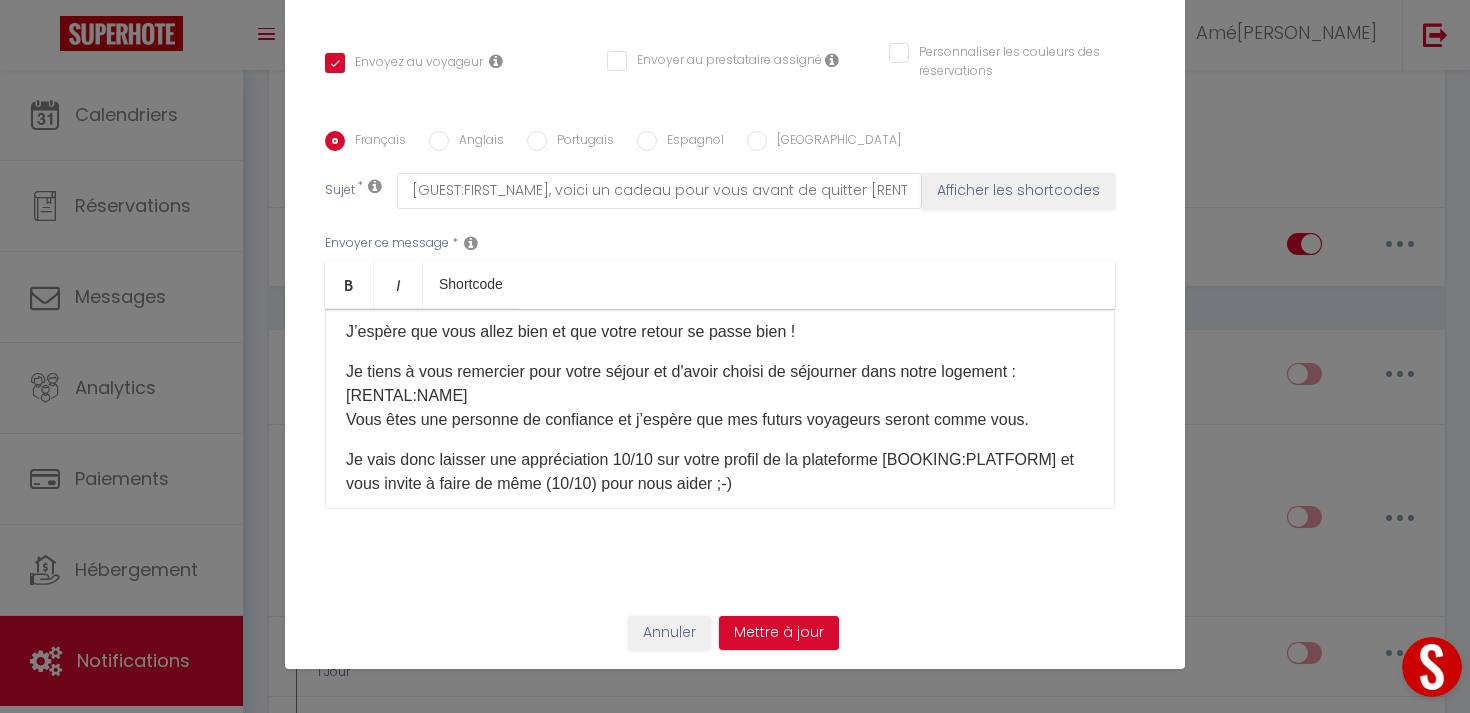 click on "Je tiens à vous remercier pour votre séjour et d'avoir choisi de séjourner dans notre logement :  [RENTAL:NAME] ​ Vous êtes une personne de confiance et j’espère que mes futurs voyageurs seront comme vous." at bounding box center [720, 396] 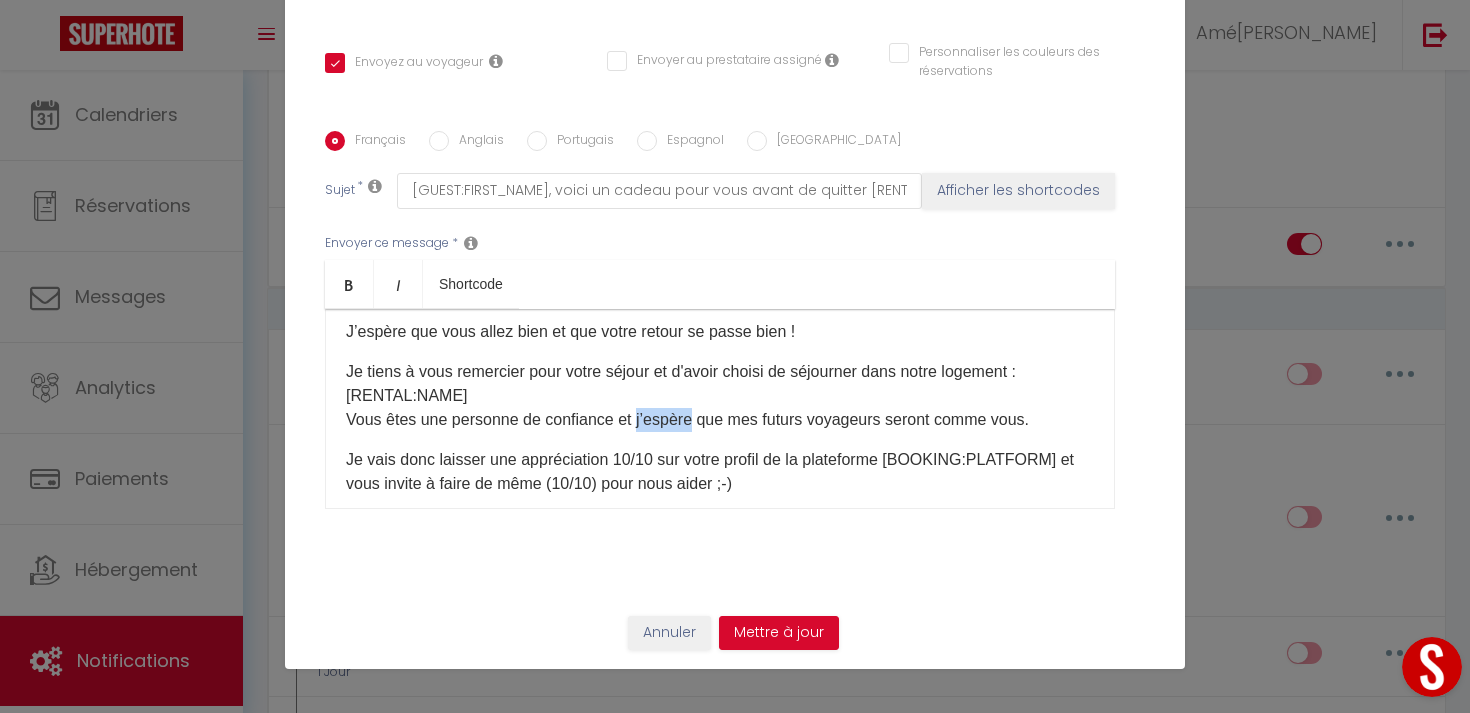click on "Je tiens à vous remercier pour votre séjour et d'avoir choisi de séjourner dans notre logement :  [RENTAL:NAME] ​ Vous êtes une personne de confiance et j’espère que mes futurs voyageurs seront comme vous." at bounding box center (720, 396) 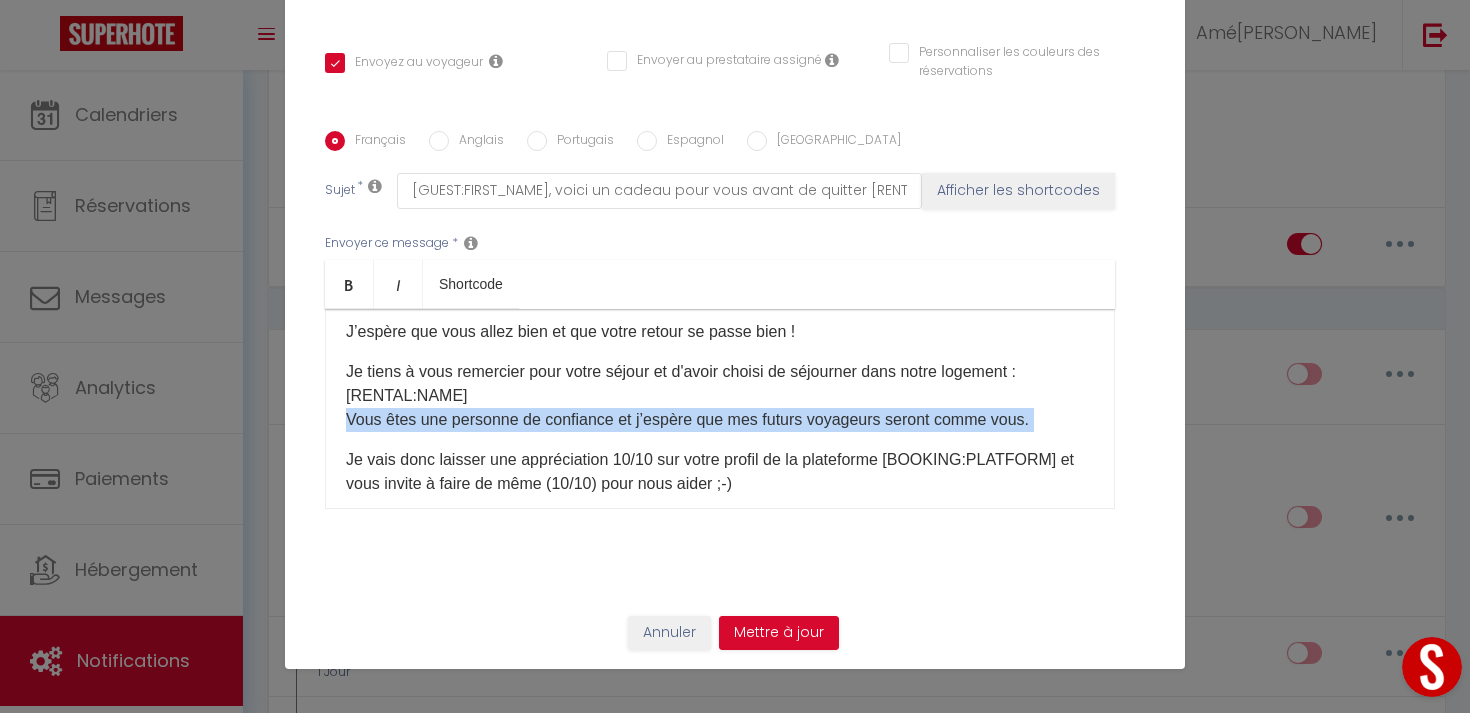 click on "Je tiens à vous remercier pour votre séjour et d'avoir choisi de séjourner dans notre logement :  [RENTAL:NAME] ​ Vous êtes une personne de confiance et j’espère que mes futurs voyageurs seront comme vous." at bounding box center [720, 396] 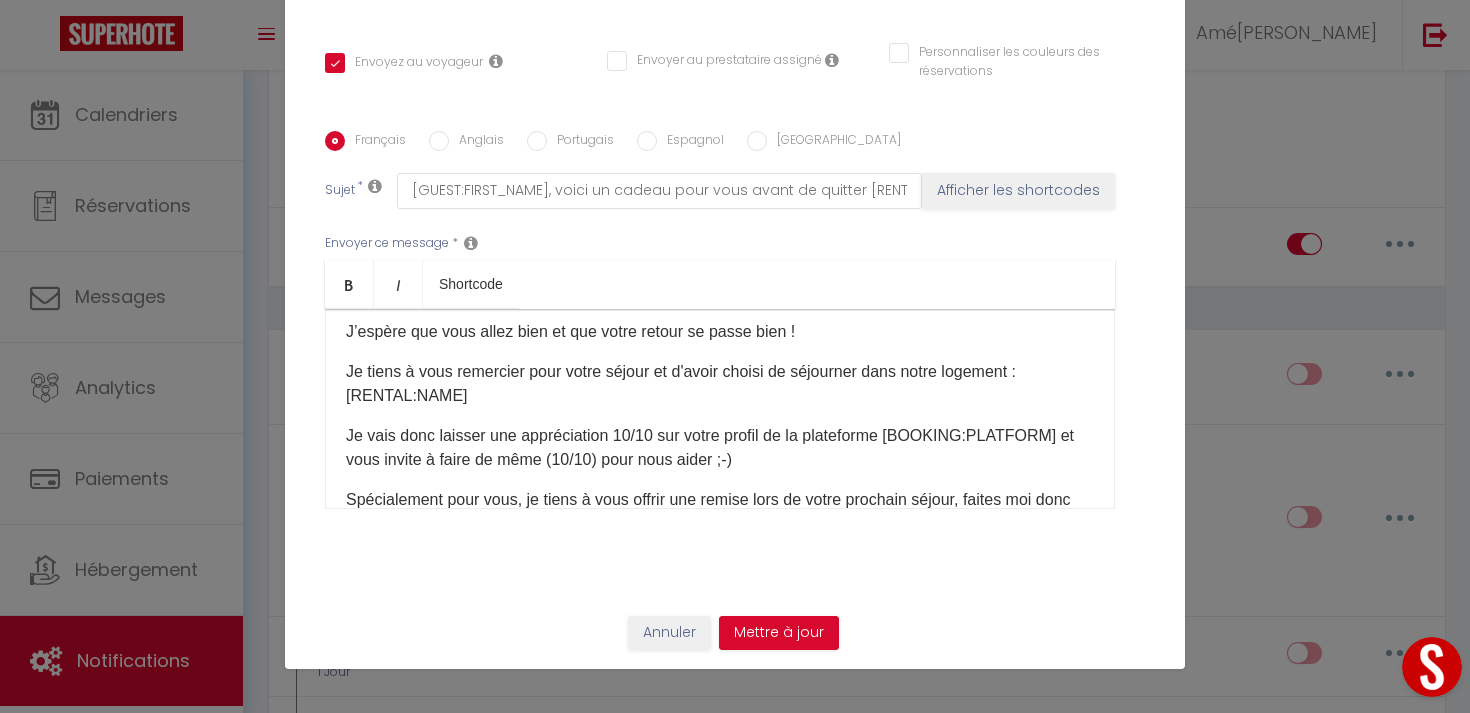 scroll, scrollTop: 0, scrollLeft: 0, axis: both 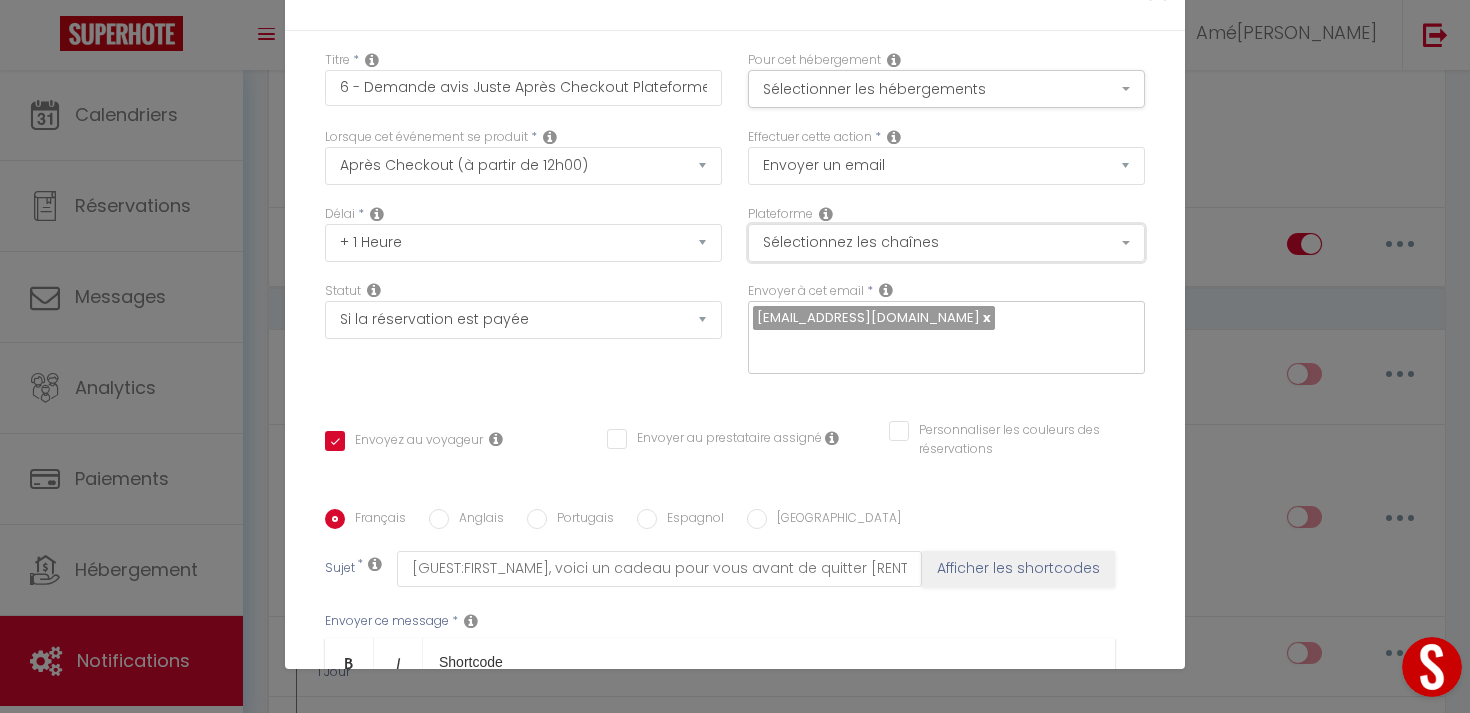 click on "Sélectionnez les chaînes" at bounding box center (946, 243) 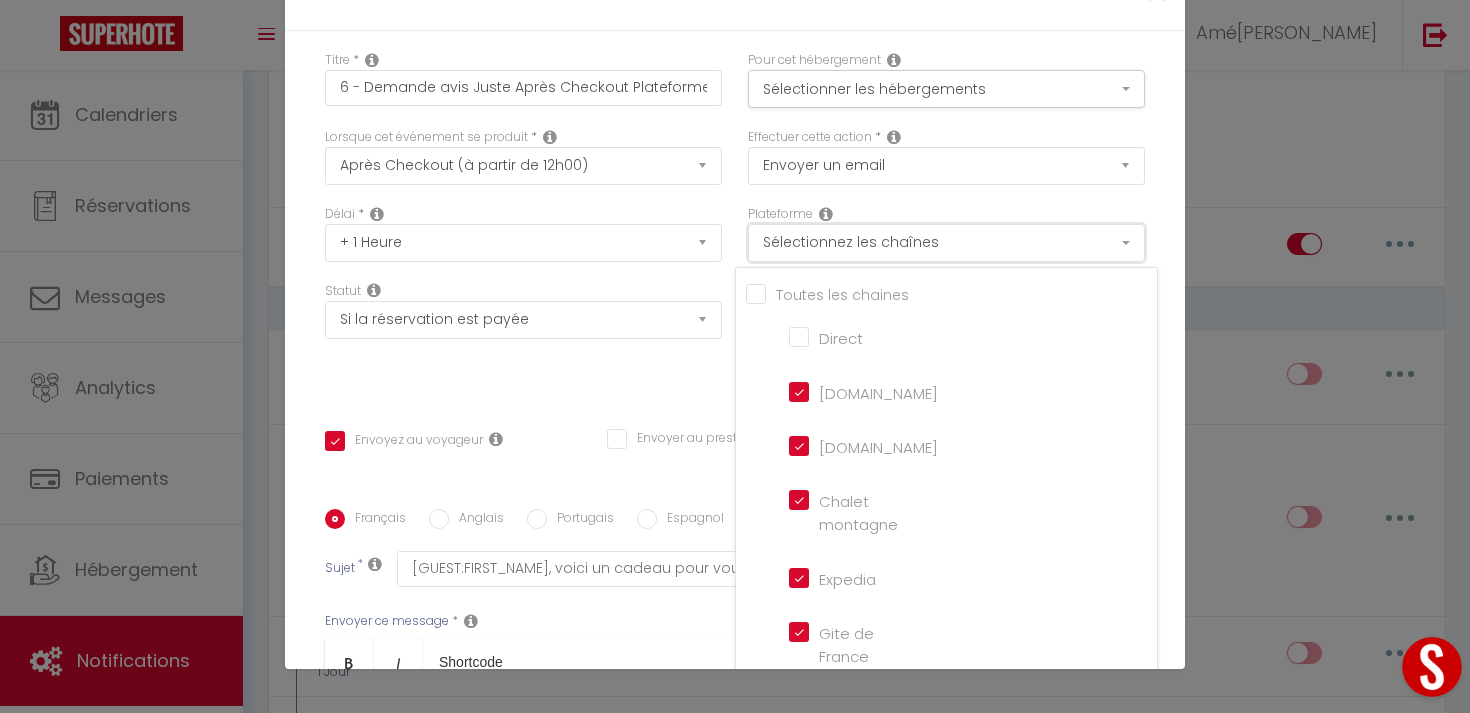 click on "Sélectionnez les chaînes" at bounding box center (946, 243) 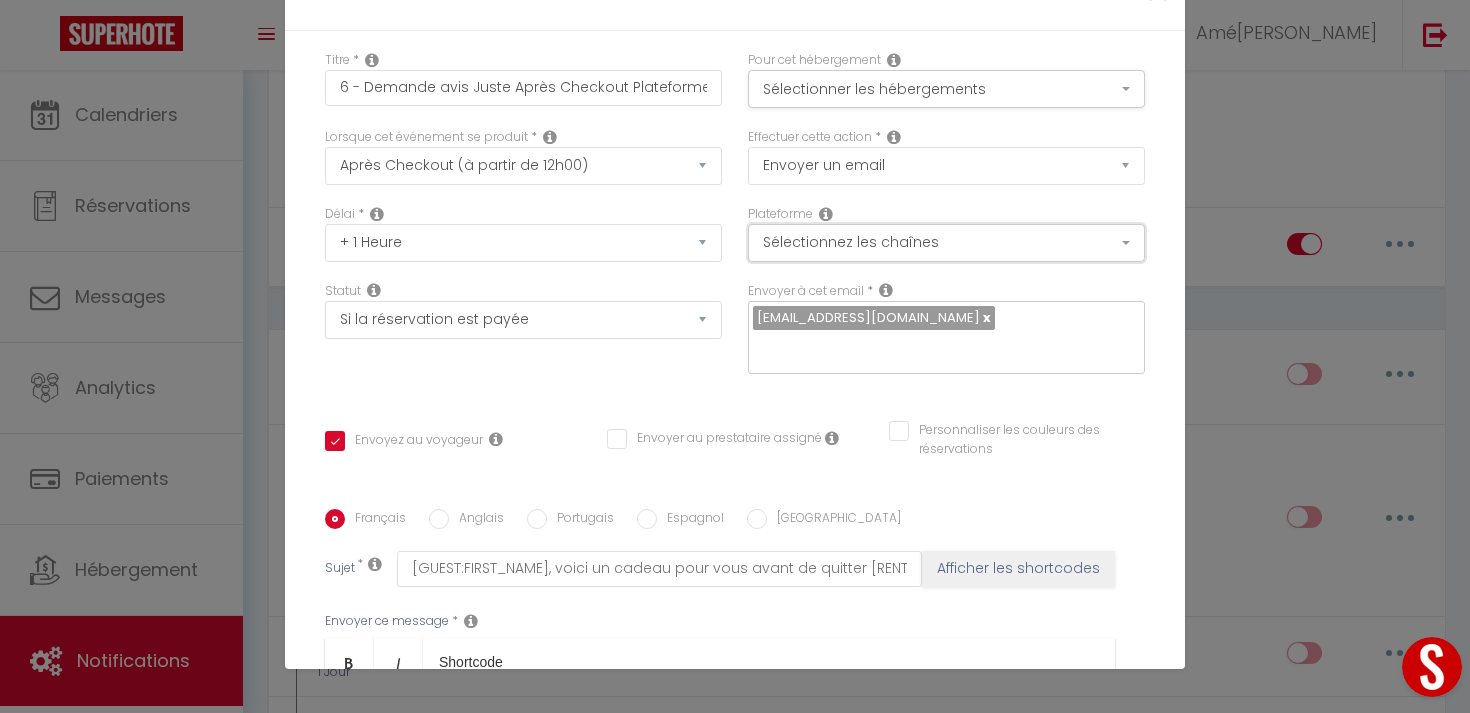 scroll, scrollTop: 380, scrollLeft: 0, axis: vertical 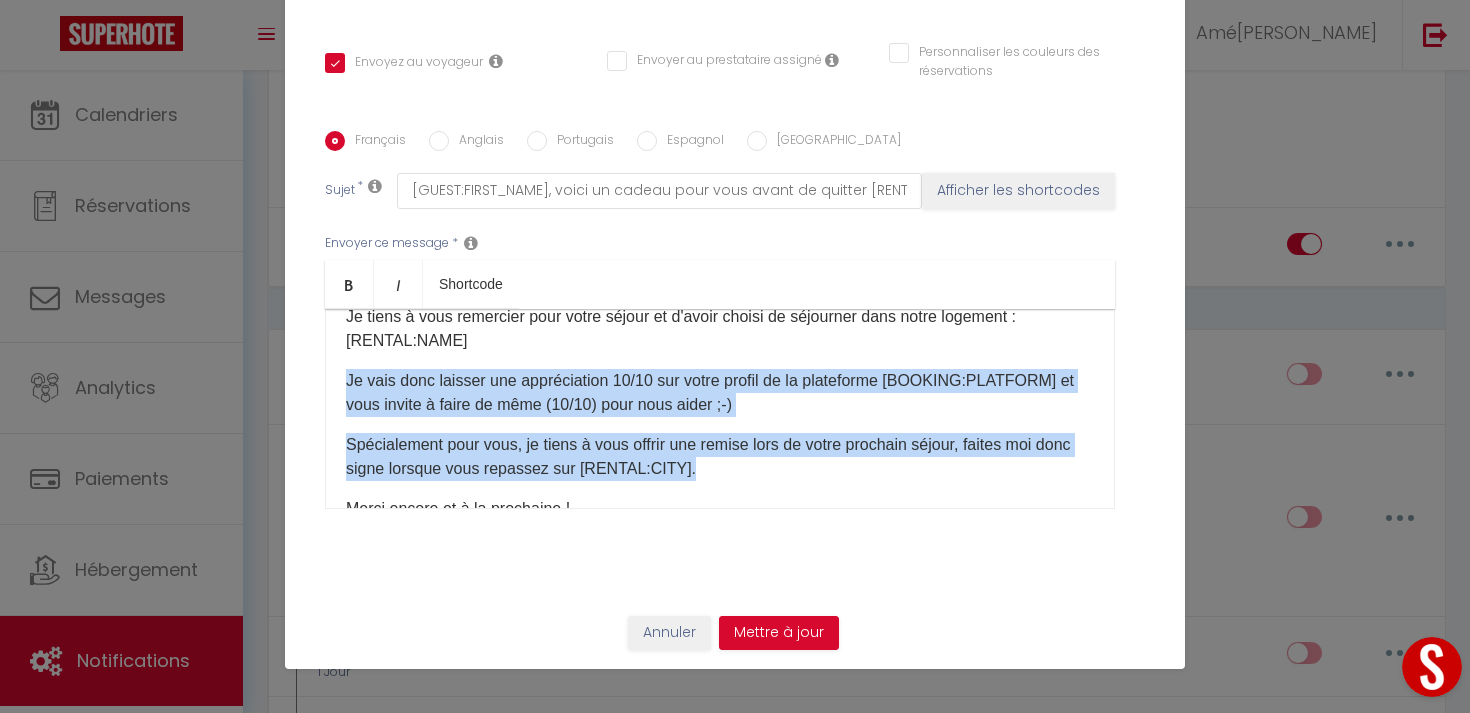 drag, startPoint x: 696, startPoint y: 476, endPoint x: 311, endPoint y: 389, distance: 394.7075 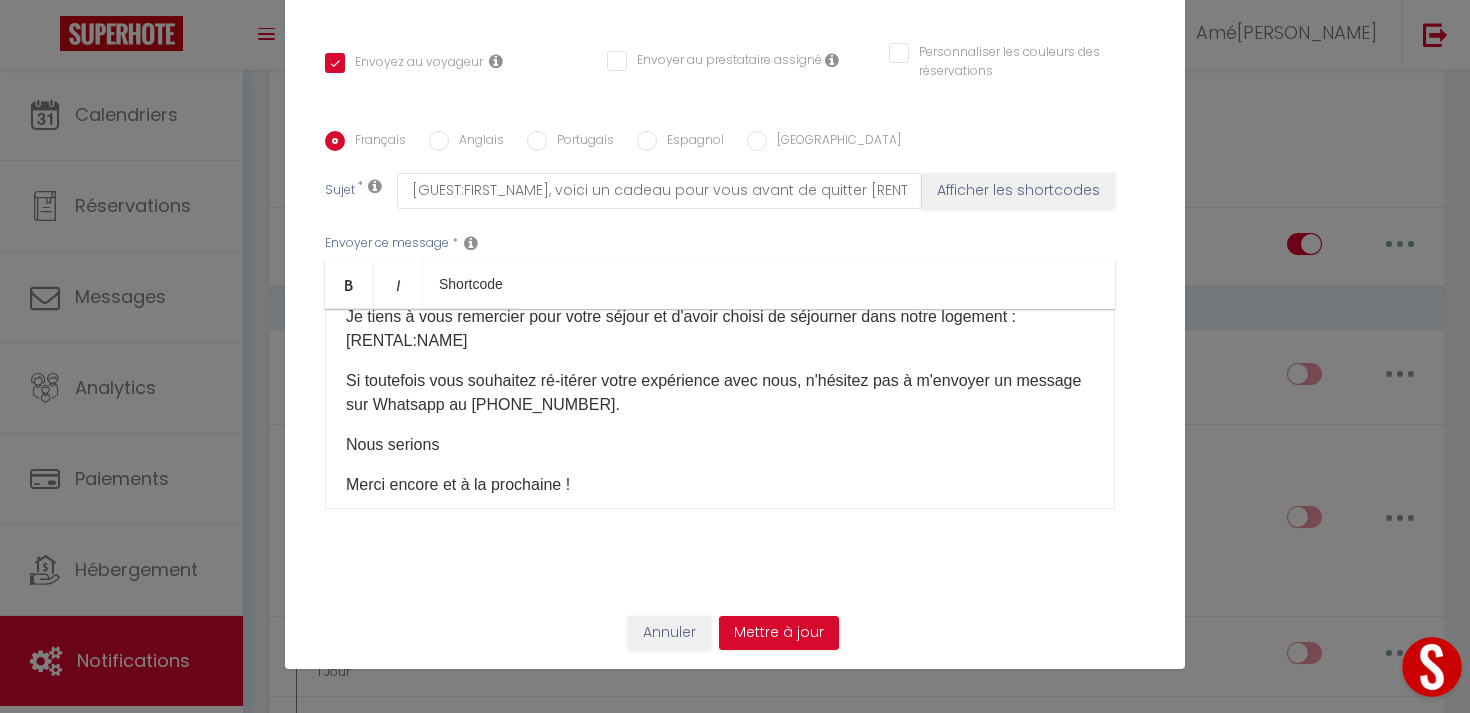 scroll, scrollTop: 0, scrollLeft: 0, axis: both 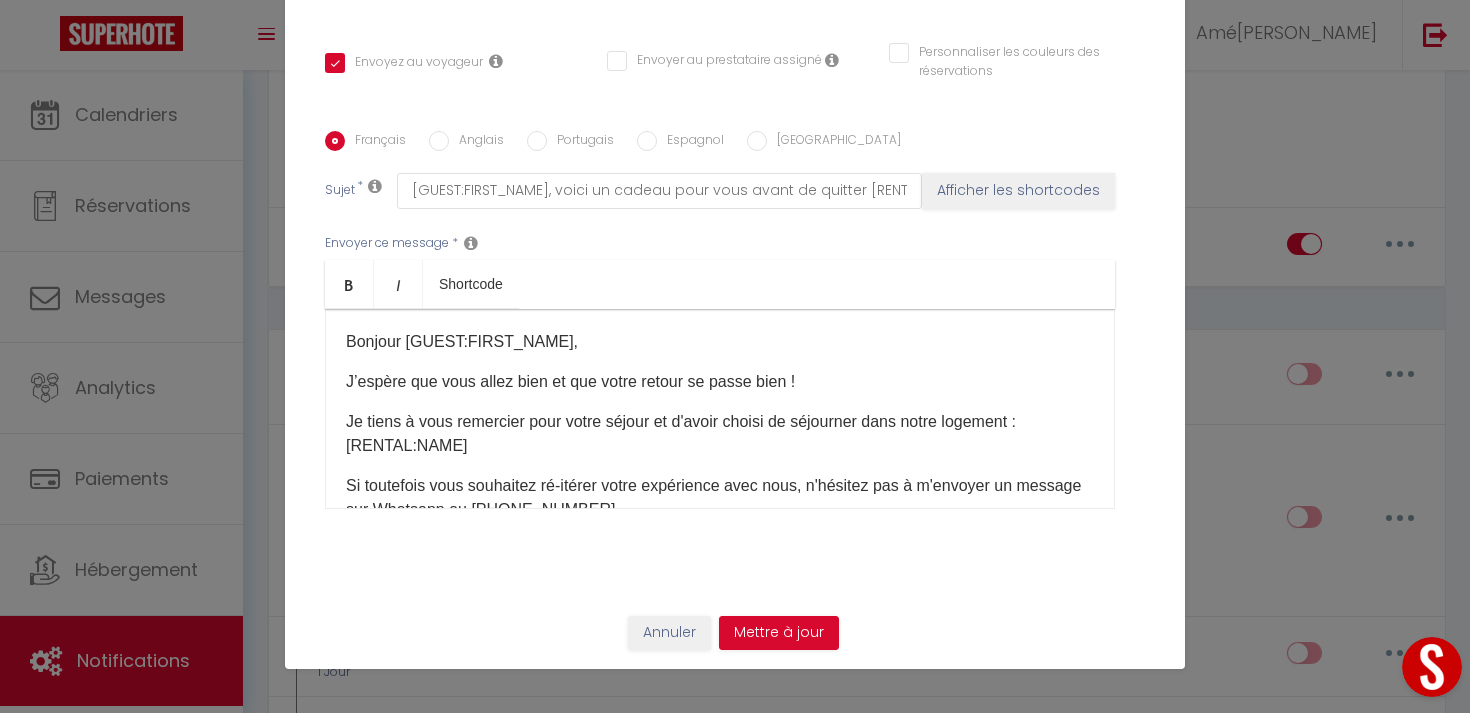 click on "Je tiens à vous remercier pour votre séjour et d'avoir choisi de séjourner dans notre logement :  [RENTAL:NAME]​" at bounding box center (720, 434) 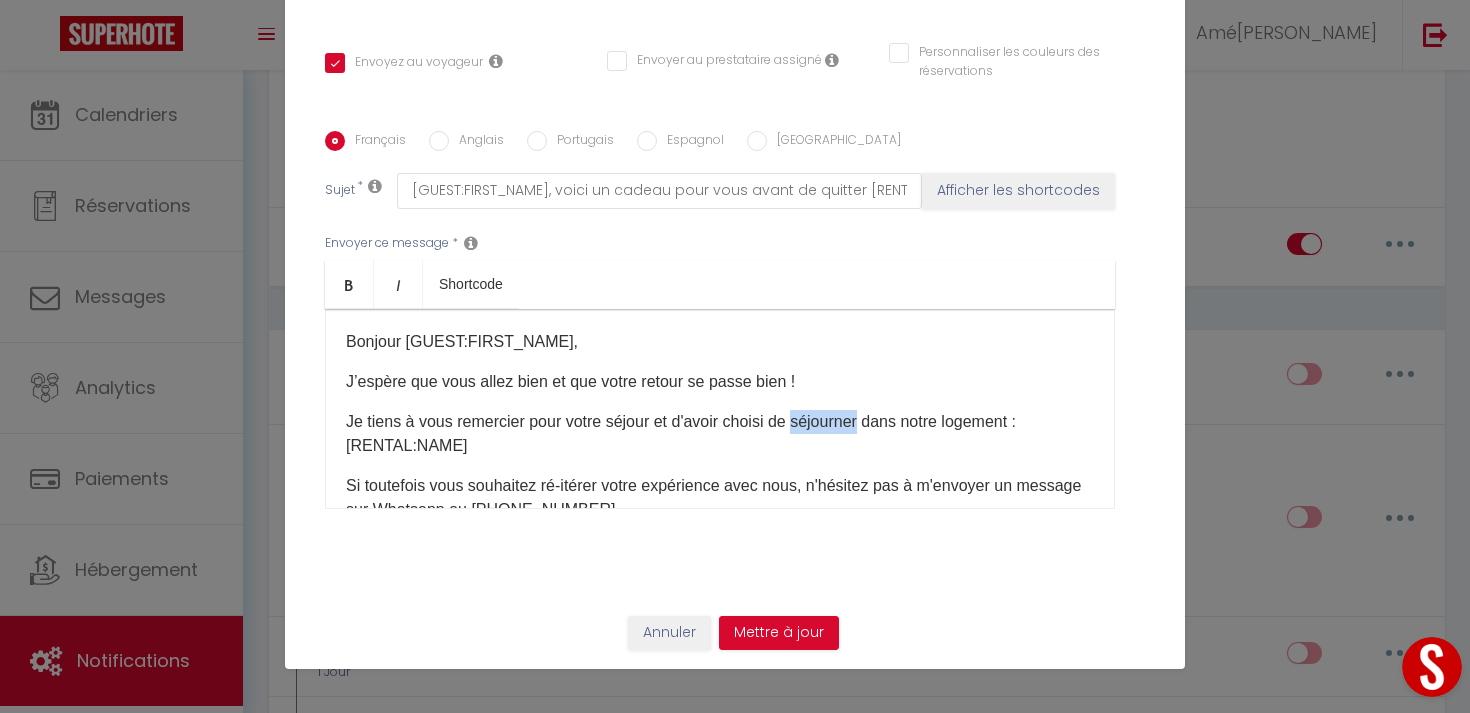 click on "Je tiens à vous remercier pour votre séjour et d'avoir choisi de séjourner dans notre logement :  [RENTAL:NAME]​" at bounding box center [720, 434] 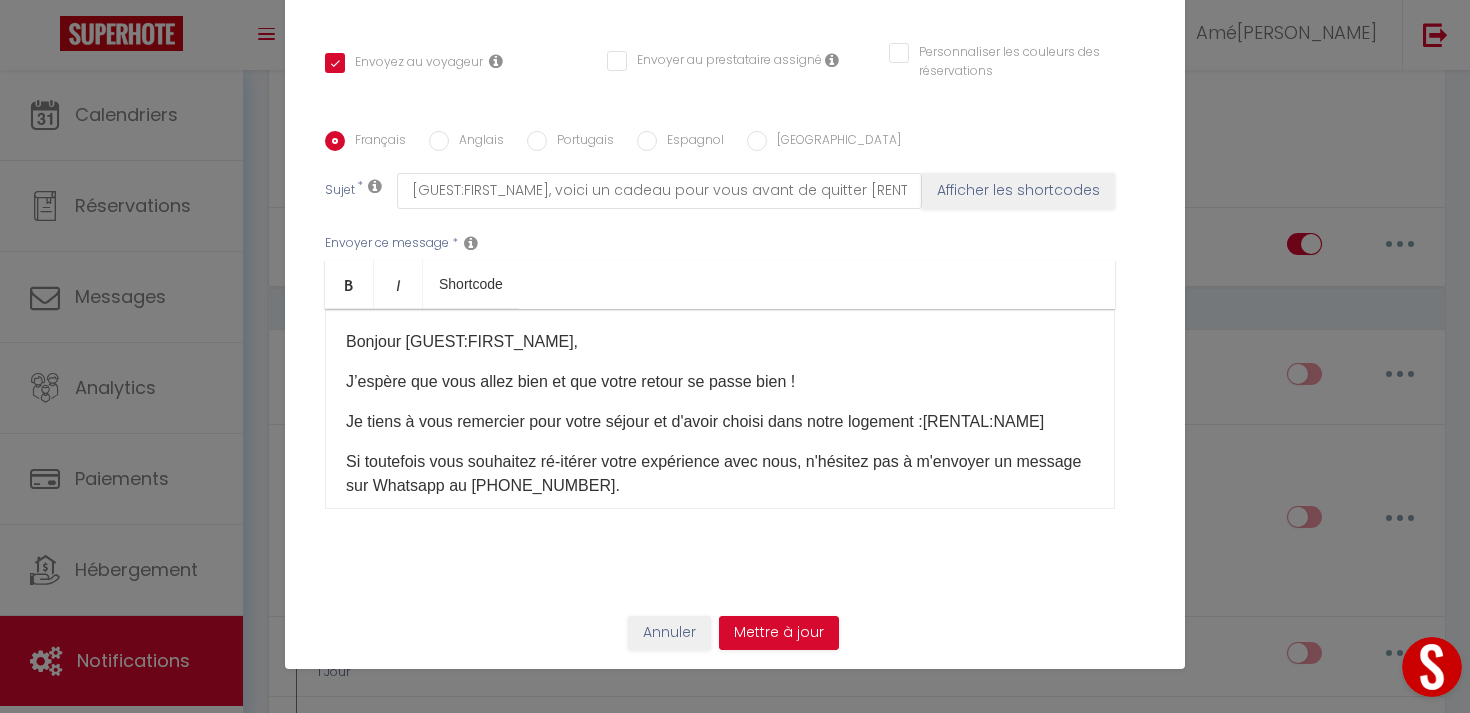 click on "Je tiens à vous remercier pour votre séjour et d'avoir choisi dans notre logement :  [RENTAL:NAME]​" at bounding box center (720, 422) 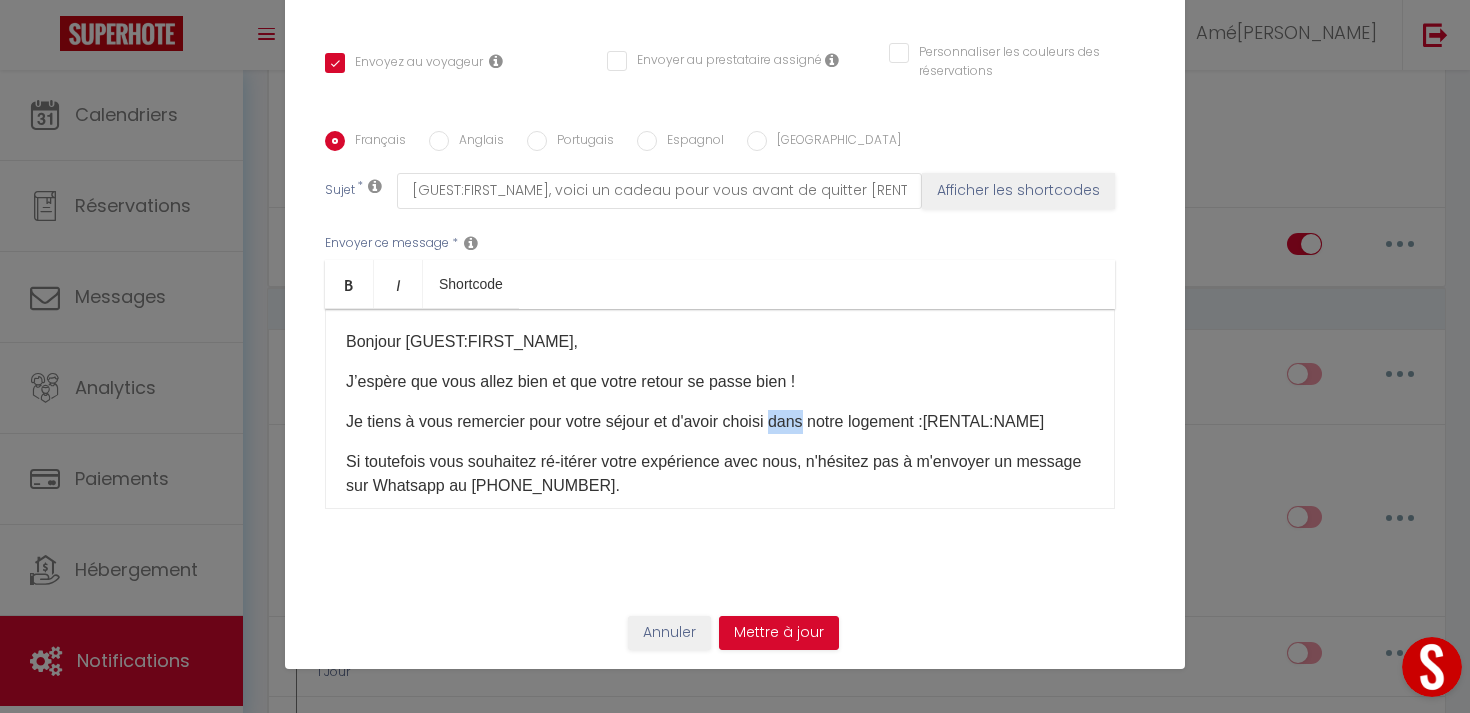 click on "Je tiens à vous remercier pour votre séjour et d'avoir choisi dans notre logement :  [RENTAL:NAME]​" at bounding box center (720, 422) 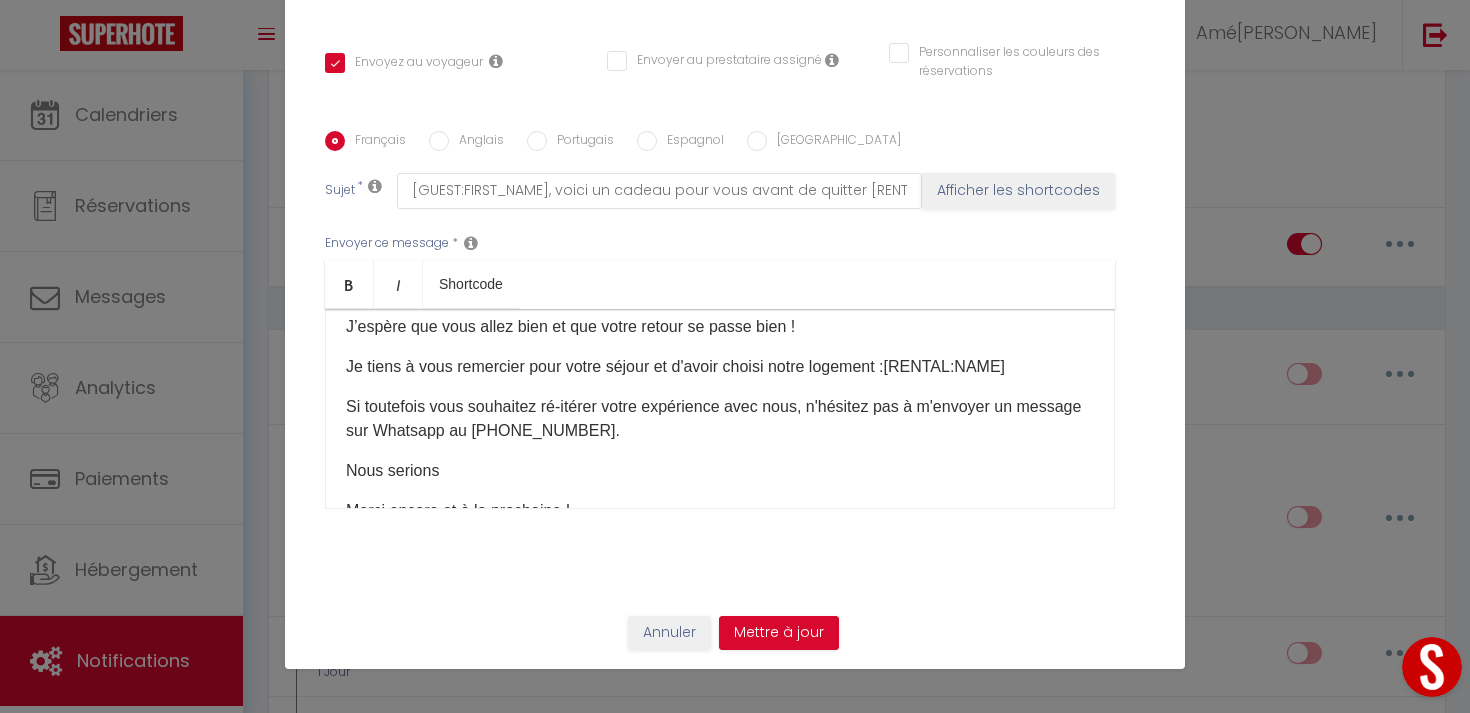 scroll, scrollTop: 60, scrollLeft: 0, axis: vertical 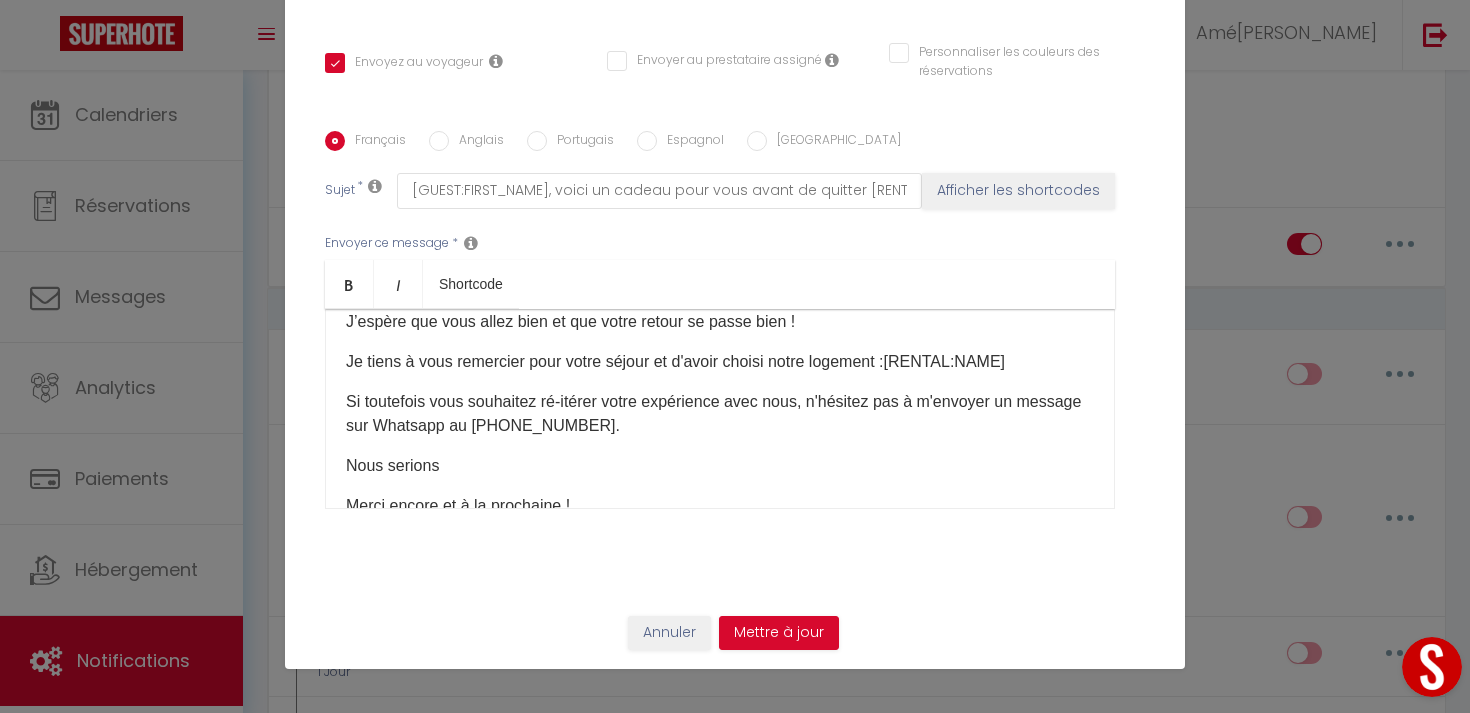 click on "Si toutefois vous souhaitez ré-itérer votre expérience avec nous, n'hésitez pas à m'envoyer un message sur Whatsapp au [PHONE_NUMBER]." at bounding box center (720, 414) 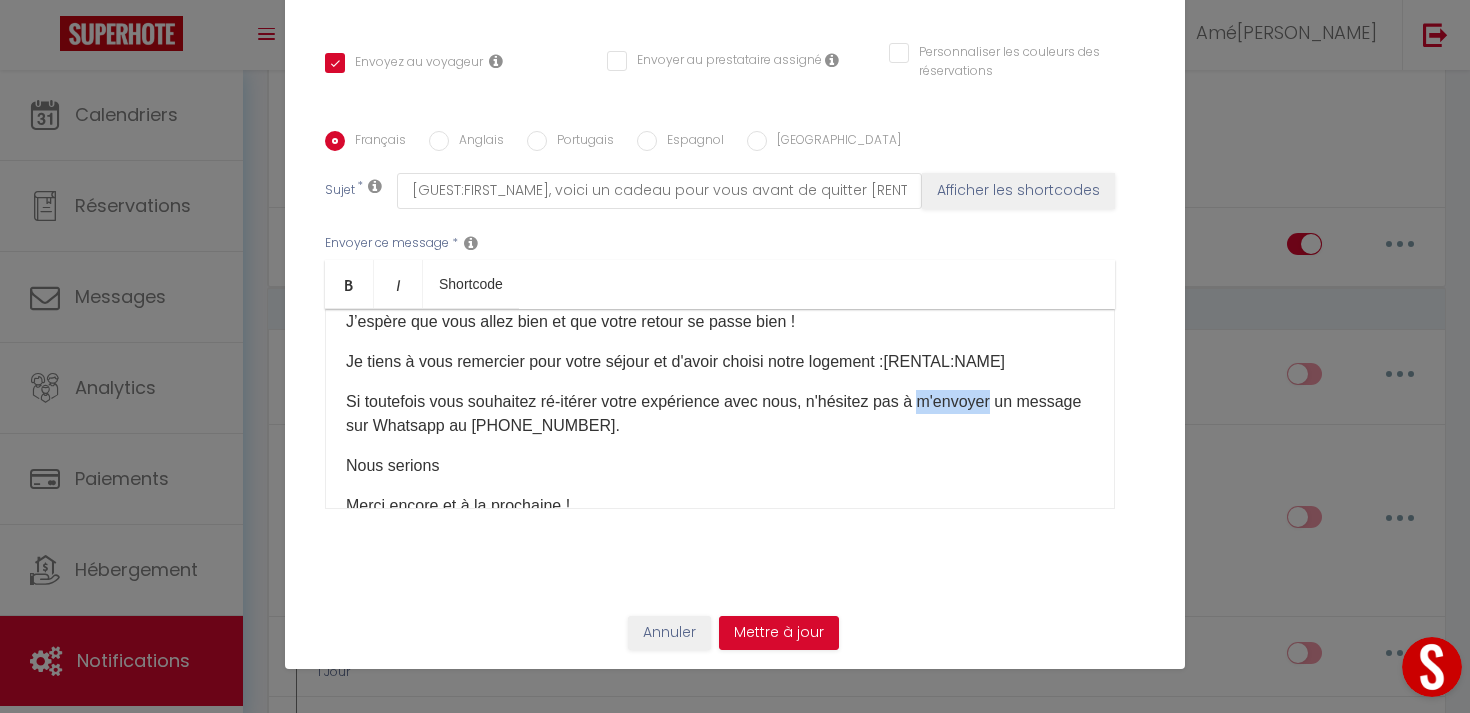 click on "Si toutefois vous souhaitez ré-itérer votre expérience avec nous, n'hésitez pas à m'envoyer un message sur Whatsapp au [PHONE_NUMBER]." at bounding box center (720, 414) 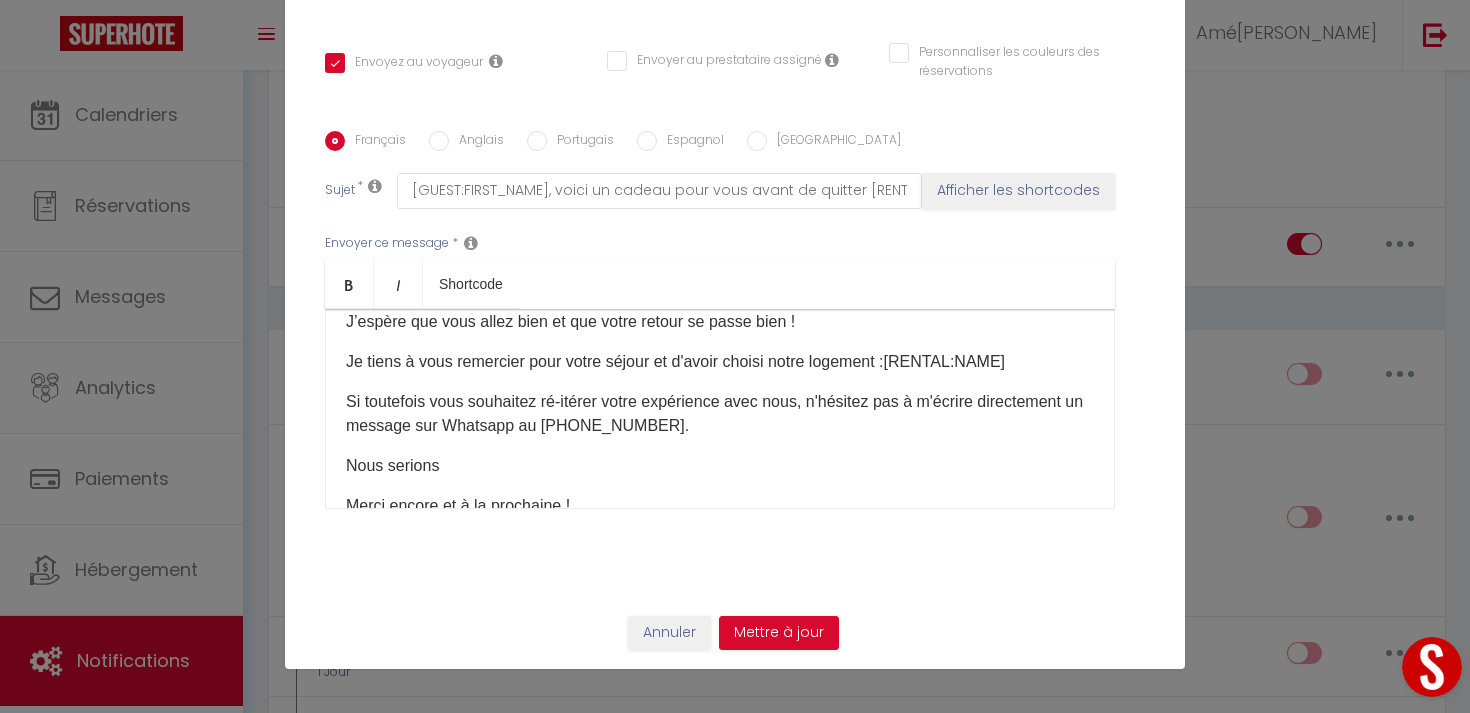 click on "Nous serions" at bounding box center [720, 466] 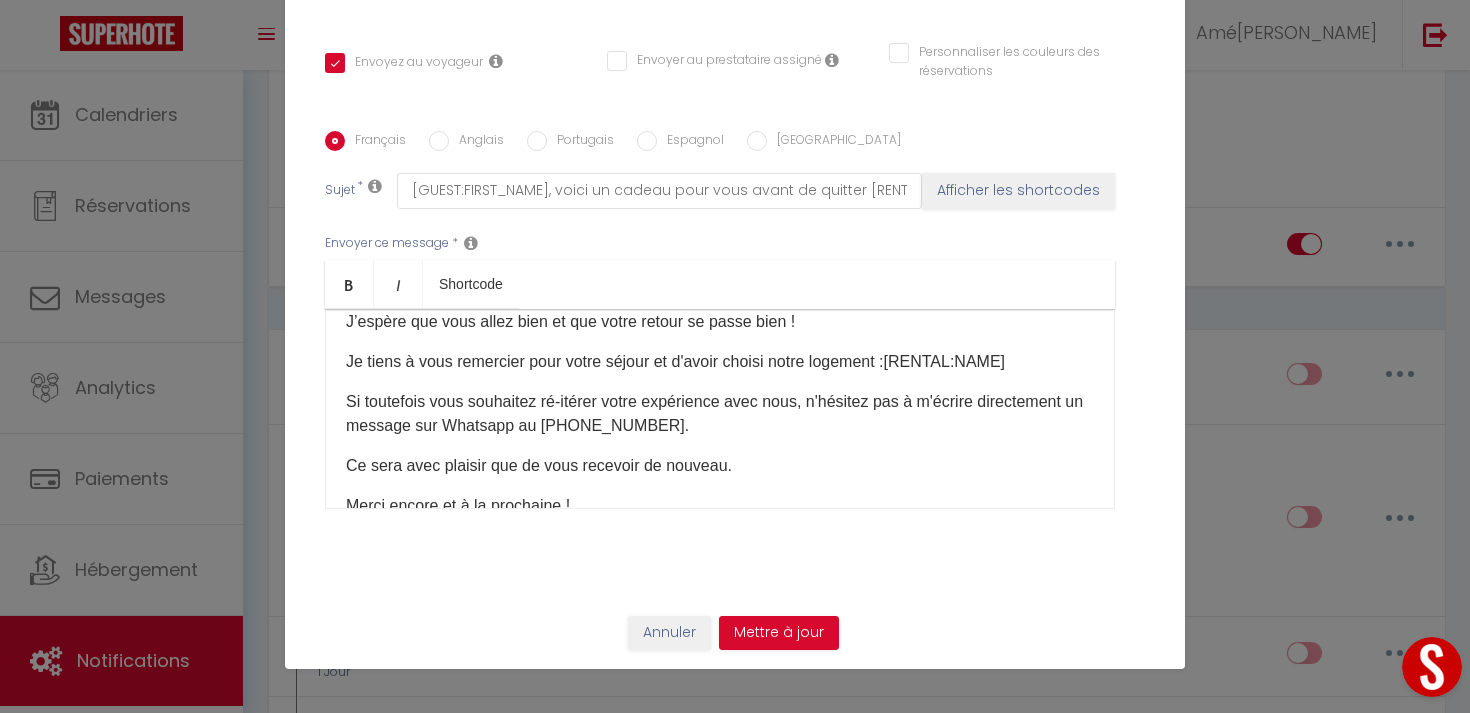 scroll, scrollTop: 182, scrollLeft: 0, axis: vertical 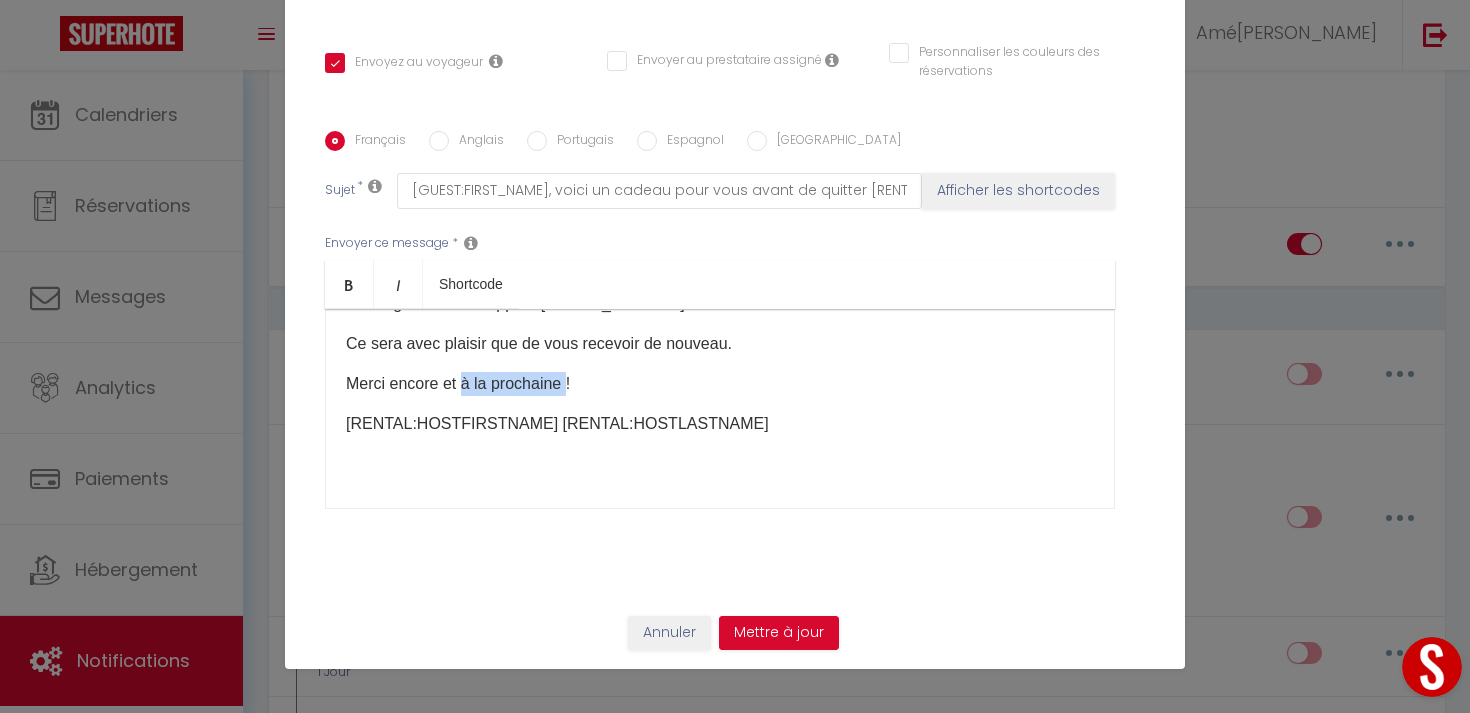 drag, startPoint x: 569, startPoint y: 384, endPoint x: 466, endPoint y: 390, distance: 103.17461 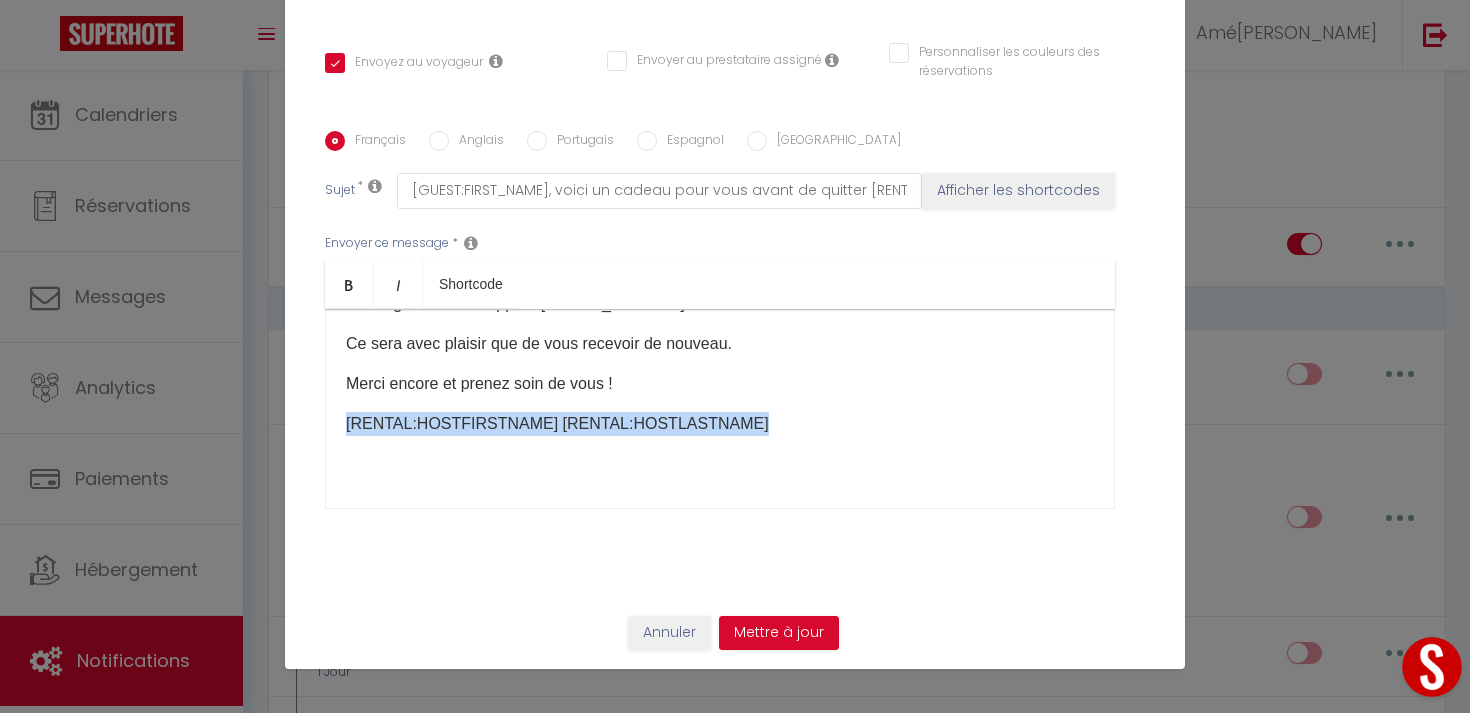 drag, startPoint x: 744, startPoint y: 426, endPoint x: 321, endPoint y: 425, distance: 423.0012 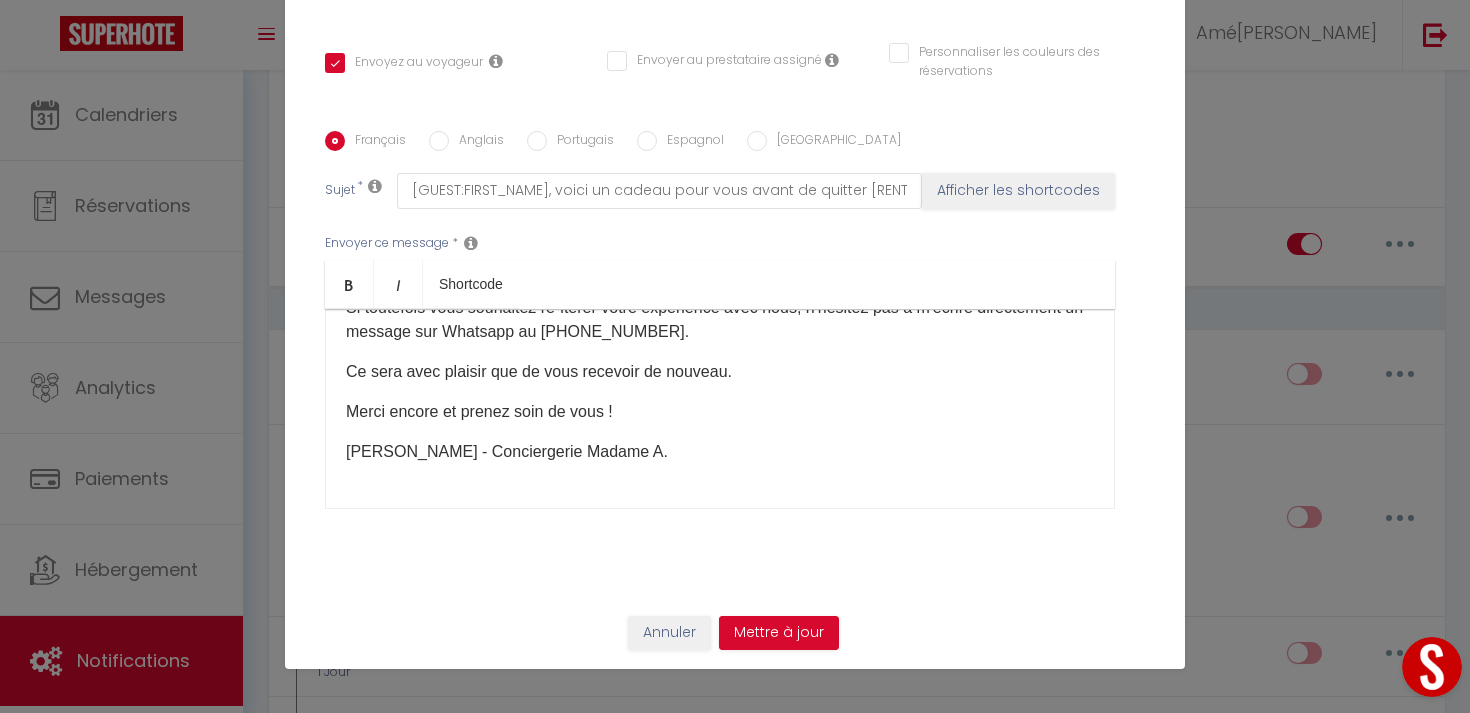 scroll, scrollTop: 190, scrollLeft: 0, axis: vertical 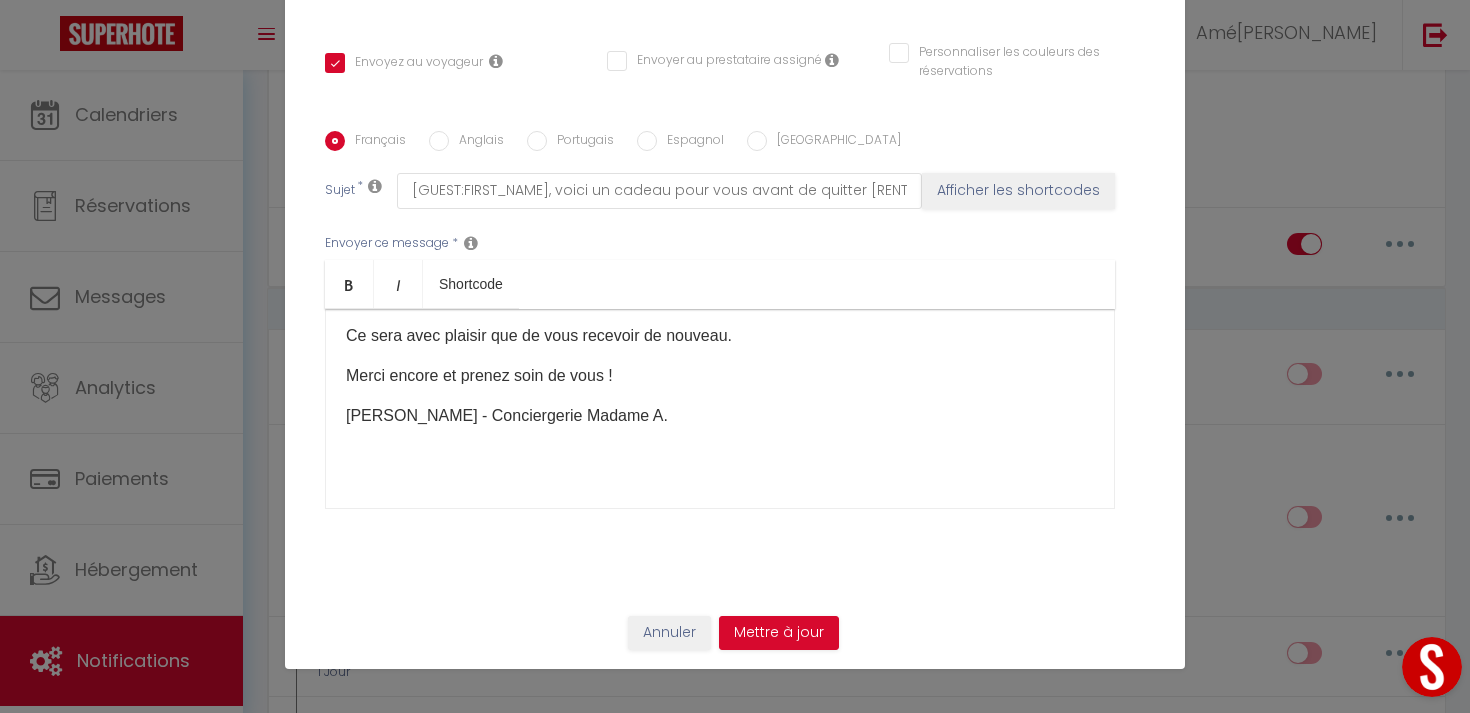 click at bounding box center (720, 456) 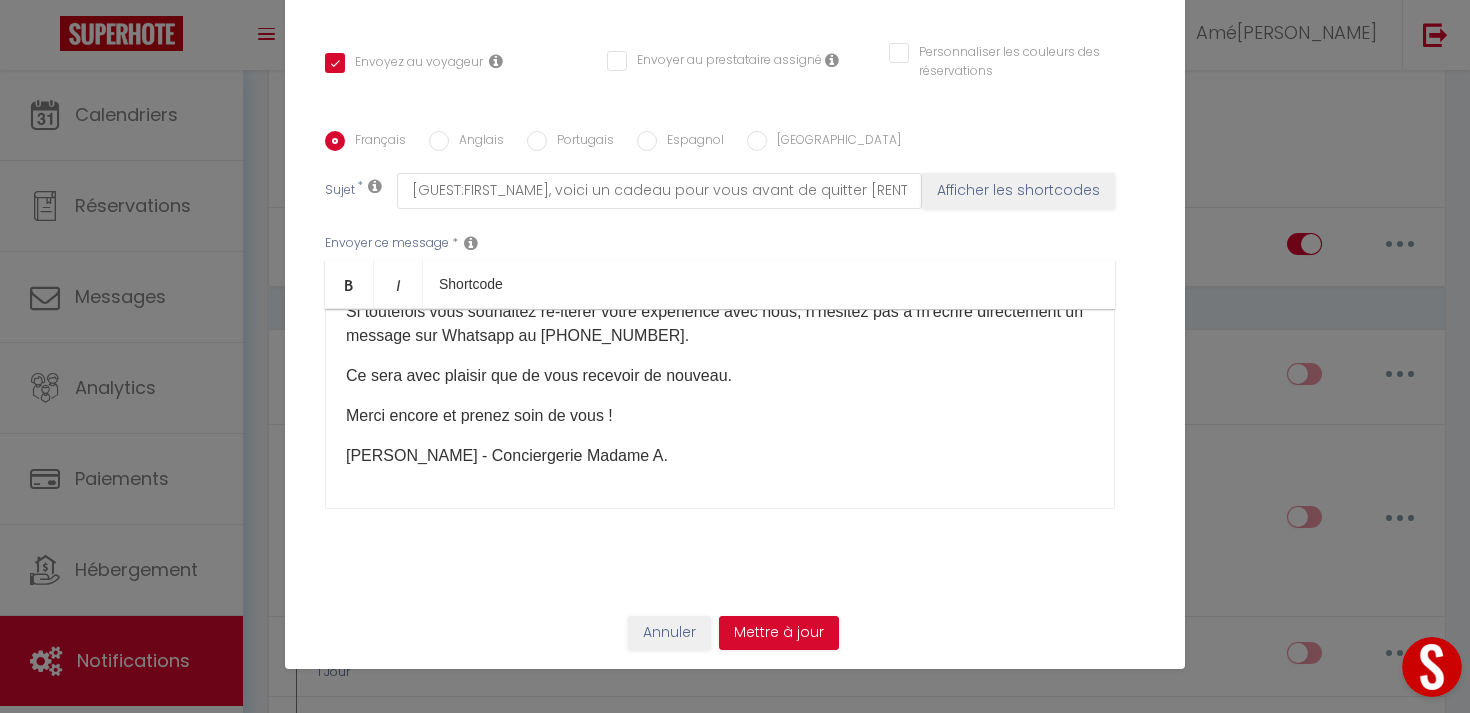 scroll, scrollTop: 0, scrollLeft: 0, axis: both 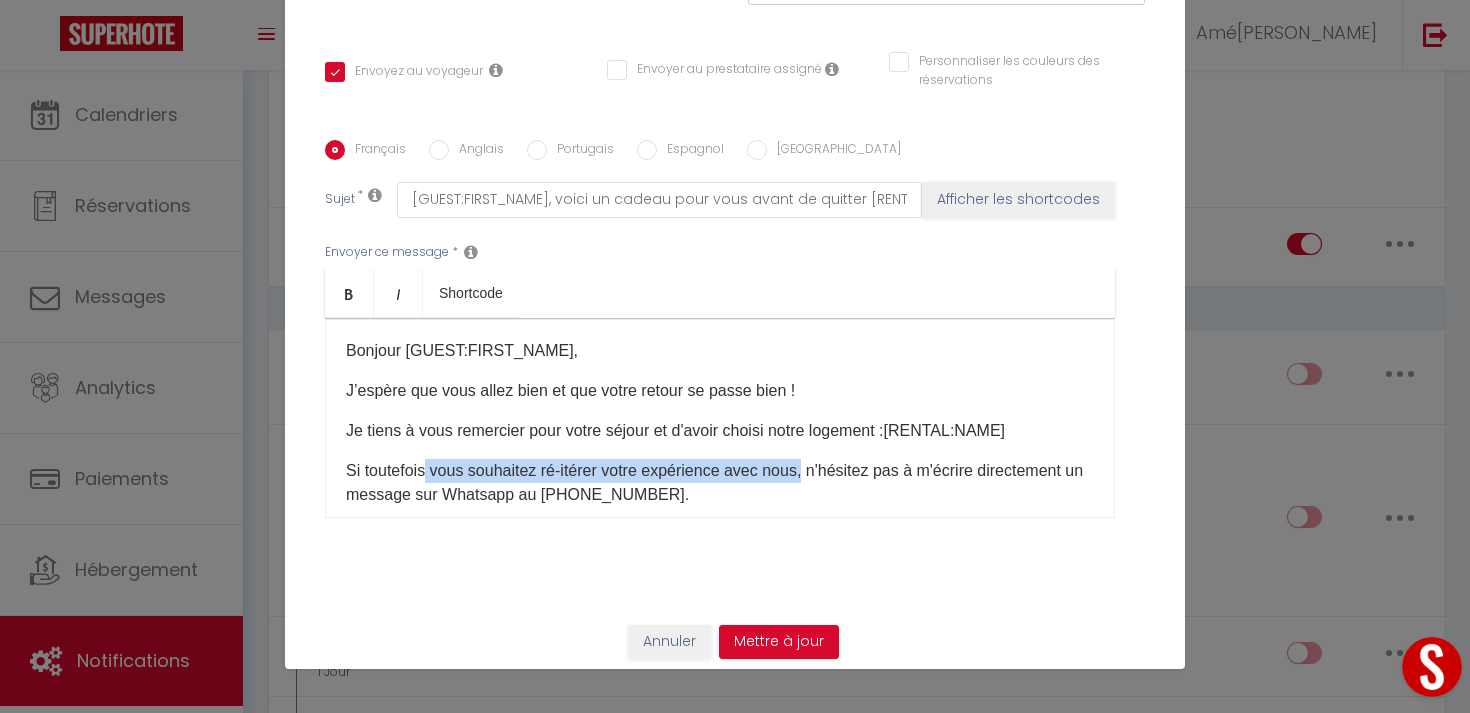 drag, startPoint x: 429, startPoint y: 471, endPoint x: 810, endPoint y: 469, distance: 381.00525 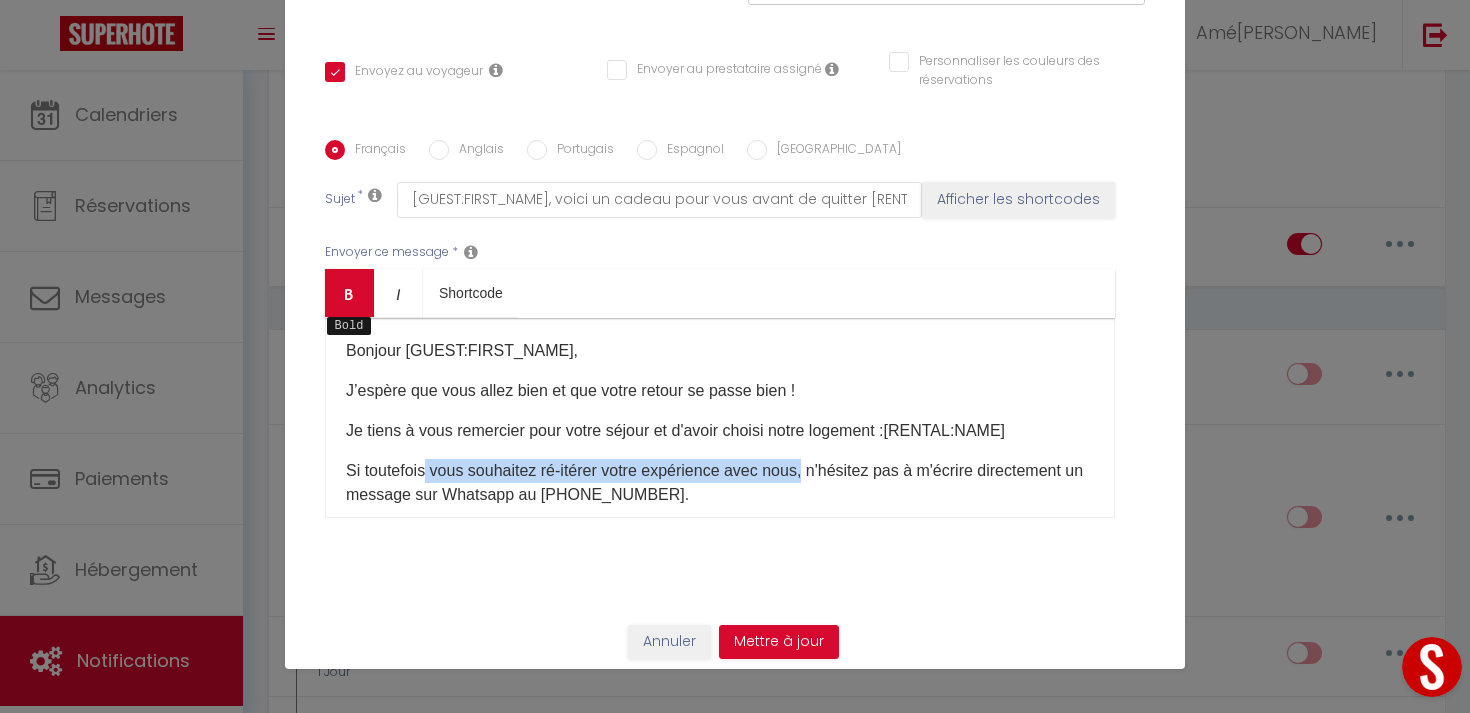 click on "Bold" at bounding box center [349, 293] 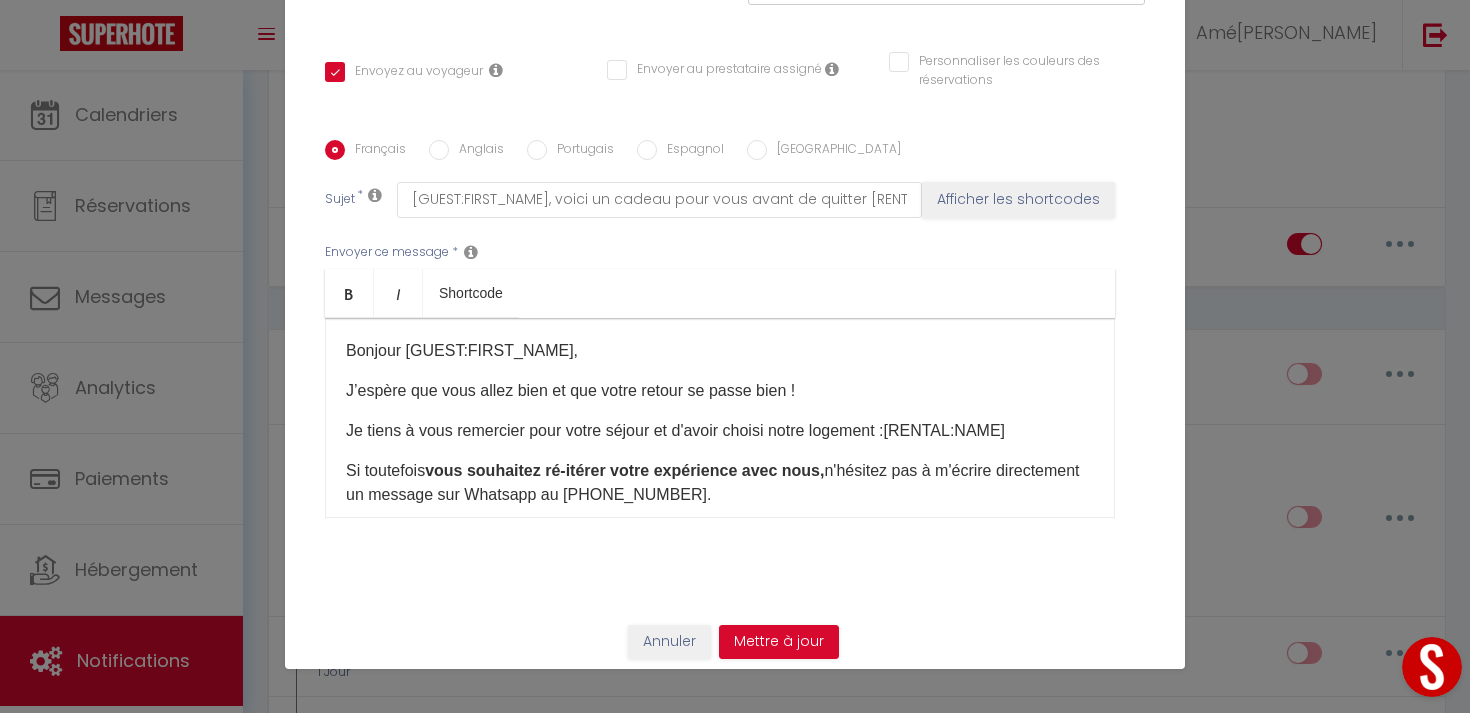 click on "Bonjour [GUEST:FIRST_NAME],
J’espère que vous allez bien et que votre retour se passe bien !
Je tiens à vous remercier pour votre séjour et d'avoir choisi notre logement :  [RENTAL:NAME]​ Si toutefois  vous souhaitez ré-itérer votre expérience avec nous,  n'hésitez pas à m'écrire directement un message sur Whatsapp au [PHONE_NUMBER].  Ce sera avec plaisir que de vous recevoir de nouveau.
Merci encore et prenez soin de vous !
[PERSON_NAME] - Conciergerie [PERSON_NAME]" at bounding box center [720, 418] 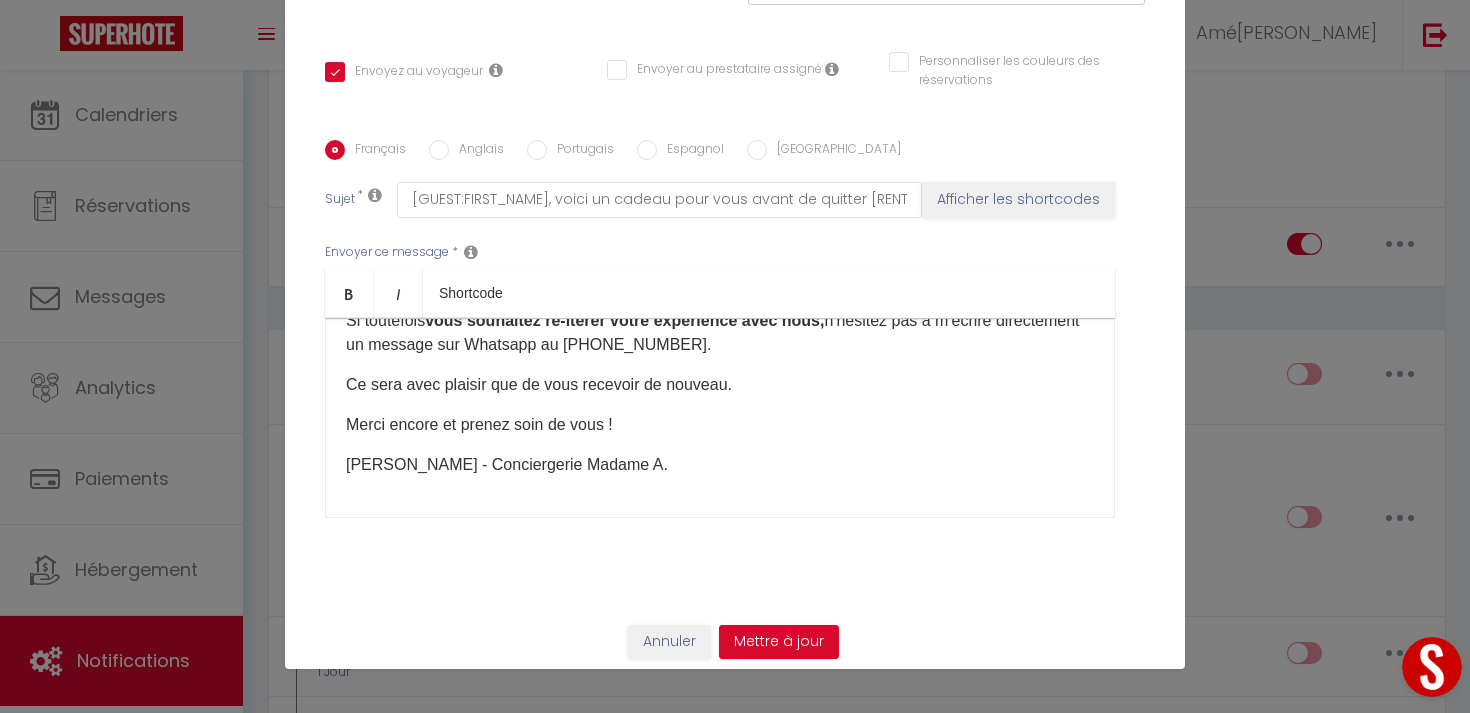 scroll, scrollTop: 0, scrollLeft: 0, axis: both 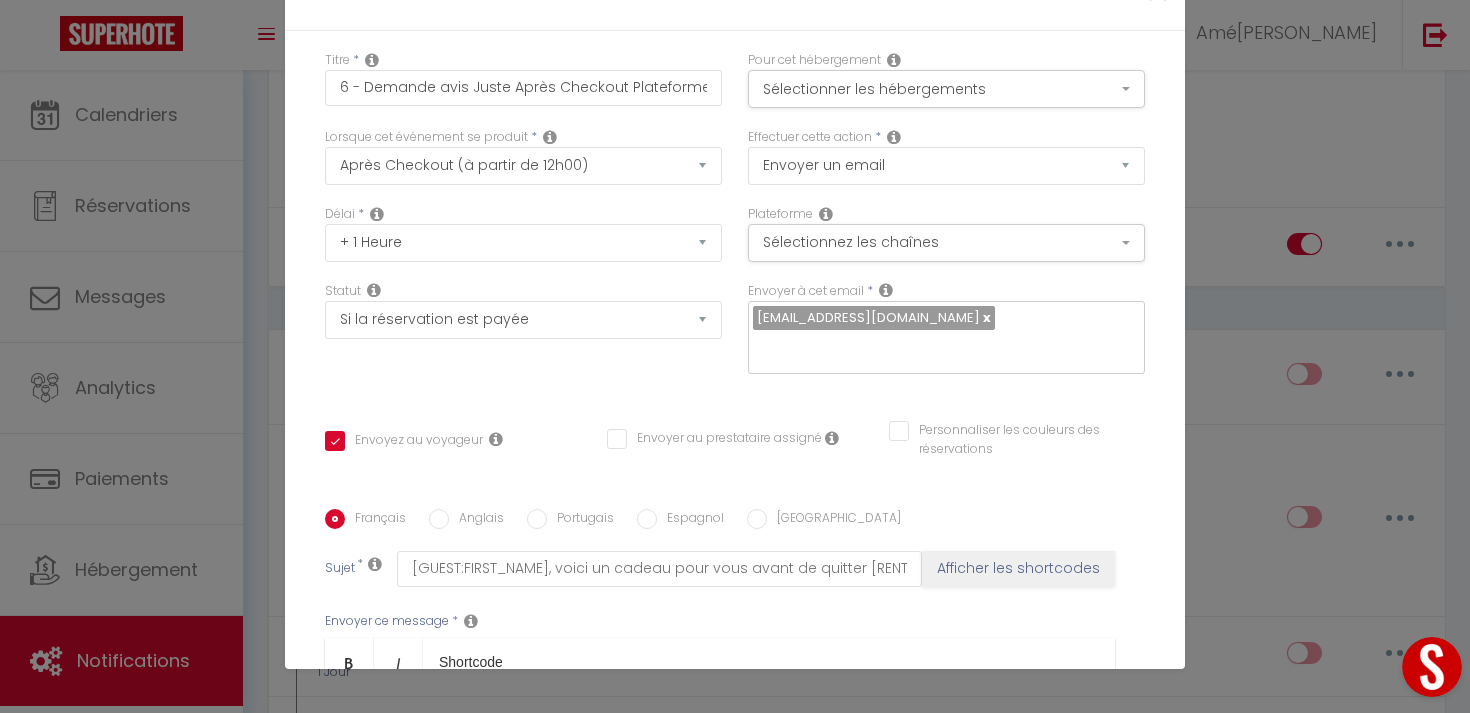 click on "Effectuer cette action" at bounding box center [810, 137] 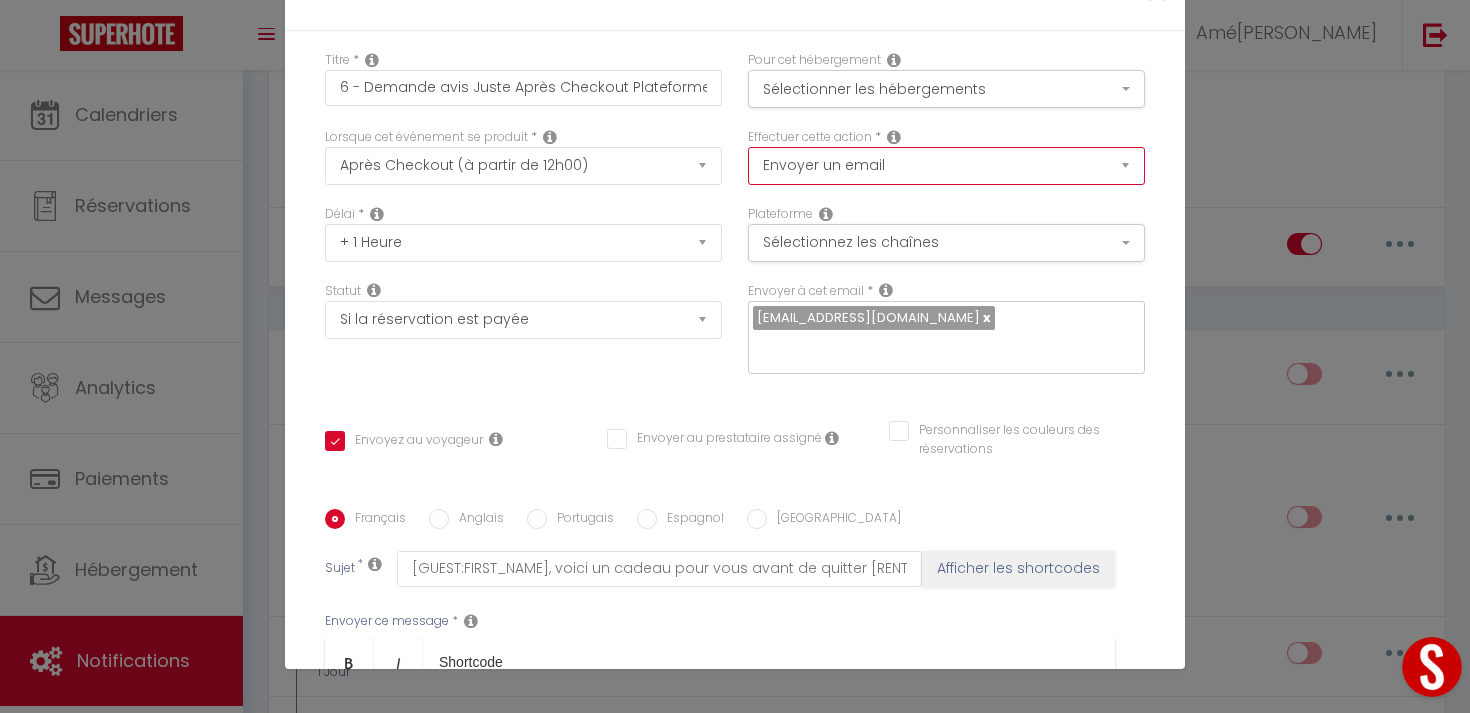 click on "Envoyer un email   Envoyer un SMS   Envoyer une notification push   Envoyer l'avis au client" at bounding box center [946, 166] 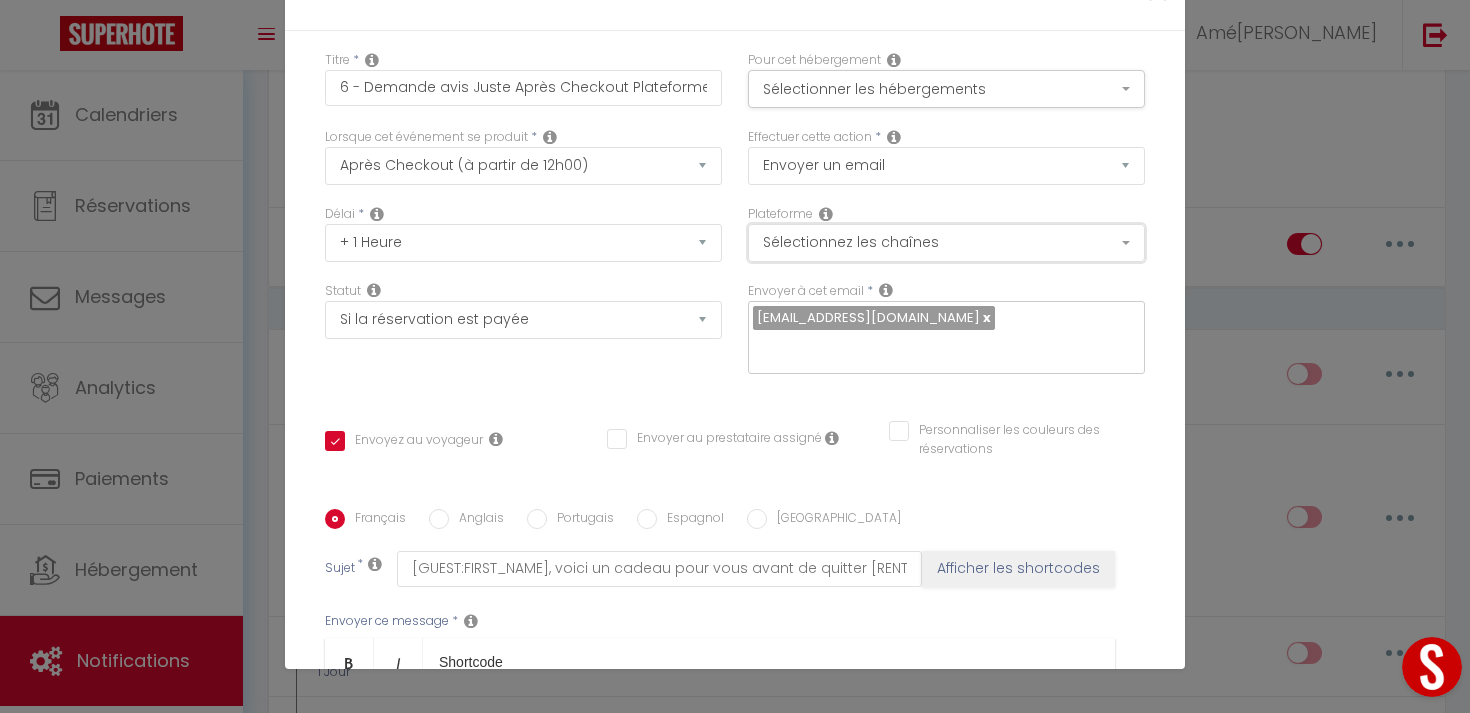 click on "Sélectionnez les chaînes" at bounding box center [946, 243] 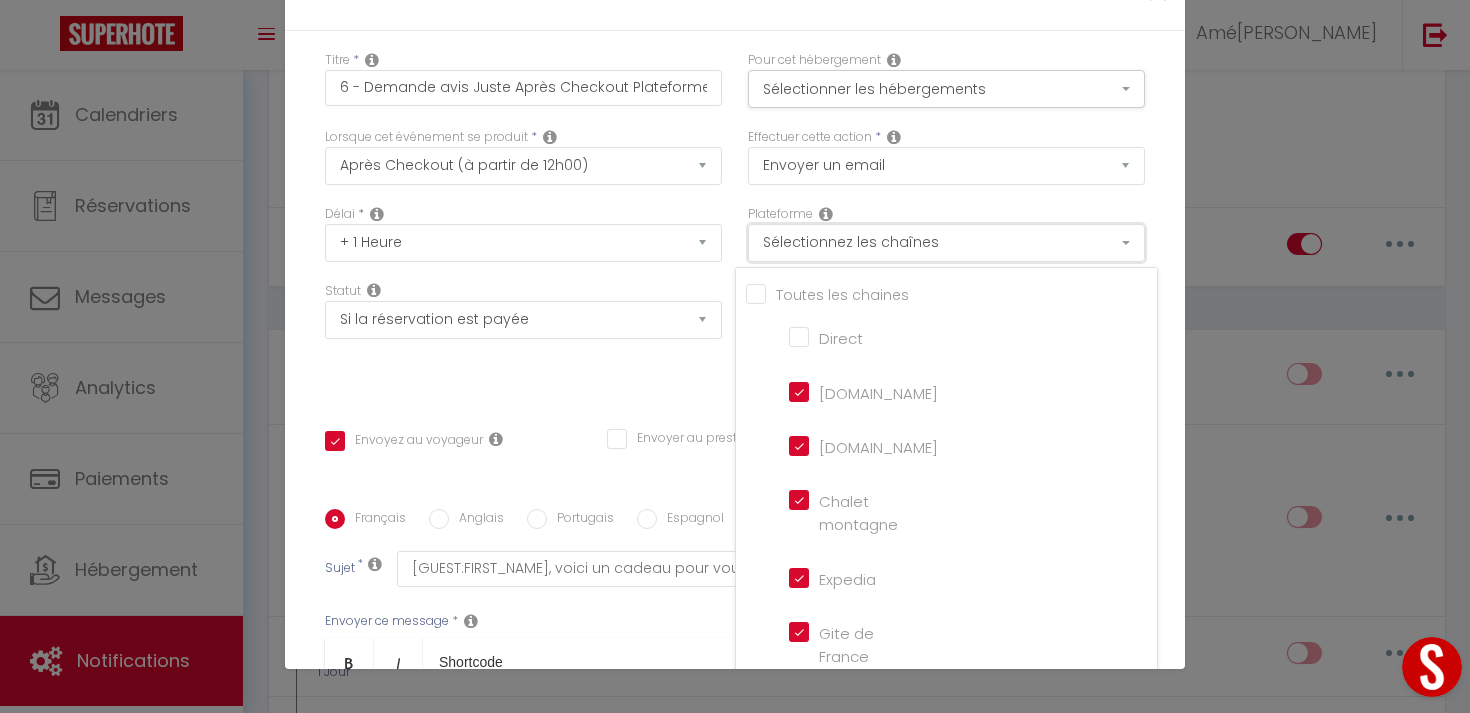 click on "Sélectionnez les chaînes" at bounding box center [946, 243] 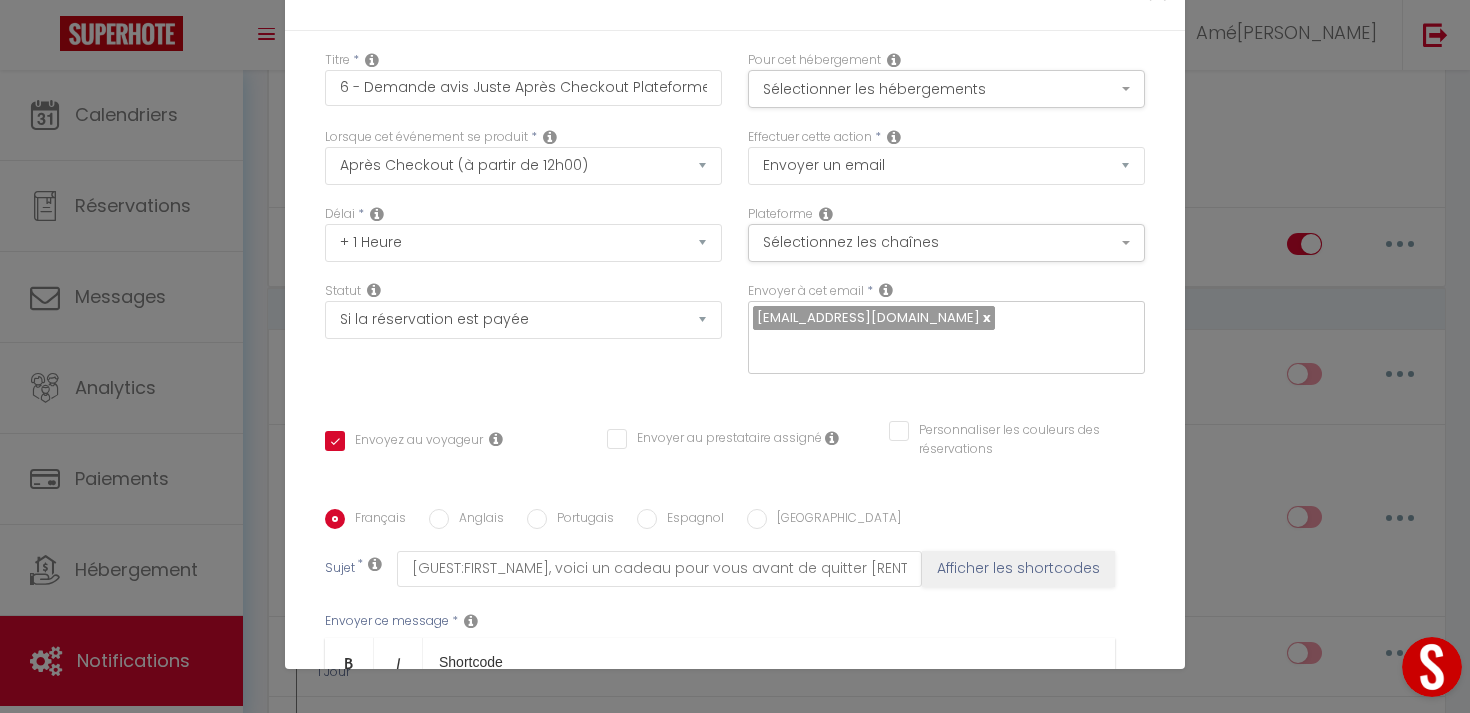 click on "Pour cet hébergement
Sélectionner les hébergements
Tous les apparts
Autres
L’Alta - Appartement spacieux 4 pers/[GEOGRAPHIC_DATA]
Éloquent · L’Éloquent | Joli cocon au cœur des Chartrons
[GEOGRAPHIC_DATA] - proche centre-ville, [GEOGRAPHIC_DATA]
Le Perchoir - charme et exception à 5 min gare Bdx
Le [GEOGRAPHIC_DATA] Duplex [GEOGRAPHIC_DATA]" at bounding box center (946, 79) 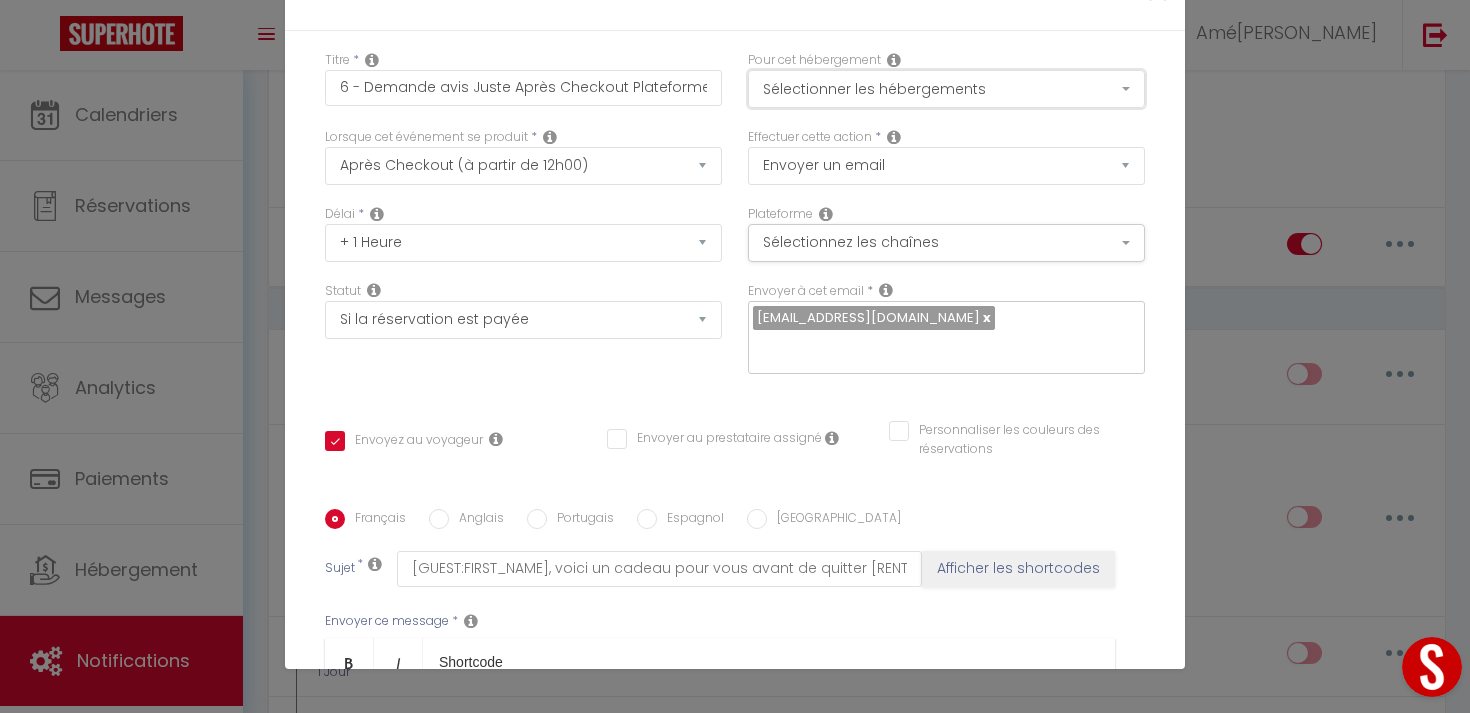 click on "Sélectionner les hébergements" at bounding box center [946, 89] 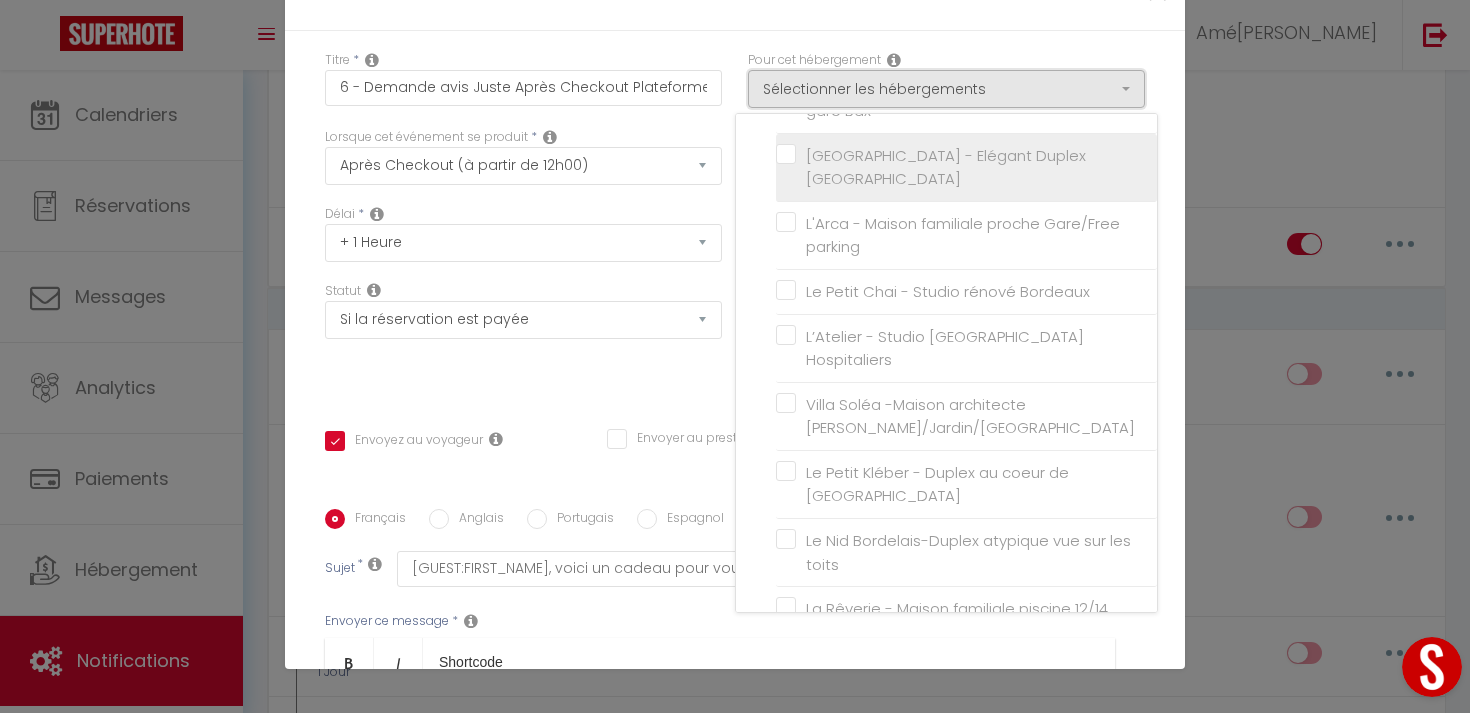 scroll, scrollTop: 0, scrollLeft: 0, axis: both 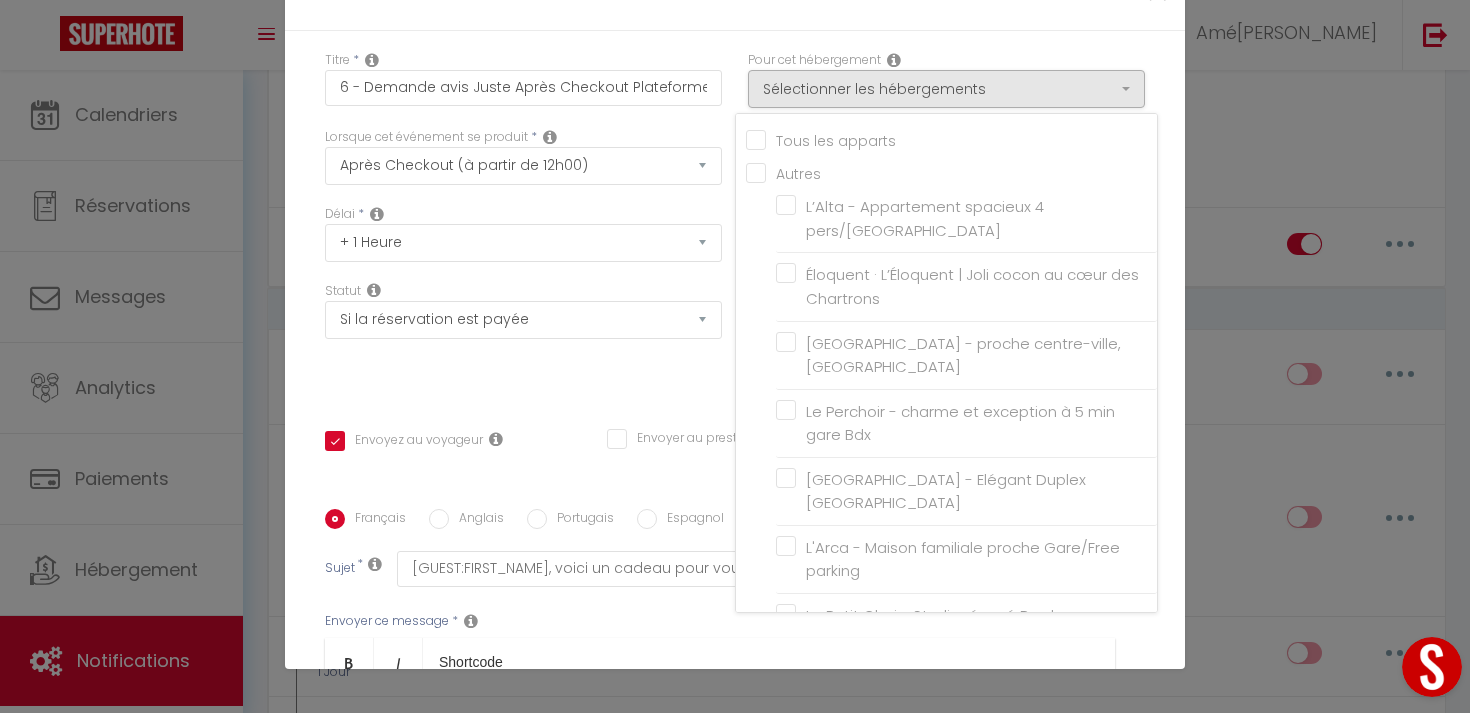 click on "Tous les apparts" at bounding box center [951, 139] 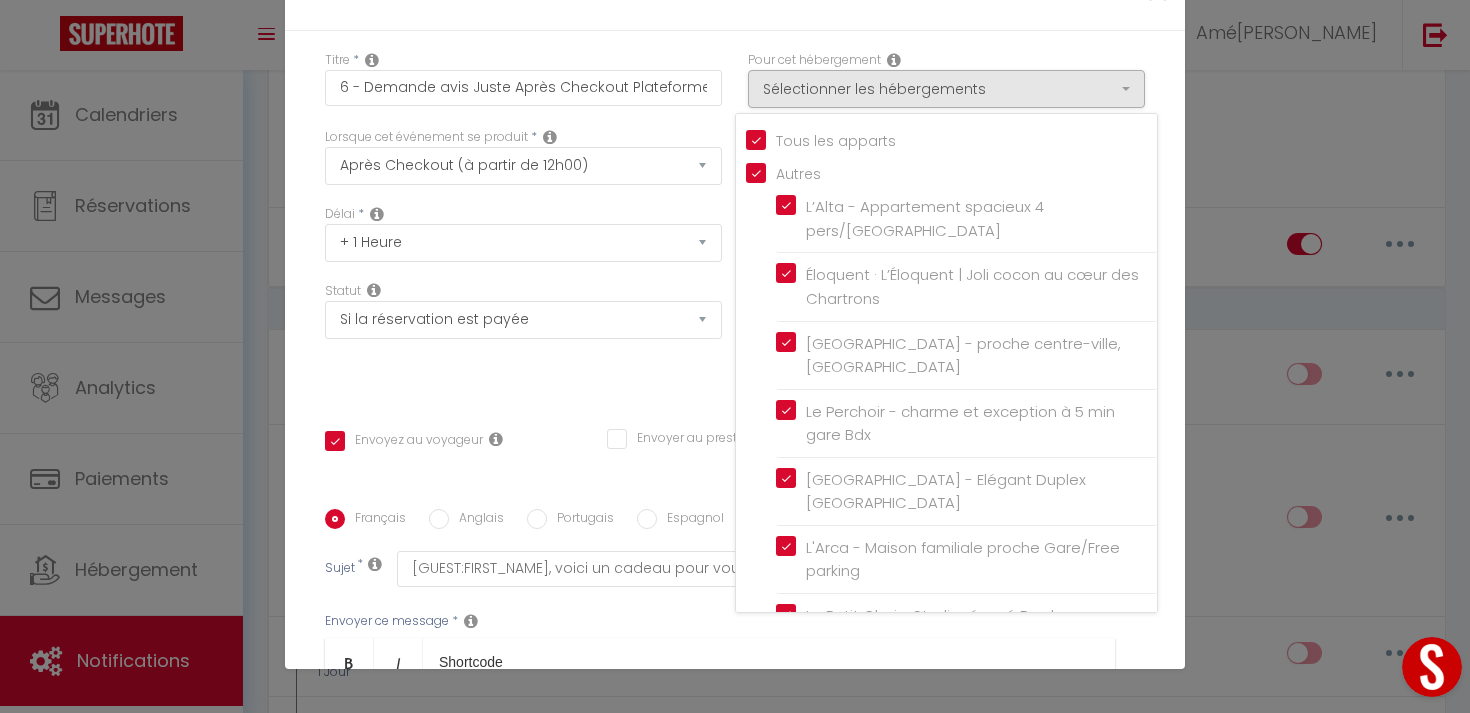 click on "Titre   *     6 - Demande avis Juste Après Checkout Plateforme   Pour cet hébergement
Sélectionner les hébergements
Tous les apparts
Autres
L’Alta - Appartement spacieux 4 pers/[GEOGRAPHIC_DATA]
Éloquent · L’Éloquent | Joli cocon au cœur des Chartrons
[GEOGRAPHIC_DATA] - proche centre-ville, [GEOGRAPHIC_DATA]
Le Perchoir - charme et exception à 5 min gare Bdx
Le [GEOGRAPHIC_DATA] Duplex [GEOGRAPHIC_DATA]
*      Température" at bounding box center (735, 509) 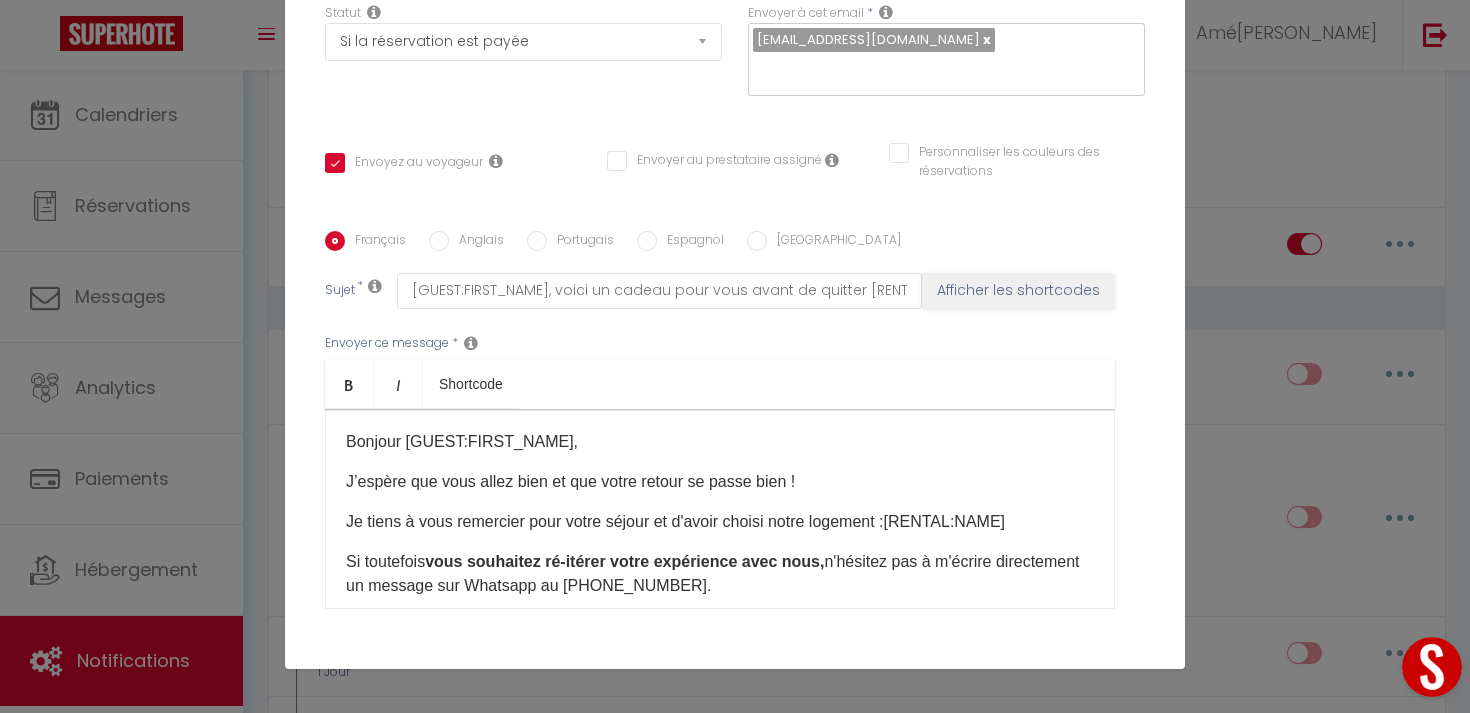 scroll, scrollTop: 291, scrollLeft: 0, axis: vertical 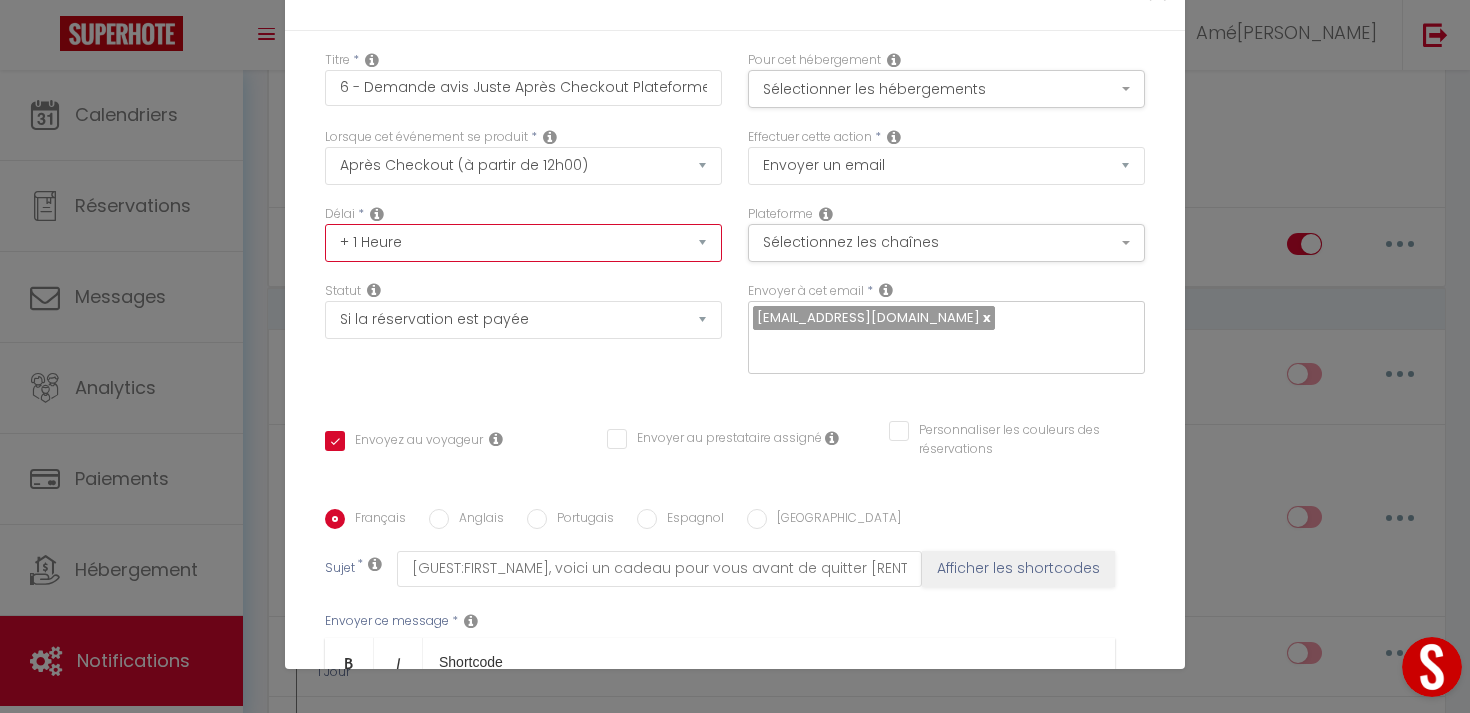 click on "Immédiat + 10 Minutes + 1 Heure + 2 Heures + 3 Heures + 4 Heures + 5 Heures + 6 Heures + 7 Heures + 8 Heures + 9 Heures + 10 Heures + 11 Heures + 12 Heures + 13 Heures + 14 Heures + 15 Heures + 16 Heures + 17 Heures + 18 Heures + 19 Heures + 20 Heures + 21 Heures + 22 Heures + 23 Heures   + 1 Jour + 2 Jours + 3 Jours + 4 Jours + 5 Jours + 6 Jours + 7 Jours + 8 Jours + 9 Jours + 10 Jours + 11 Jours + 12 Jours + 13 Jours + 14 Jours + 15 Jours + 16 Jours + 17 Jours + 18 Jours + 19 Jours + 20 Jours + 21 Jours + 22 Jours + 23 Jours + 24 Jours + 25 Jours + 26 Jours + 27 Jours + 28 Jours + 29 Jours + 30 Jours + 31 Jours + 32 Jours + 33 Jours + 34 Jours + 35 Jours + 36 Jours + 37 Jours + 38 Jours + 39 Jours + 40 Jours + 41 Jours + 42 Jours + 43 Jours + 44 Jours + 45 Jours + 46 Jours + 47 Jours + 48 Jours + 49 Jours + 50 Jours + 51 Jours + 52 Jours + 53 Jours + 54 Jours + 55 Jours + 56 Jours + 57 Jours + 58 Jours + 59 Jours + 60 Jours + 61 Jours + 62 Jours + 63 Jours + 64 Jours + 65 Jours + 66 Jours + 67 Jours" at bounding box center [523, 243] 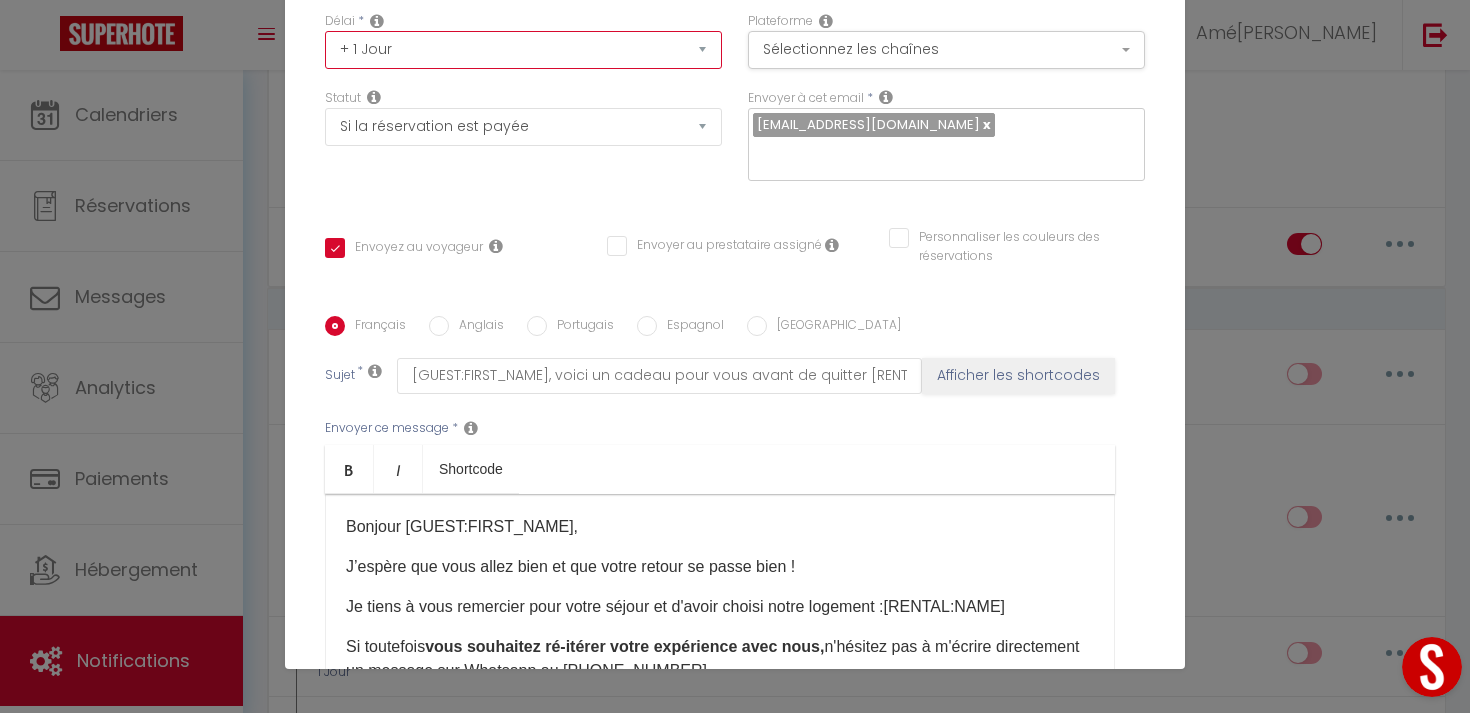 scroll, scrollTop: 380, scrollLeft: 0, axis: vertical 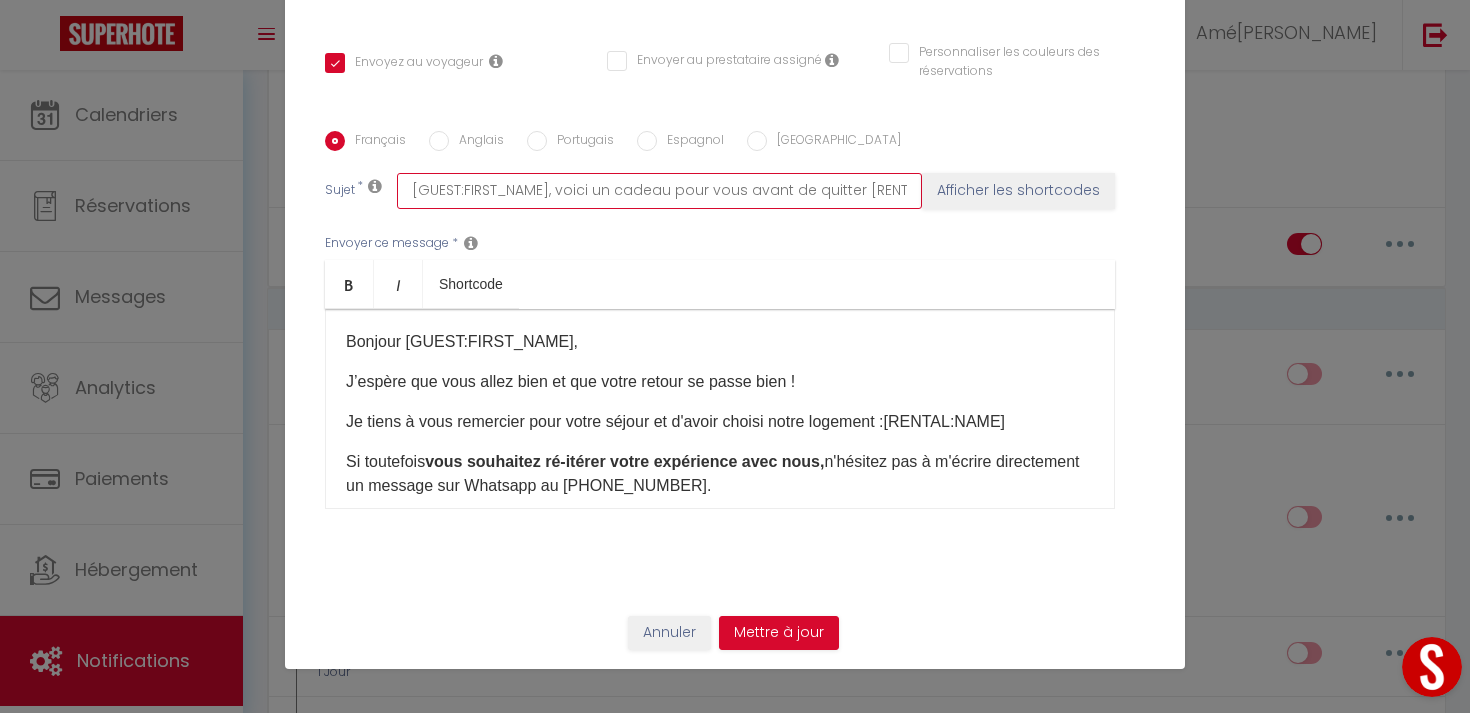 click on "[GUEST:FIRST_NAME], voici un cadeau pour vous avant de quitter [RENTAL:CITY]" at bounding box center [659, 191] 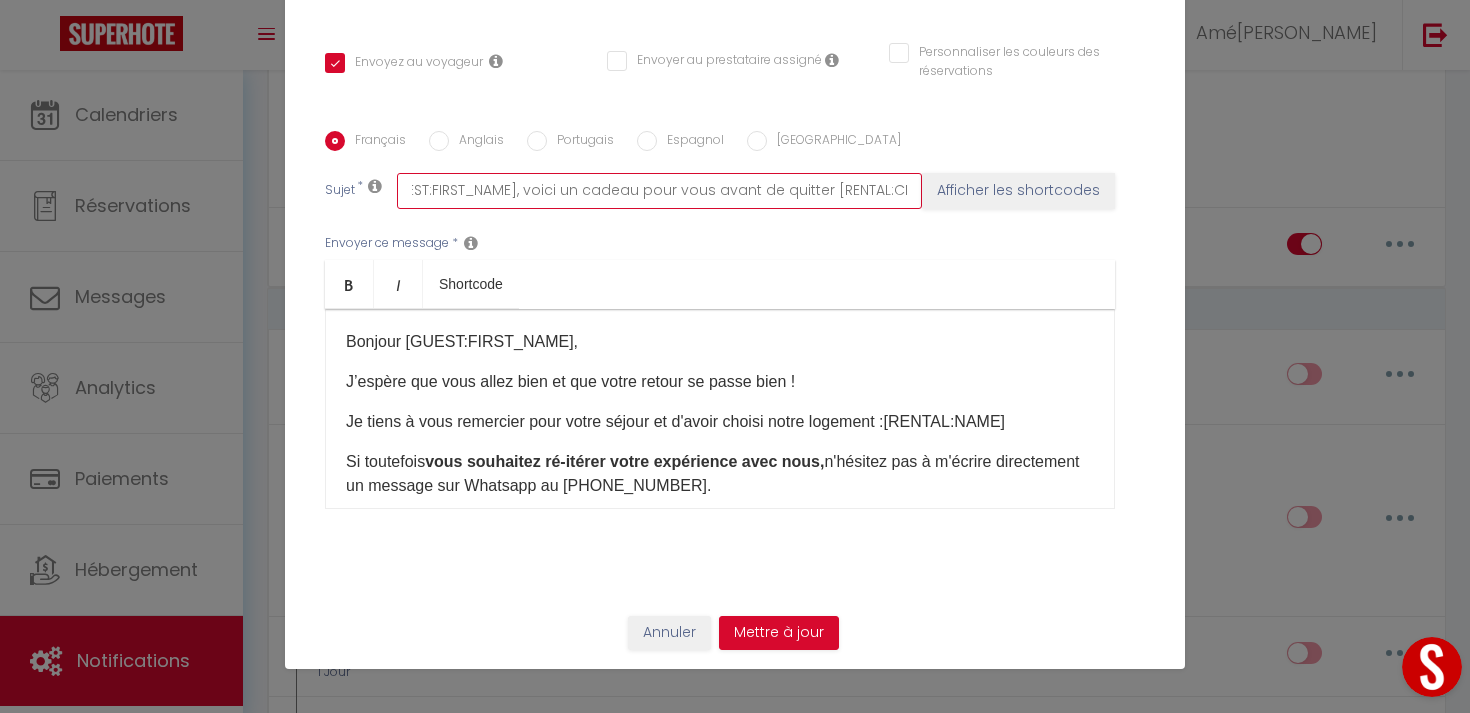 drag, startPoint x: 562, startPoint y: 186, endPoint x: 1078, endPoint y: 193, distance: 516.0475 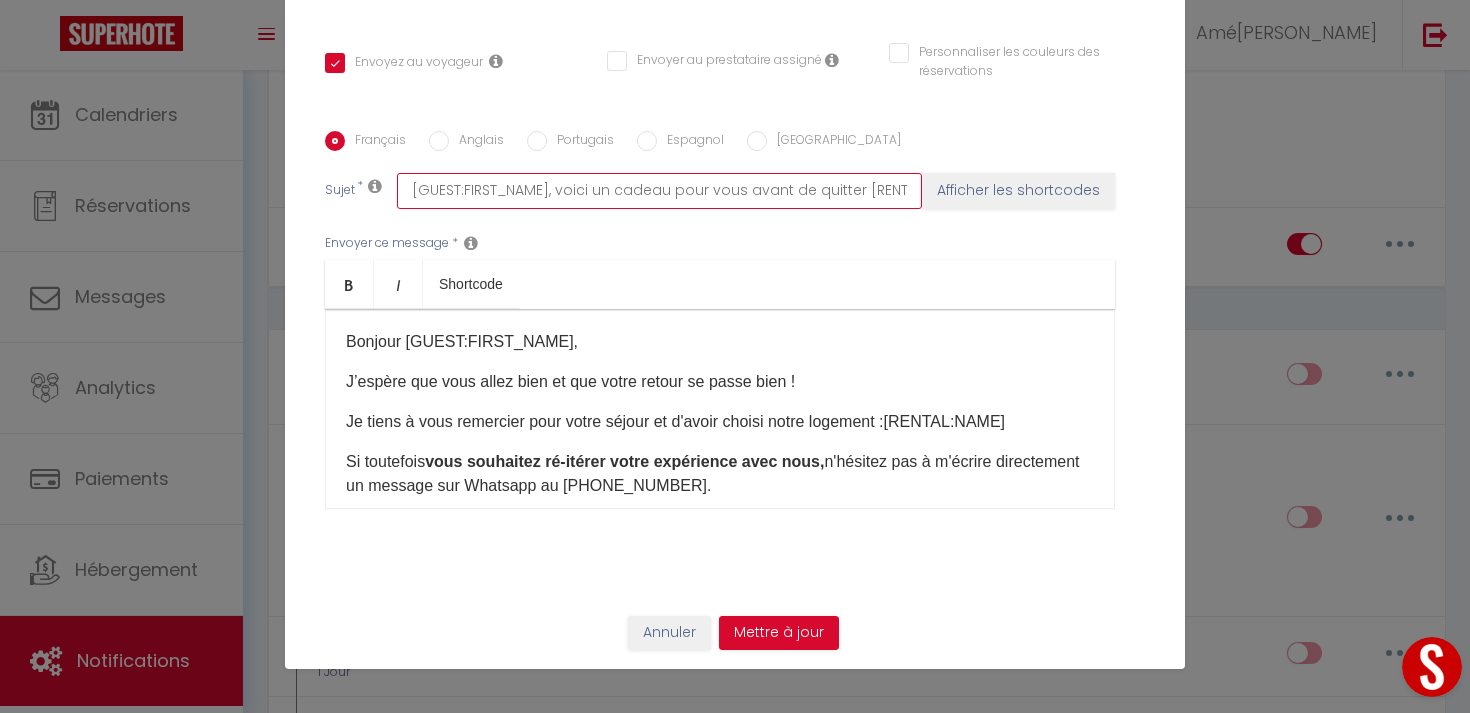 drag, startPoint x: 600, startPoint y: 188, endPoint x: 340, endPoint y: 187, distance: 260.00192 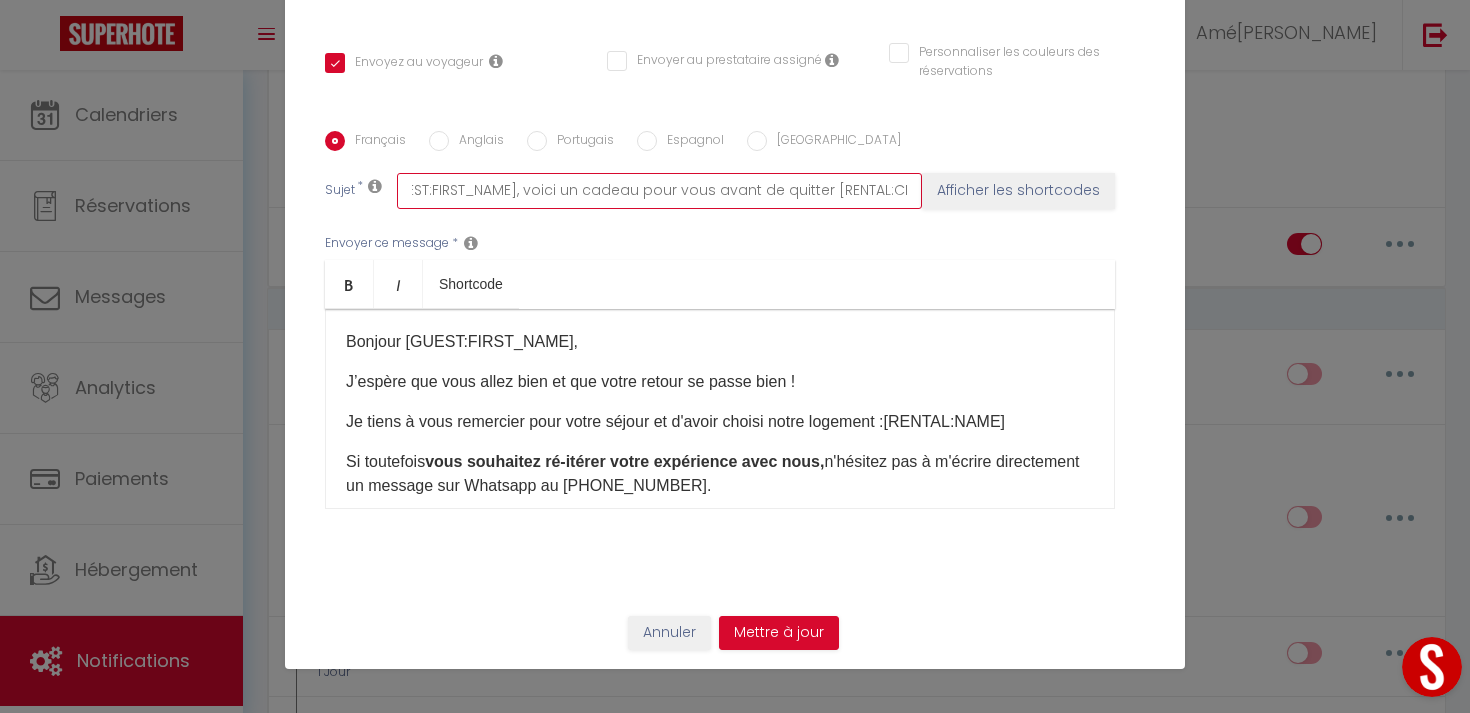 drag, startPoint x: 546, startPoint y: 186, endPoint x: 821, endPoint y: 186, distance: 275 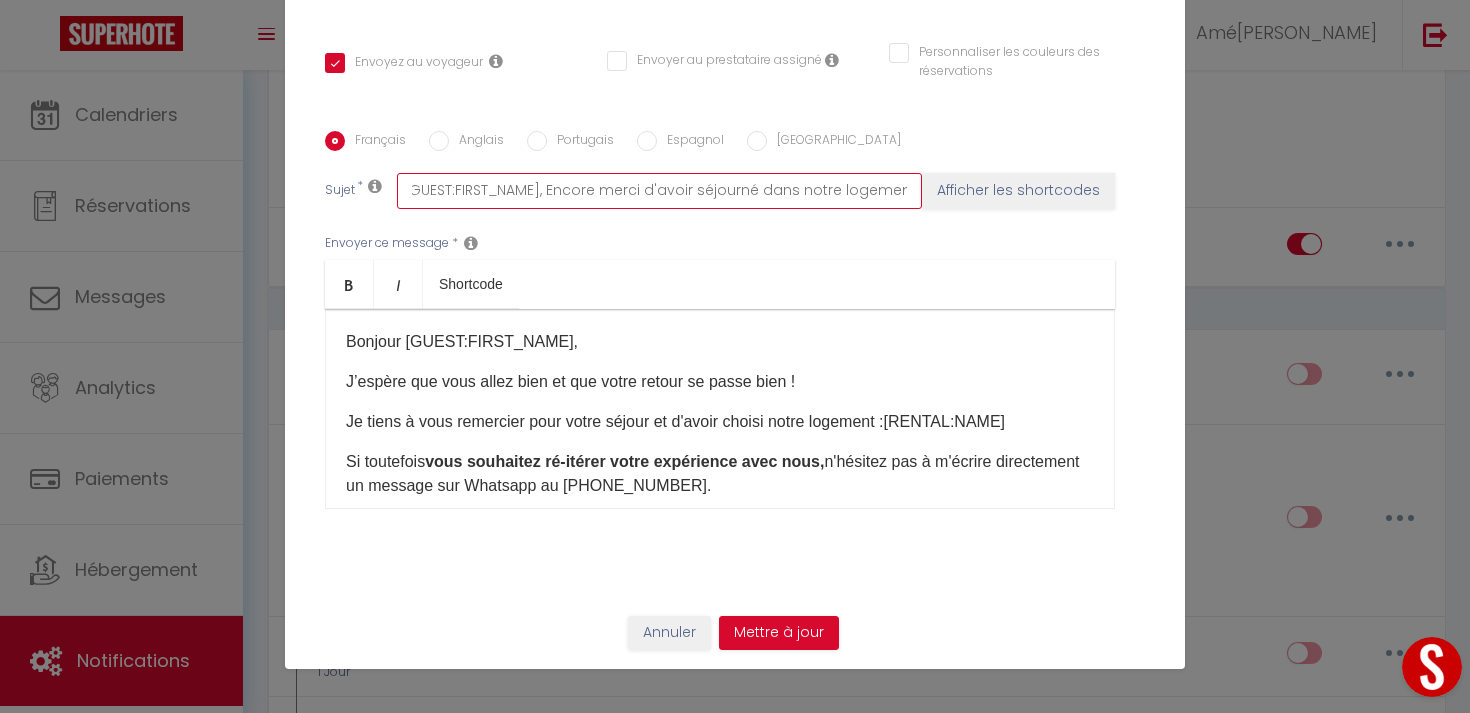 scroll, scrollTop: 0, scrollLeft: 13, axis: horizontal 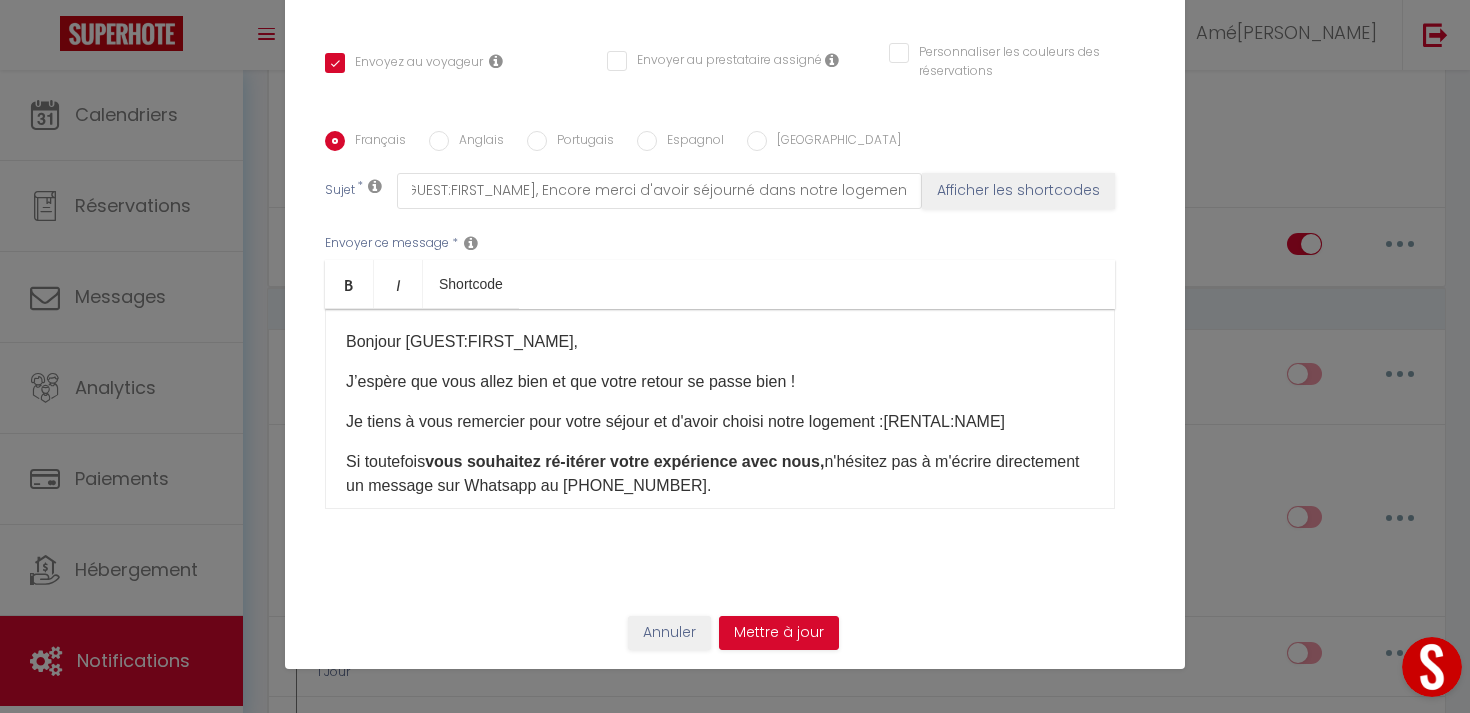click on "Envoyer ce message   *     Bold Italic Shortcode Rich text editor Bonjour [GUEST:FIRST_NAME],
J’espère que vous allez bien et que votre retour se passe bien !
Je tiens à vous remercier pour votre séjour et d'avoir choisi notre logement :  [RENTAL:NAME]​ Si toutefois  vous souhaitez ré-itérer votre expérience avec nous,  n'hésitez pas à m'écrire directement un message sur Whatsapp au [PHONE_NUMBER].  Ce sera avec plaisir que de vous recevoir de nouveau.
Merci encore et prenez soin de vous !
[PERSON_NAME] - Conciergerie [PERSON_NAME]" at bounding box center (735, 371) 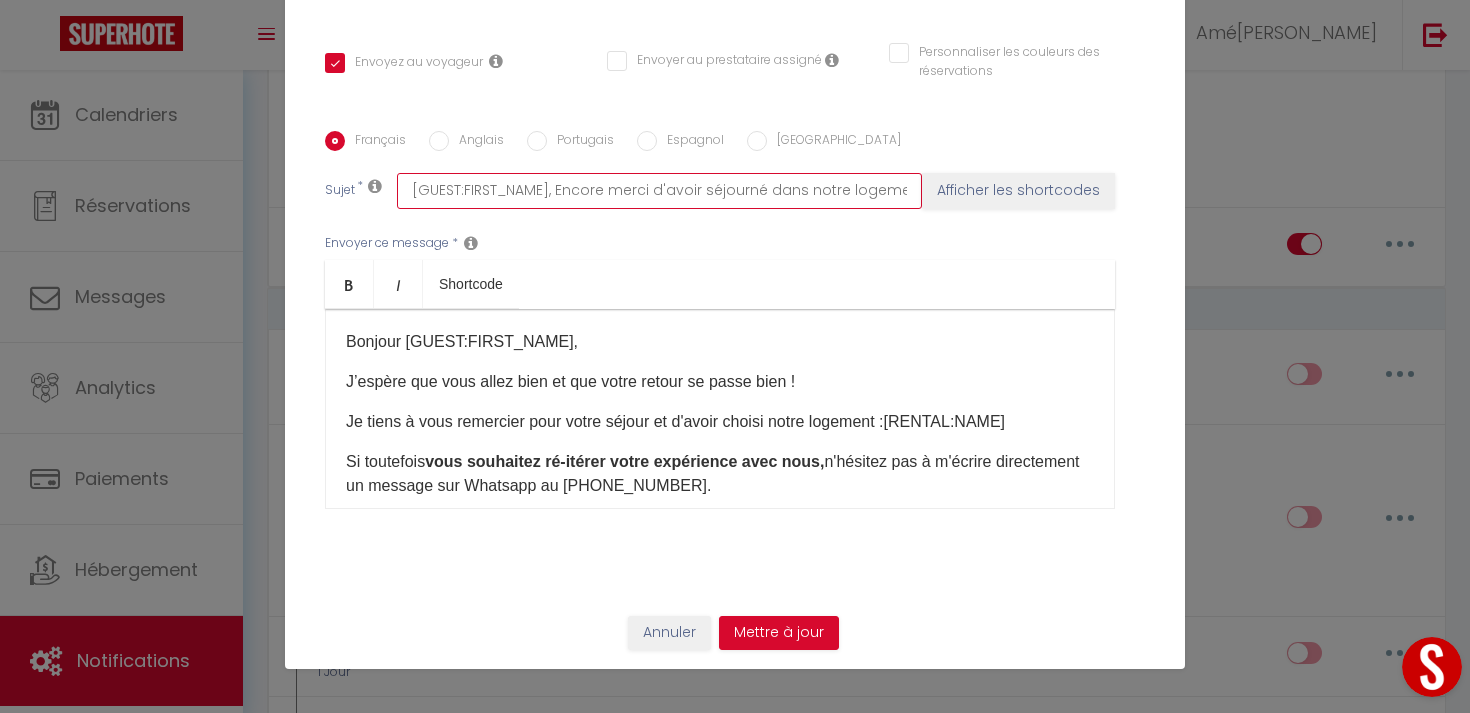 scroll, scrollTop: 0, scrollLeft: 87, axis: horizontal 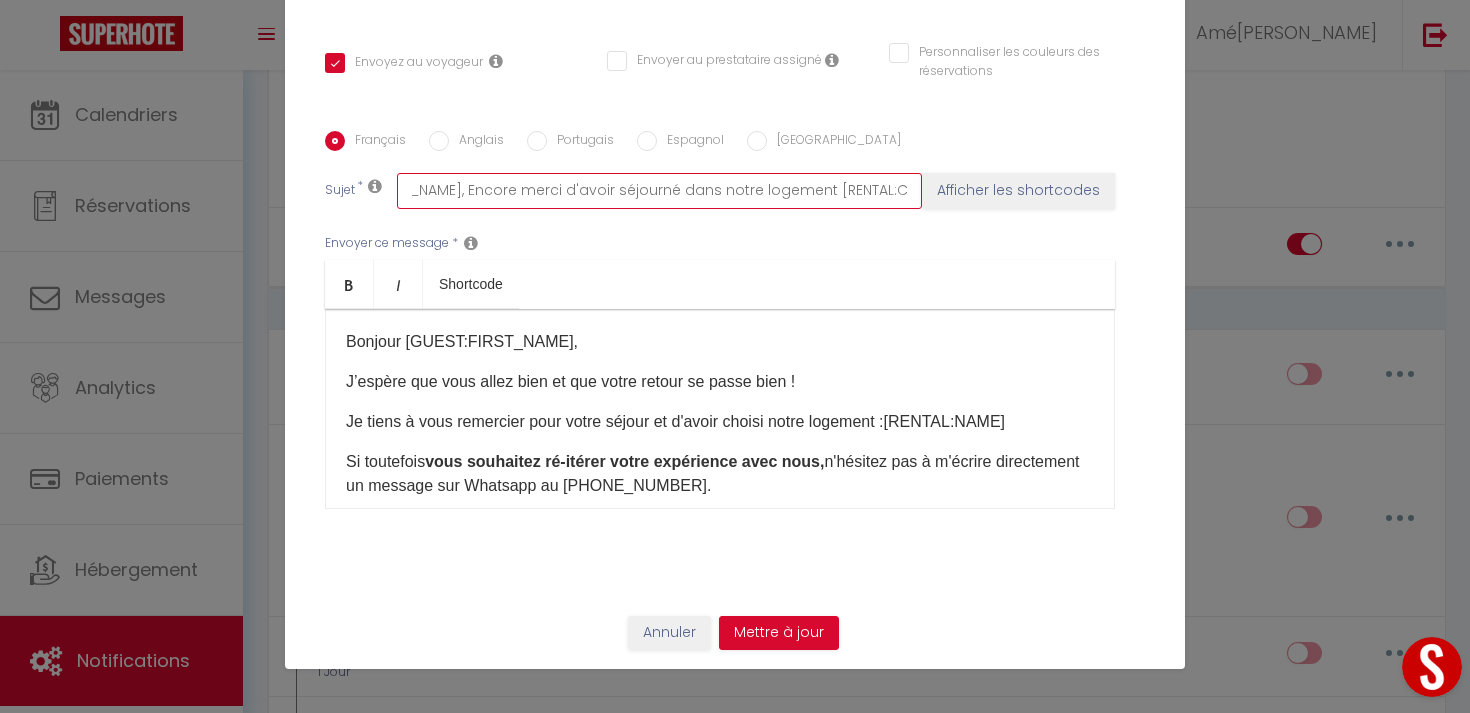 drag, startPoint x: 878, startPoint y: 193, endPoint x: 1029, endPoint y: 193, distance: 151 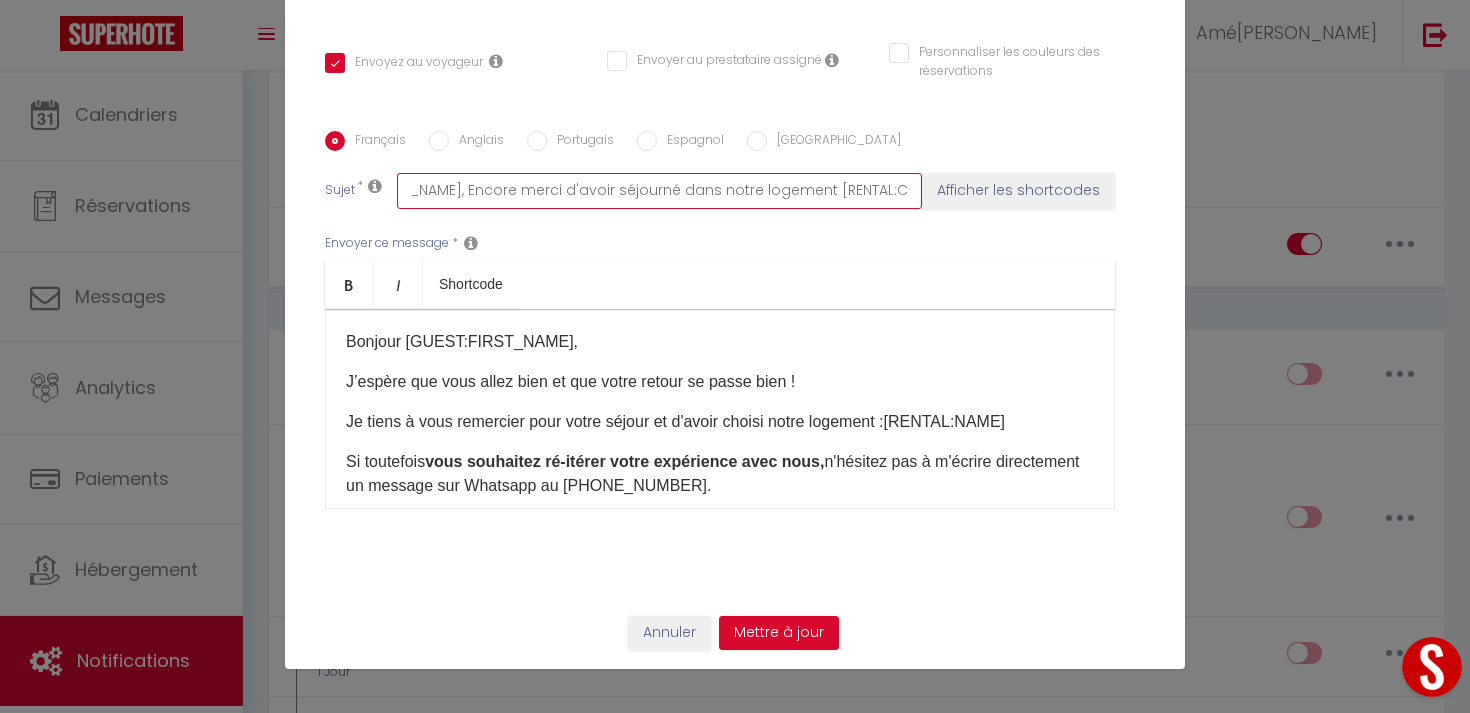 drag, startPoint x: 824, startPoint y: 188, endPoint x: 977, endPoint y: 189, distance: 153.00327 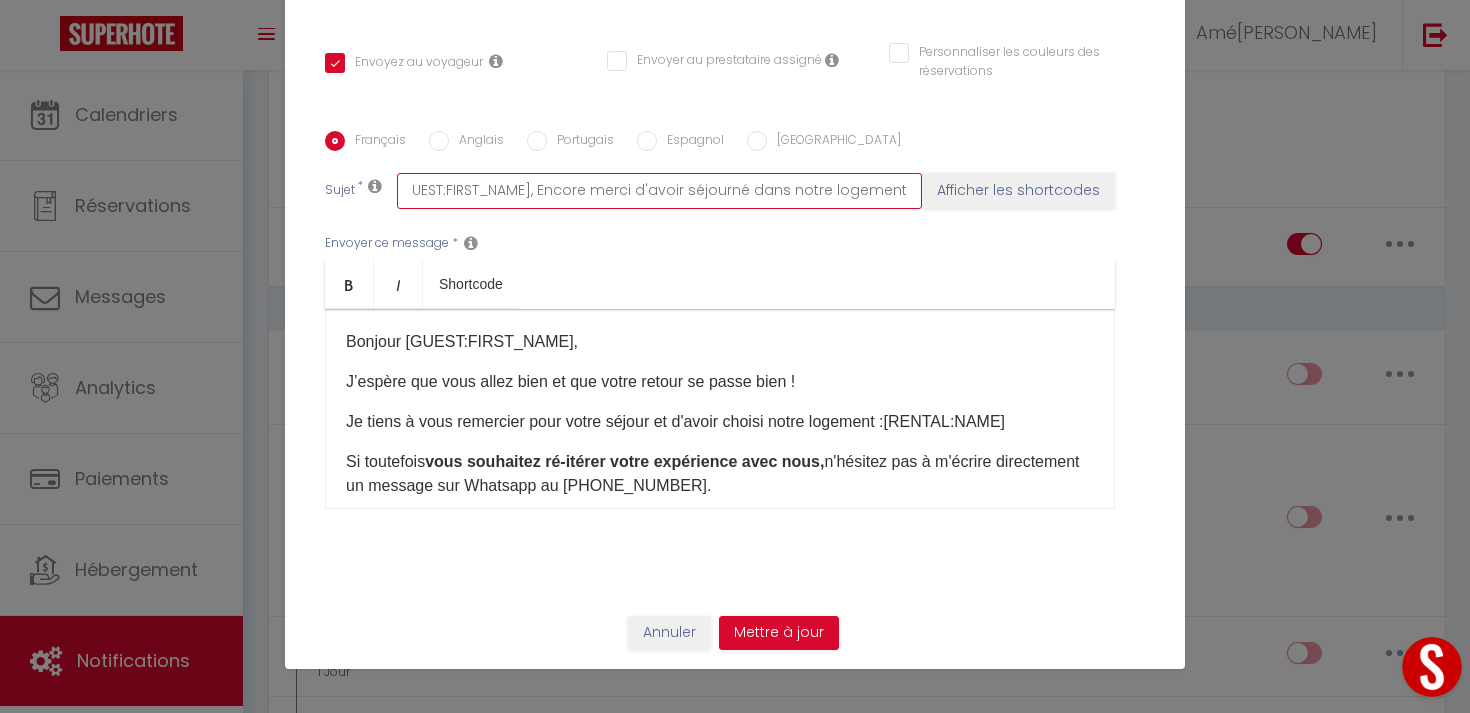 scroll, scrollTop: 0, scrollLeft: 0, axis: both 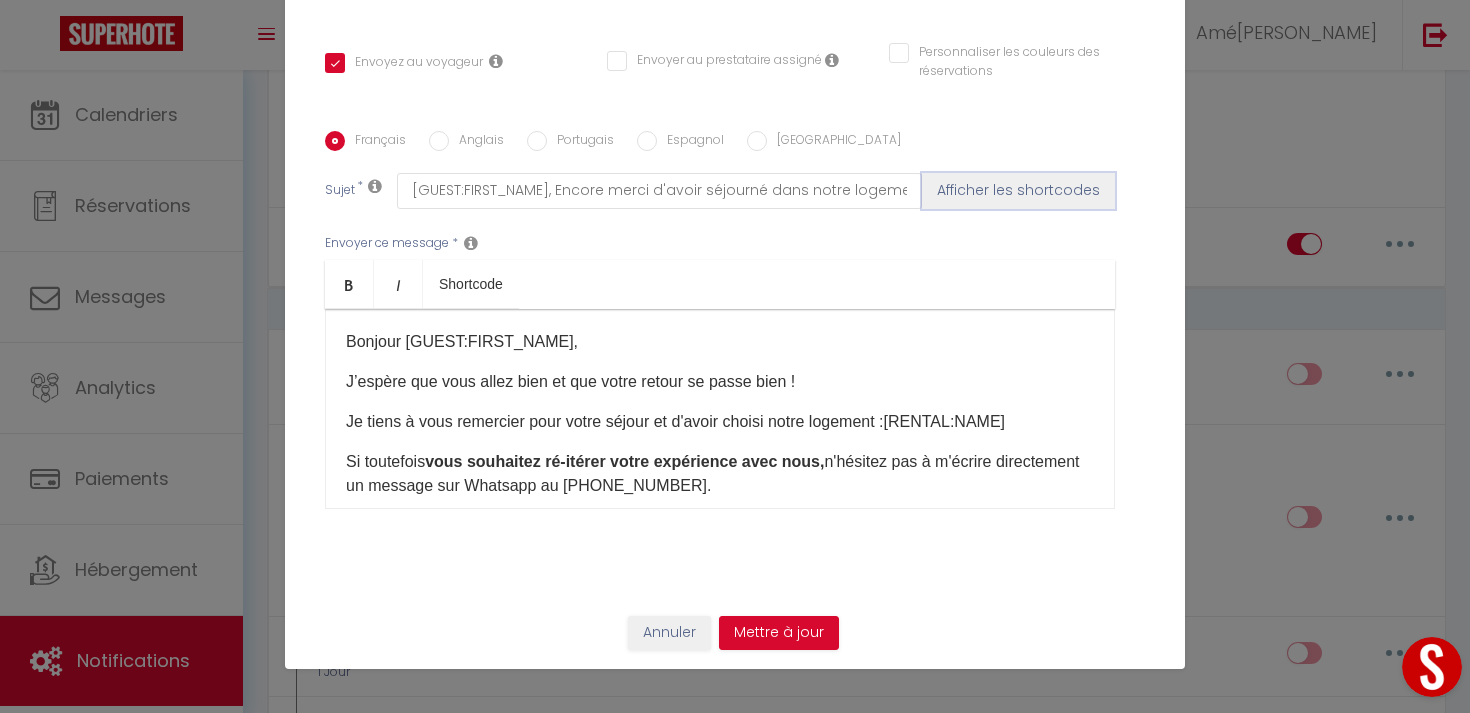 click on "Afficher les shortcodes" at bounding box center [1018, 191] 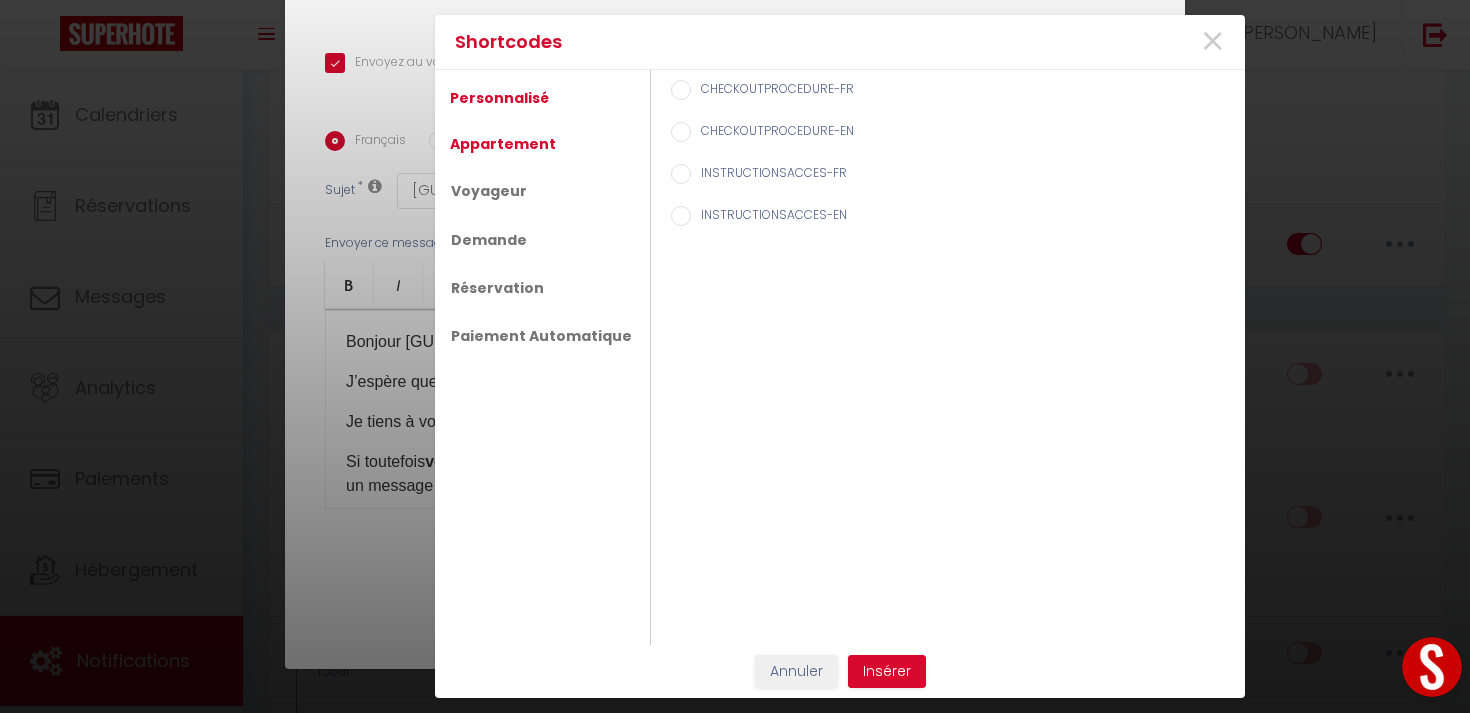 click on "Appartement" at bounding box center [503, 144] 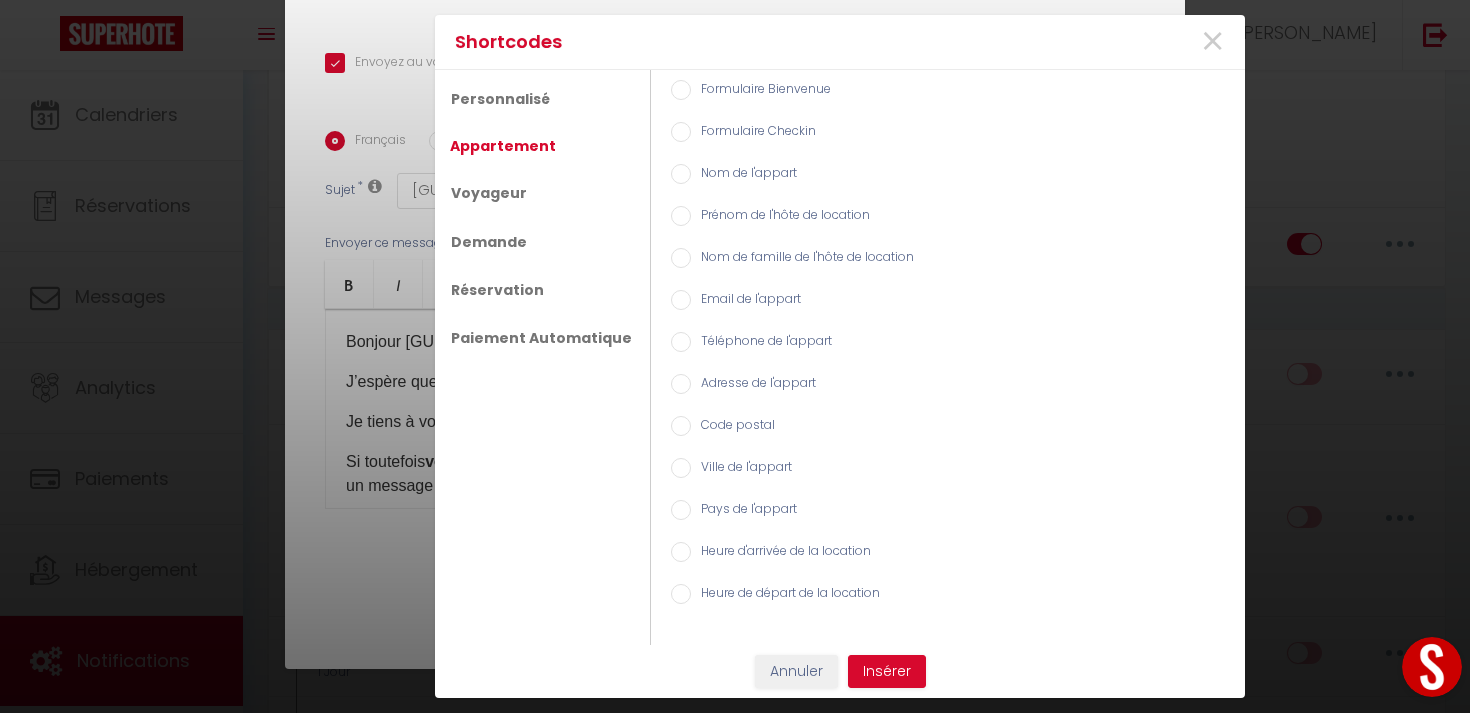 click on "Nom de l'appart" at bounding box center [744, 175] 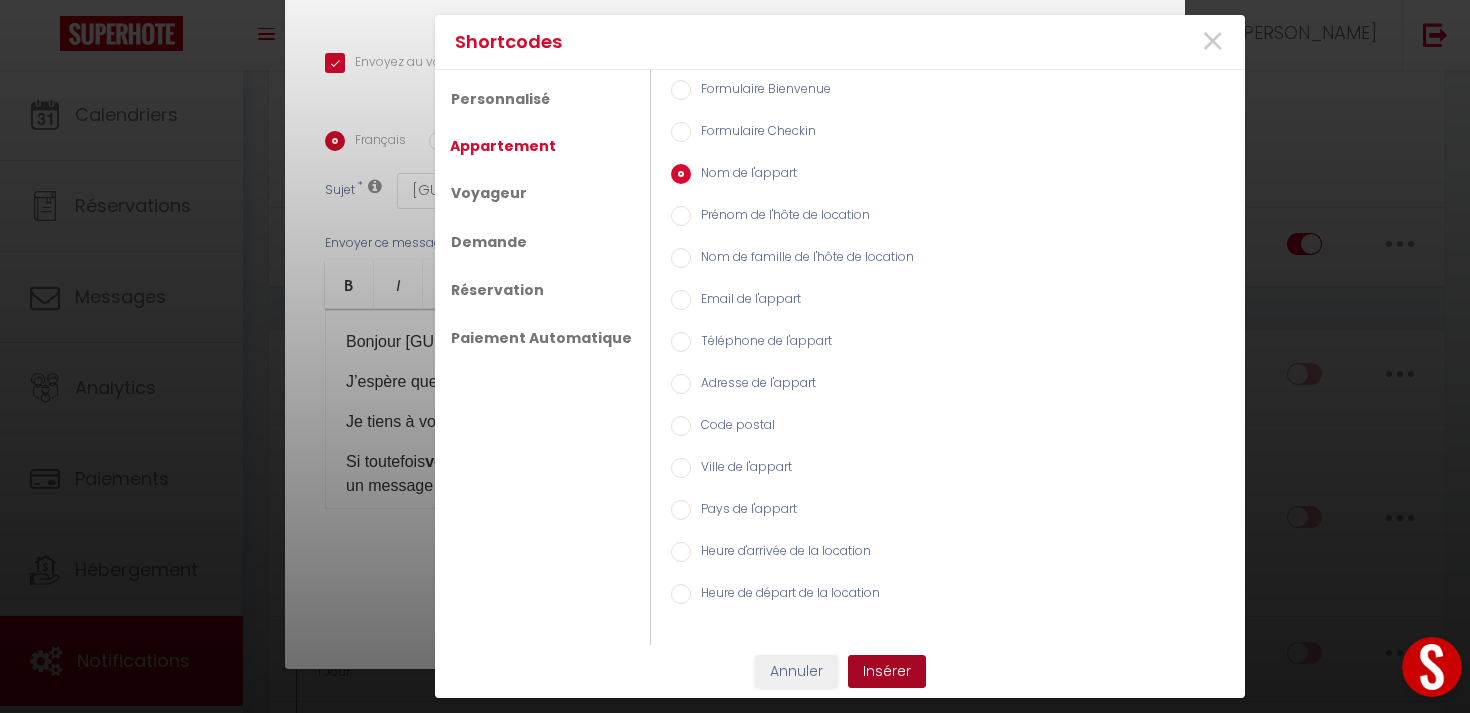 click on "Insérer" at bounding box center [887, 672] 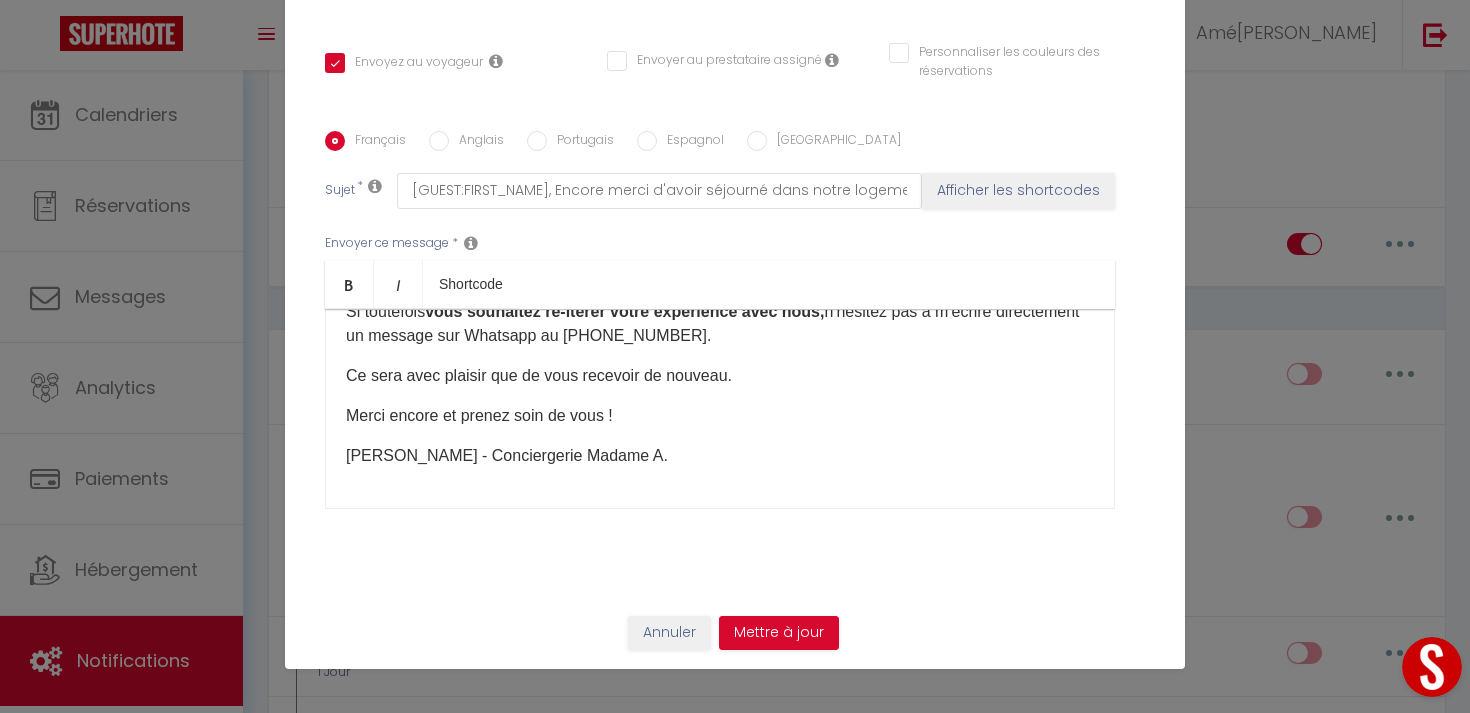 scroll, scrollTop: 145, scrollLeft: 0, axis: vertical 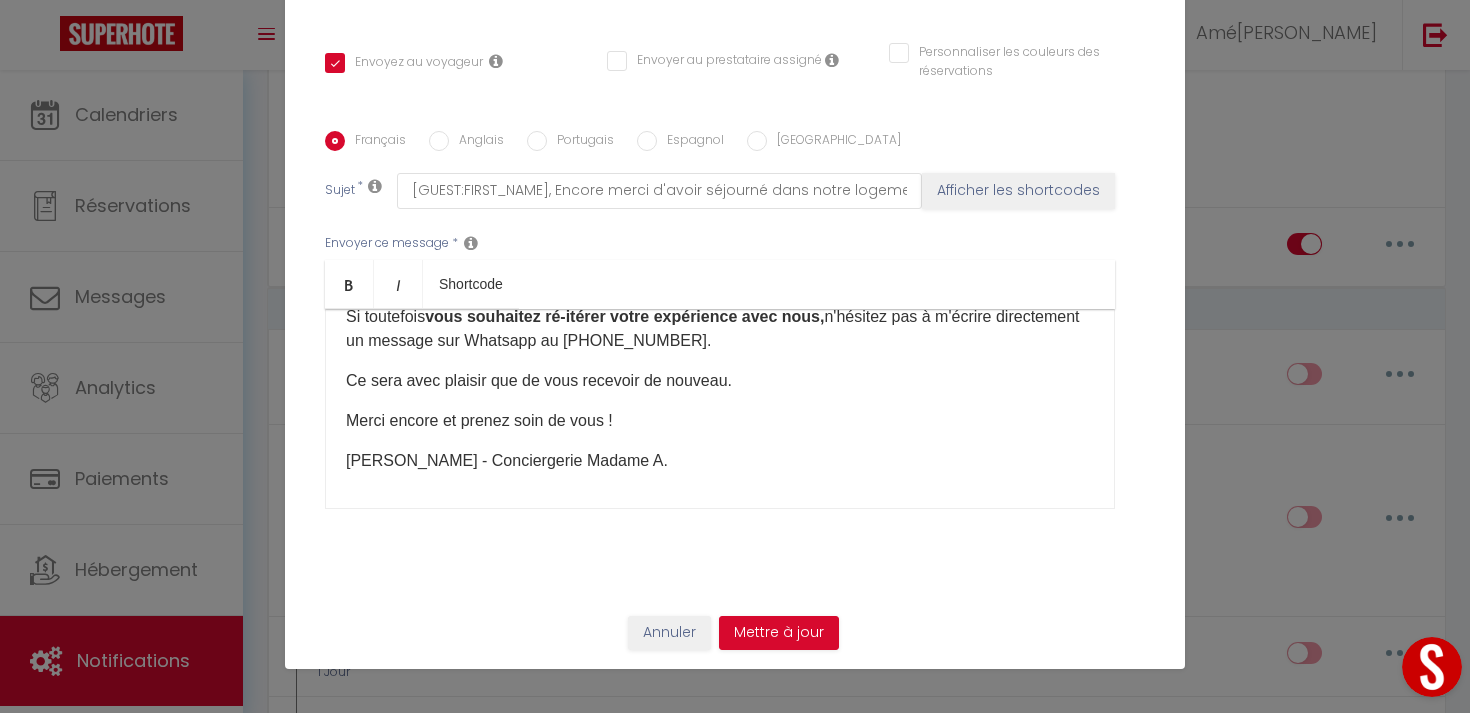 click on "Bonjour [GUEST:FIRST_NAME],
J’espère que vous allez bien et que votre retour se passe bien !
Je tiens à vous remercier pour votre séjour et d'avoir choisi notre logement :  [RENTAL:NAME]​ Si toutefois  vous souhaitez ré-itérer votre expérience avec nous,  n'hésitez pas à m'écrire directement un message sur Whatsapp au [PHONE_NUMBER].  Ce sera avec plaisir que de vous recevoir de nouveau.
Merci encore et prenez soin de vous !
[PERSON_NAME] - Conciergerie [PERSON_NAME]" at bounding box center (720, 409) 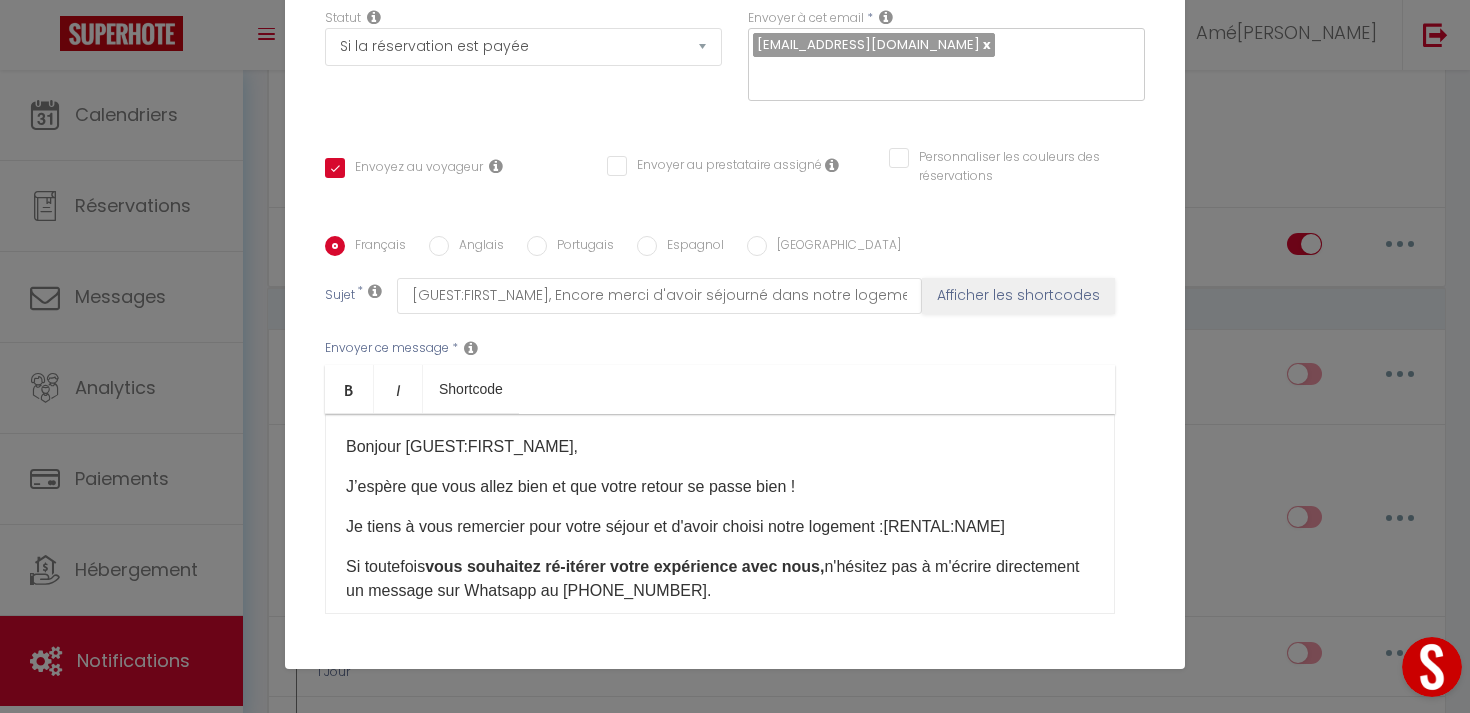 scroll, scrollTop: 0, scrollLeft: 0, axis: both 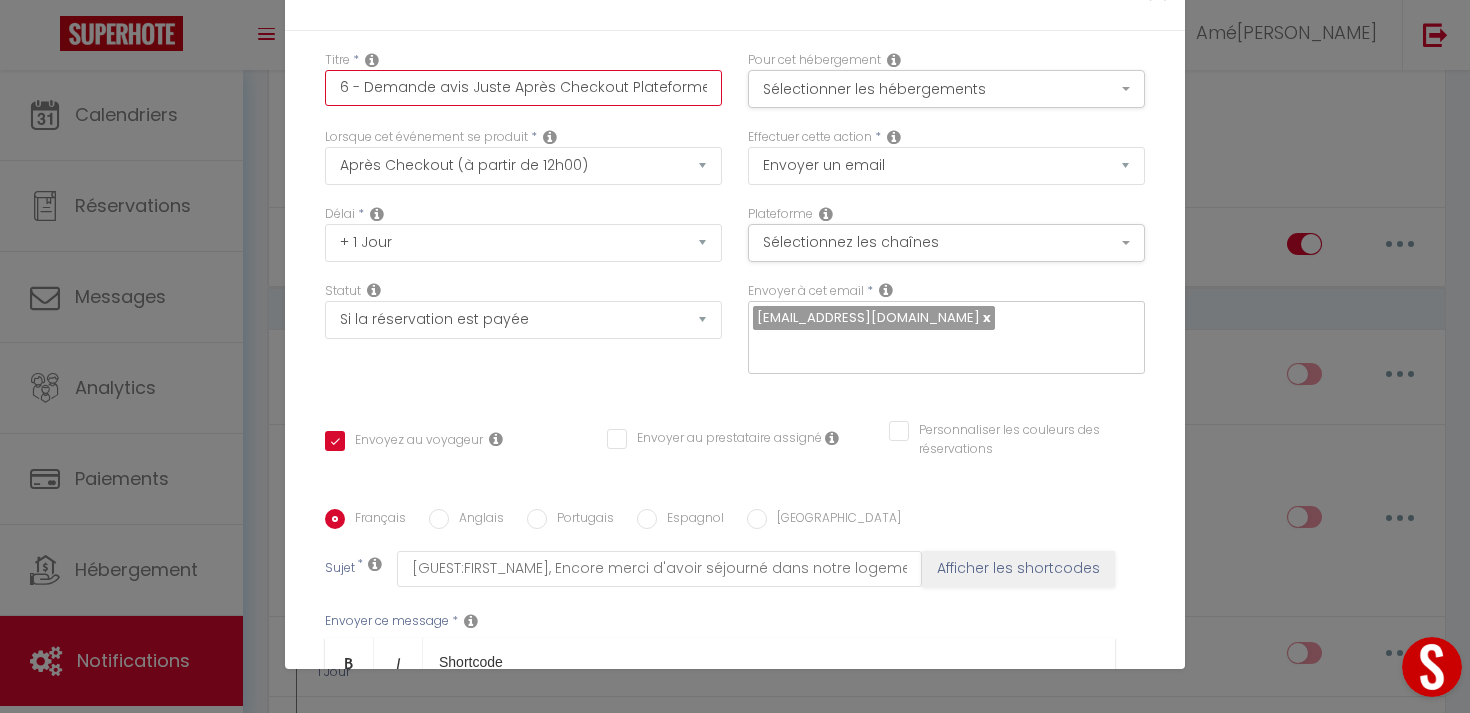 click on "6 - Demande avis Juste Après Checkout Plateforme" at bounding box center [523, 88] 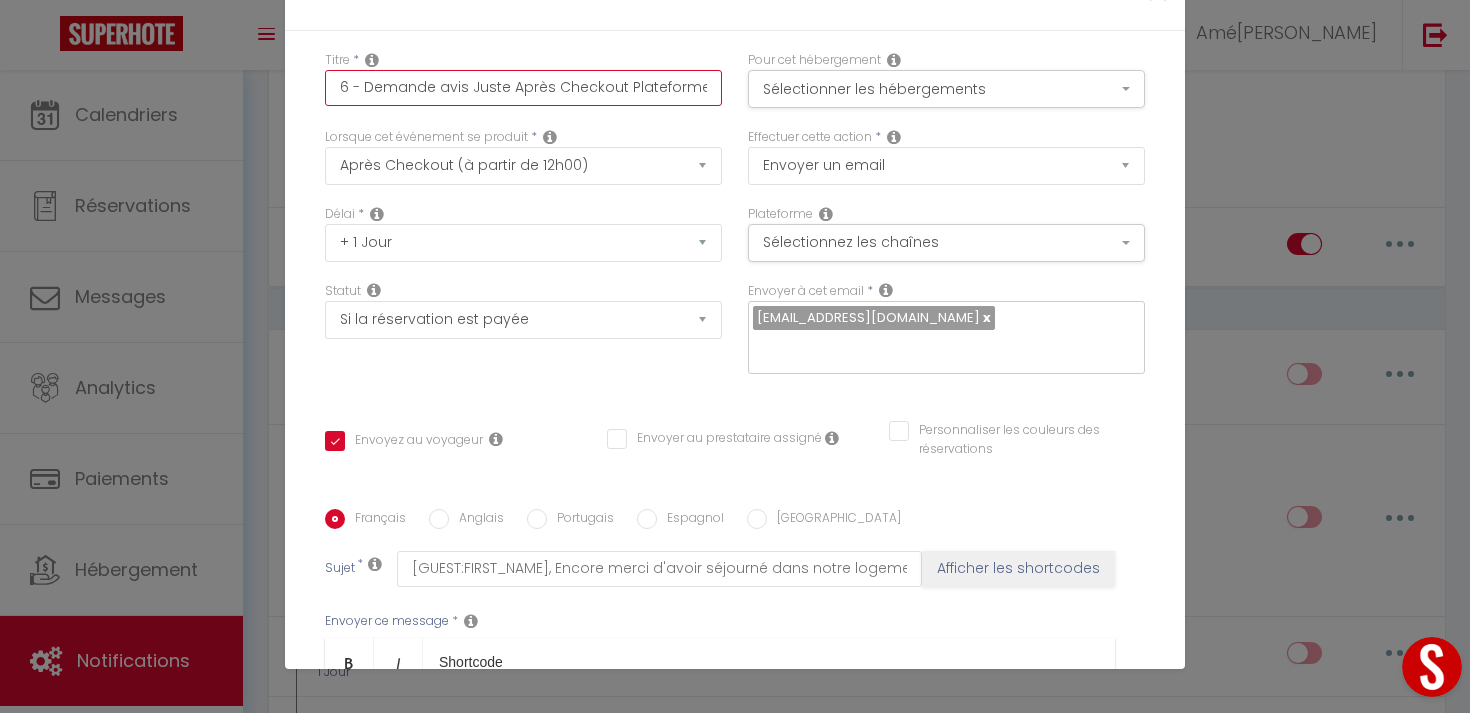 click on "6 - Demande avis Juste Après Checkout Plateforme" at bounding box center [523, 88] 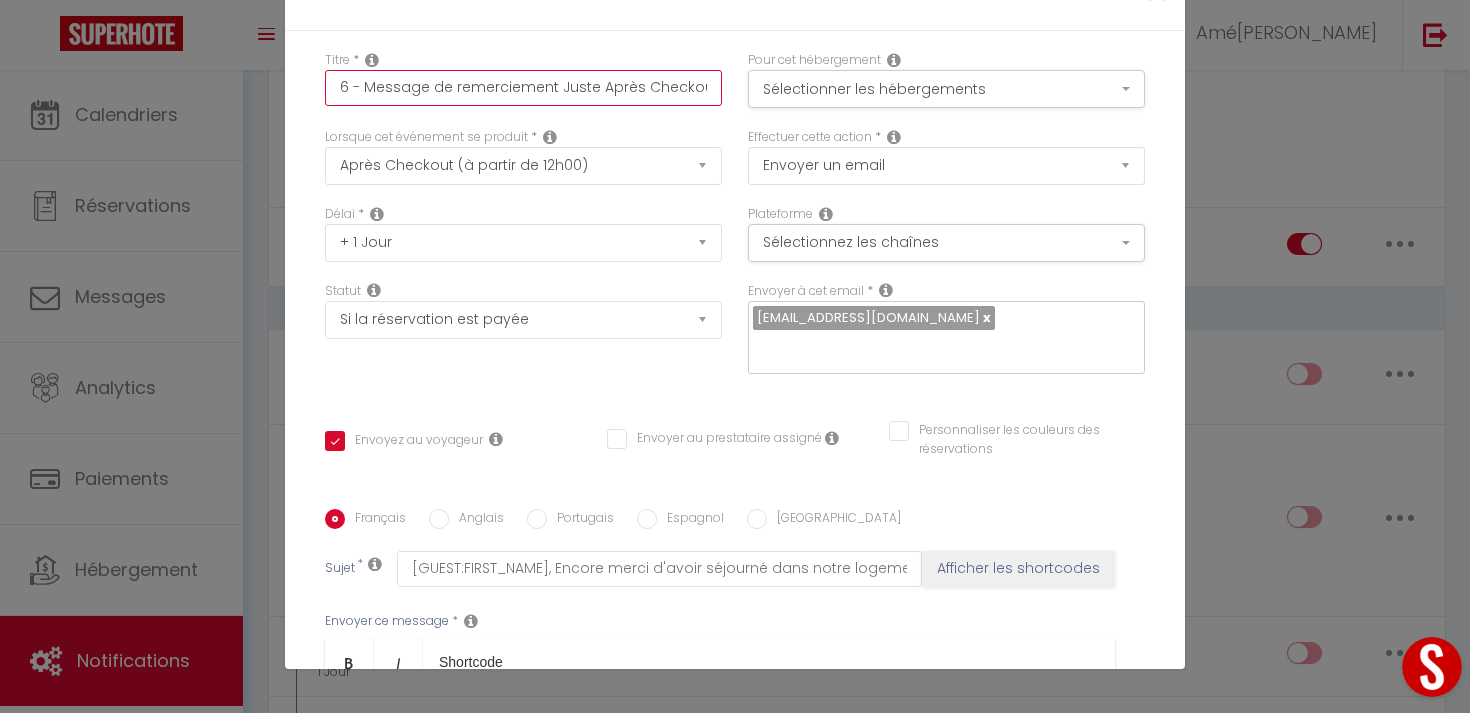 click on "6 - Message de remerciement Juste Après Checkout Plateforme" at bounding box center [523, 88] 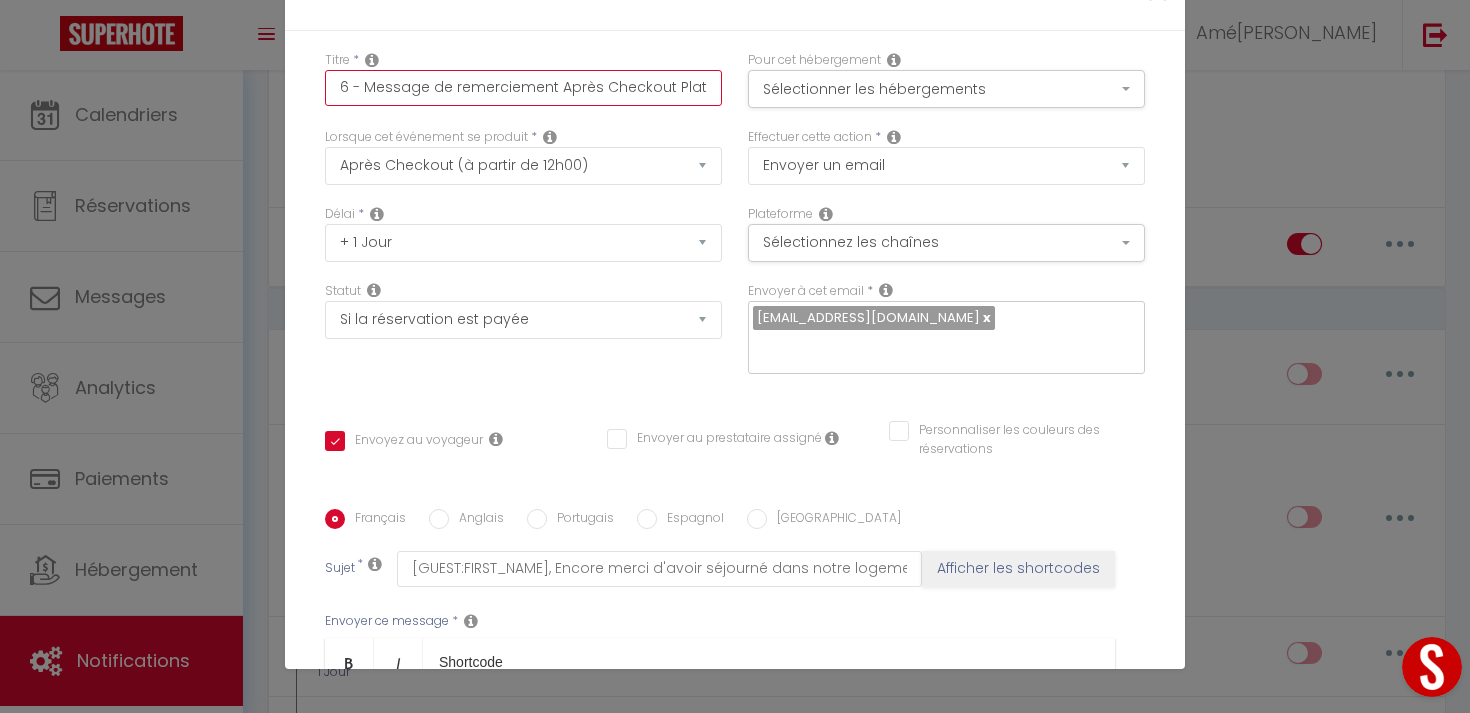 click on "6 - Message de remerciement Après Checkout Plateforme" at bounding box center [523, 88] 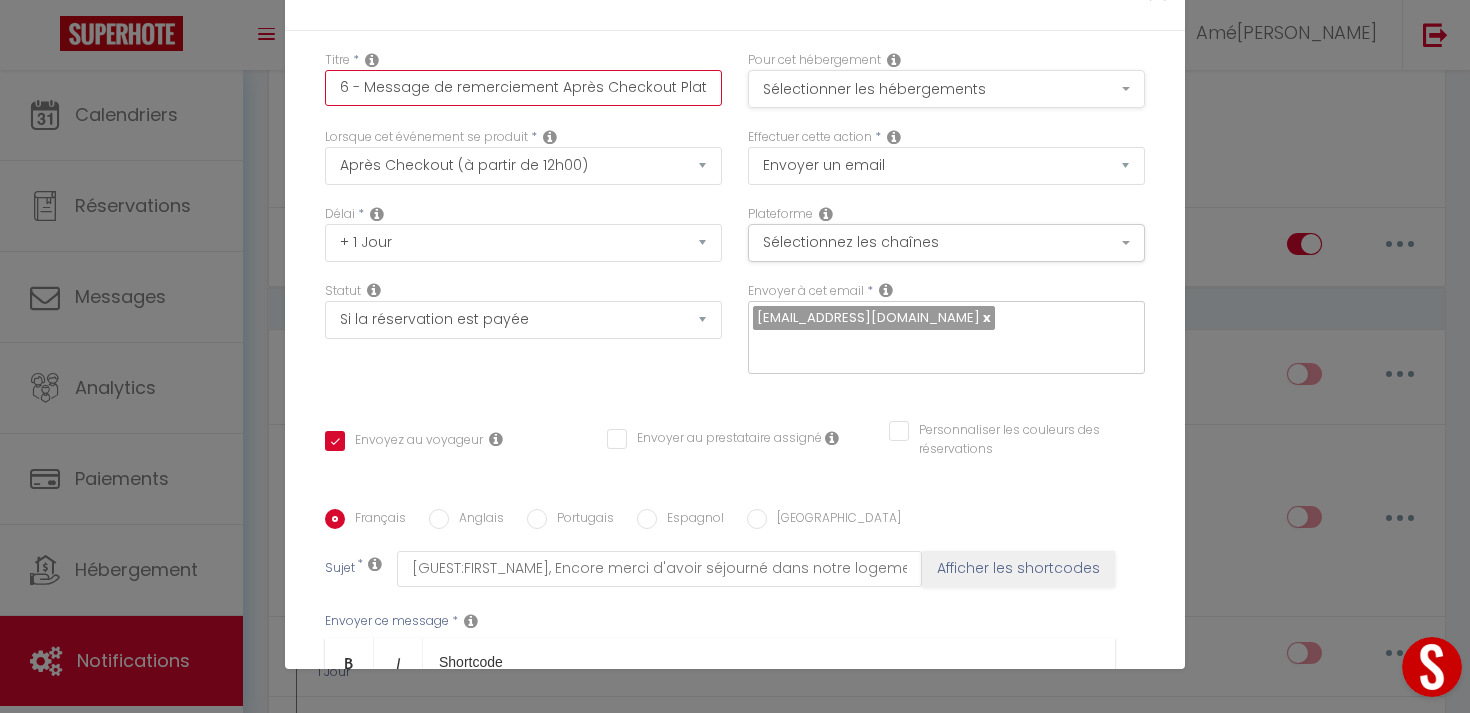 scroll, scrollTop: 0, scrollLeft: 37, axis: horizontal 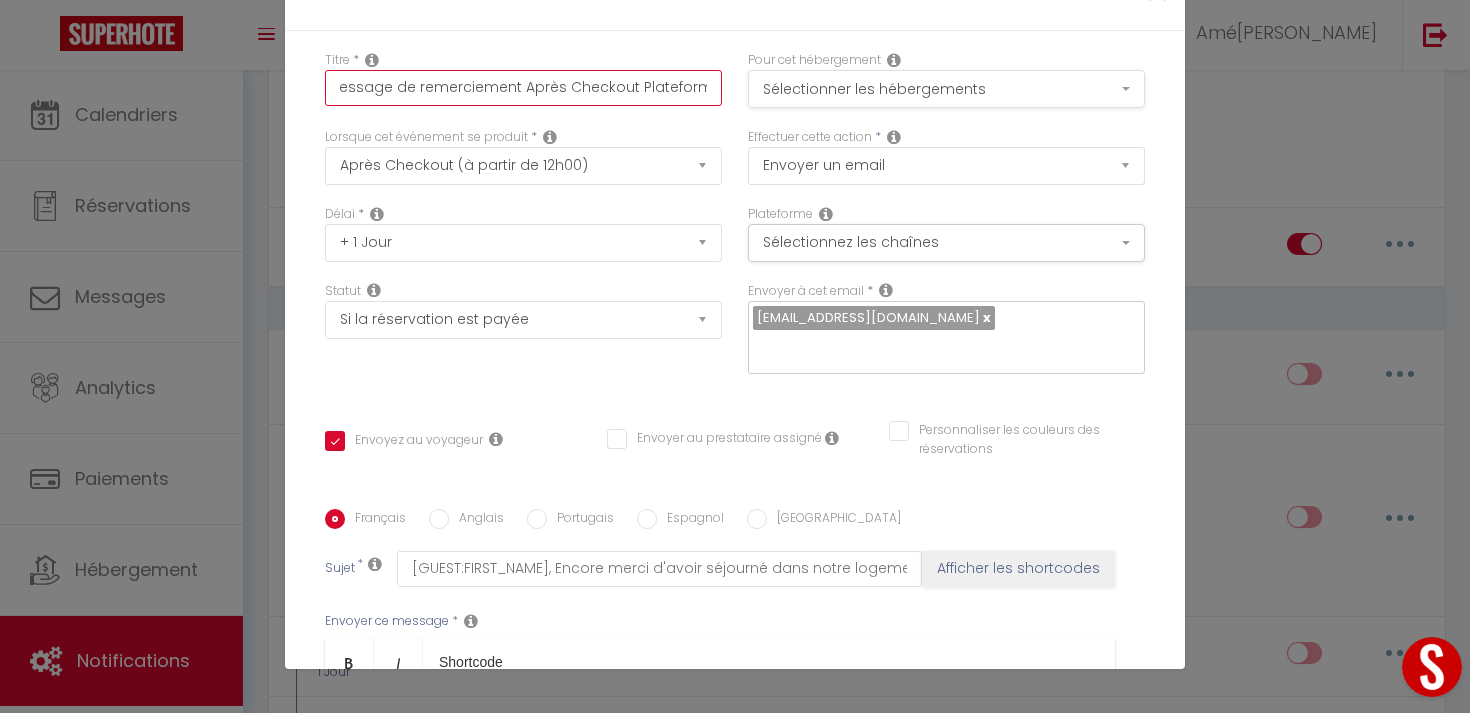 drag, startPoint x: 674, startPoint y: 90, endPoint x: 761, endPoint y: 90, distance: 87 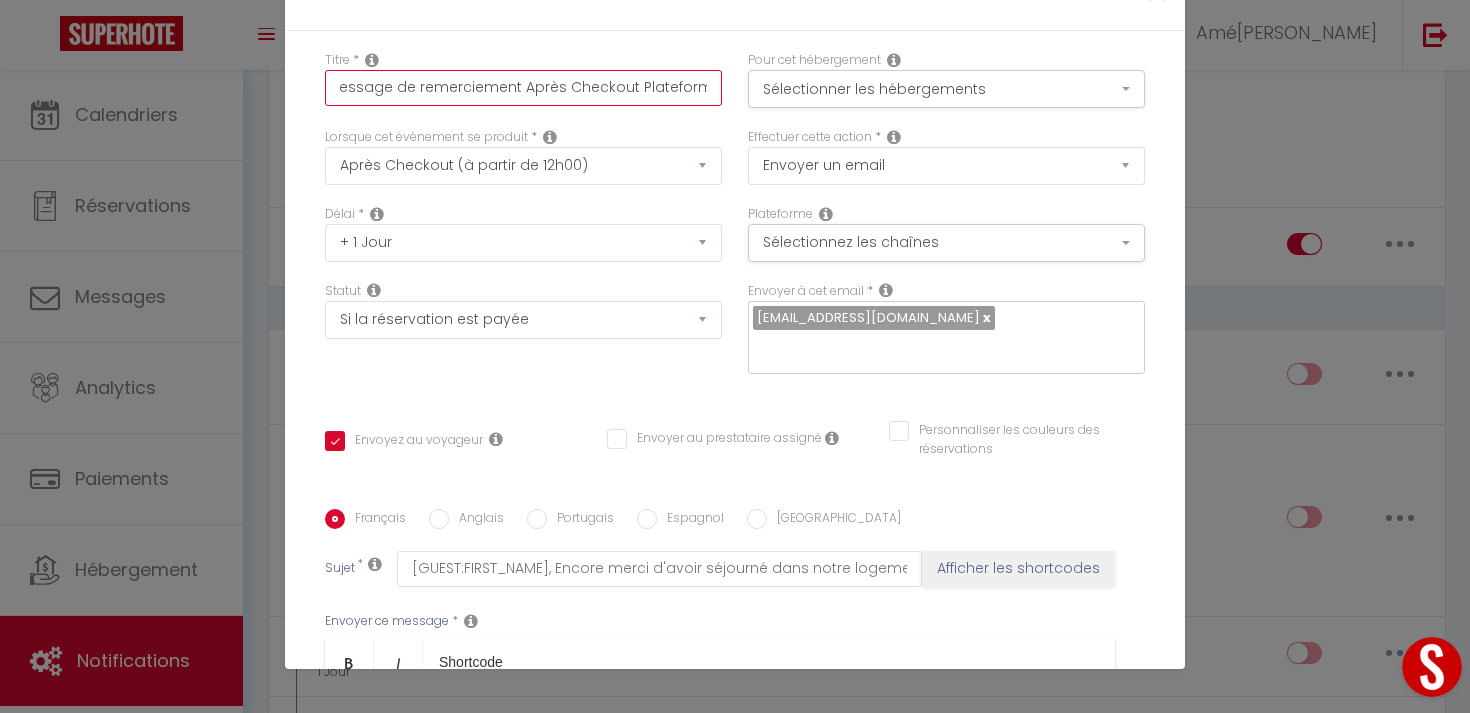 click on "6 - Message de remerciement Après Checkout Plateforme" at bounding box center [523, 88] 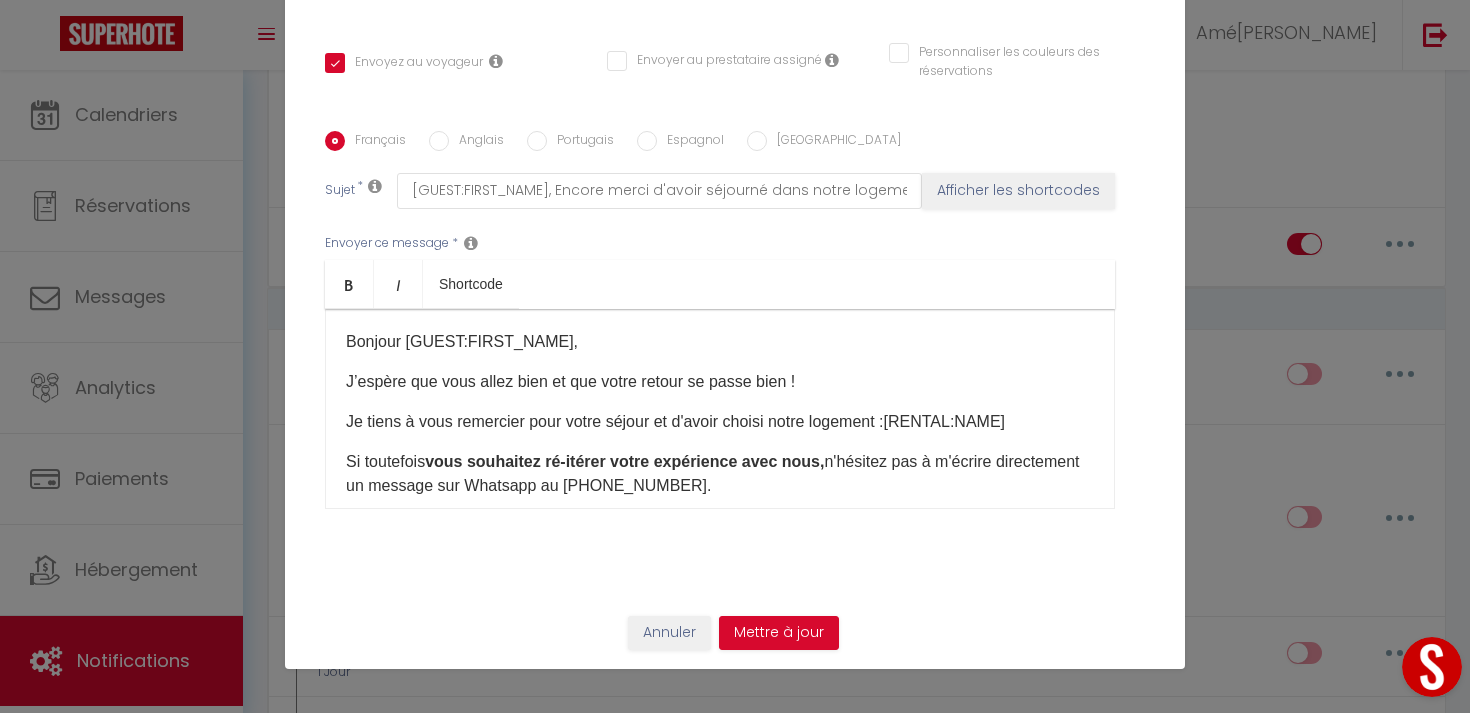 scroll, scrollTop: 380, scrollLeft: 0, axis: vertical 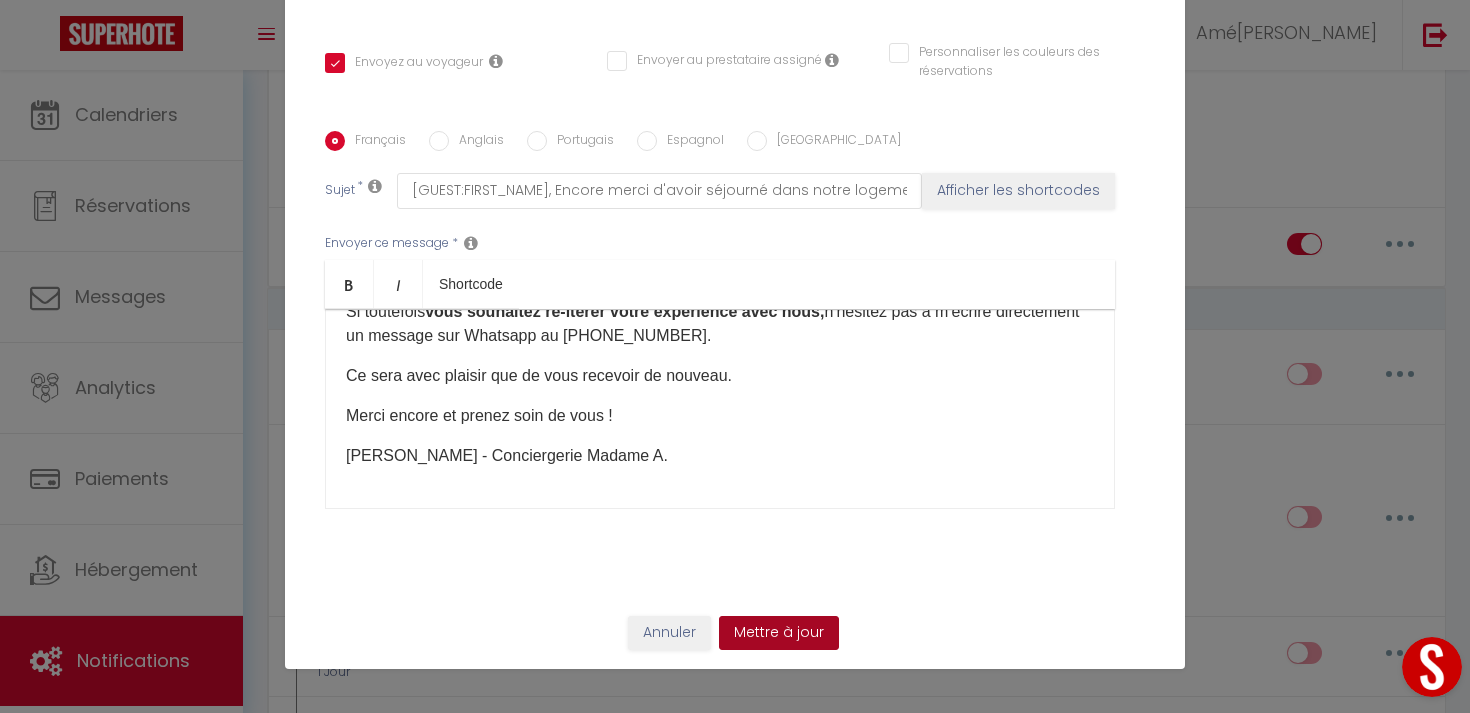 click on "Mettre à jour" at bounding box center [779, 633] 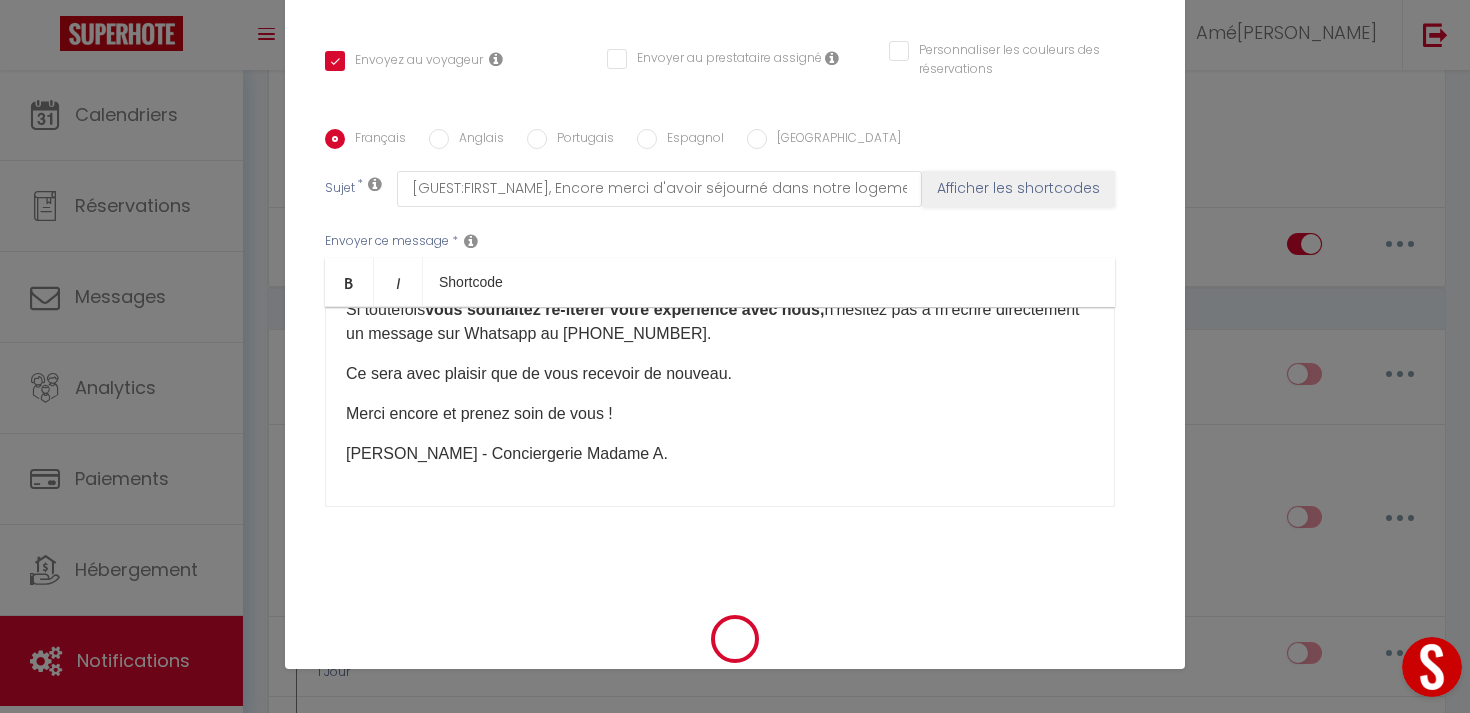 scroll, scrollTop: 0, scrollLeft: 0, axis: both 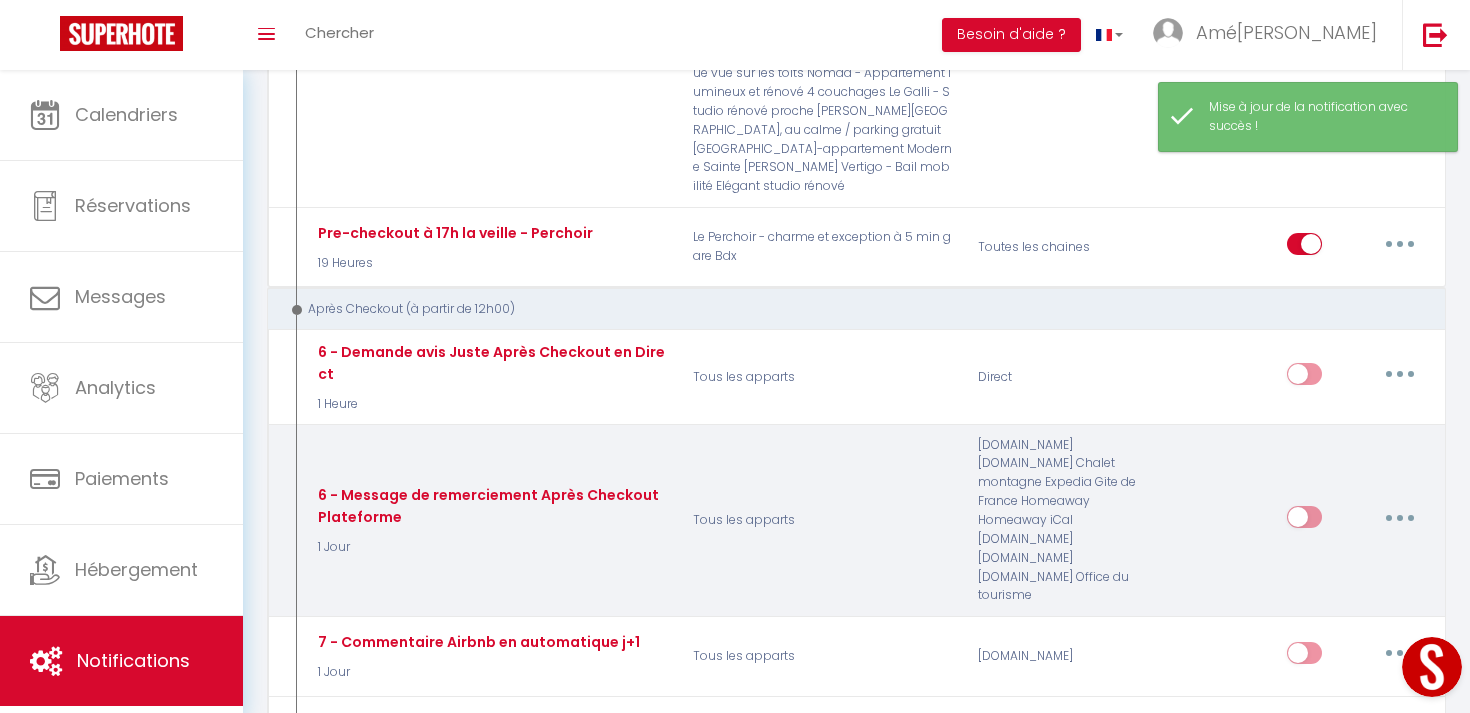click at bounding box center [1400, 517] 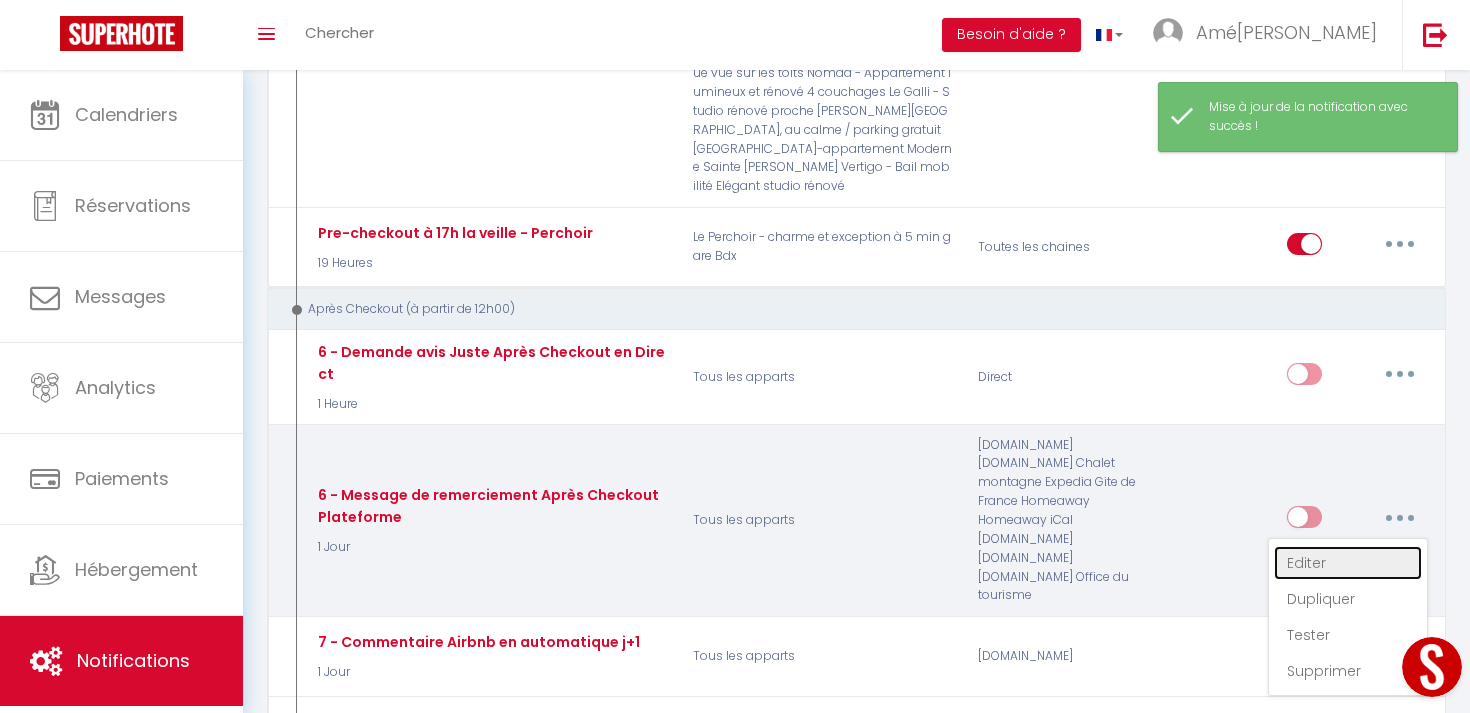 click on "Editer" at bounding box center [1348, 563] 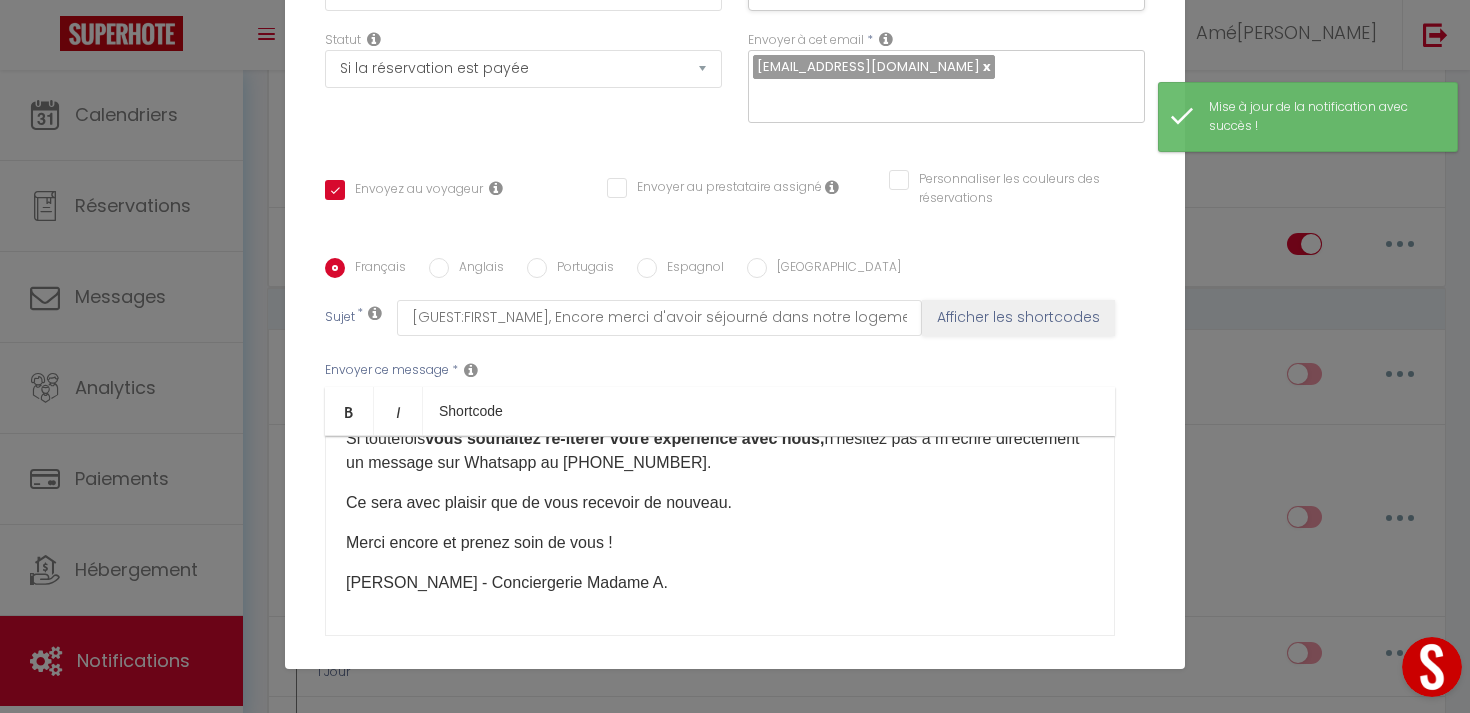 scroll, scrollTop: 0, scrollLeft: 0, axis: both 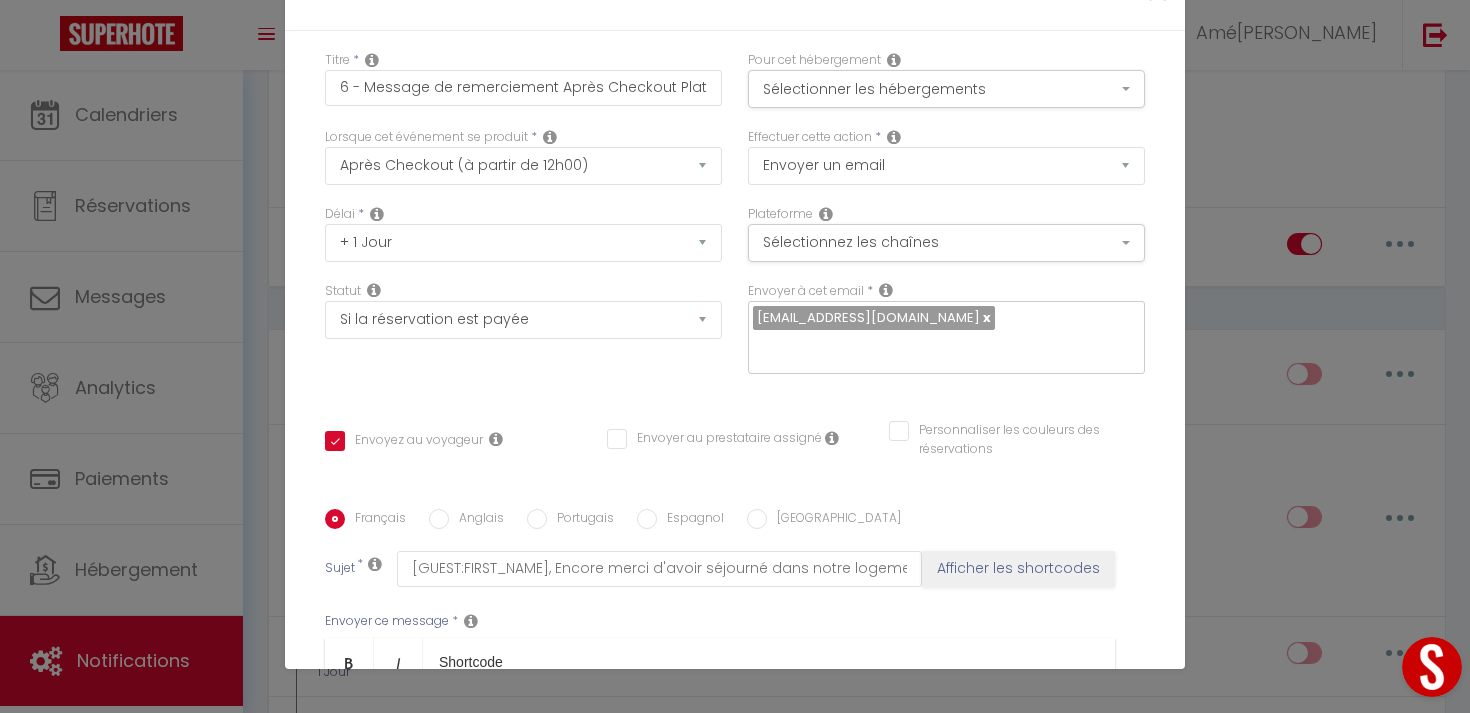 click on "Modifier la notification   ×   Titre   *     6 - Message de remerciement Après Checkout Plateforme   Pour cet hébergement
Sélectionner les hébergements
Tous les apparts
Autres
L’Alta - Appartement spacieux 4 pers/[GEOGRAPHIC_DATA]
Éloquent · L’Éloquent | Joli cocon au cœur des Chartrons
[GEOGRAPHIC_DATA] - proche centre-ville, [GEOGRAPHIC_DATA]
Le Perchoir - charme et exception à 5 min gare Bdx
Le [GEOGRAPHIC_DATA] Duplex [GEOGRAPHIC_DATA]" at bounding box center [735, 356] 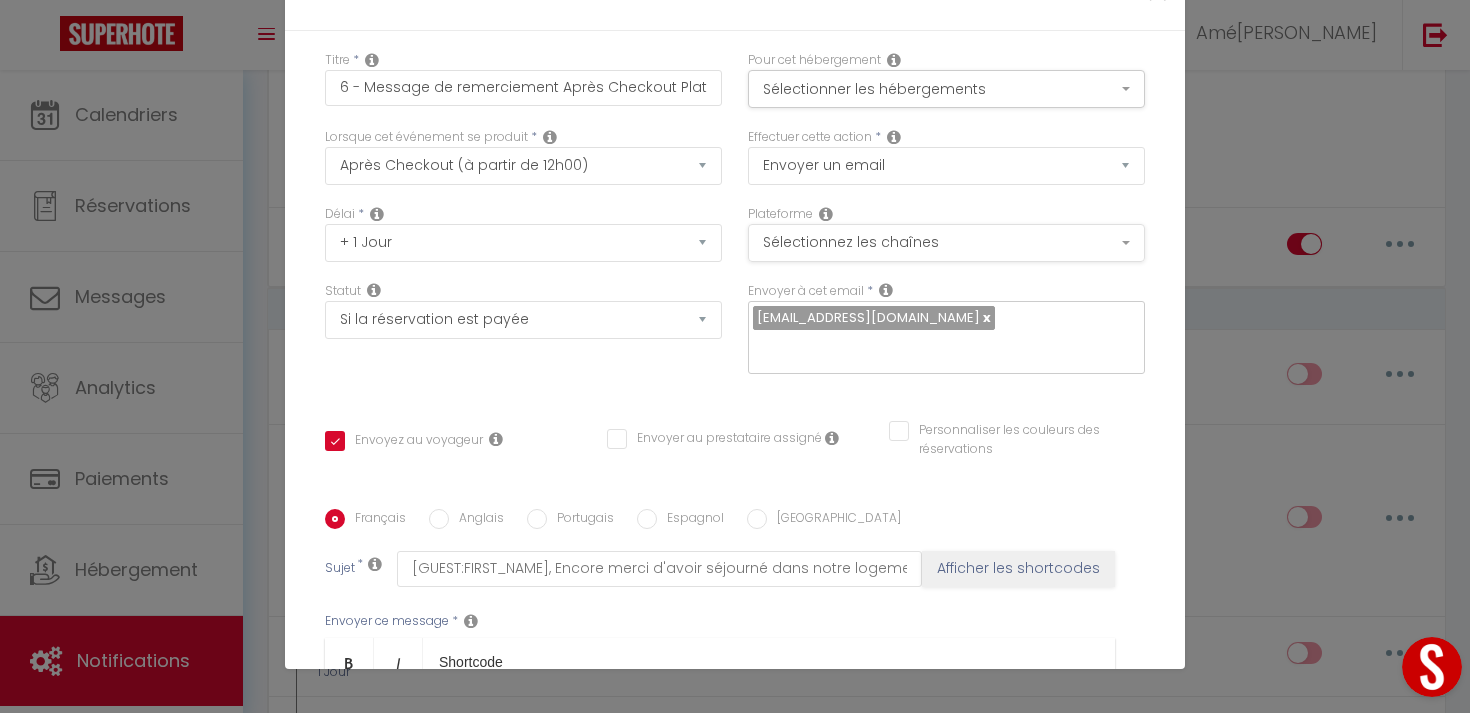 scroll, scrollTop: 0, scrollLeft: 0, axis: both 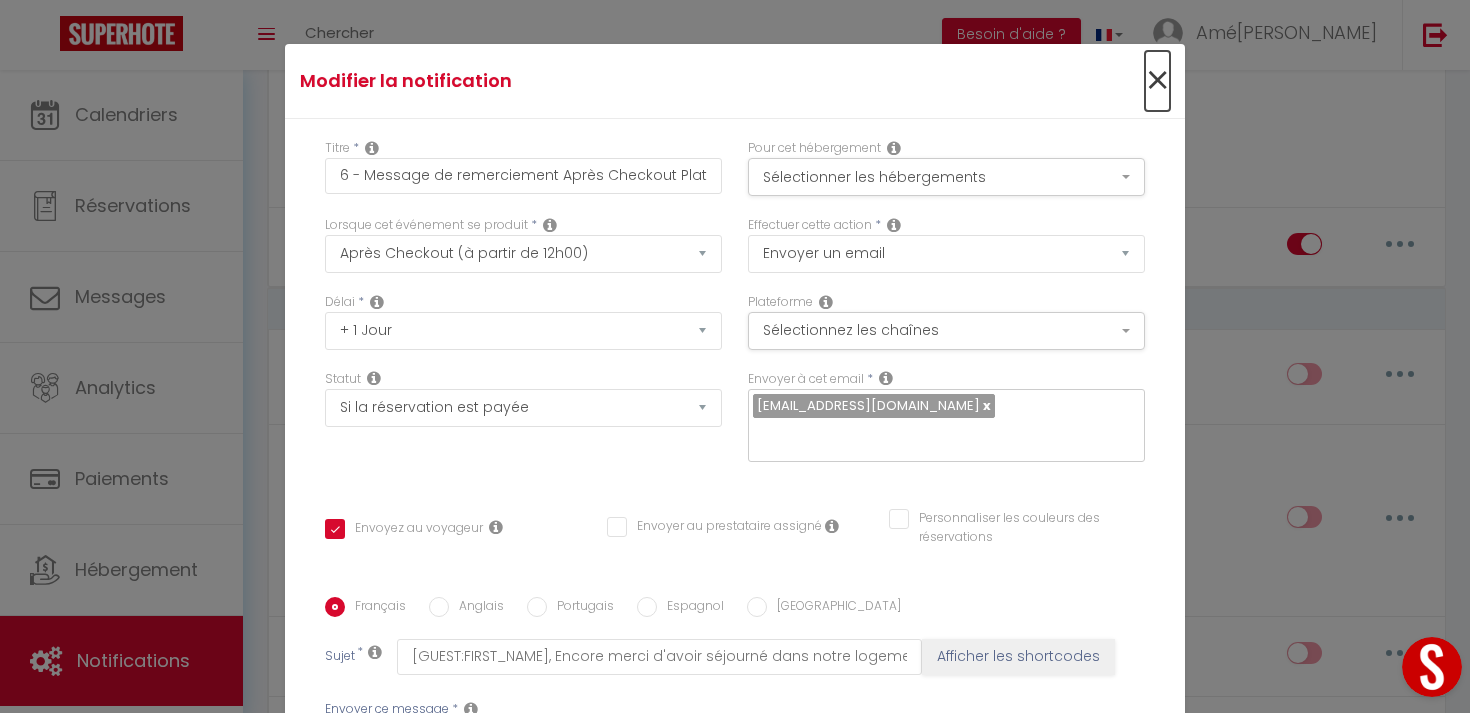 click on "×" at bounding box center (1157, 81) 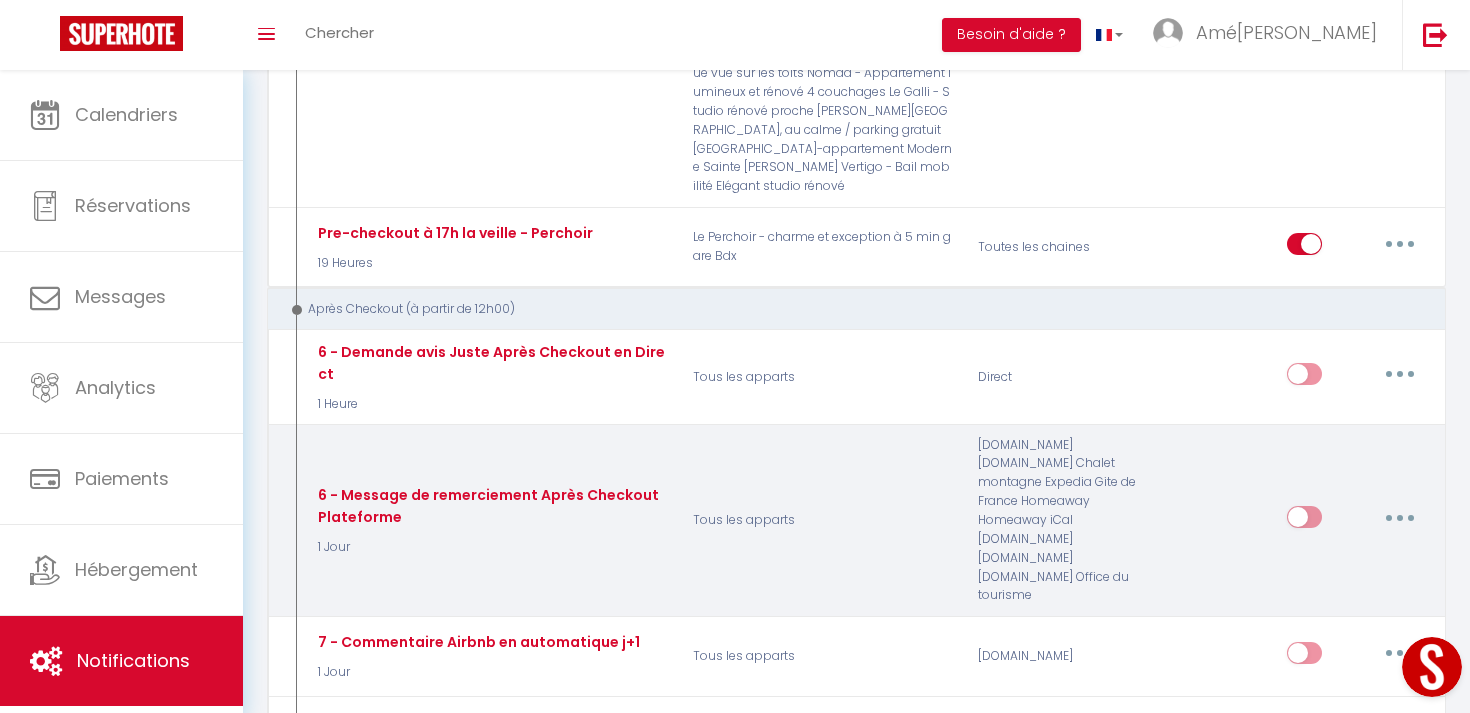 click at bounding box center (1304, 521) 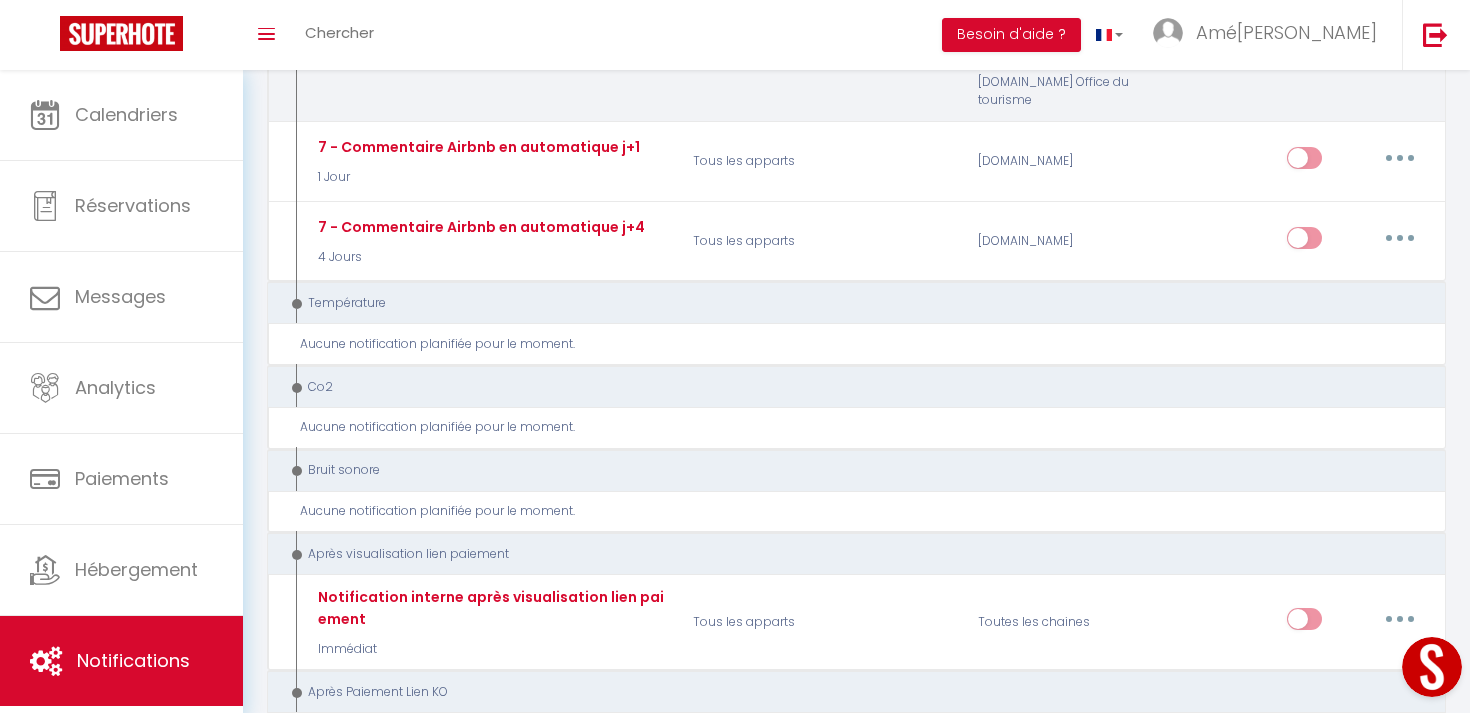 scroll, scrollTop: 2970, scrollLeft: 0, axis: vertical 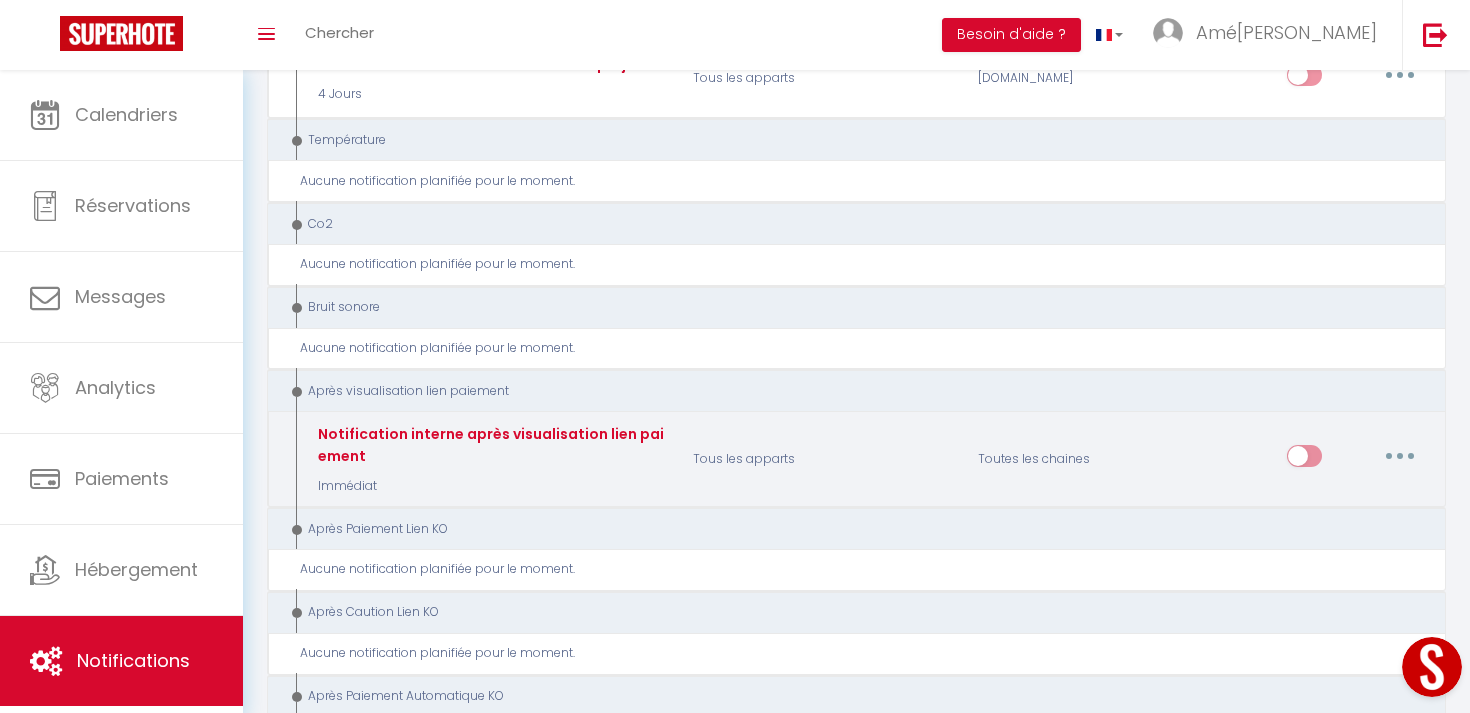 click at bounding box center [1400, 456] 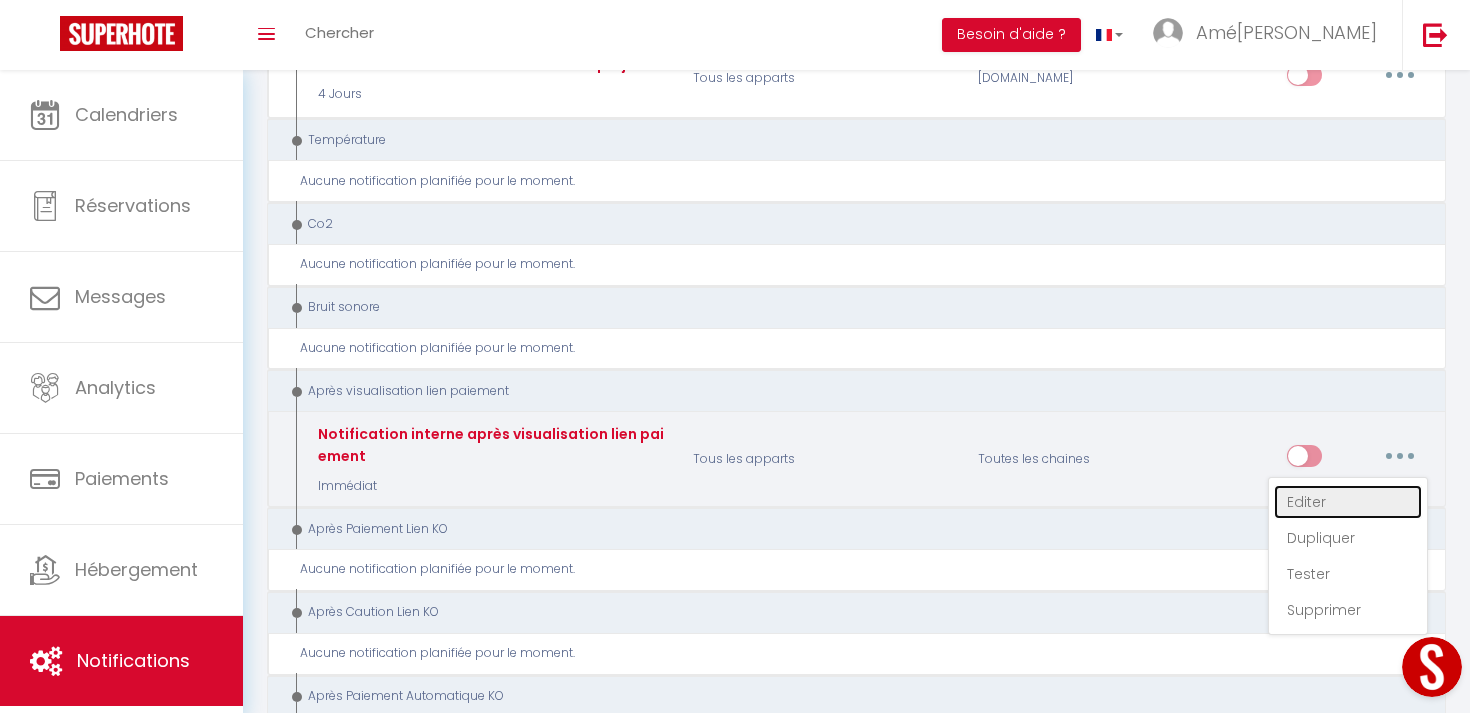 click on "Editer" at bounding box center [1348, 502] 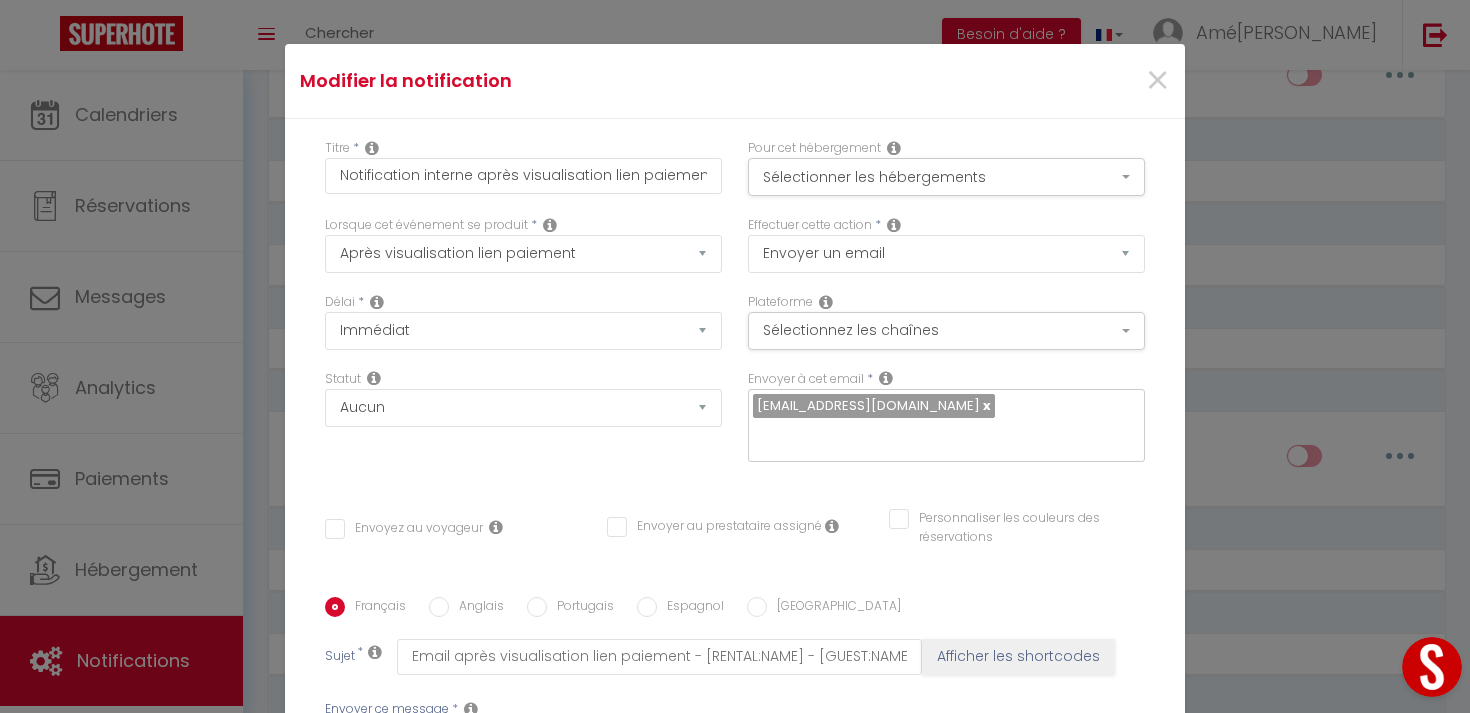 scroll, scrollTop: 380, scrollLeft: 0, axis: vertical 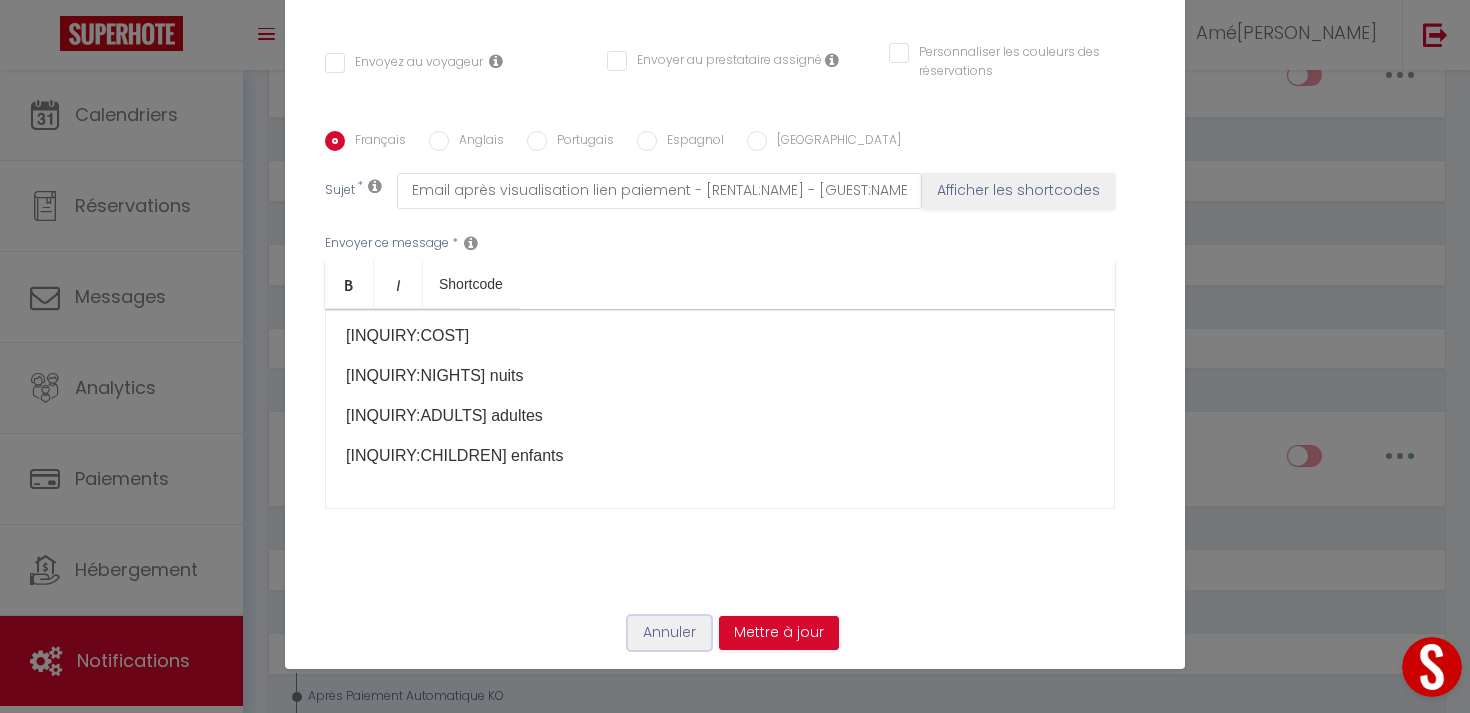 click on "Annuler" at bounding box center [669, 633] 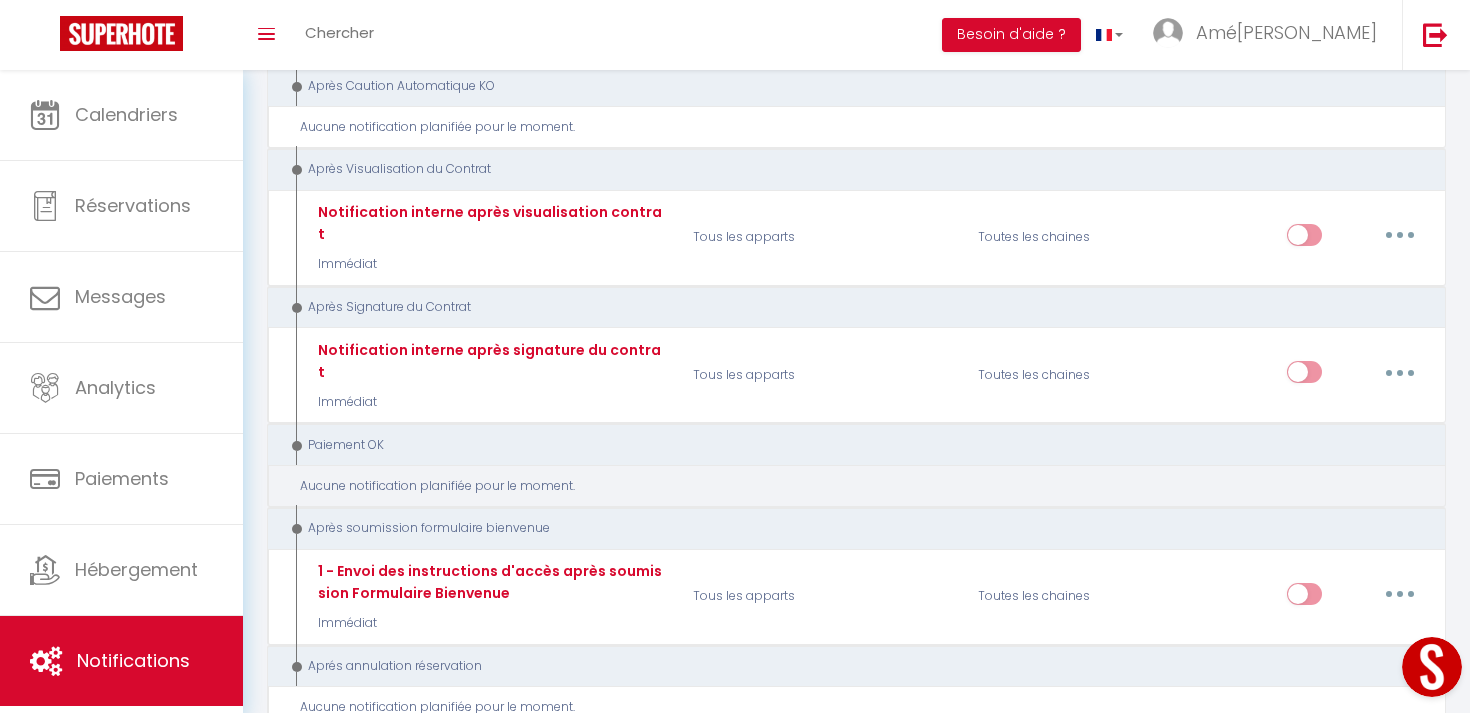 scroll, scrollTop: 3748, scrollLeft: 0, axis: vertical 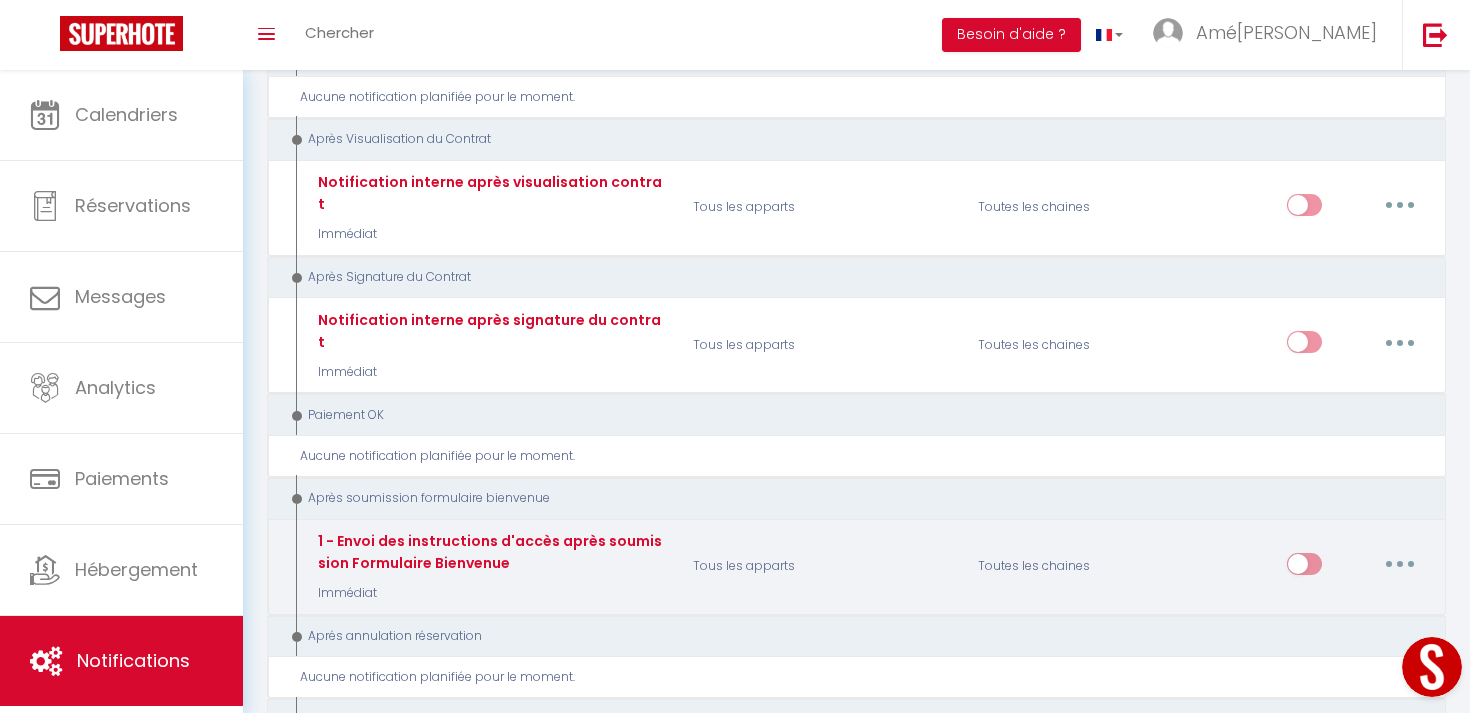 click on "Editer   Dupliquer   Tester   Supprimer" at bounding box center (1400, 564) 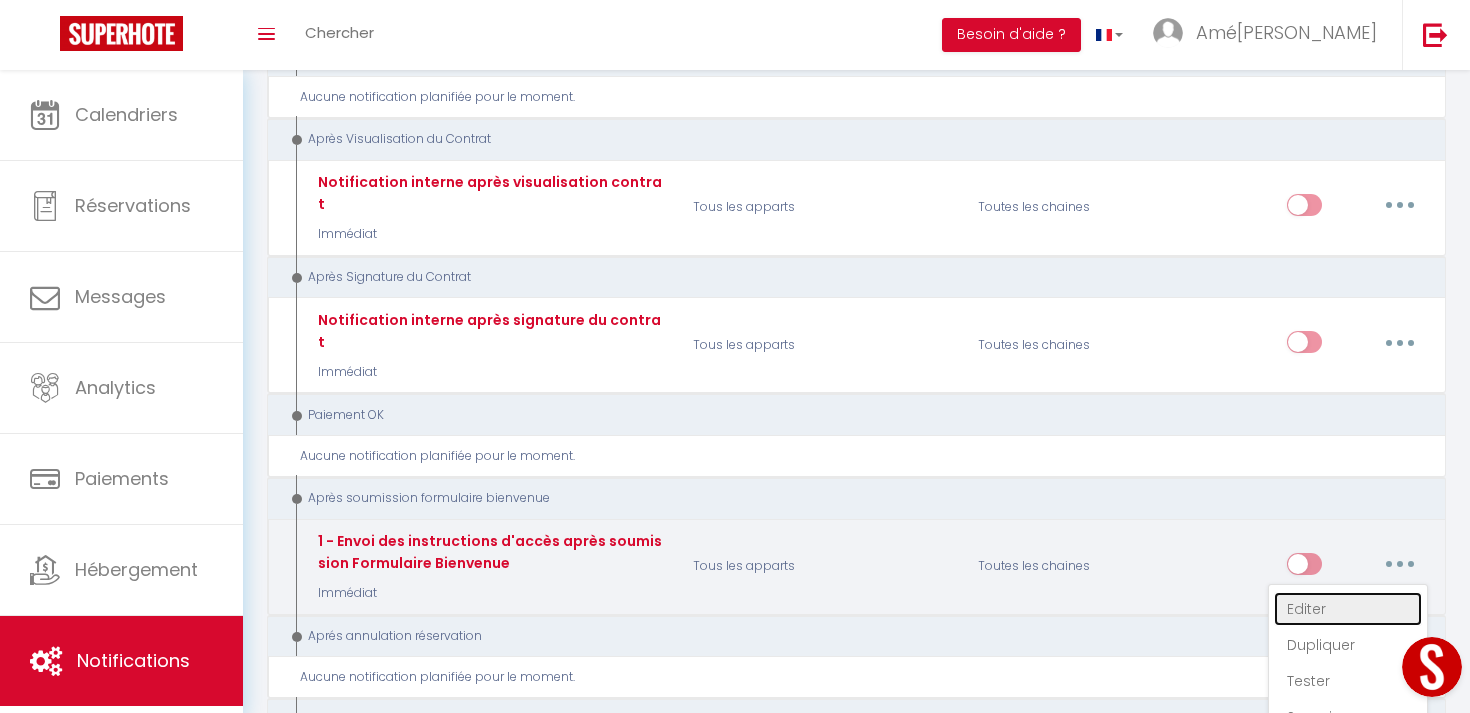click on "Editer" at bounding box center (1348, 609) 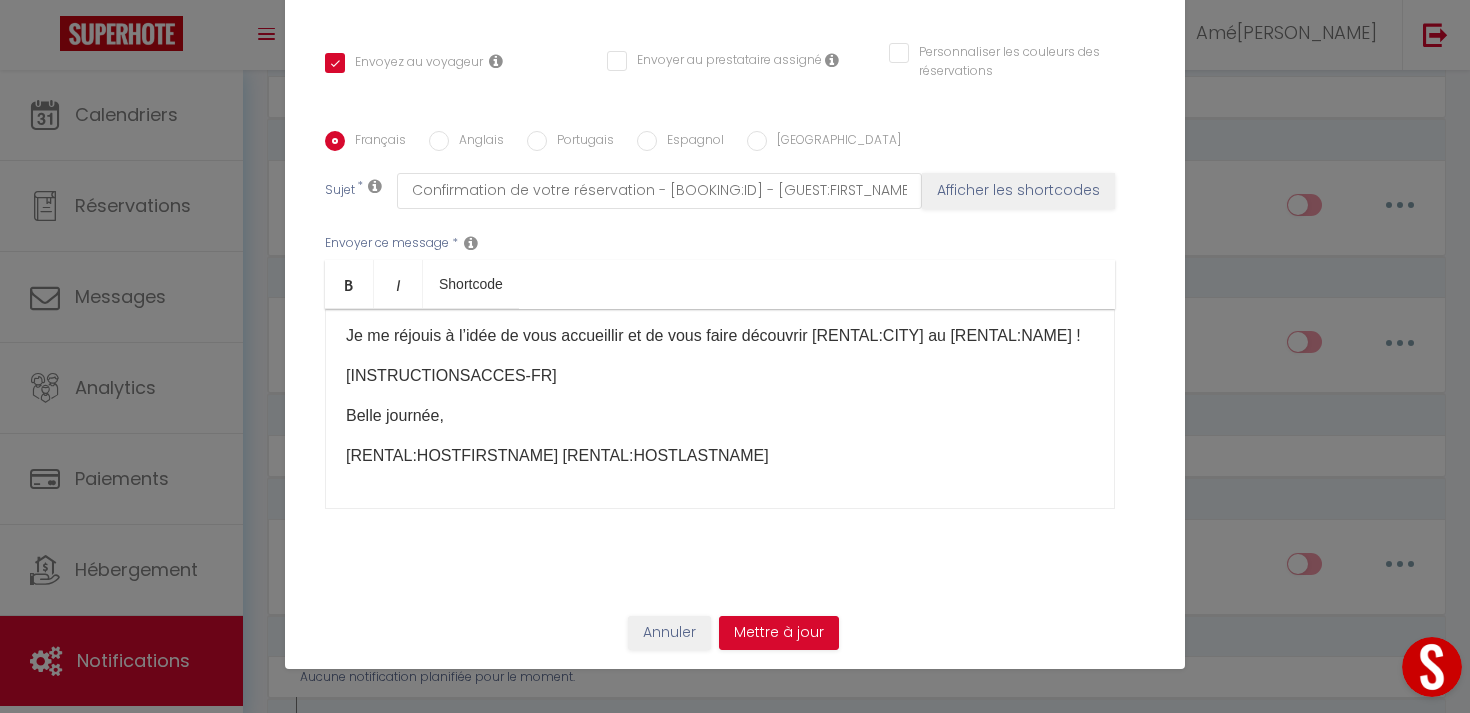scroll, scrollTop: 0, scrollLeft: 0, axis: both 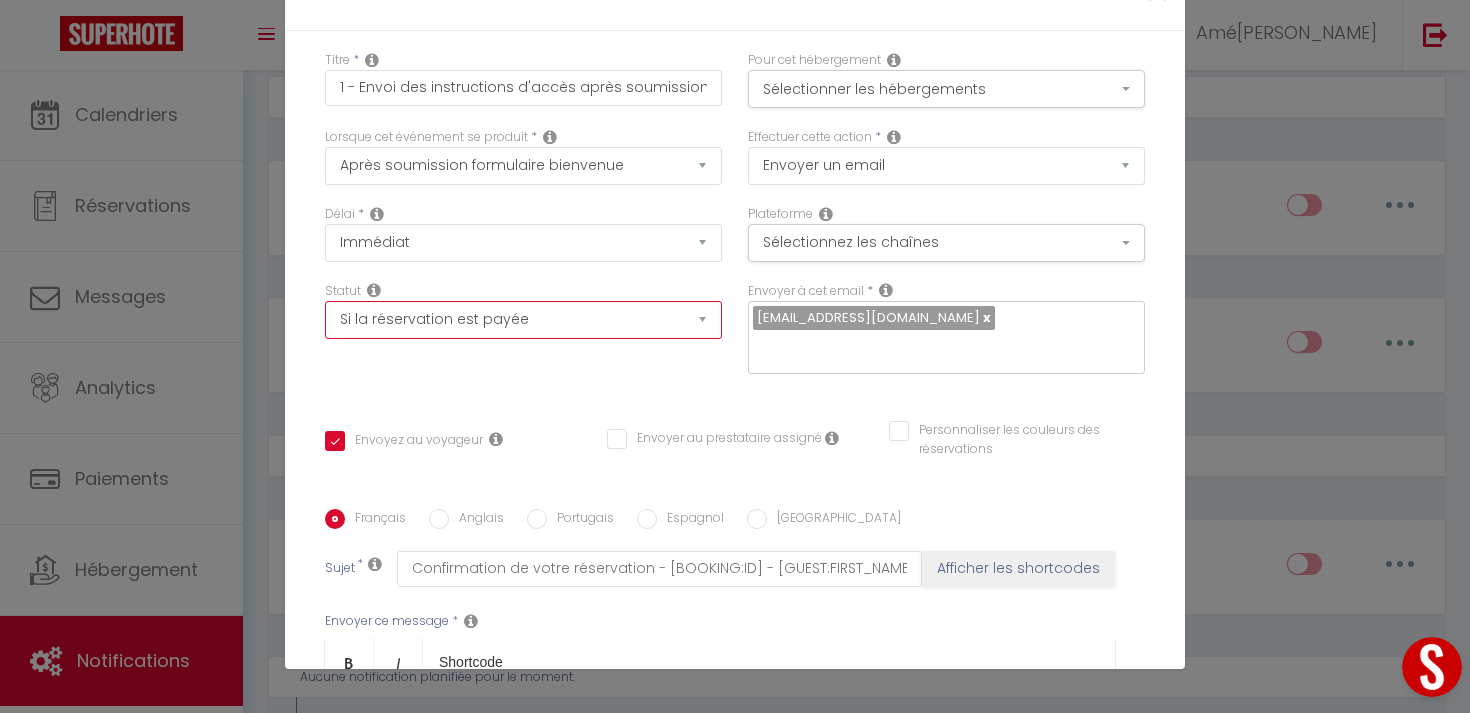 click on "Aucun   Si la réservation est payée   Si réservation non payée   Si la caution a été prise   Si caution non payée" at bounding box center [523, 320] 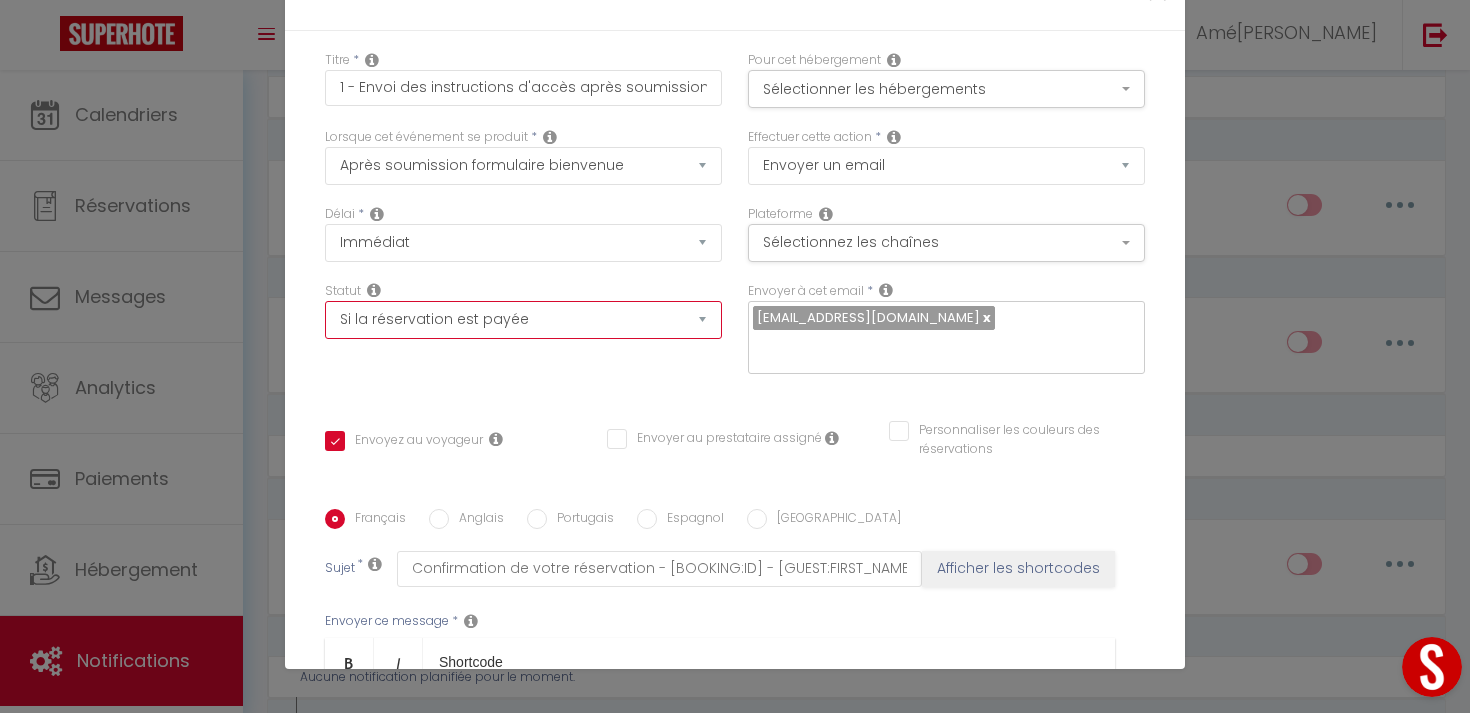 scroll, scrollTop: 0, scrollLeft: 0, axis: both 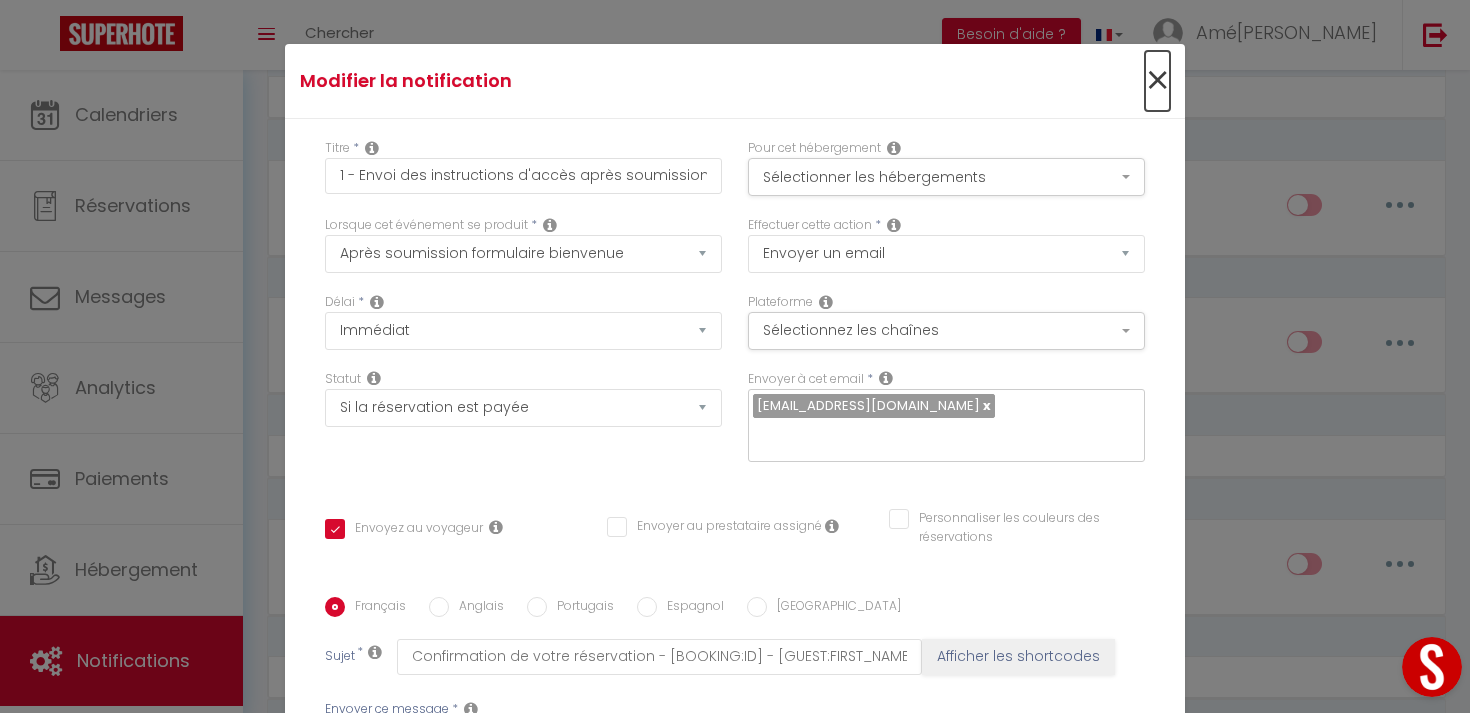 click on "×" at bounding box center (1157, 81) 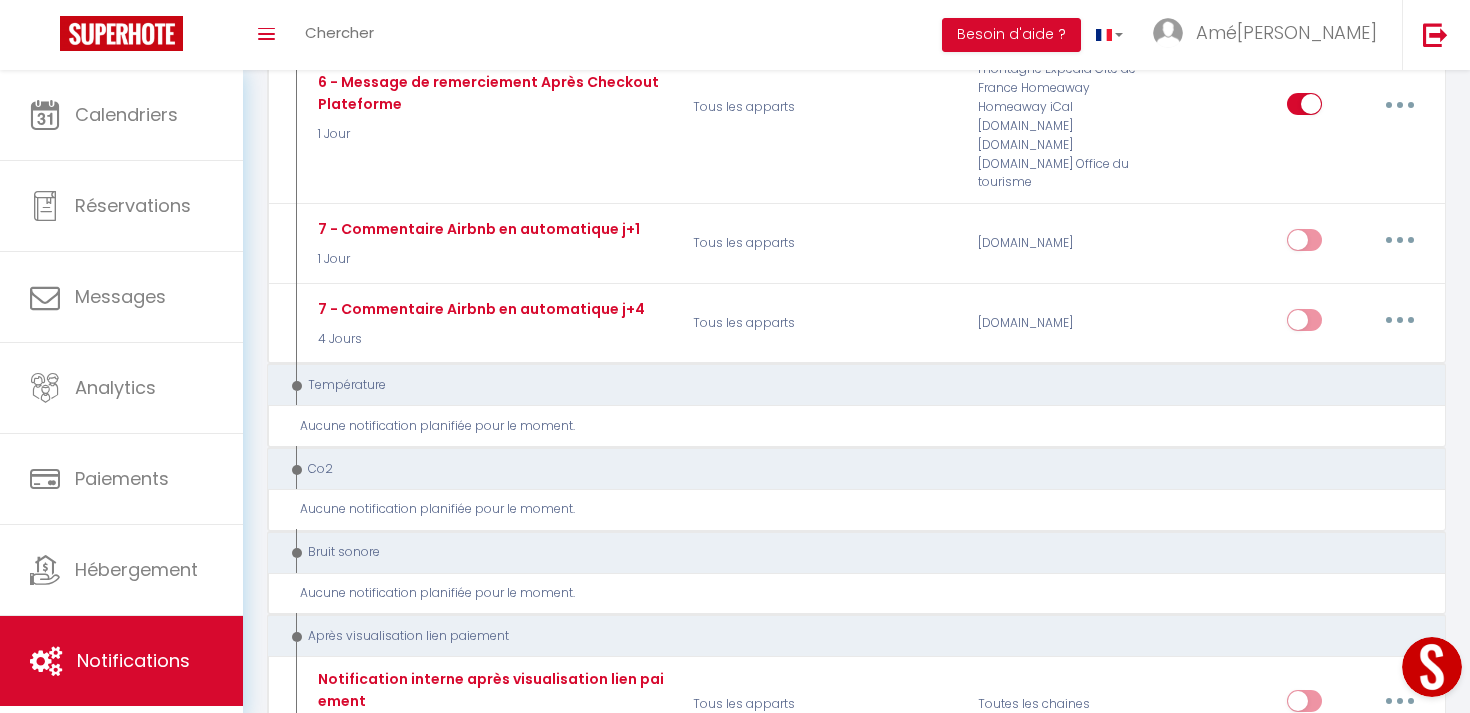 scroll, scrollTop: 2769, scrollLeft: 0, axis: vertical 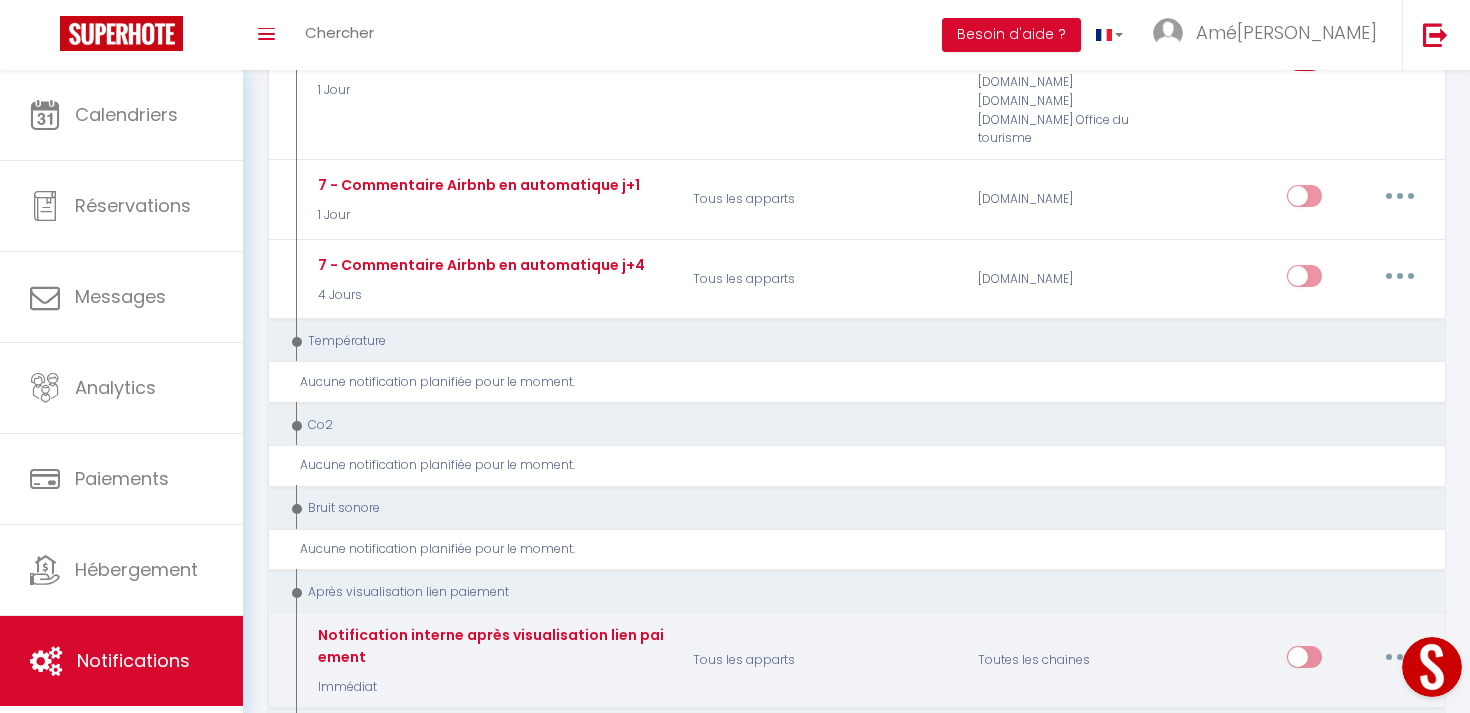 click at bounding box center (1400, 657) 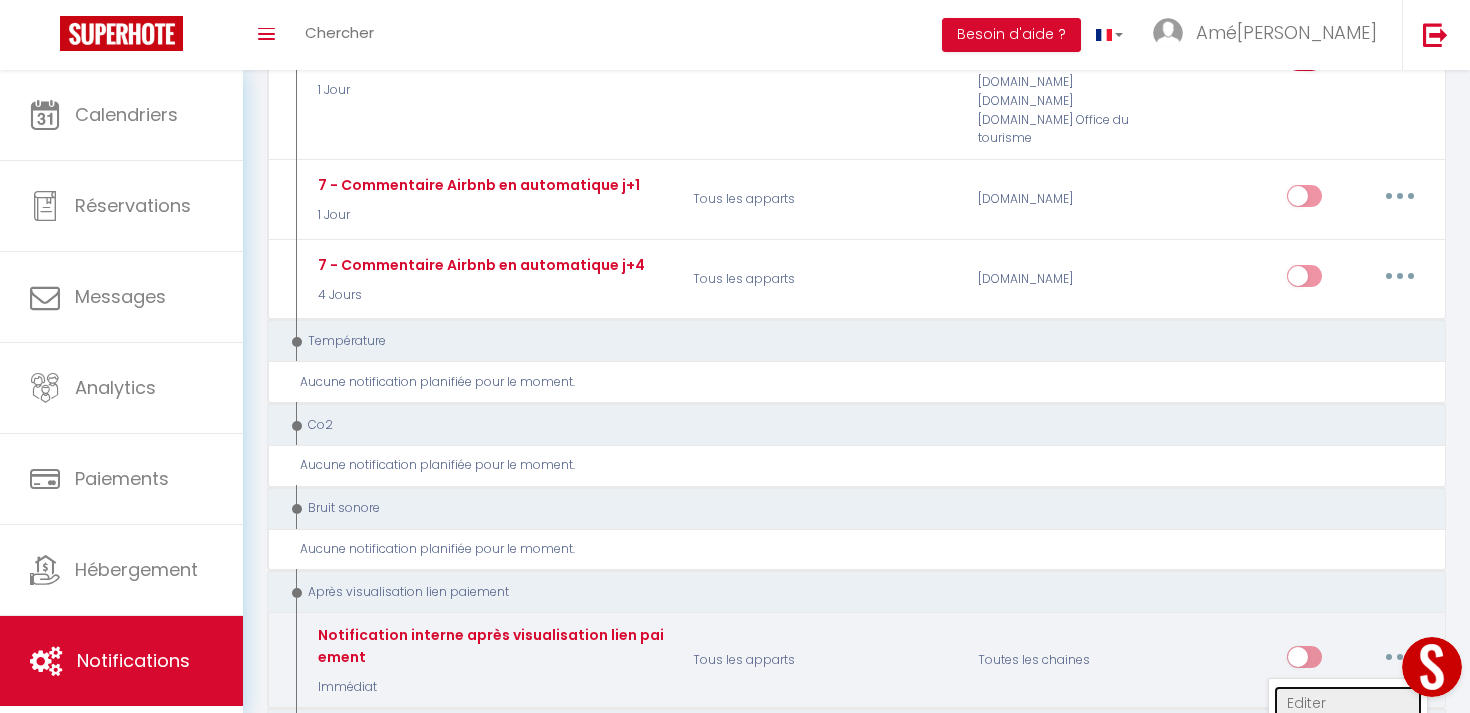 click on "Editer" at bounding box center [1348, 703] 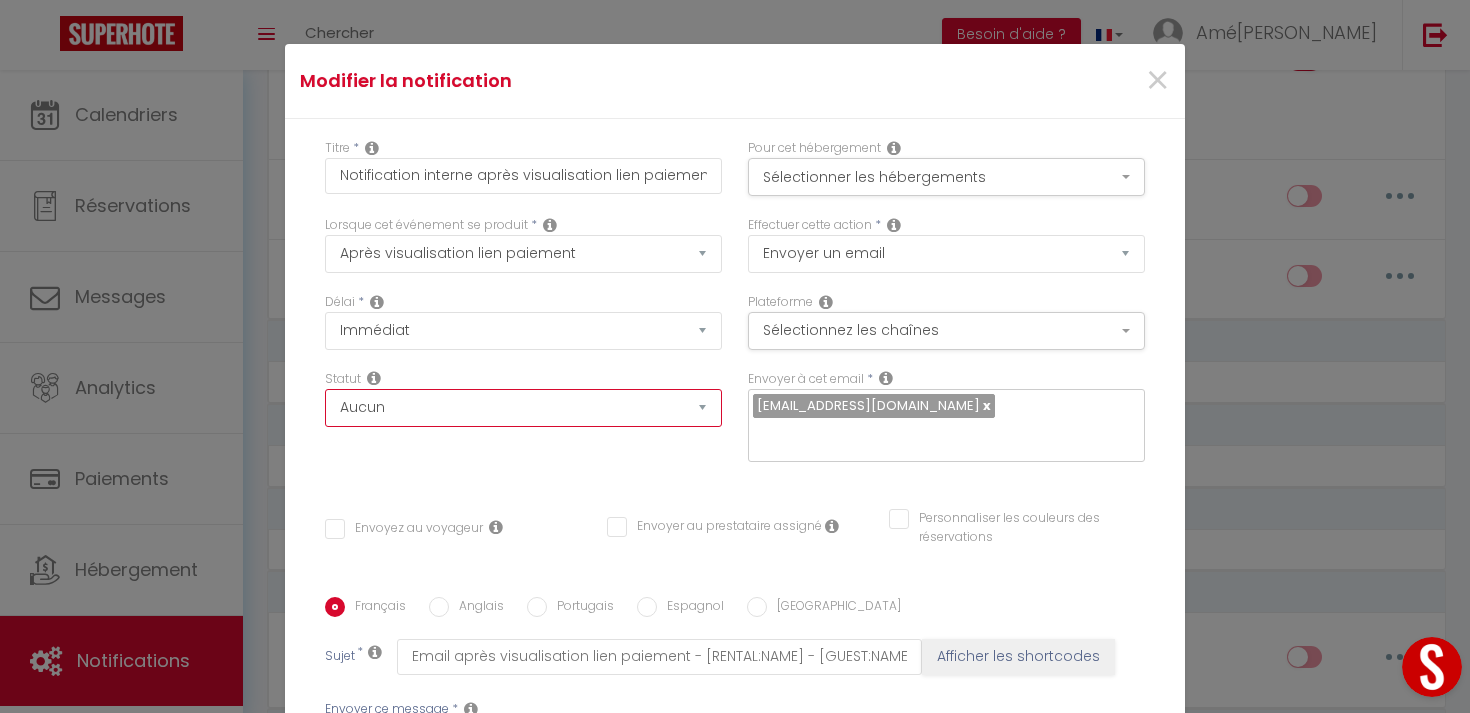 click on "Aucun   Si la réservation est payée   Si réservation non payée   Si la caution a été prise   Si caution non payée" at bounding box center [523, 408] 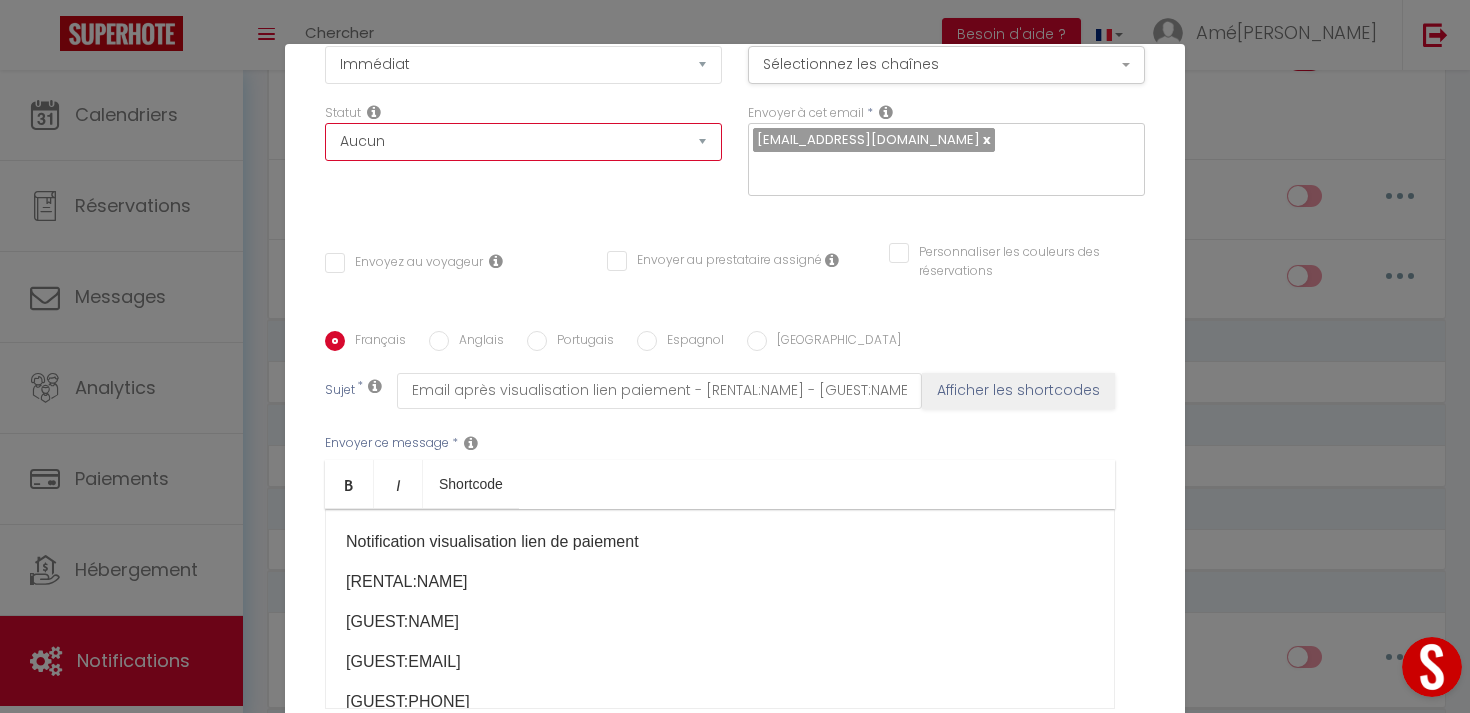 scroll, scrollTop: 380, scrollLeft: 0, axis: vertical 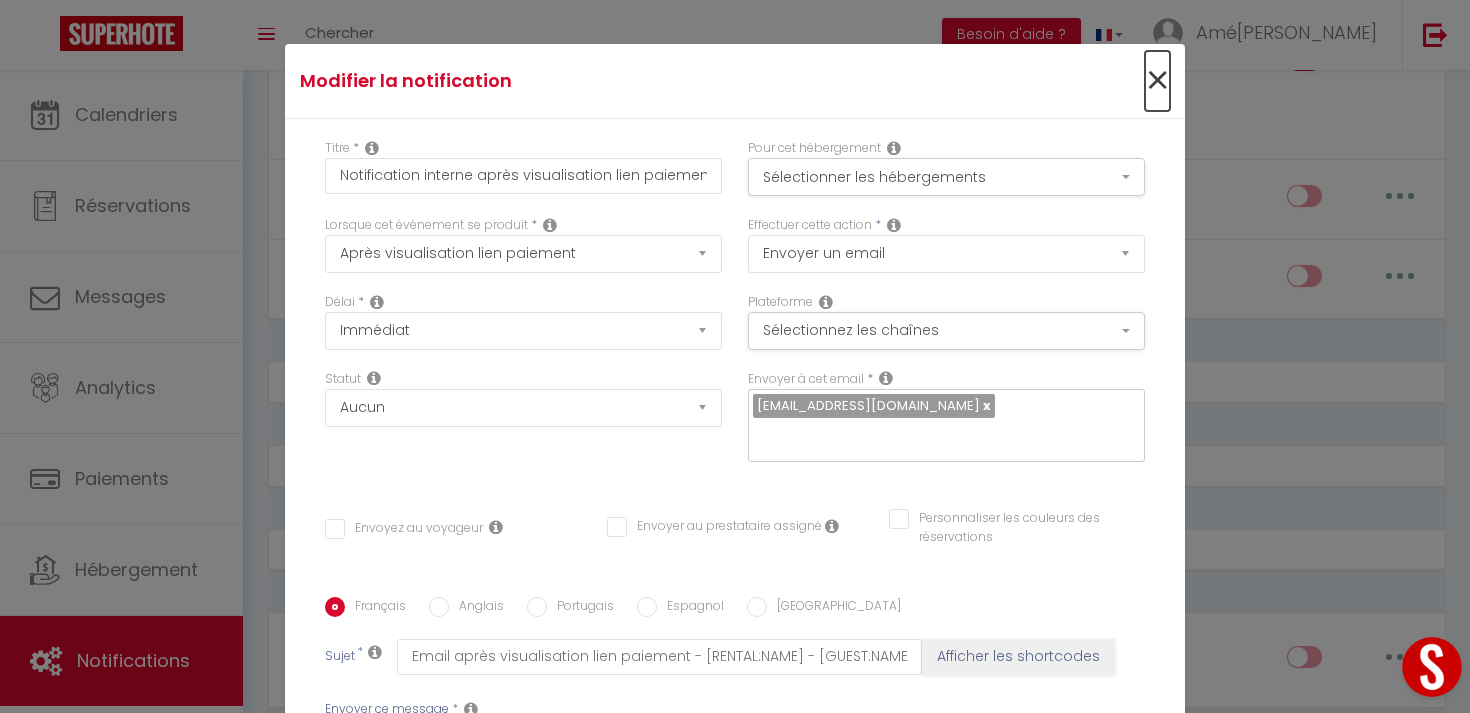 click on "×" at bounding box center (1157, 81) 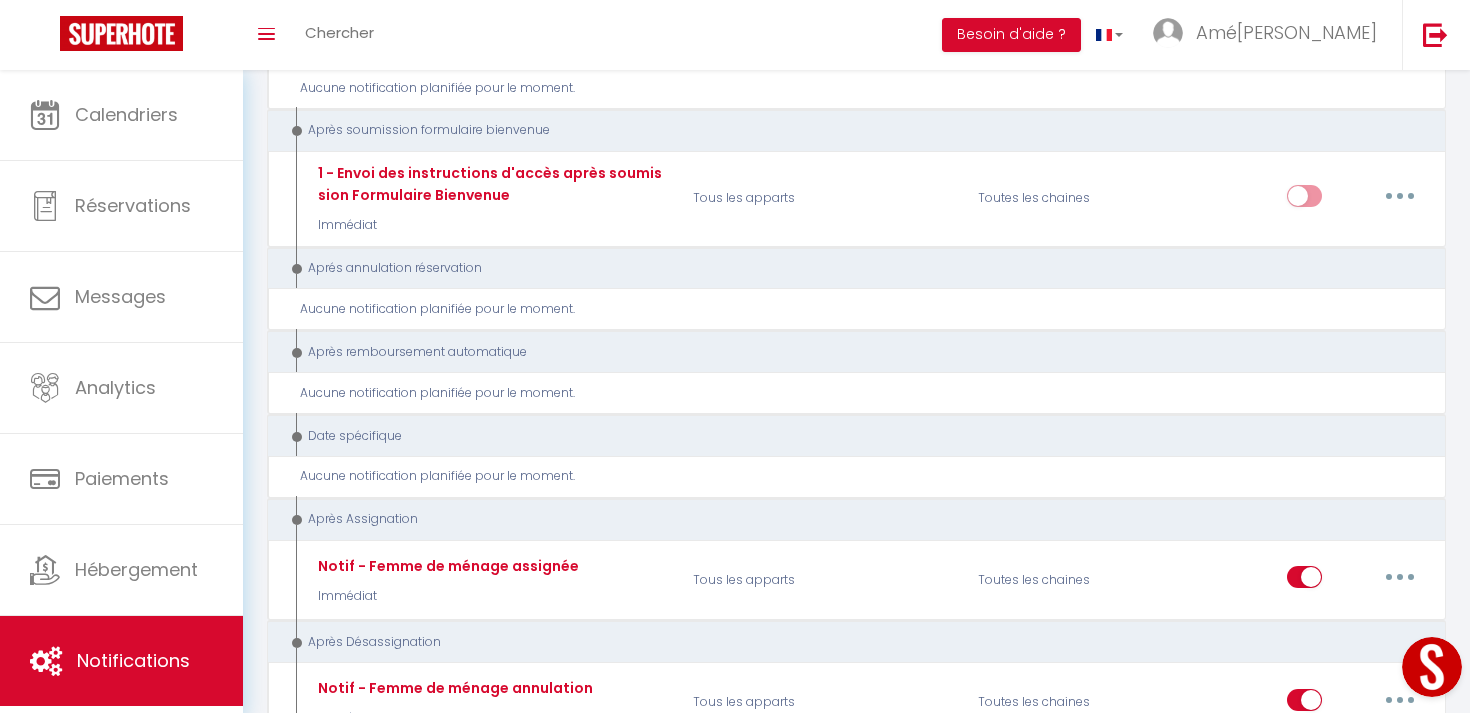 scroll, scrollTop: 4117, scrollLeft: 0, axis: vertical 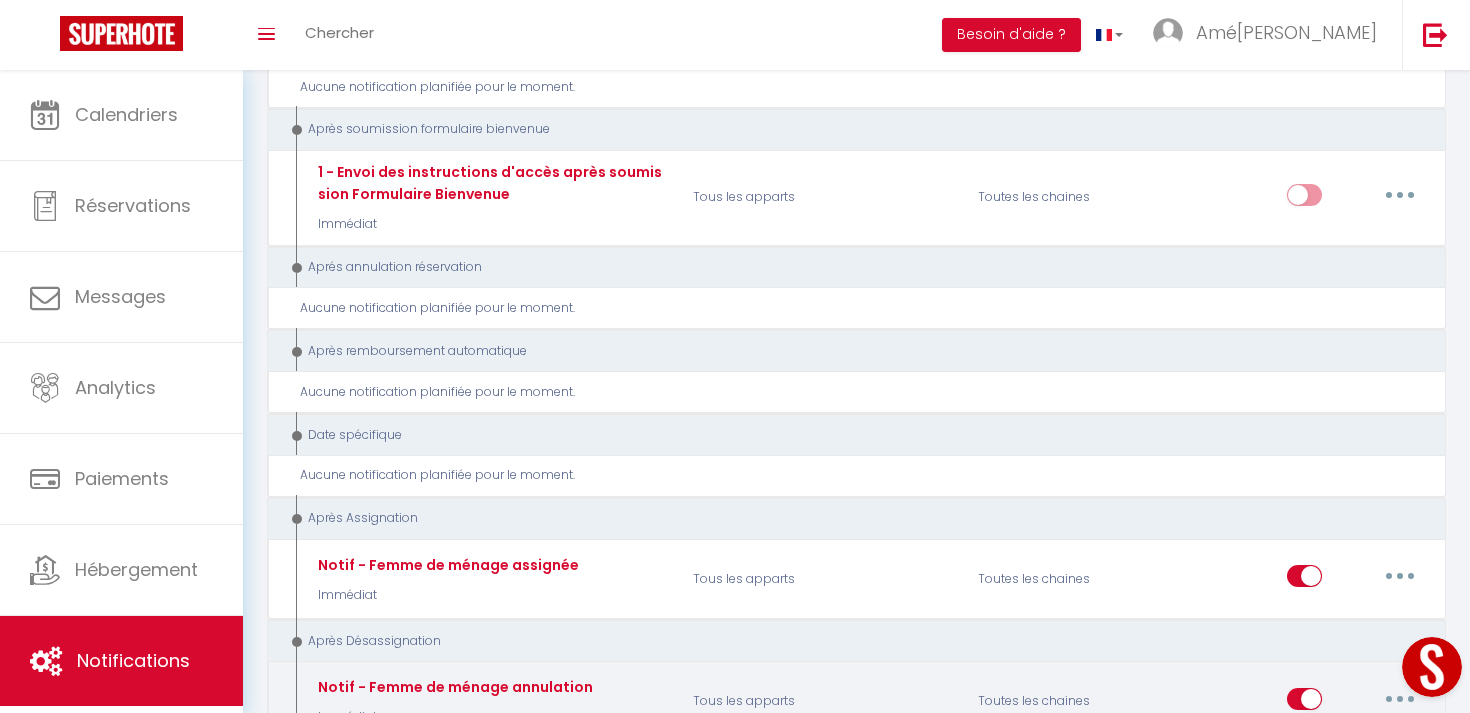 click on "Editer   Dupliquer   Tester   Supprimer" at bounding box center (1357, 702) 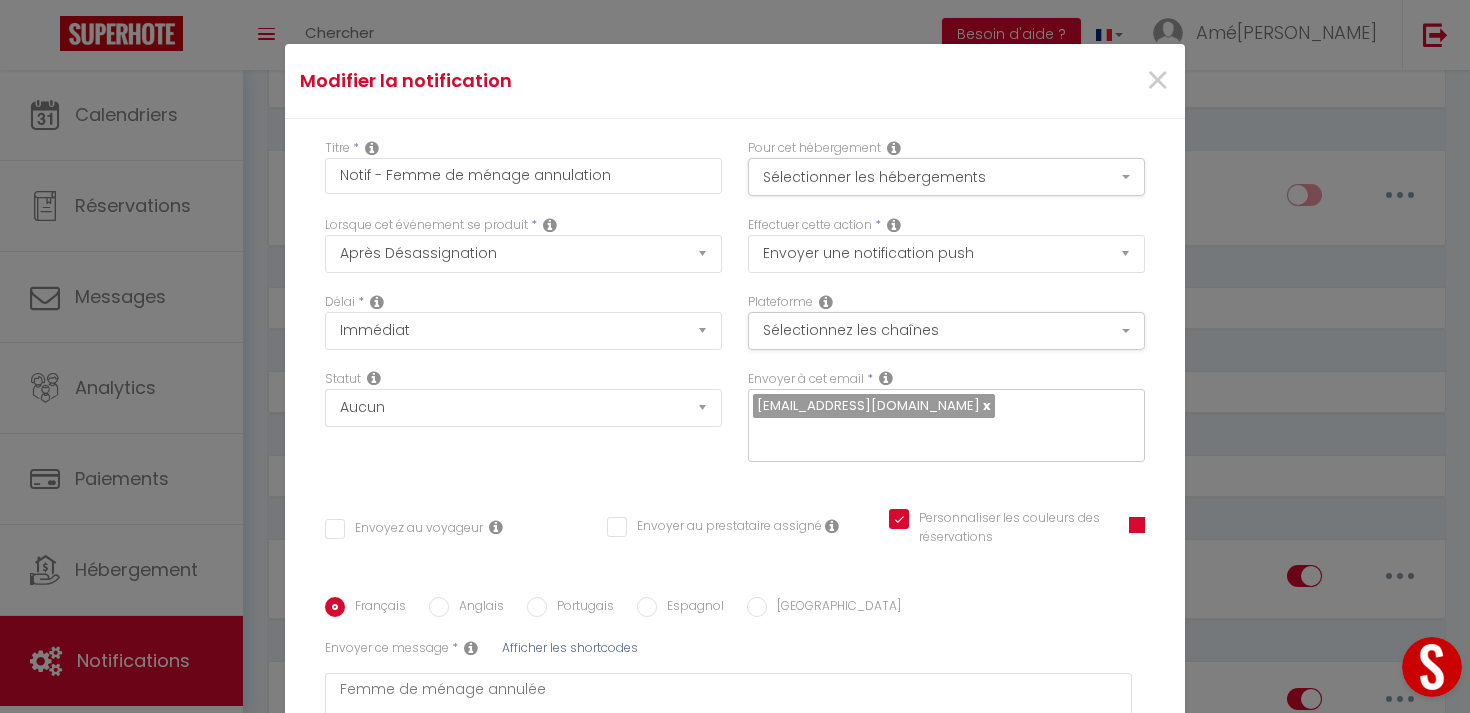 scroll, scrollTop: 33, scrollLeft: 0, axis: vertical 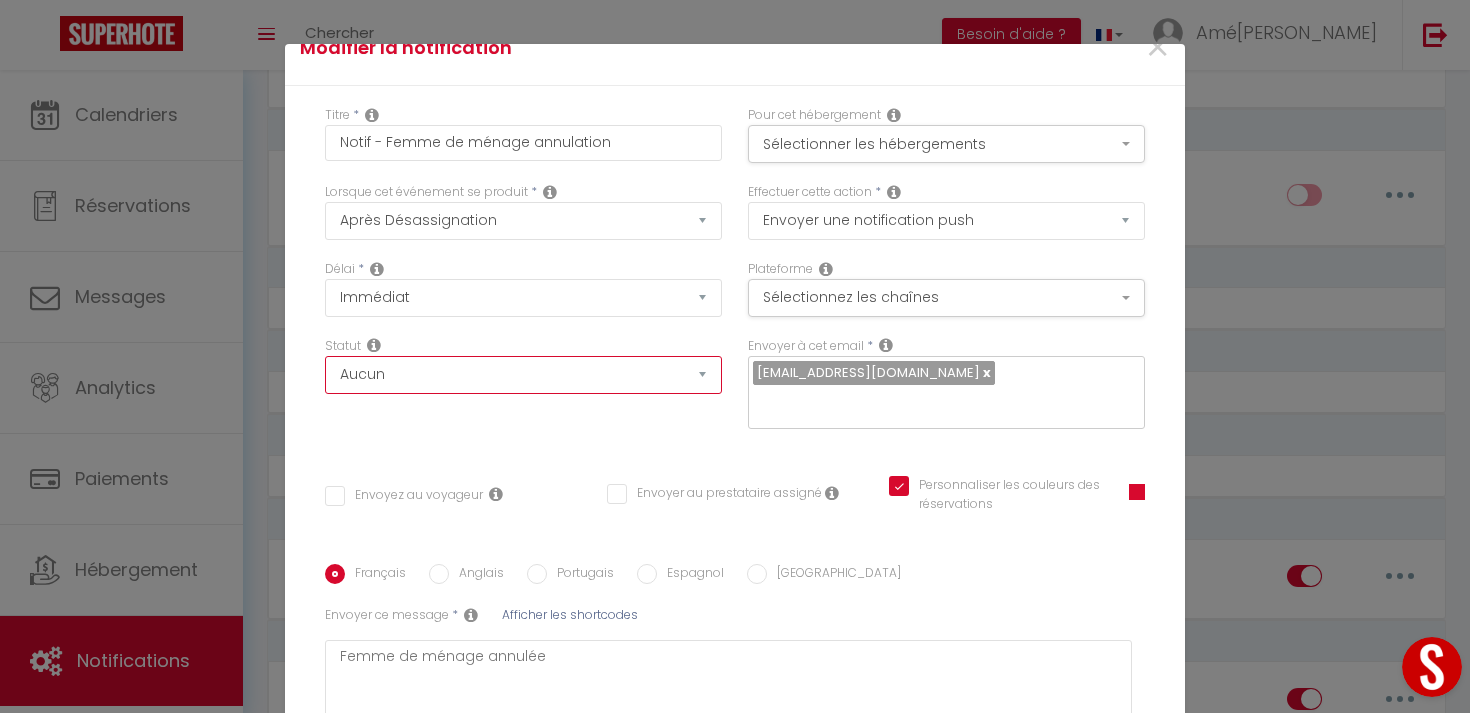 click on "Aucun   Si la réservation est payée   Si réservation non payée   Si la caution a été prise   Si caution non payée" at bounding box center (523, 375) 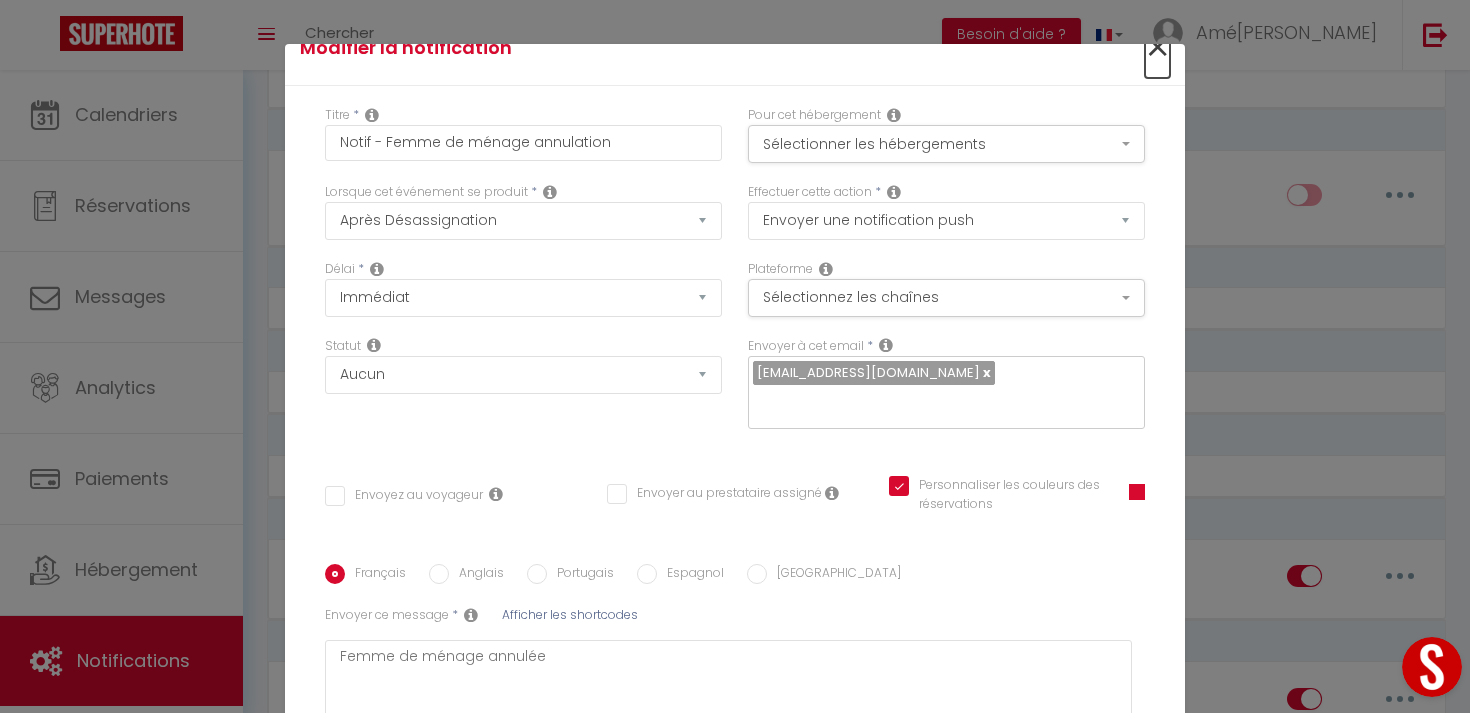 click on "×" at bounding box center [1157, 48] 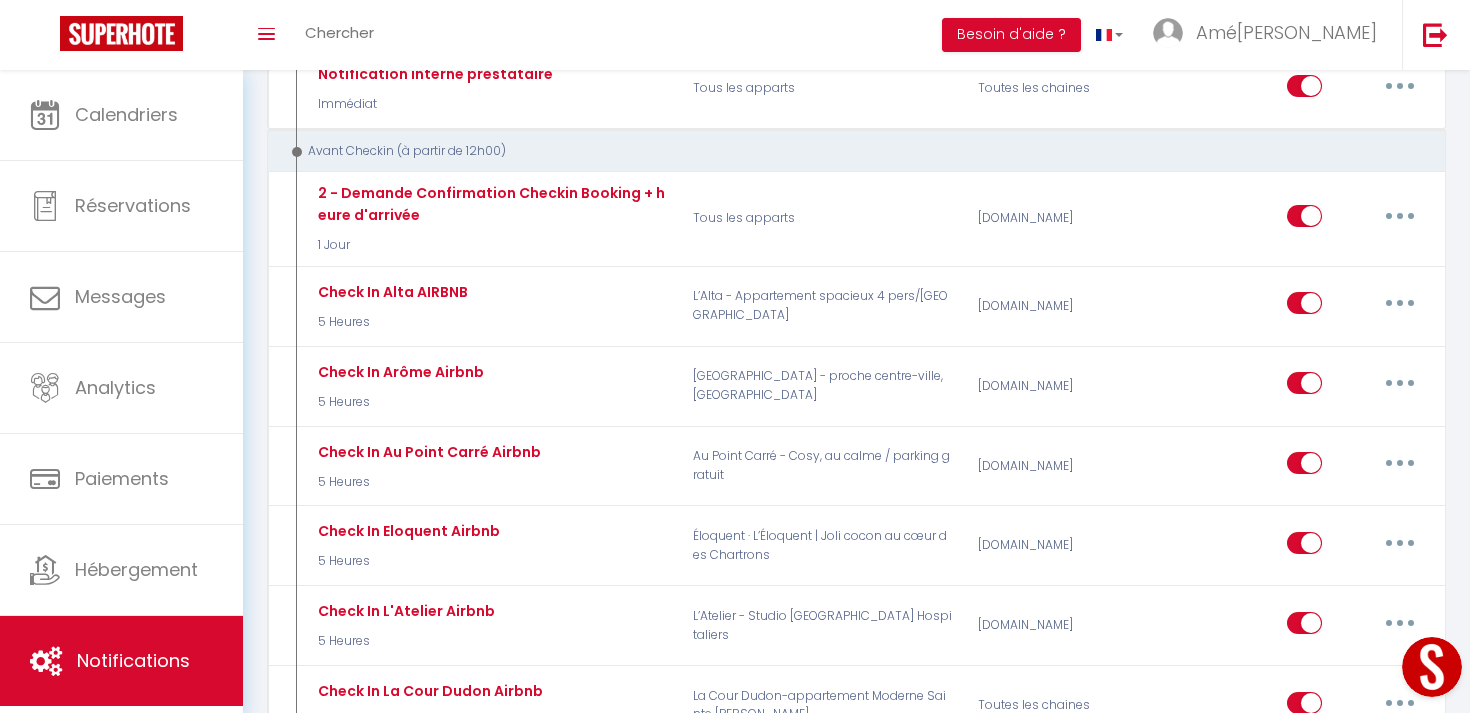 scroll, scrollTop: 551, scrollLeft: 0, axis: vertical 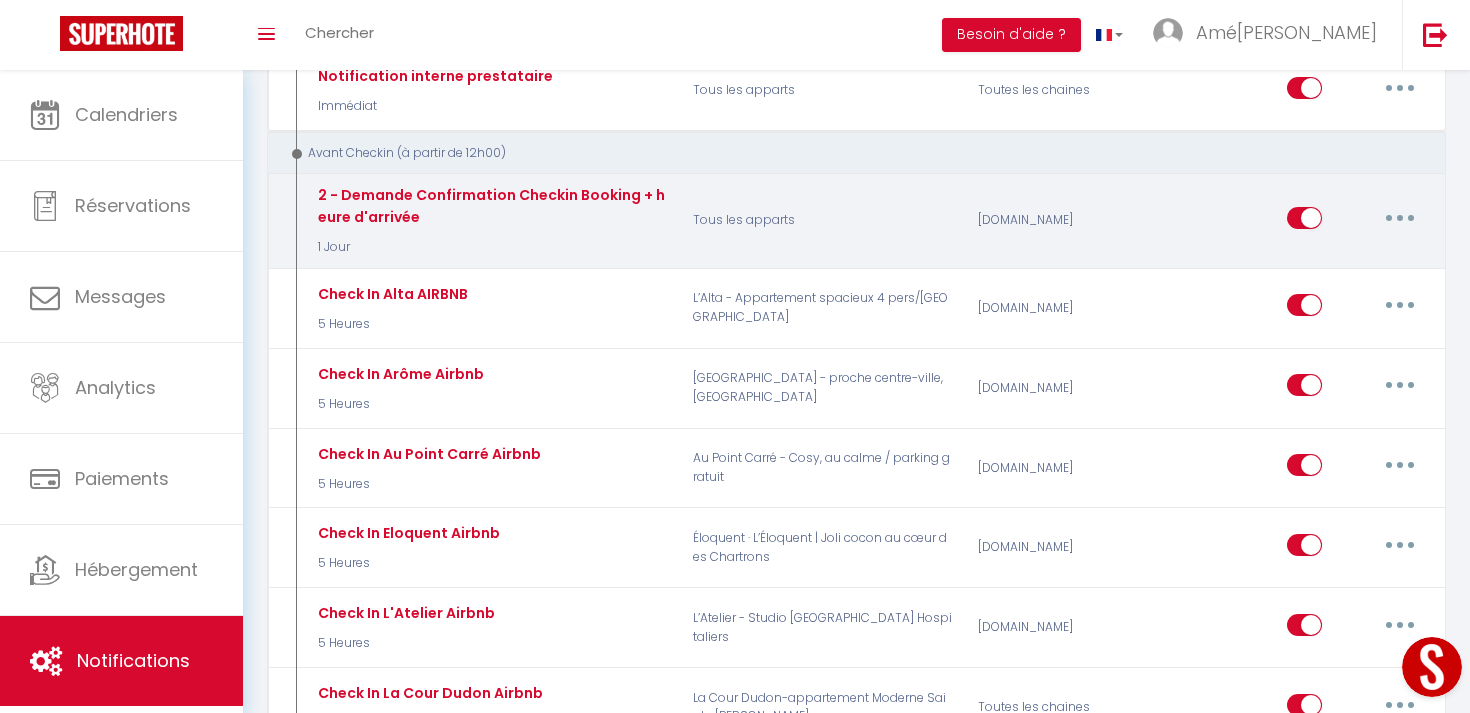 click at bounding box center [1400, 218] 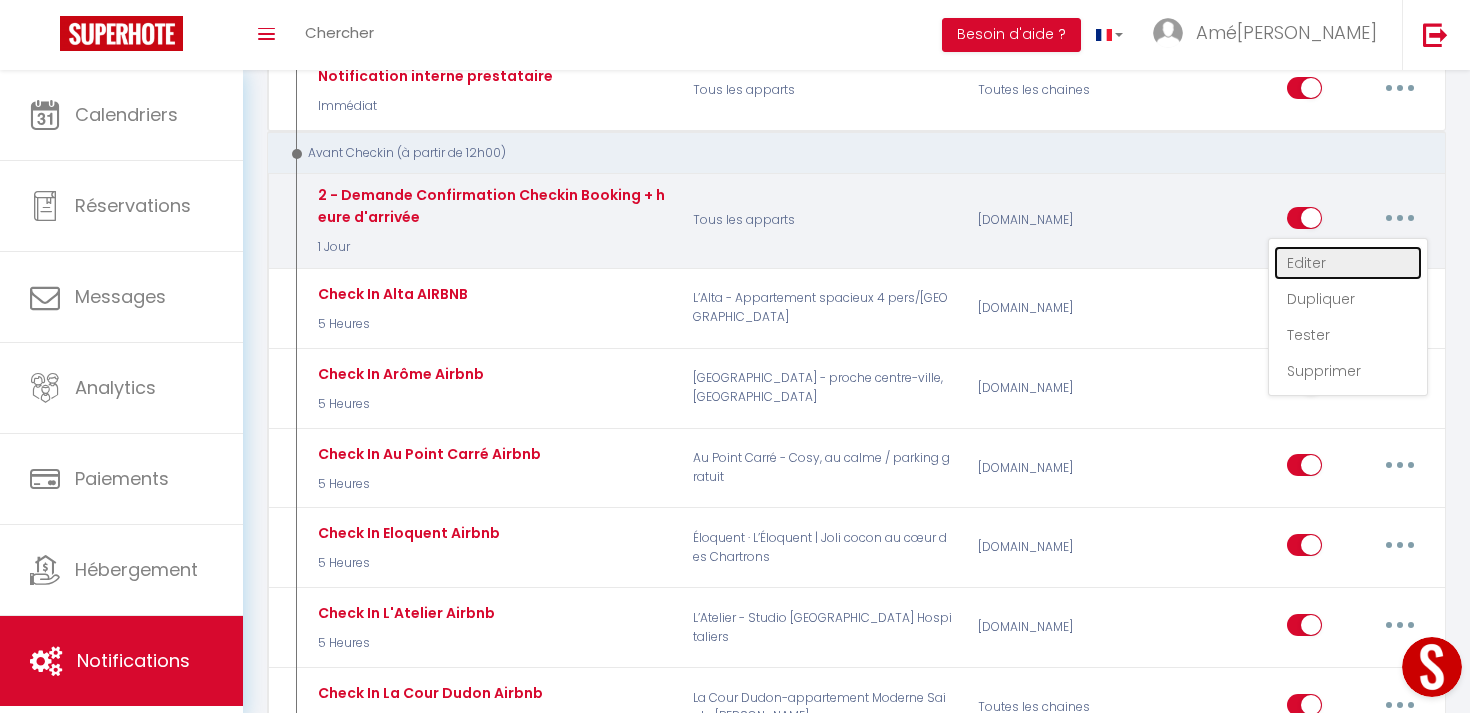 click on "Editer" at bounding box center (1348, 263) 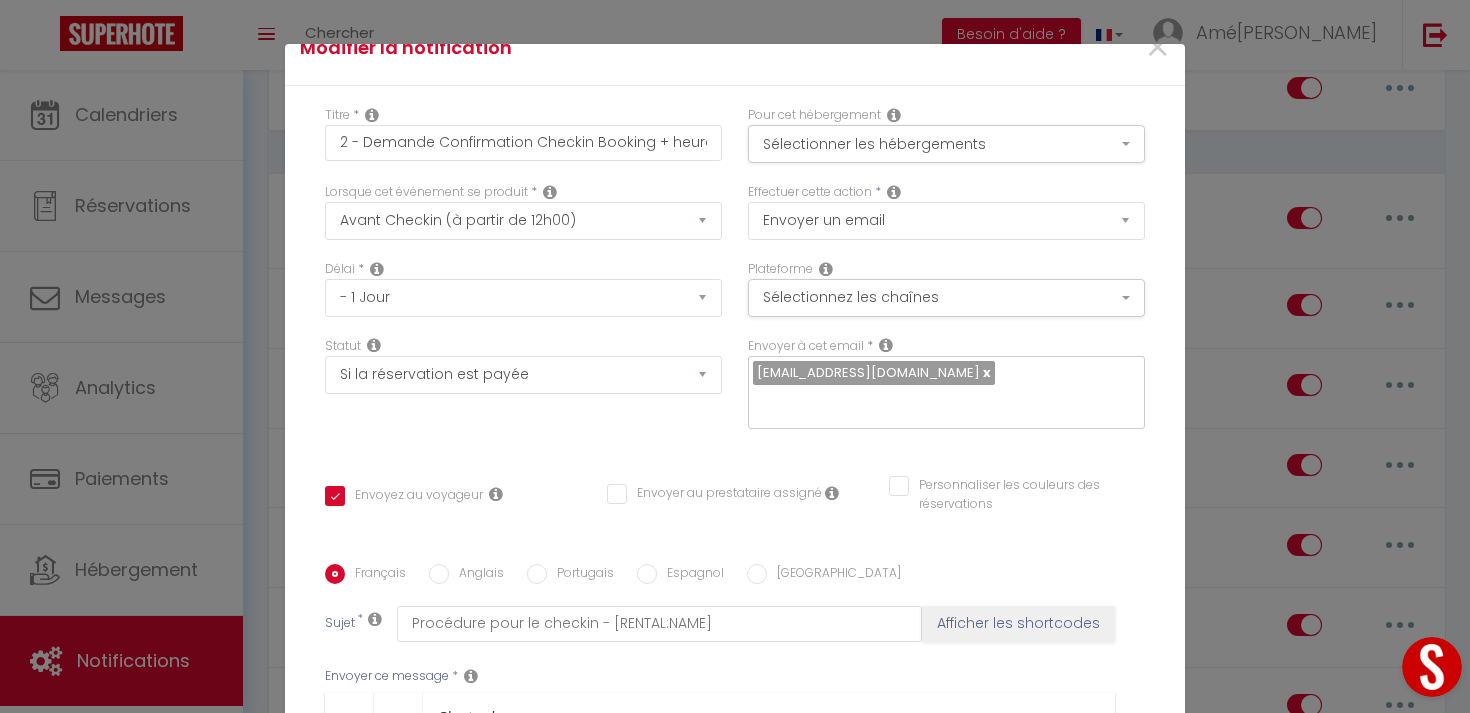 scroll, scrollTop: 380, scrollLeft: 0, axis: vertical 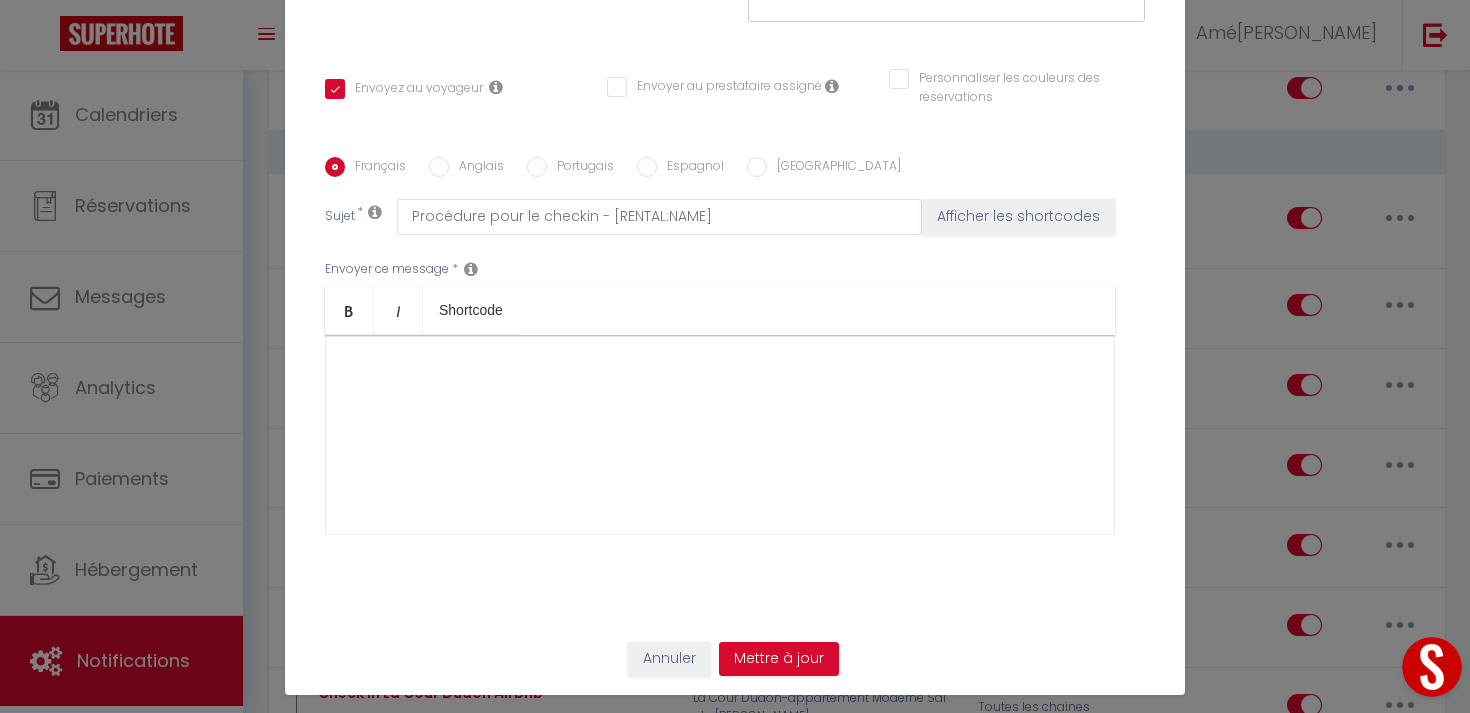click on "​" at bounding box center [720, 435] 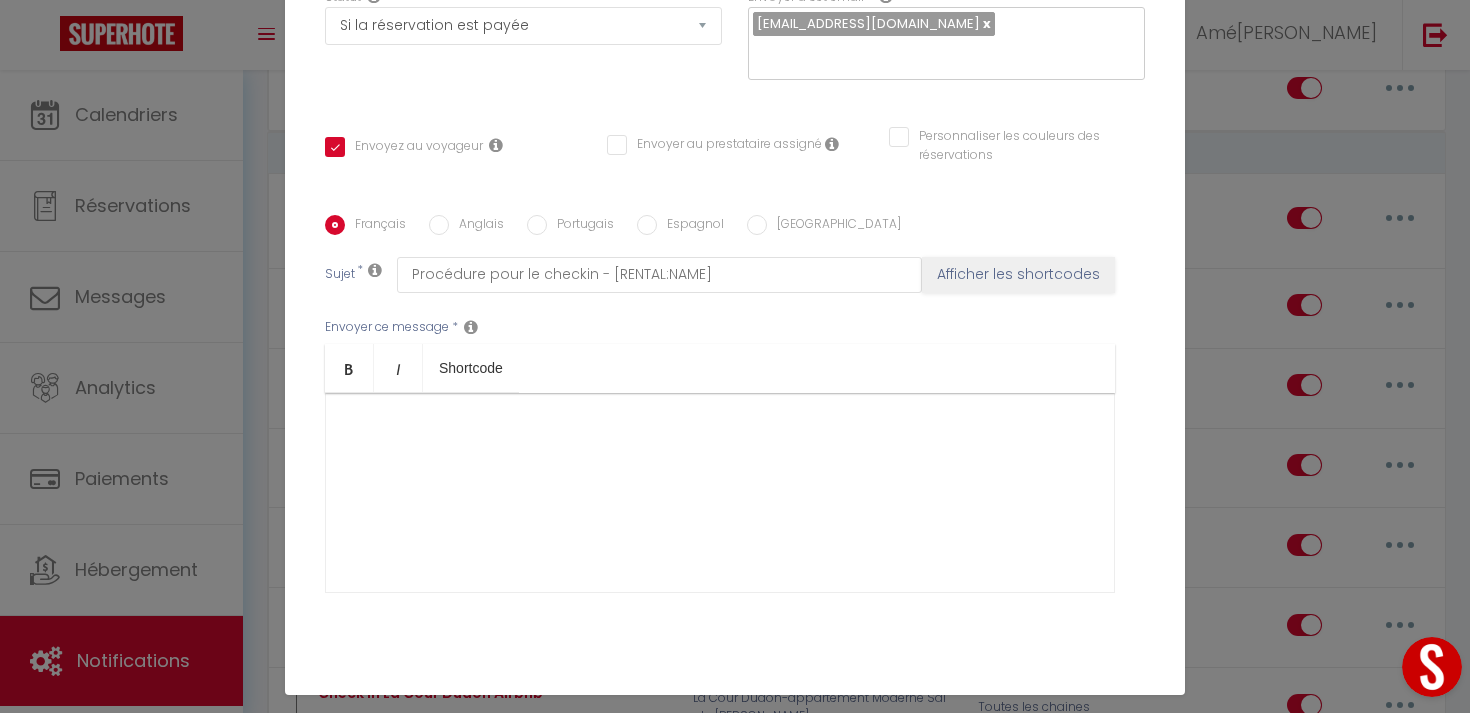 scroll, scrollTop: 380, scrollLeft: 0, axis: vertical 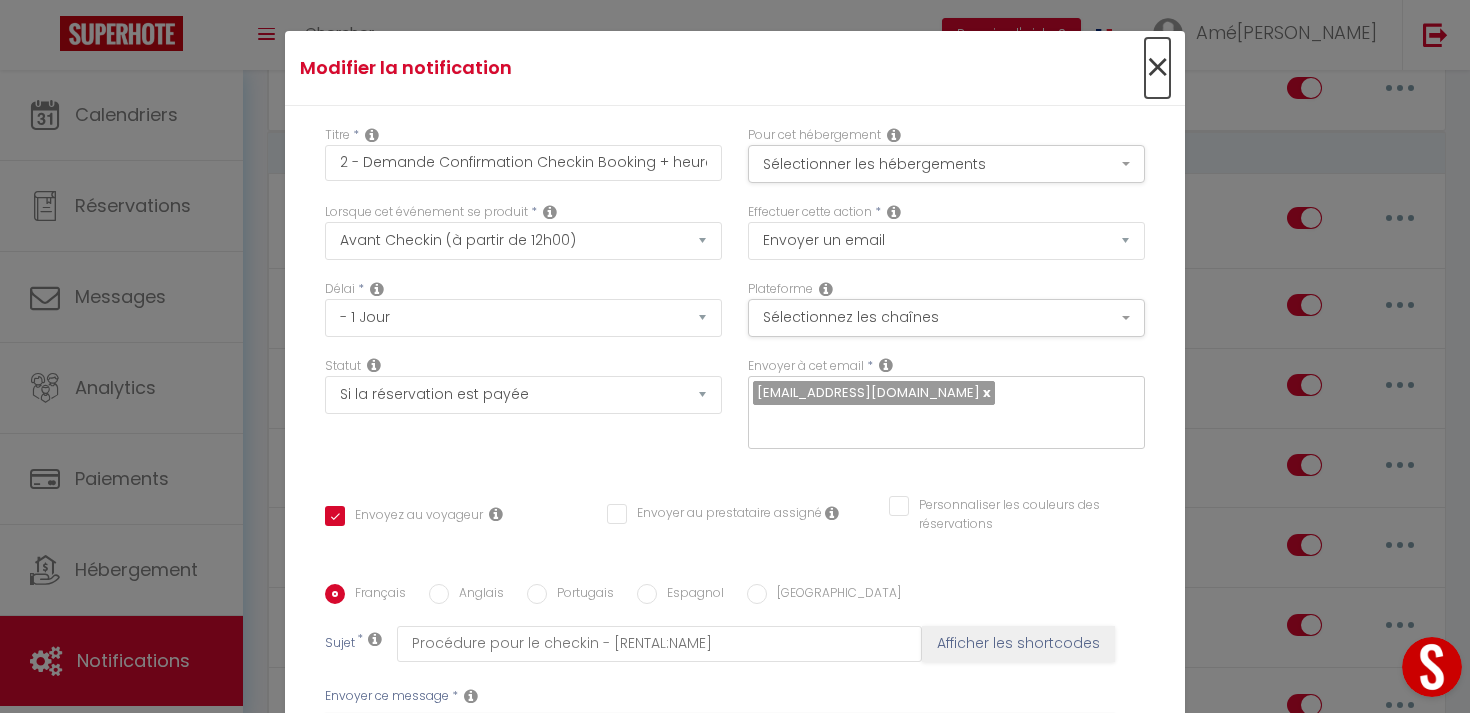 click on "×" at bounding box center (1157, 68) 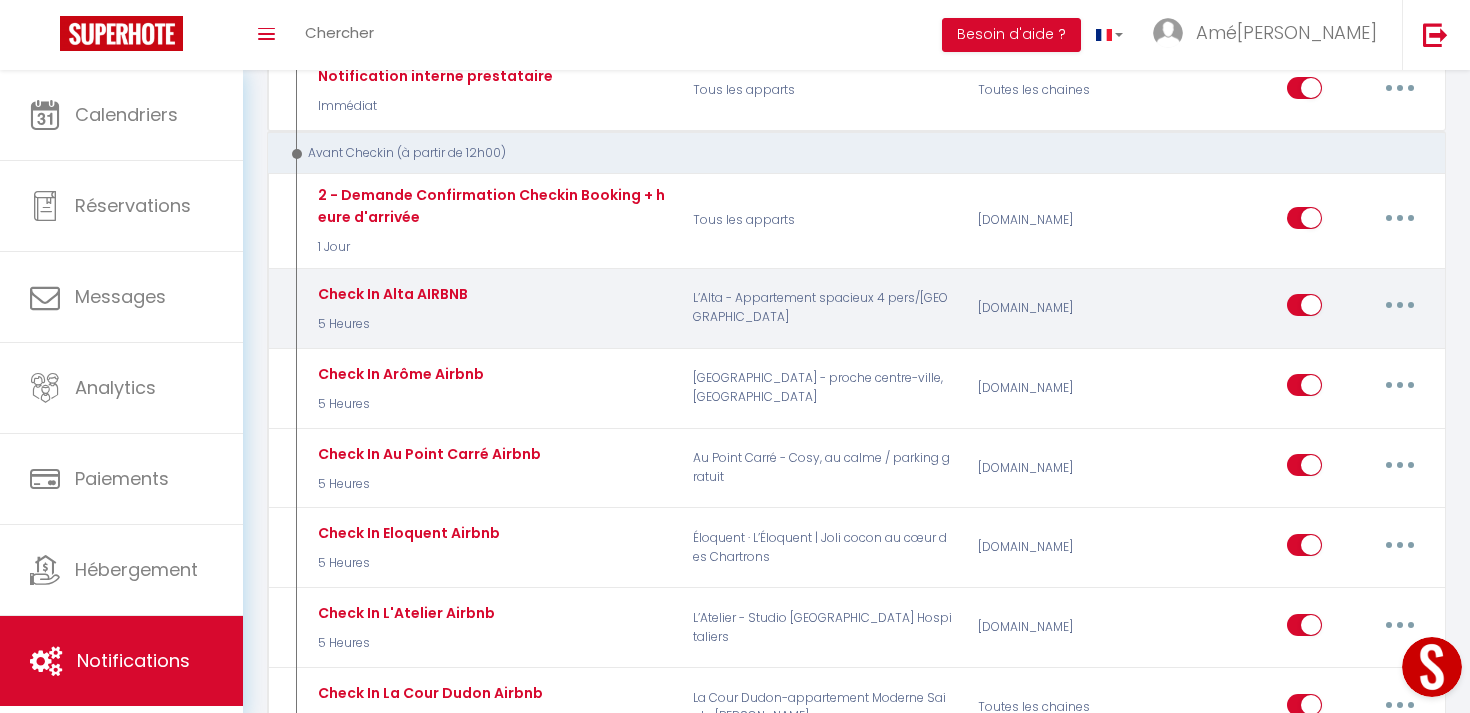 click at bounding box center [1400, 305] 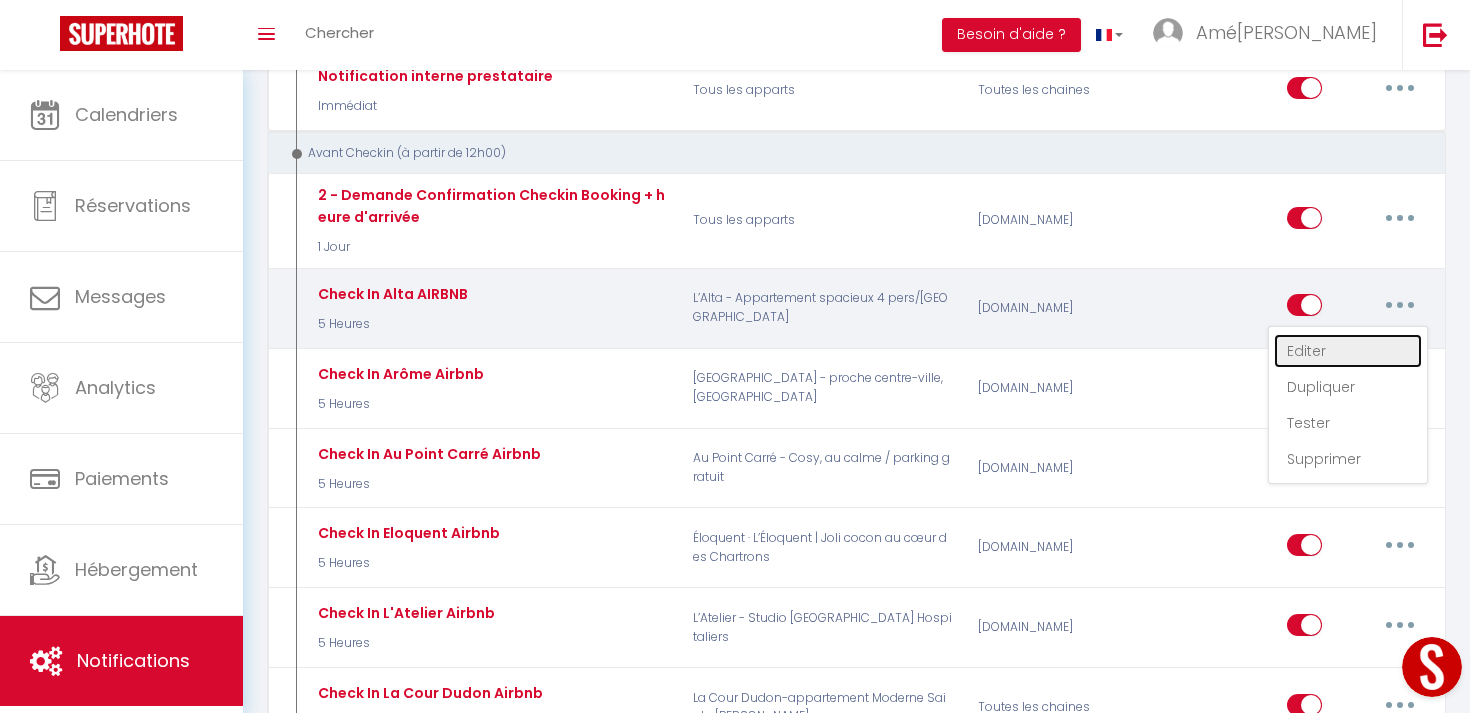 click on "Editer" at bounding box center [1348, 351] 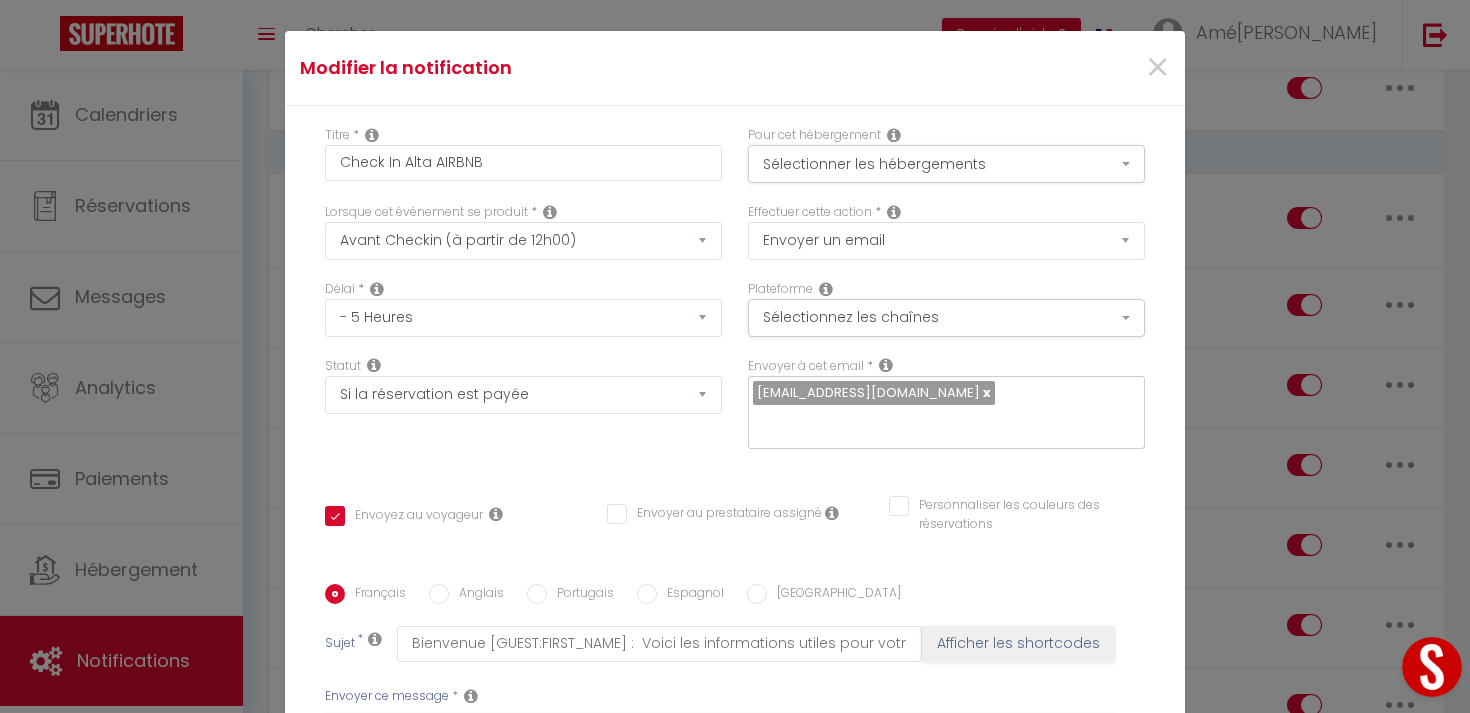 scroll, scrollTop: 380, scrollLeft: 0, axis: vertical 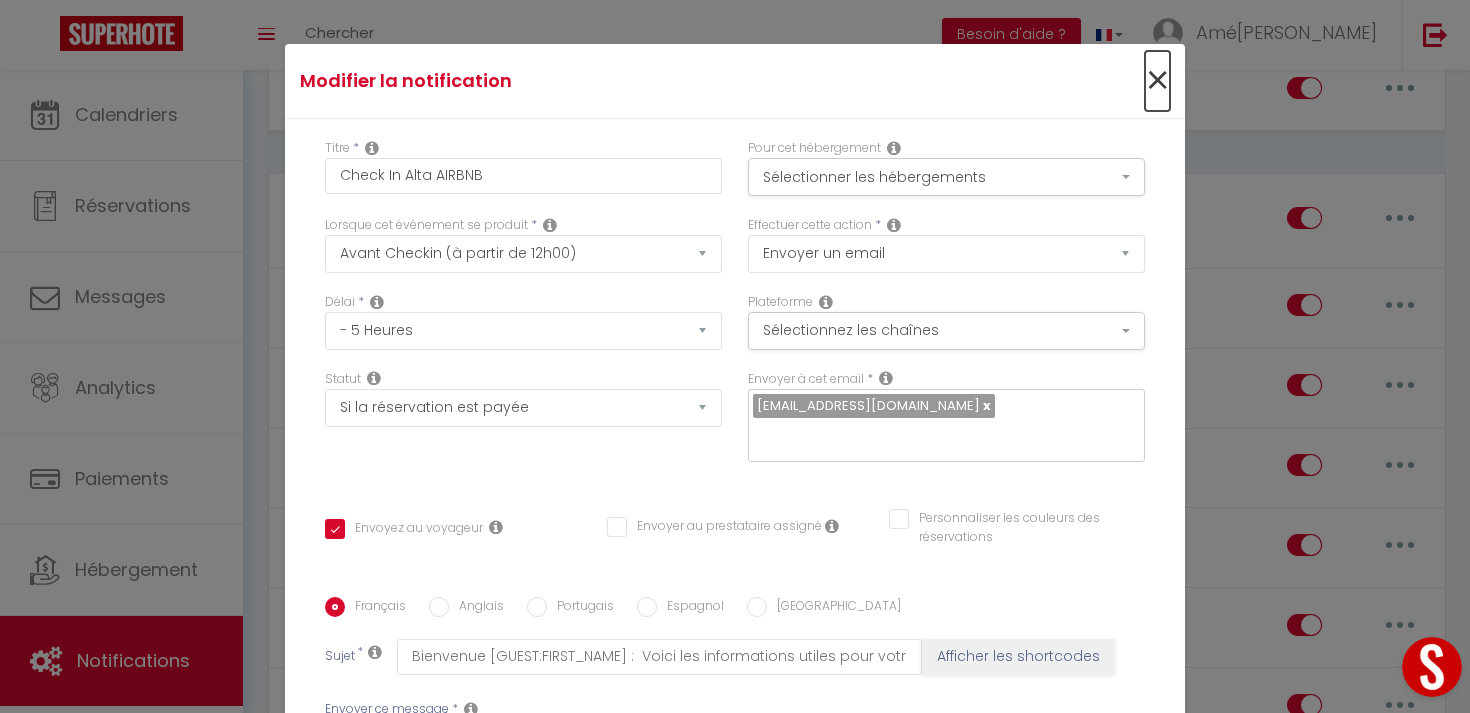 click on "×" at bounding box center (1157, 81) 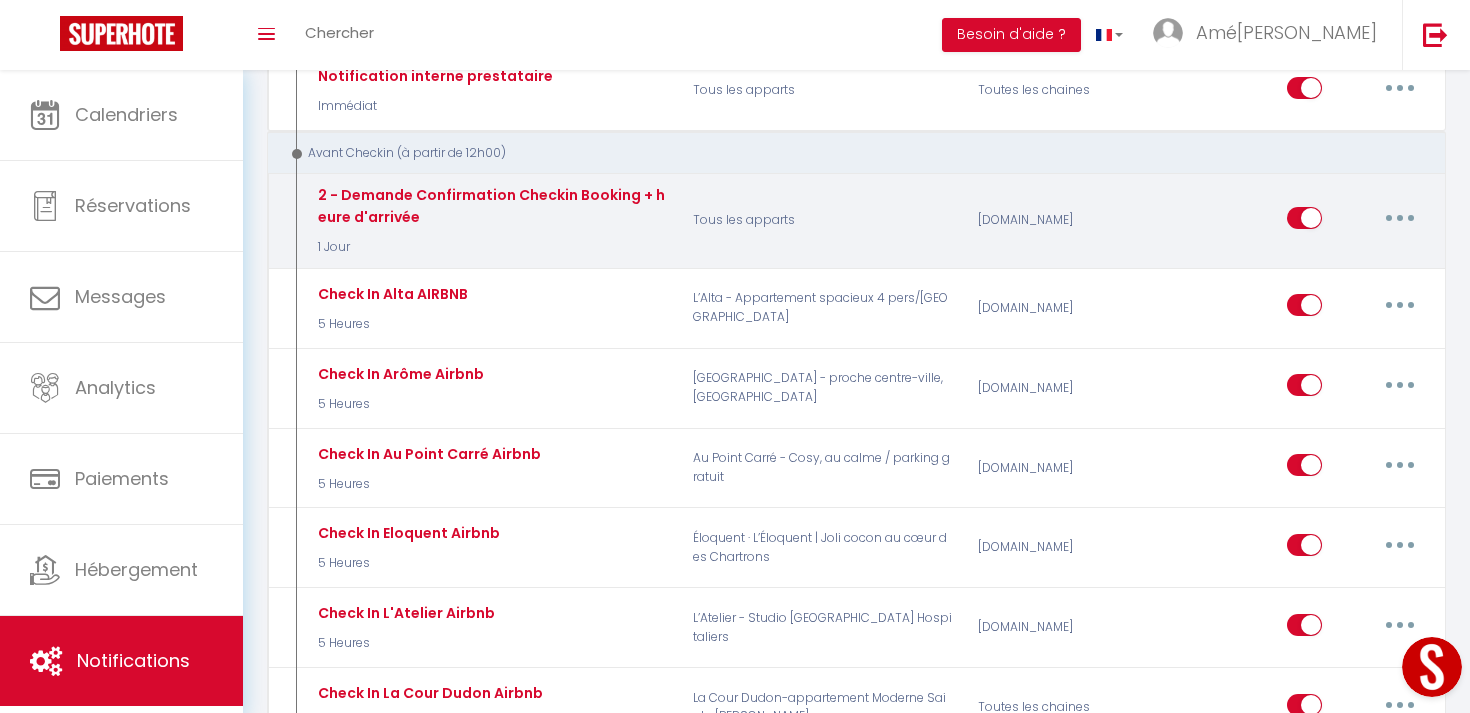click at bounding box center [1400, 218] 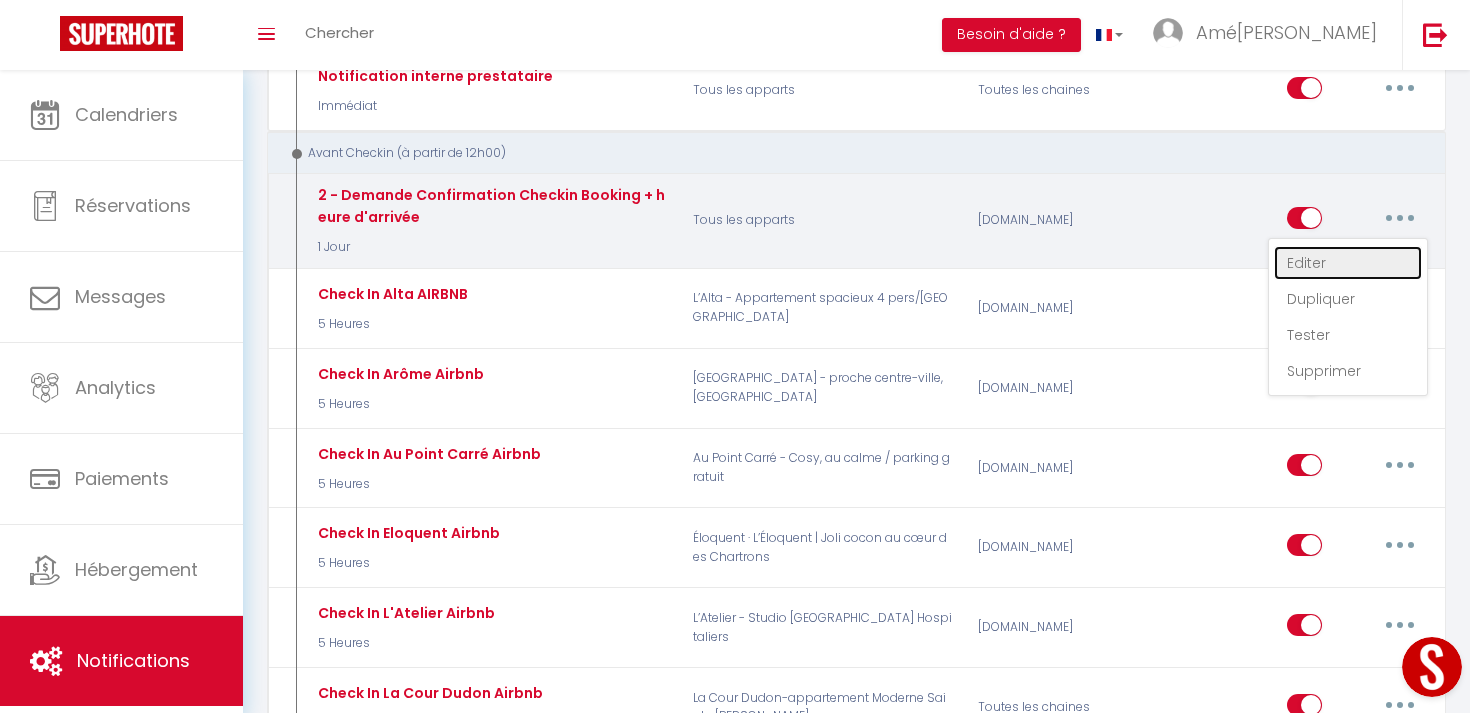 click on "Editer" at bounding box center [1348, 263] 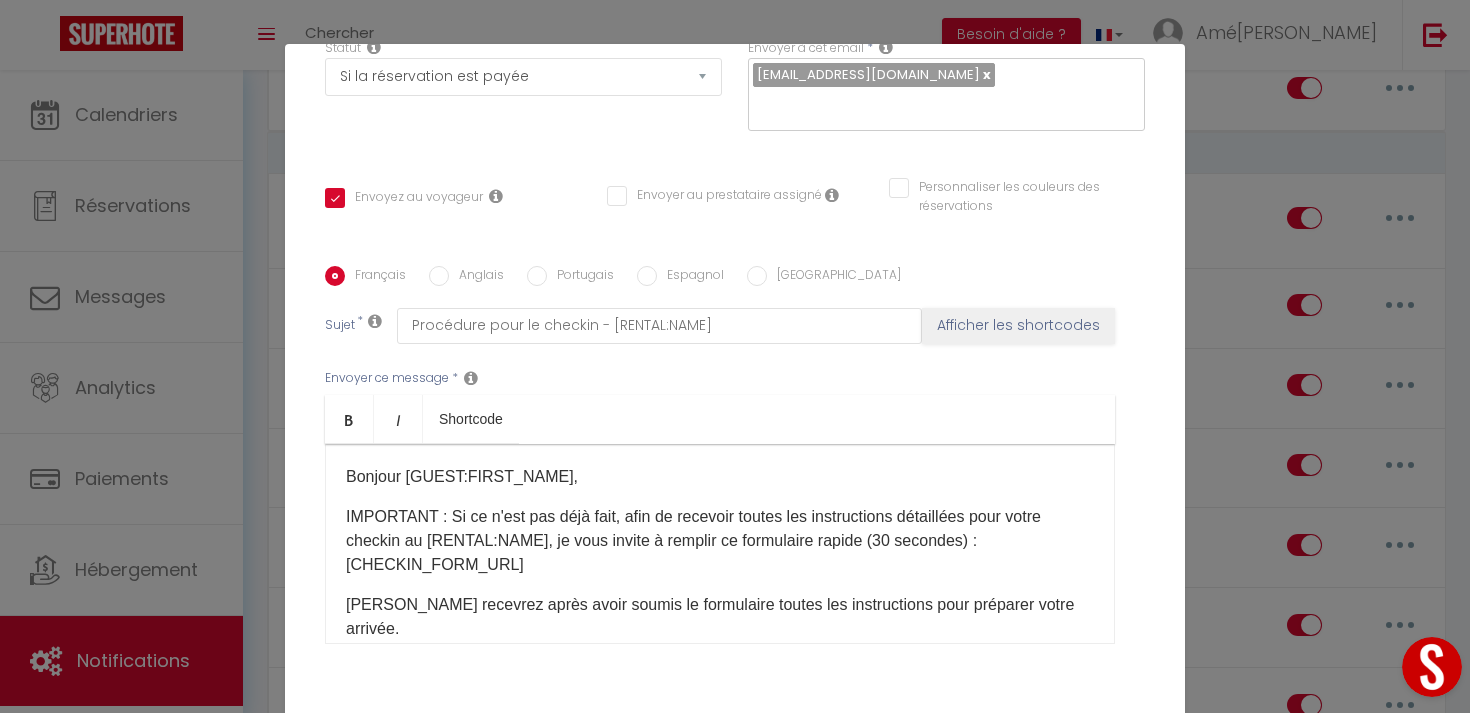 scroll, scrollTop: 336, scrollLeft: 0, axis: vertical 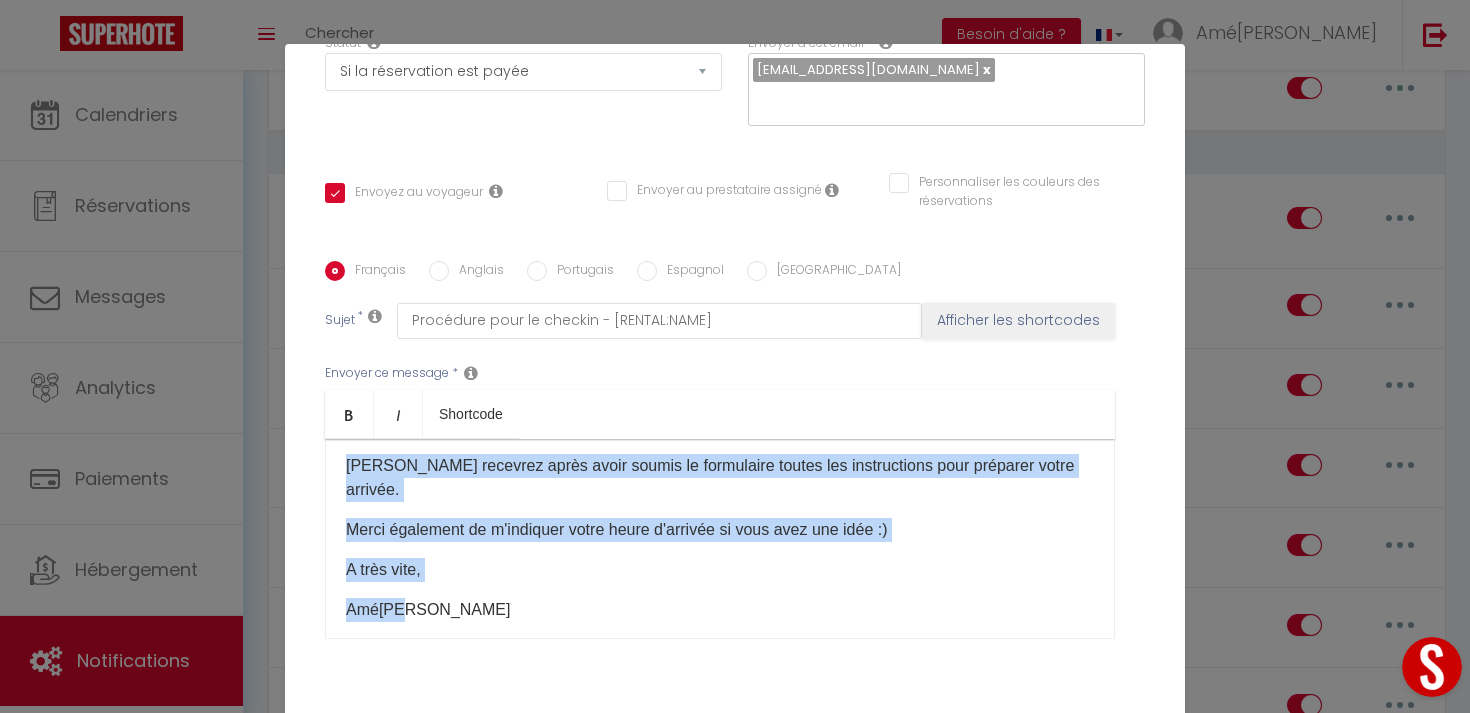 drag, startPoint x: 342, startPoint y: 470, endPoint x: 855, endPoint y: 664, distance: 548.4569 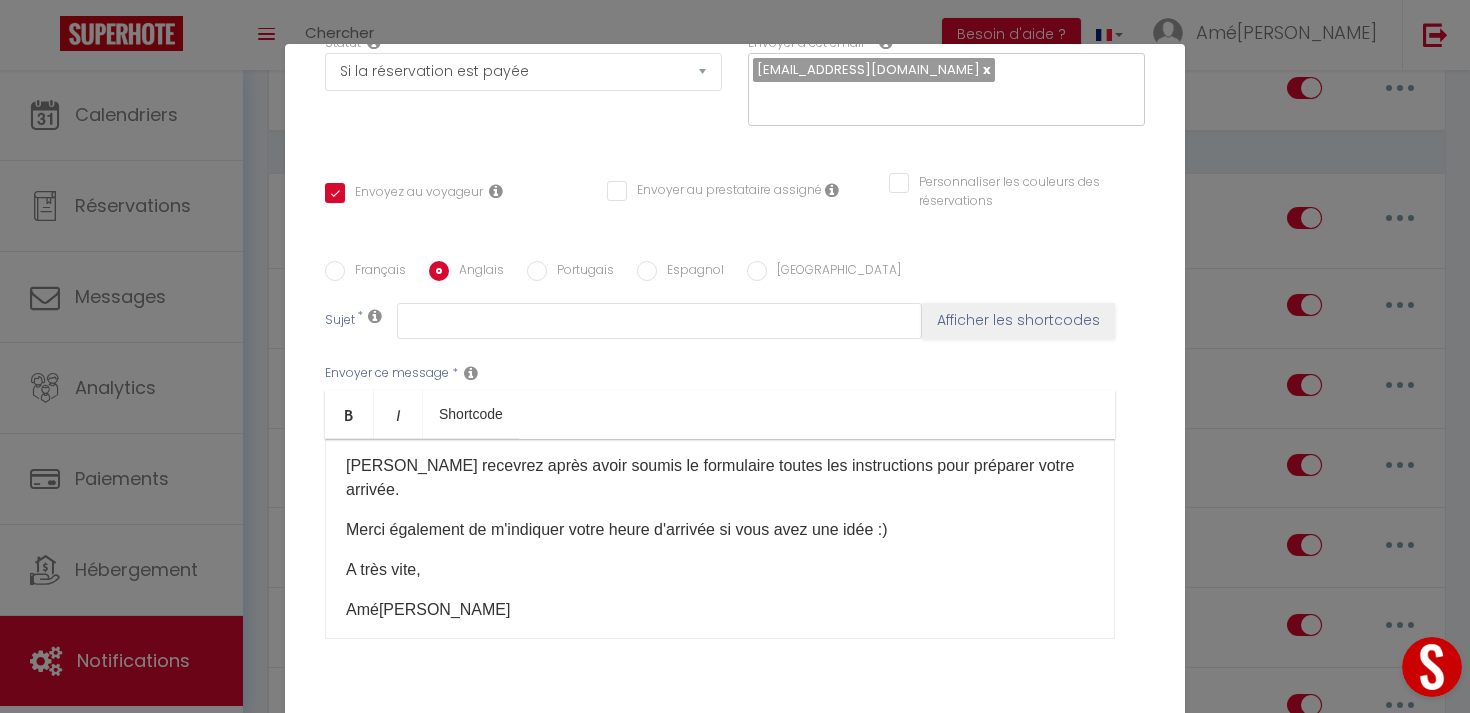 scroll, scrollTop: 0, scrollLeft: 0, axis: both 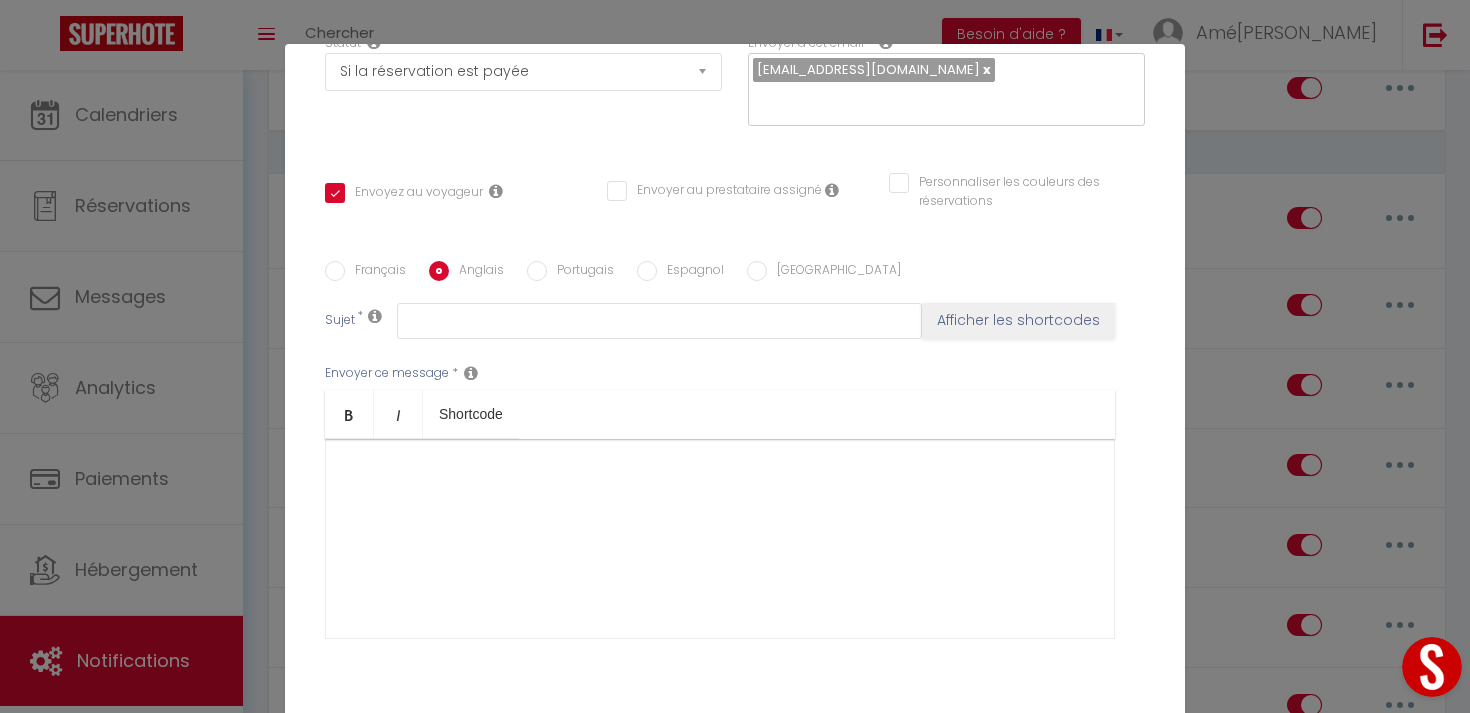 click at bounding box center [720, 539] 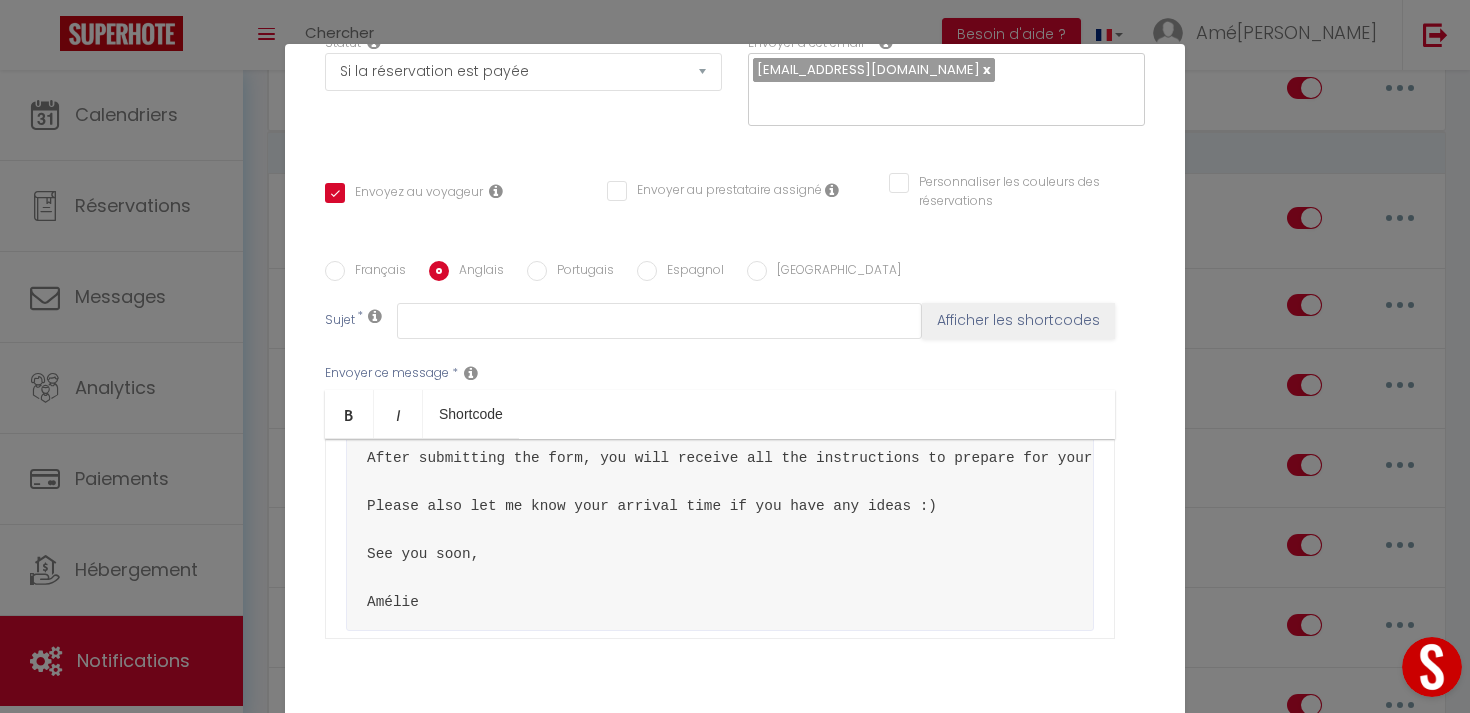 scroll, scrollTop: 200, scrollLeft: 0, axis: vertical 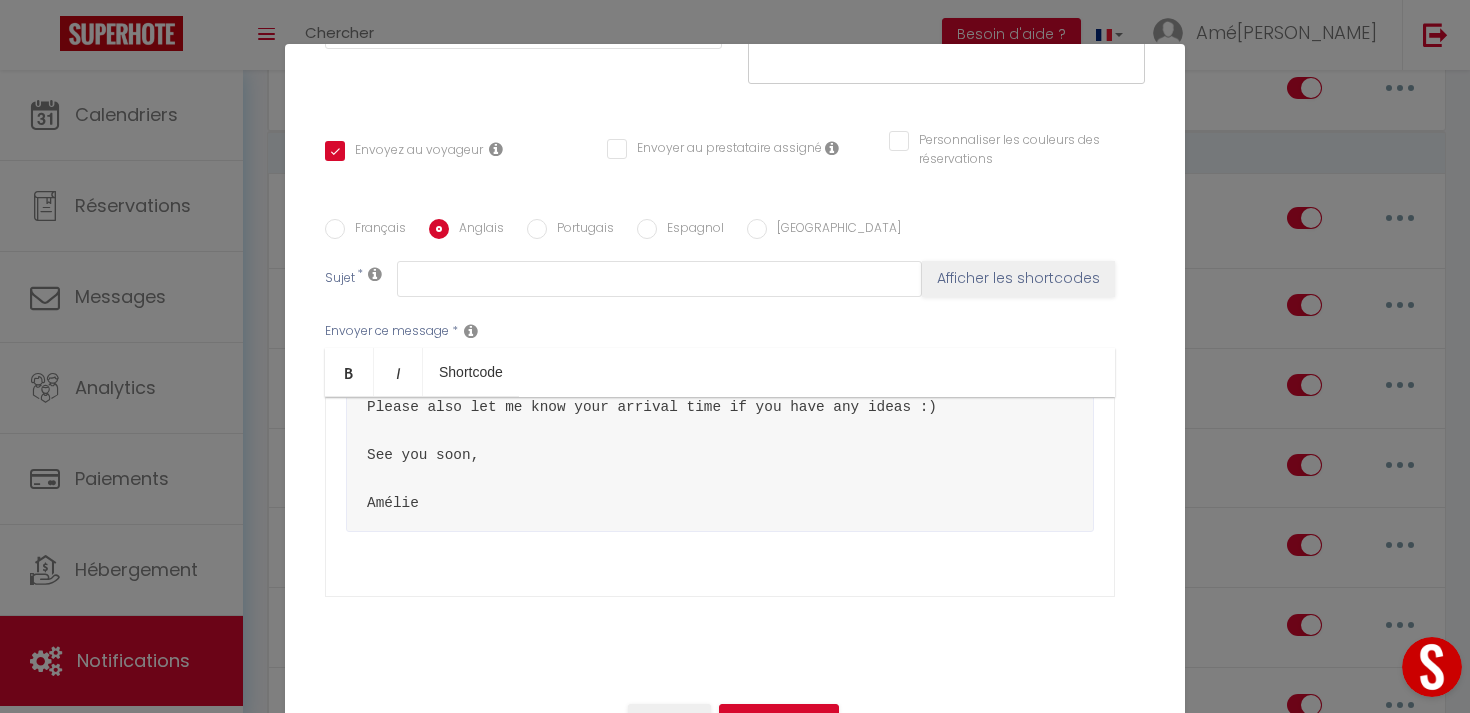 click on "Hello [GUEST: FIRST_NAME],
IMPORTANT: If you haven't already done so, to receive detailed instructions for your check-in at [RENTAL:NAME], I invite you to fill out this quick (30-second) form: [CHECKIN_FORM_URL]
After submitting the form, you will receive all the instructions to prepare for your arrival.
Please also let me know your arrival time if you have any ideas :)
See you soon,
Amélie" at bounding box center [720, 383] 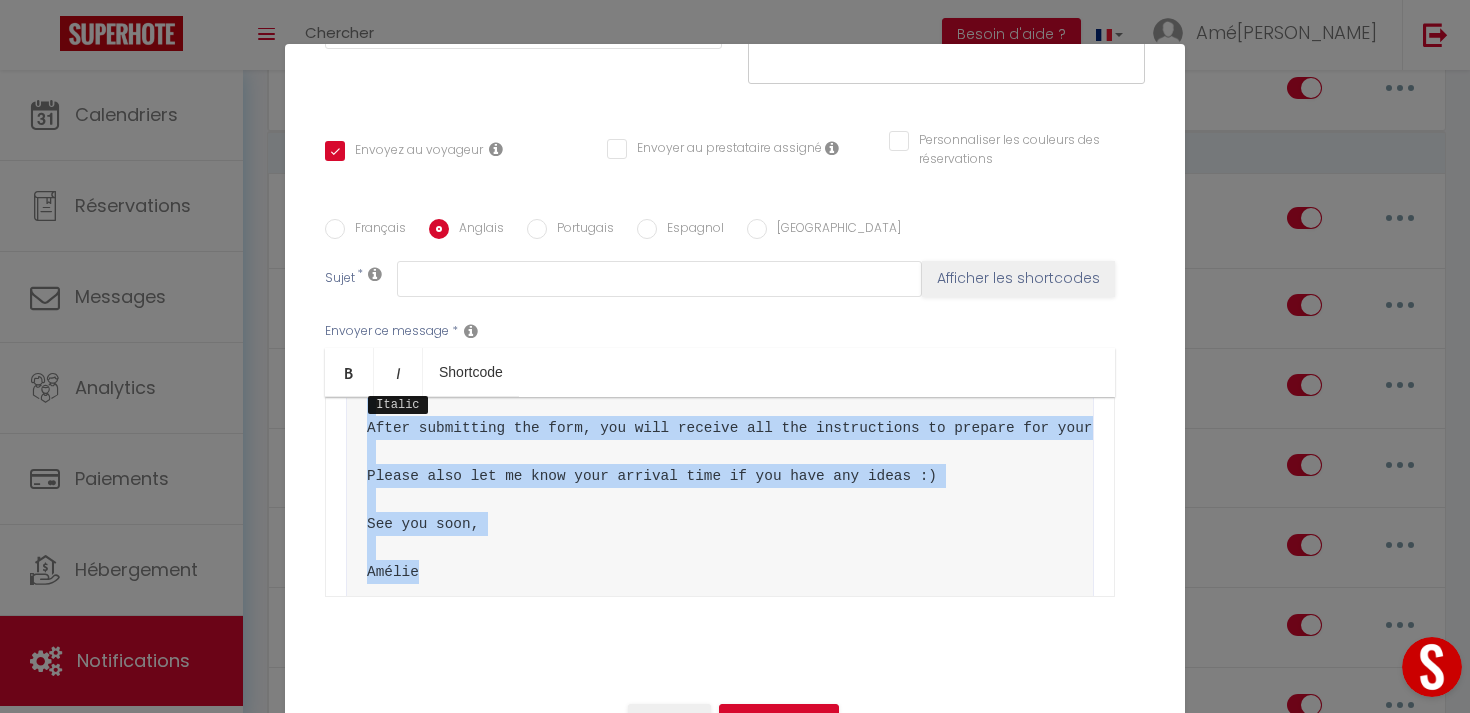 scroll, scrollTop: 0, scrollLeft: 0, axis: both 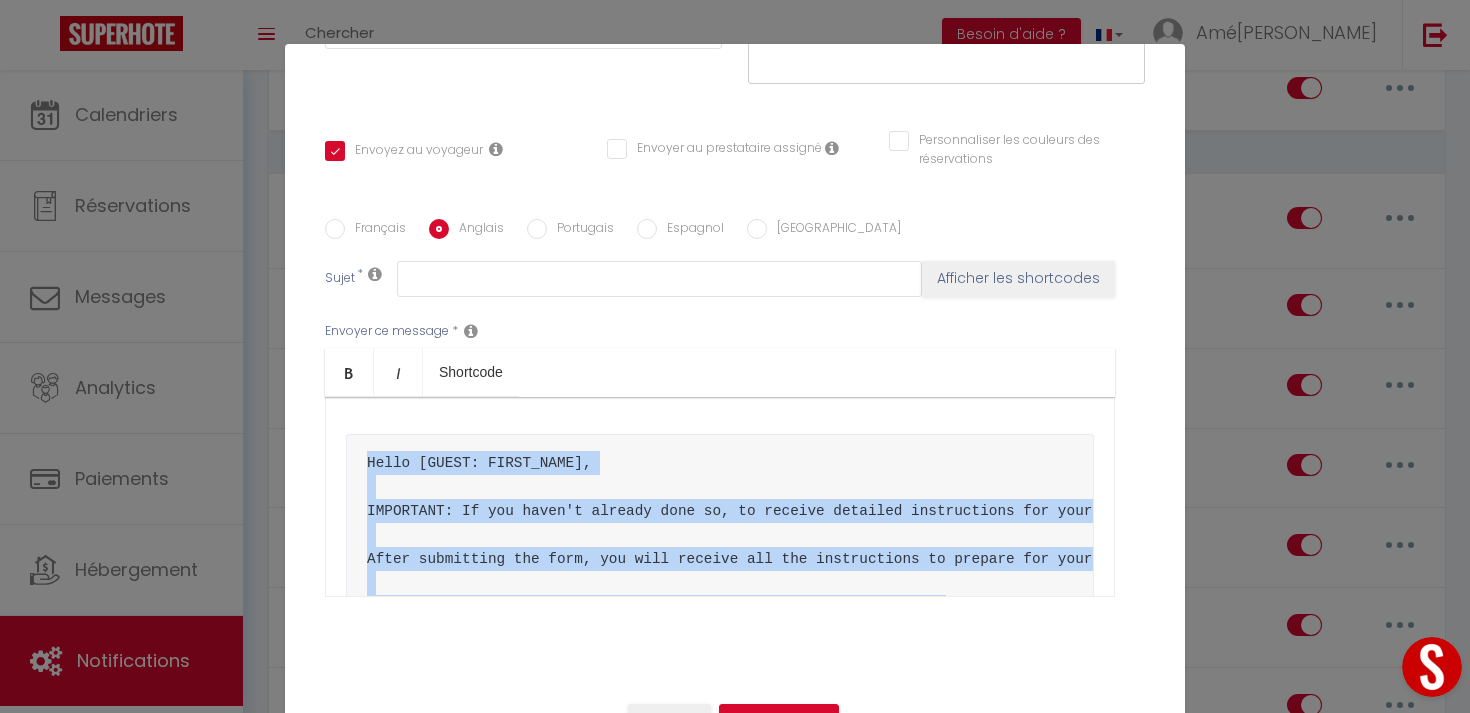 drag, startPoint x: 443, startPoint y: 507, endPoint x: 363, endPoint y: 468, distance: 89 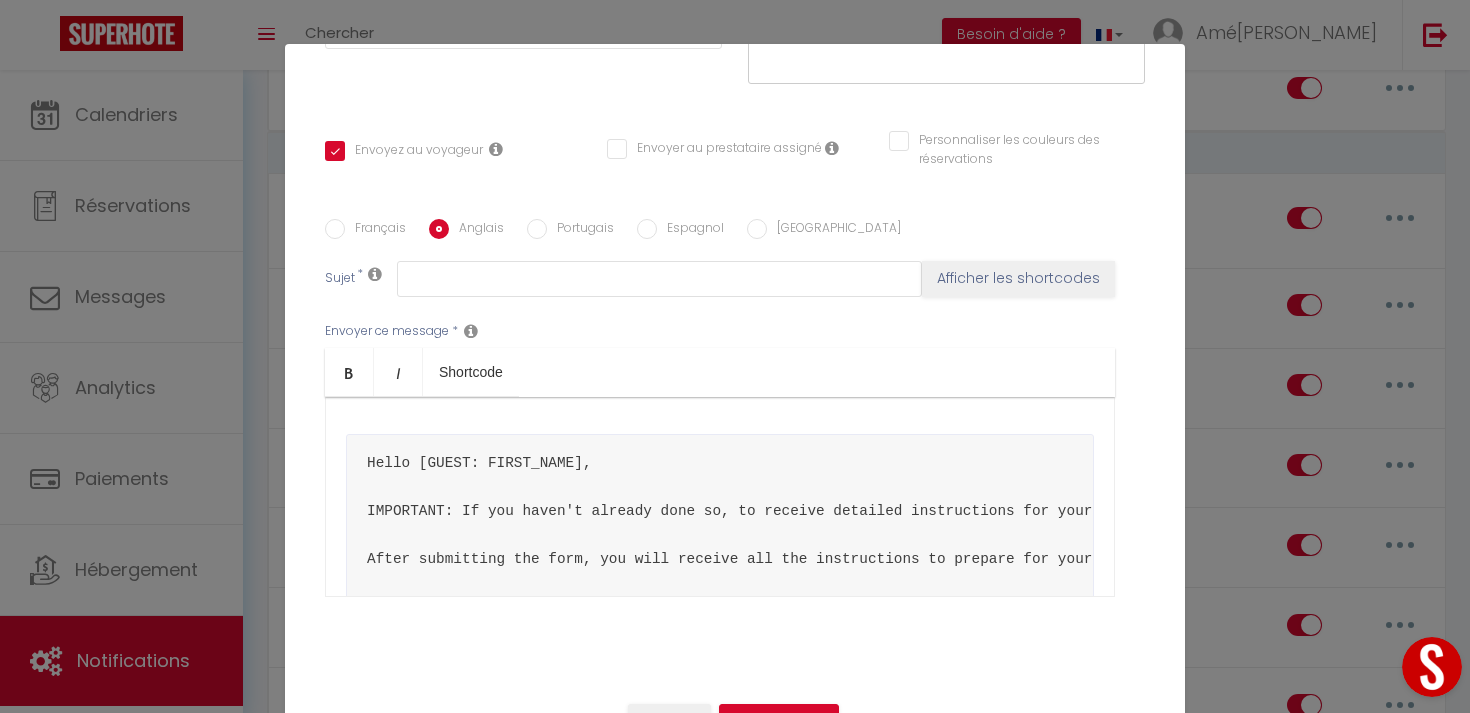 scroll, scrollTop: 216, scrollLeft: 0, axis: vertical 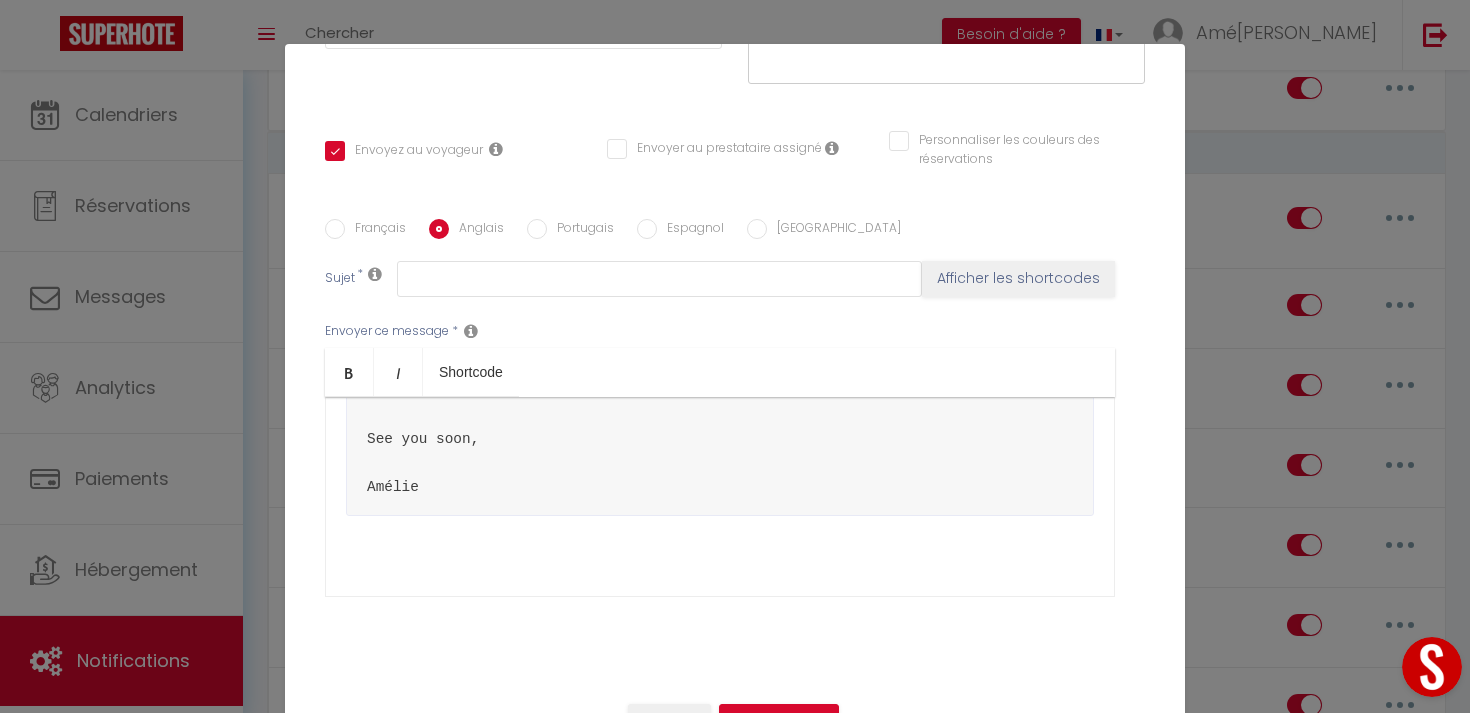 click on "​" at bounding box center (720, 544) 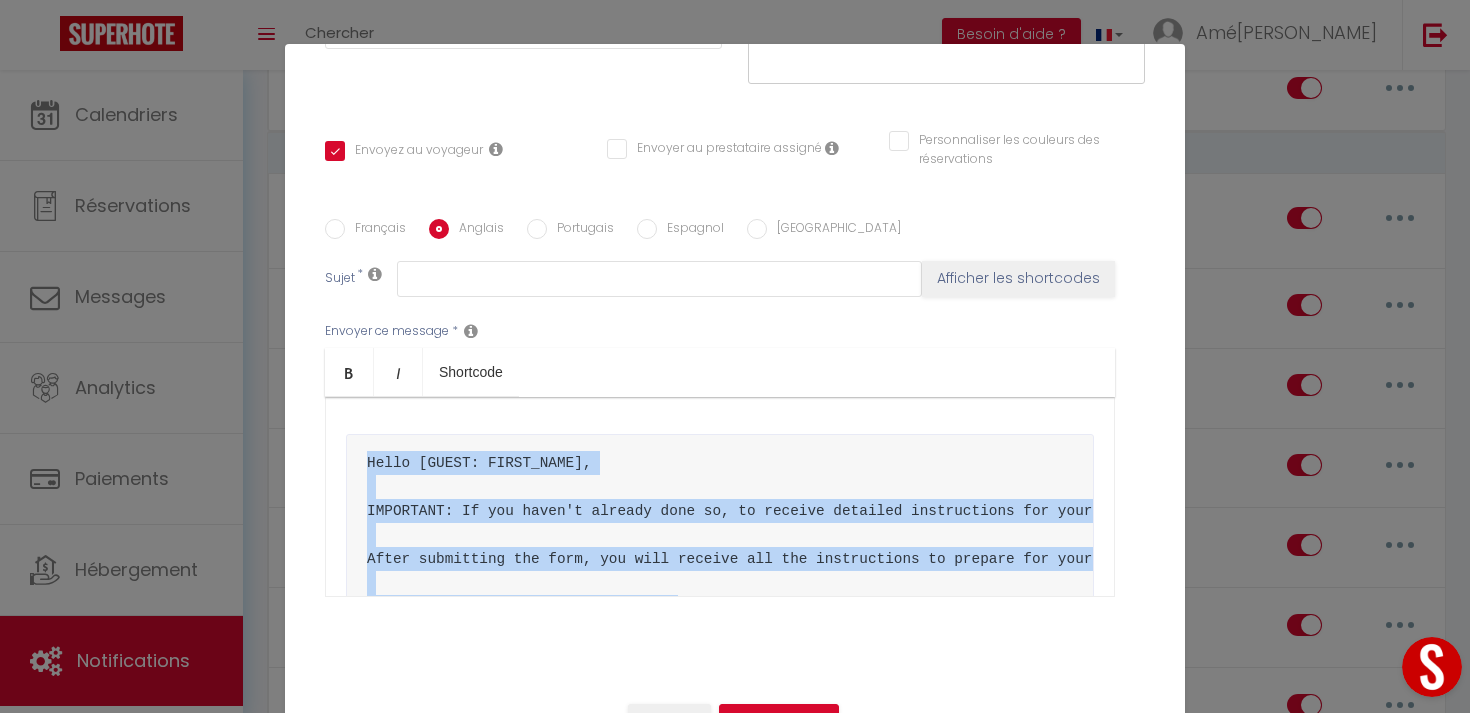 scroll, scrollTop: 373, scrollLeft: 0, axis: vertical 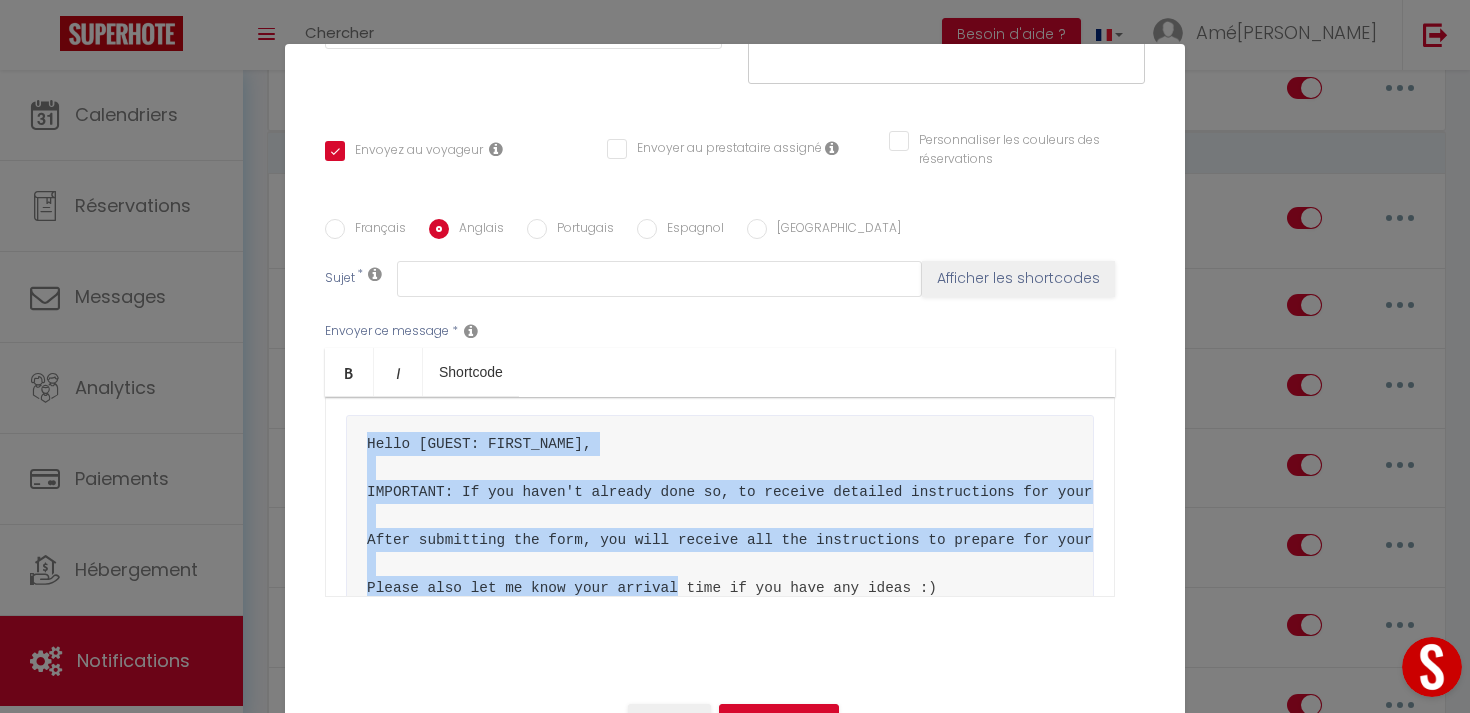 drag, startPoint x: 406, startPoint y: 421, endPoint x: 675, endPoint y: 598, distance: 322.0093 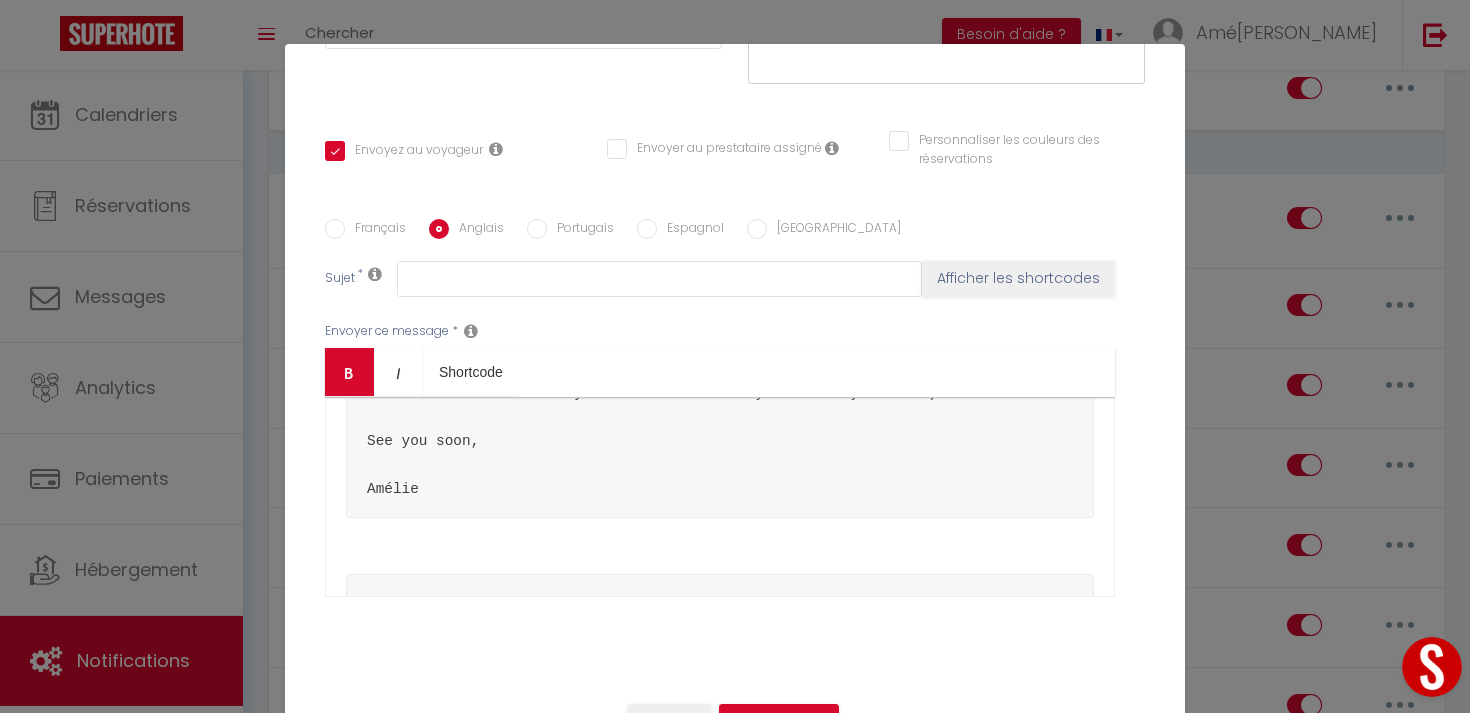 scroll, scrollTop: 0, scrollLeft: 0, axis: both 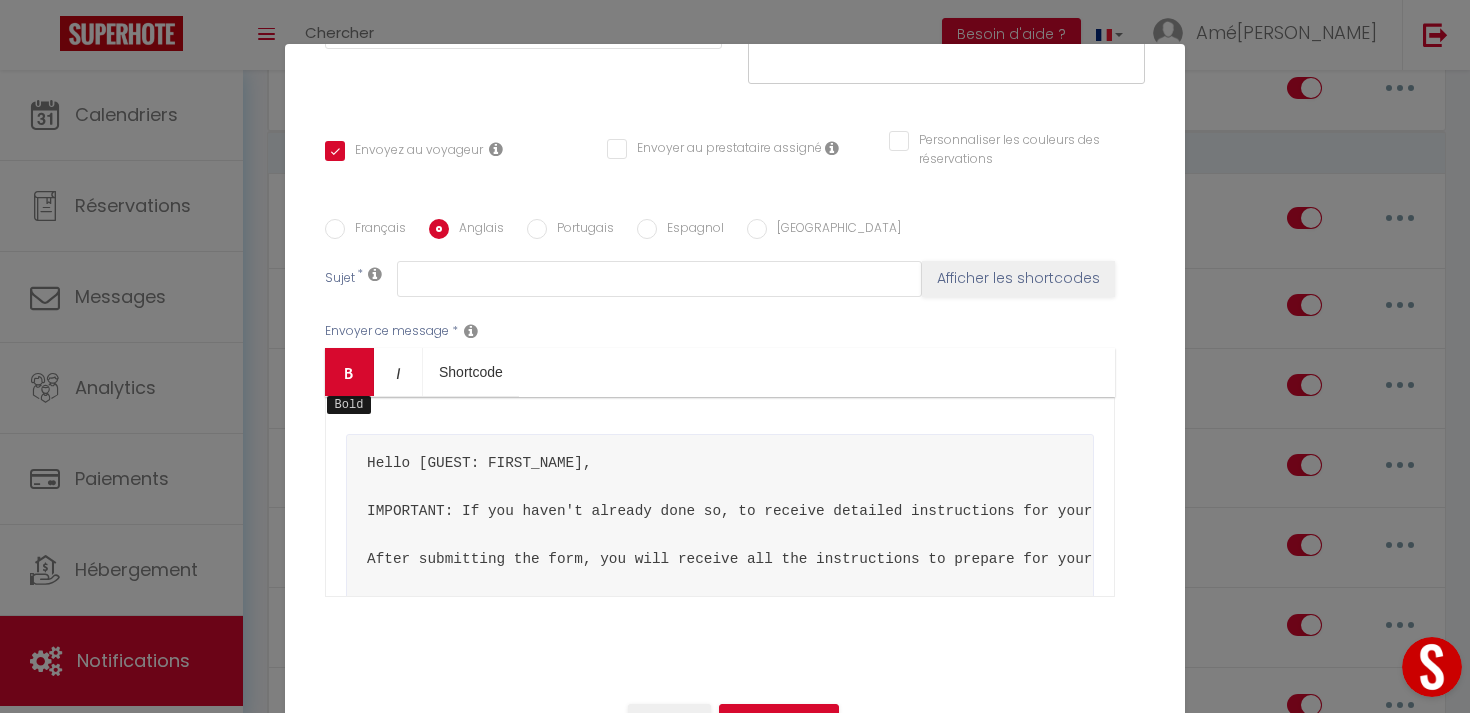 drag, startPoint x: 449, startPoint y: 576, endPoint x: 370, endPoint y: 346, distance: 243.18922 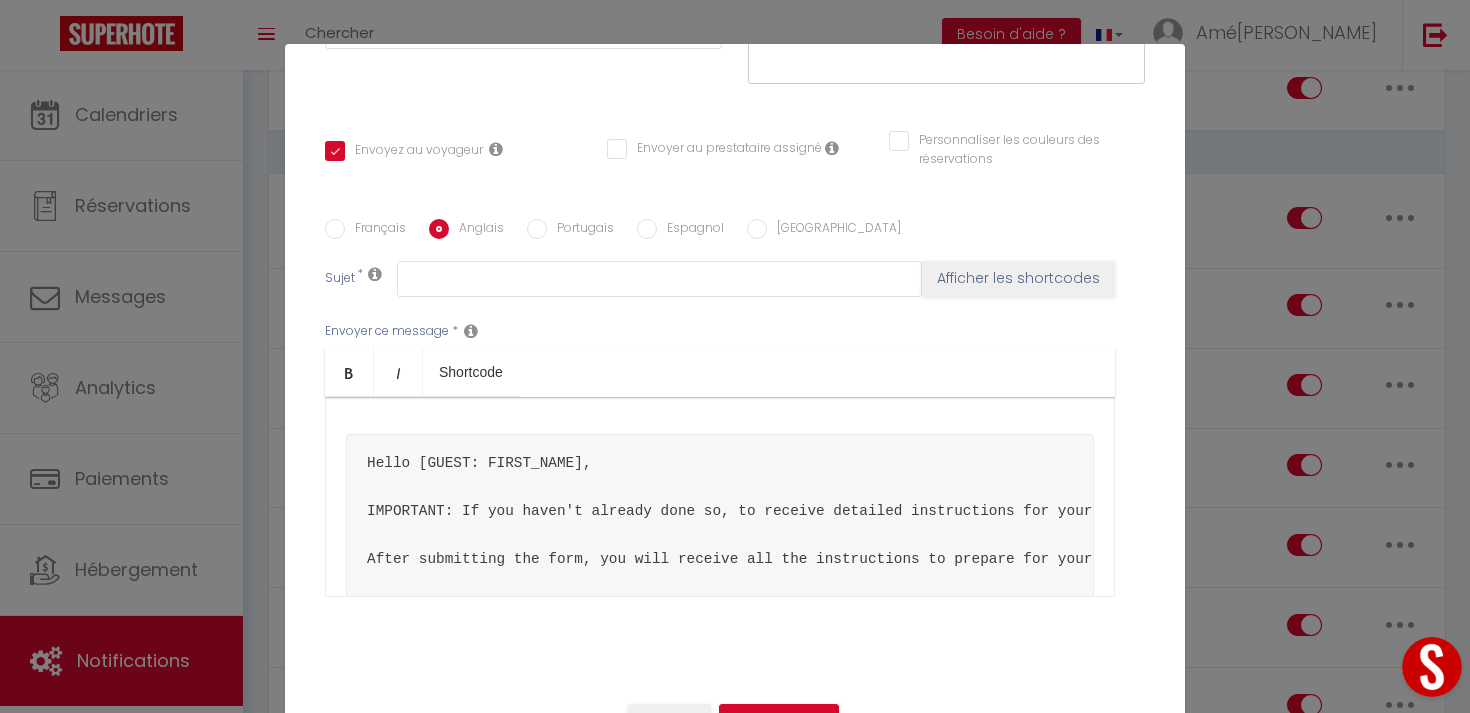 click on "Hello [GUEST: FIRST_NAME],
IMPORTANT: If you haven't already done so, to receive detailed instructions for your check-in at [RENTAL:NAME], I invite you to fill out this quick (30-second) form: [CHECKIN_FORM_URL]
After submitting the form, you will receive all the instructions to prepare for your arrival.
Please also let me know your arrival time if you have any ideas :)
See you soon,
Amélie" at bounding box center [720, 583] 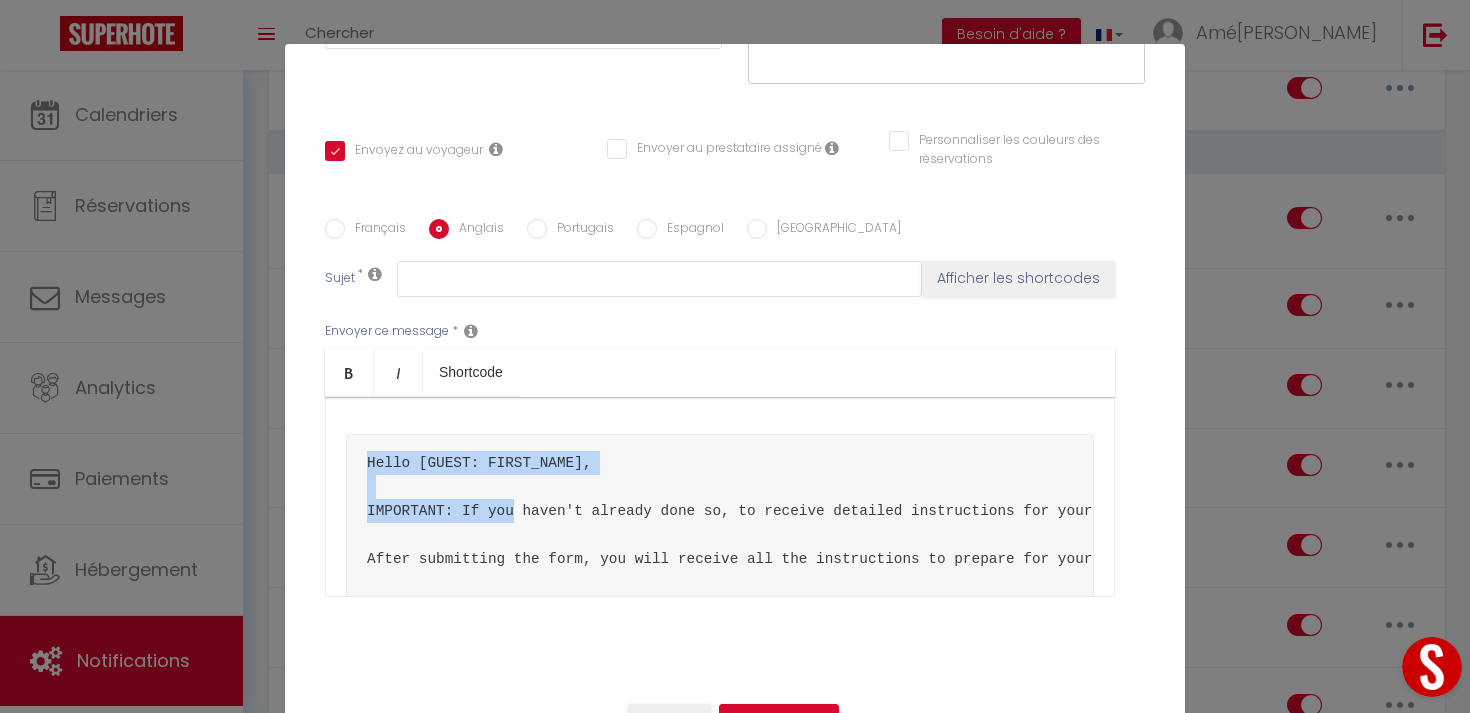 drag, startPoint x: 354, startPoint y: 446, endPoint x: 516, endPoint y: 522, distance: 178.94133 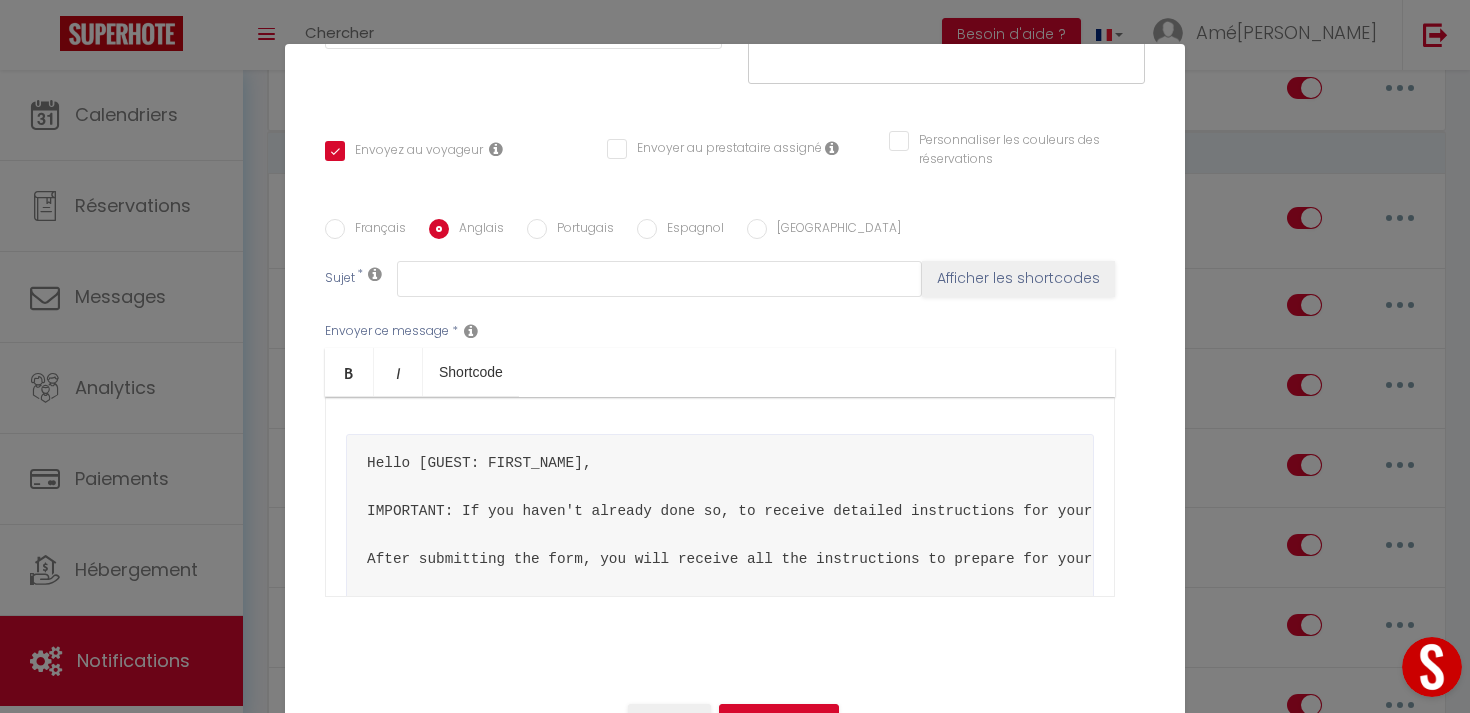 click on "Hello [GUEST: FIRST_NAME],
IMPORTANT: If you haven't already done so, to receive detailed instructions for your check-in at [RENTAL:NAME], I invite you to fill out this quick (30-second) form: [CHECKIN_FORM_URL]
After submitting the form, you will receive all the instructions to prepare for your arrival.
Please also let me know your arrival time if you have any ideas :)
See you soon,
Amélie ​" at bounding box center (720, 497) 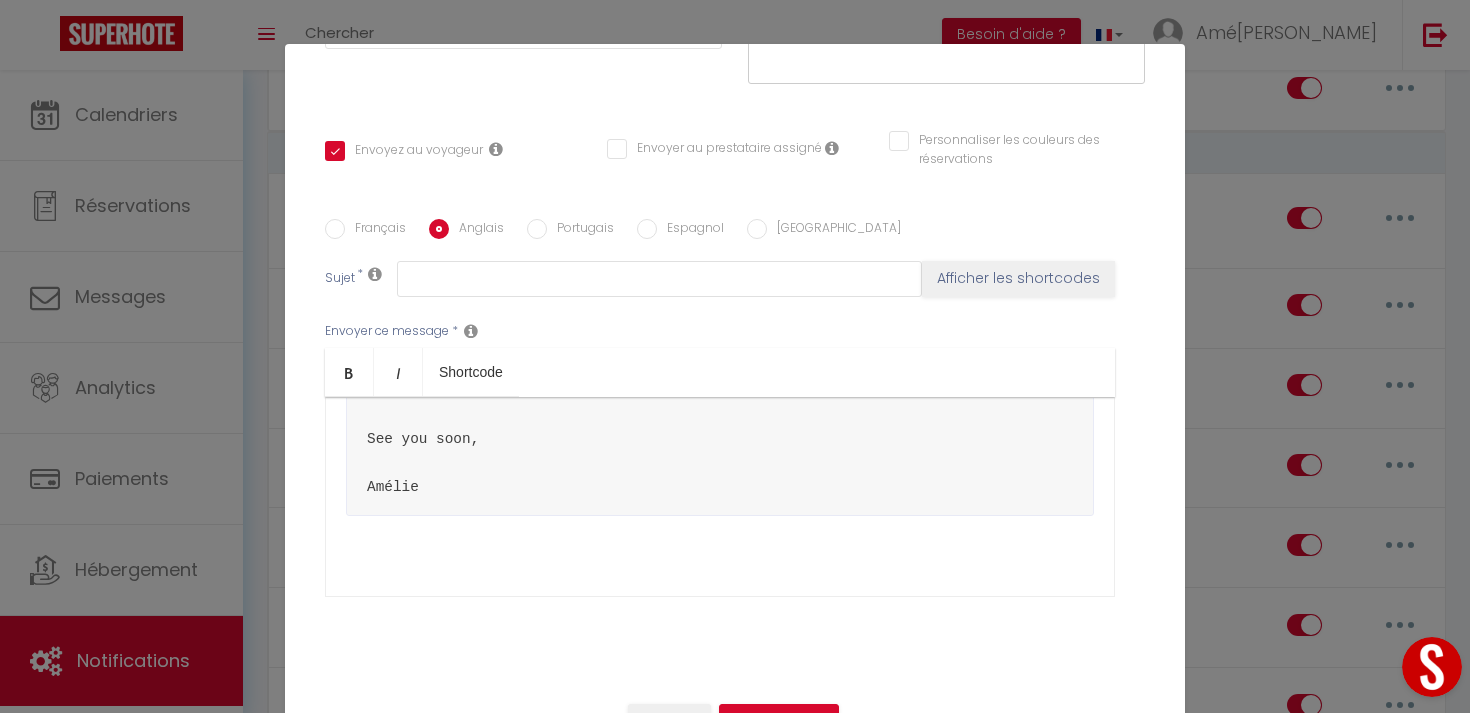 click on "​" at bounding box center [720, 544] 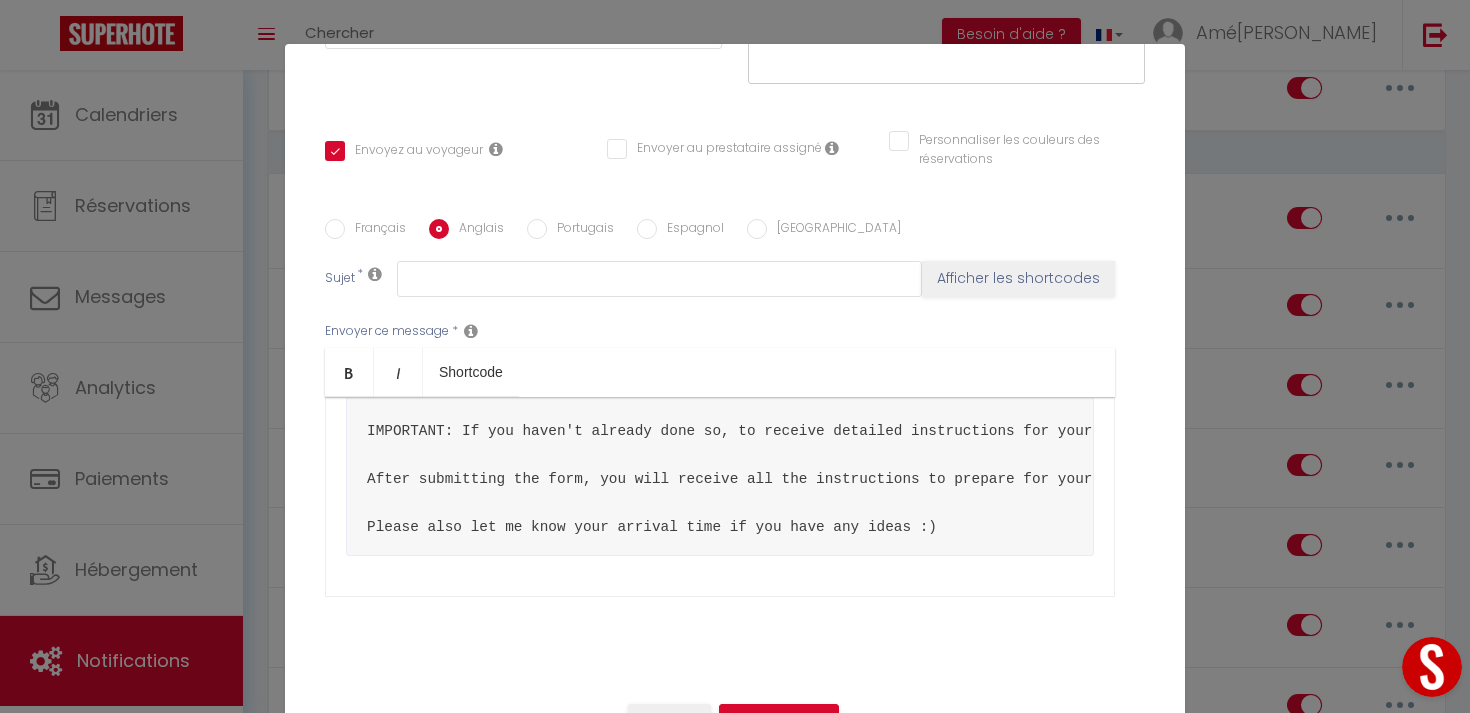 scroll, scrollTop: 80, scrollLeft: 0, axis: vertical 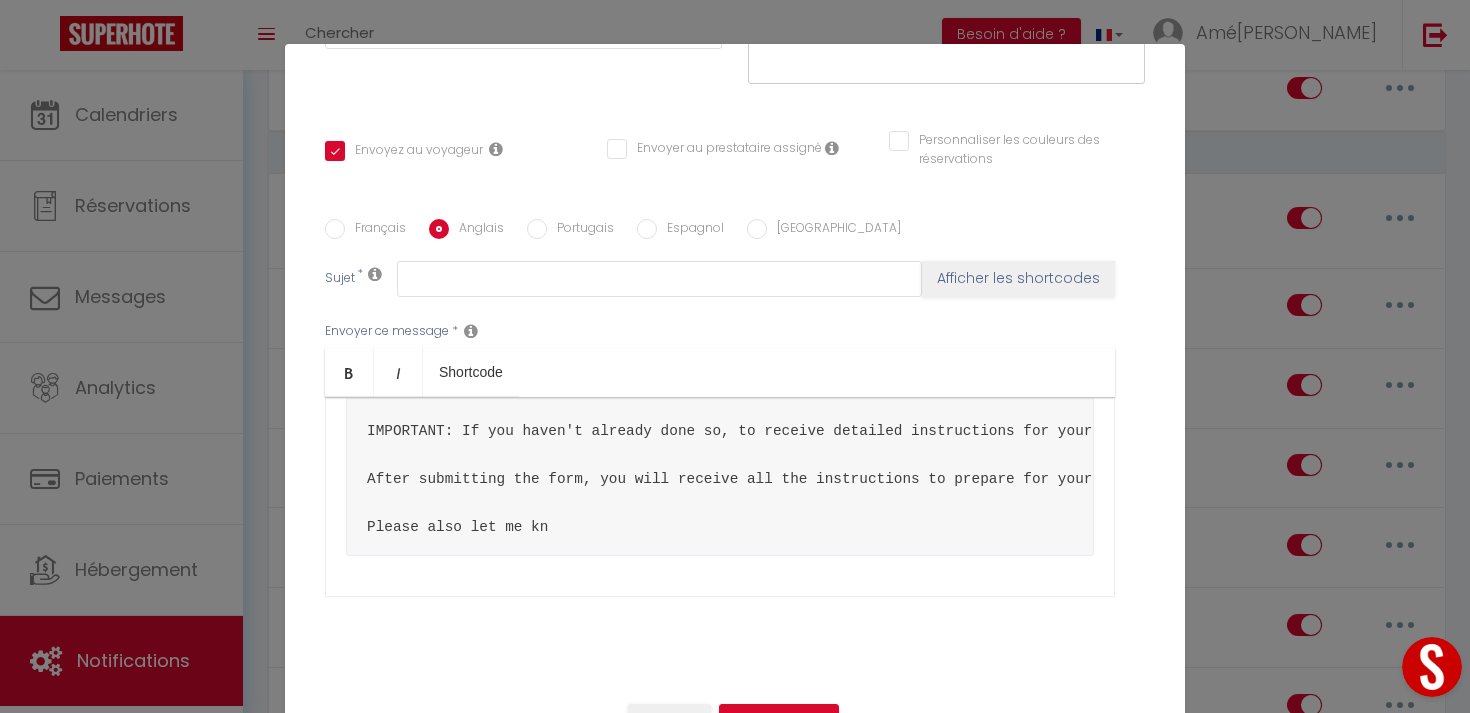 click on "Hello [GUEST: FIRST_NAME],
IMPORTANT: If you haven't already done so, to receive detailed instructions for your check-in at [RENTAL:NAME], I invite you to fill out this quick (30-second) form: [CHECKIN_FORM_URL]
After submitting the form, you will receive all the instructions to prepare for your arrival.
Please also let me kn" at bounding box center (720, 497) 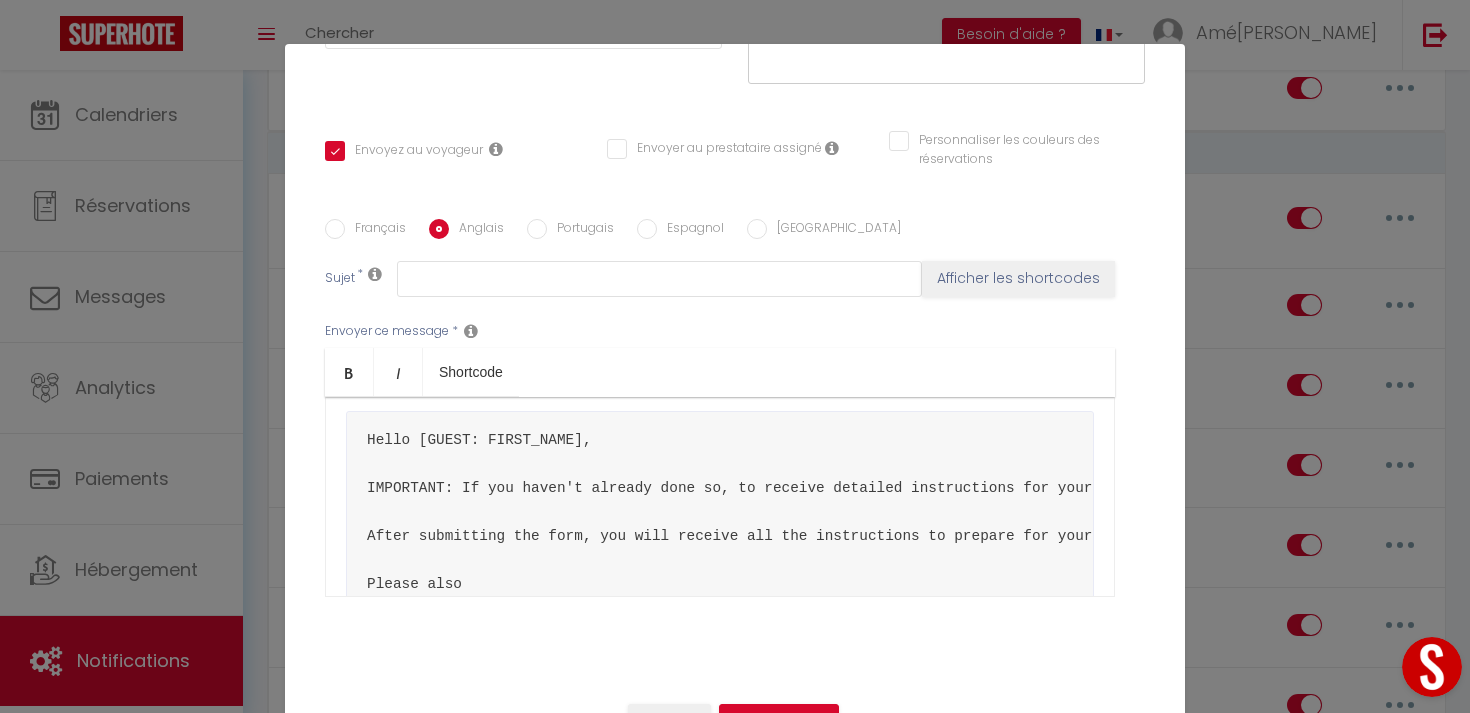 scroll, scrollTop: 0, scrollLeft: 0, axis: both 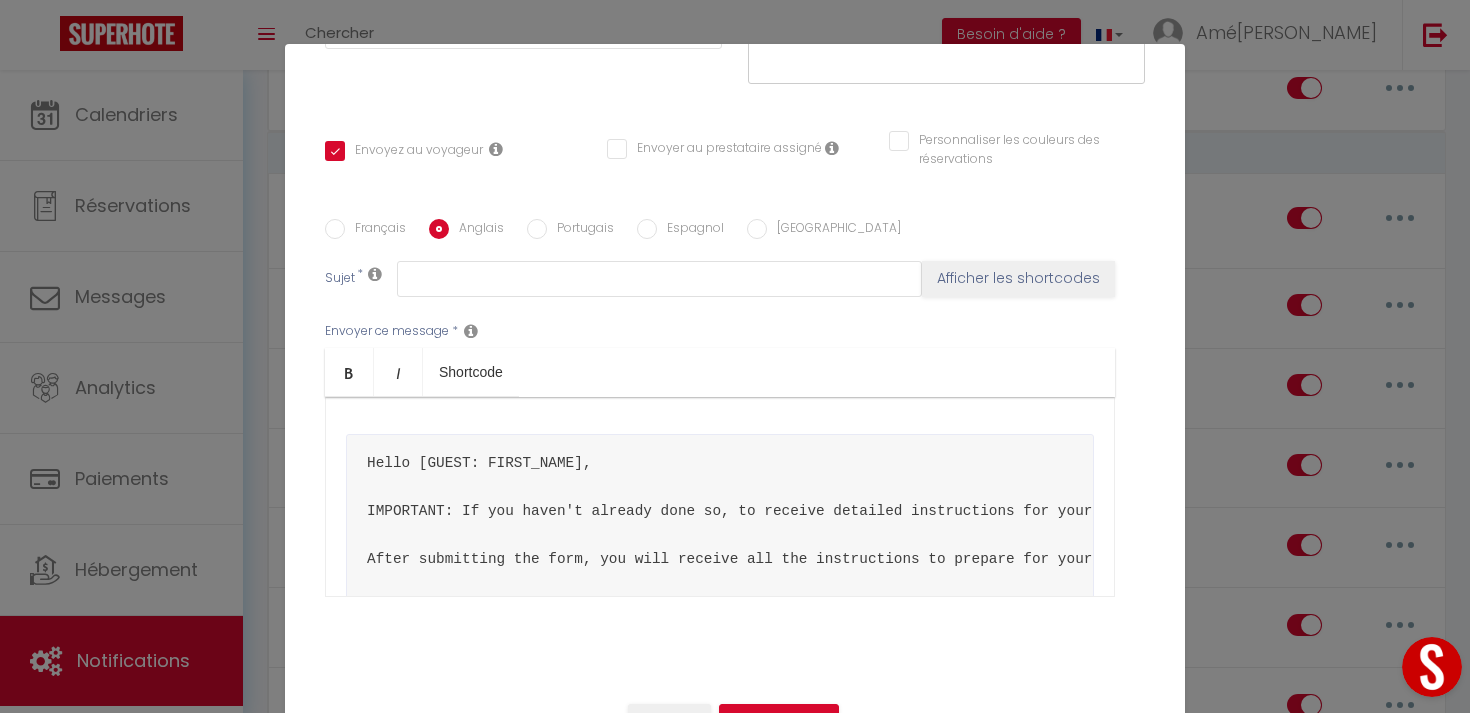 click on "Hello [GUEST: FIRST_NAME],
IMPORTANT: If you haven't already done so, to receive detailed instructions for your check-in at [RENTAL:NAME], I invite you to fill out this quick (30-second) form: [CHECKIN_FORM_URL]
After submitting the form, you will receive all the instructions to prepare for your arrival.
Please also" at bounding box center [720, 497] 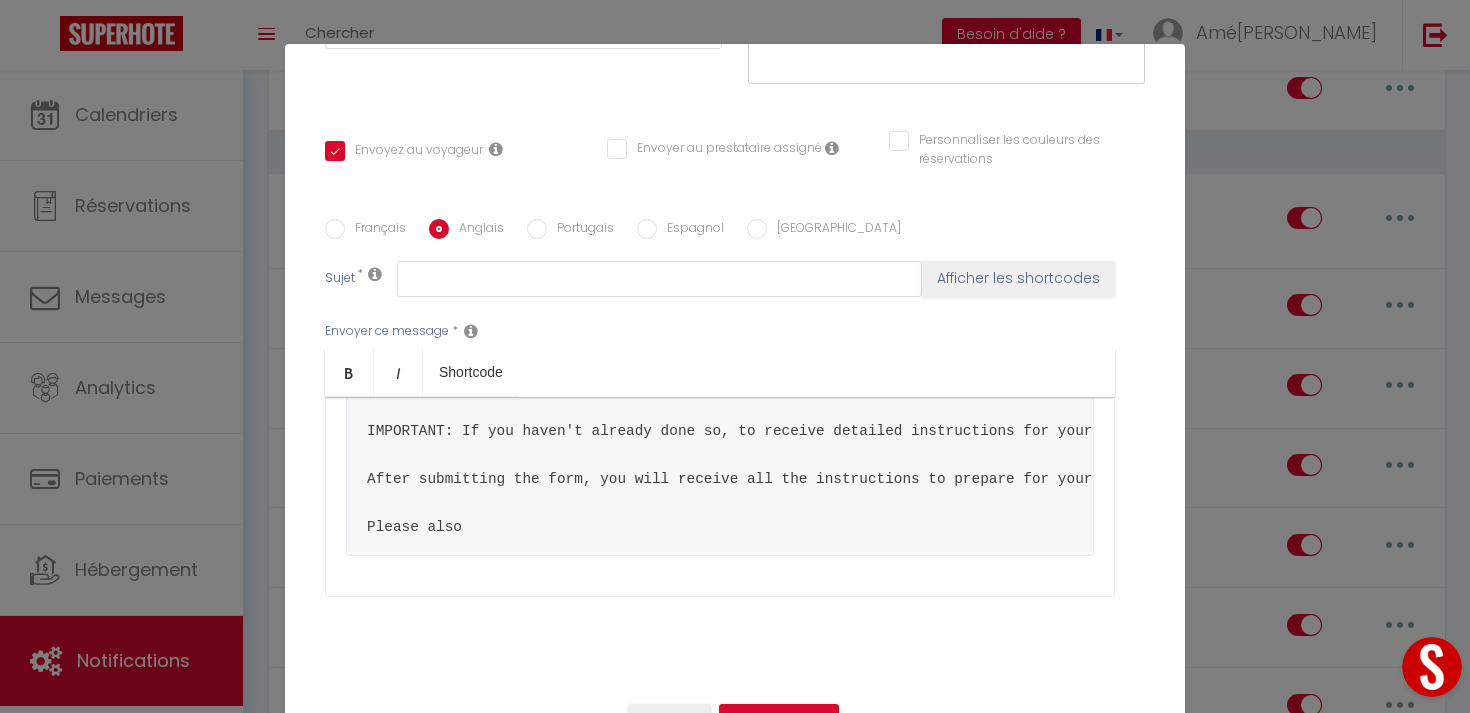 drag, startPoint x: 424, startPoint y: 411, endPoint x: 685, endPoint y: 676, distance: 371.9489 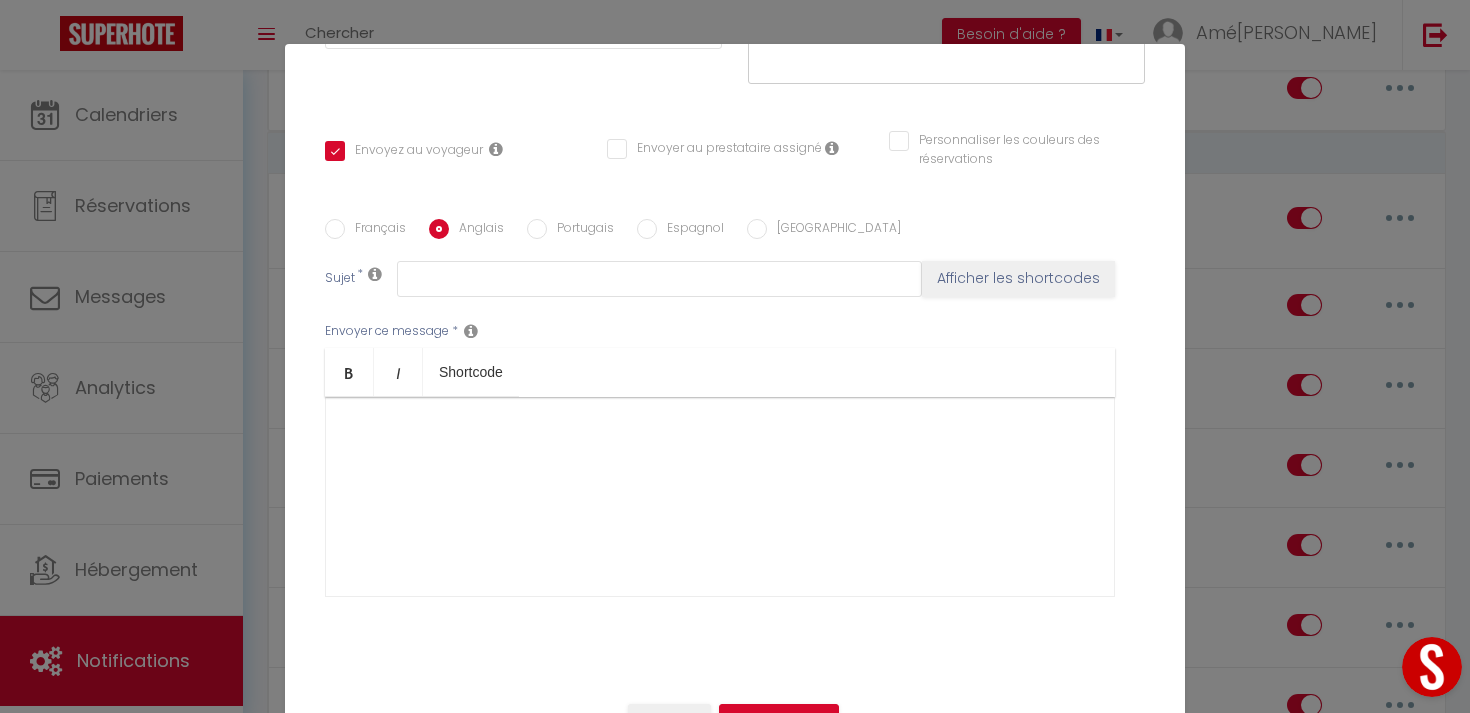 scroll, scrollTop: 0, scrollLeft: 0, axis: both 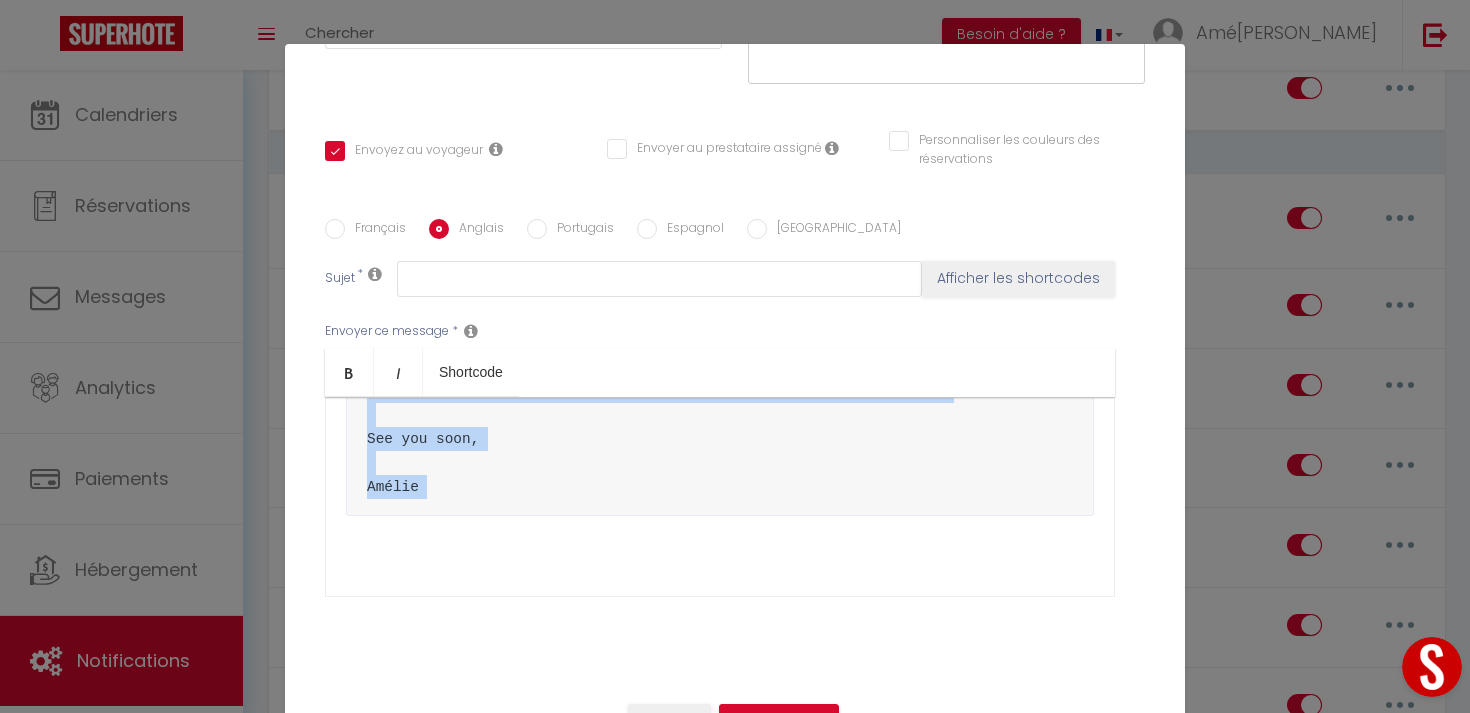 drag, startPoint x: 364, startPoint y: 420, endPoint x: 817, endPoint y: 696, distance: 530.45734 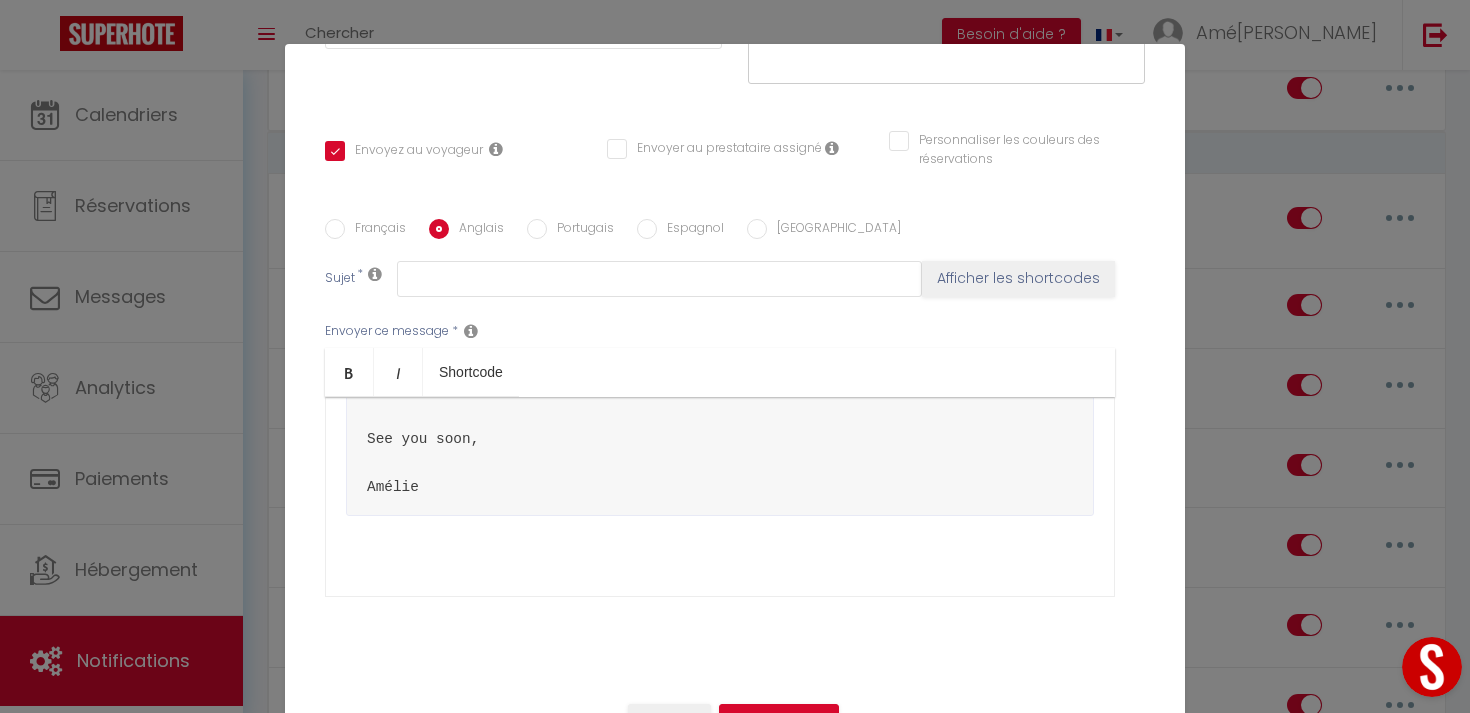 scroll, scrollTop: 0, scrollLeft: 0, axis: both 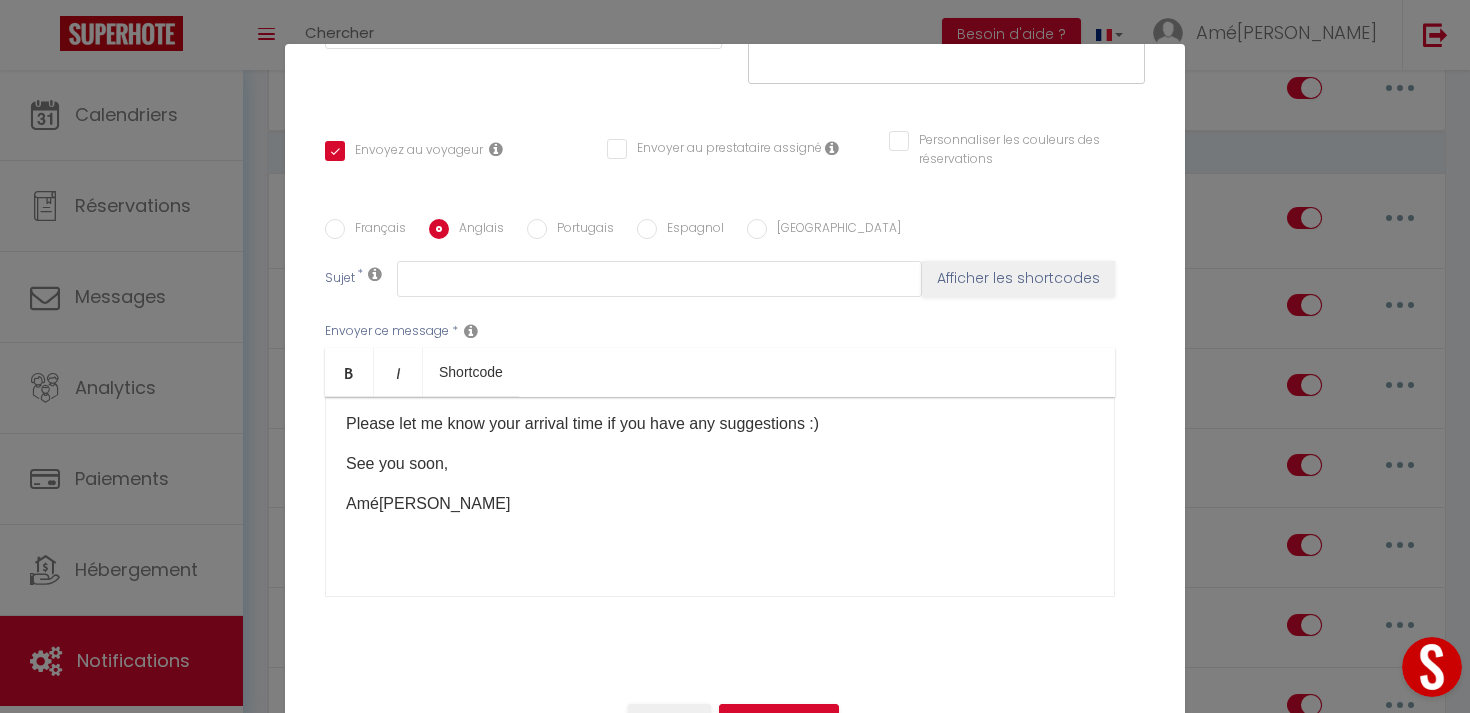 click on "Hello [GUEST: FIRST_NAME],
IMPORTANT: If you haven't already done so, to receive detailed instructions regarding your arrival at [RENTAL:NAME], I invite you to fill out this quick (30-second) form: [CHECKIN_FORM_URL]
After submitting the form, you will receive all the instructions to prepare for your arrival.
Please let me know your arrival time if you have any suggestions :)
See you soon,
Amélie ​" at bounding box center (720, 497) 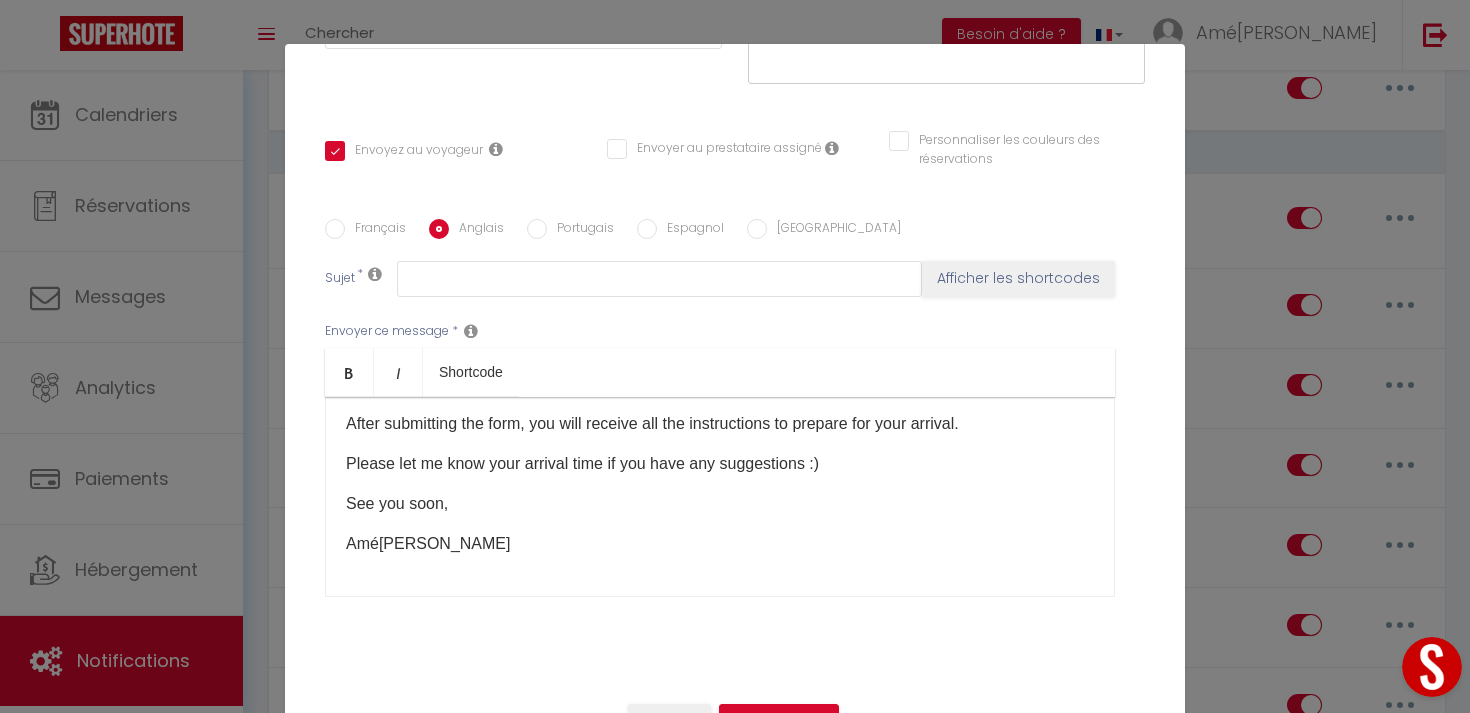 scroll, scrollTop: 110, scrollLeft: 0, axis: vertical 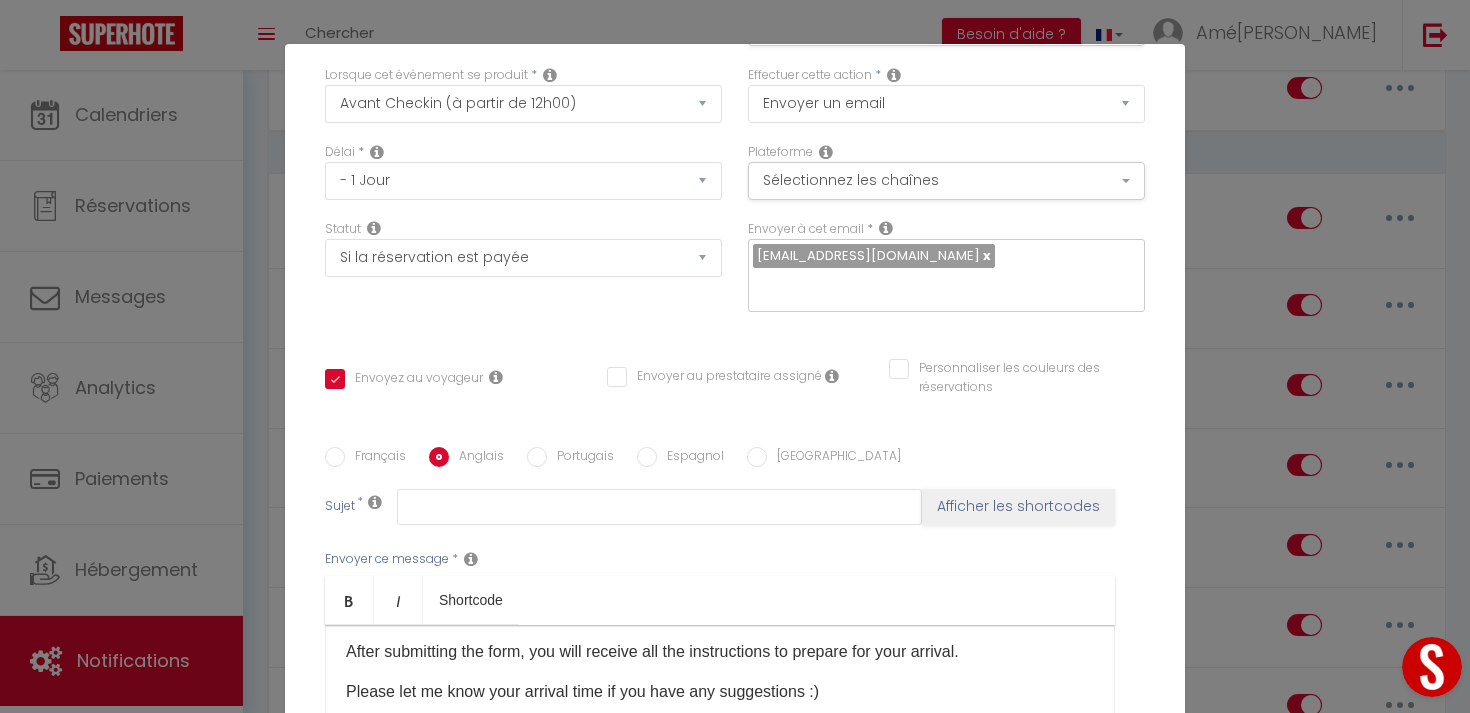 click on "Français" at bounding box center (375, 458) 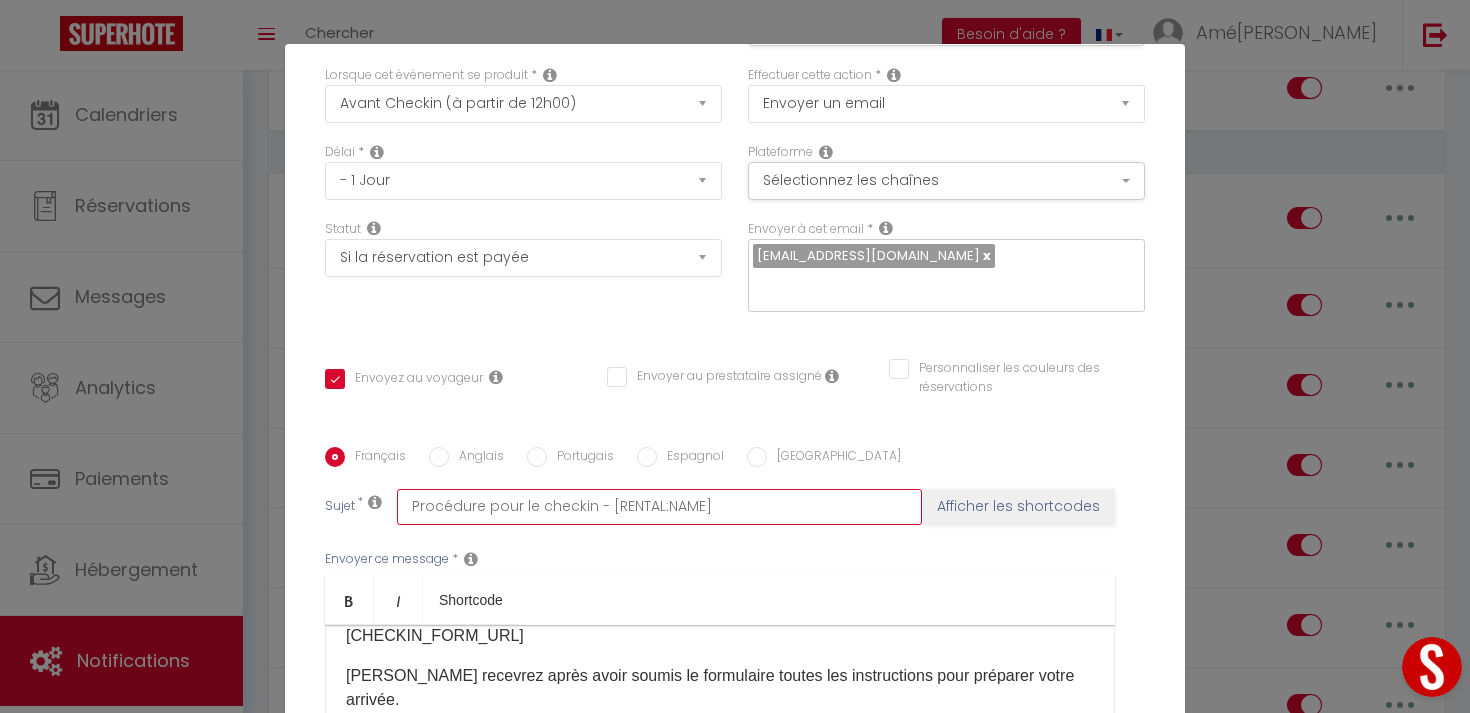 click on "Procédure pour le checkin - [RENTAL:NAME]" at bounding box center (659, 507) 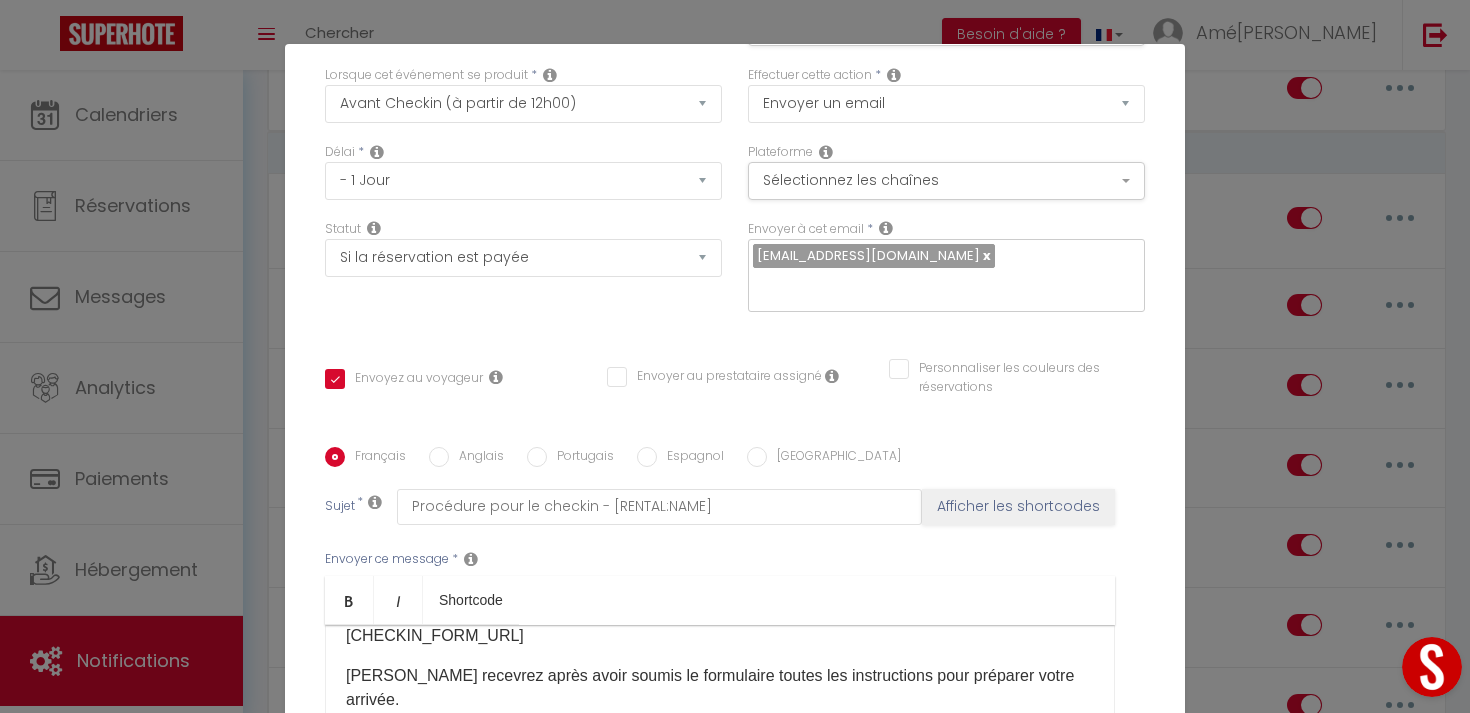 click on "Anglais" at bounding box center (476, 458) 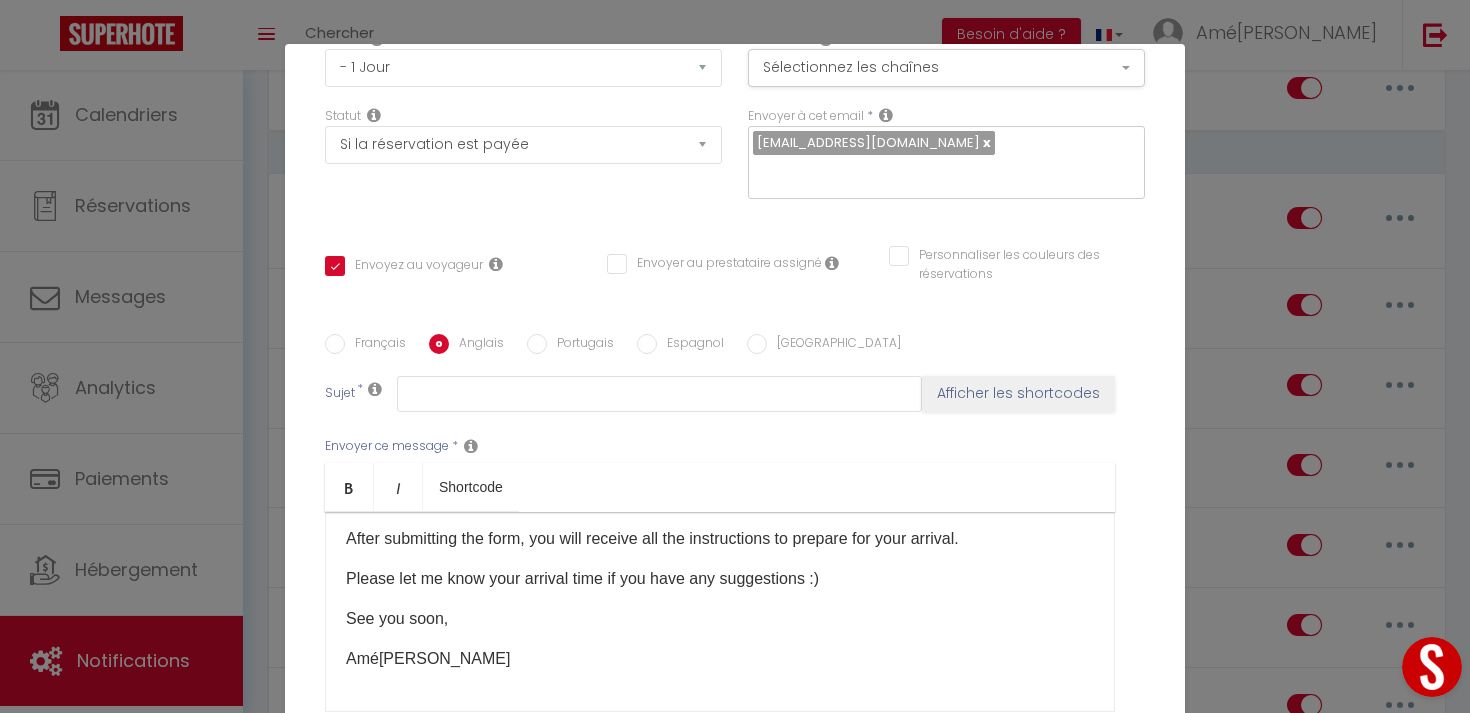 scroll, scrollTop: 280, scrollLeft: 0, axis: vertical 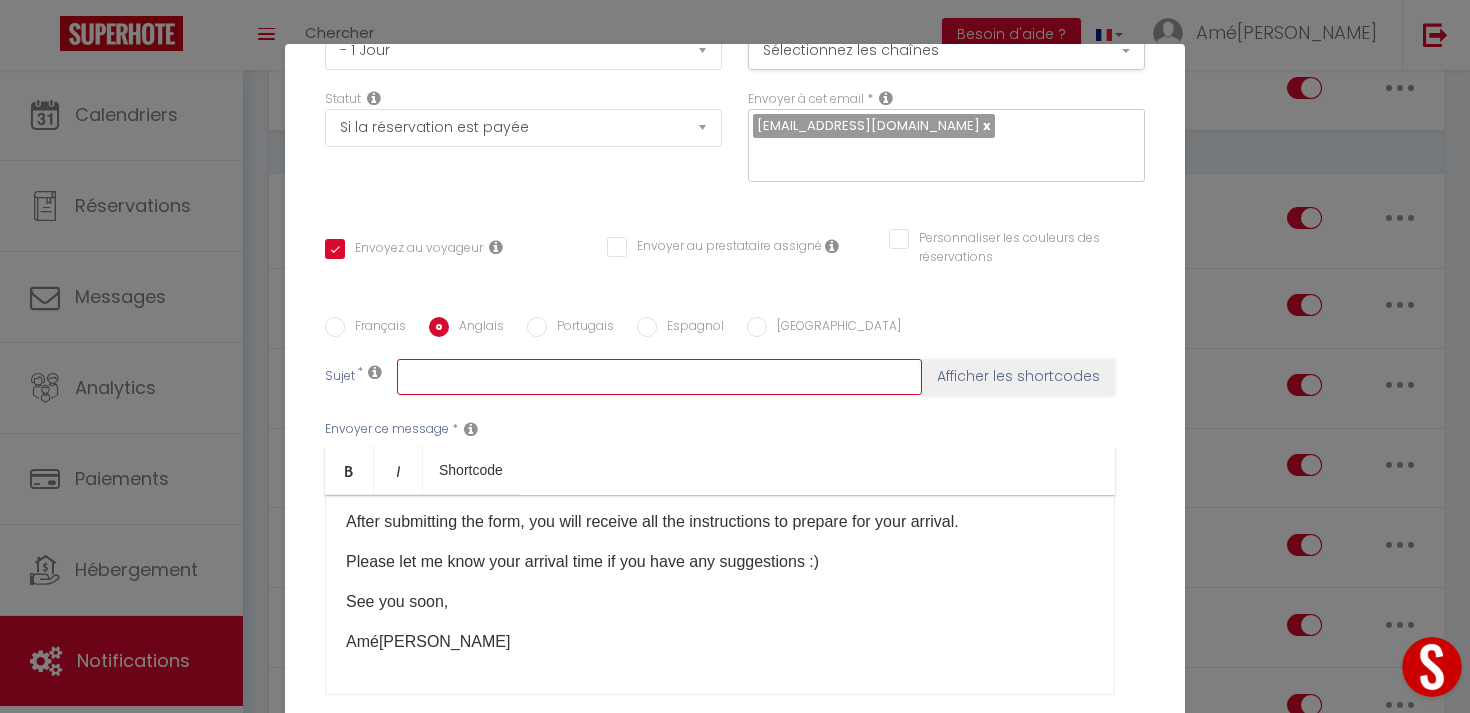 click at bounding box center [659, 377] 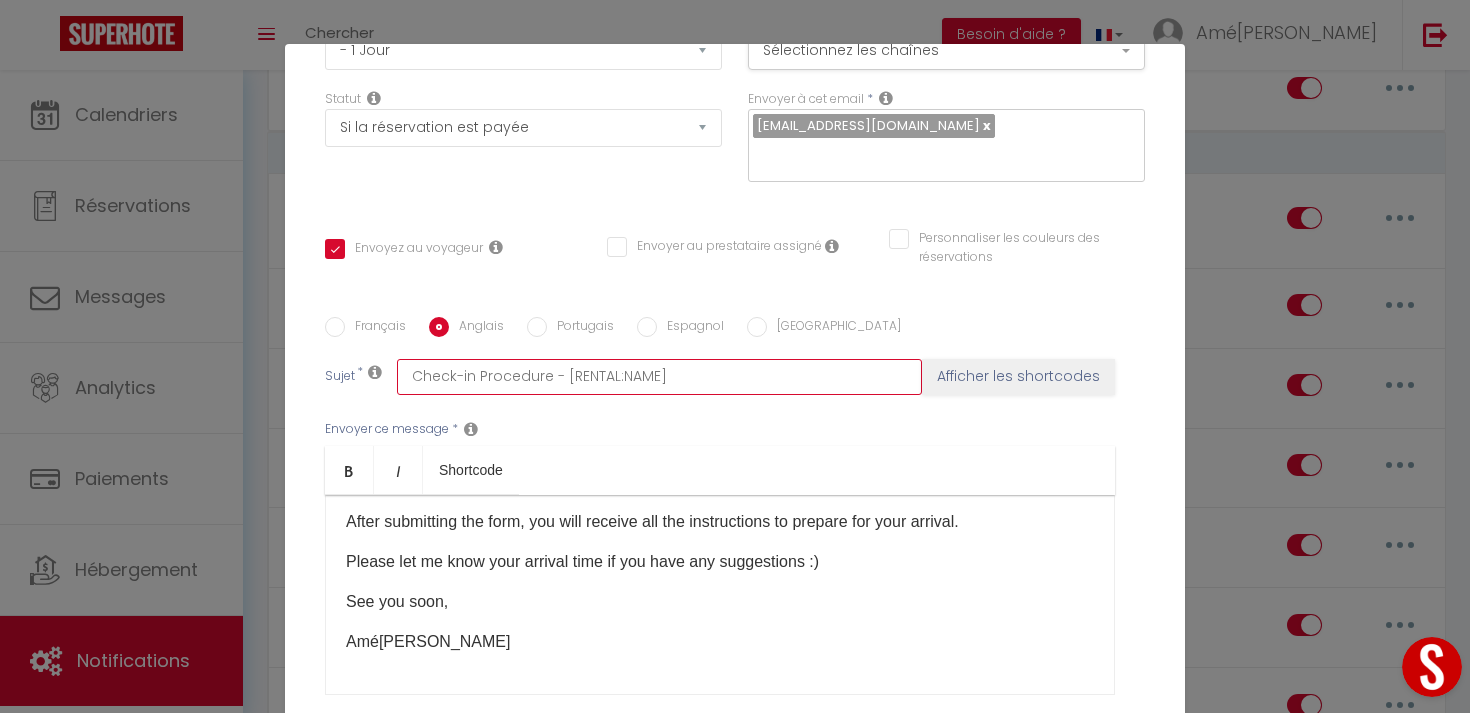 scroll, scrollTop: 380, scrollLeft: 0, axis: vertical 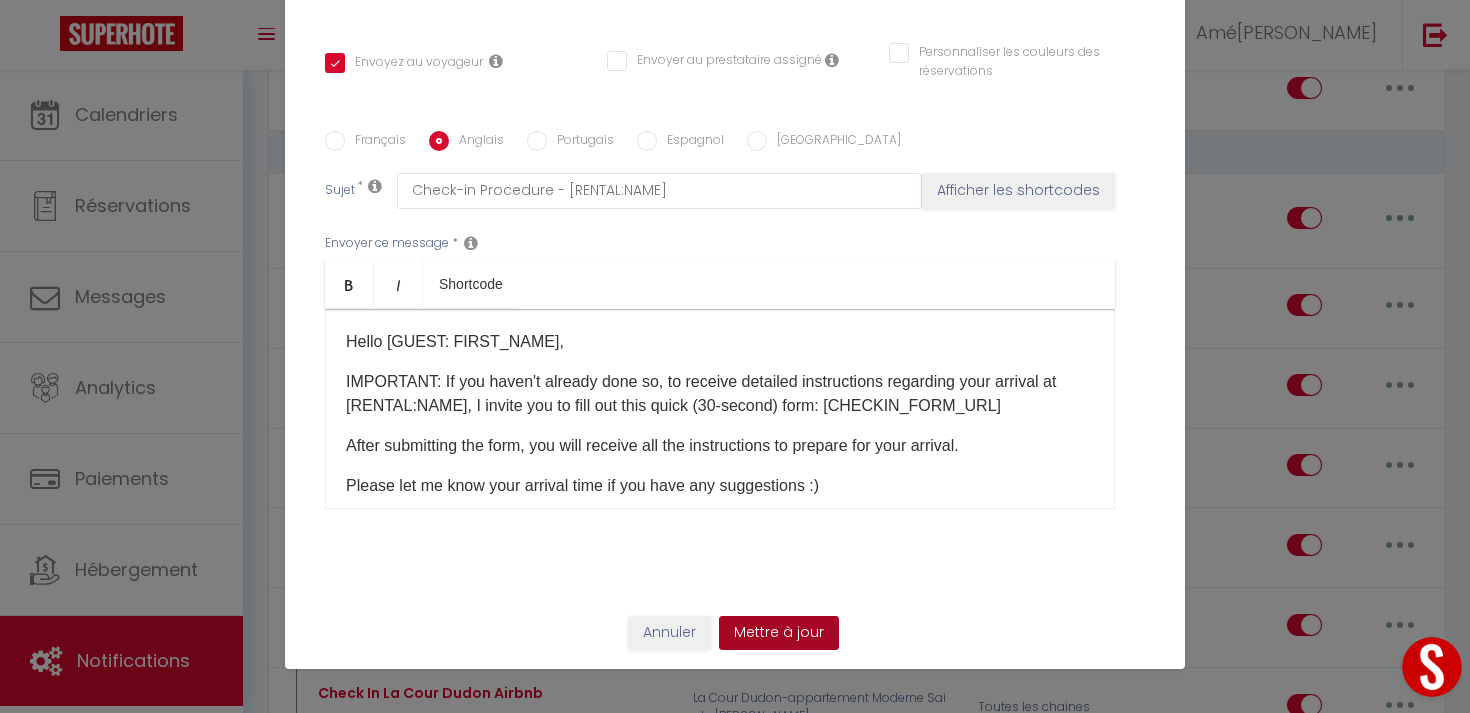click on "Mettre à jour" at bounding box center (779, 633) 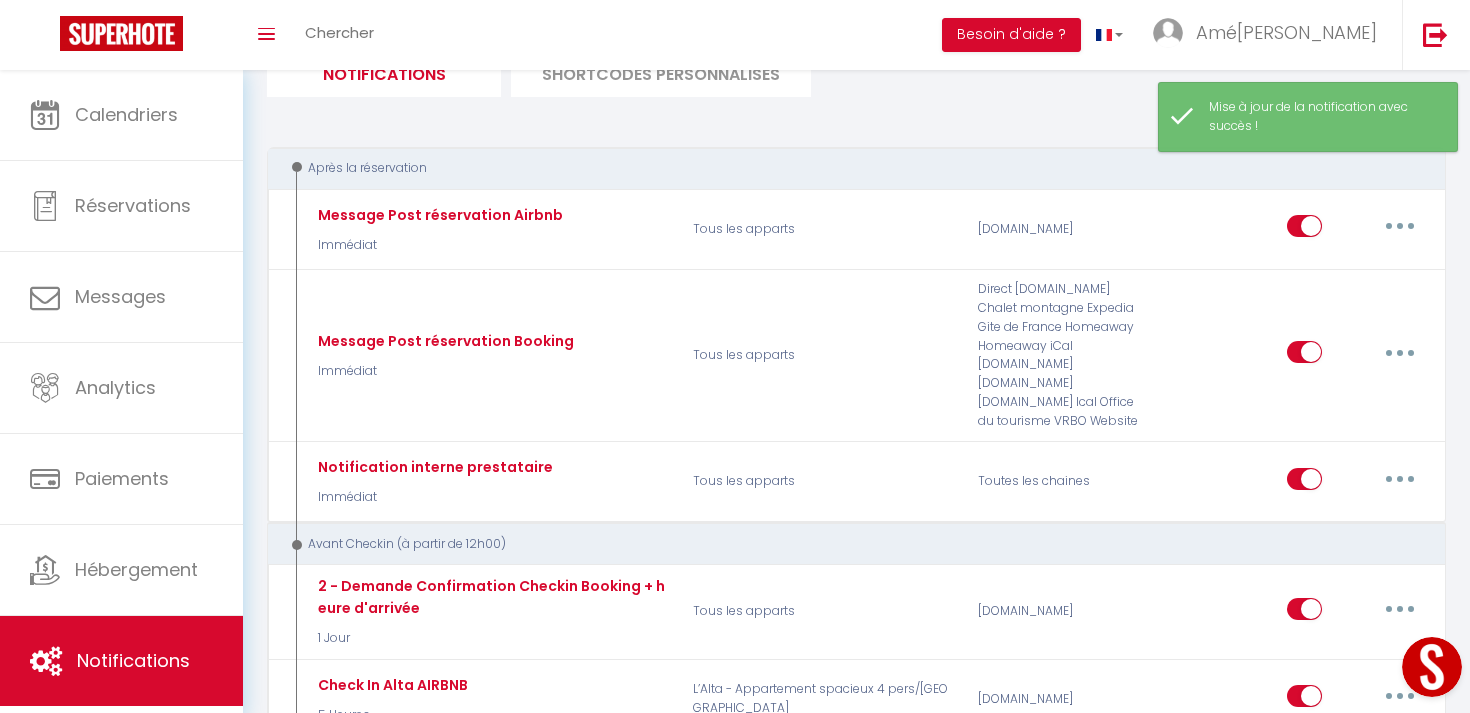 scroll, scrollTop: 139, scrollLeft: 0, axis: vertical 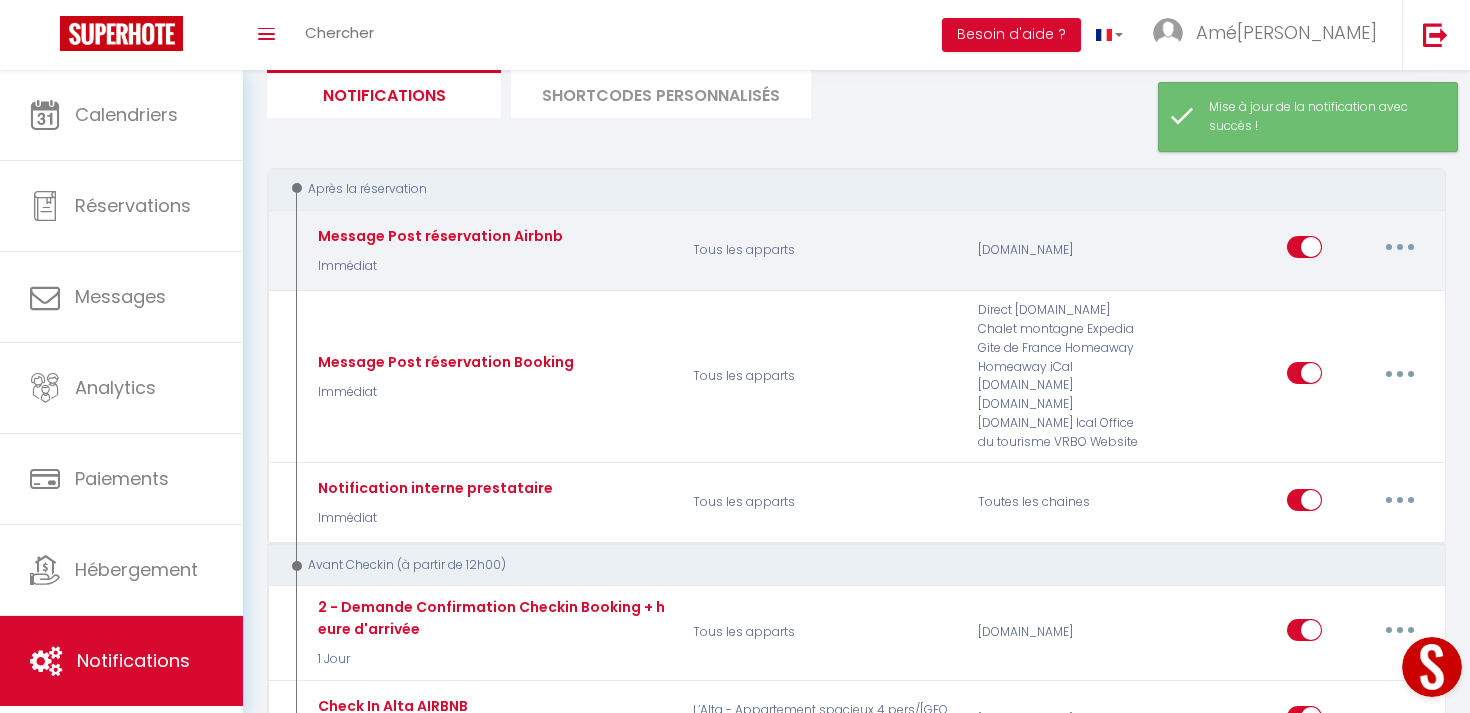 click at bounding box center [1400, 247] 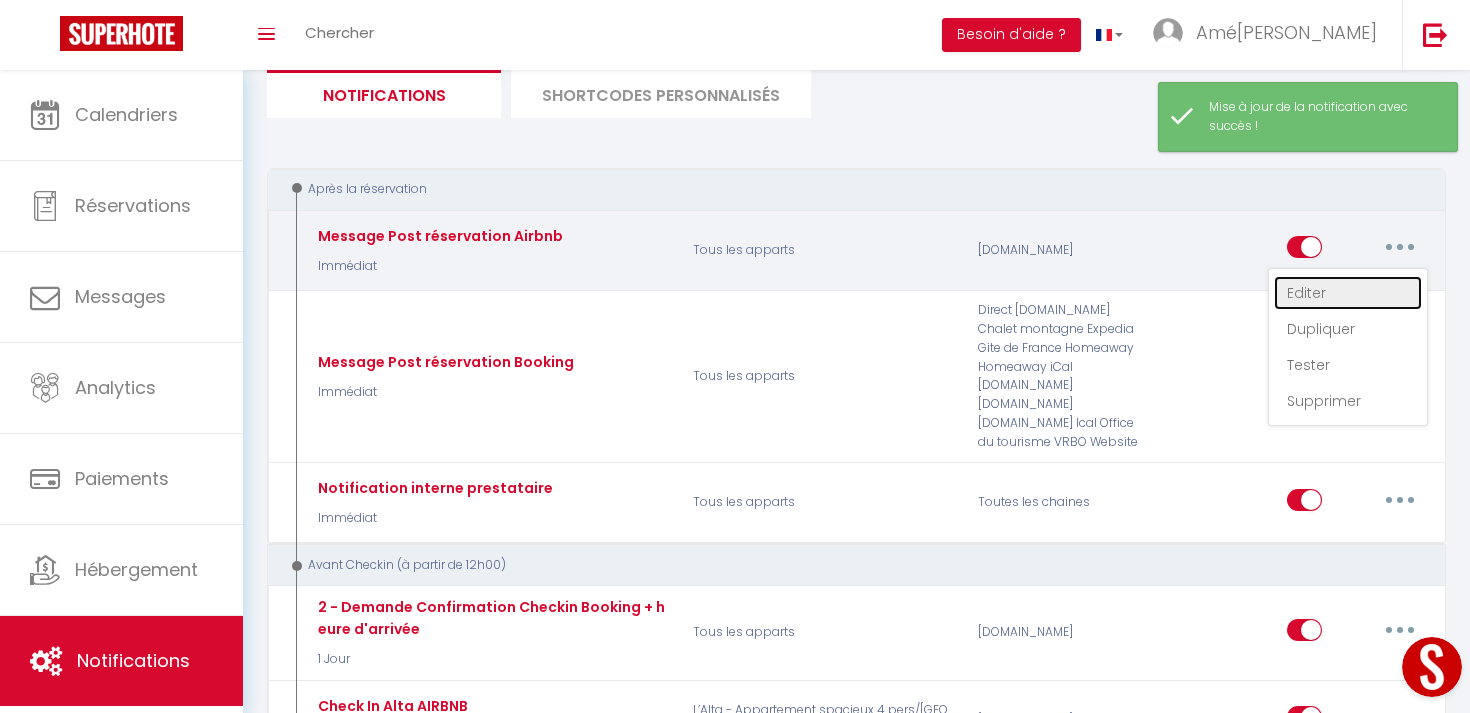 click on "Editer" at bounding box center [1348, 293] 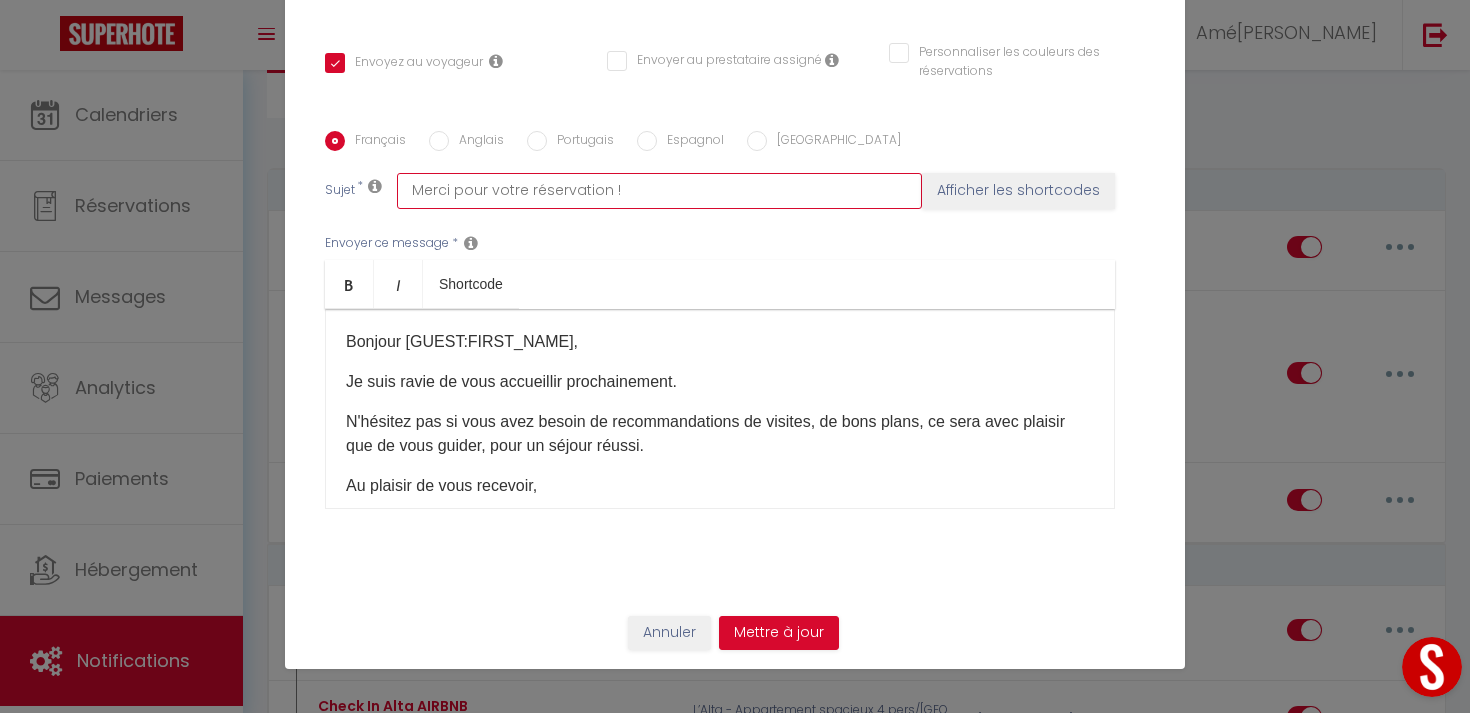 click on "Merci pour votre réservation !" at bounding box center (659, 191) 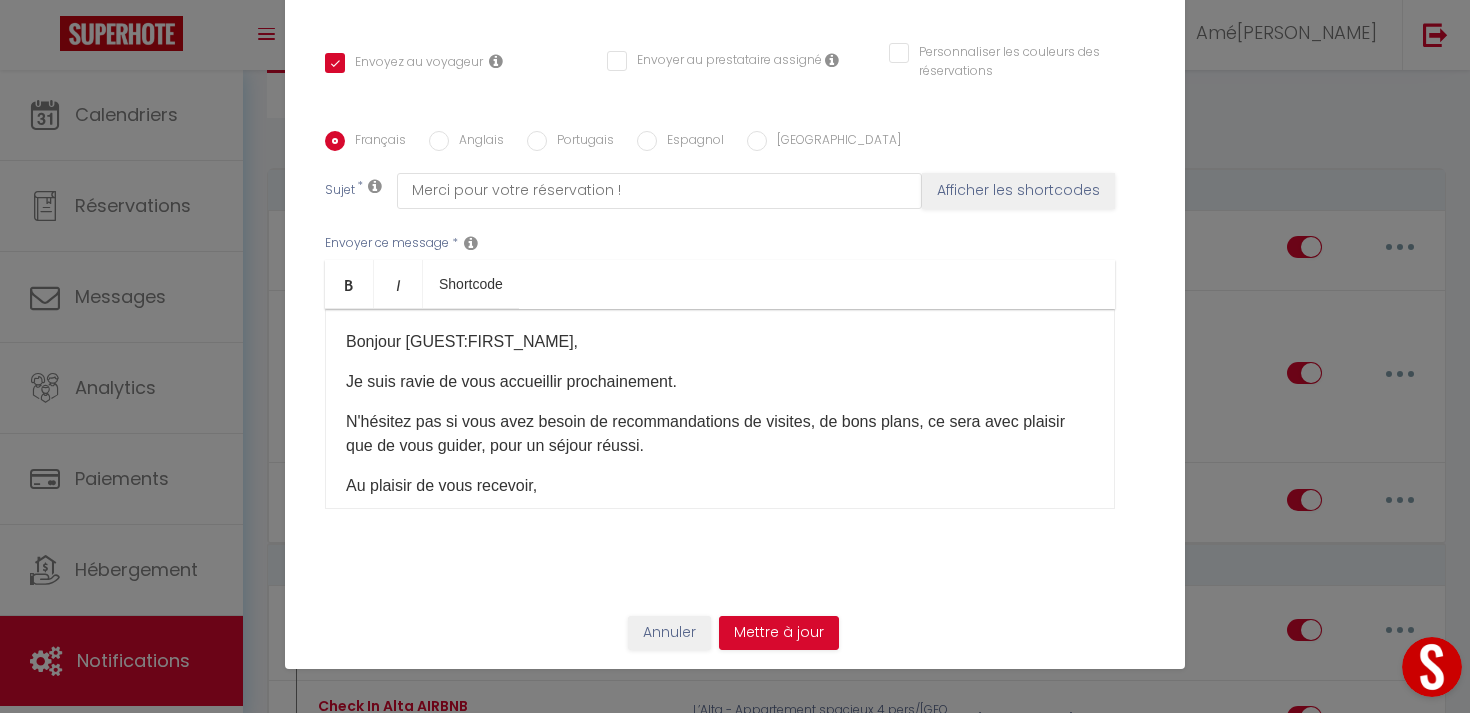 click on "Anglais" at bounding box center (476, 142) 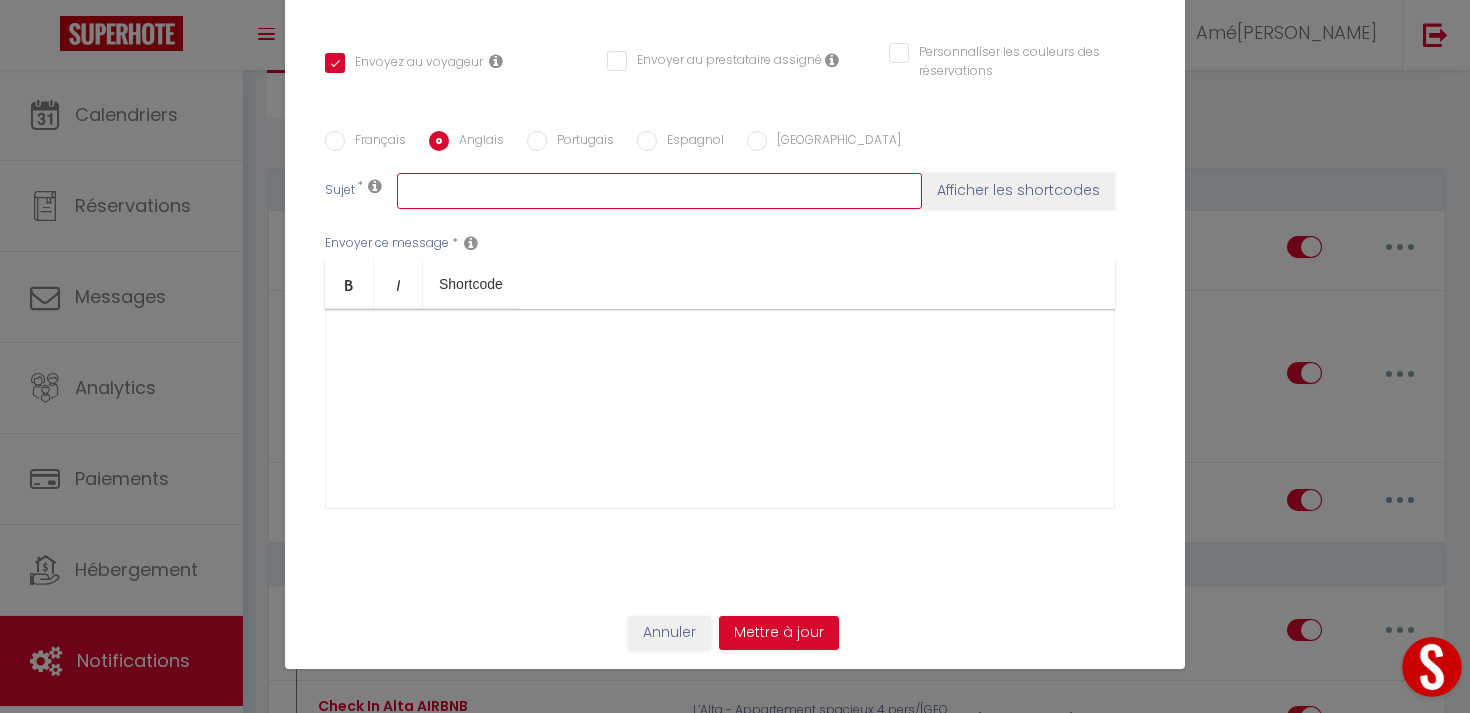 click at bounding box center (659, 191) 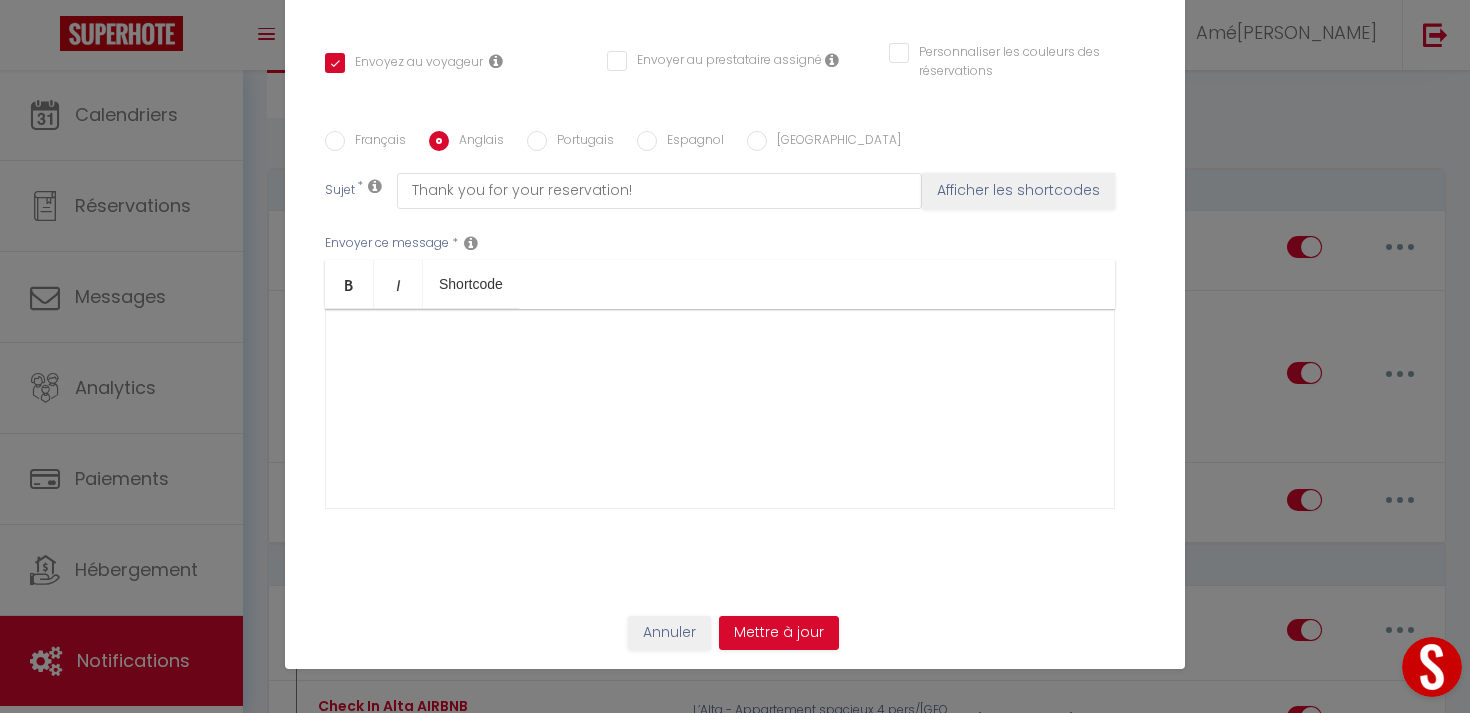 click on "Français" at bounding box center (375, 142) 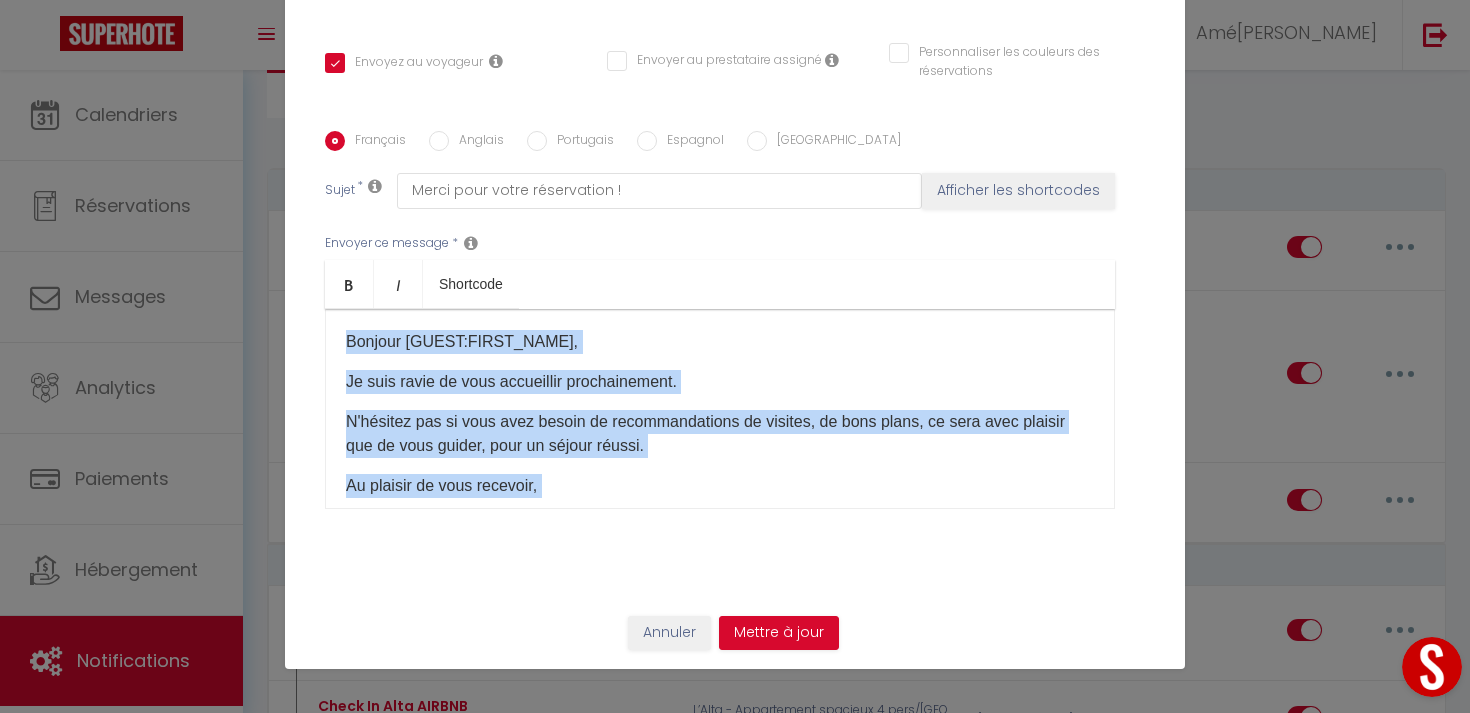 scroll, scrollTop: 70, scrollLeft: 0, axis: vertical 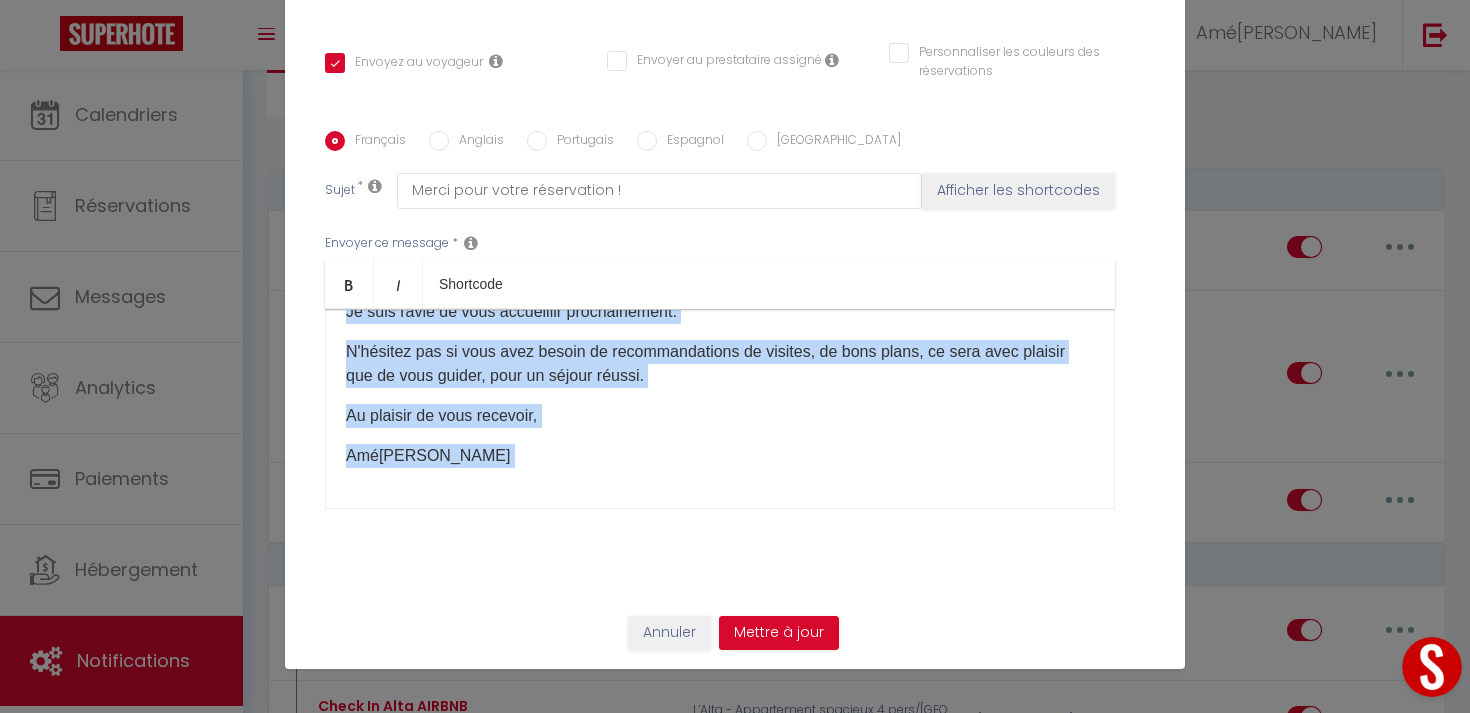 drag, startPoint x: 363, startPoint y: 343, endPoint x: 714, endPoint y: 543, distance: 403.98145 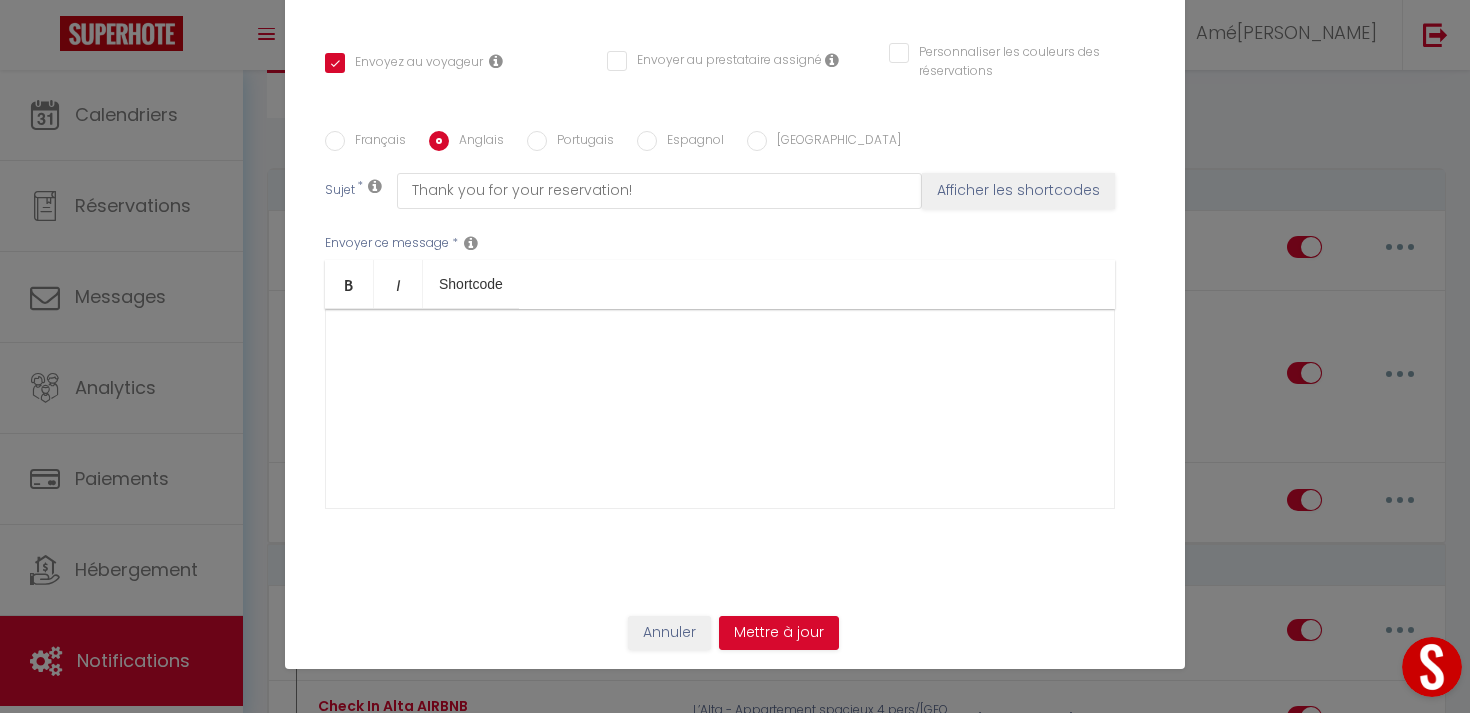 scroll, scrollTop: 0, scrollLeft: 0, axis: both 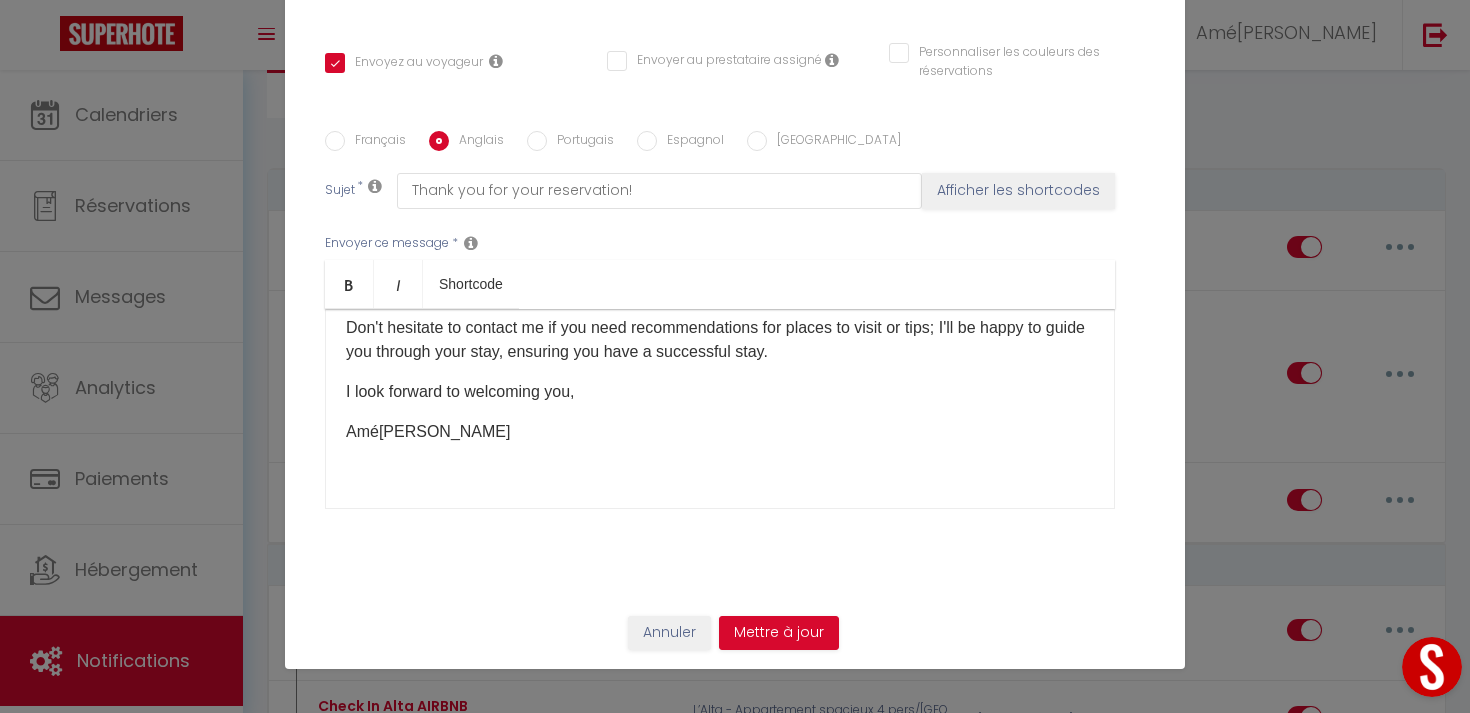 click on "Hello [GUEST:FIRST_NAME],
I look forward to welcoming you soon.
Don't hesitate to contact me if you need recommendations for places to visit or tips; I'll be happy to guide you through your stay, ensuring you have a successful stay.
I look forward to welcoming you,
Amélie ​" at bounding box center (720, 409) 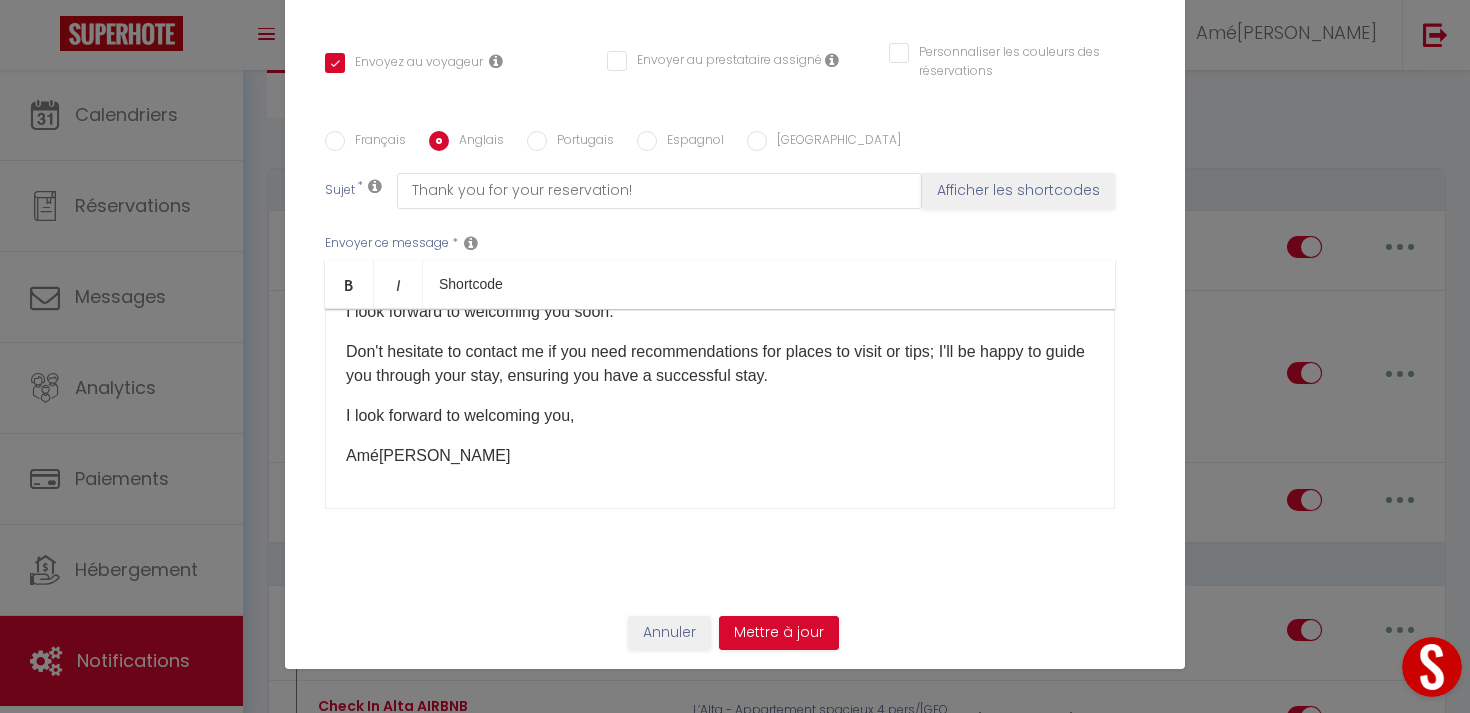 scroll, scrollTop: 70, scrollLeft: 0, axis: vertical 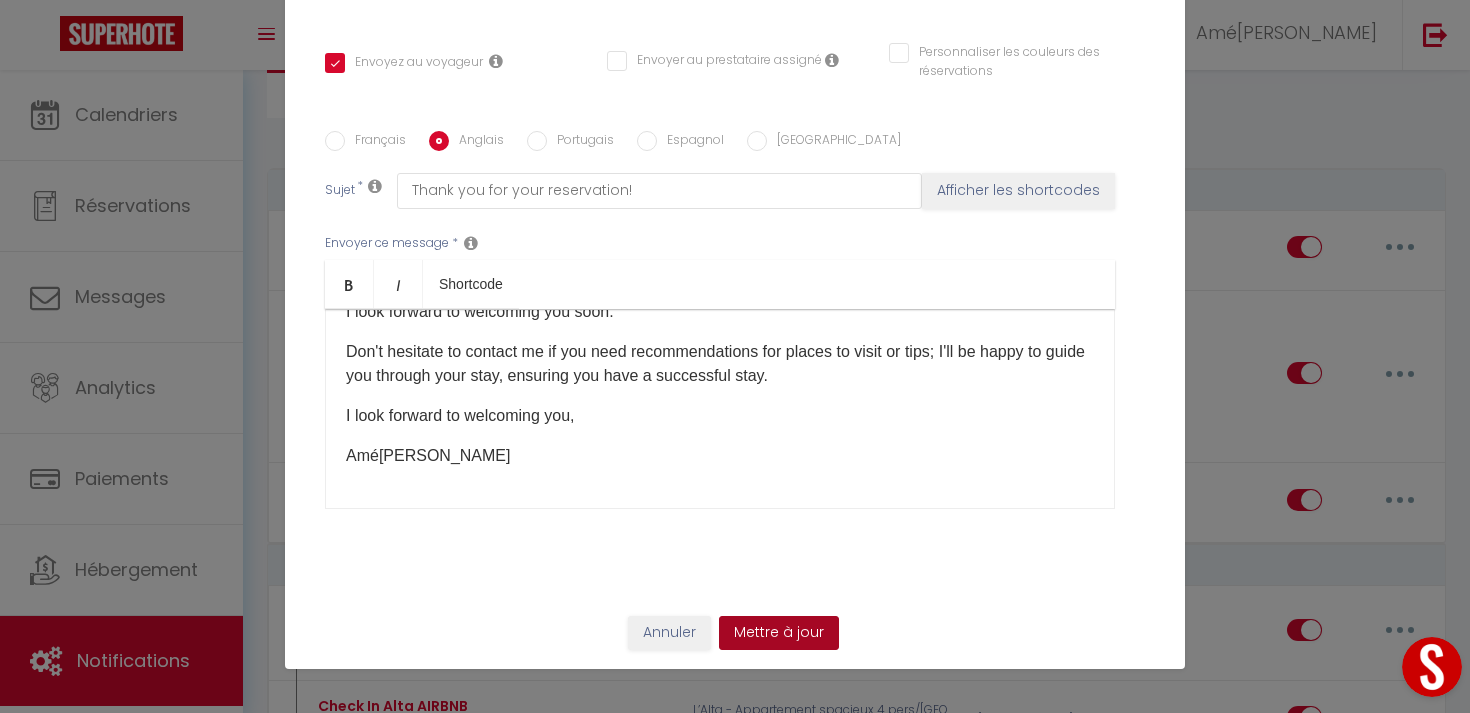 click on "Mettre à jour" at bounding box center [779, 633] 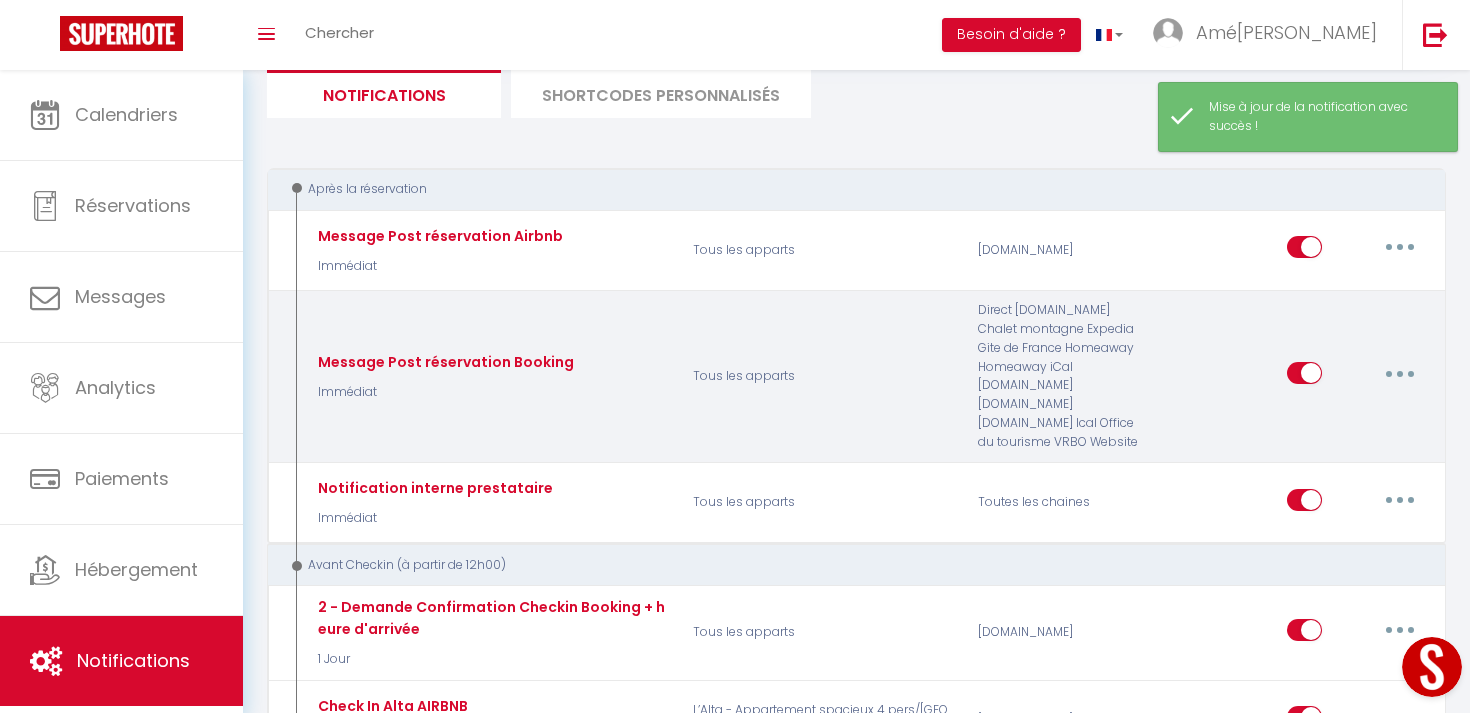 click at bounding box center [1400, 373] 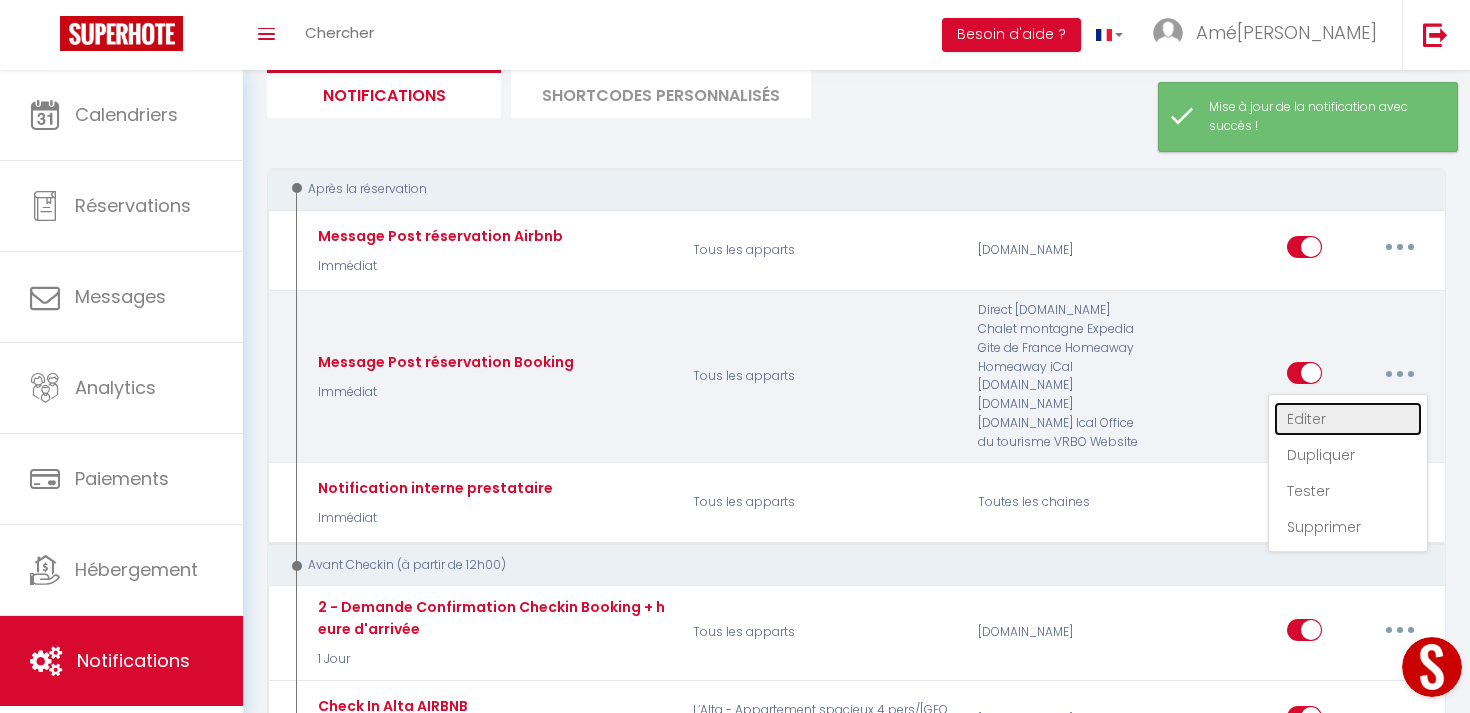 click on "Editer" at bounding box center (1348, 419) 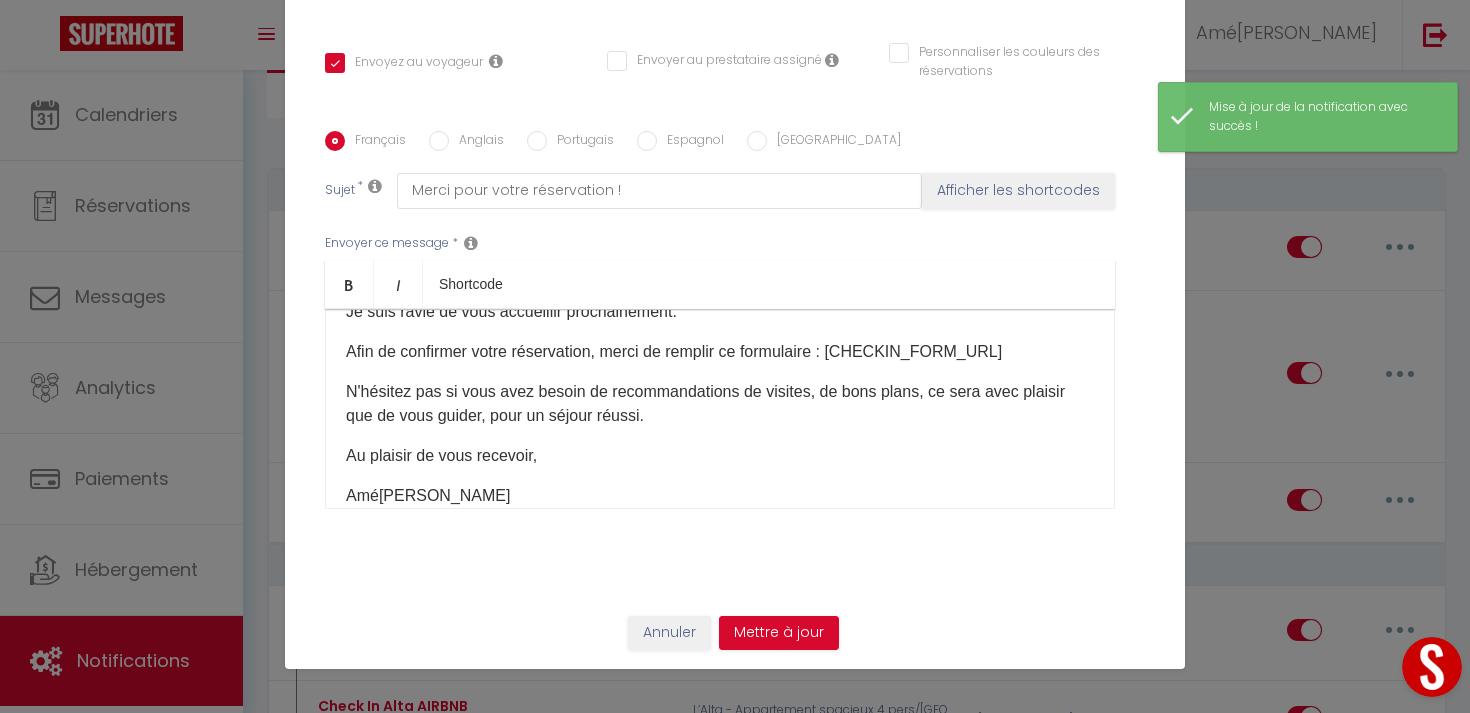 scroll, scrollTop: 0, scrollLeft: 0, axis: both 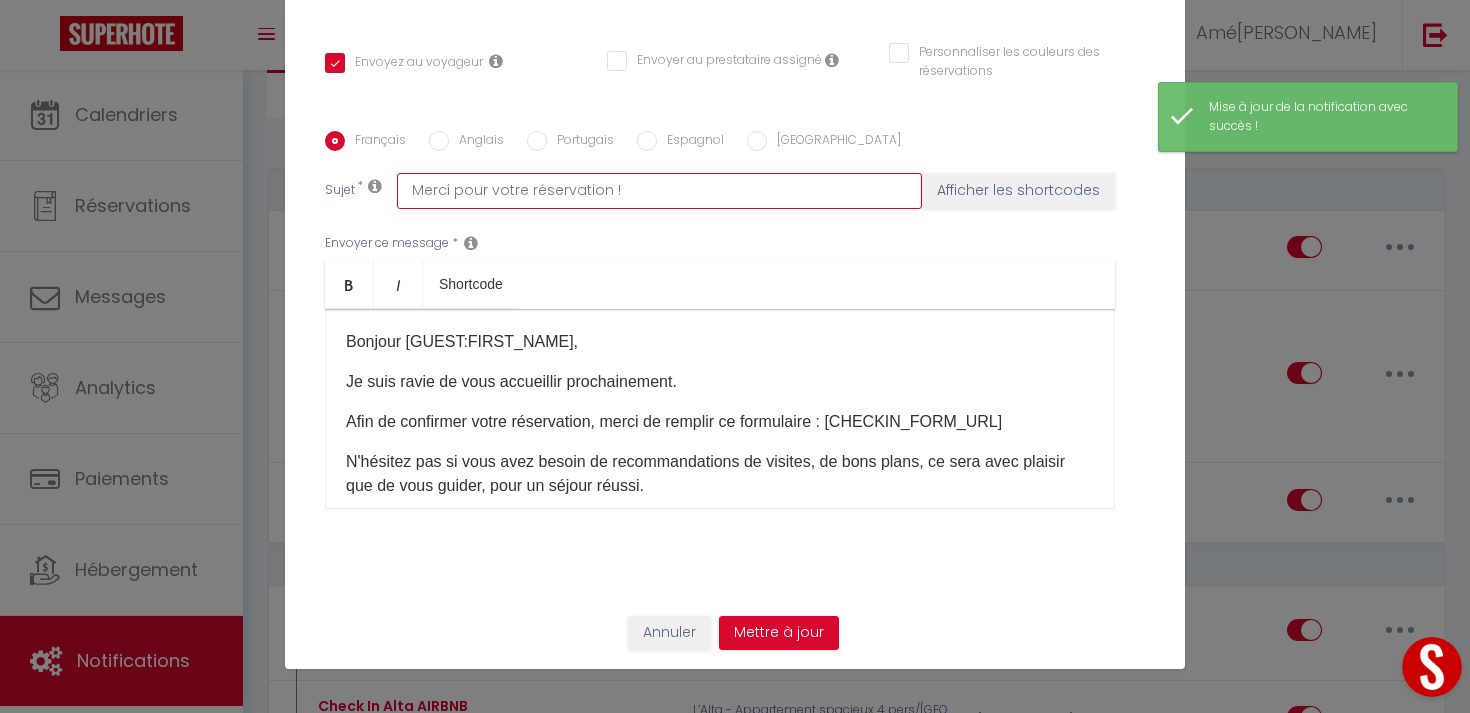 click on "Merci pour votre réservation !" at bounding box center (659, 191) 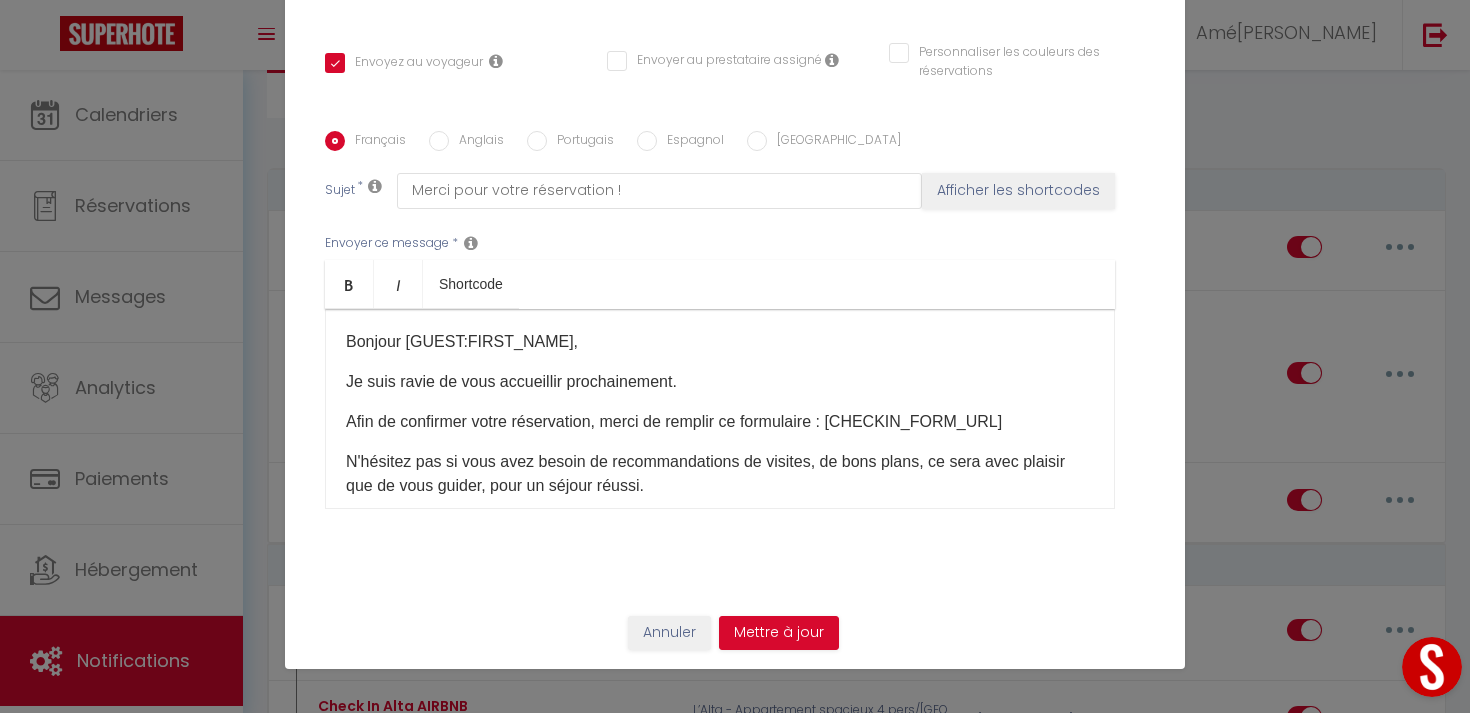 click on "Anglais" at bounding box center (466, 142) 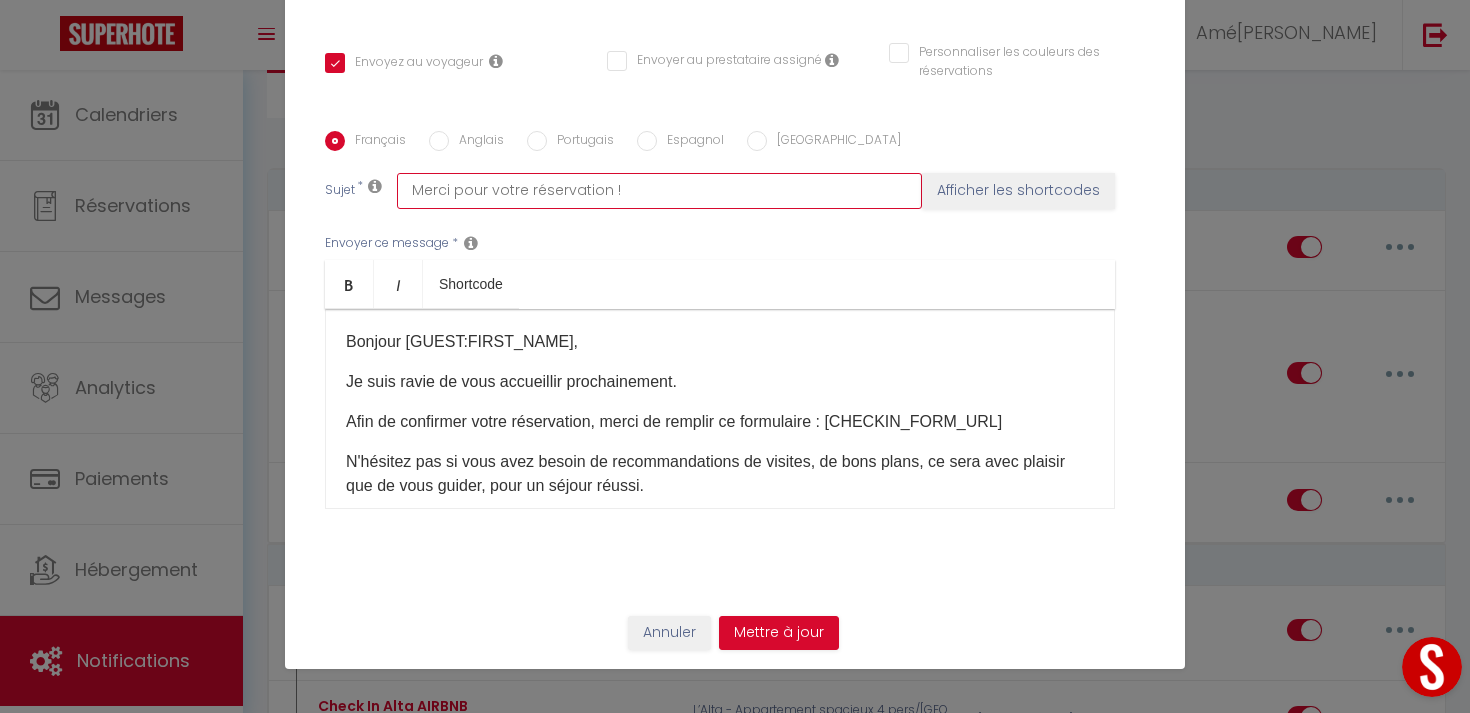 click on "Merci pour votre réservation !" at bounding box center (659, 191) 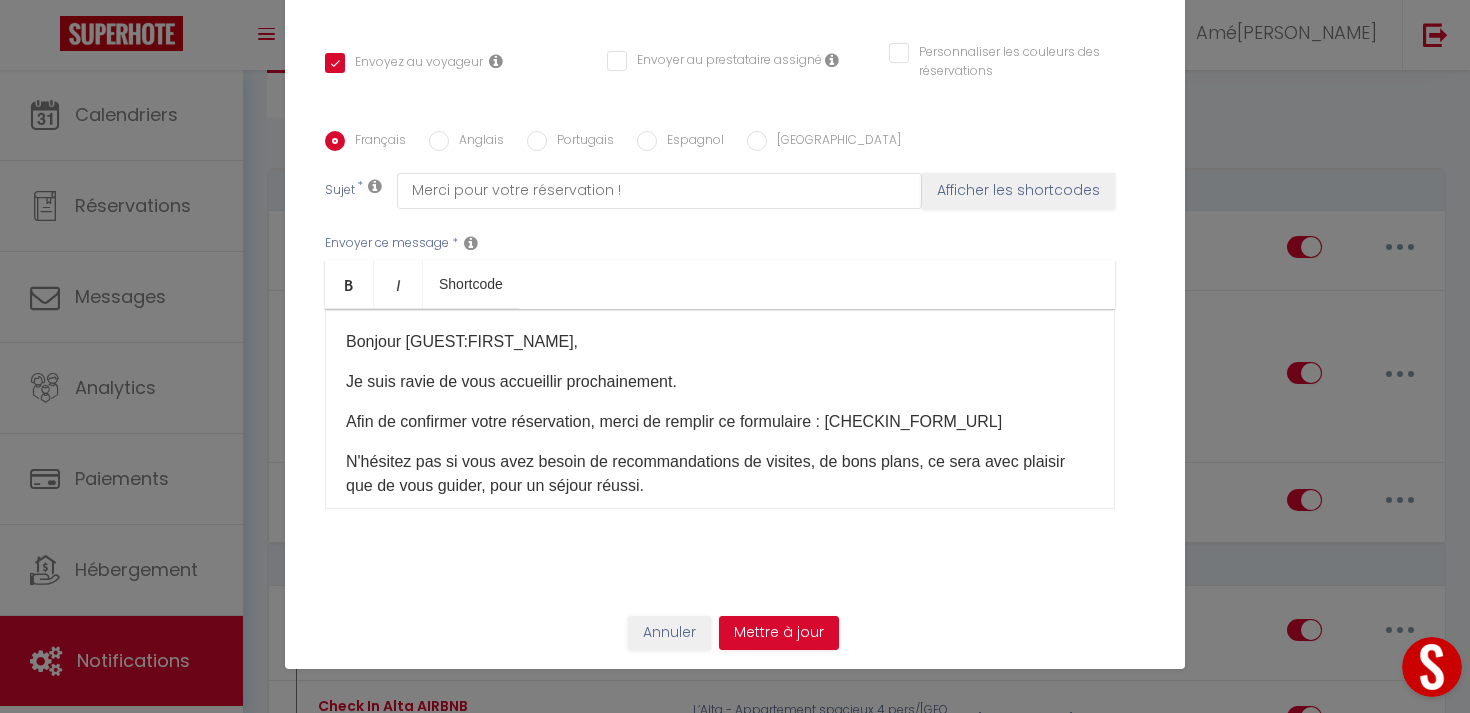 click on "Anglais" at bounding box center [439, 141] 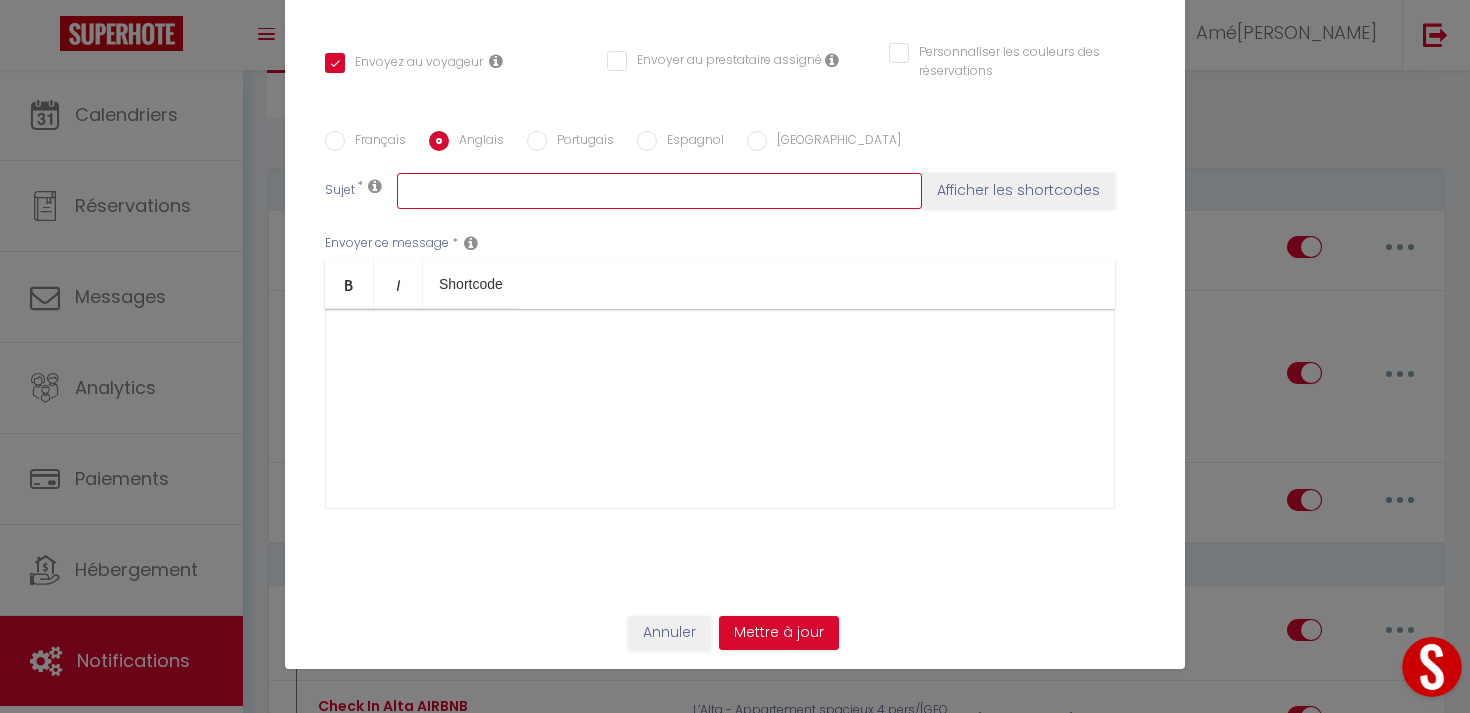 click at bounding box center [659, 191] 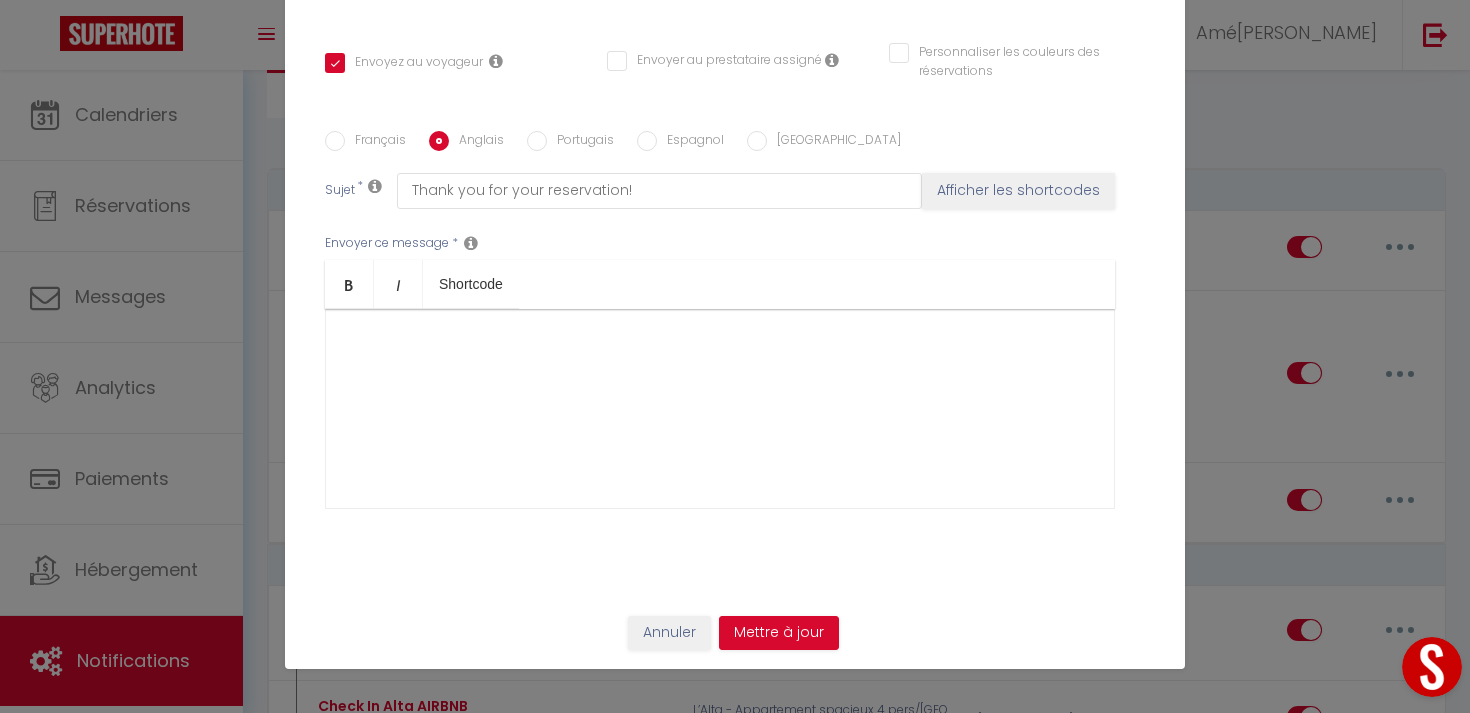 click on "Espagnol" at bounding box center [690, 142] 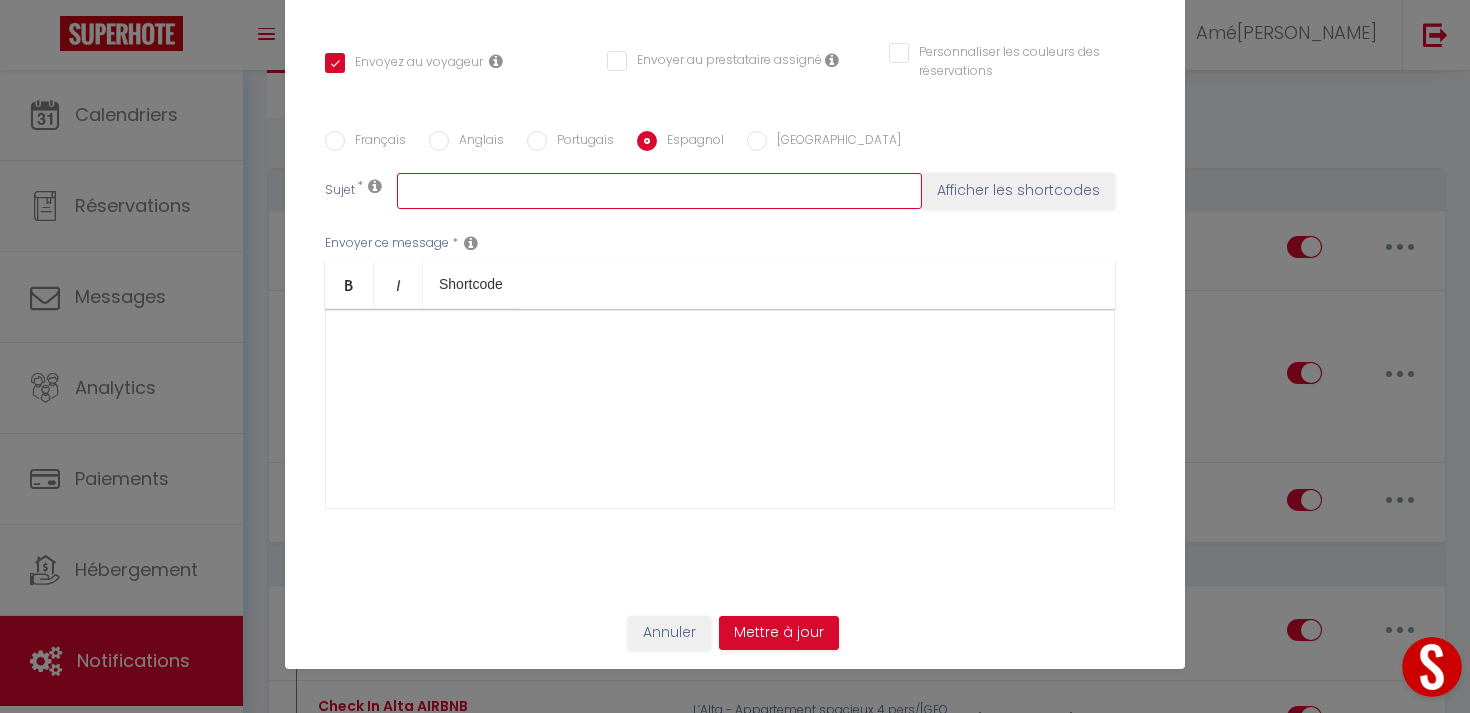 click at bounding box center [659, 191] 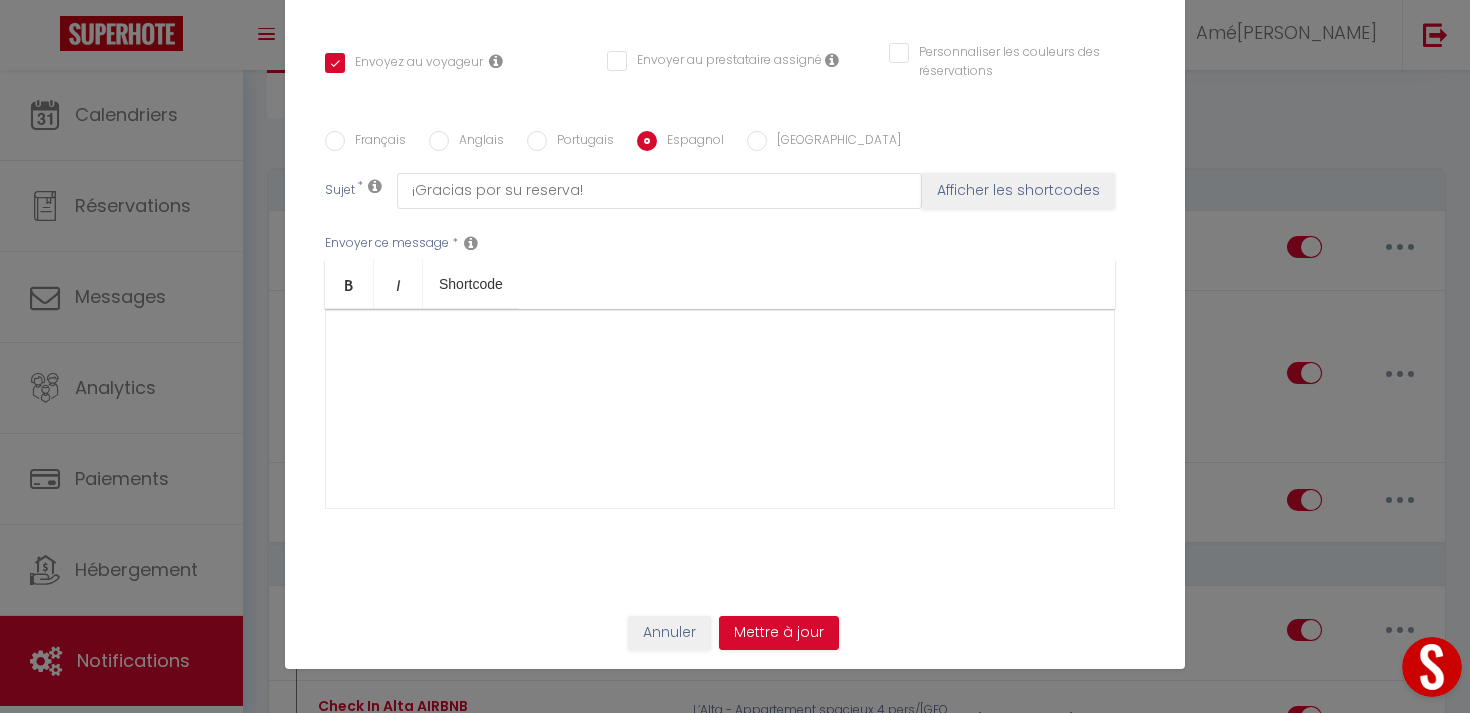 click on "Français" at bounding box center (375, 142) 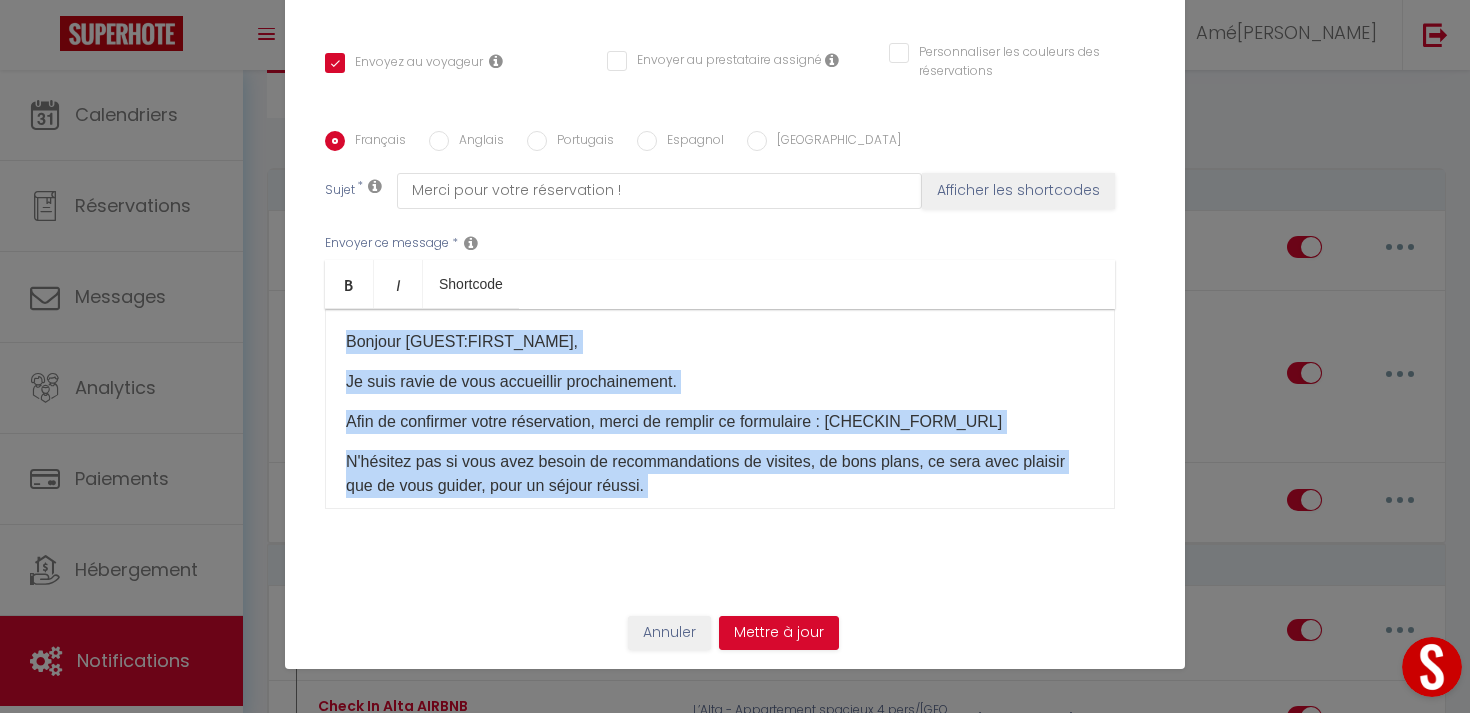 scroll, scrollTop: 110, scrollLeft: 0, axis: vertical 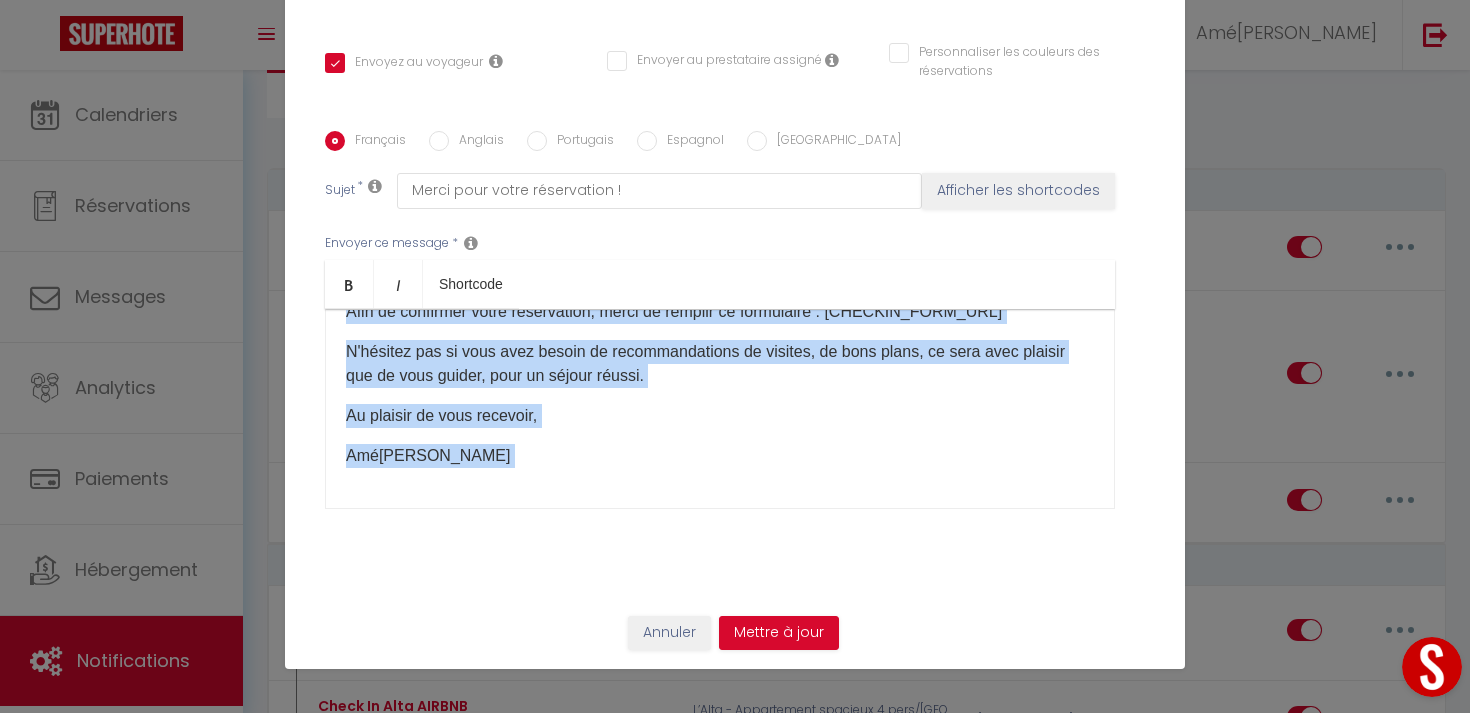 drag, startPoint x: 342, startPoint y: 335, endPoint x: 791, endPoint y: 584, distance: 513.4219 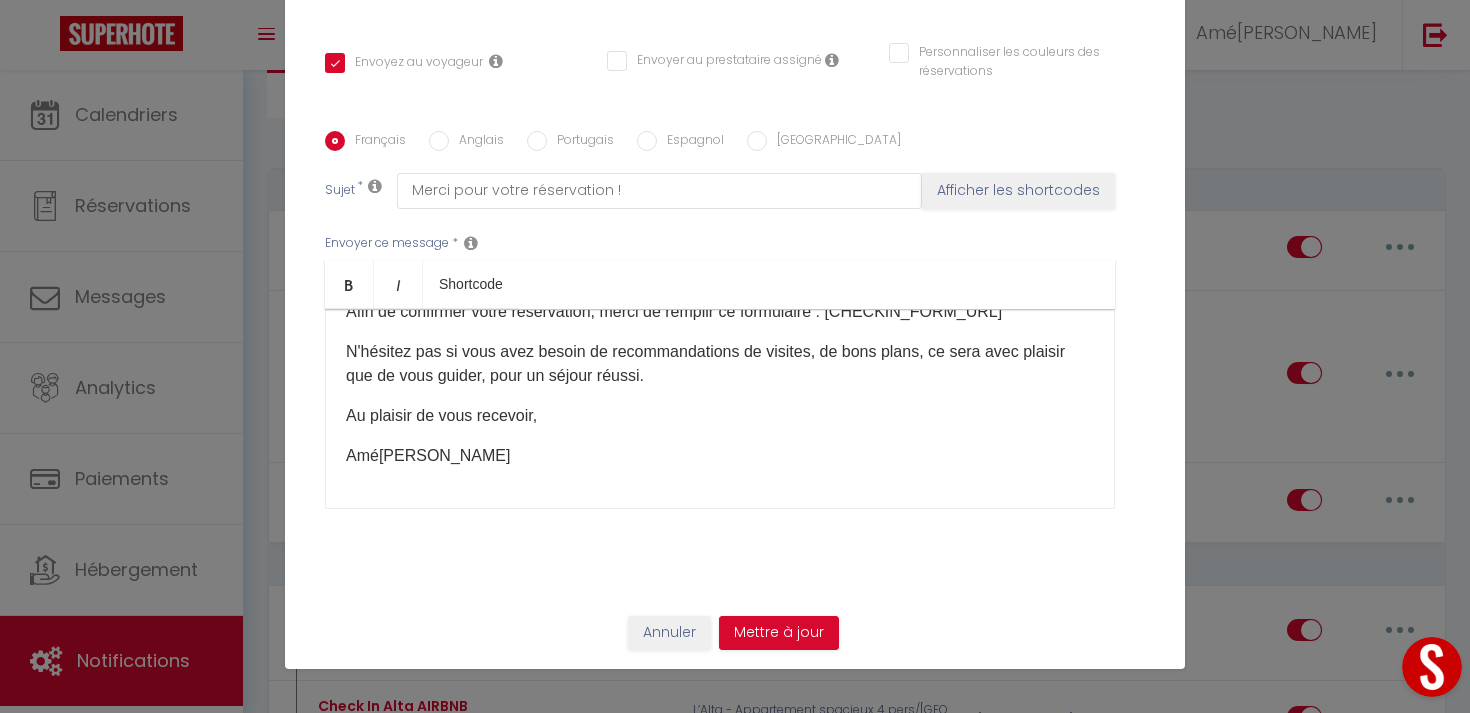 click on "Portugais" at bounding box center [580, 142] 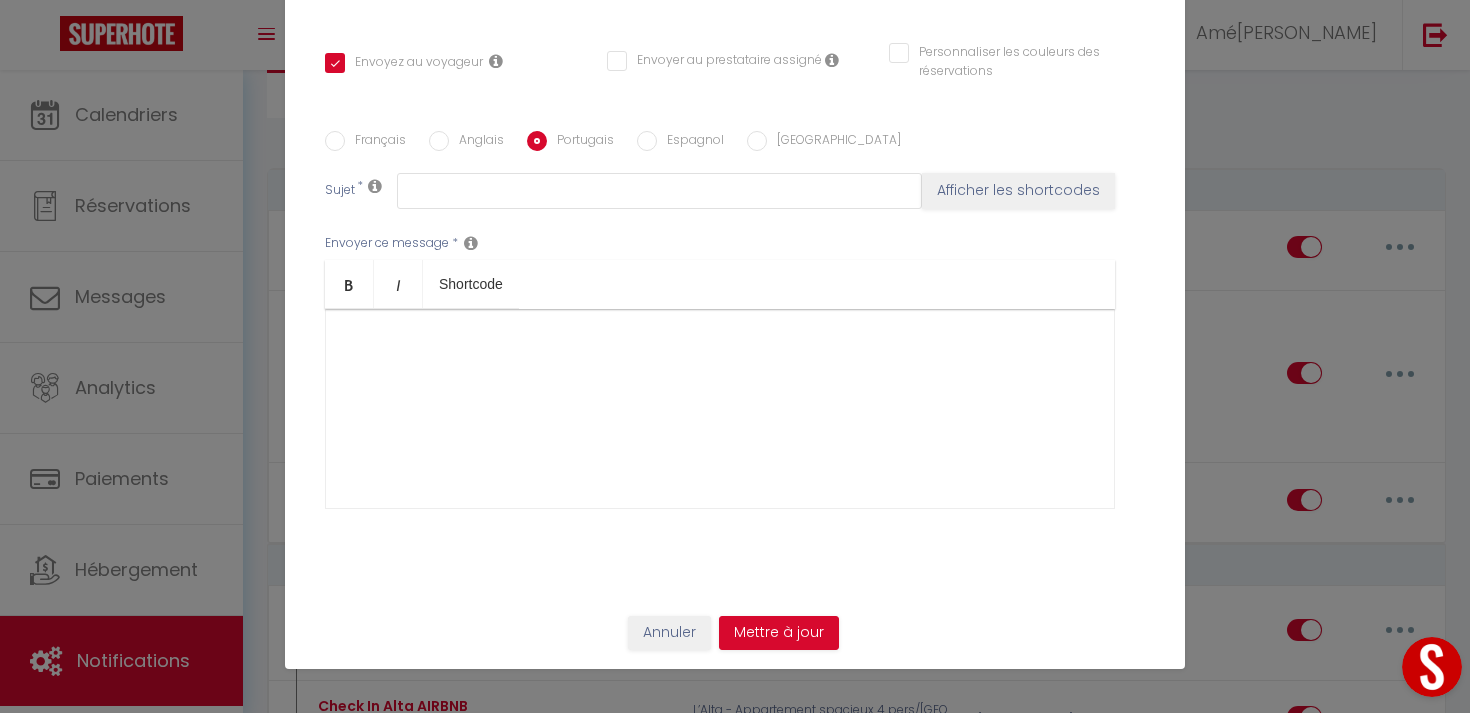 scroll, scrollTop: 0, scrollLeft: 0, axis: both 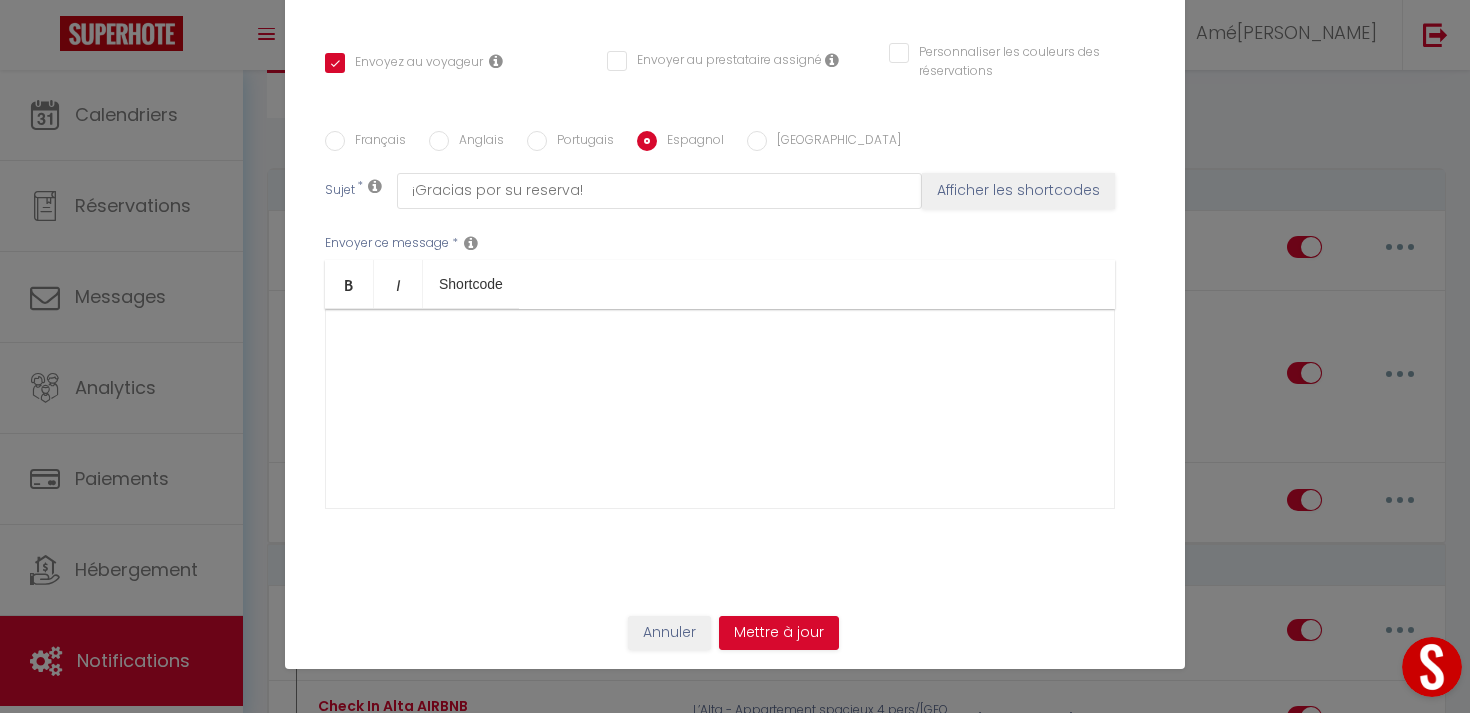 click at bounding box center (720, 409) 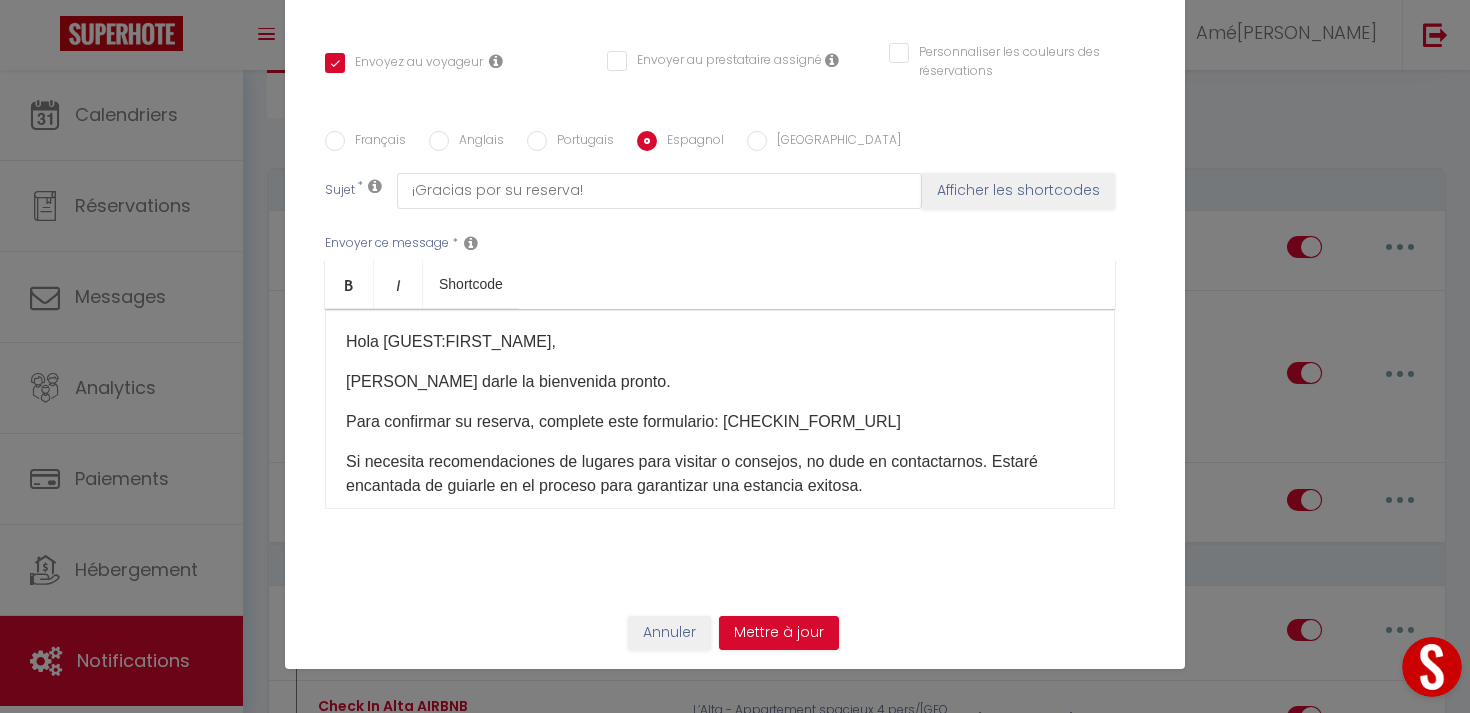scroll, scrollTop: 134, scrollLeft: 0, axis: vertical 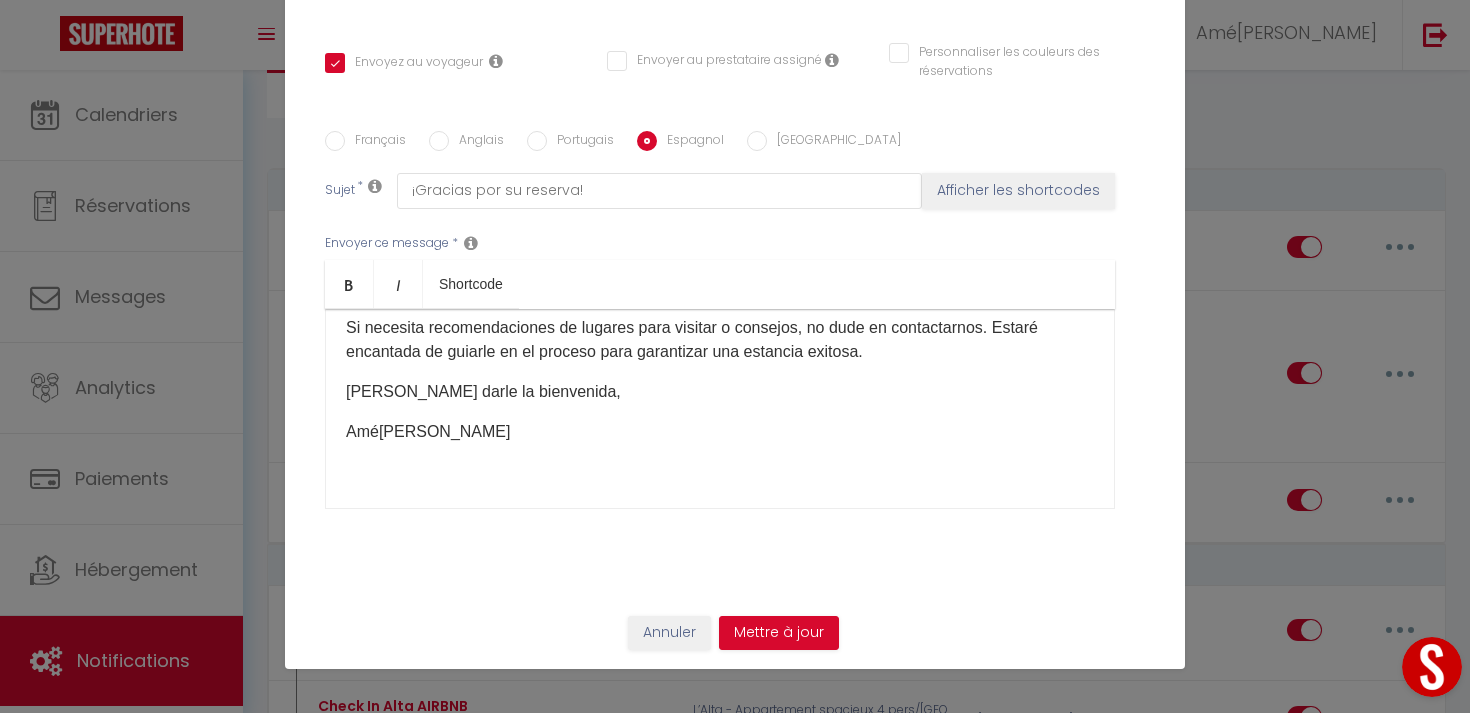 click on "Hola [GUEST:FIRST_NAME],
[PERSON_NAME] darle la bienvenida pronto.
Para confirmar su reserva, complete este formulario: [CHECKIN_FORM_URL]
Si necesita recomendaciones de lugares para visitar o consejos, no dude en contactarnos. Estaré encantada de guiarle en el proceso para garantizar una estancia exitosa.
[PERSON_NAME] darle la [PERSON_NAME] ​" at bounding box center (720, 409) 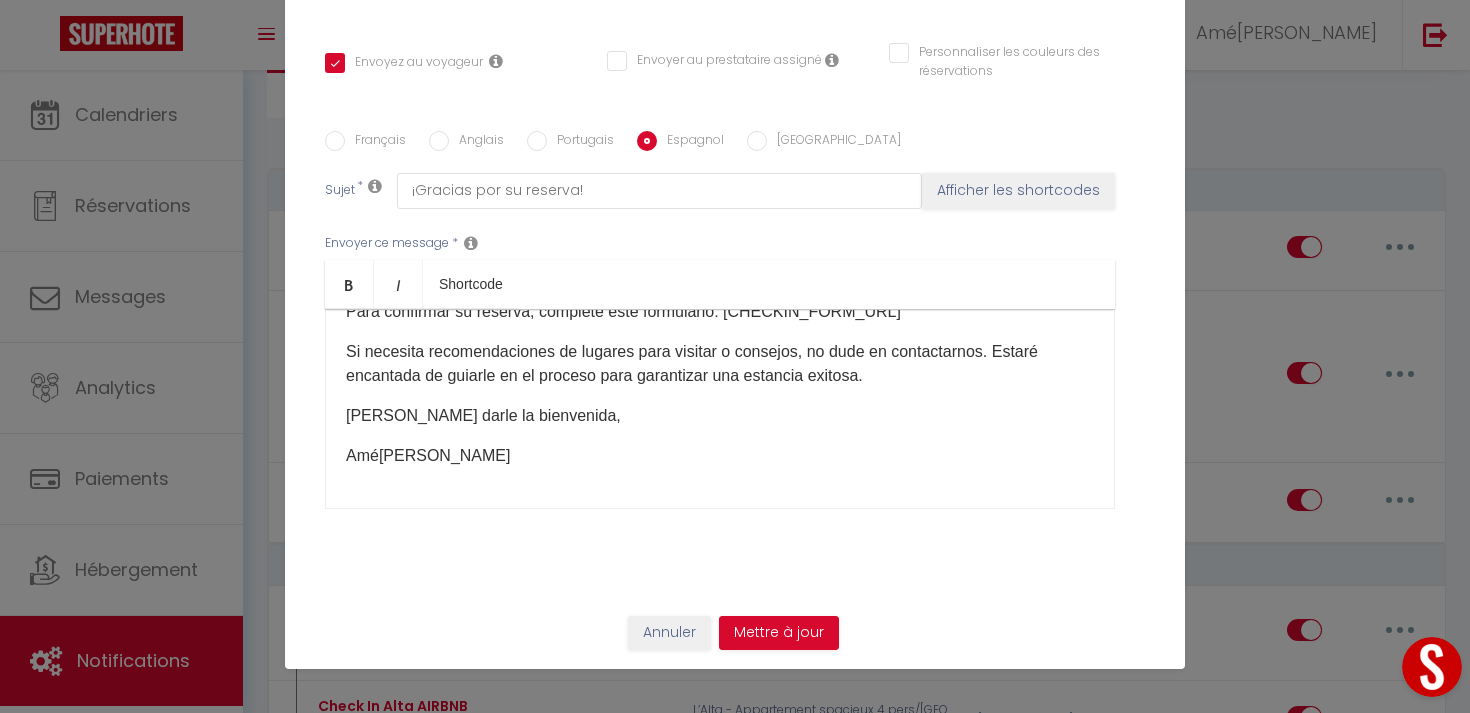 click on "Français" at bounding box center [375, 142] 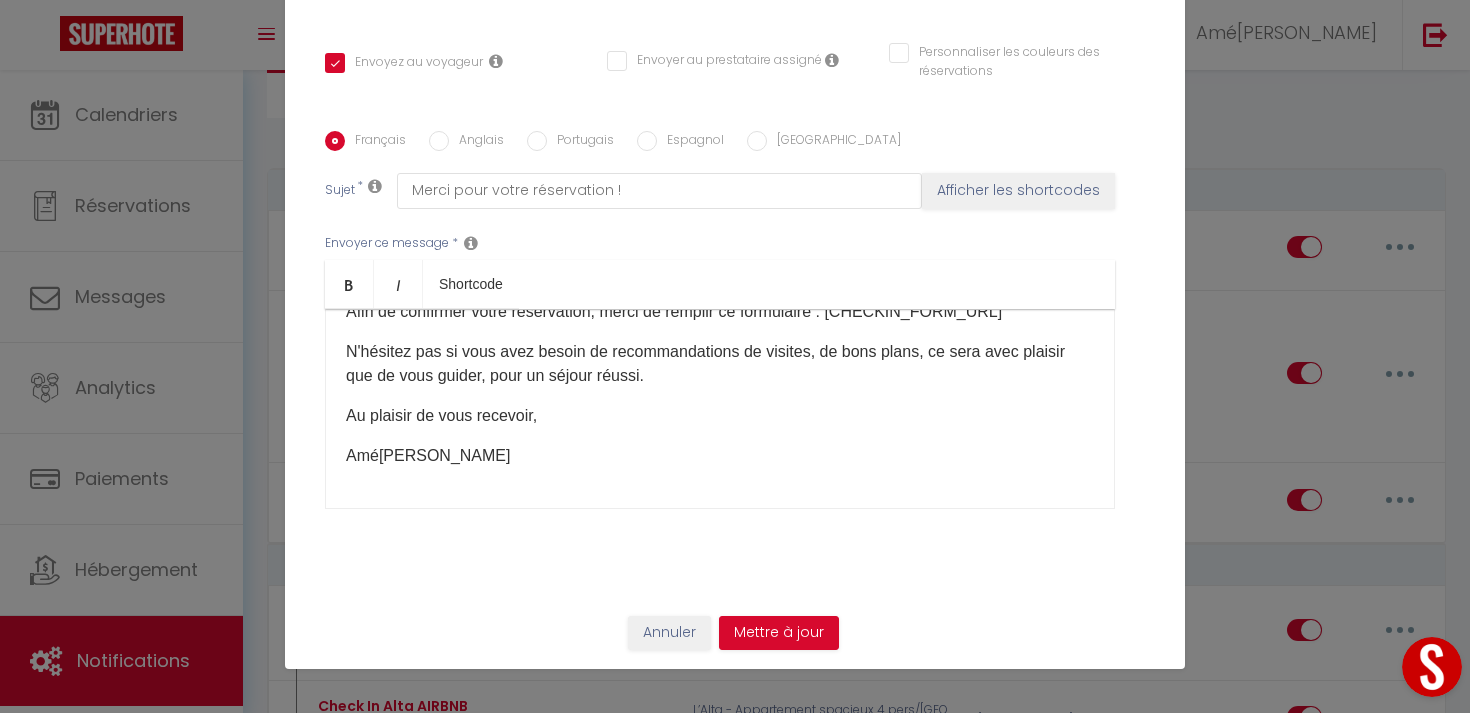click on "Anglais" at bounding box center [476, 142] 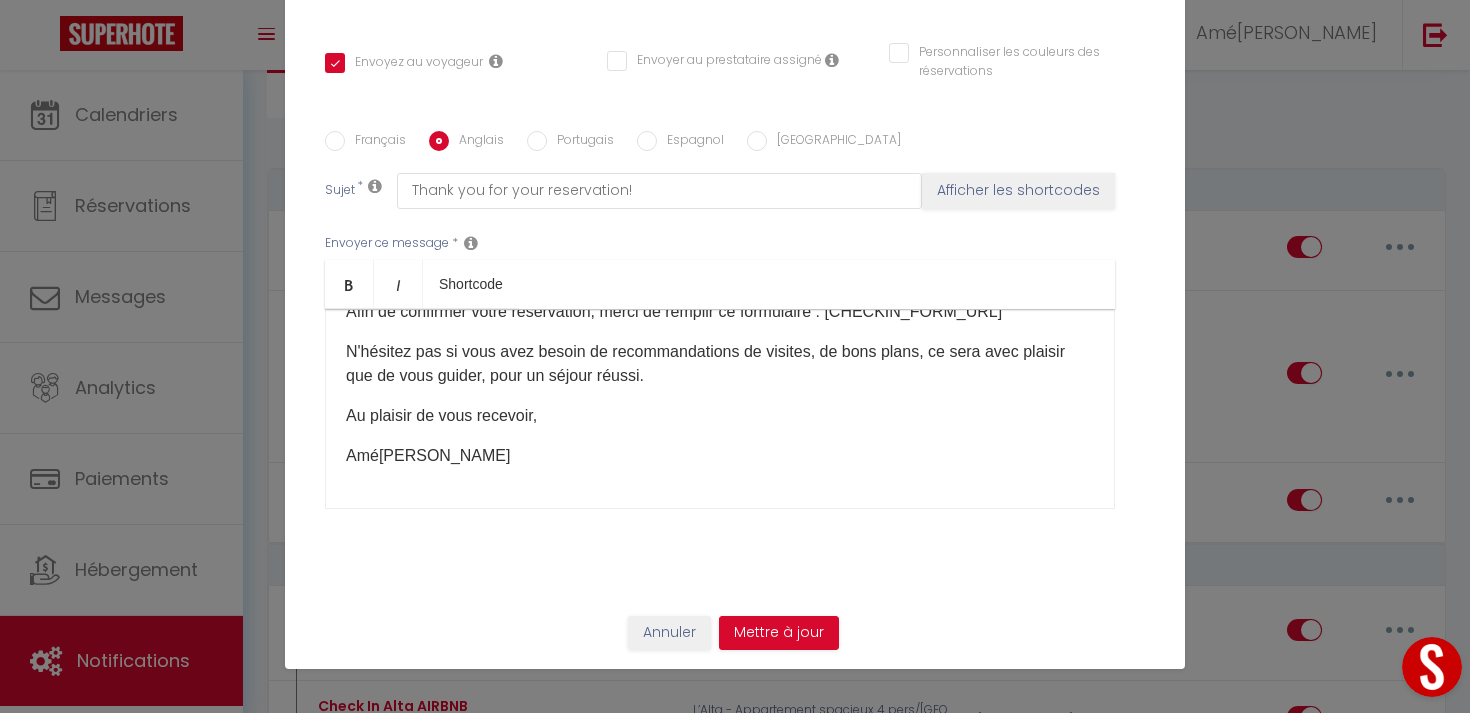 scroll, scrollTop: 0, scrollLeft: 0, axis: both 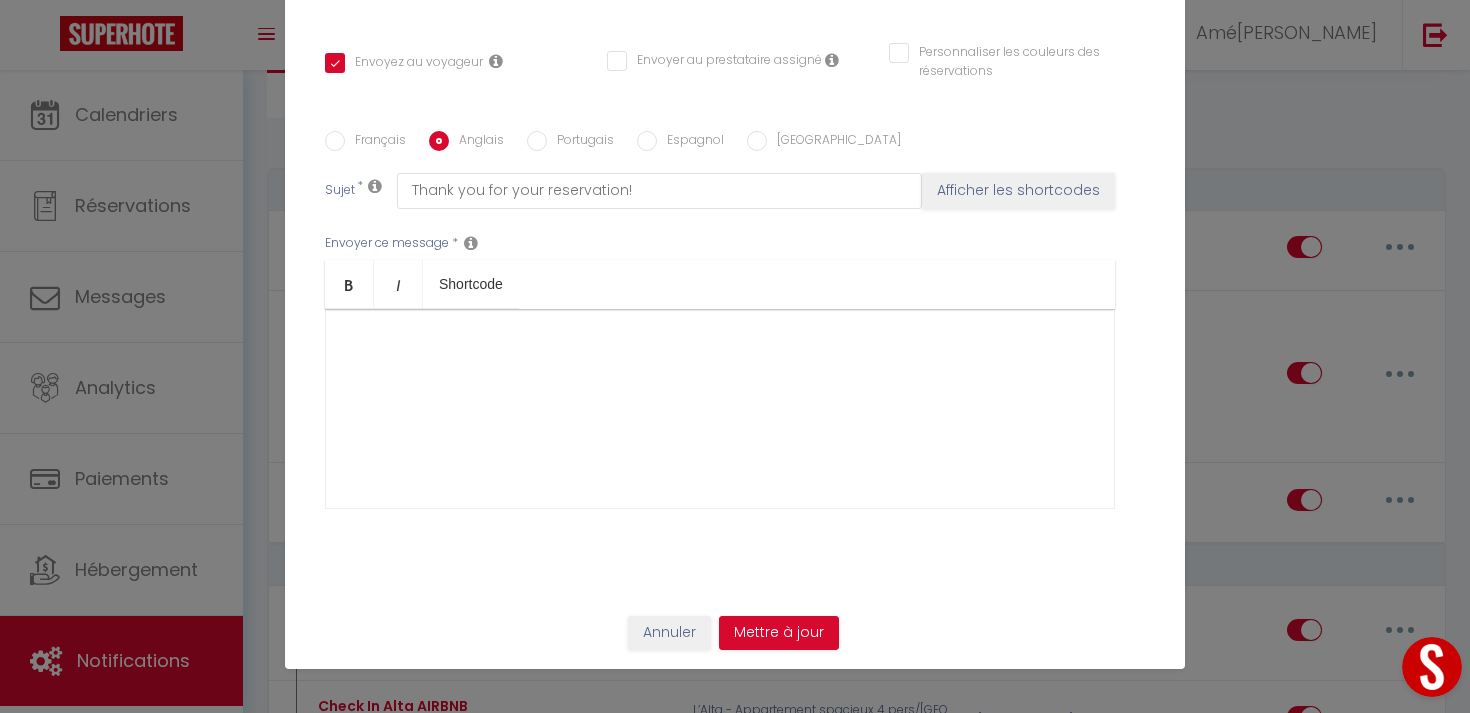 click at bounding box center [720, 409] 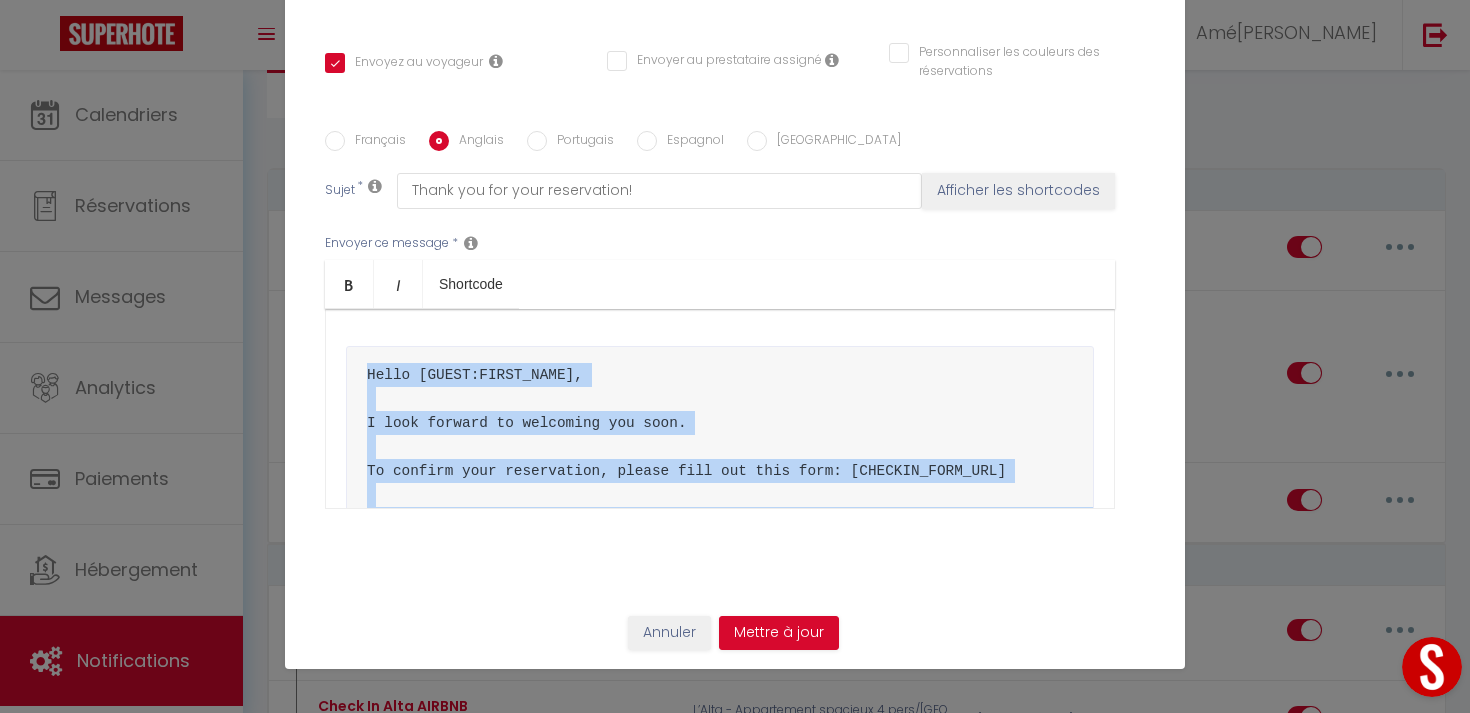 scroll, scrollTop: 200, scrollLeft: 0, axis: vertical 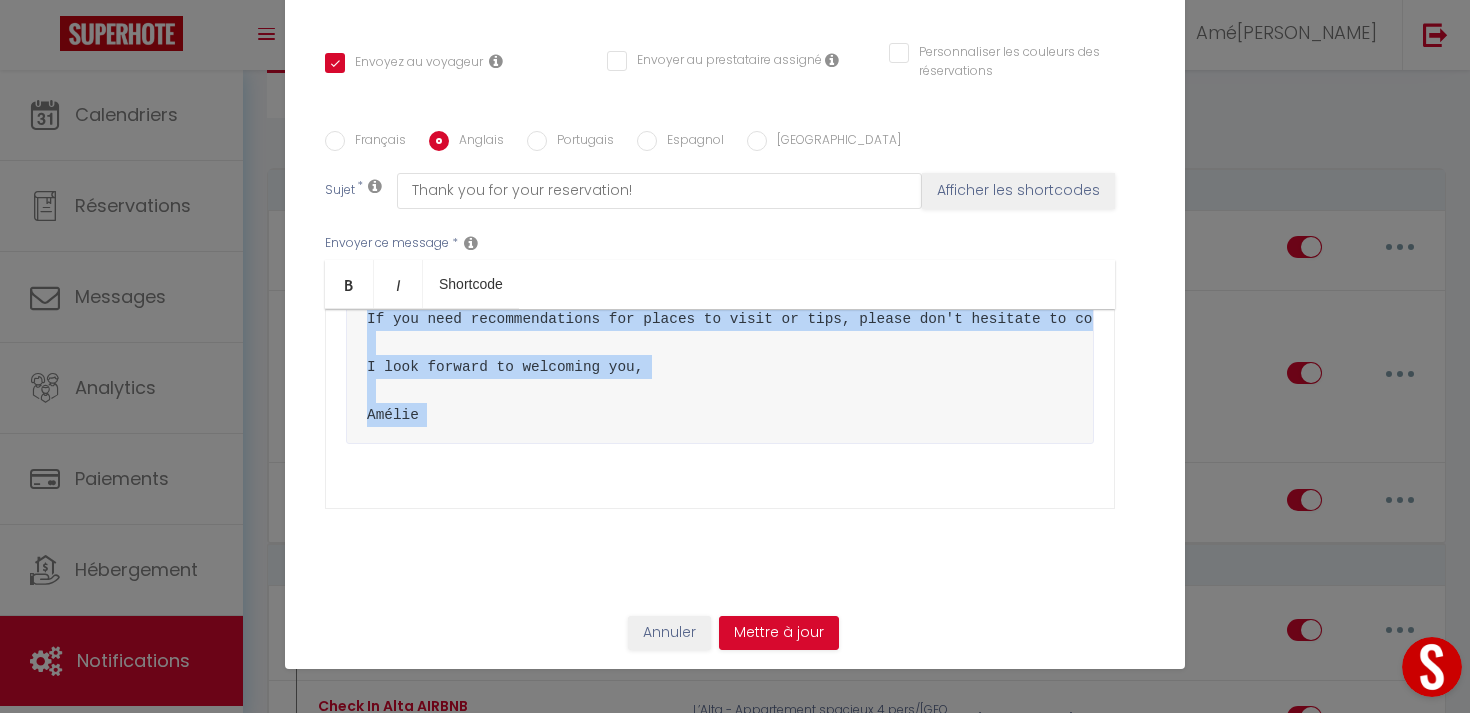 drag, startPoint x: 383, startPoint y: 325, endPoint x: 849, endPoint y: 718, distance: 609.5941 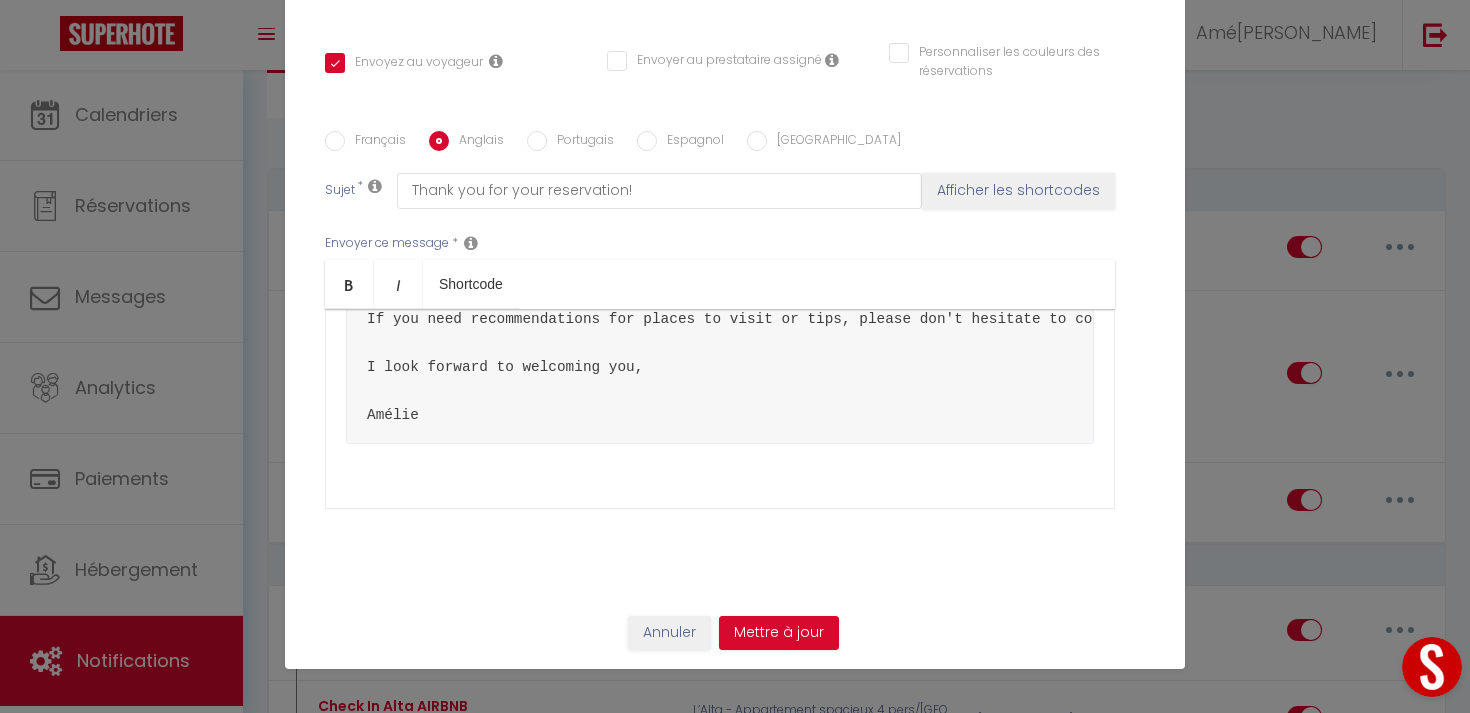 scroll, scrollTop: 0, scrollLeft: 0, axis: both 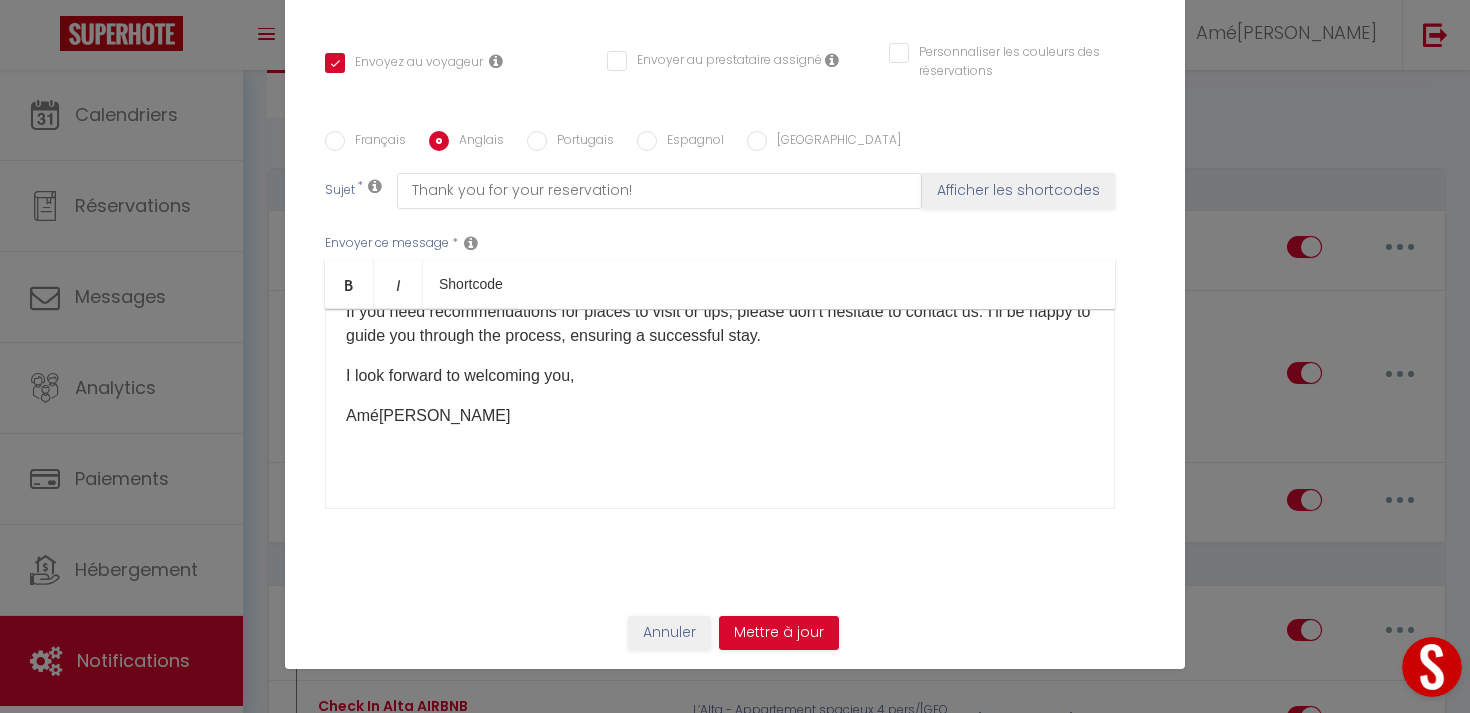 click on "​" at bounding box center [720, 456] 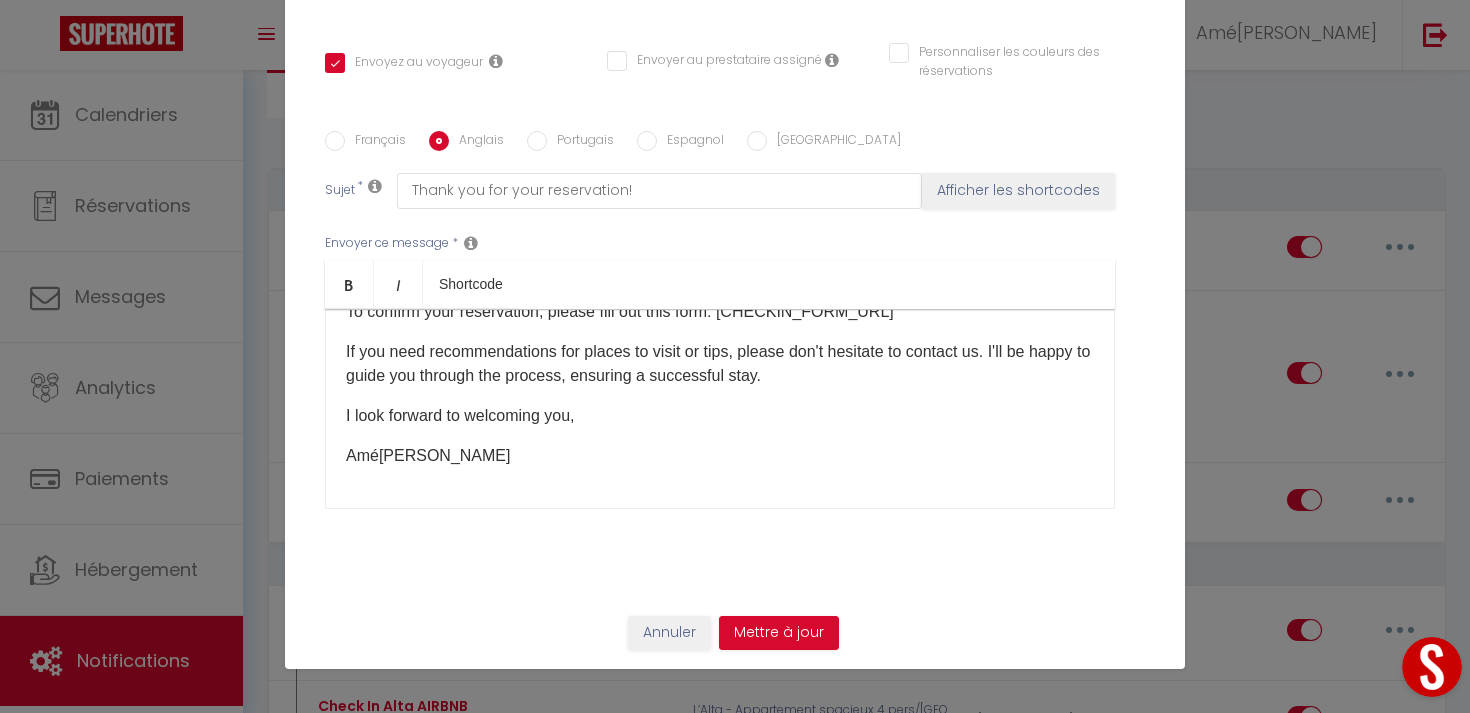 scroll, scrollTop: 110, scrollLeft: 0, axis: vertical 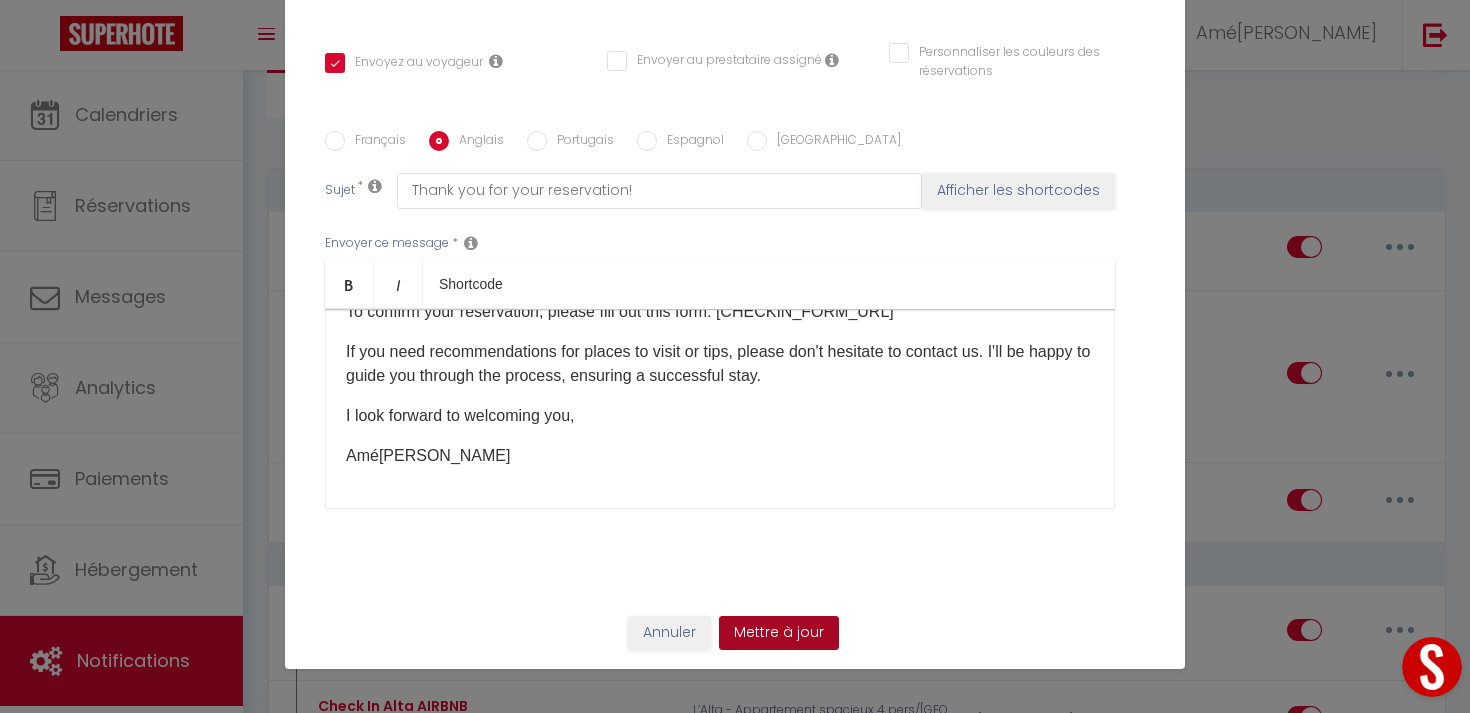 click on "Mettre à jour" at bounding box center (779, 633) 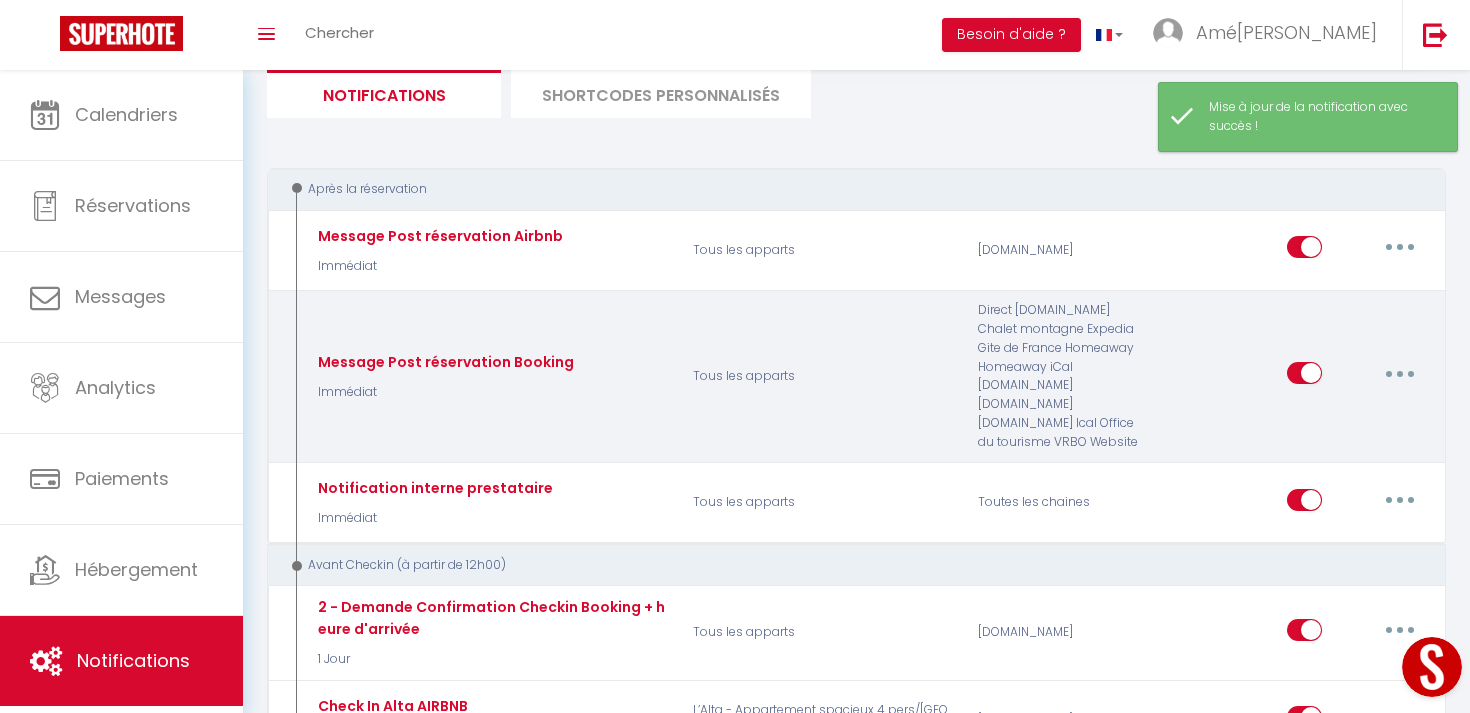 click at bounding box center [1400, 373] 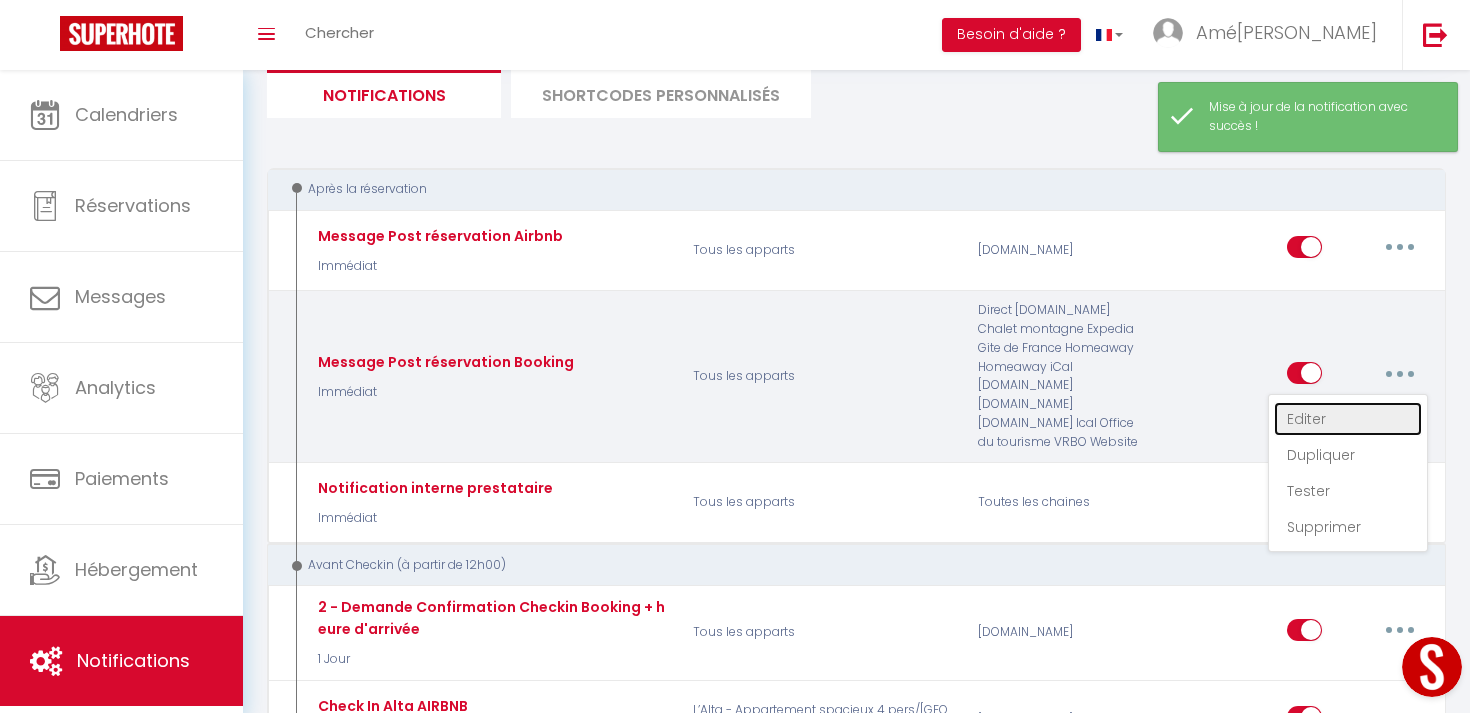 click on "Editer" at bounding box center (1348, 419) 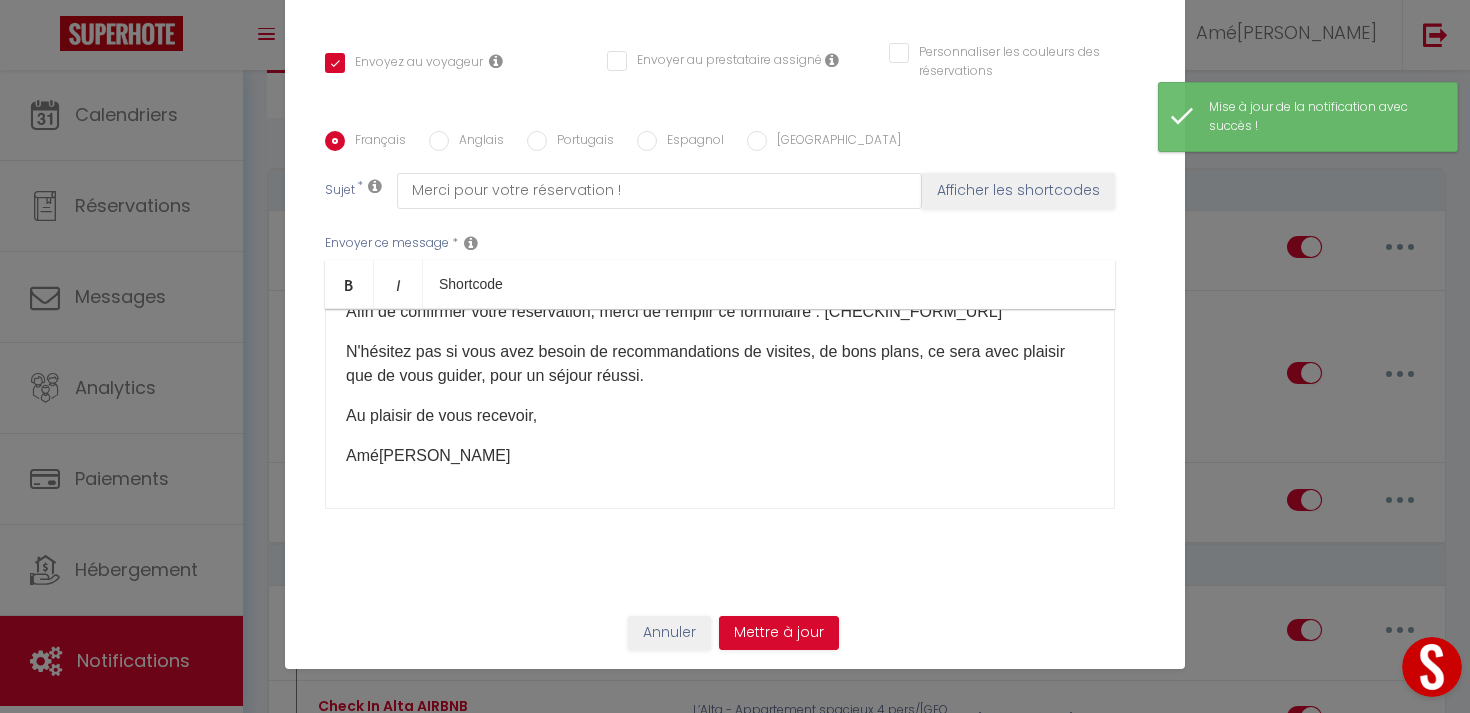 scroll, scrollTop: 0, scrollLeft: 0, axis: both 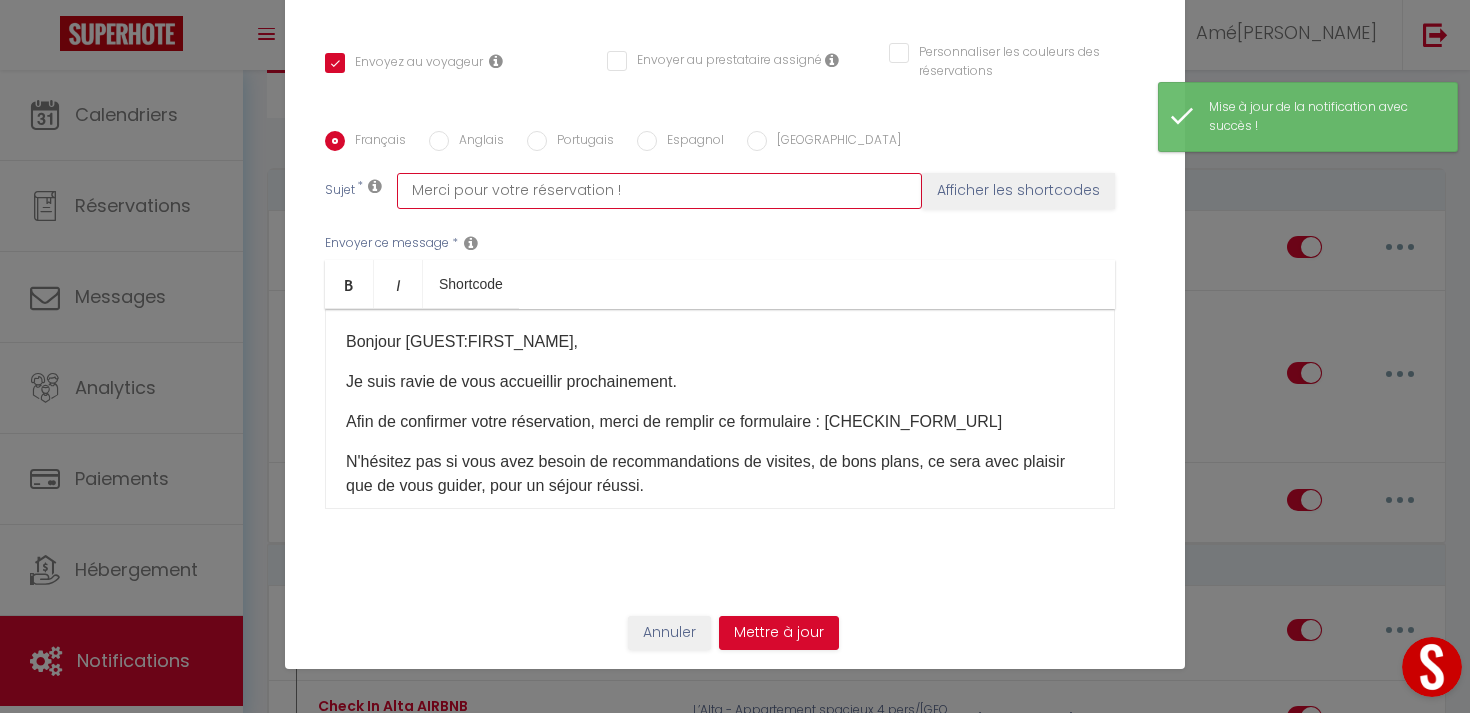 click on "Merci pour votre réservation !" at bounding box center (659, 191) 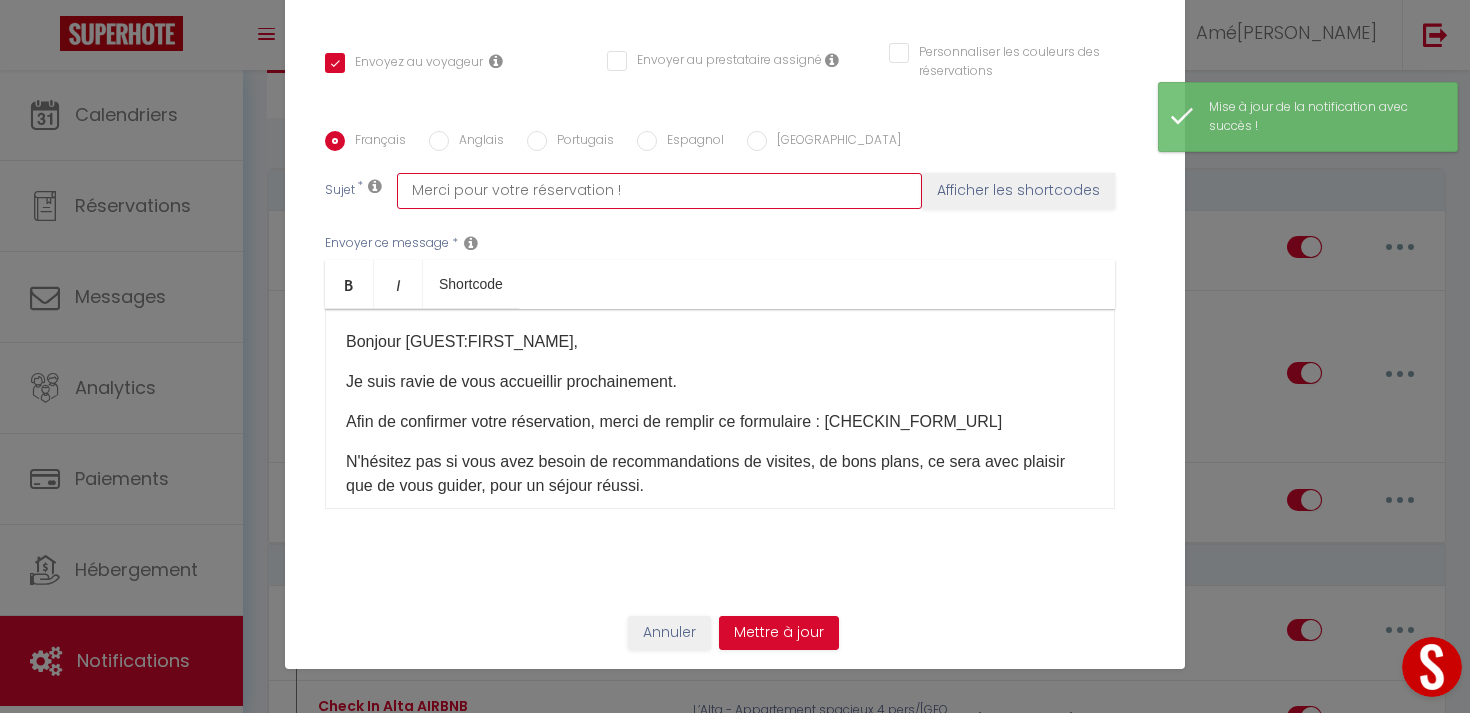 click on "Merci pour votre réservation !" at bounding box center [659, 191] 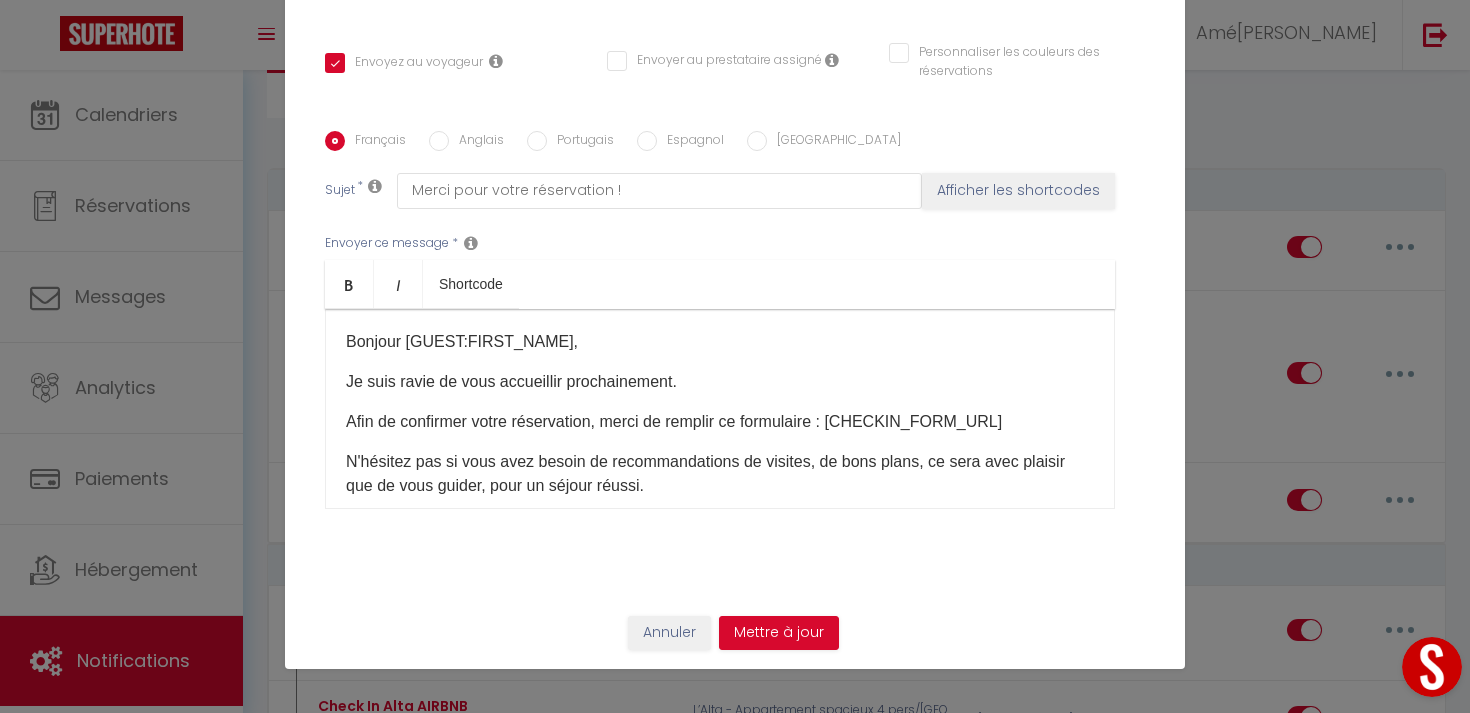 click on "Anglais" at bounding box center (476, 142) 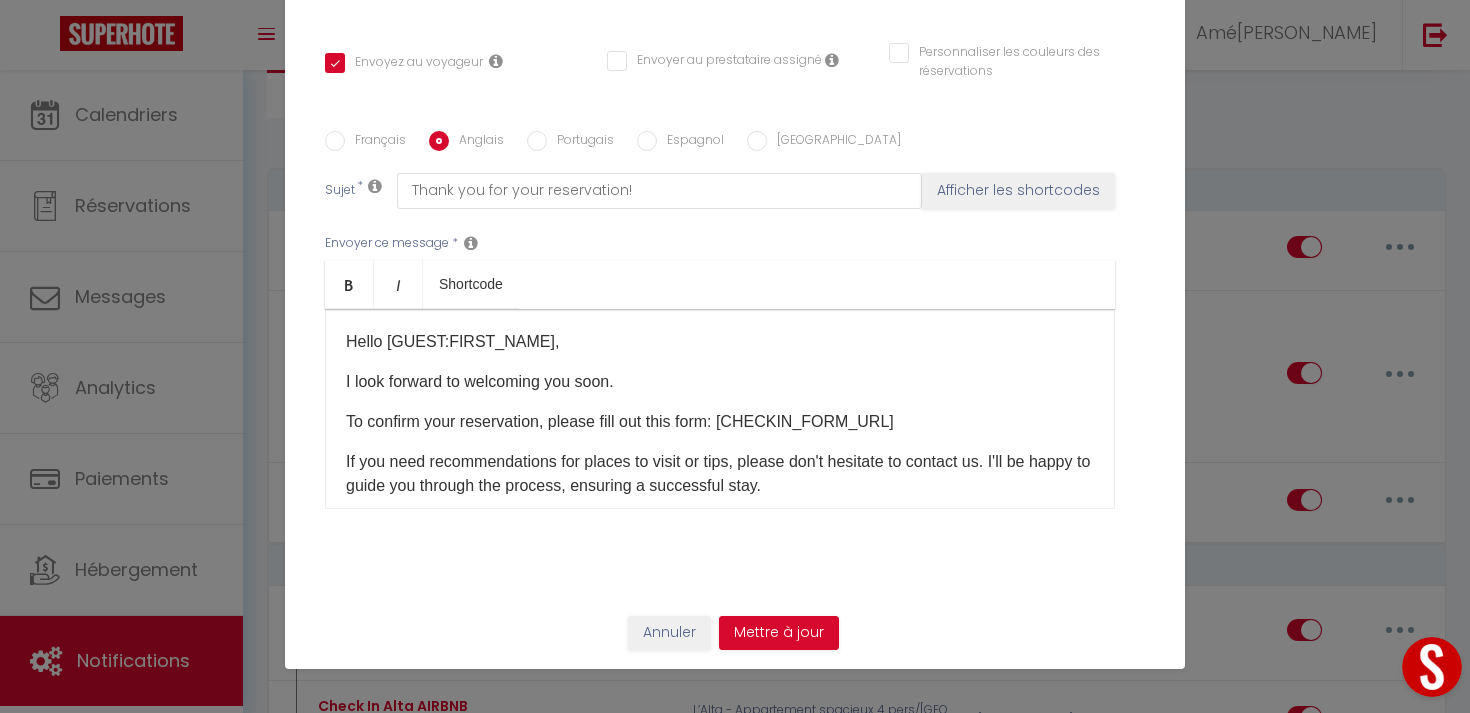click on "Portugais" at bounding box center [580, 142] 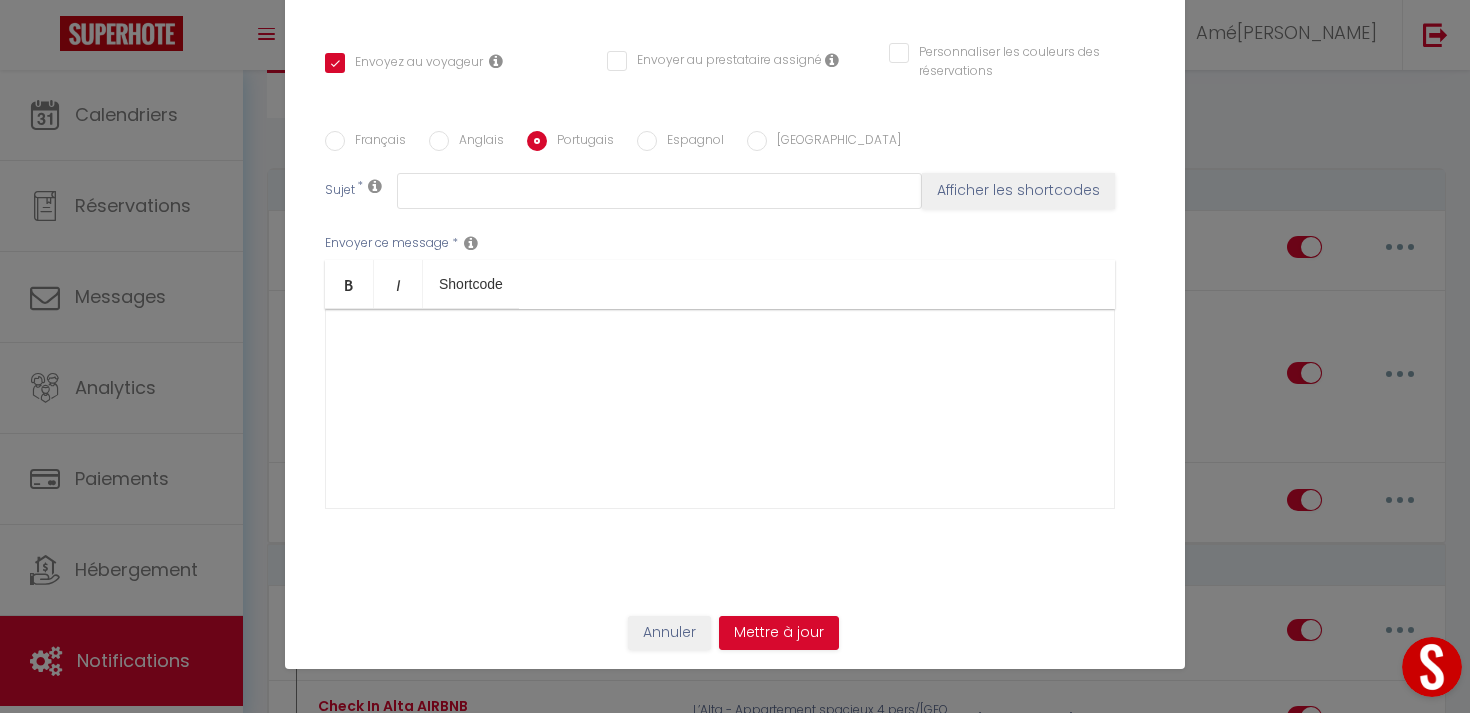 click on "Espagnol" at bounding box center [690, 142] 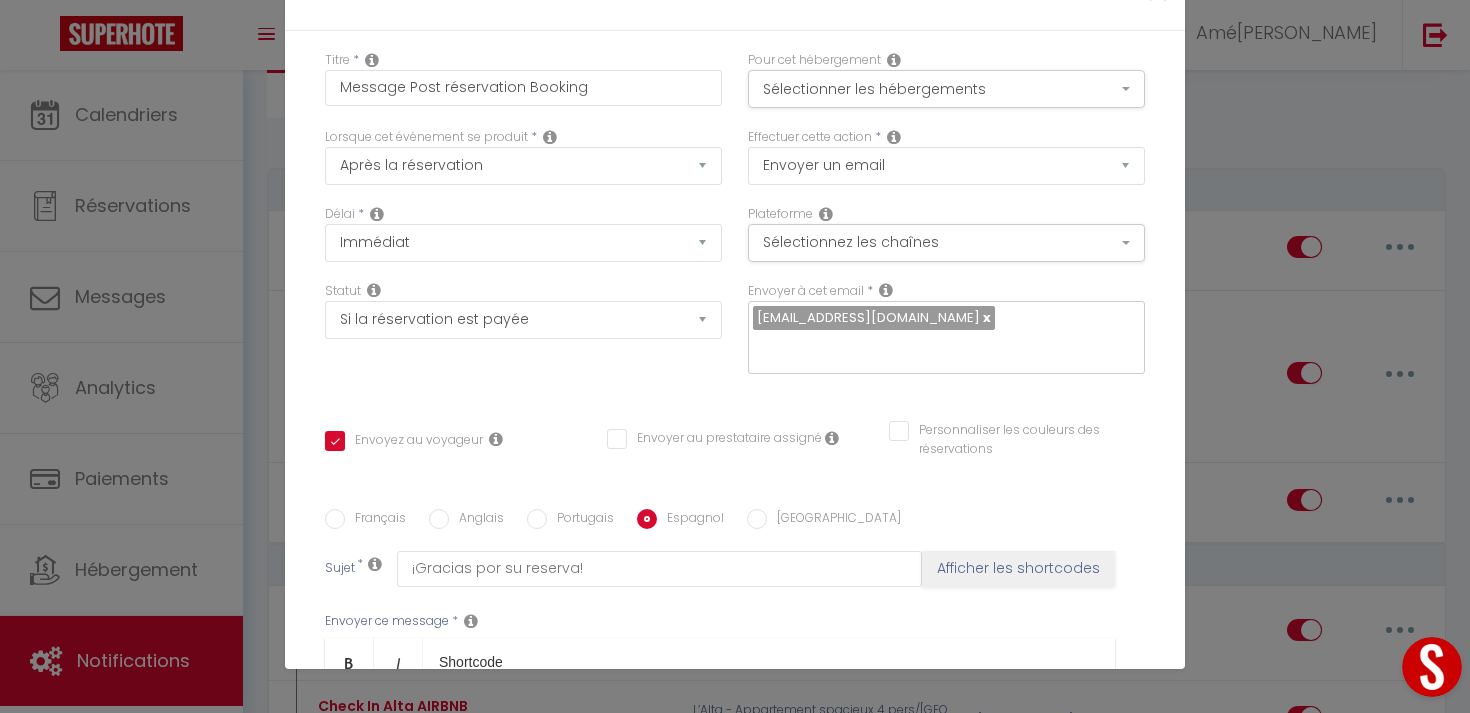 scroll, scrollTop: 380, scrollLeft: 0, axis: vertical 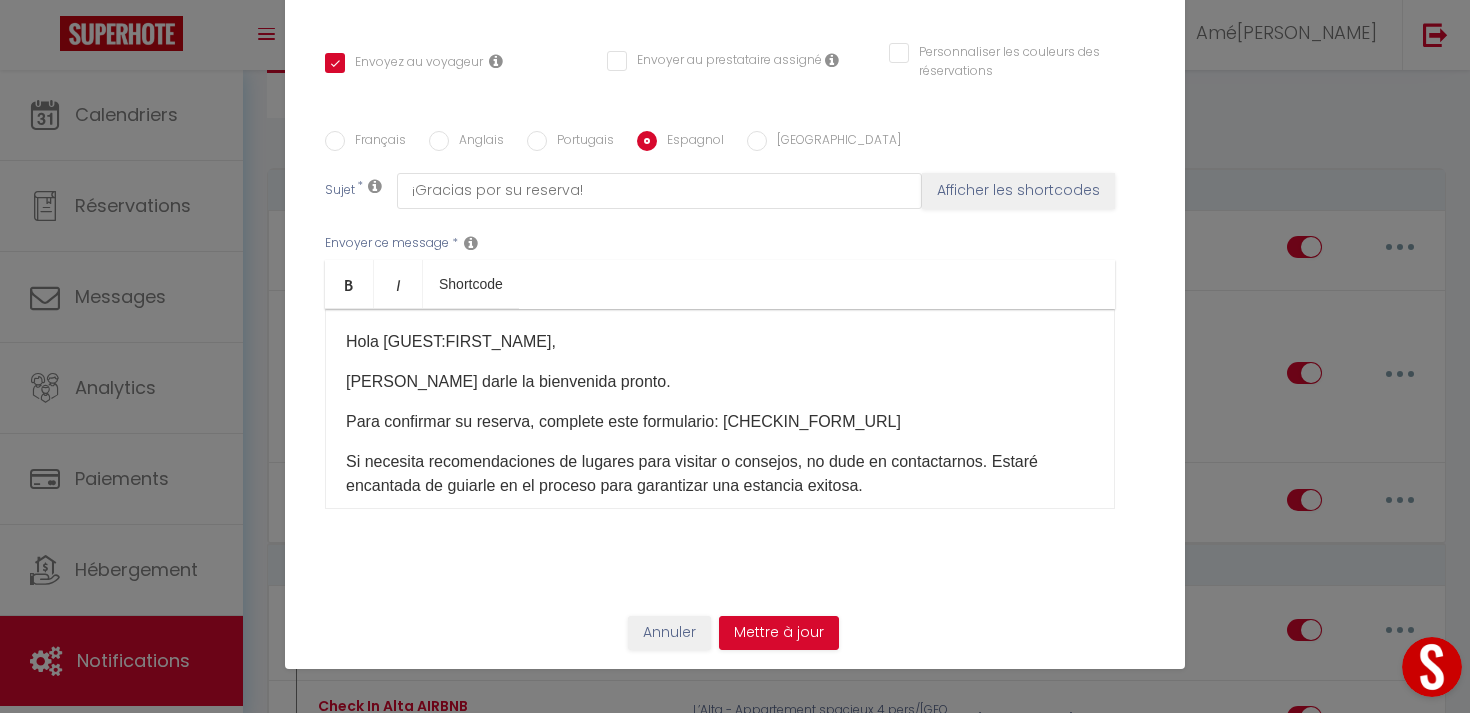 click on "Annuler
Mettre à jour" at bounding box center [735, 640] 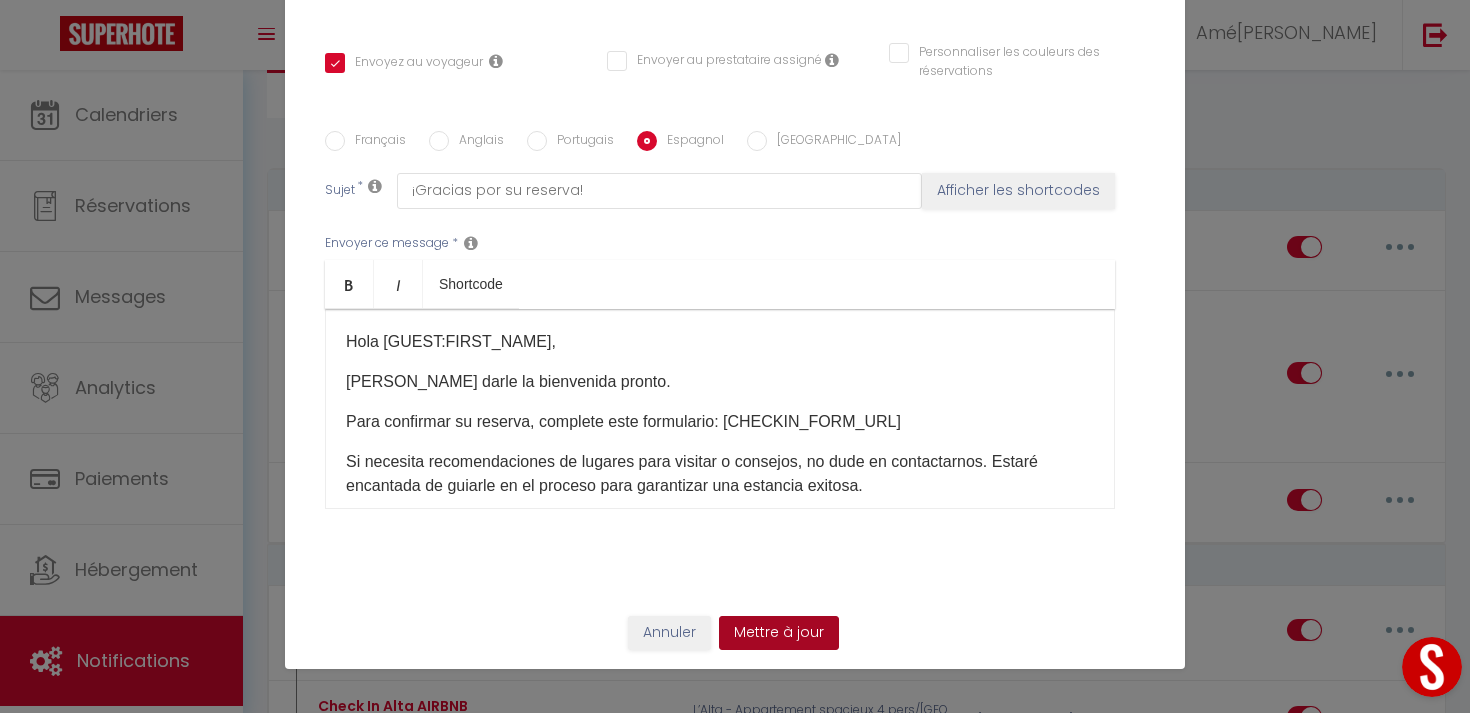 click on "Mettre à jour" at bounding box center (779, 633) 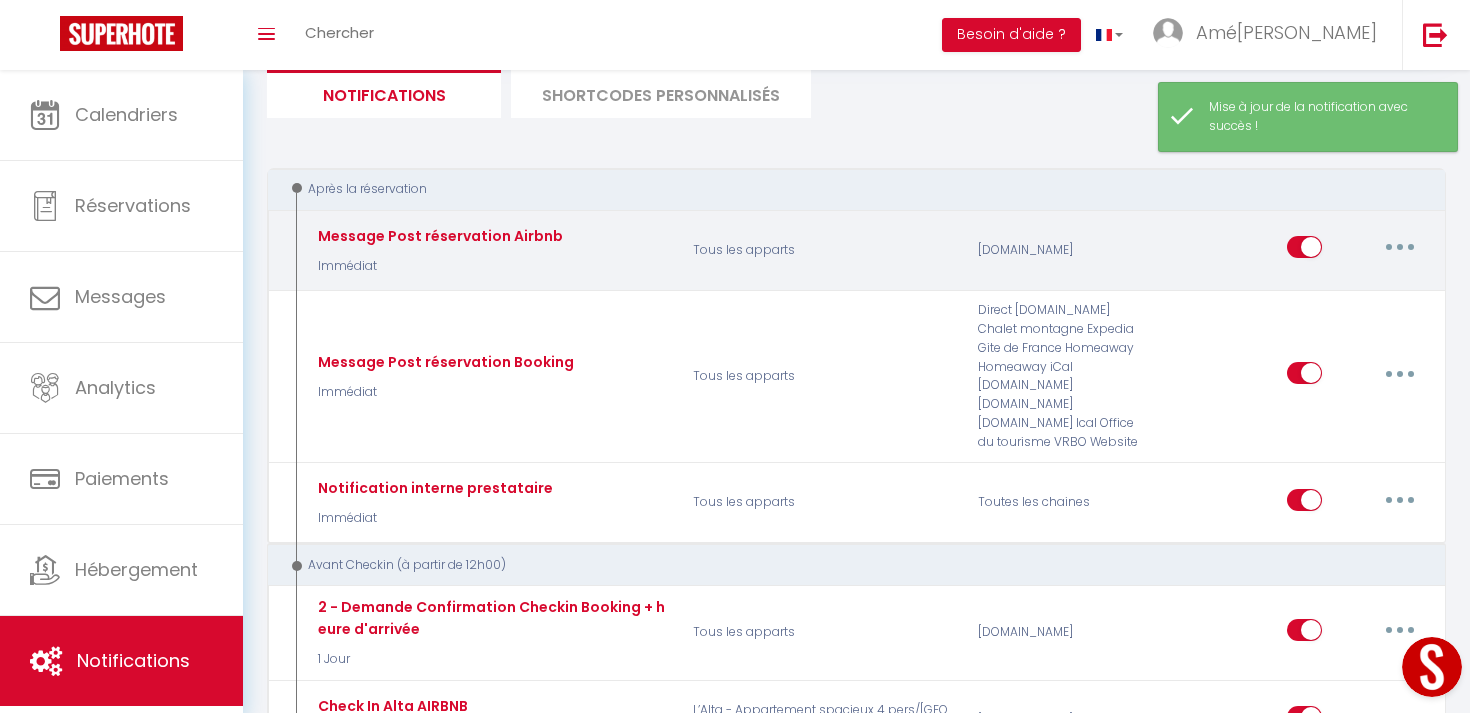 click at bounding box center [1400, 247] 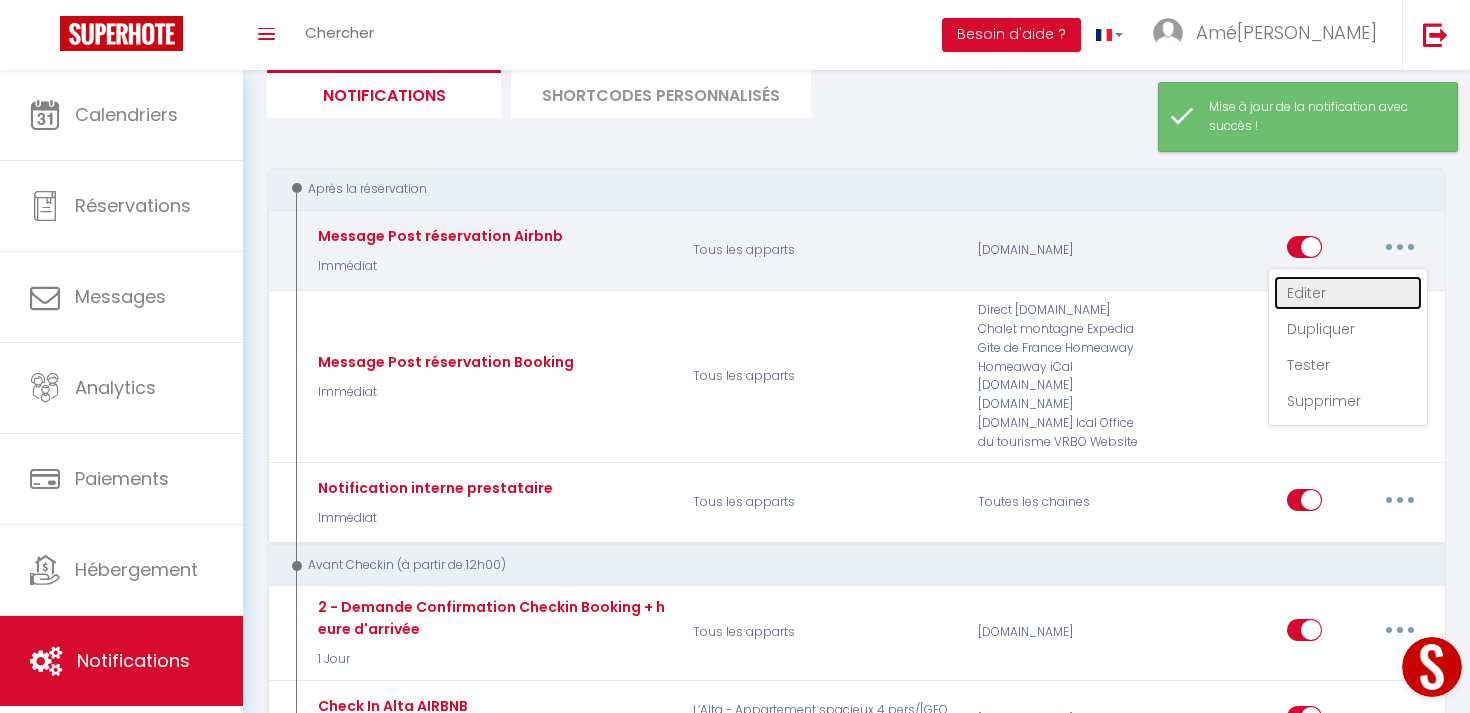 click on "Editer" at bounding box center (1348, 293) 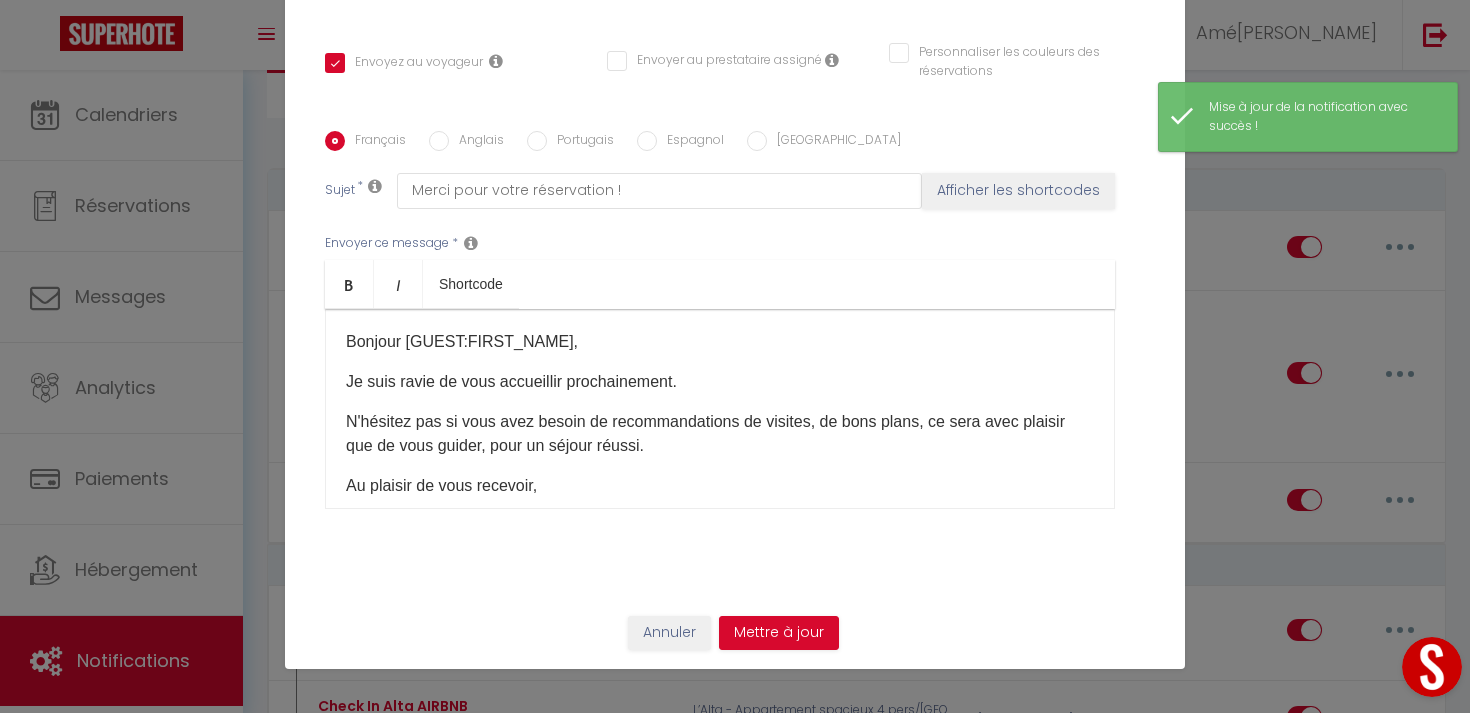 click on "Anglais" at bounding box center [476, 142] 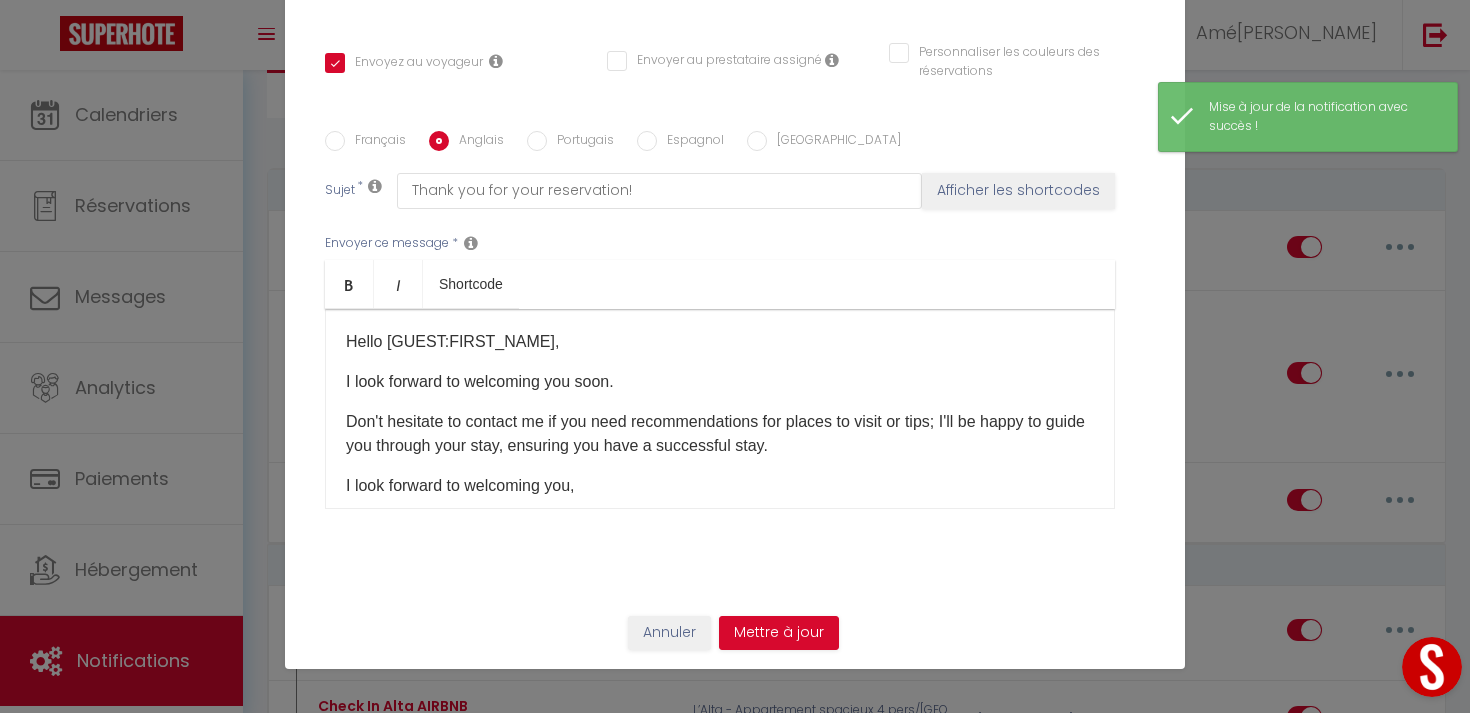 click on "Portugais" at bounding box center [580, 142] 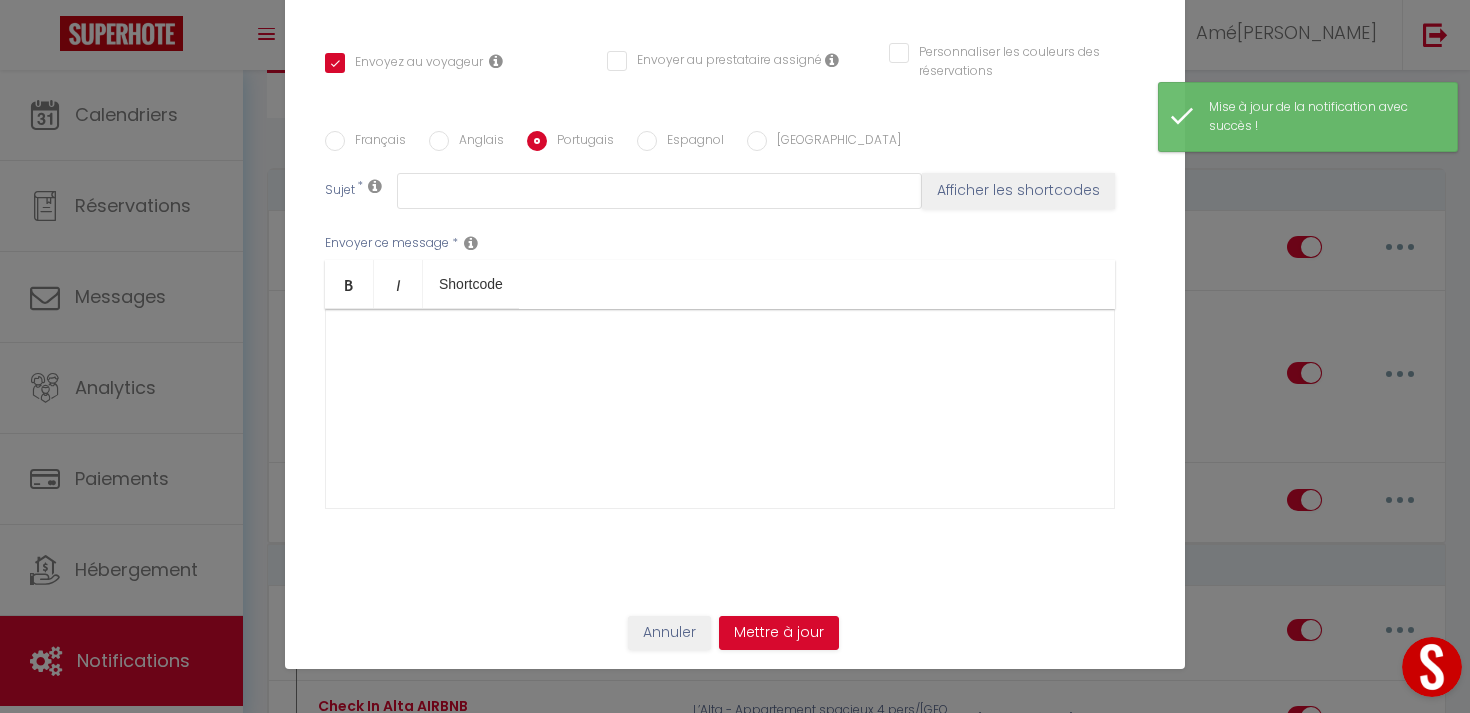 click on "Espagnol" at bounding box center (690, 142) 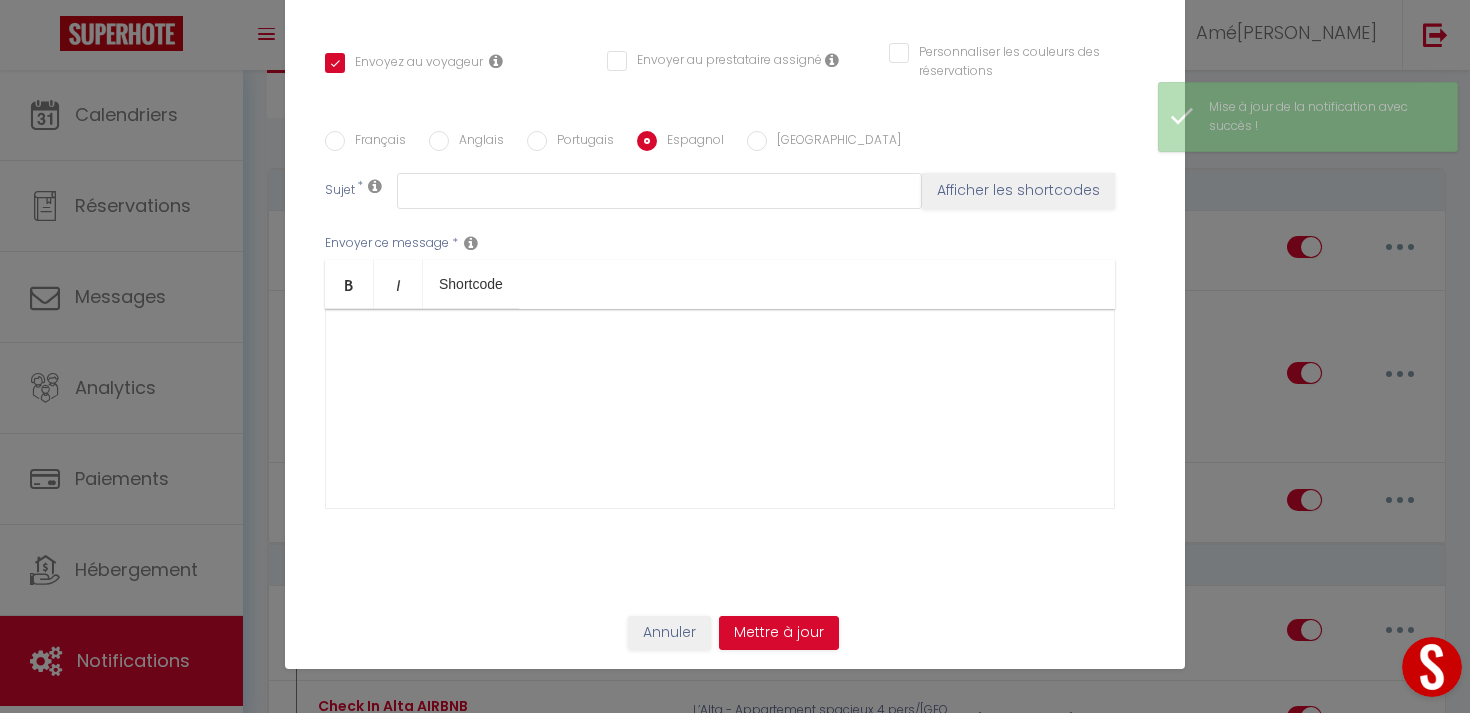 click on "Français     Anglais     Portugais     Espagnol     Italien   Sujet   *       Afficher les shortcodes   Envoyer ce message   *     Bold Italic Shortcode Rich text editor <p>Hello [GUEST:FIRST_NAME],</p>
<p>I look forward to welcoming you soon.</p>
<p>To confirm your reservation, please fill out this form: [CHECKIN_FORM_URL]</p>
<p>If you need recommendations for places to visit or tips, please don't hesitate to contact us. I'll be happy to guide you through the process, ensuring a successful stay.</p>
<p>I look forward to welcoming you,</p>
<p>[PERSON_NAME]<br></p>   Envoyer ce message   *     Afficher les shortcodes" at bounding box center [735, 332] 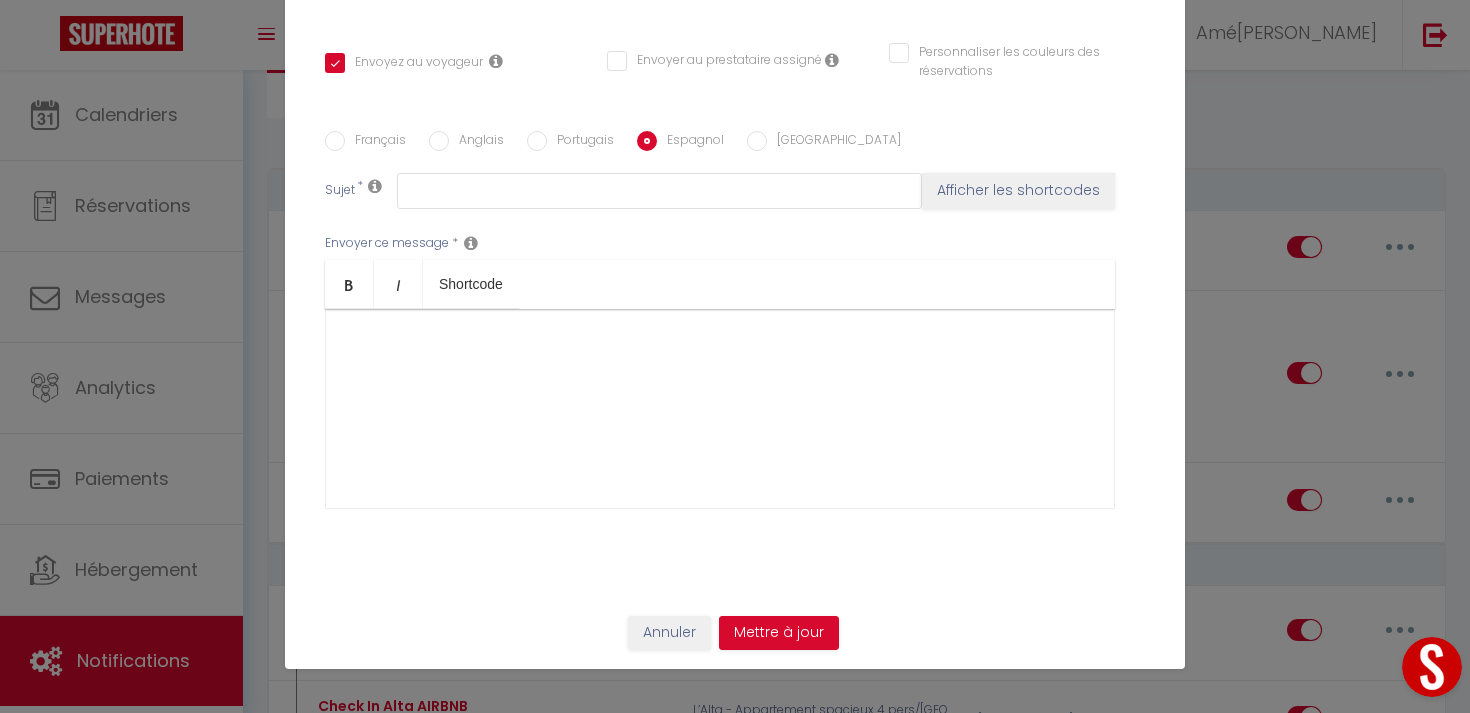 click on "Anglais" at bounding box center (476, 142) 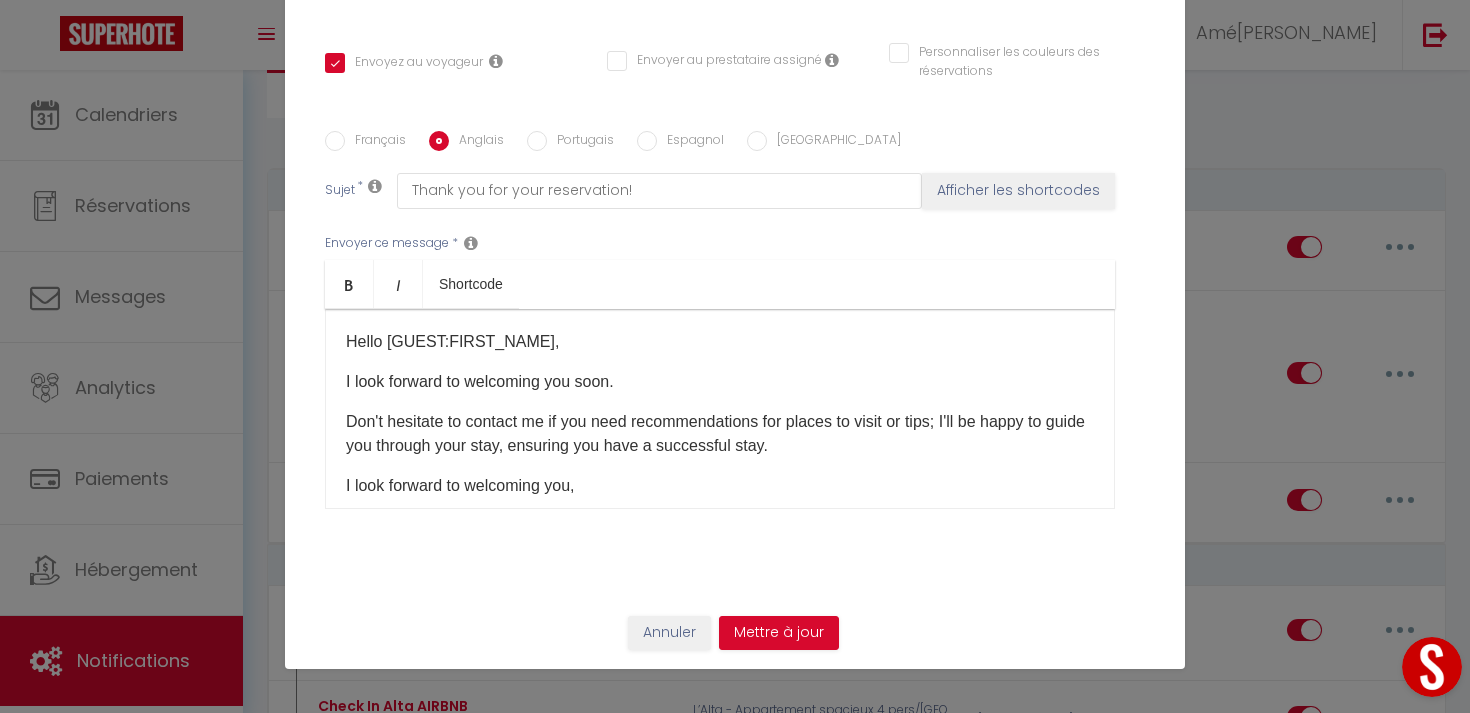 click on "Français" at bounding box center (335, 141) 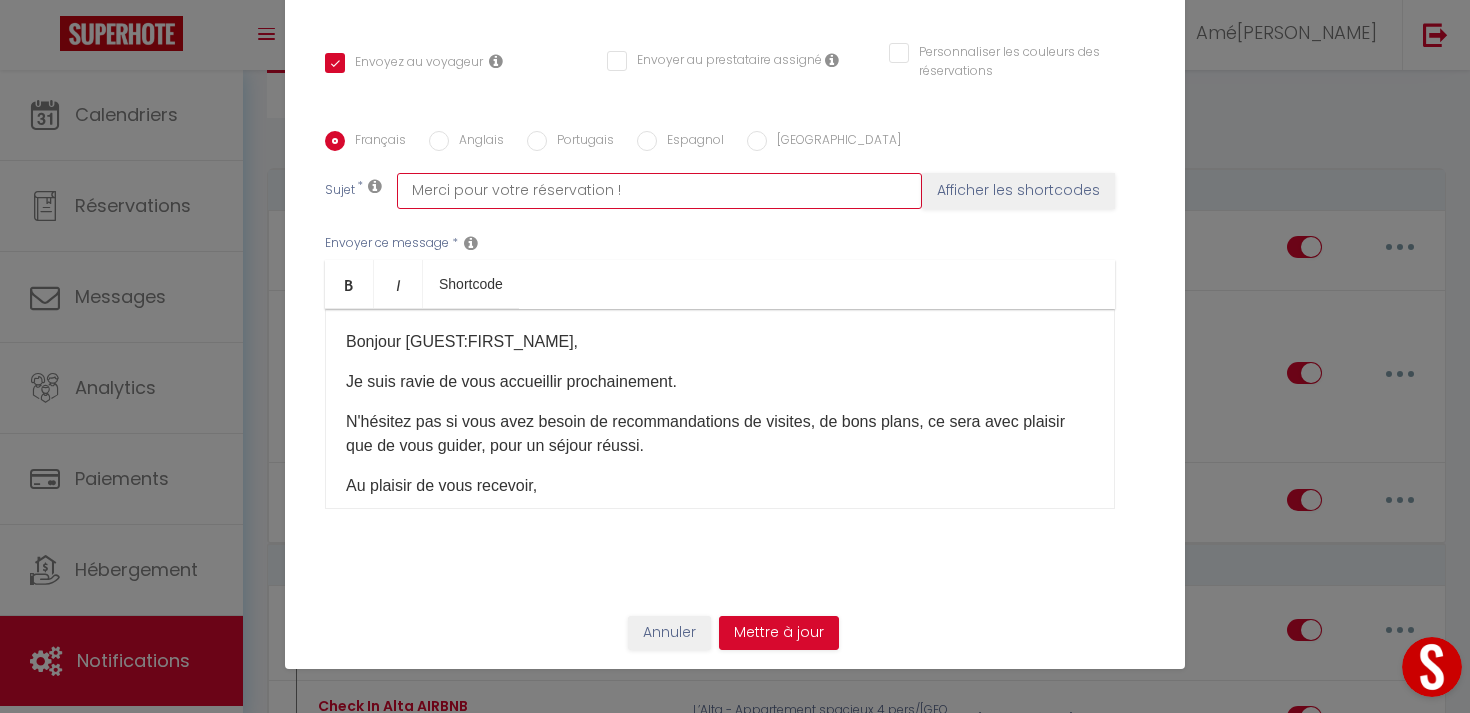 click on "Merci pour votre réservation !" at bounding box center (659, 191) 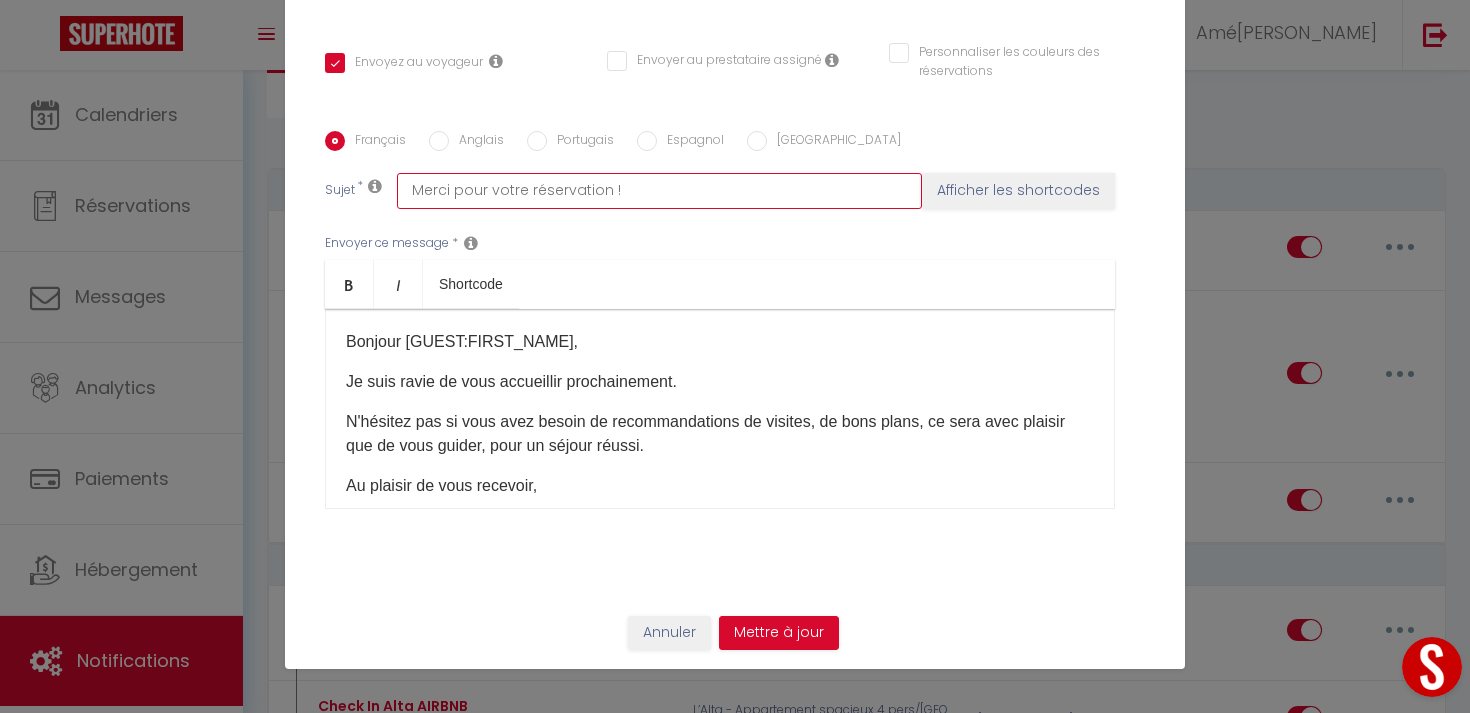 click on "Merci pour votre réservation !" at bounding box center [659, 191] 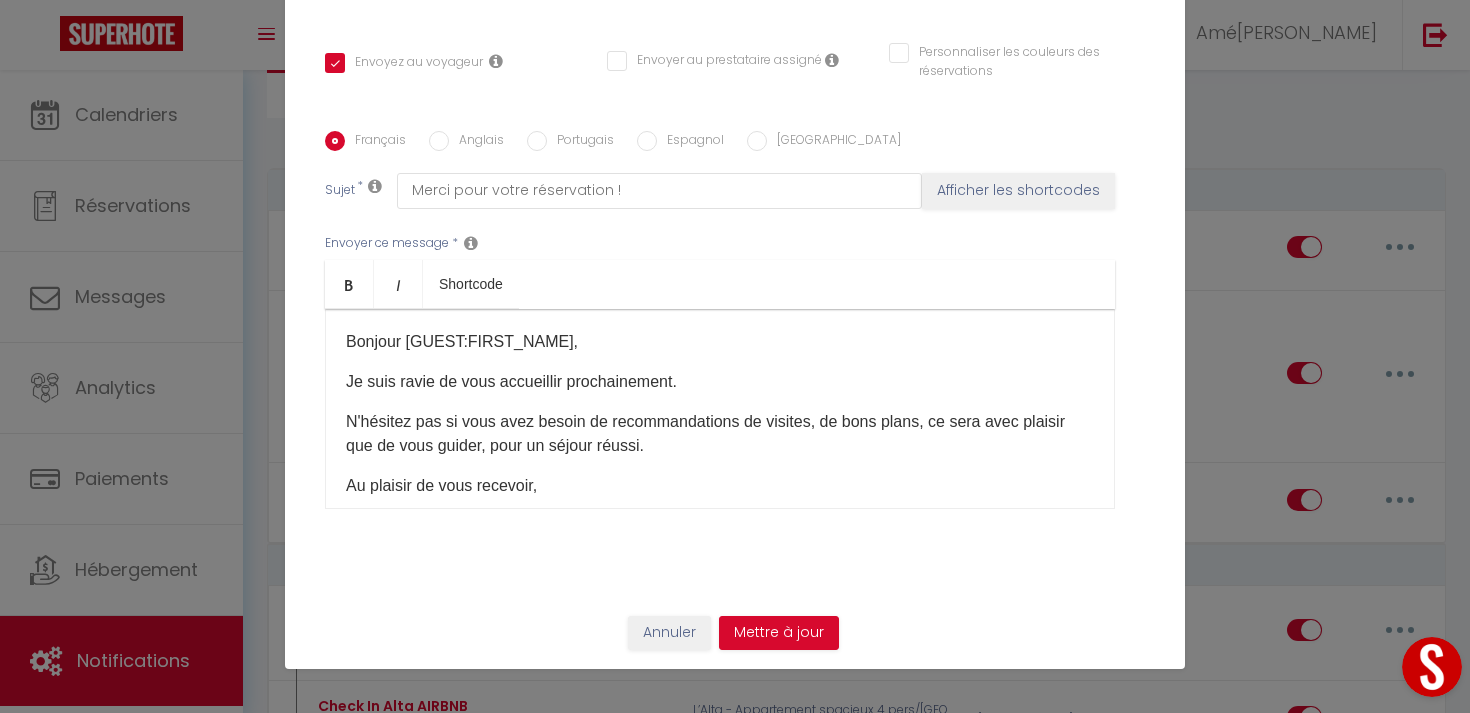 click on "Espagnol" at bounding box center [647, 141] 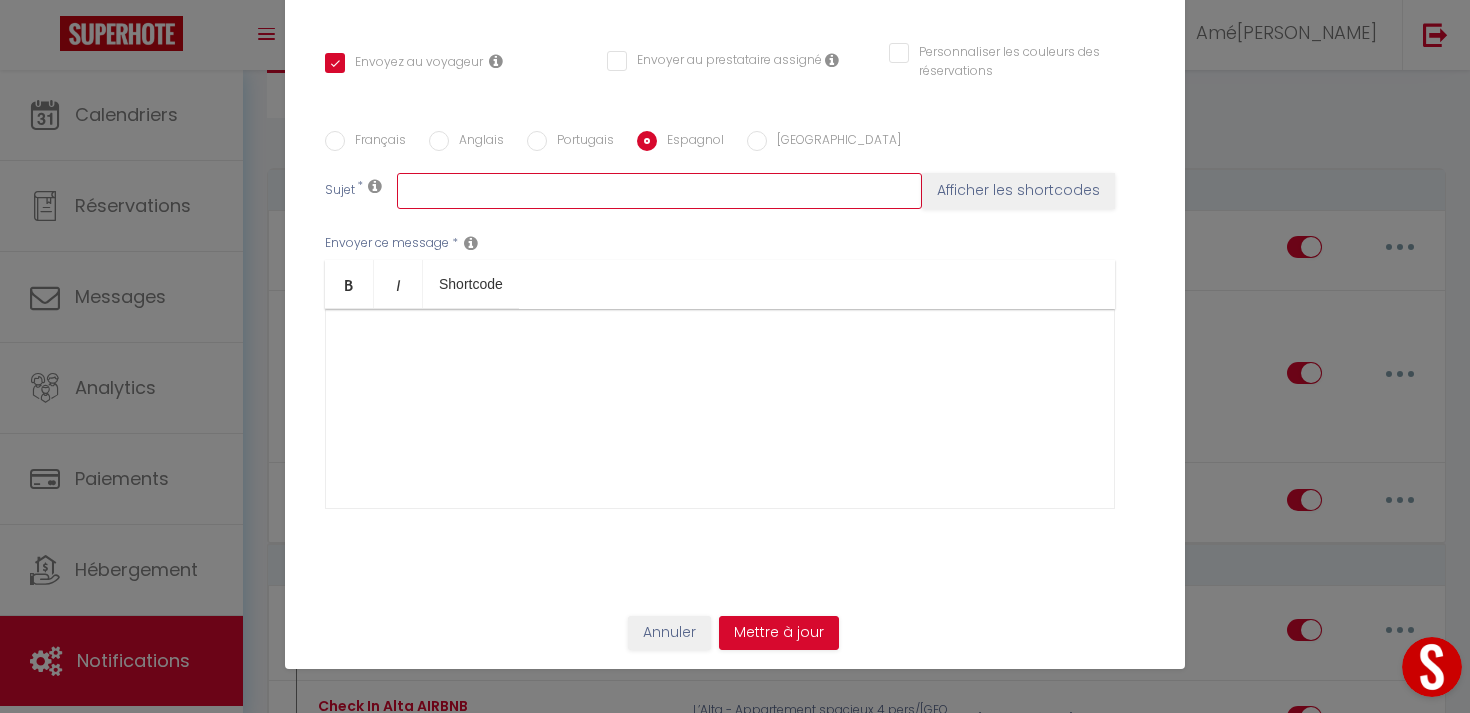 click at bounding box center (659, 191) 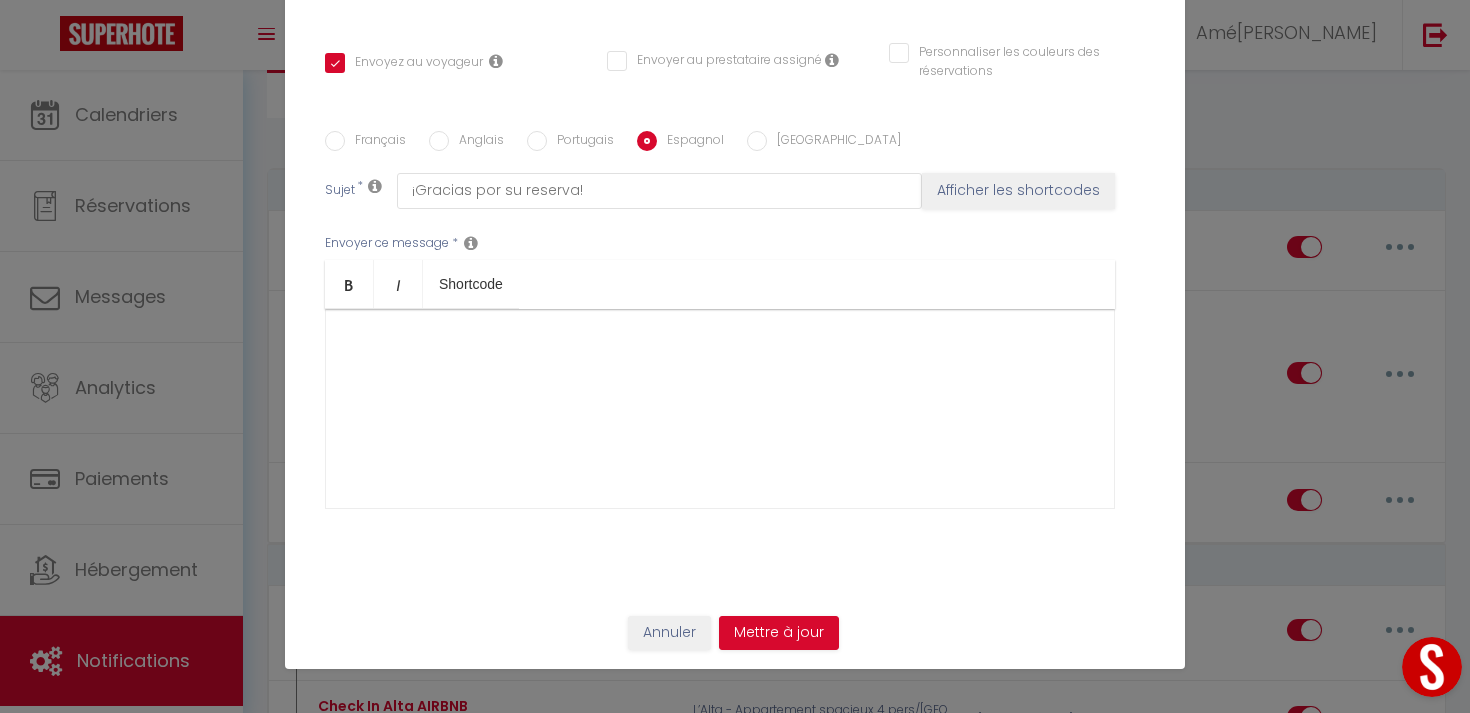 click on "Français" at bounding box center (375, 142) 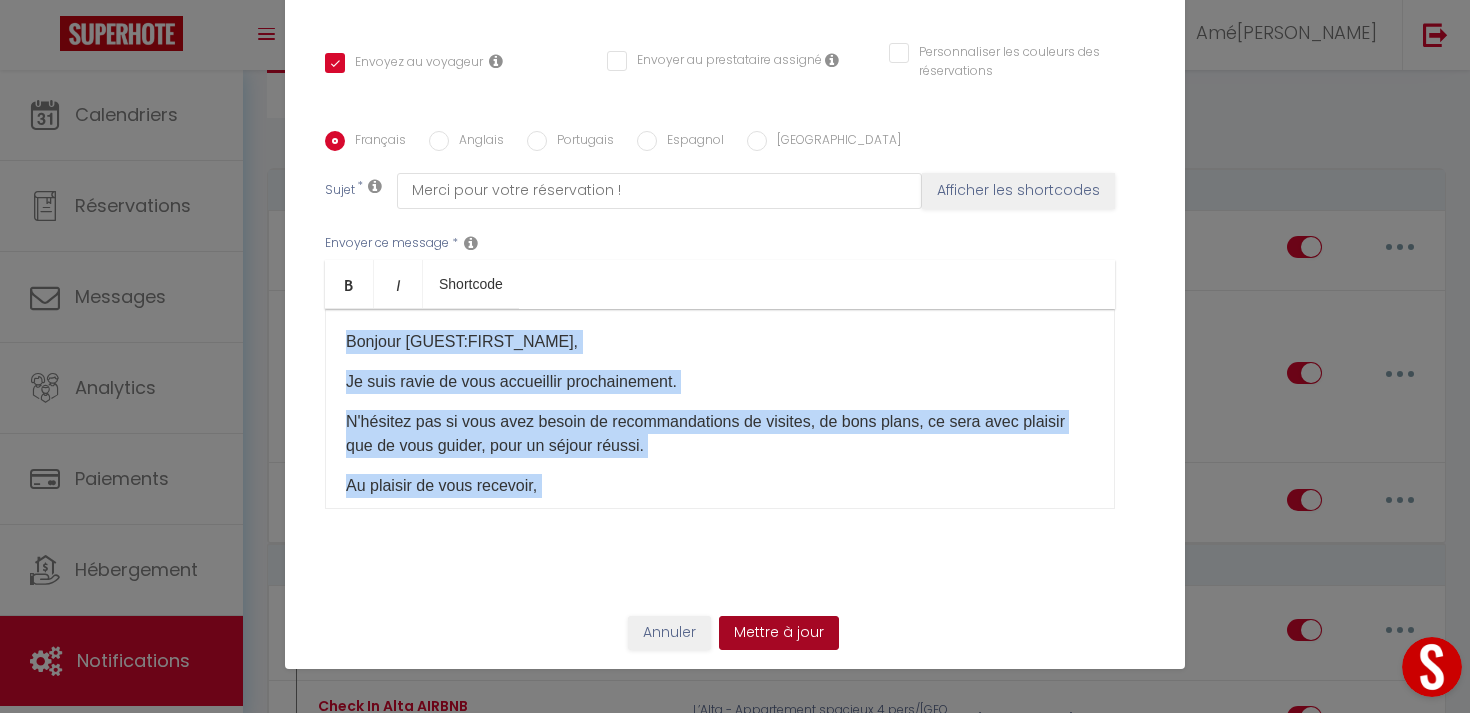 scroll, scrollTop: 70, scrollLeft: 0, axis: vertical 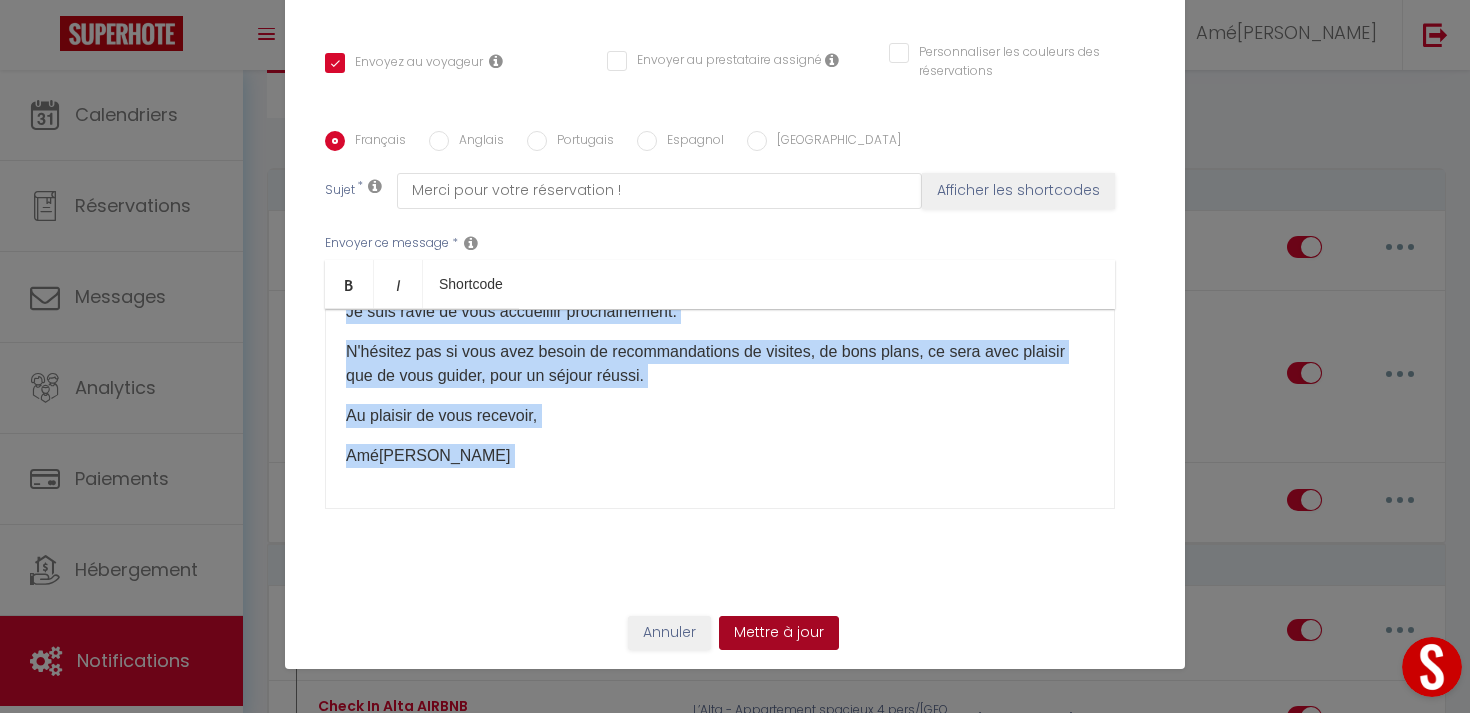 drag, startPoint x: 348, startPoint y: 336, endPoint x: 769, endPoint y: 632, distance: 514.6426 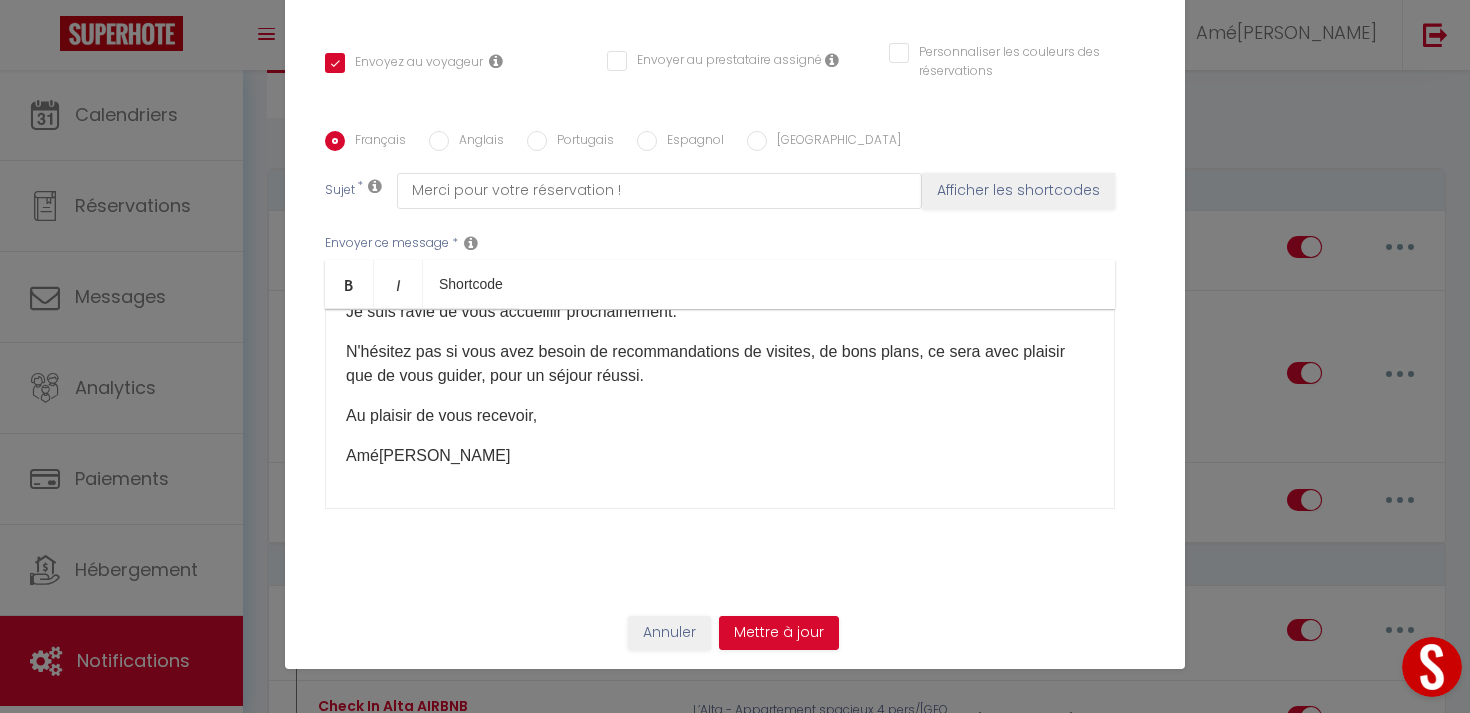 click on "Anglais" at bounding box center (476, 142) 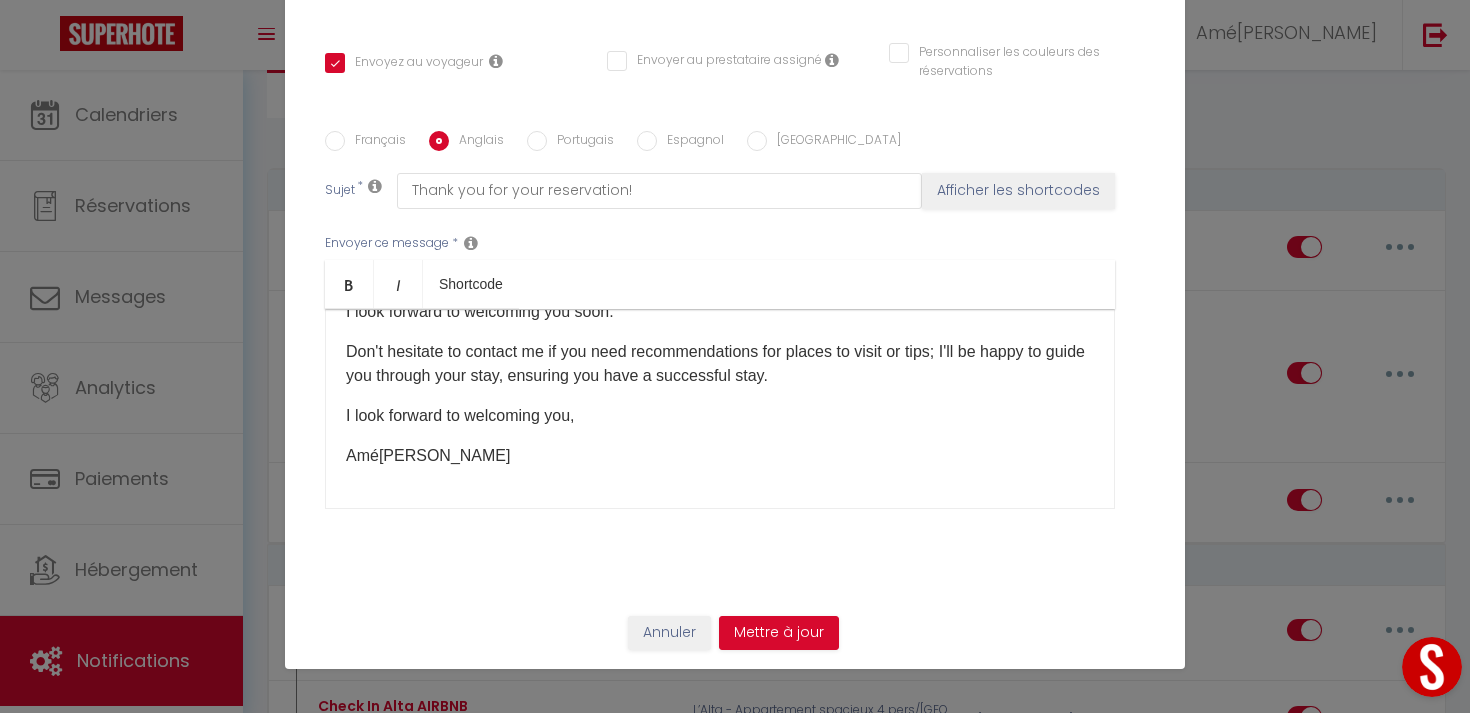 click on "Portugais" at bounding box center [580, 142] 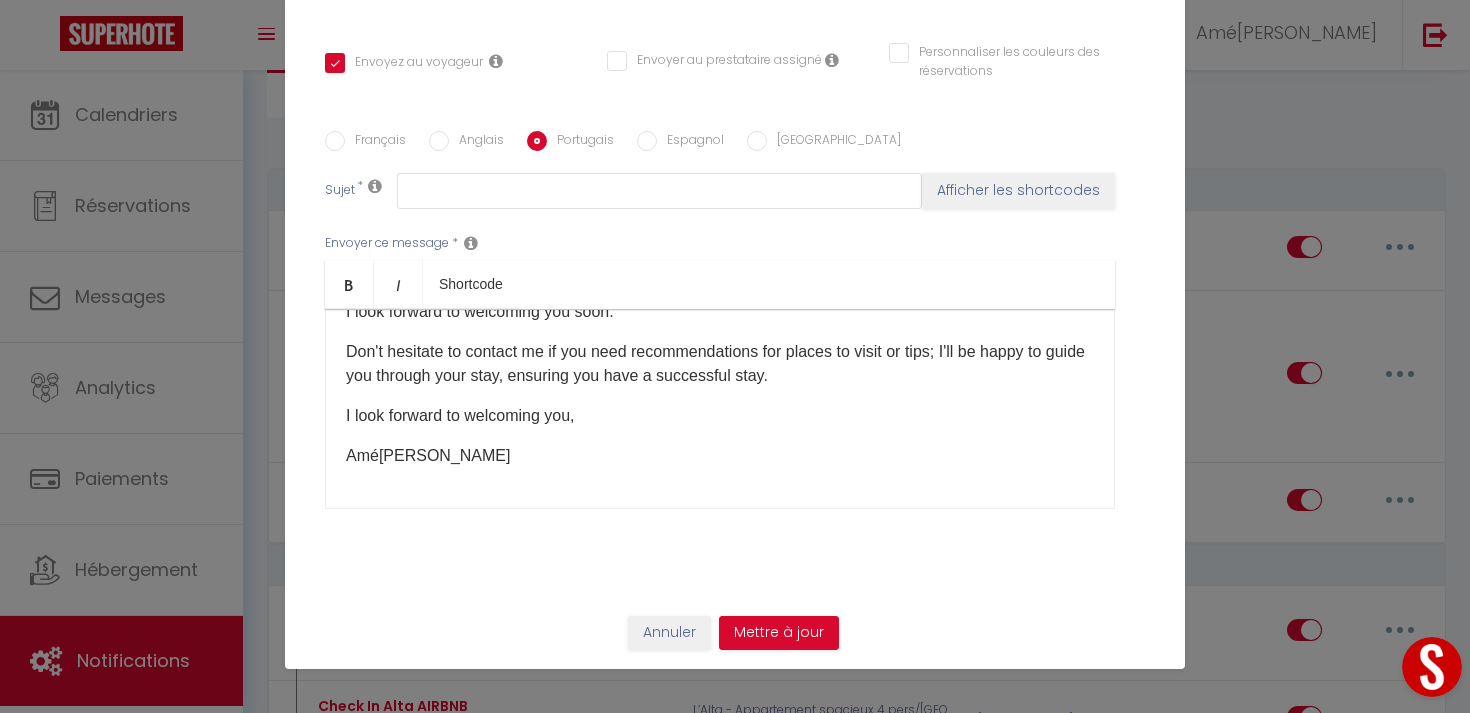 scroll, scrollTop: 0, scrollLeft: 0, axis: both 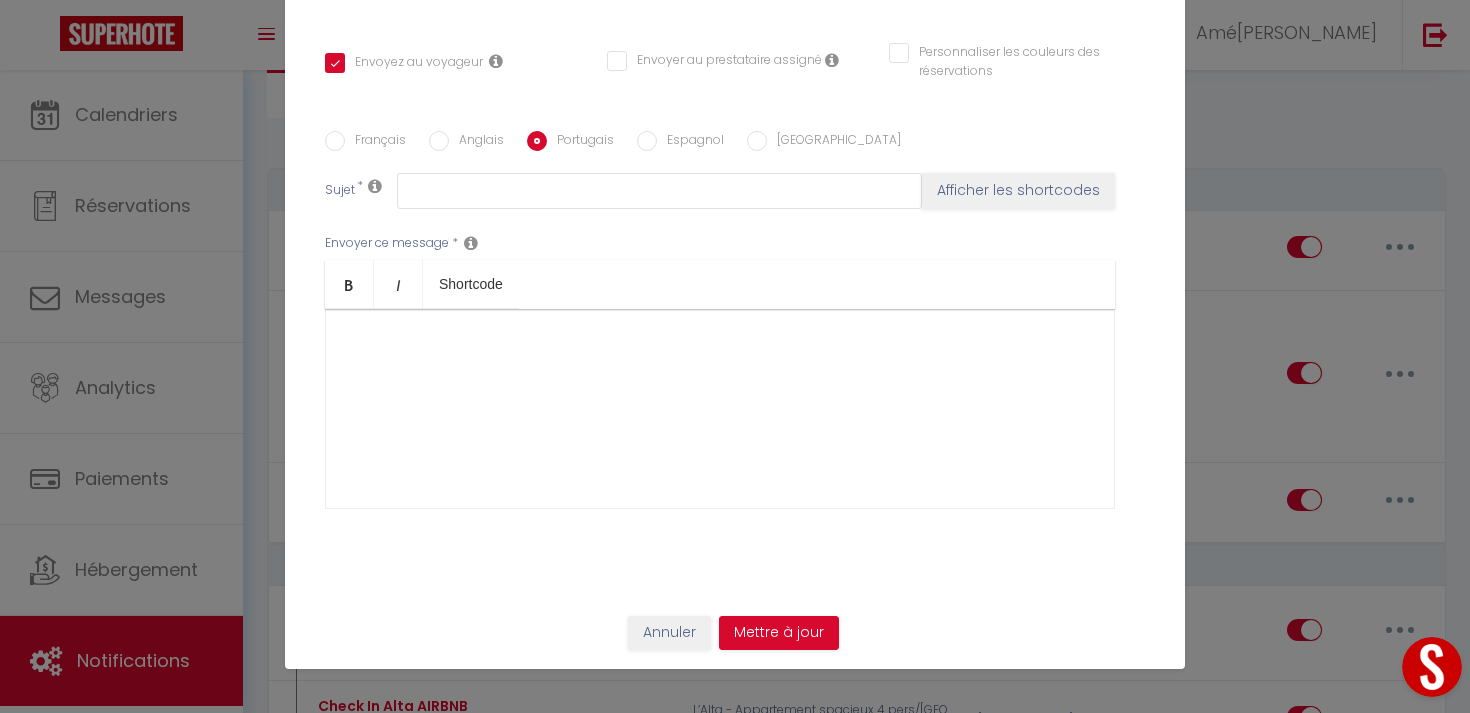 click on "Espagnol" at bounding box center [690, 142] 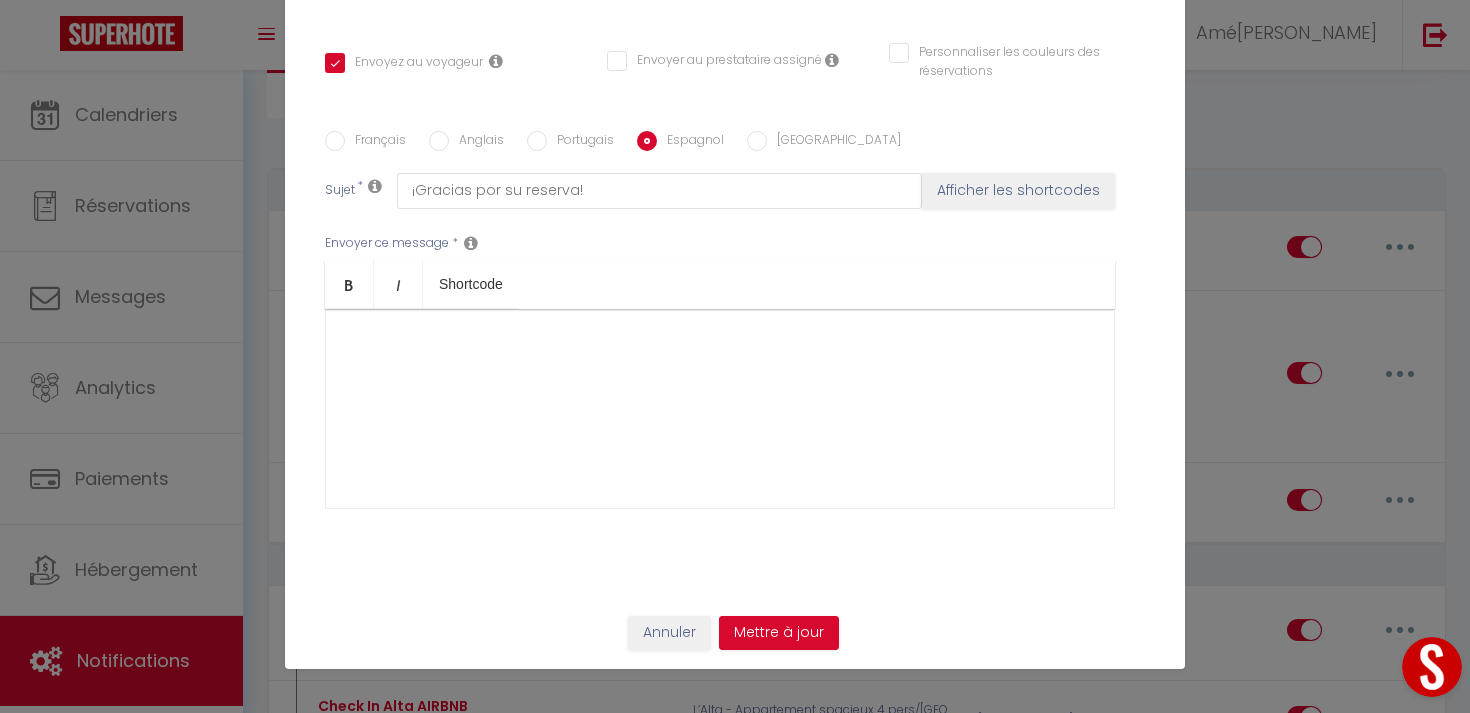 click at bounding box center (720, 409) 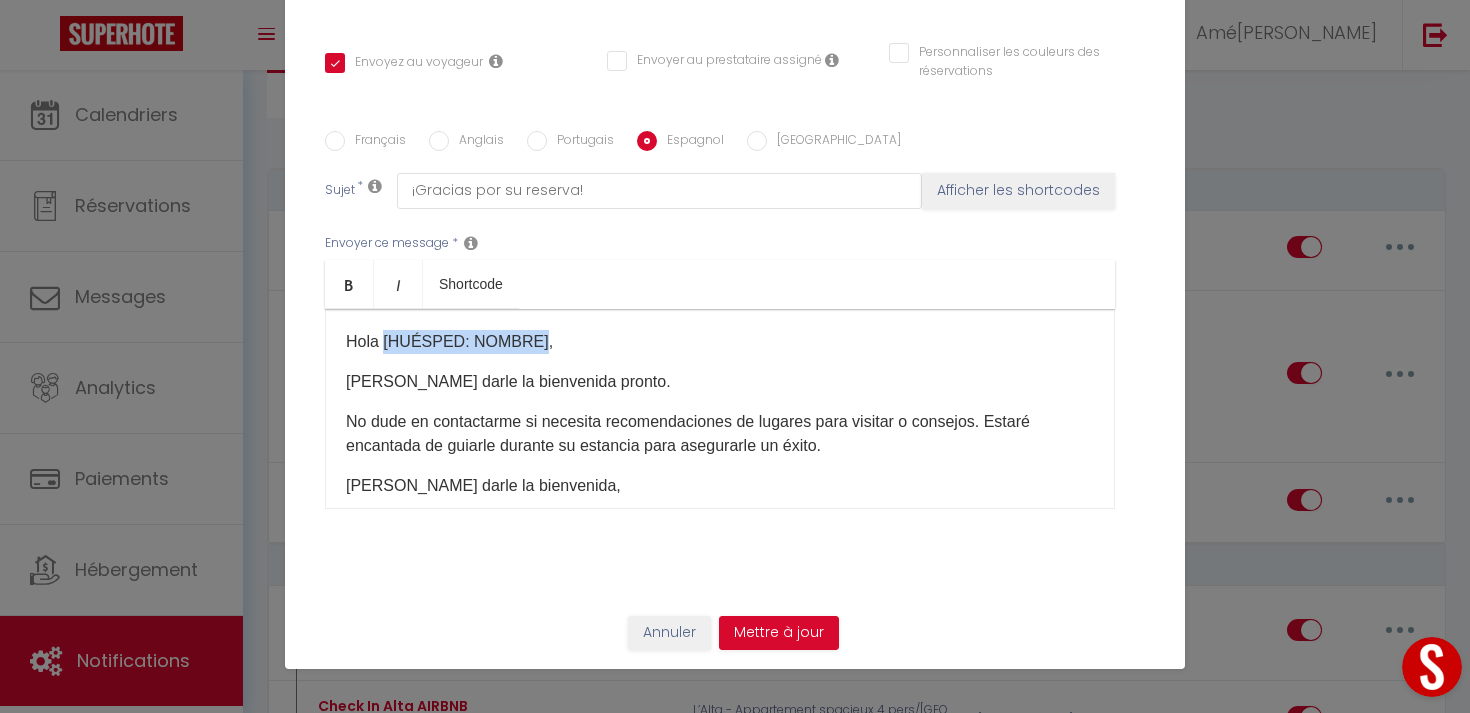 drag, startPoint x: 529, startPoint y: 341, endPoint x: 383, endPoint y: 334, distance: 146.16771 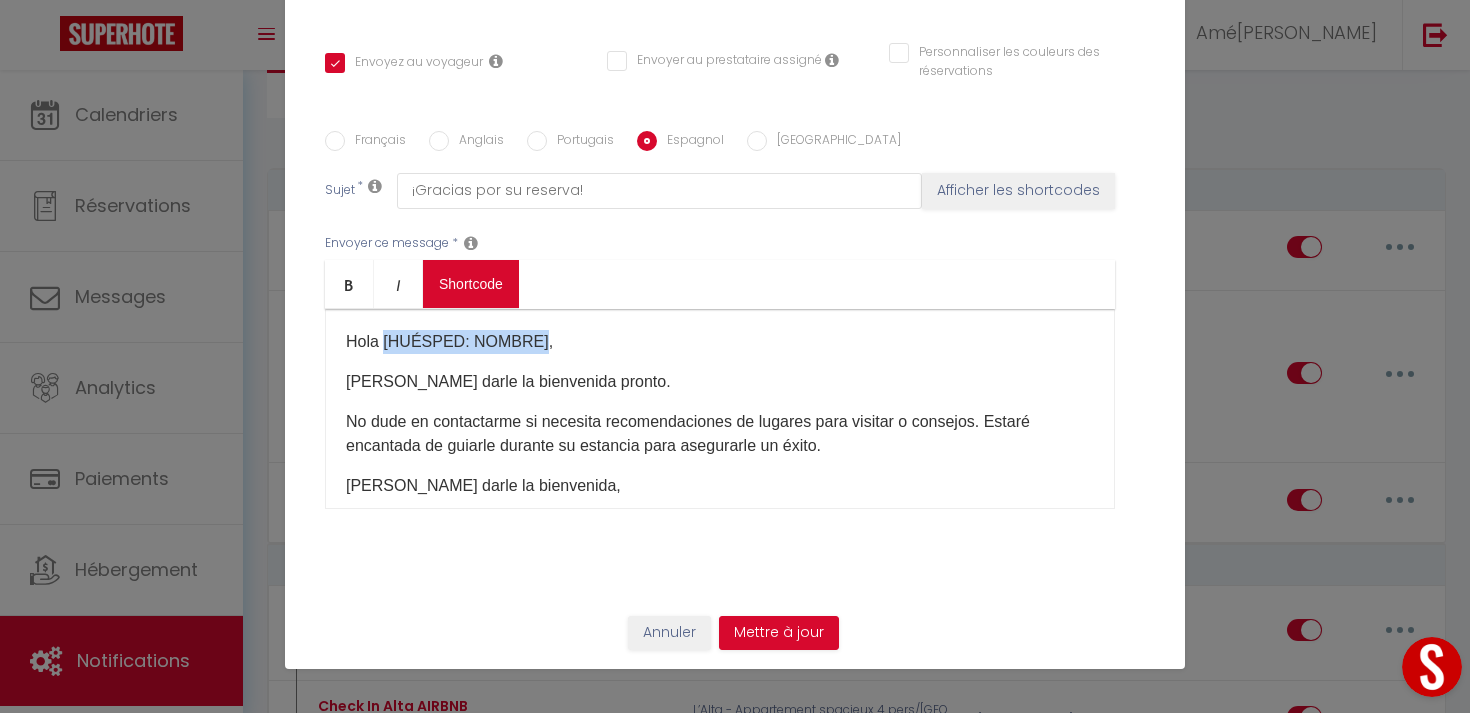 click on "Coaching SuperHote ce soir à 18h00, pour participer:  [URL][DOMAIN_NAME][SECURITY_DATA]   ×     Toggle navigation       Toggle Search     Toggle menubar     Chercher   BUTTON
Besoin d'aide ?
Amélie   Paramètres        Équipe     Résultat de la recherche   Aucun résultat     Calendriers     Réservations     Messages     Analytics      Paiements     Hébergement     Notifications                 Résultat de la recherche   Id   Appart   Voyageur    Checkin   Checkout   Nuits   Pers.   Plateforme   Statut     Résultat de la recherche   Aucun résultat          Notifications
Actions
Nouvelle Notification    Exporter    Importer    Tous les apparts    L’Alta - Appartement spacieux 4 pers/Parc Peixotto Éloquent · L’Éloquent | Joli cocon au cœur des Chartrons L’[GEOGRAPHIC_DATA] - proche centre-ville, [GEOGRAPHIC_DATA] rénové [GEOGRAPHIC_DATA]" at bounding box center [735, 2482] 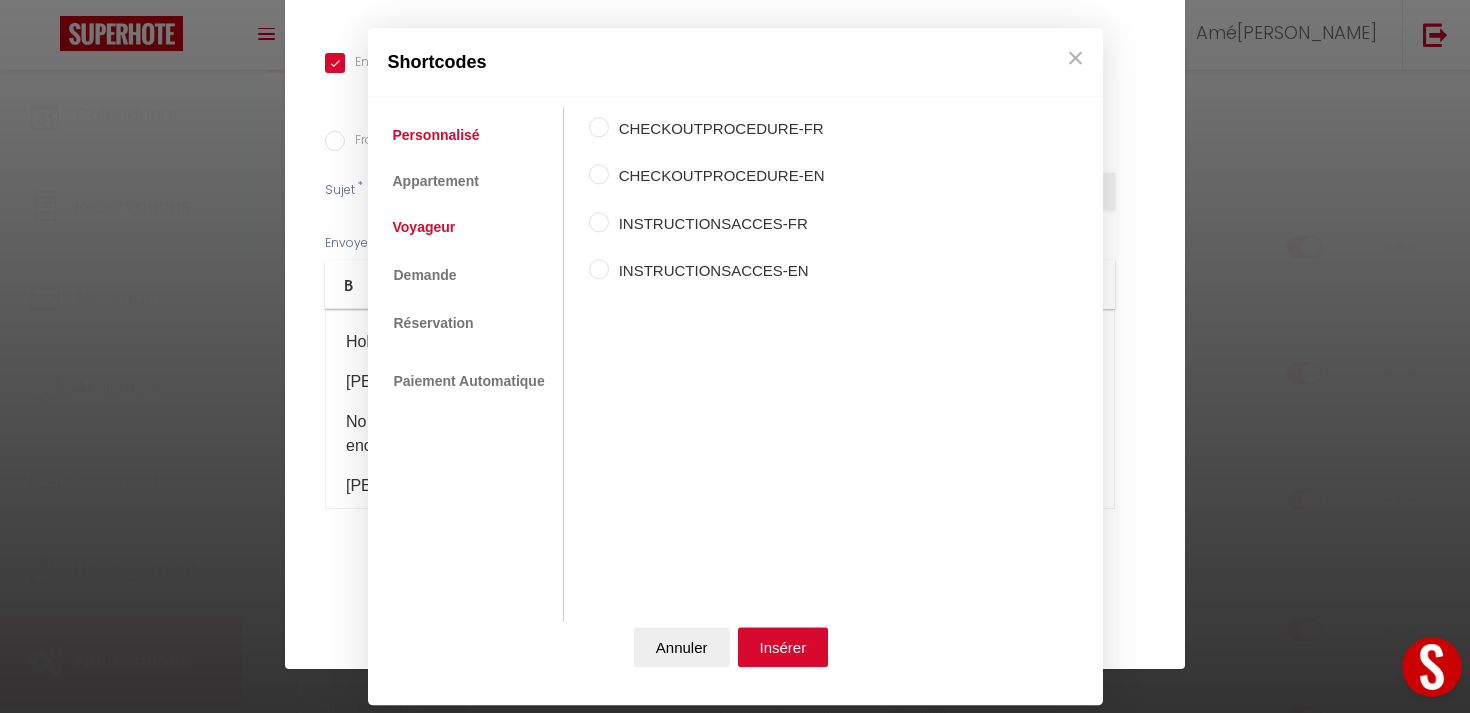 click on "Voyageur" at bounding box center [424, 228] 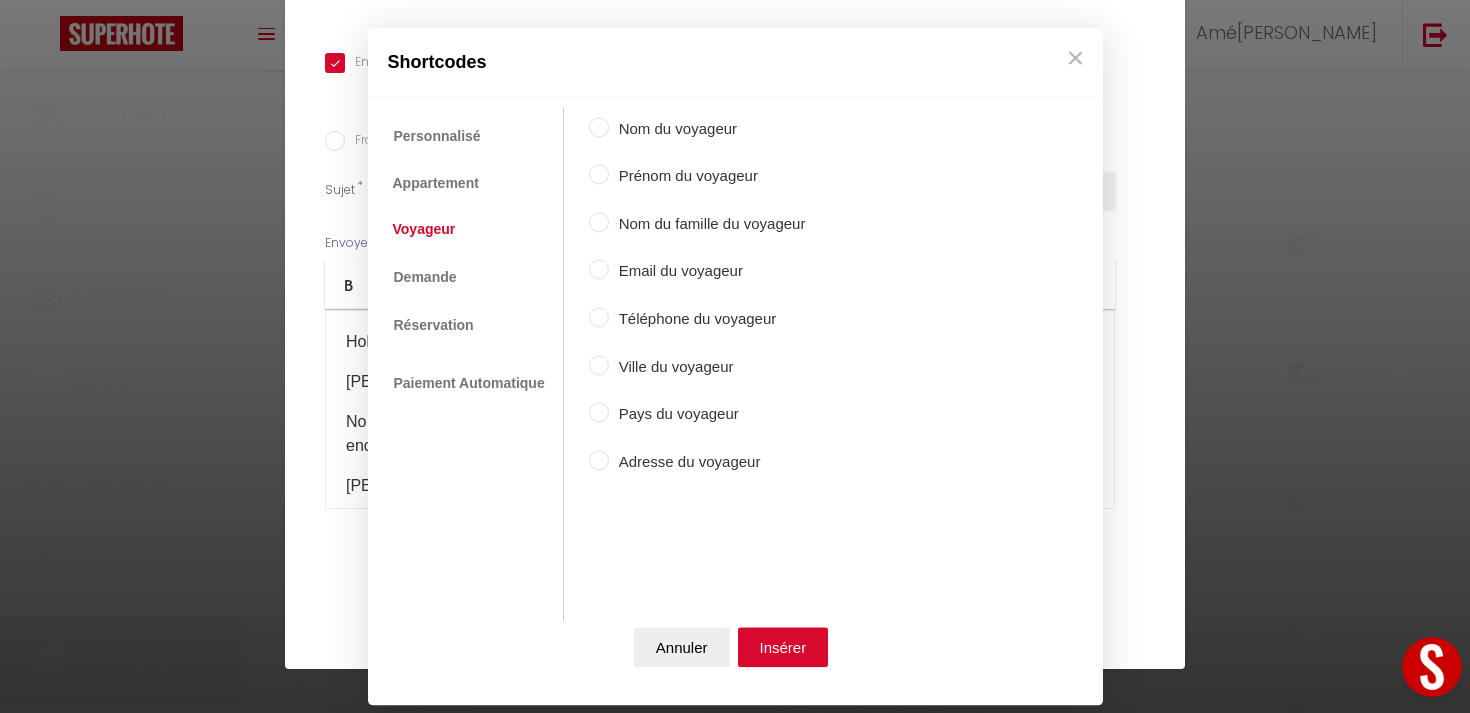 click on "Prénom du voyageur" at bounding box center [599, 175] 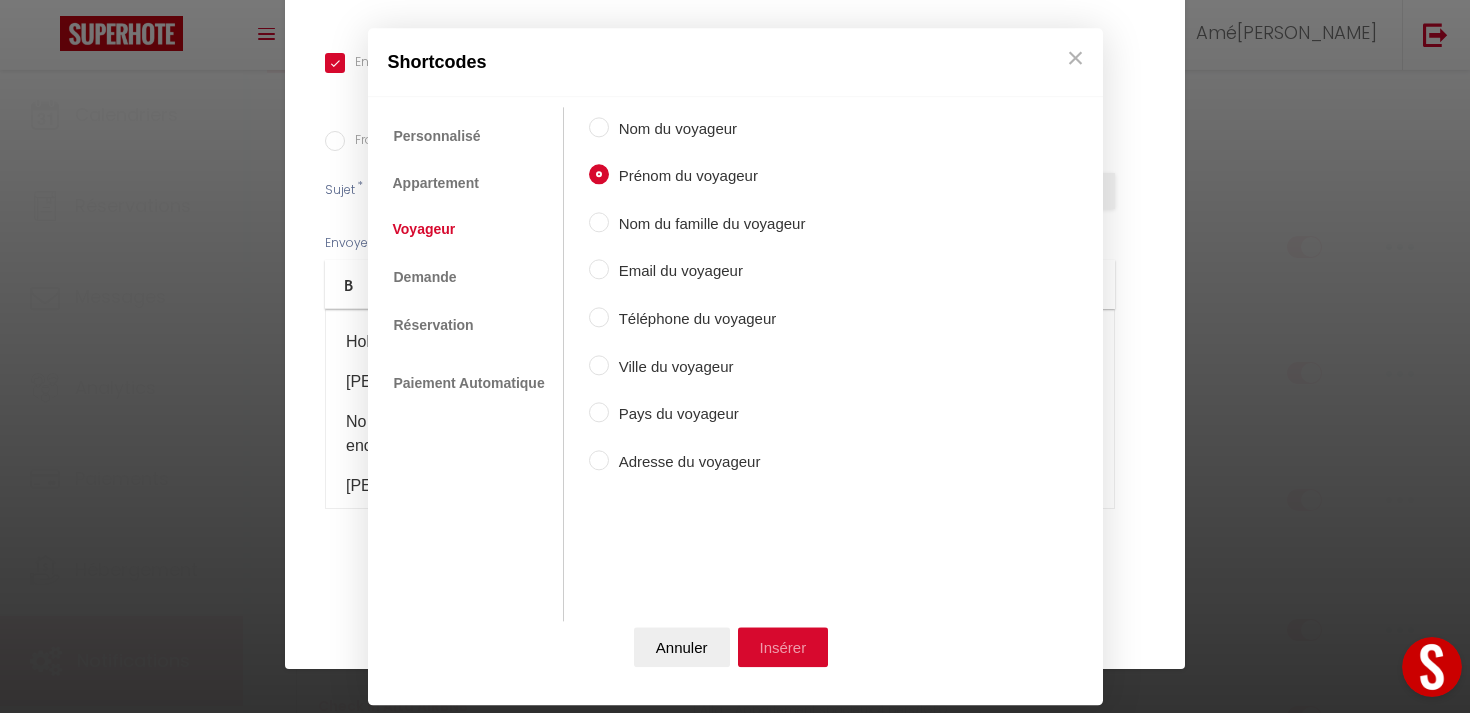 click on "Insérer" at bounding box center (783, 647) 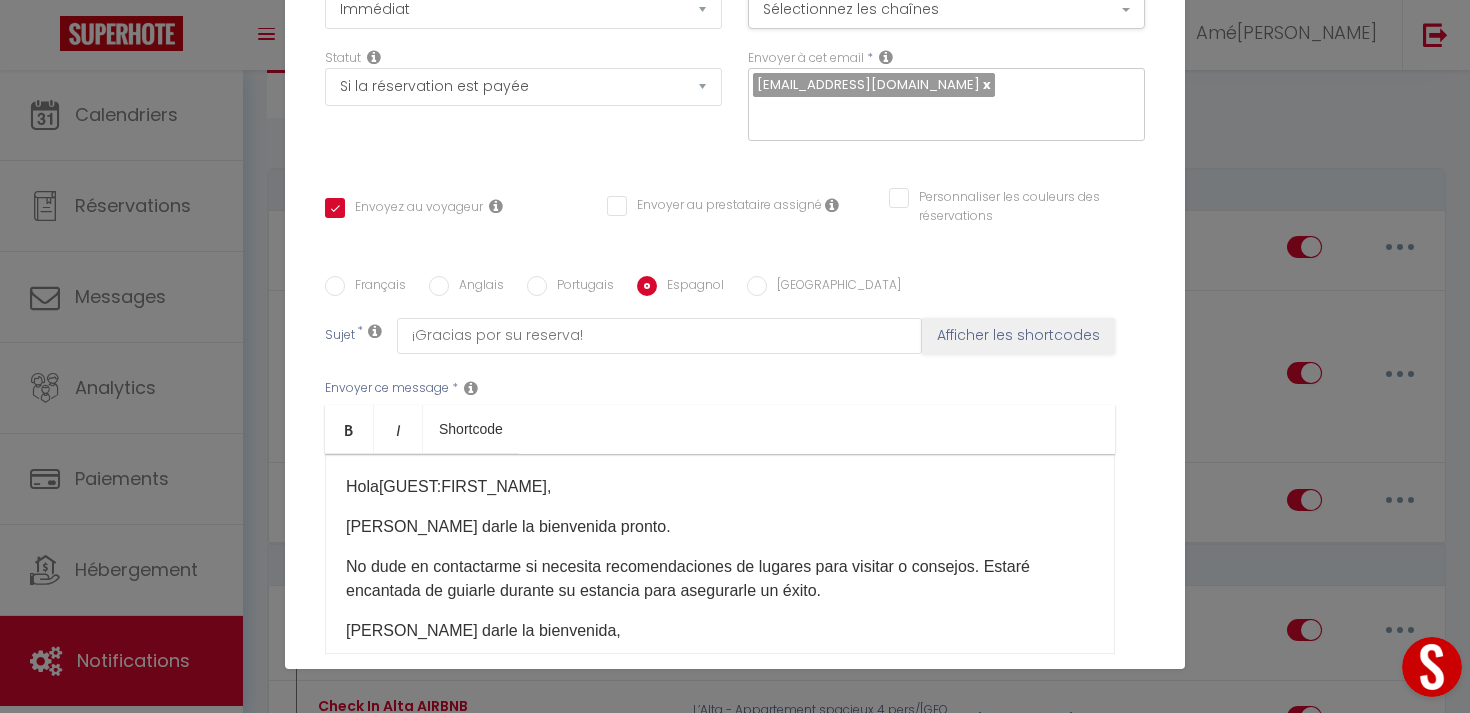 scroll, scrollTop: 231, scrollLeft: 0, axis: vertical 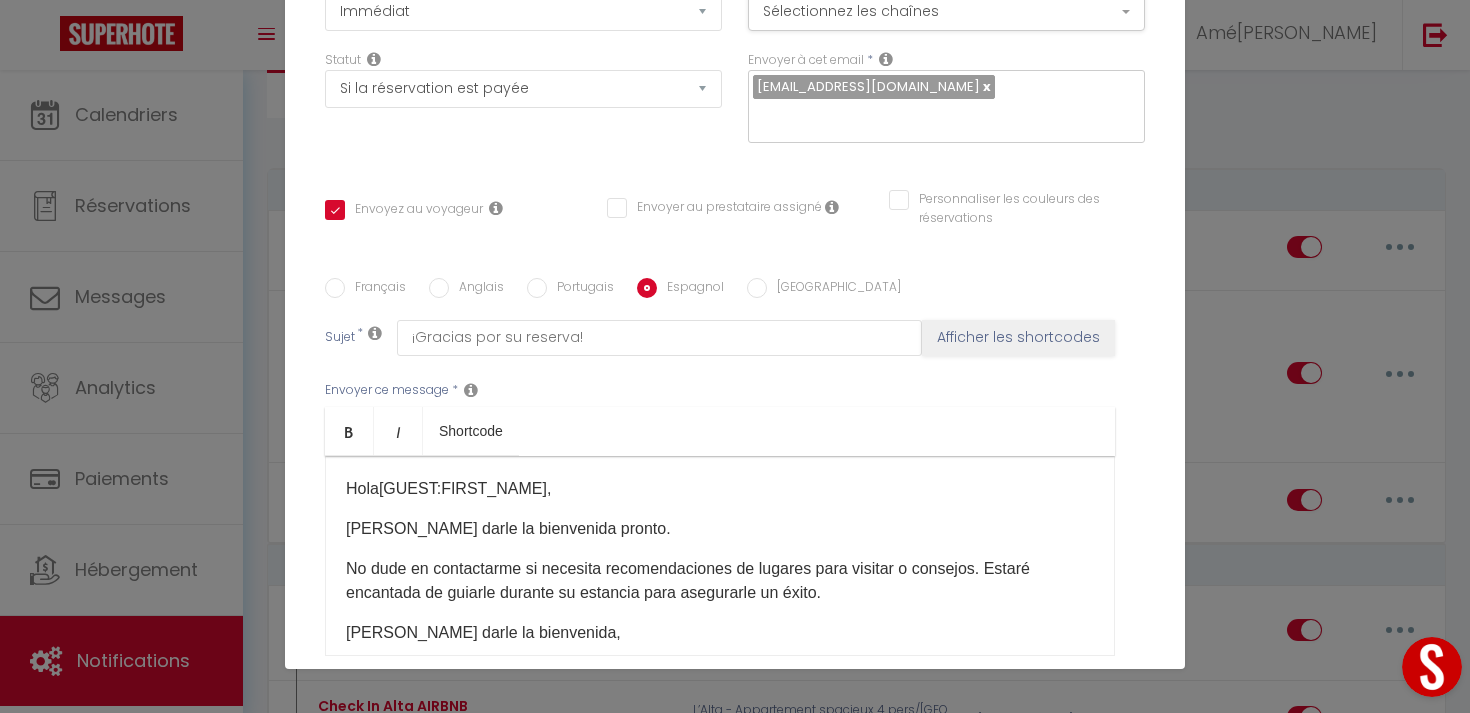 click on "Anglais" at bounding box center (476, 289) 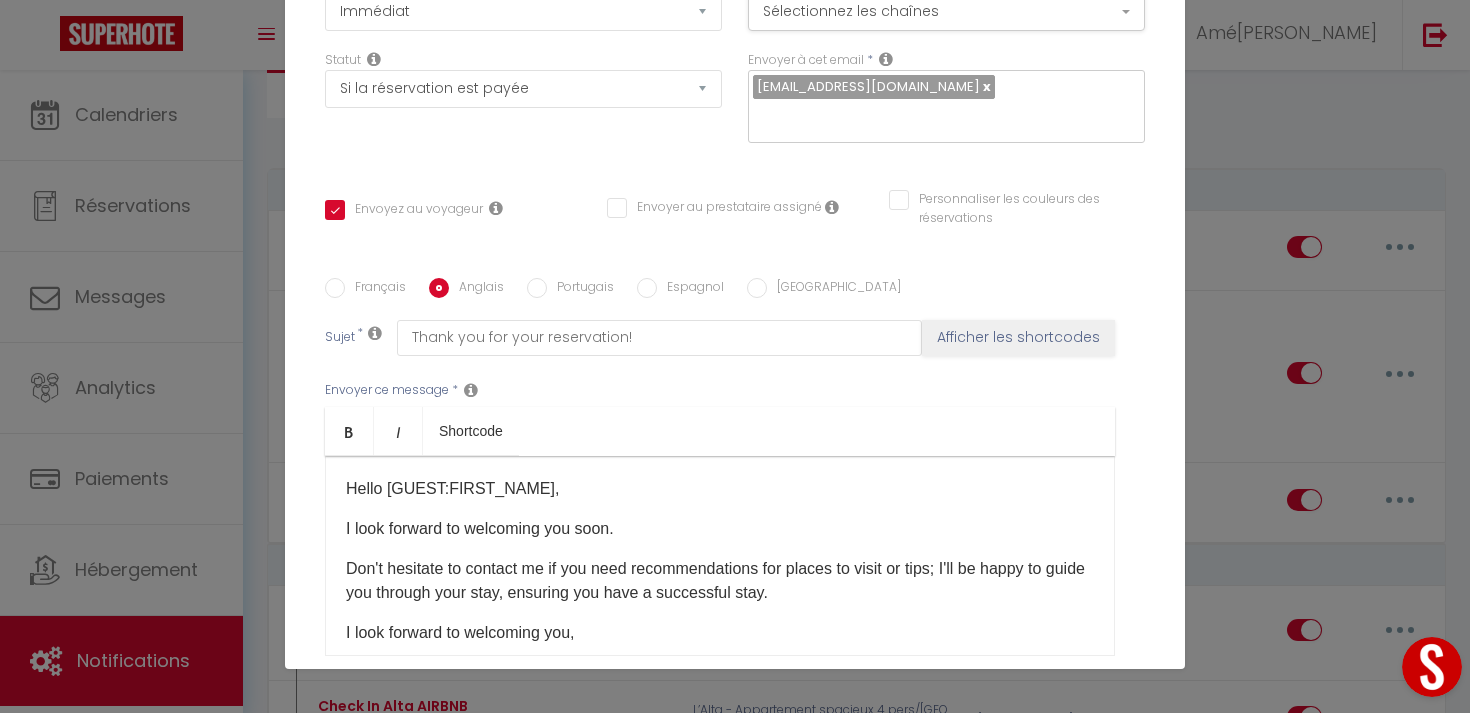 click on "Espagnol" at bounding box center [690, 289] 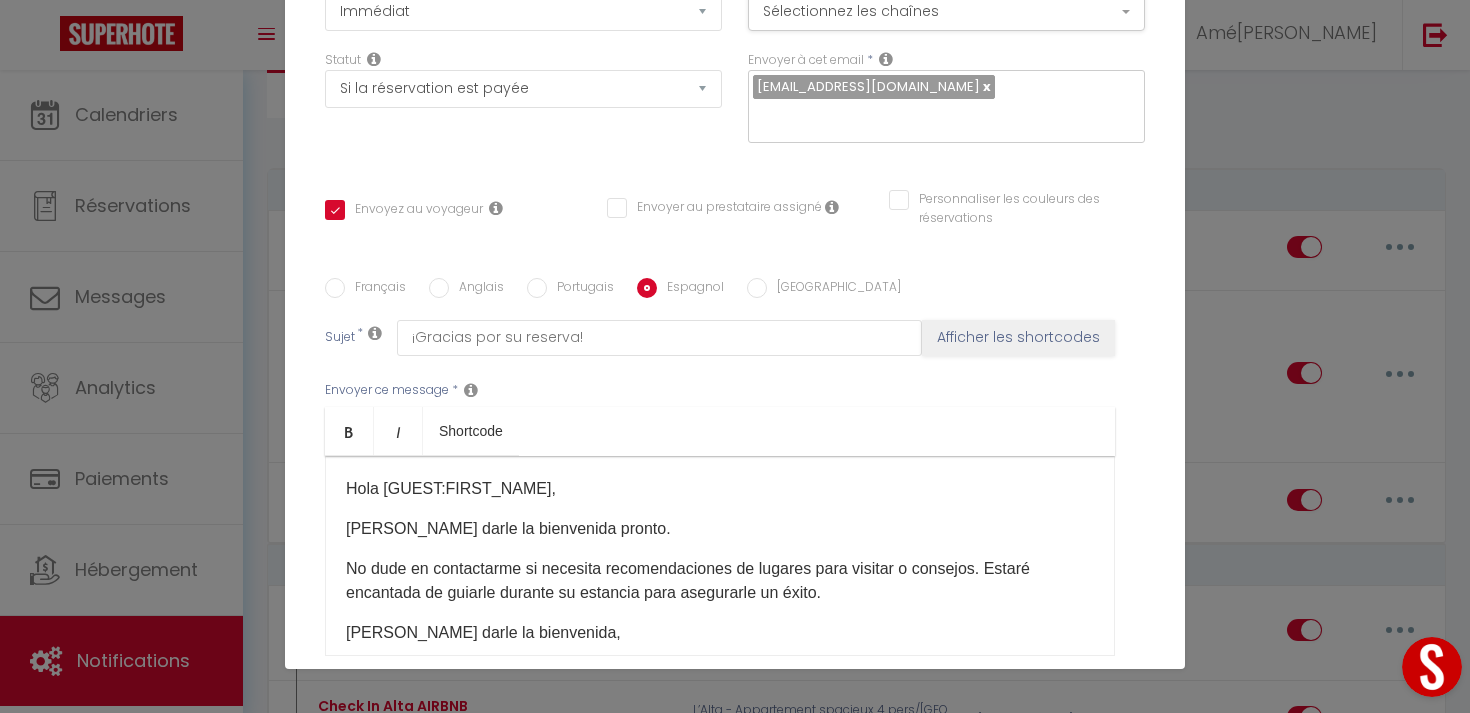 click on "Anglais" at bounding box center [476, 289] 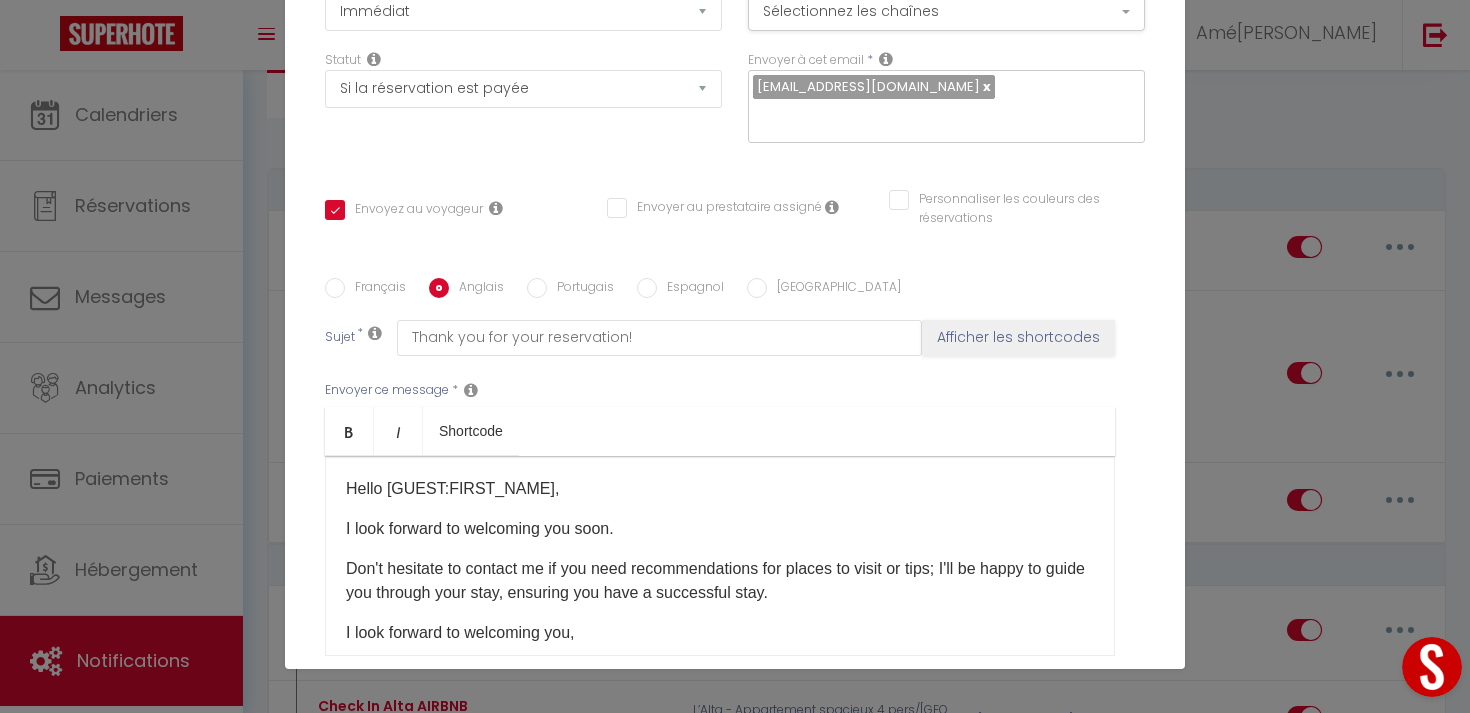 click on "Français" at bounding box center [375, 289] 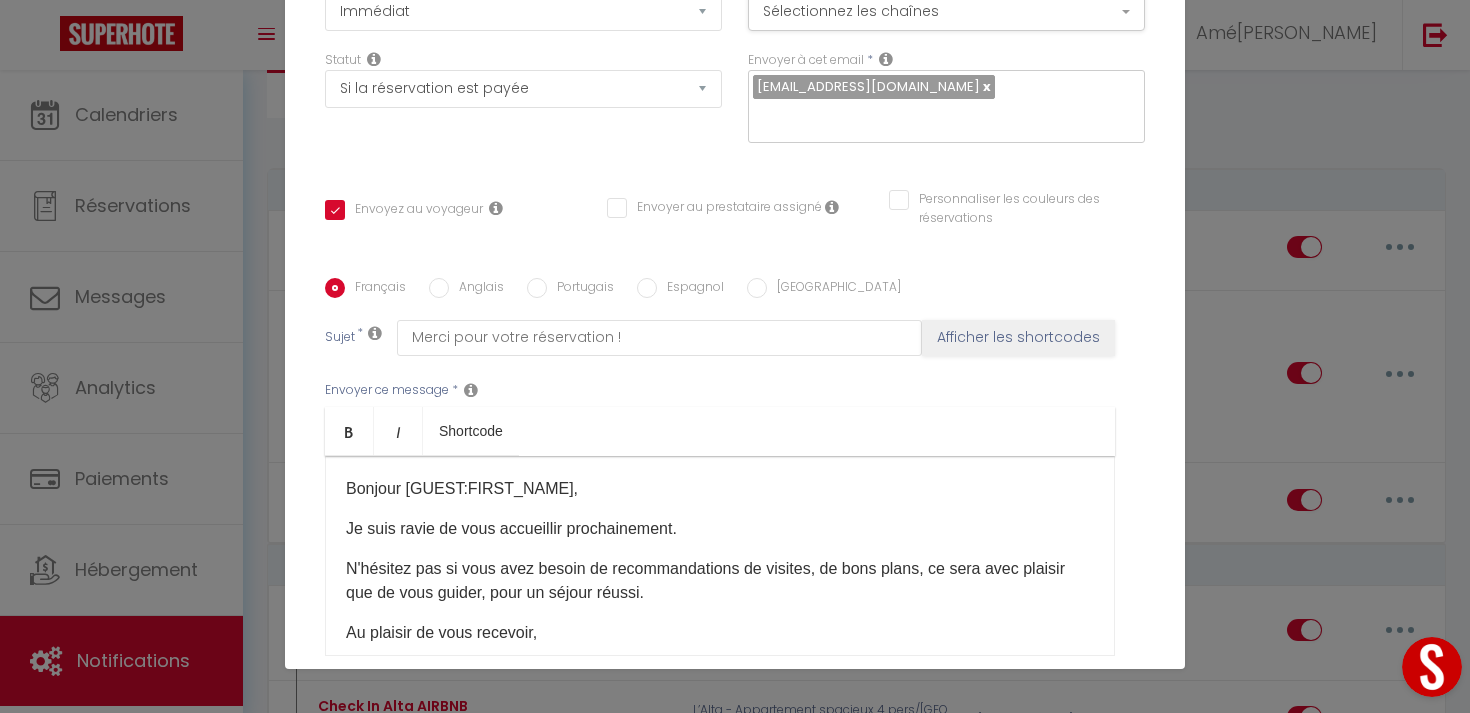 scroll, scrollTop: 70, scrollLeft: 0, axis: vertical 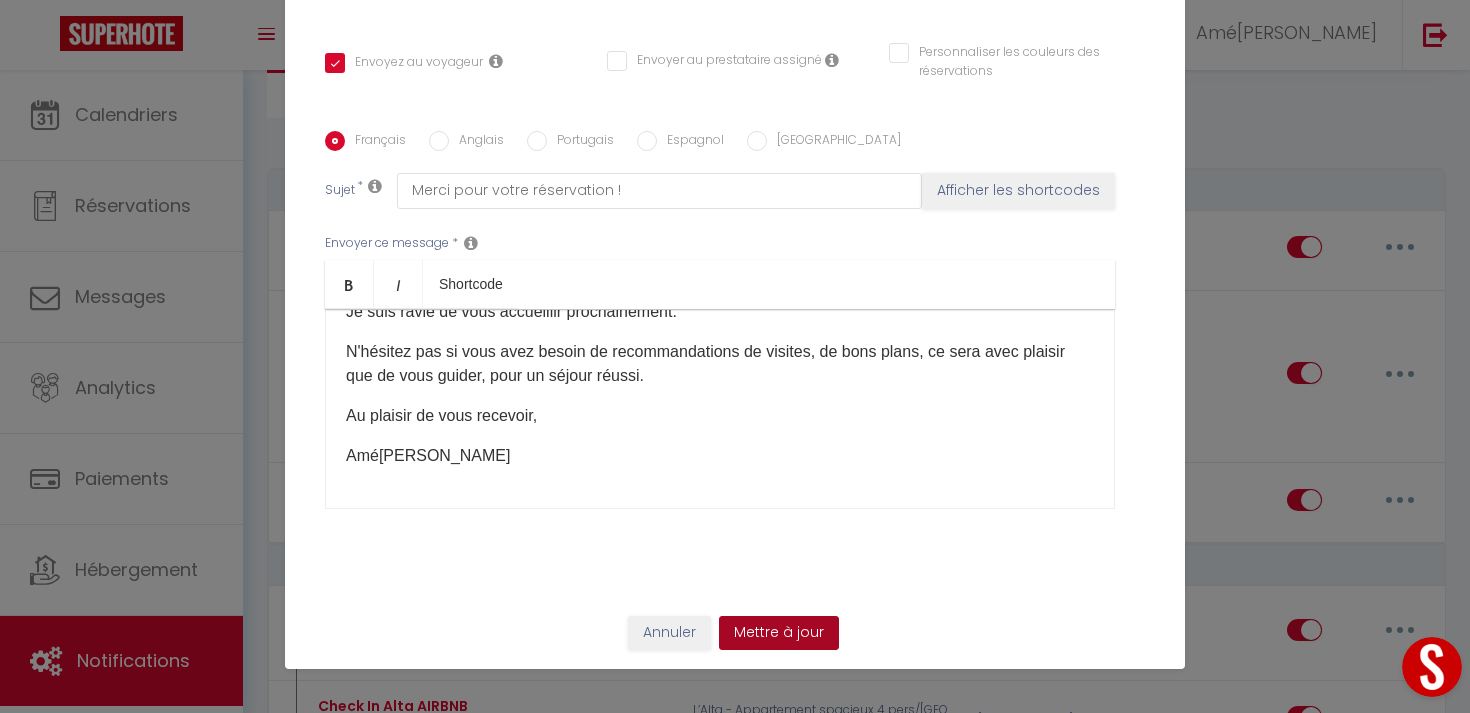 click on "Mettre à jour" at bounding box center [779, 633] 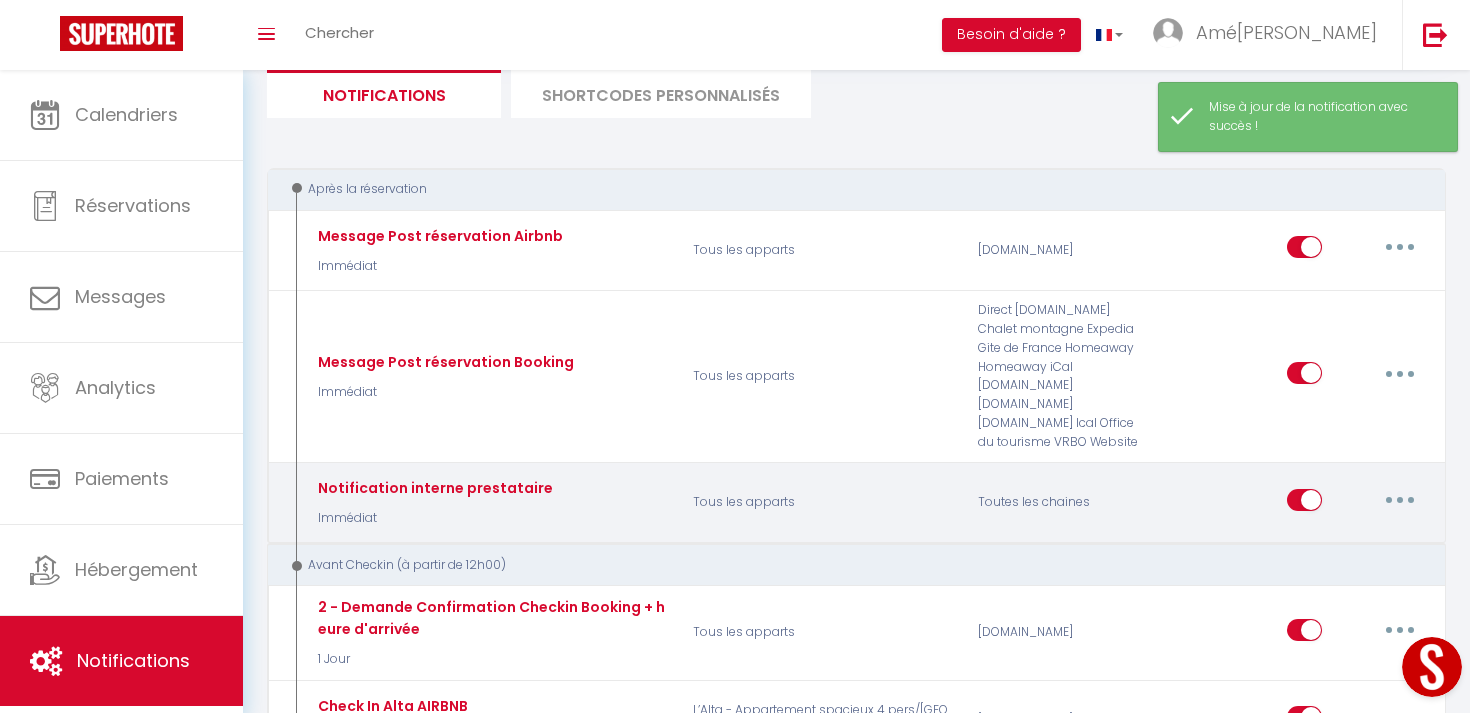 click at bounding box center [1400, 500] 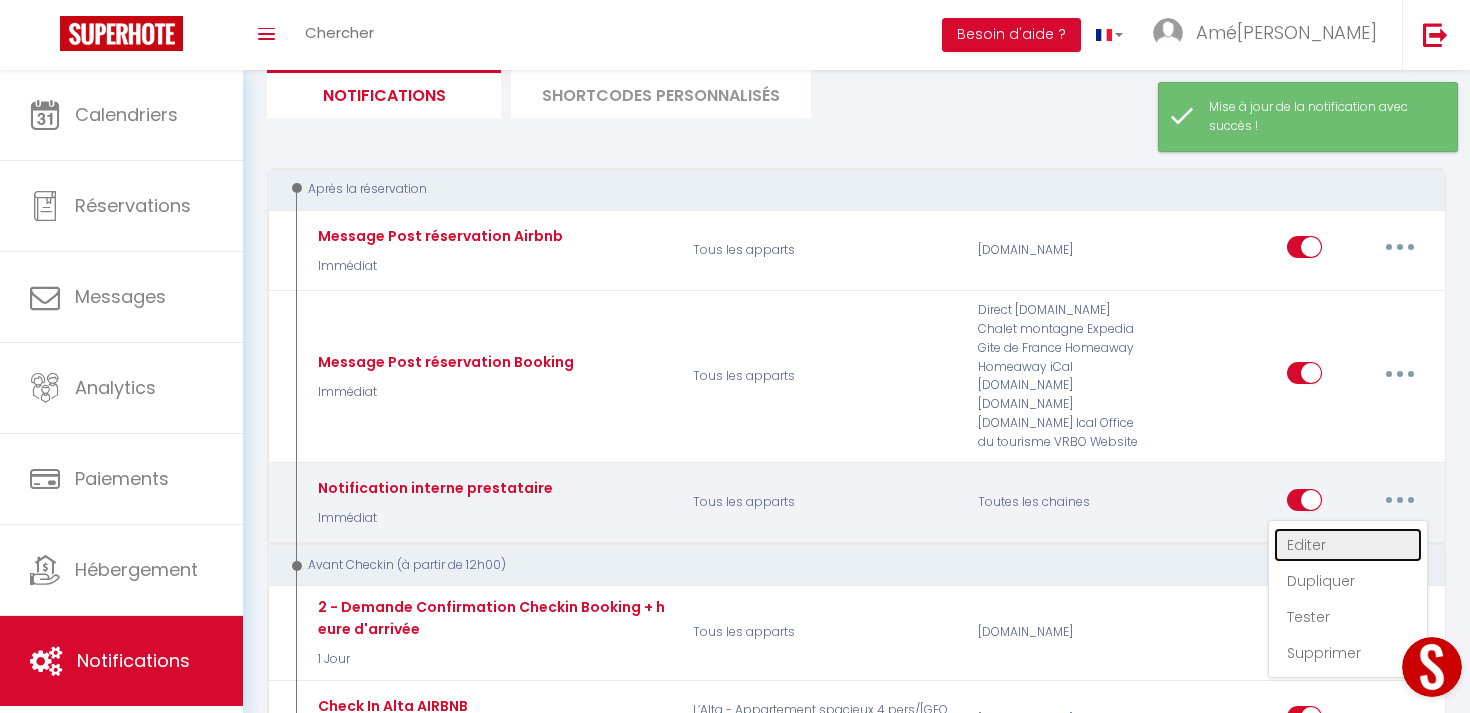 click on "Editer" at bounding box center [1348, 545] 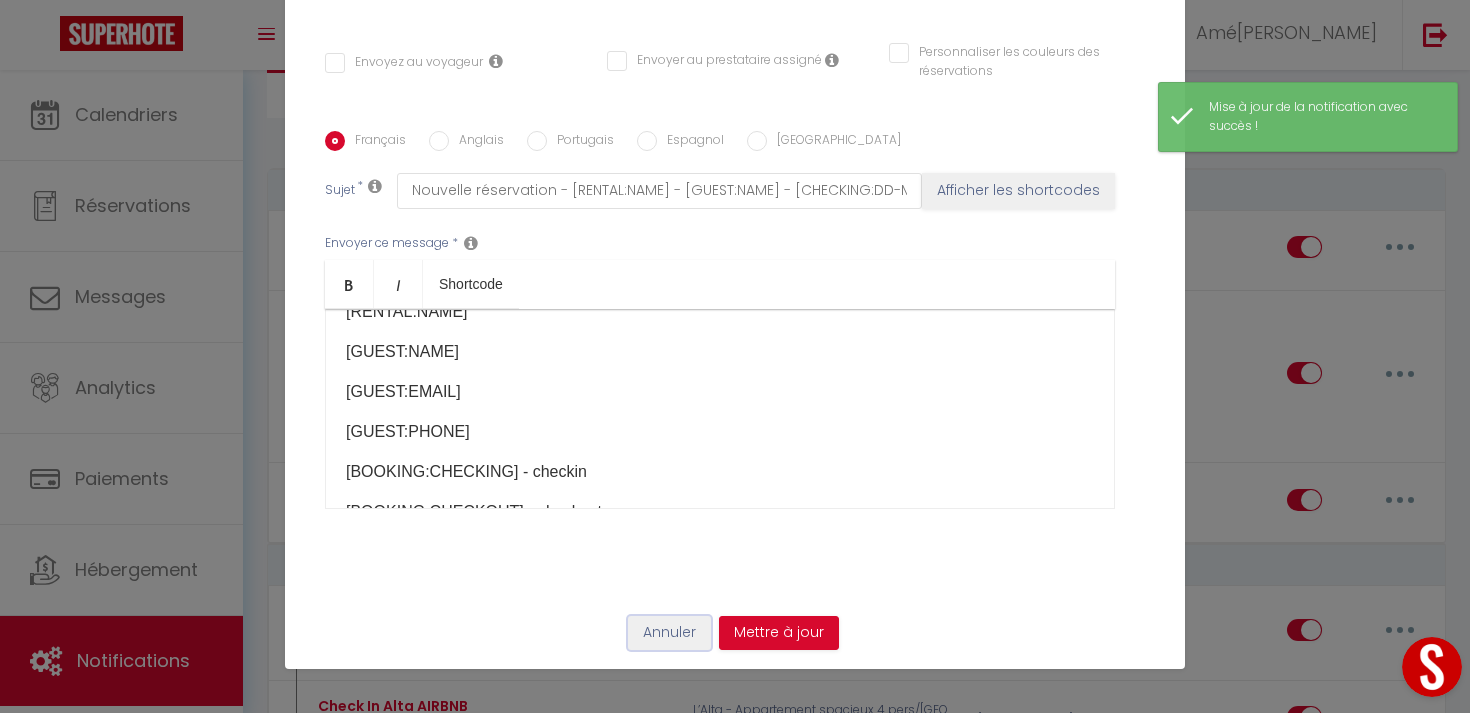 click on "Annuler" at bounding box center (669, 633) 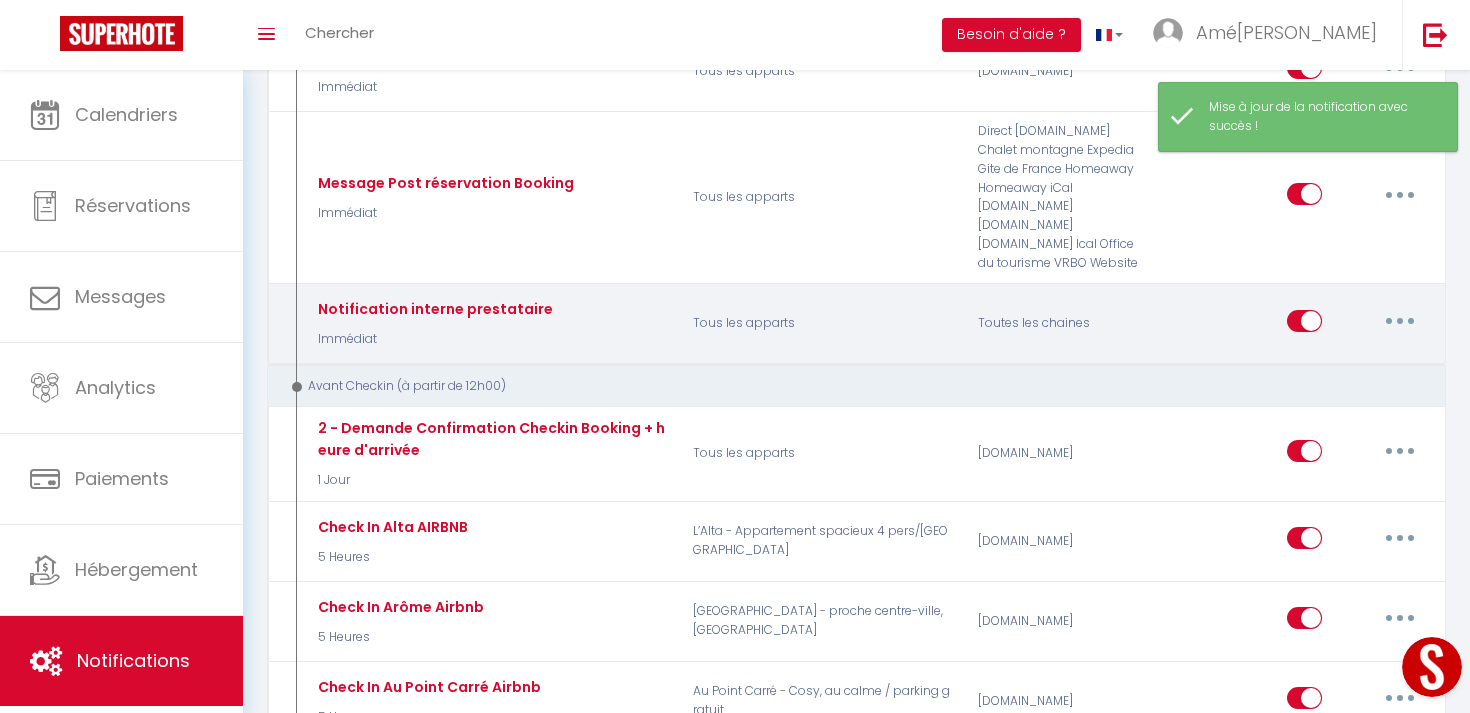 scroll, scrollTop: 377, scrollLeft: 0, axis: vertical 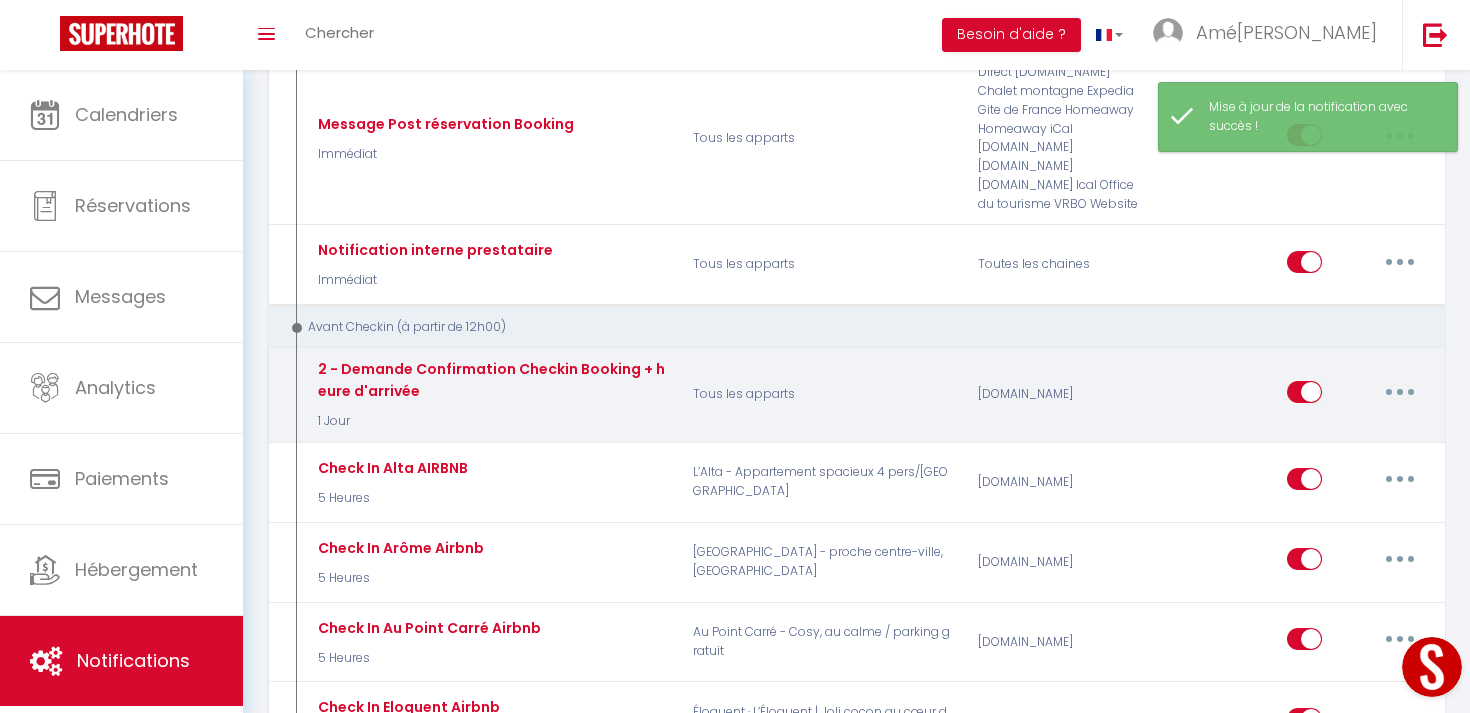 click at bounding box center [1400, 392] 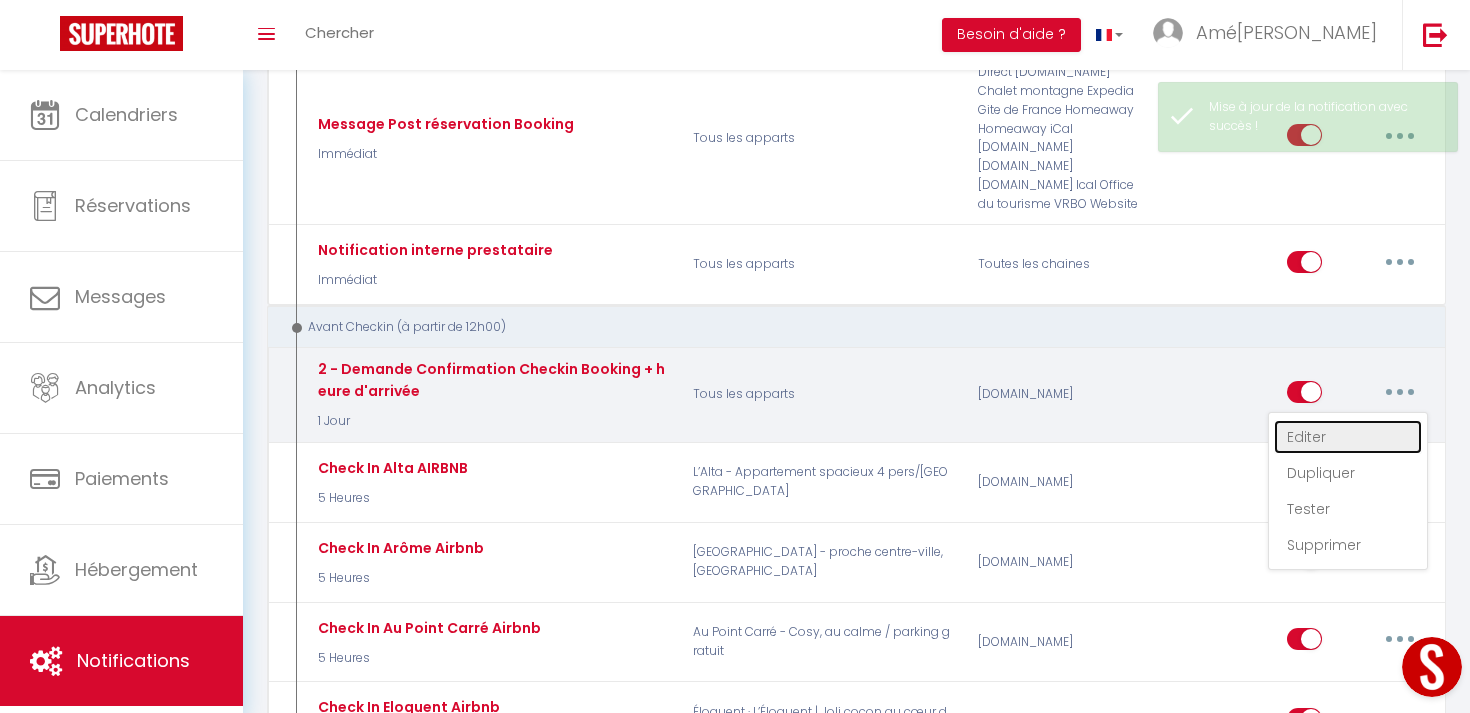 click on "Editer" at bounding box center (1348, 437) 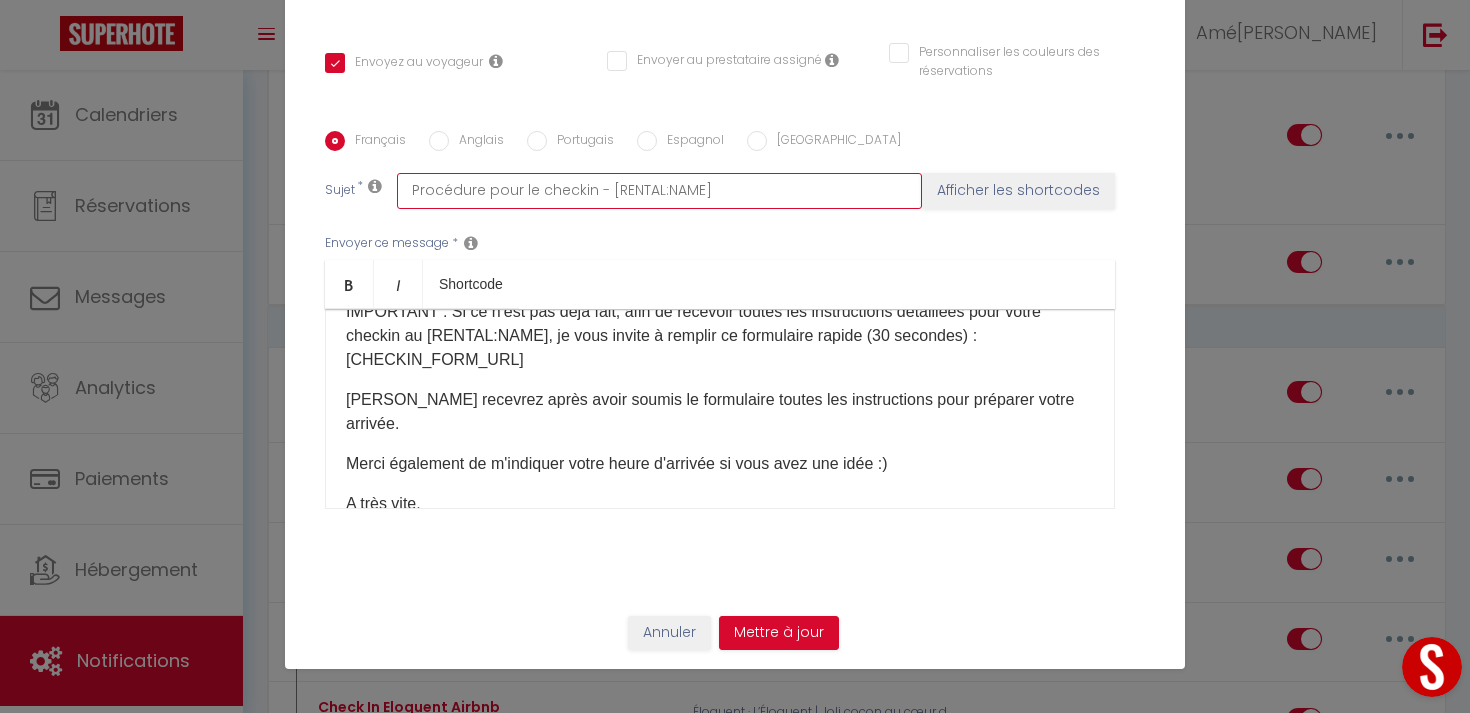 click on "Procédure pour le checkin - [RENTAL:NAME]" at bounding box center (659, 191) 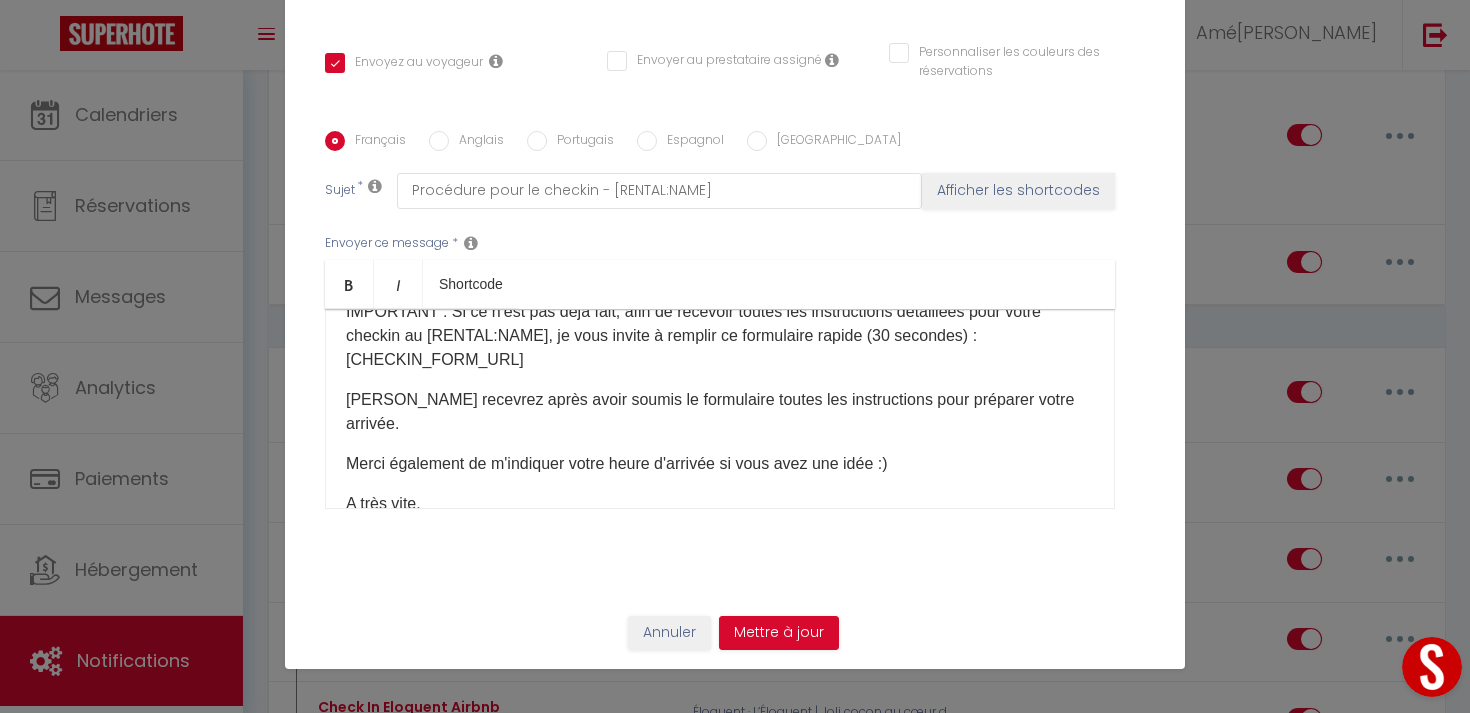 click on "Portugais" at bounding box center [580, 142] 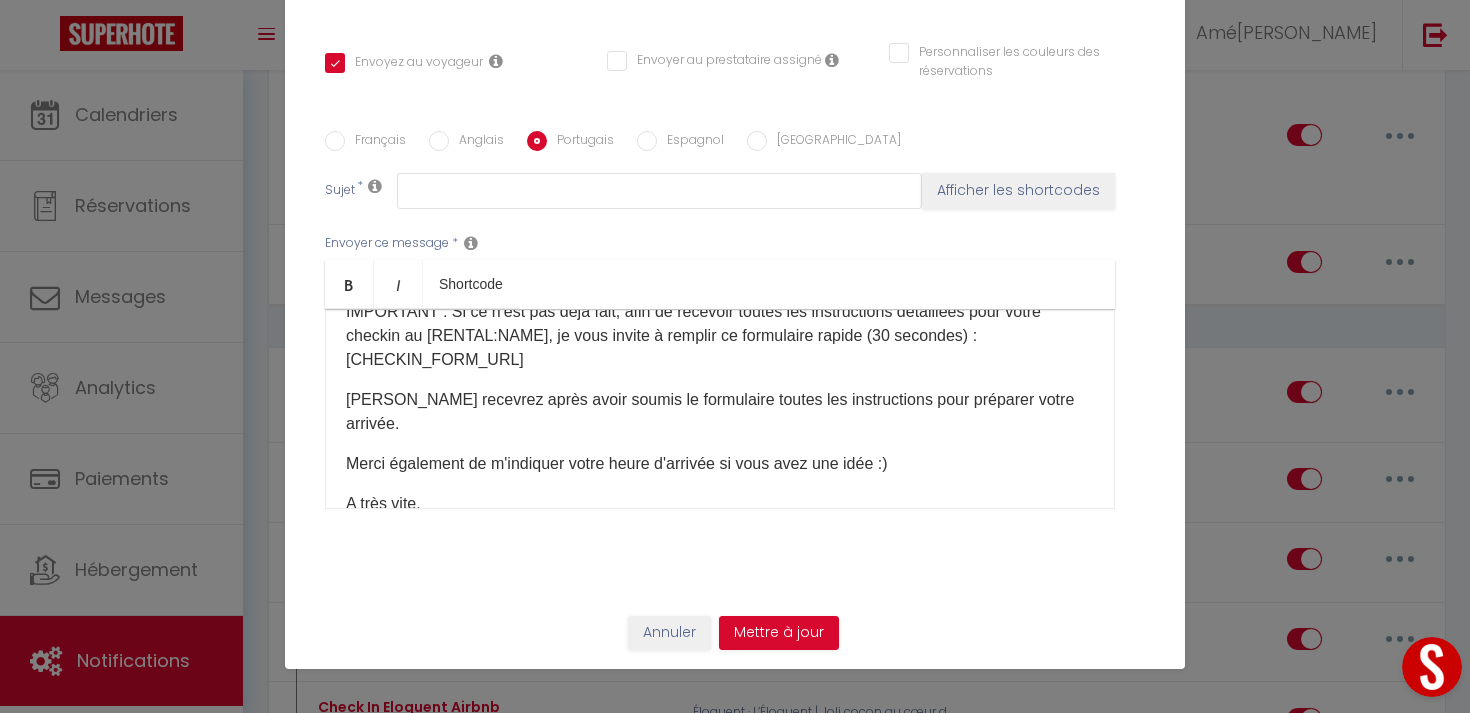 scroll, scrollTop: 0, scrollLeft: 0, axis: both 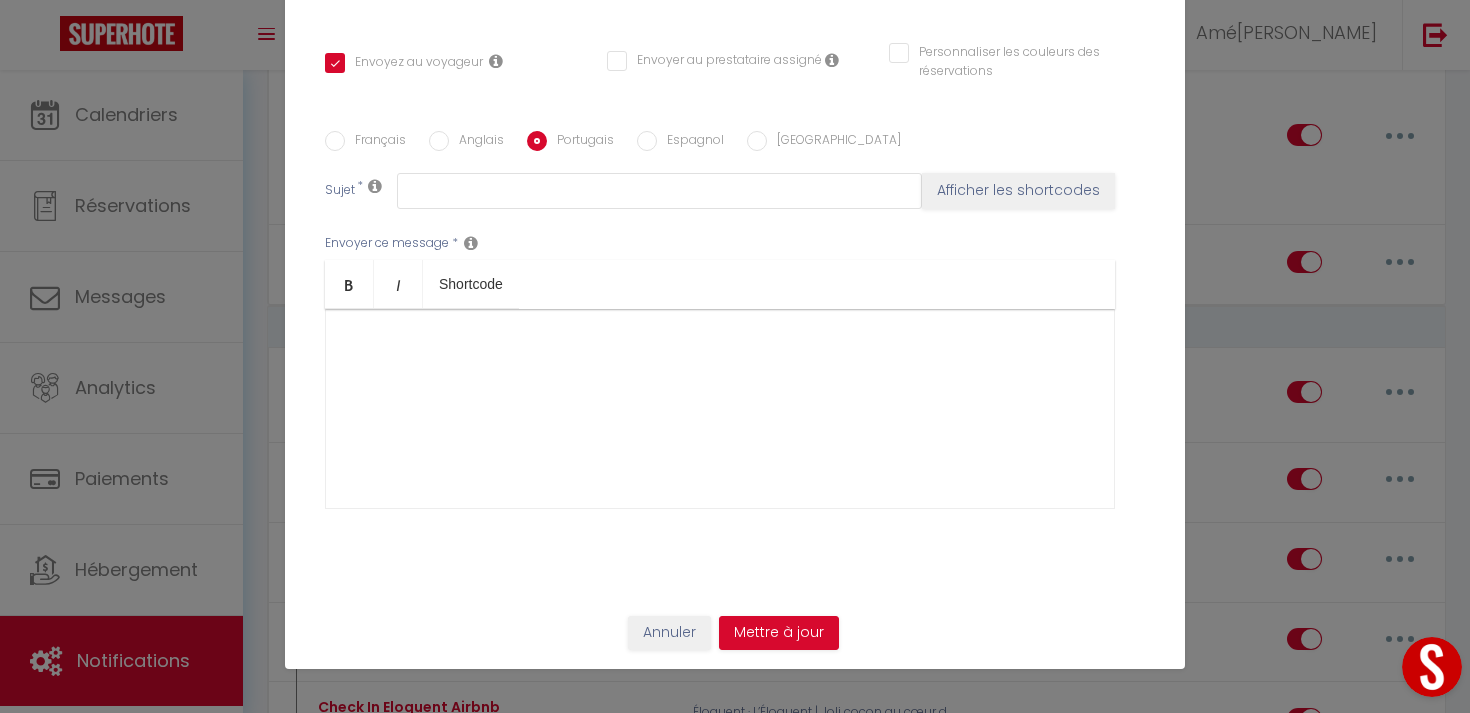 click on "Espagnol" at bounding box center (690, 142) 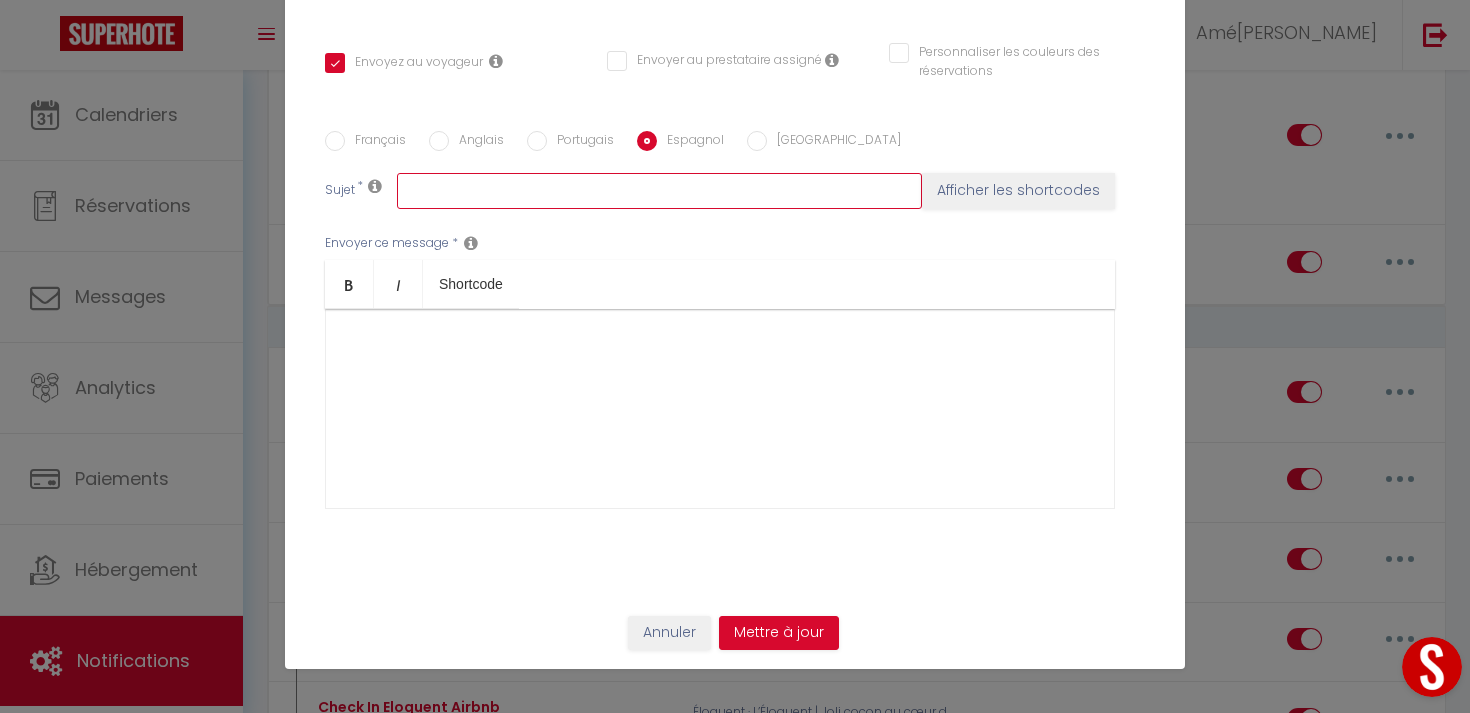 click at bounding box center [659, 191] 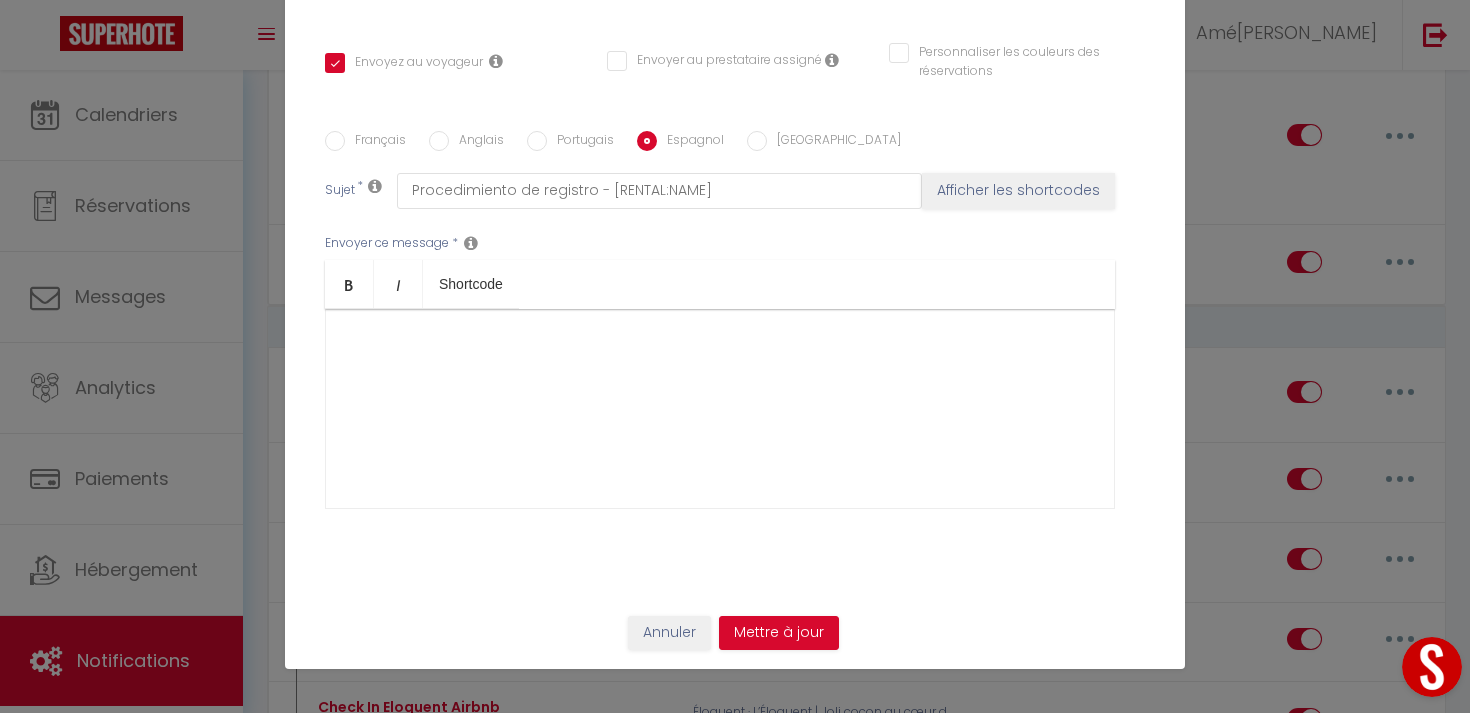 click on "Français     Anglais     Portugais     Espagnol     Italien   Sujet   *     Procedimiento de registro - [RENTAL:NAME]   Afficher les shortcodes   Envoyer ce message   *     Bold Italic Shortcode Rich text editor <p>Hola [GUEST:FIRST_NAME],</p>
<p>
</p>
<p>Espero darle la bienvenida pronto.</p>
<p>
</p>
<p>No dude en contactarme si necesita recomendaciones de lugares para visitar o consejos. Estaré encantada de guiarle durante su estancia para asegurarle un éxito.</p>
<p>
</p>
<p>Espero darle la bienvenida,</p>
<p>
</p>
<p>[PERSON_NAME]</p>   Envoyer ce message   *     Afficher les shortcodes" at bounding box center (735, 332) 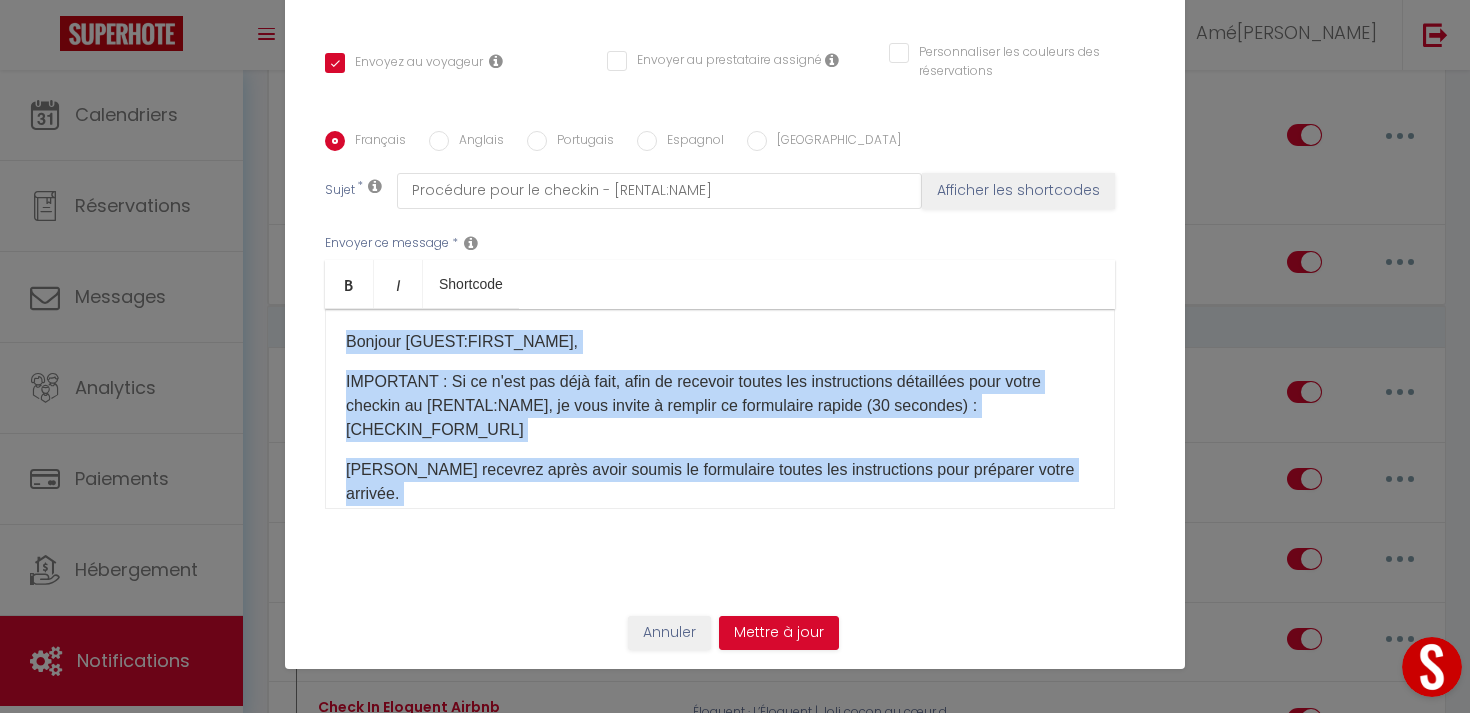 scroll, scrollTop: 134, scrollLeft: 0, axis: vertical 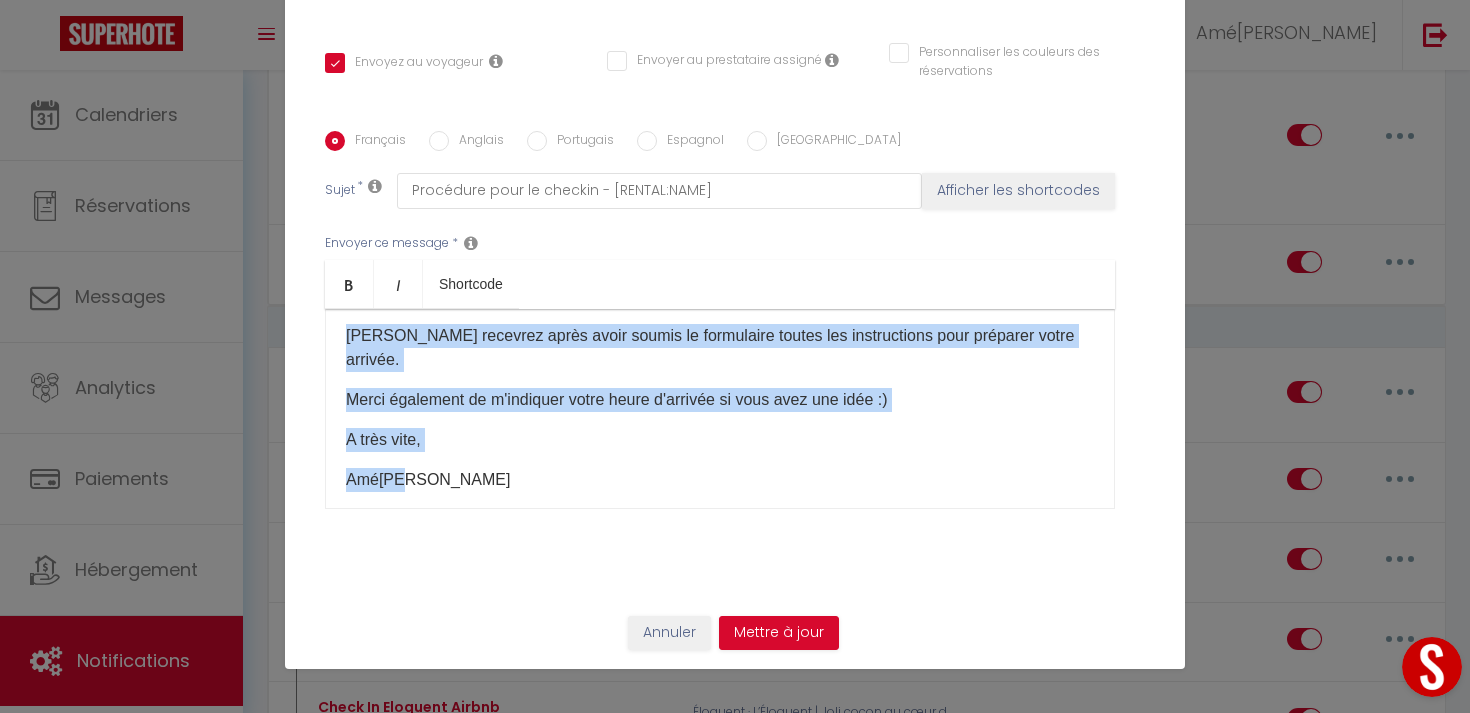 drag, startPoint x: 343, startPoint y: 339, endPoint x: 889, endPoint y: 593, distance: 602.18933 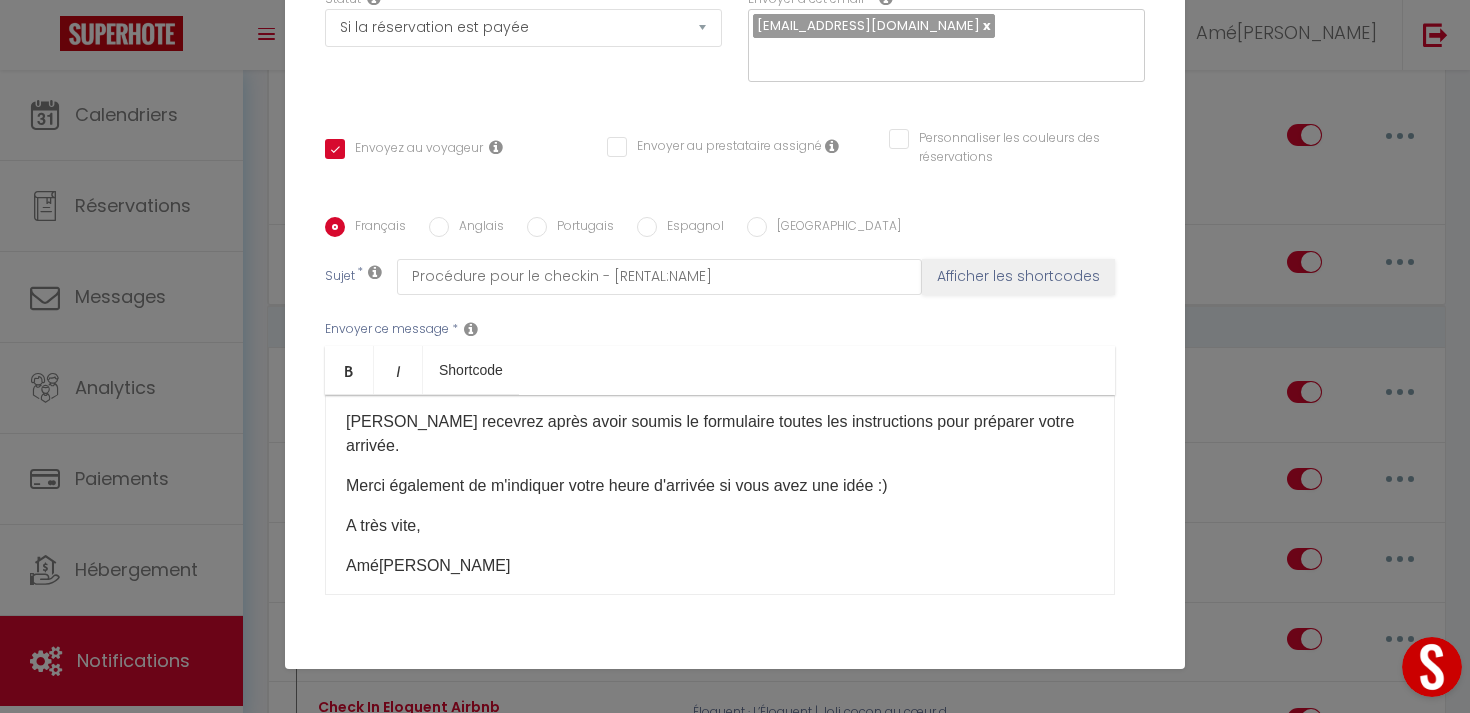 click on "Espagnol" at bounding box center [690, 228] 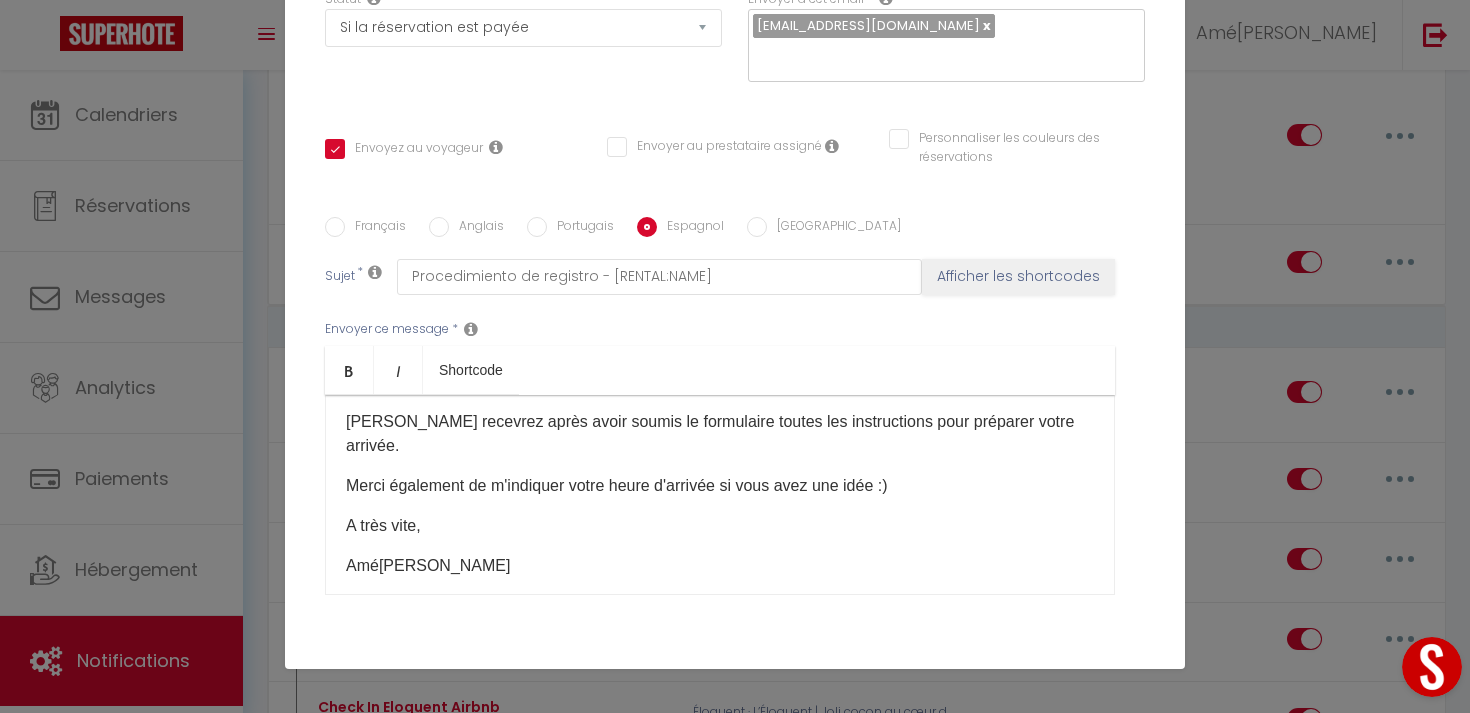 scroll, scrollTop: 0, scrollLeft: 0, axis: both 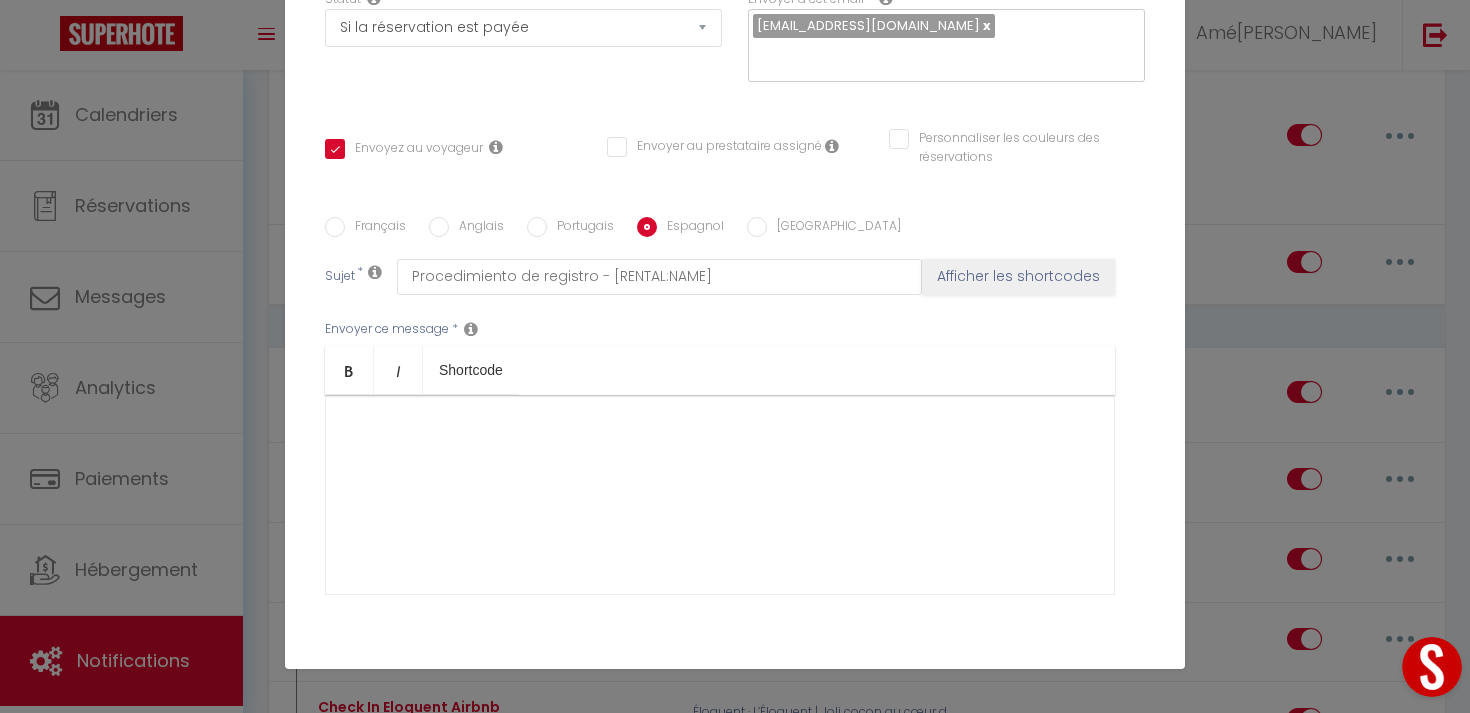 click at bounding box center (720, 495) 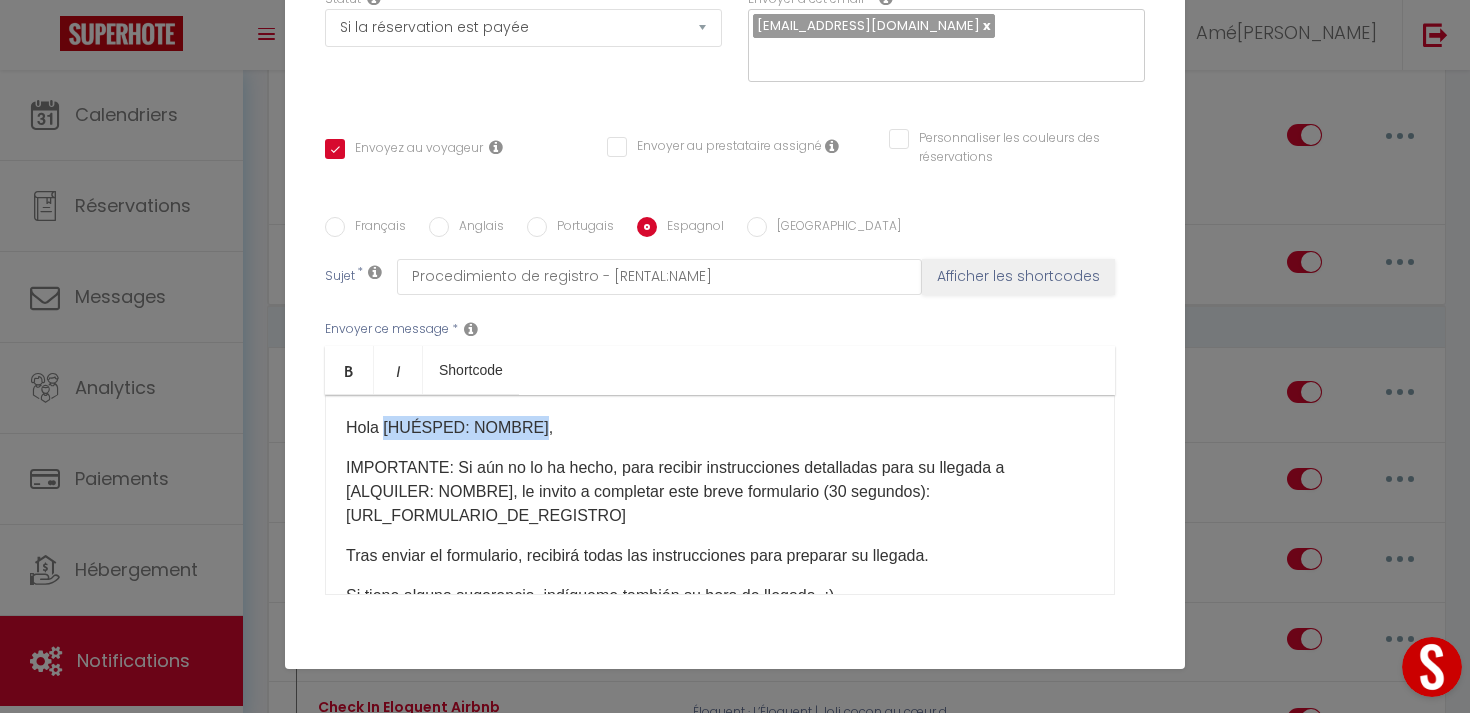 drag, startPoint x: 528, startPoint y: 426, endPoint x: 383, endPoint y: 422, distance: 145.05516 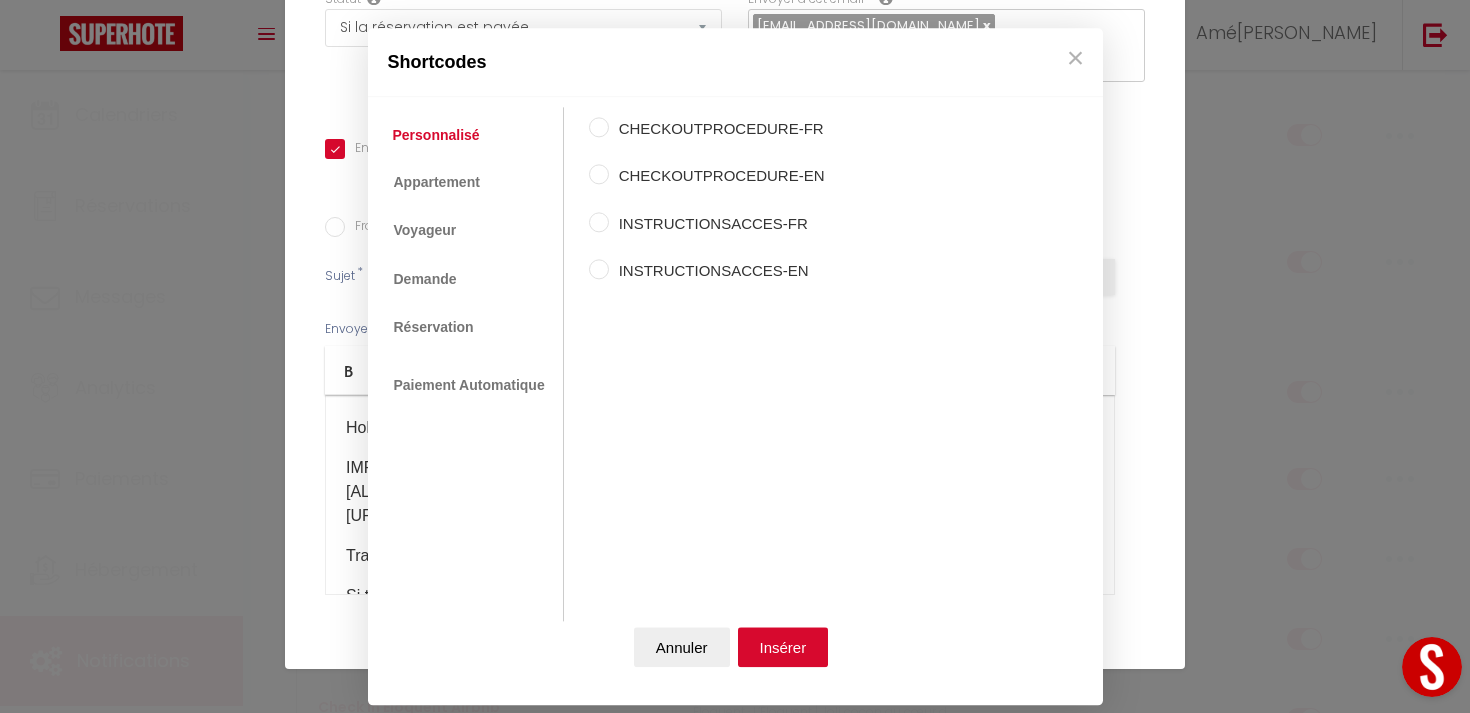 click on "Coaching SuperHote ce soir à 18h00, pour participer:  [URL][DOMAIN_NAME][SECURITY_DATA]   ×     Toggle navigation       Toggle Search     Toggle menubar     Chercher   BUTTON
Besoin d'aide ?
Amélie   Paramètres        Équipe     Résultat de la recherche   Aucun résultat     Calendriers     Réservations     Messages     Analytics      Paiements     Hébergement     Notifications                 Résultat de la recherche   Id   Appart   Voyageur    Checkin   Checkout   Nuits   Pers.   Plateforme   Statut     Résultat de la recherche   Aucun résultat          Notifications
Actions
Nouvelle Notification    Exporter    Importer    Tous les apparts    L’Alta - Appartement spacieux 4 pers/Parc Peixotto Éloquent · L’Éloquent | Joli cocon au cœur des Chartrons L’[GEOGRAPHIC_DATA] - proche centre-ville, [GEOGRAPHIC_DATA] rénové [GEOGRAPHIC_DATA]" at bounding box center (735, 2244) 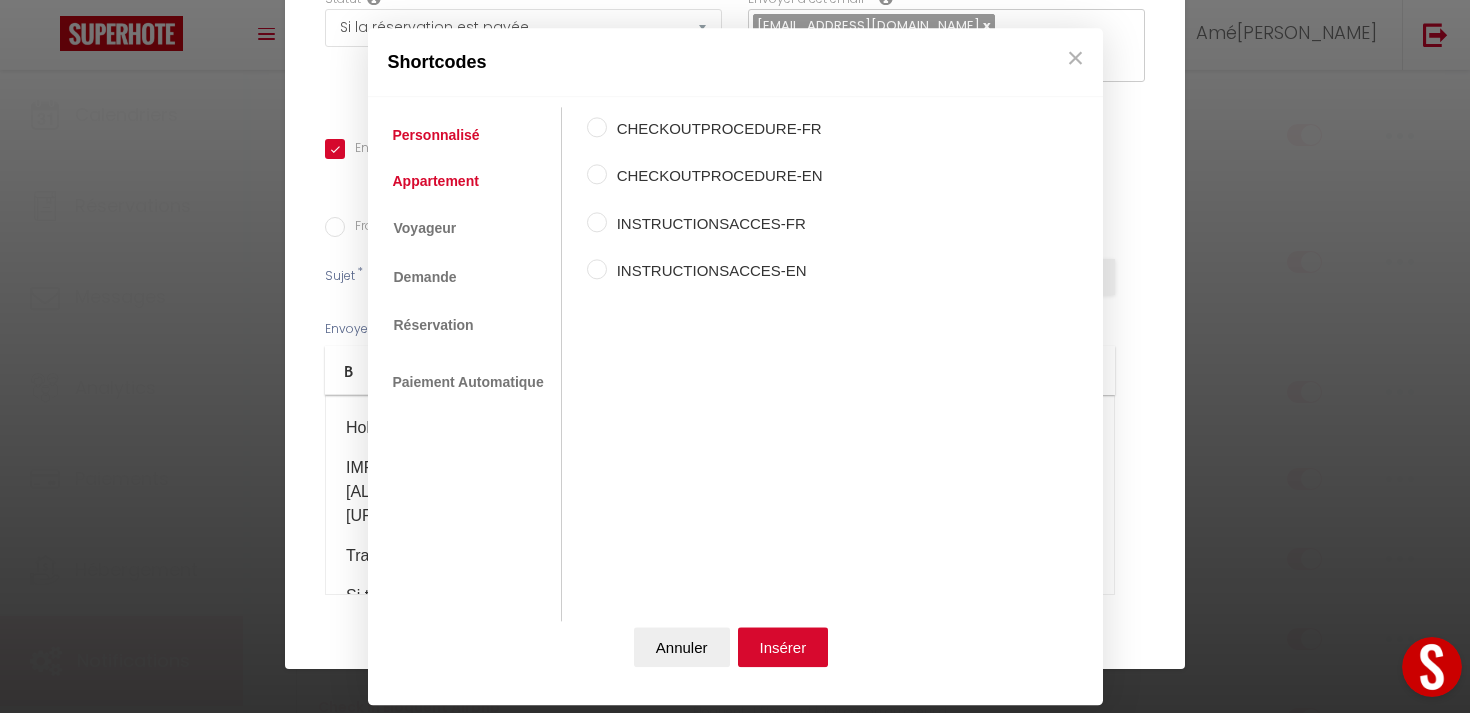 click on "Appartement" at bounding box center [436, 181] 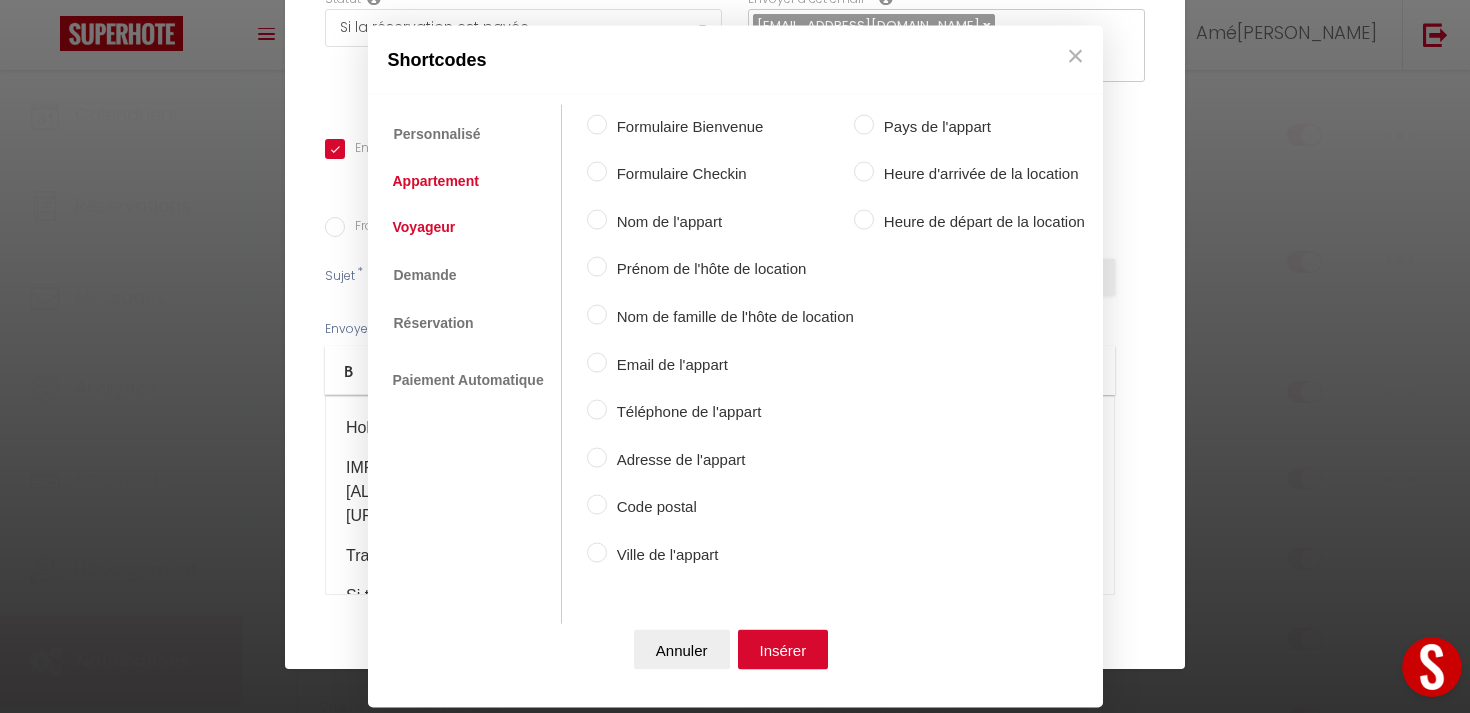 click on "Voyageur" at bounding box center [424, 227] 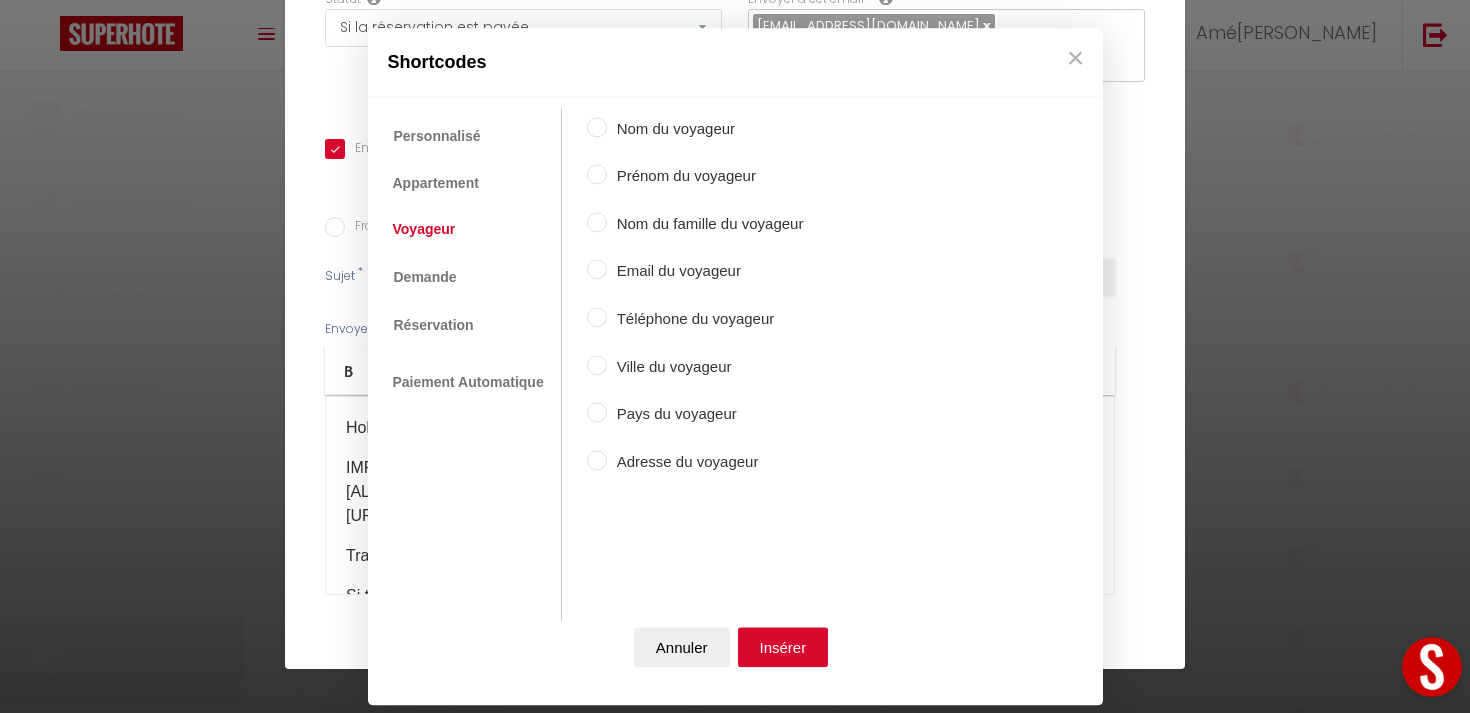 click on "Prénom du voyageur" at bounding box center (705, 177) 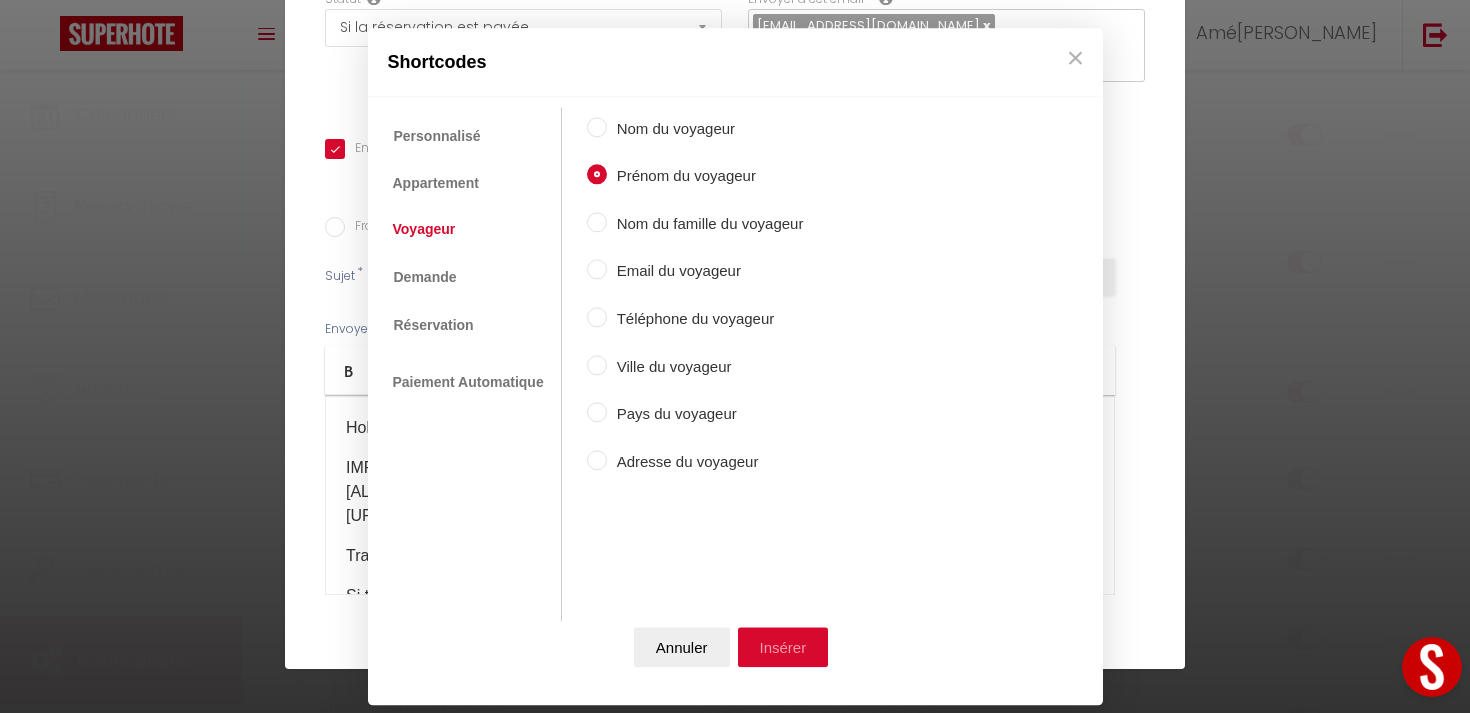 click on "Insérer" at bounding box center [783, 647] 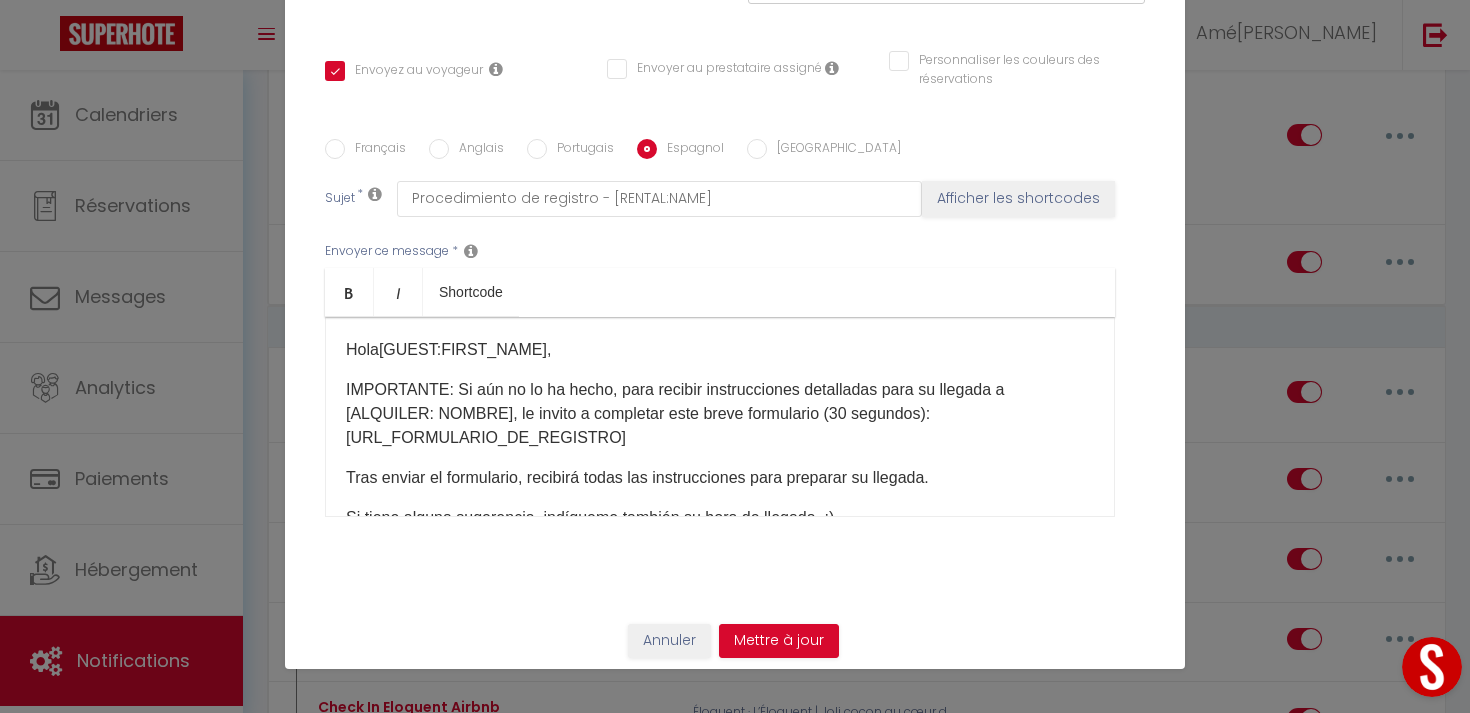 scroll, scrollTop: 380, scrollLeft: 0, axis: vertical 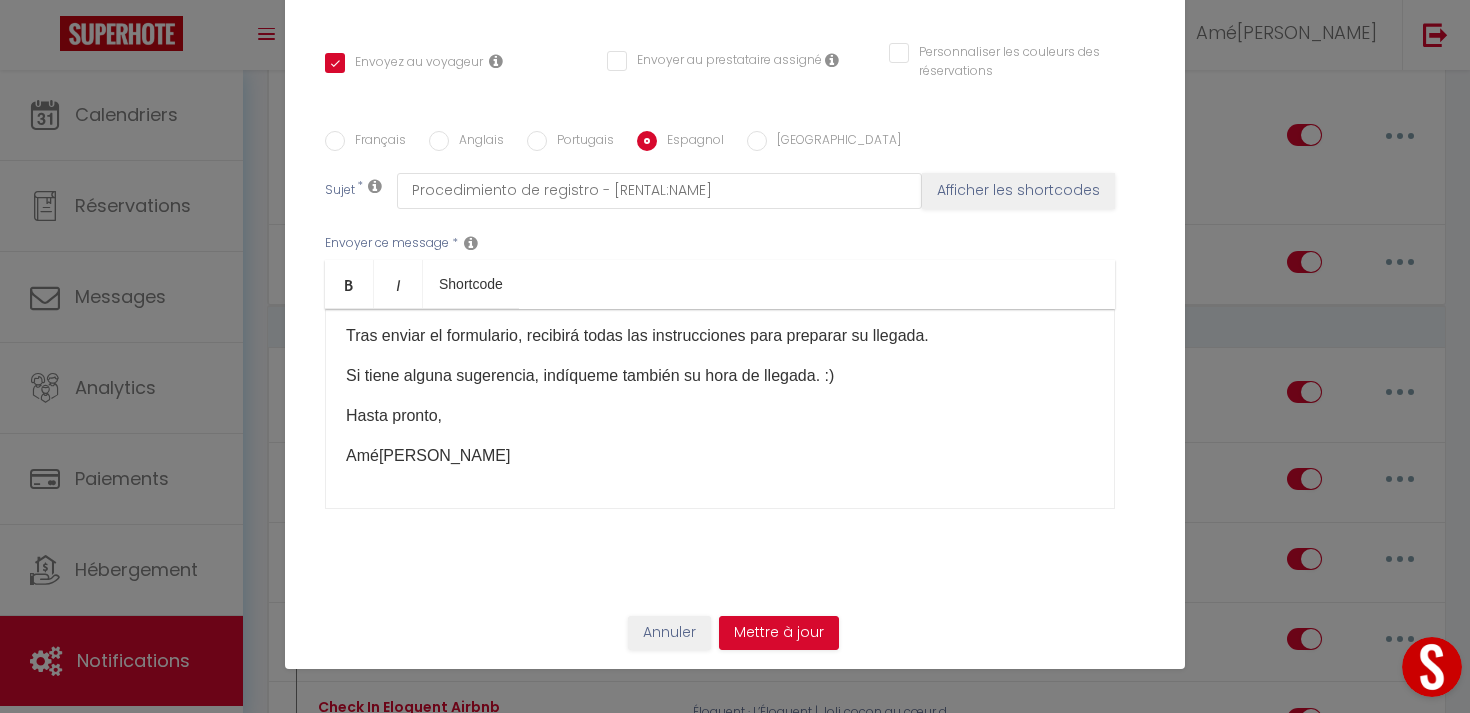 click on "Hola  [GUEST:FIRST_NAME] ​ ,
IMPORTANTE: Si aún no lo ha hecho, para recibir instrucciones detalladas para su llegada a [ALQUILER: NOMBRE], le invito a completar este breve formulario (30 segundos): [URL_FORMULARIO_DE_REGISTRO]
Tras enviar el formulario, recibirá todas las instrucciones para preparar su llegada.
Si tiene alguna sugerencia, indíqueme también su hora de llegada. :)
Hasta pronto,
Amélie ​" at bounding box center [720, 409] 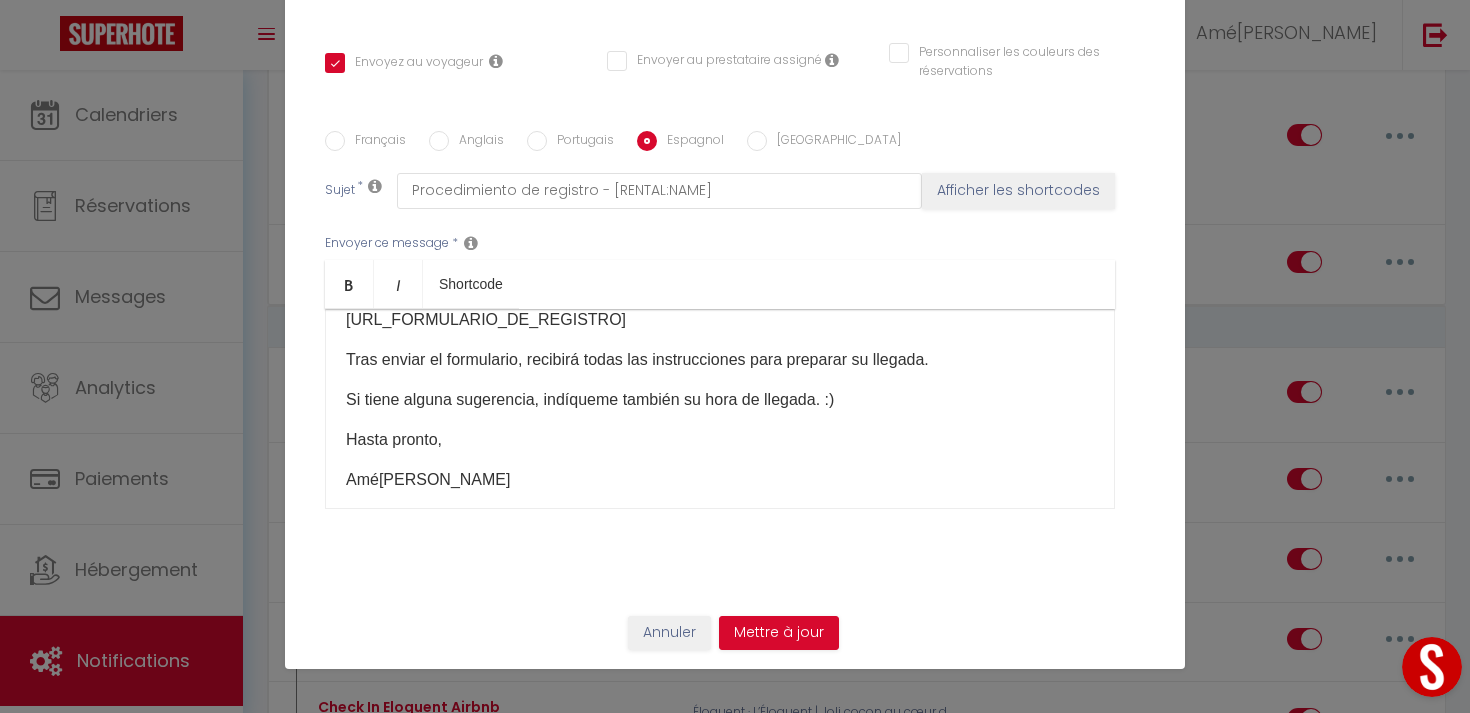 click on "Anglais" at bounding box center [476, 142] 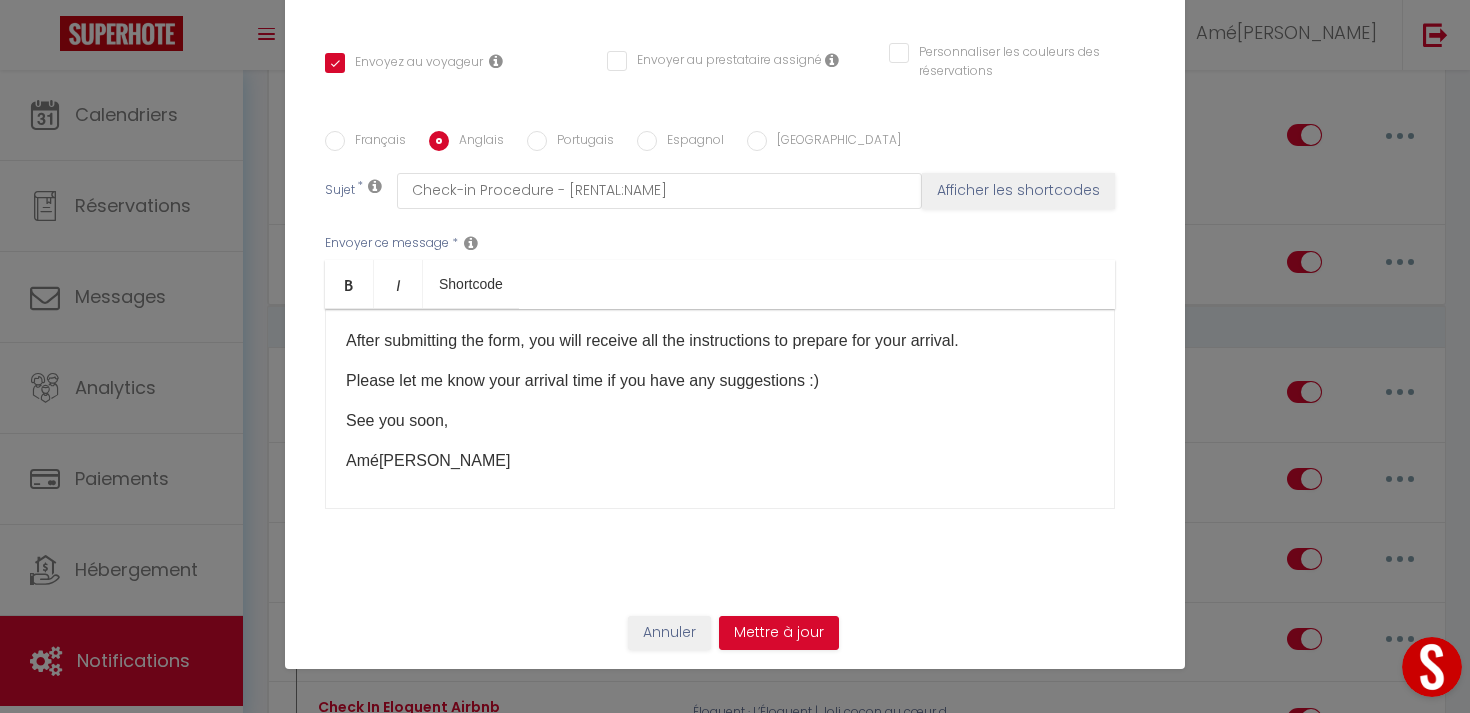 scroll, scrollTop: 0, scrollLeft: 0, axis: both 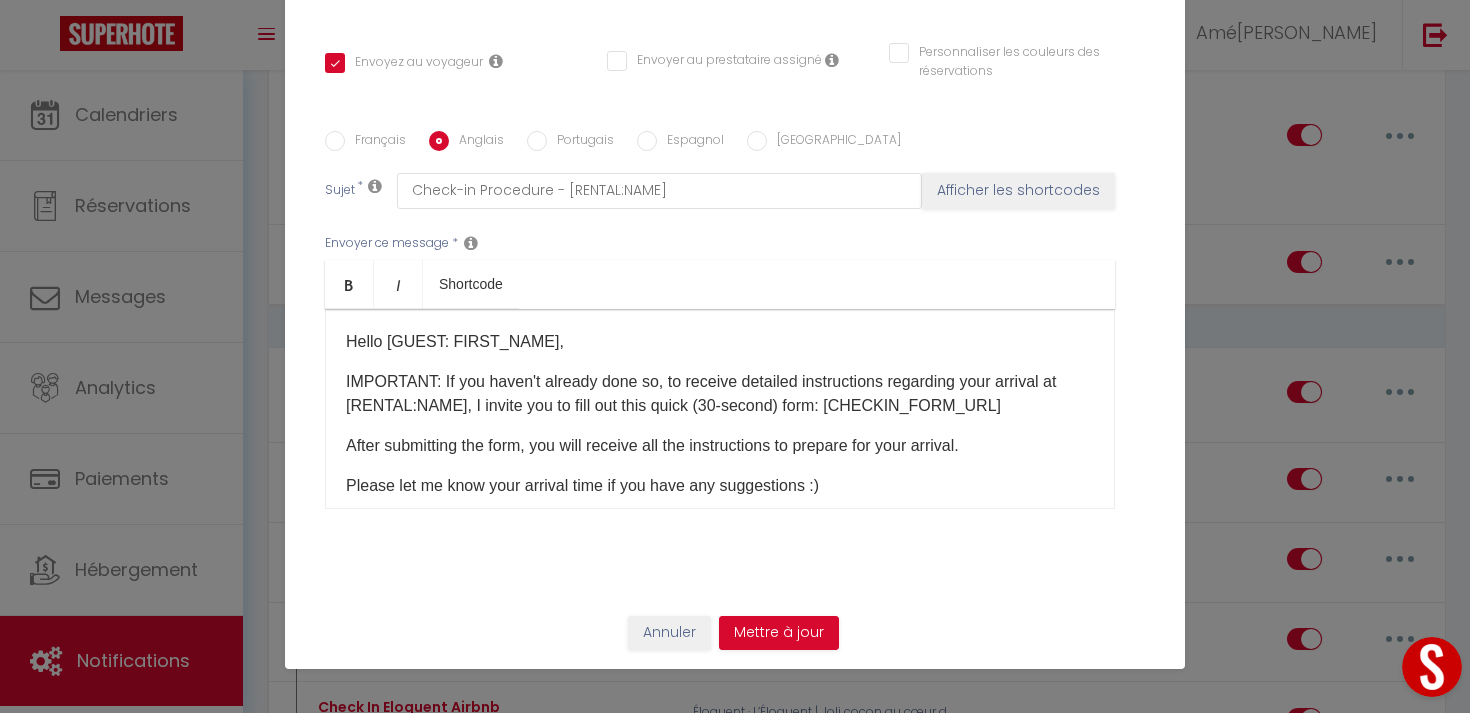 click on "Français" at bounding box center [375, 142] 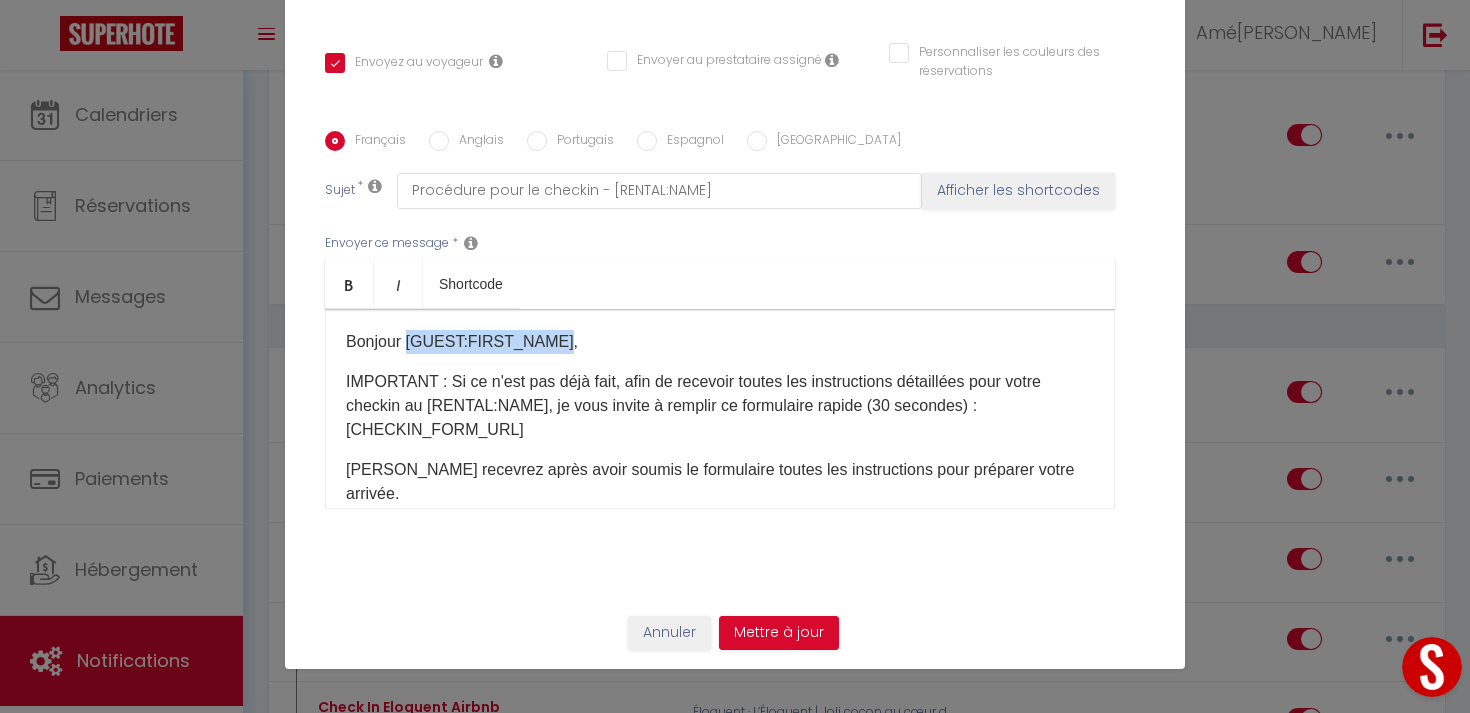 drag, startPoint x: 556, startPoint y: 342, endPoint x: 408, endPoint y: 337, distance: 148.08444 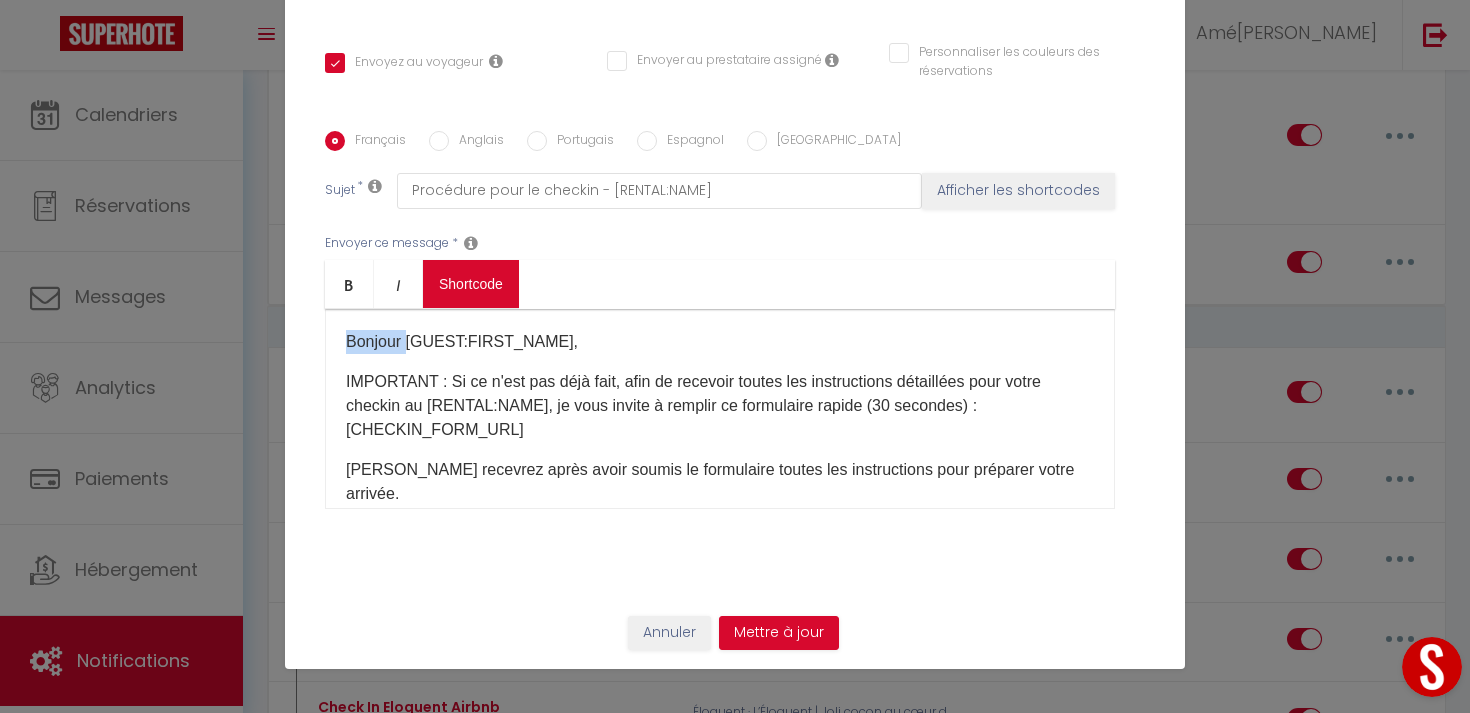 click on "Coaching SuperHote ce soir à 18h00, pour participer:  [URL][DOMAIN_NAME][SECURITY_DATA]   ×     Toggle navigation       Toggle Search     Toggle menubar     Chercher   BUTTON
Besoin d'aide ?
Amélie   Paramètres        Équipe     Résultat de la recherche   Aucun résultat     Calendriers     Réservations     Messages     Analytics      Paiements     Hébergement     Notifications                 Résultat de la recherche   Id   Appart   Voyageur    Checkin   Checkout   Nuits   Pers.   Plateforme   Statut     Résultat de la recherche   Aucun résultat          Notifications
Actions
Nouvelle Notification    Exporter    Importer    Tous les apparts    L’Alta - Appartement spacieux 4 pers/Parc Peixotto Éloquent · L’Éloquent | Joli cocon au cœur des Chartrons L’[GEOGRAPHIC_DATA] - proche centre-ville, [GEOGRAPHIC_DATA] rénové [GEOGRAPHIC_DATA]" at bounding box center [735, 2244] 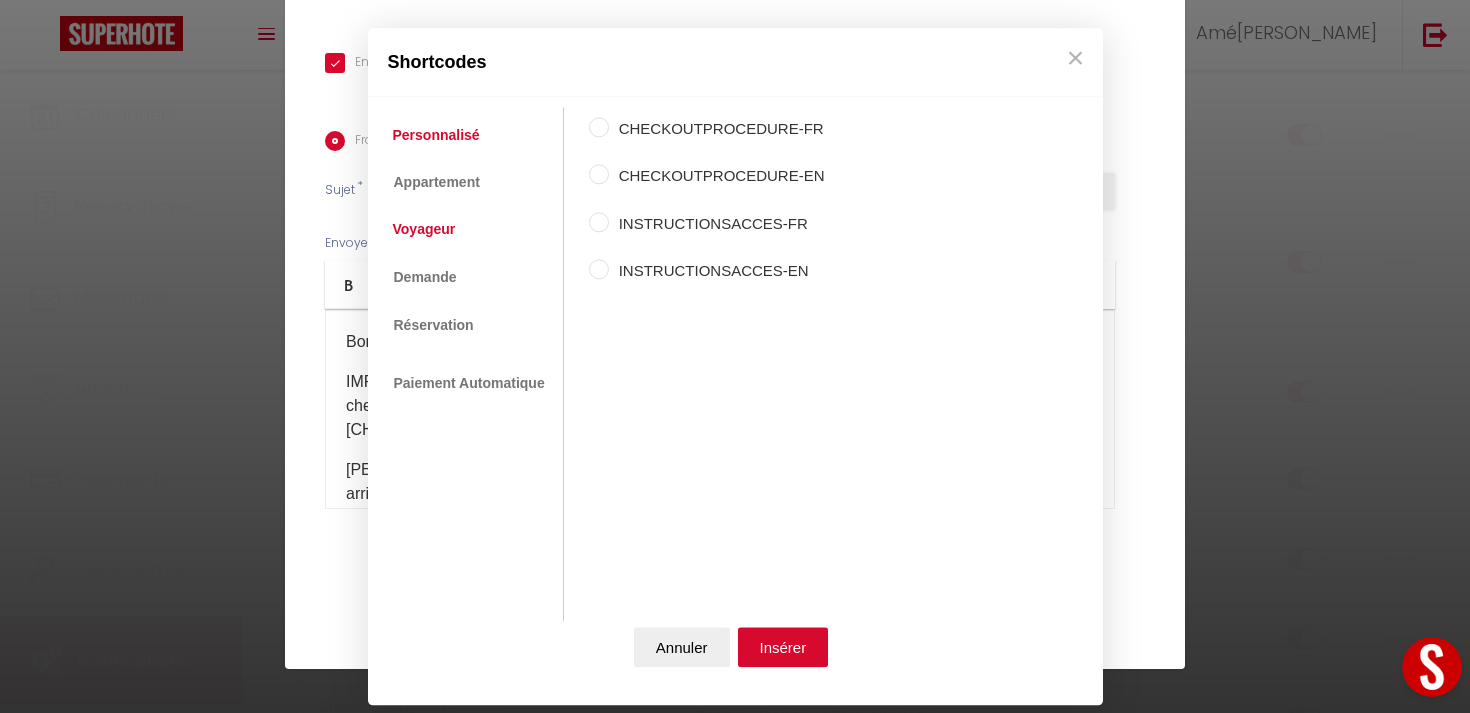 click on "Voyageur" at bounding box center (424, 230) 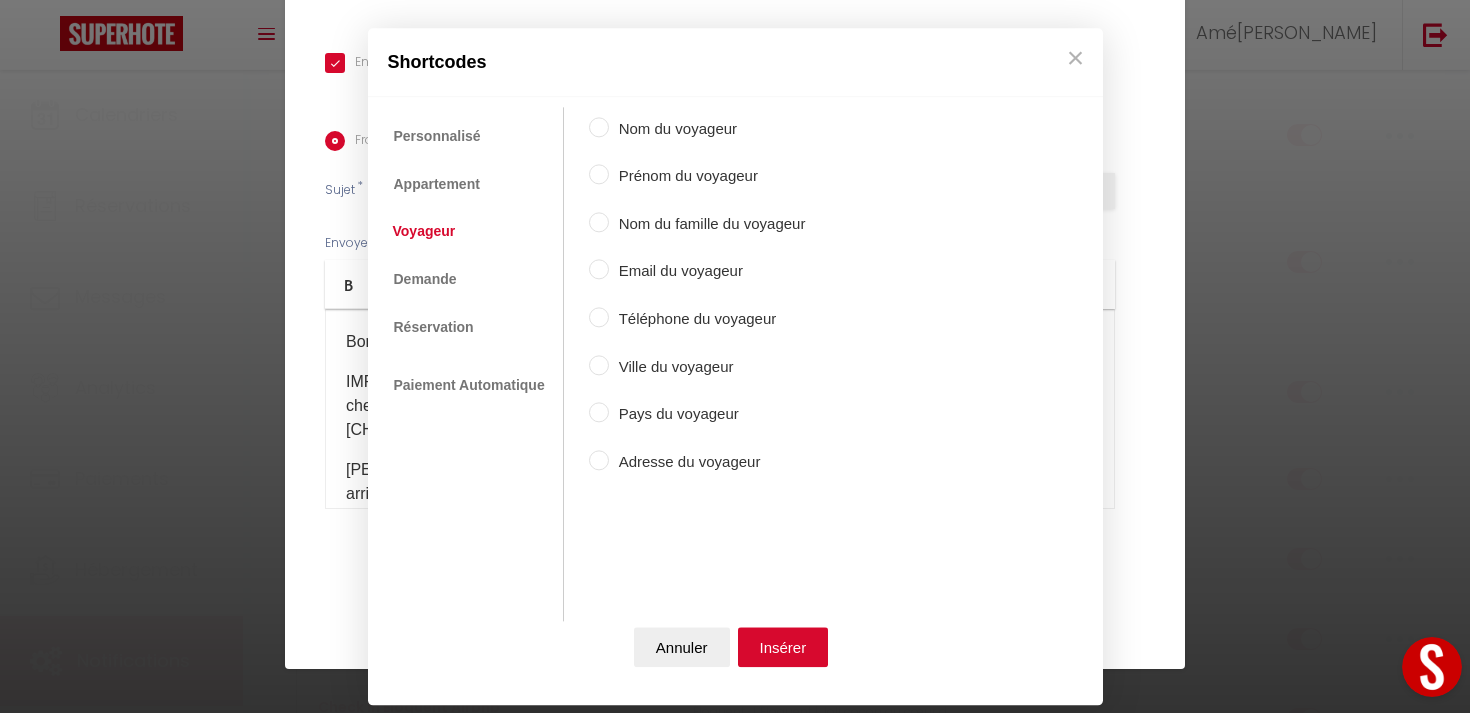 click on "Prénom du voyageur" at bounding box center [707, 177] 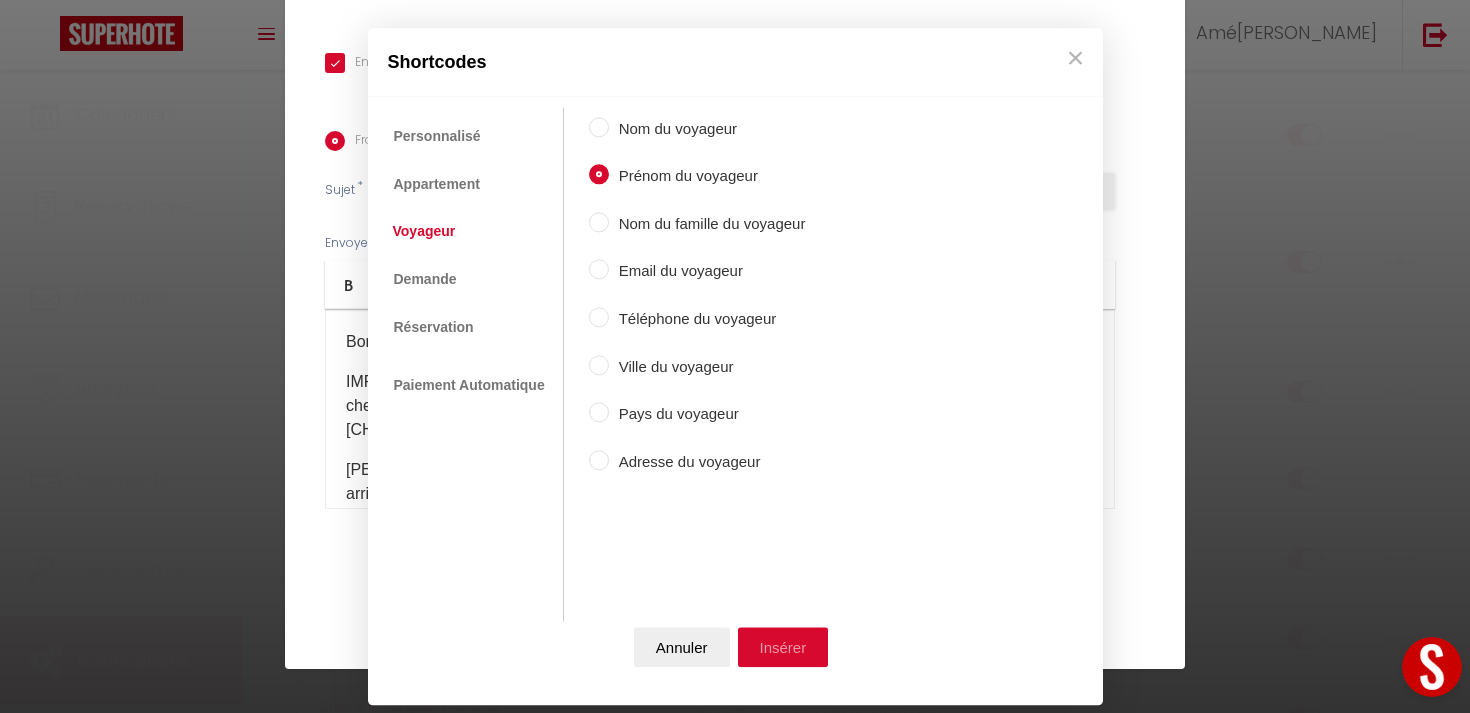 click on "Insérer" at bounding box center [783, 647] 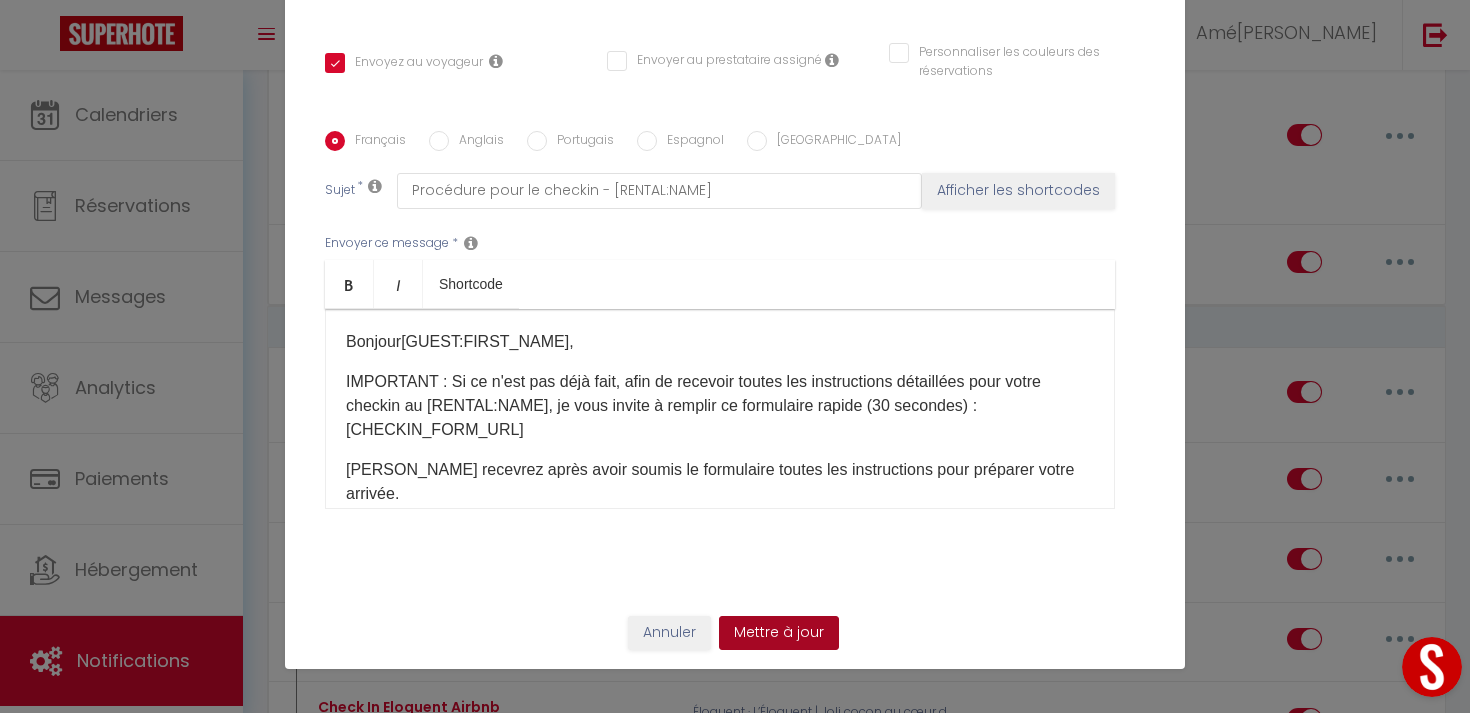 click on "Mettre à jour" at bounding box center (779, 633) 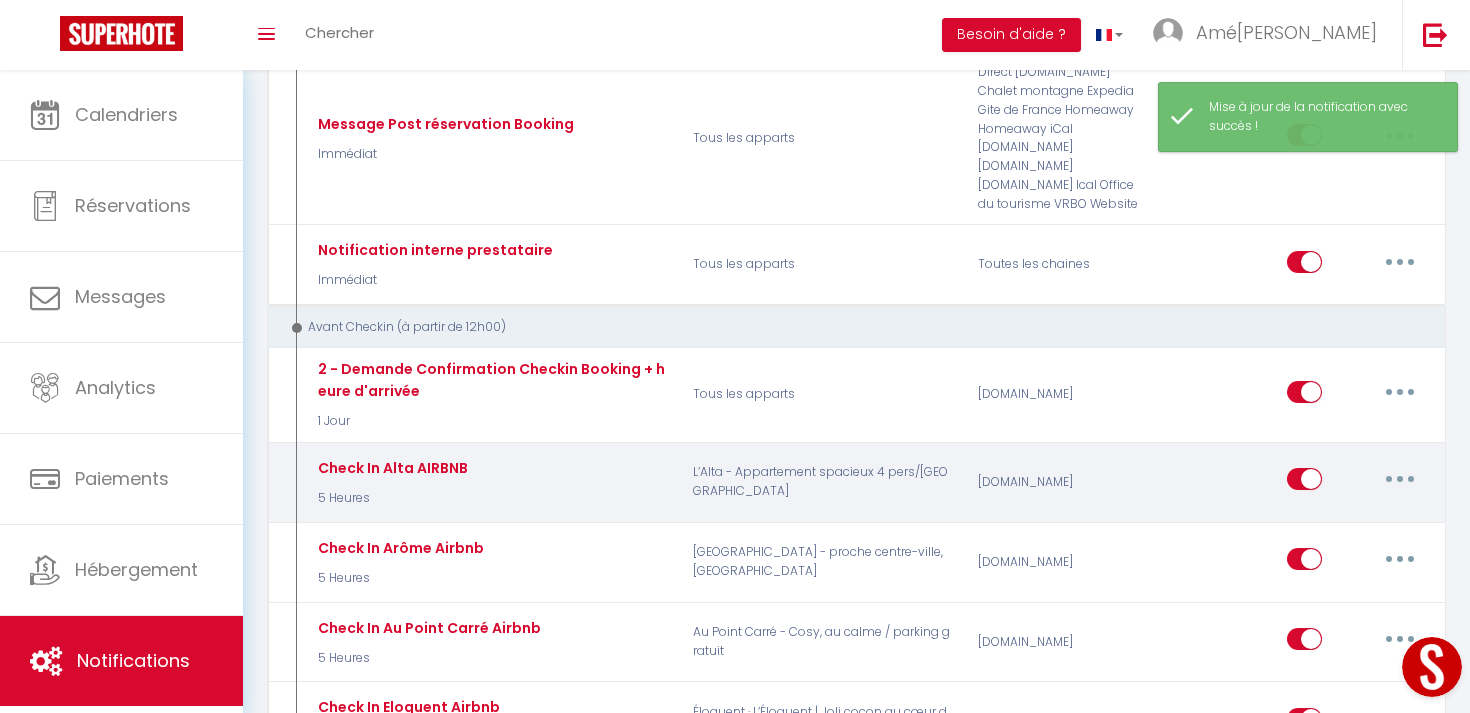 click at bounding box center [1400, 479] 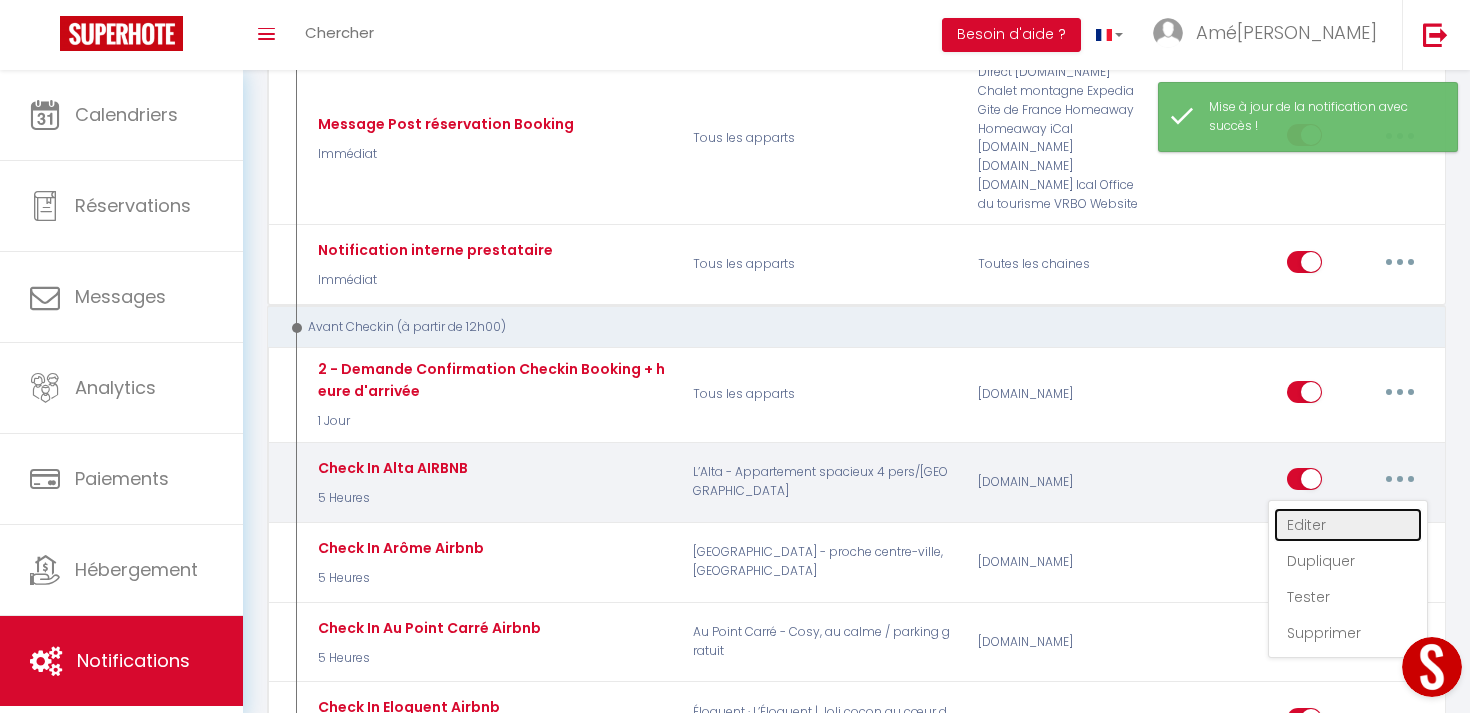 click on "Editer" at bounding box center (1348, 525) 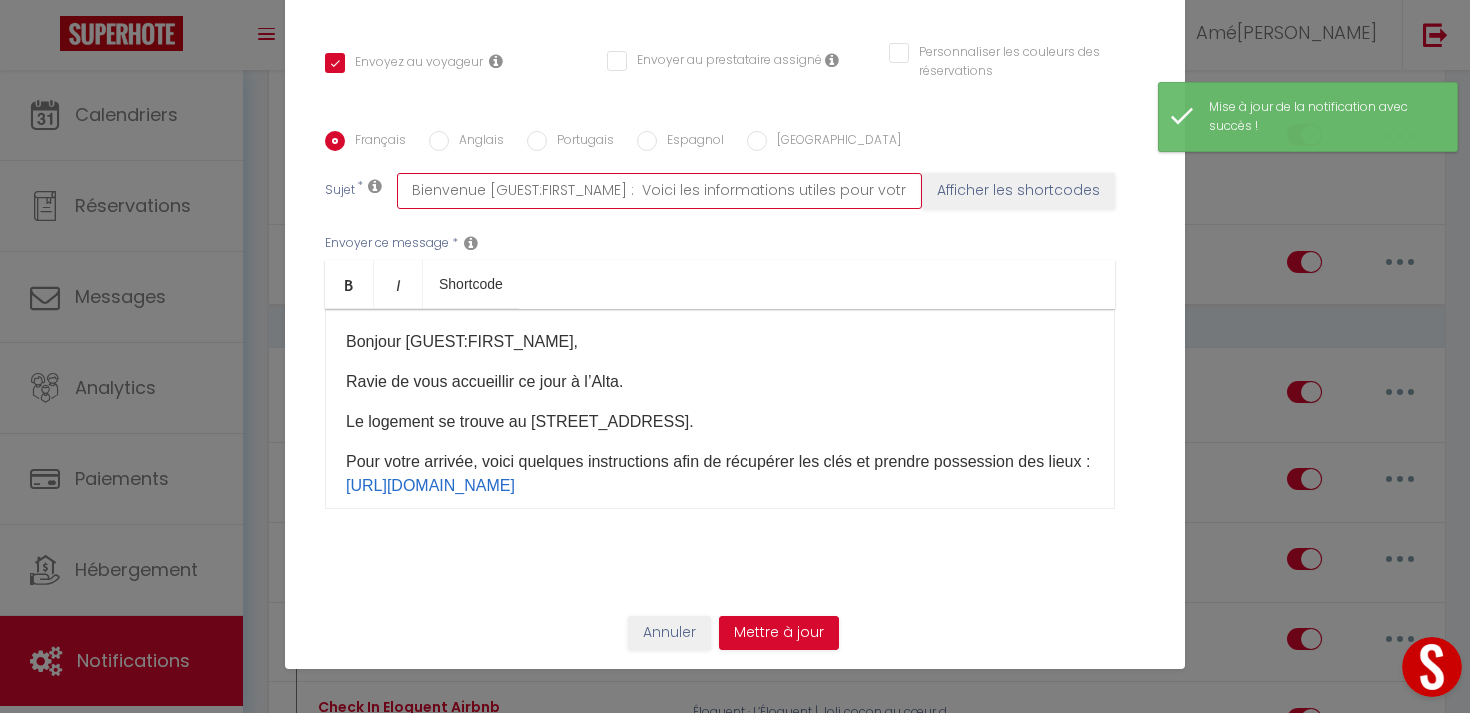 click on "Bienvenue [GUEST:FIRST_NAME] :  Voici les informations utiles pour votre arrivée à l'Alta" at bounding box center (659, 191) 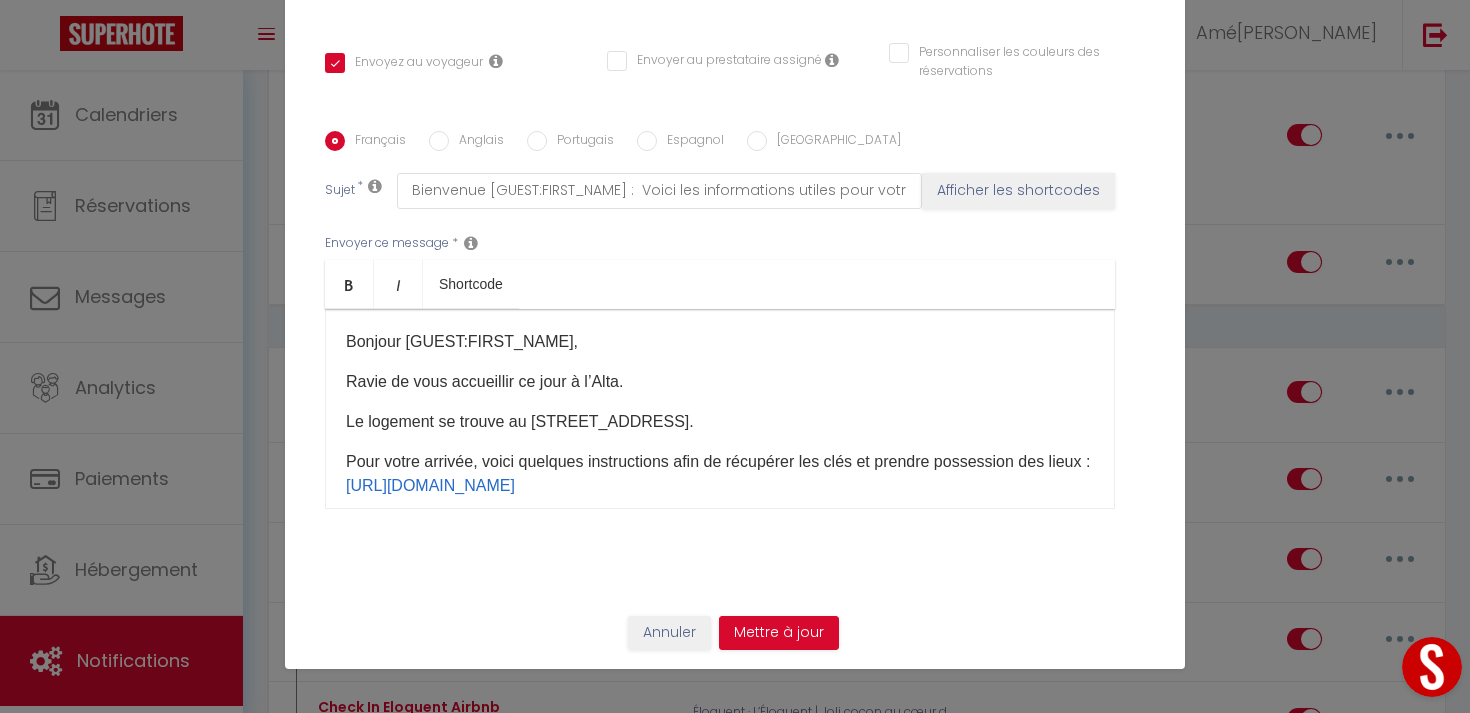 click on "Espagnol" at bounding box center (647, 141) 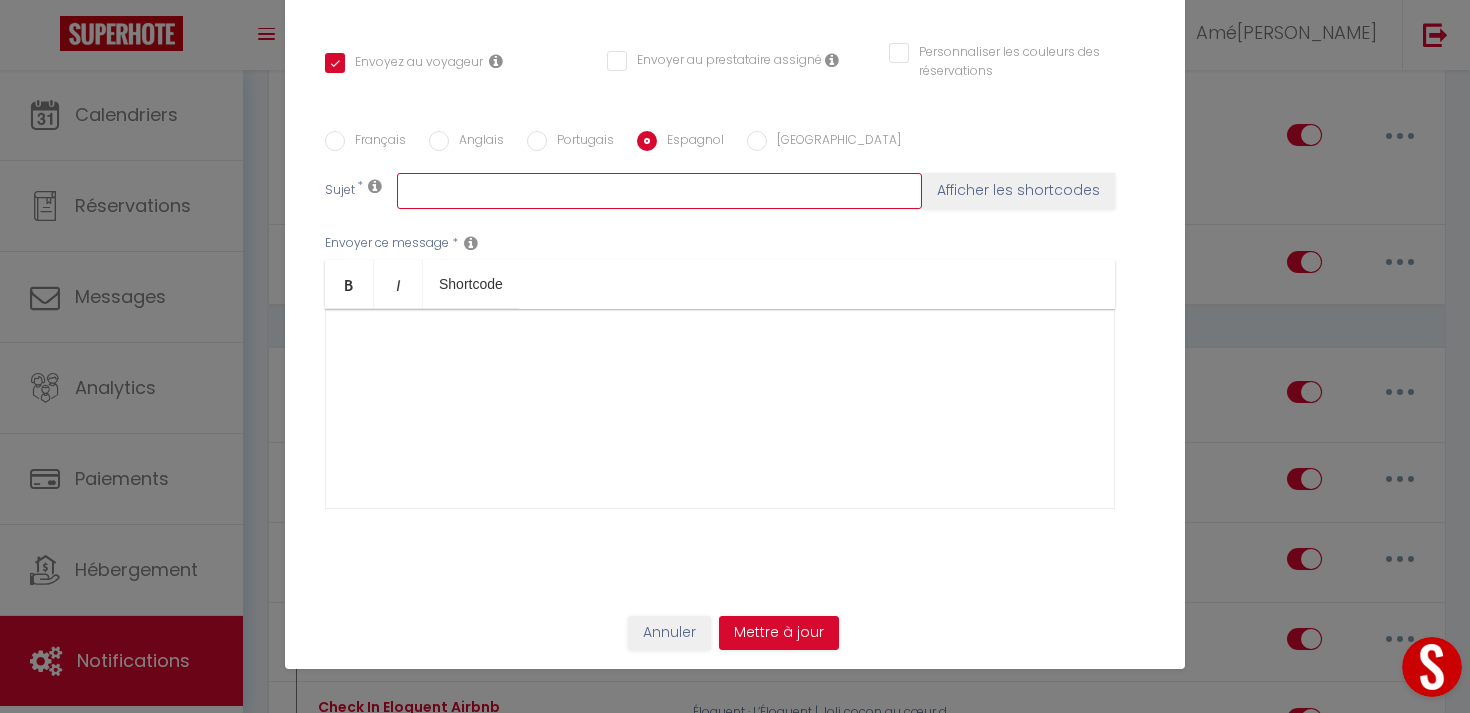 click at bounding box center (659, 191) 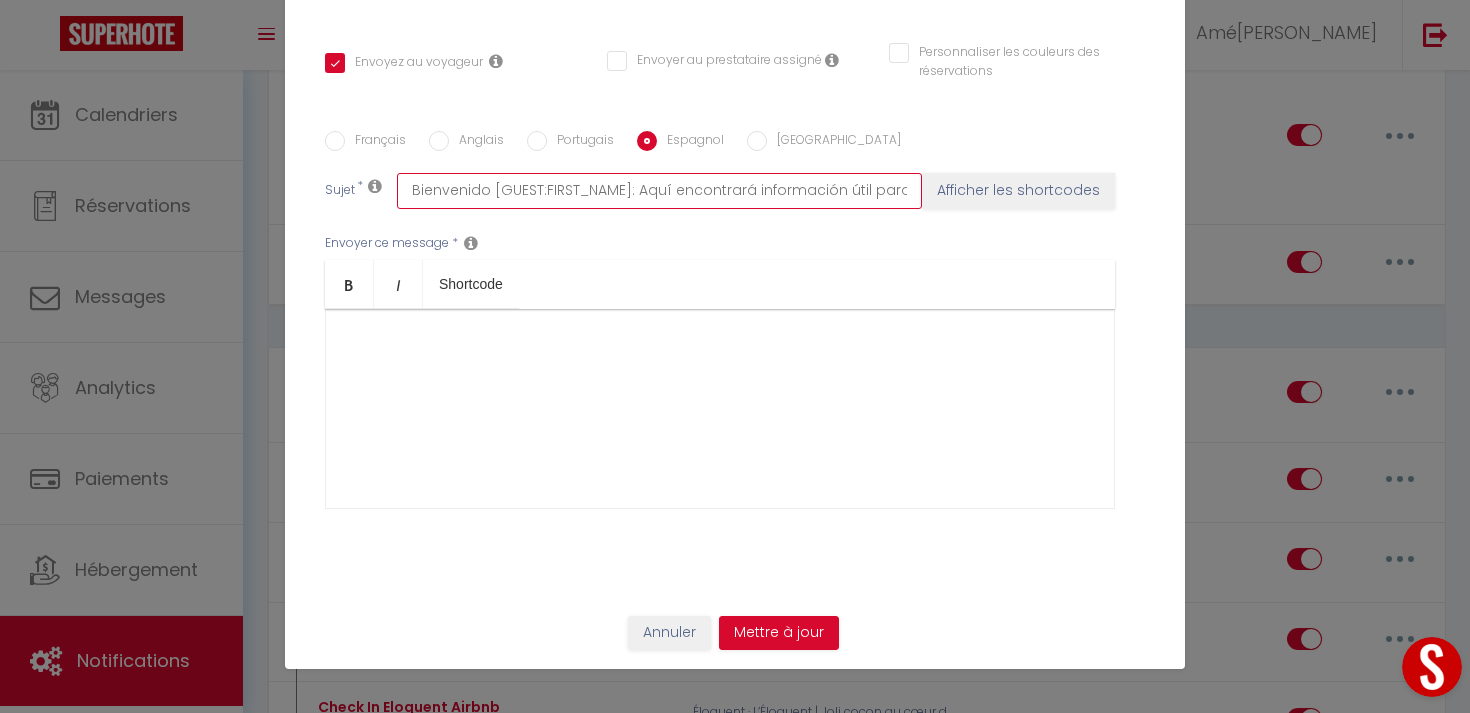 scroll, scrollTop: 0, scrollLeft: 102, axis: horizontal 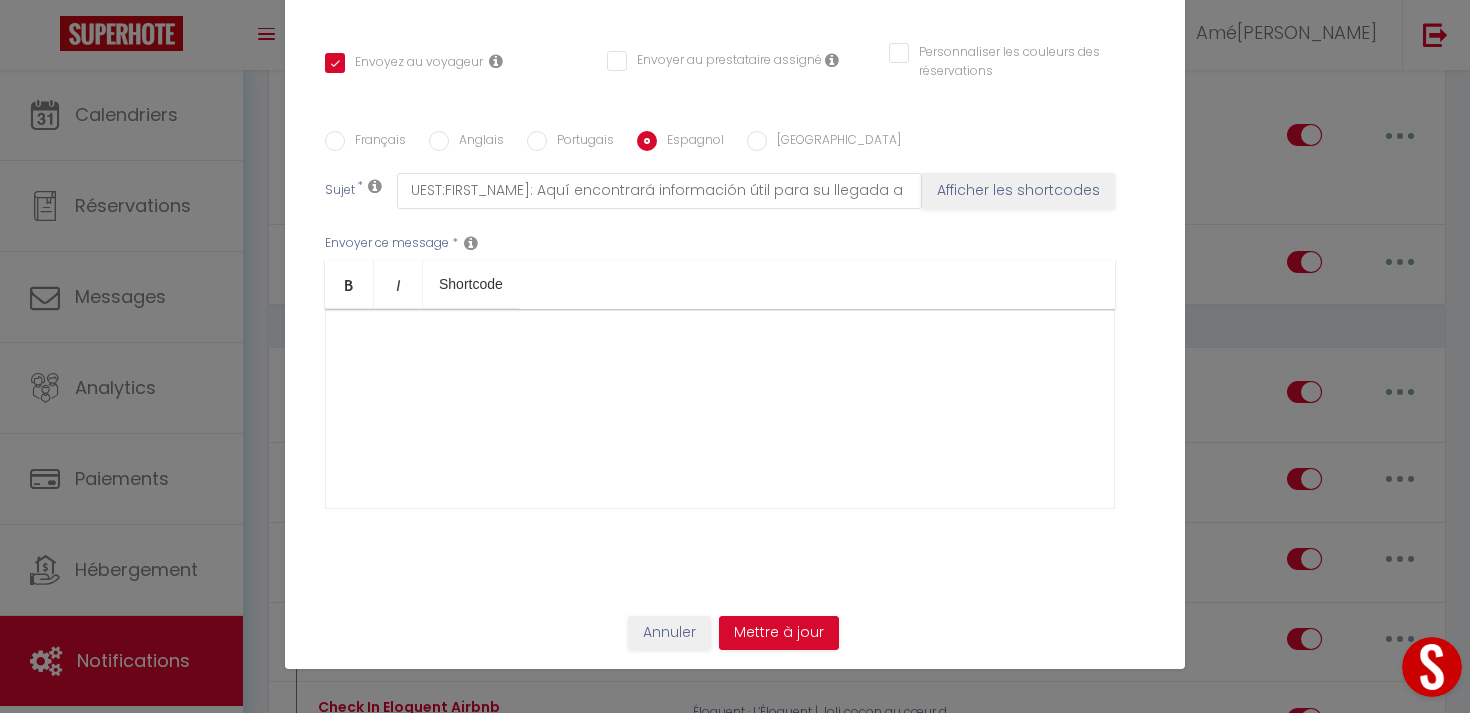 click on "Français" at bounding box center (375, 142) 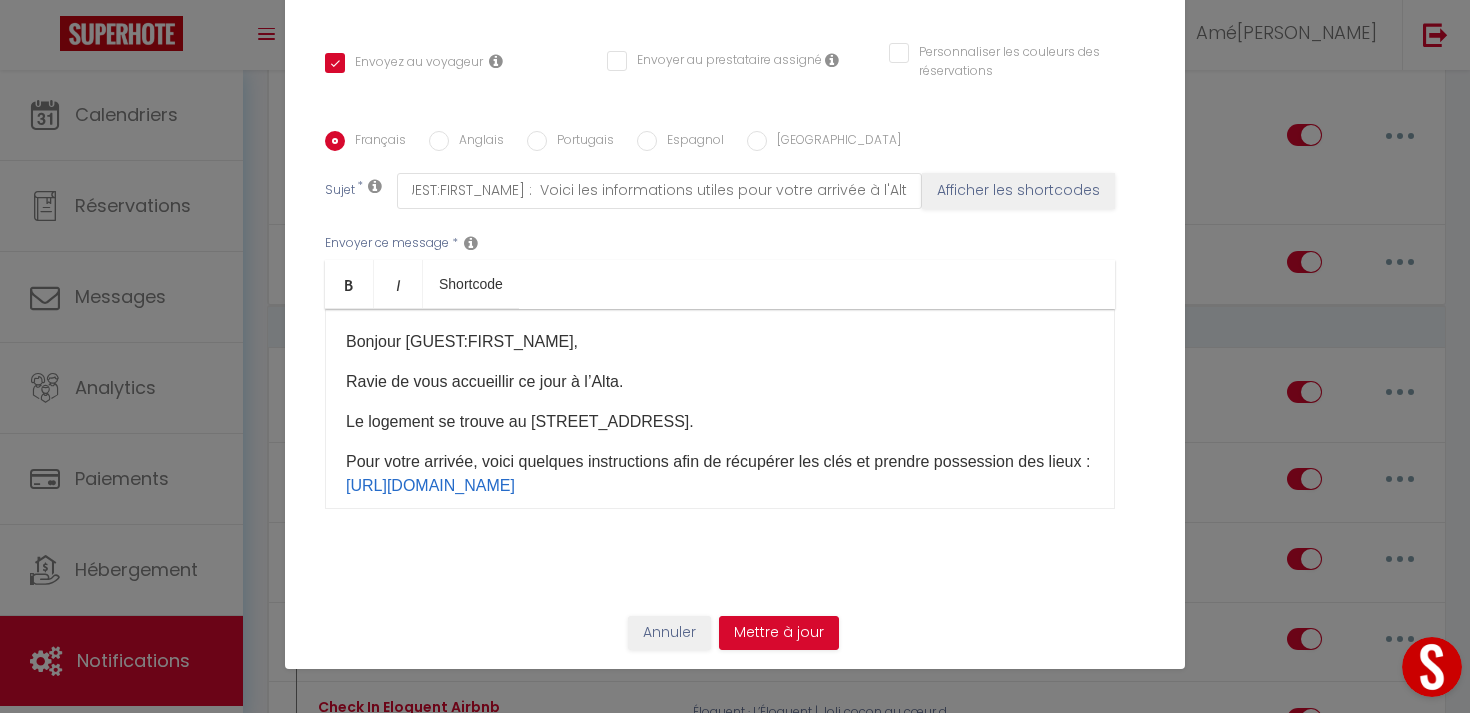 scroll, scrollTop: 0, scrollLeft: 0, axis: both 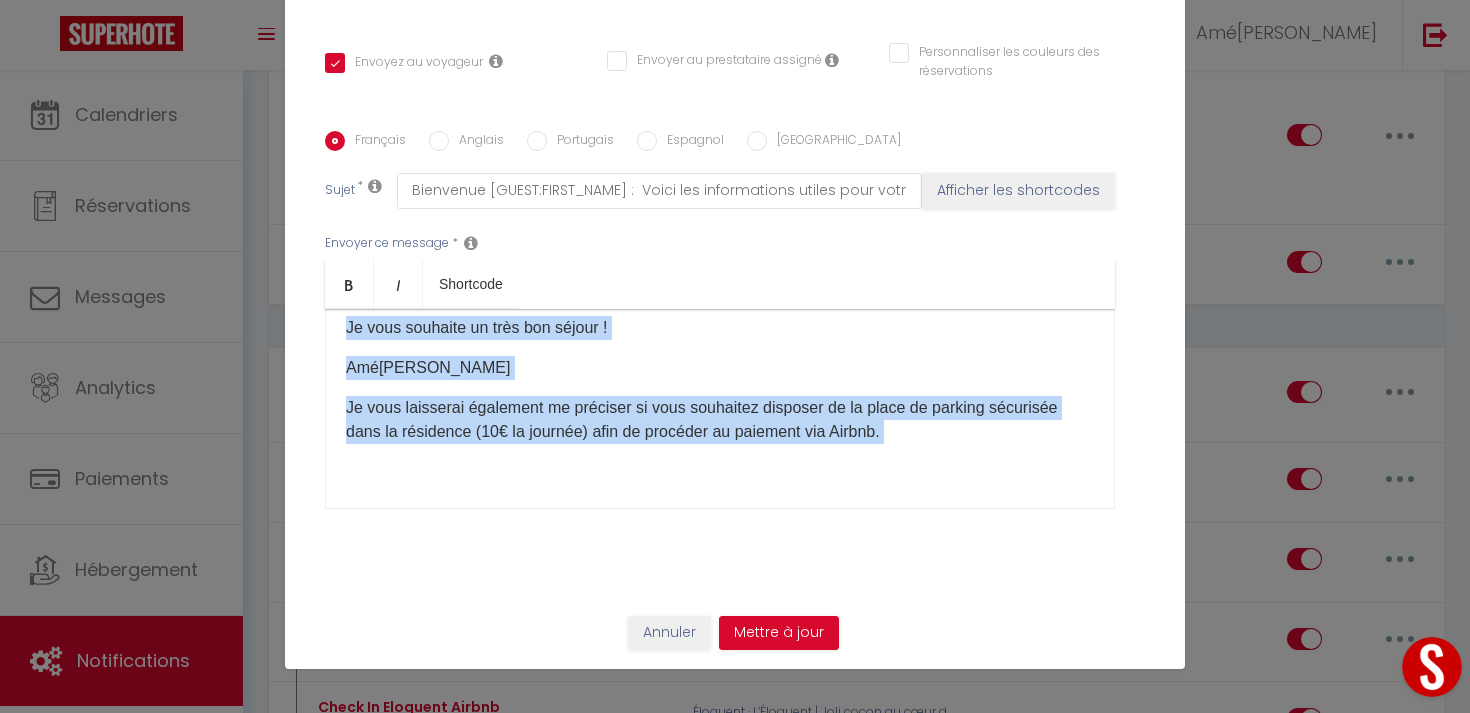 drag, startPoint x: 345, startPoint y: 339, endPoint x: 934, endPoint y: 678, distance: 679.5896 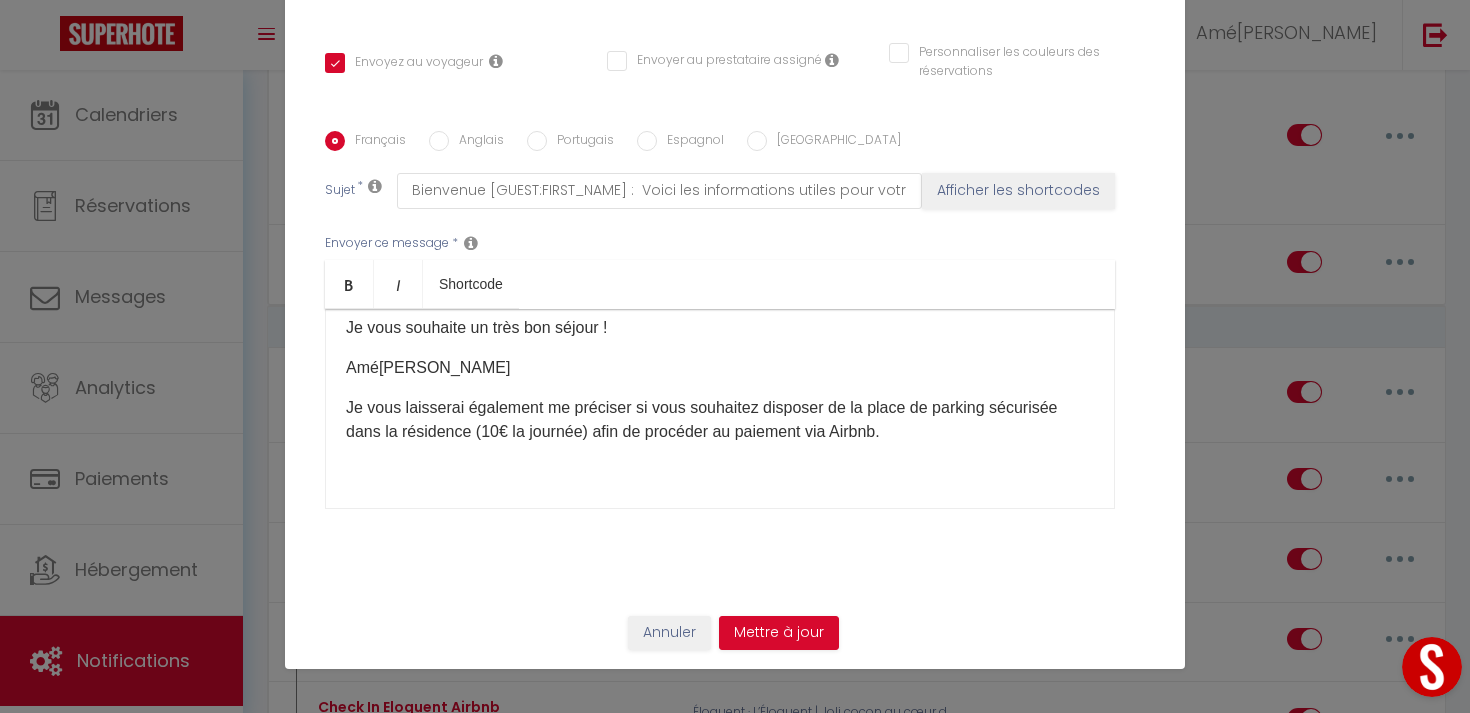 click on "Bonjour [GUEST:FIRST_NAME]​,
Ravie de vous accueillir ce jour à l’Alta.
Le logement se trouve au [STREET_ADDRESS].
Pour votre arrivée, voici quelques instructions afin de récupérer les clés et prendre possession des lieux :  [URL][DOMAIN_NAME] ​
Un livret d’accueil est à votre disposition dans le logement : vous y trouverez toutes les informations utiles sur l’appartement, son fonctionnement, les bons plans du quartier, ainsi que les consignes de départ à respecter.
Je vous remercie de prendre soin de ce logement comme du vôtre :)
N’hésitez surtout pas à me contacter à tout moment si vous avez la moindre question ou besoin d’un coup de main pendant votre séjour. Je suis là pour que votre expérience soit la plus agréable possible !
Je vous souhaite un très bon séjour !
Amélie
​" at bounding box center [720, 409] 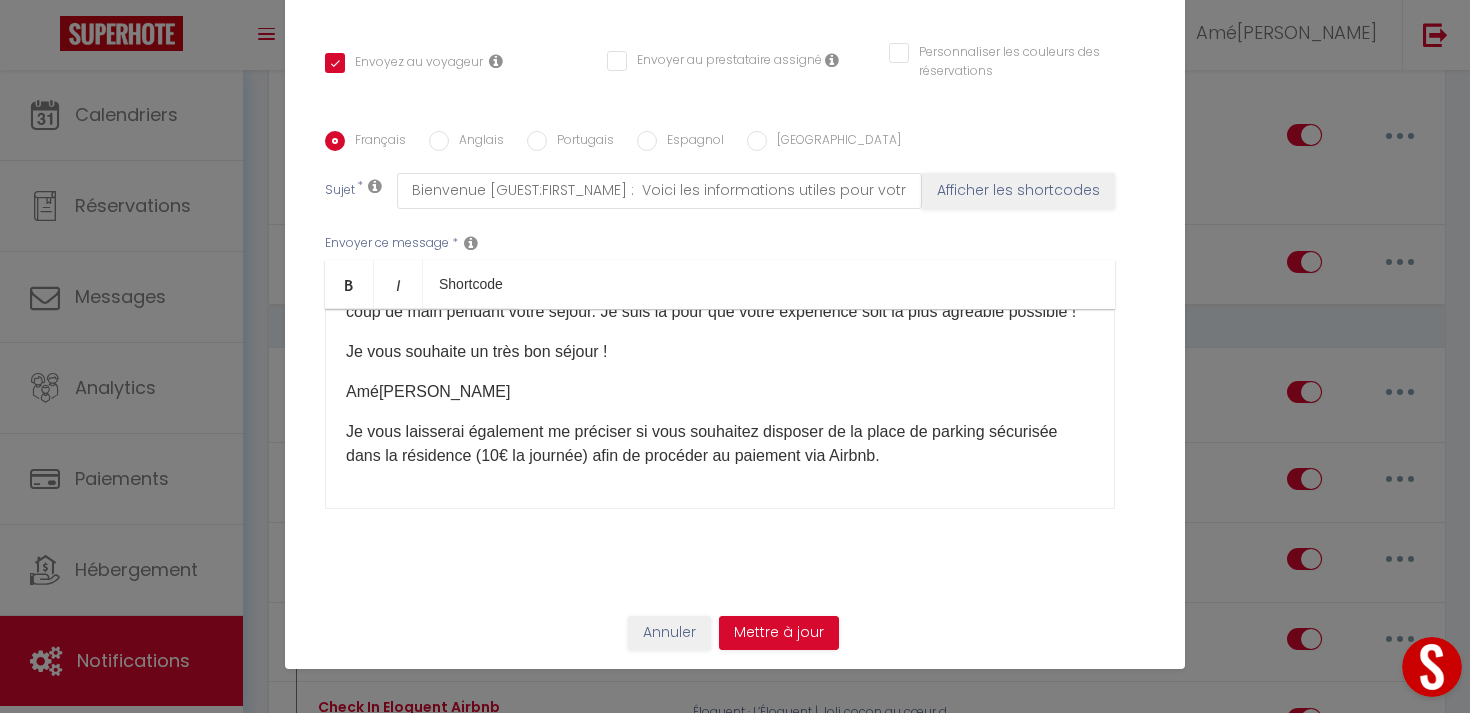 click on "Anglais" at bounding box center [476, 142] 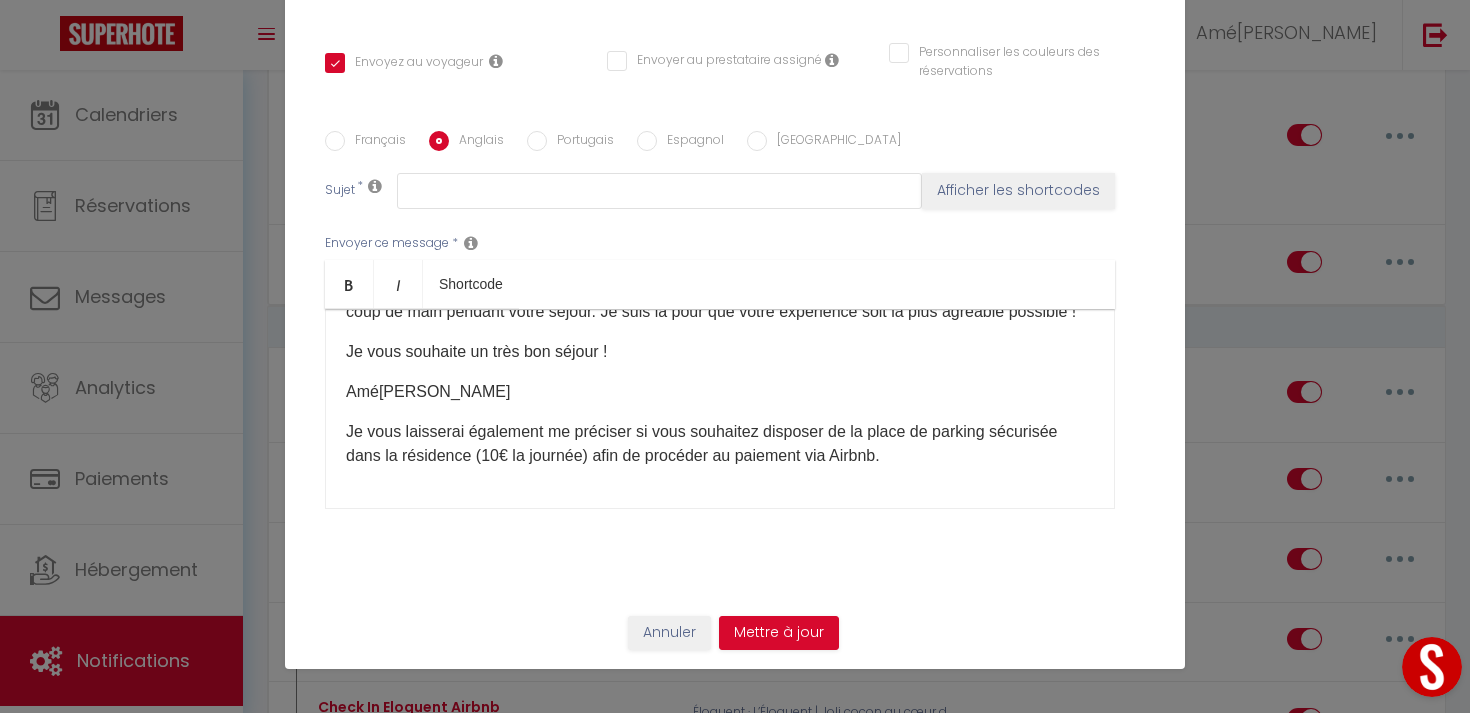 scroll, scrollTop: 0, scrollLeft: 0, axis: both 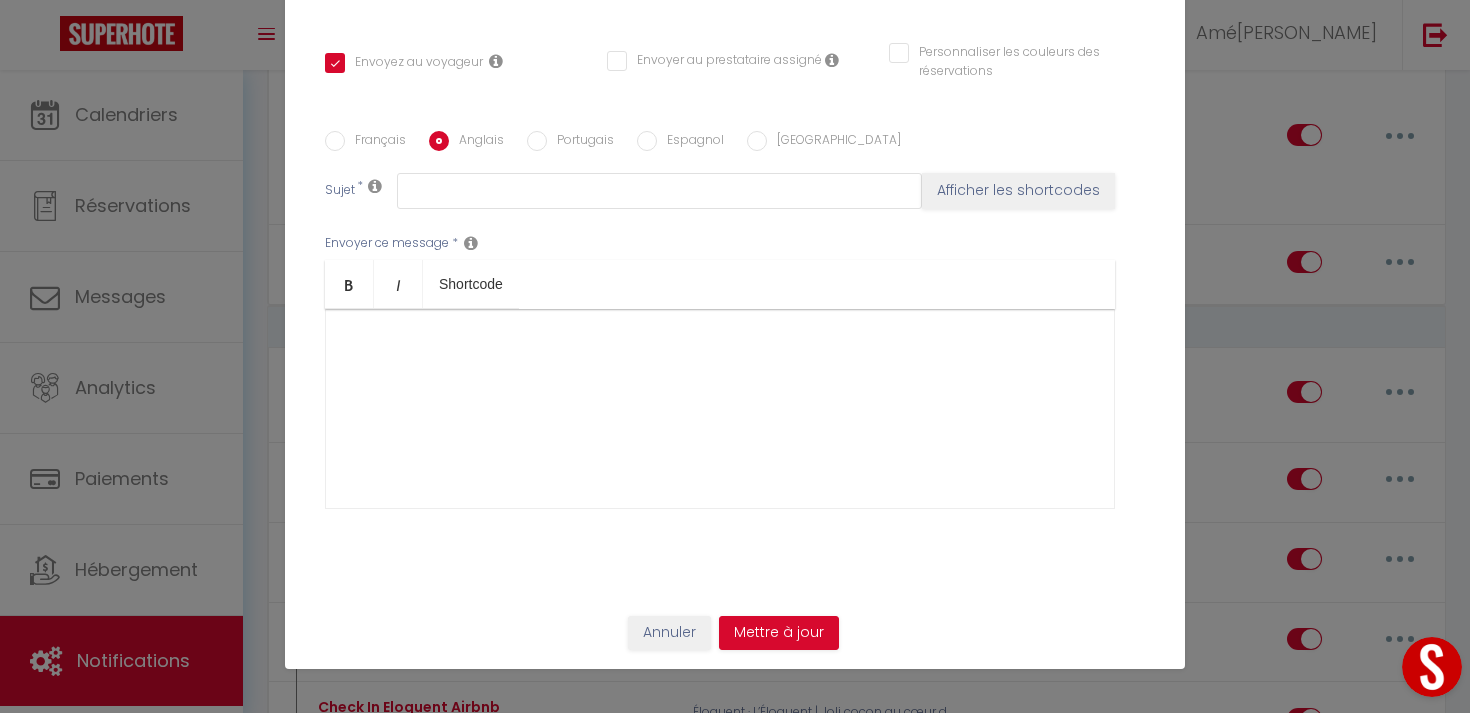 click at bounding box center (720, 409) 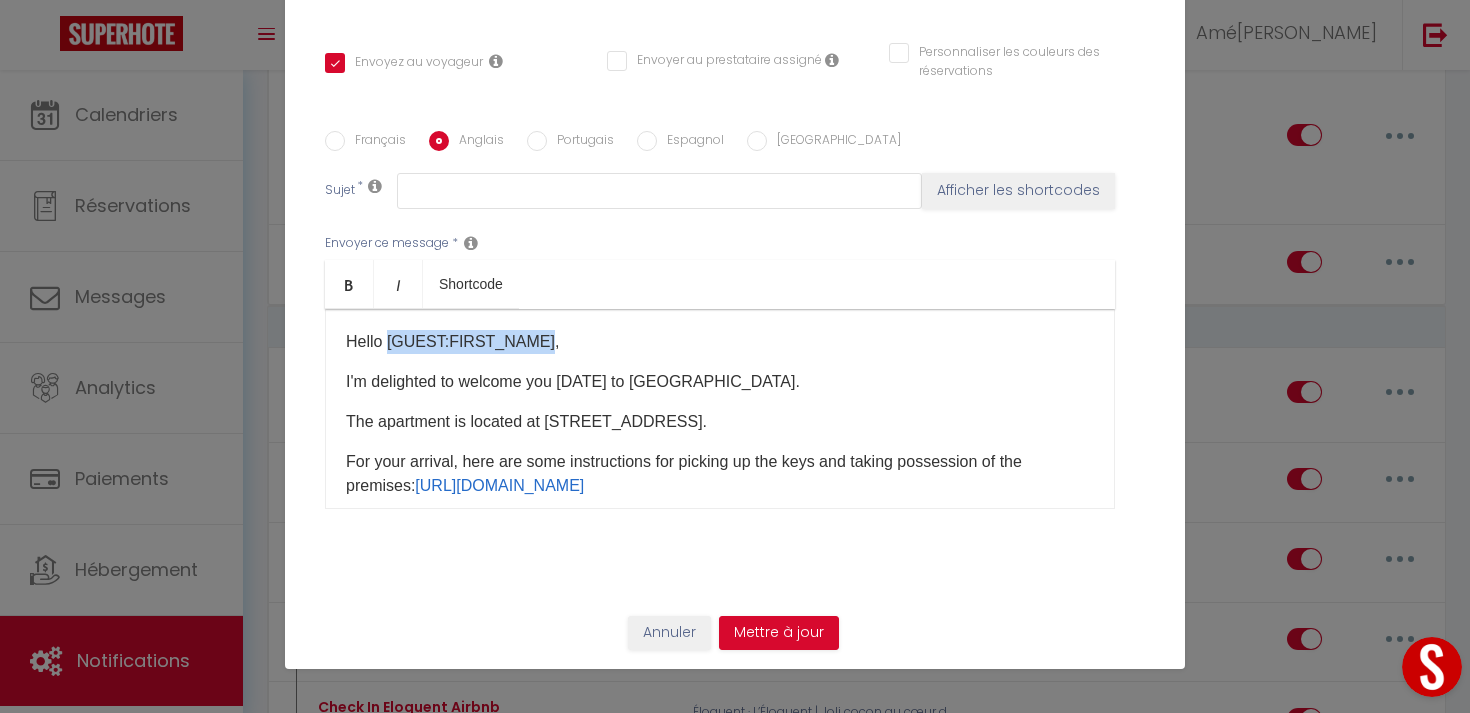 drag, startPoint x: 538, startPoint y: 338, endPoint x: 389, endPoint y: 339, distance: 149.00336 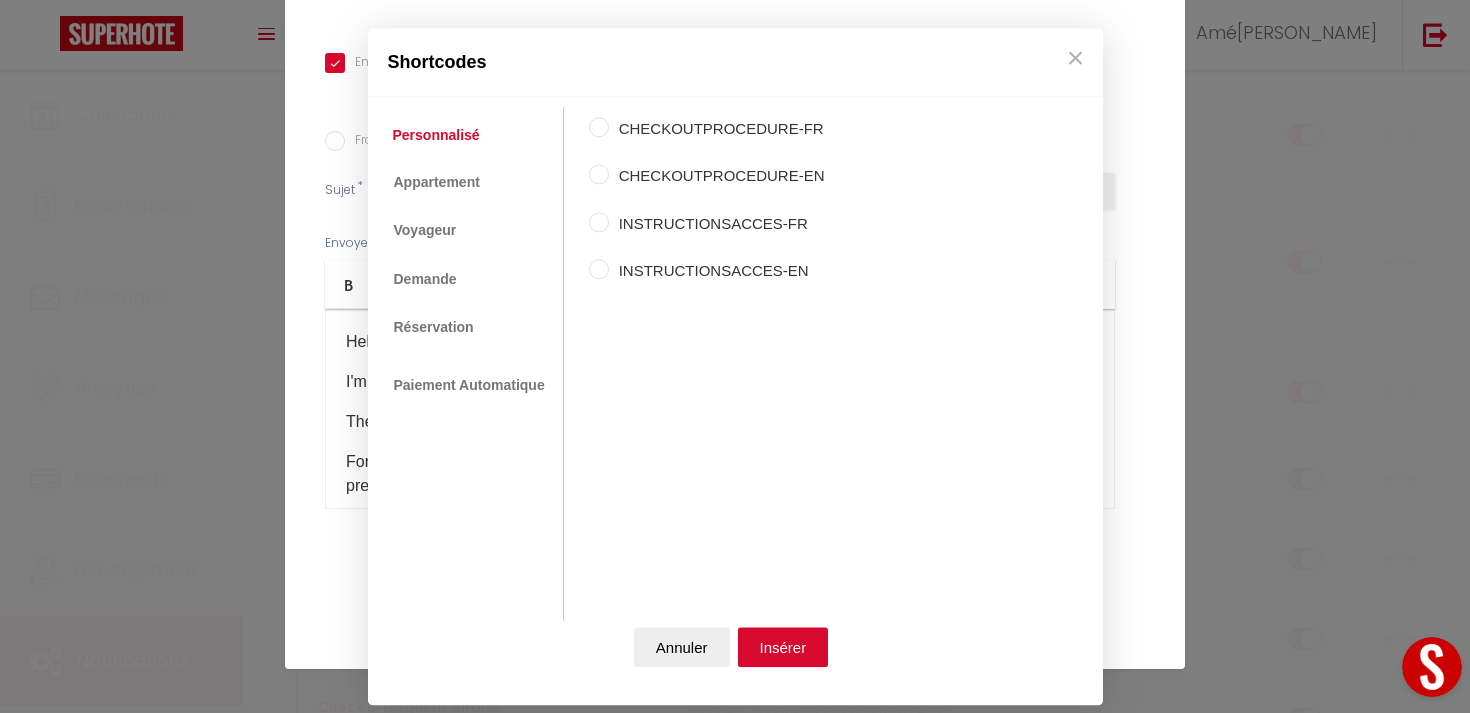 click on "Coaching SuperHote ce soir à 18h00, pour participer:  [URL][DOMAIN_NAME][SECURITY_DATA]   ×     Toggle navigation       Toggle Search     Toggle menubar     Chercher   BUTTON
Besoin d'aide ?
Amélie   Paramètres        Équipe     Résultat de la recherche   Aucun résultat     Calendriers     Réservations     Messages     Analytics      Paiements     Hébergement     Notifications                 Résultat de la recherche   Id   Appart   Voyageur    Checkin   Checkout   Nuits   Pers.   Plateforme   Statut     Résultat de la recherche   Aucun résultat          Notifications
Actions
Nouvelle Notification    Exporter    Importer    Tous les apparts    L’Alta - Appartement spacieux 4 pers/Parc Peixotto Éloquent · L’Éloquent | Joli cocon au cœur des Chartrons L’[GEOGRAPHIC_DATA] - proche centre-ville, [GEOGRAPHIC_DATA] rénové [GEOGRAPHIC_DATA]" at bounding box center (735, 2244) 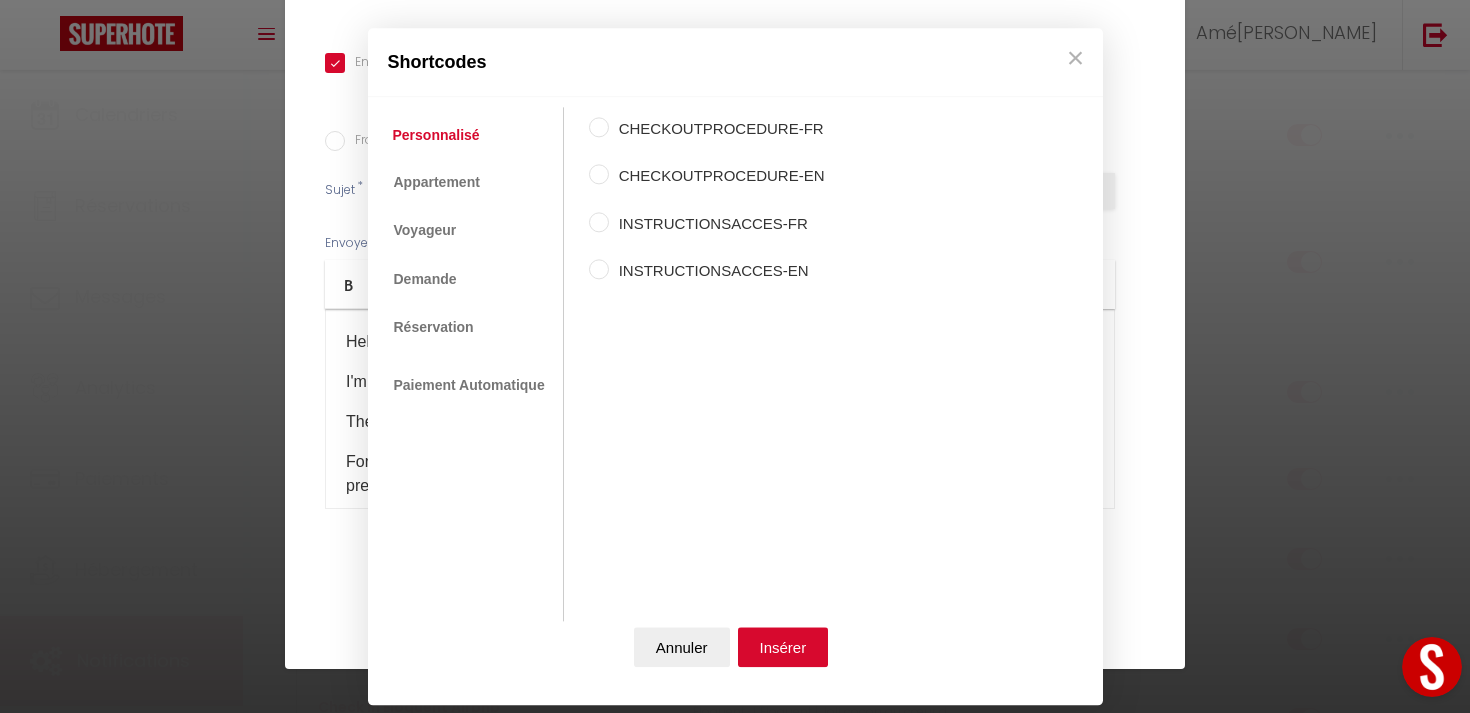 click on "Personnalisé
Appartement
Voyageur
Demande
Réservation
Lien De Paiement
Paiement Automatique" at bounding box center [471, 364] 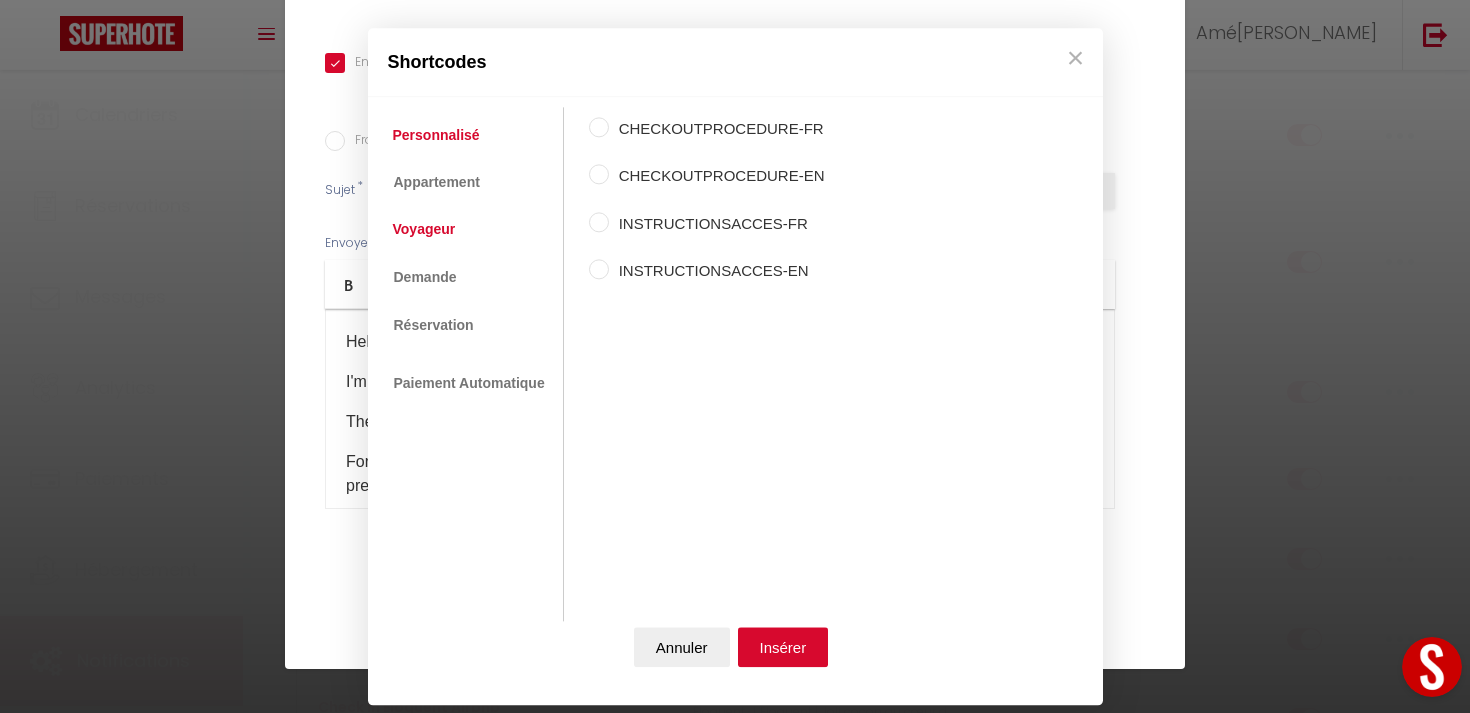 click on "Voyageur" at bounding box center [424, 230] 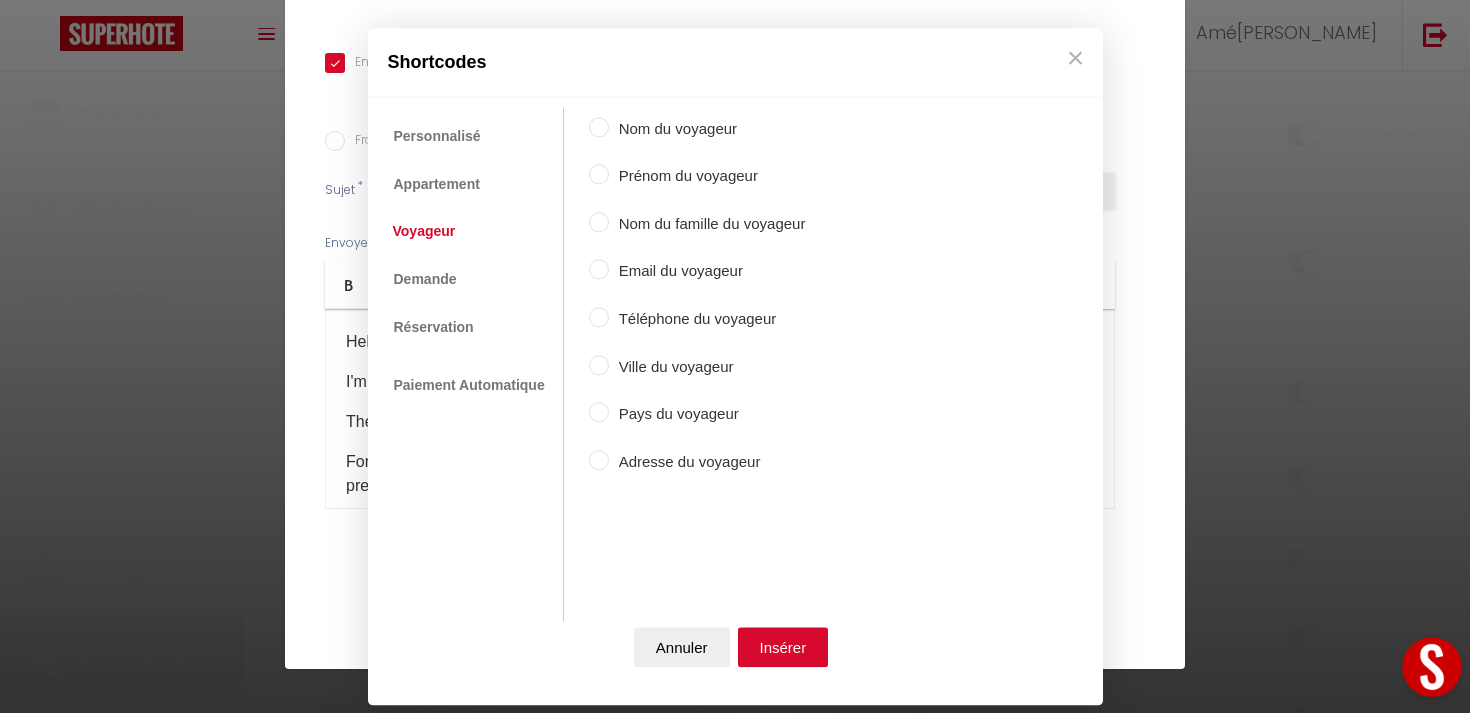 click on "Prénom du voyageur" at bounding box center (707, 177) 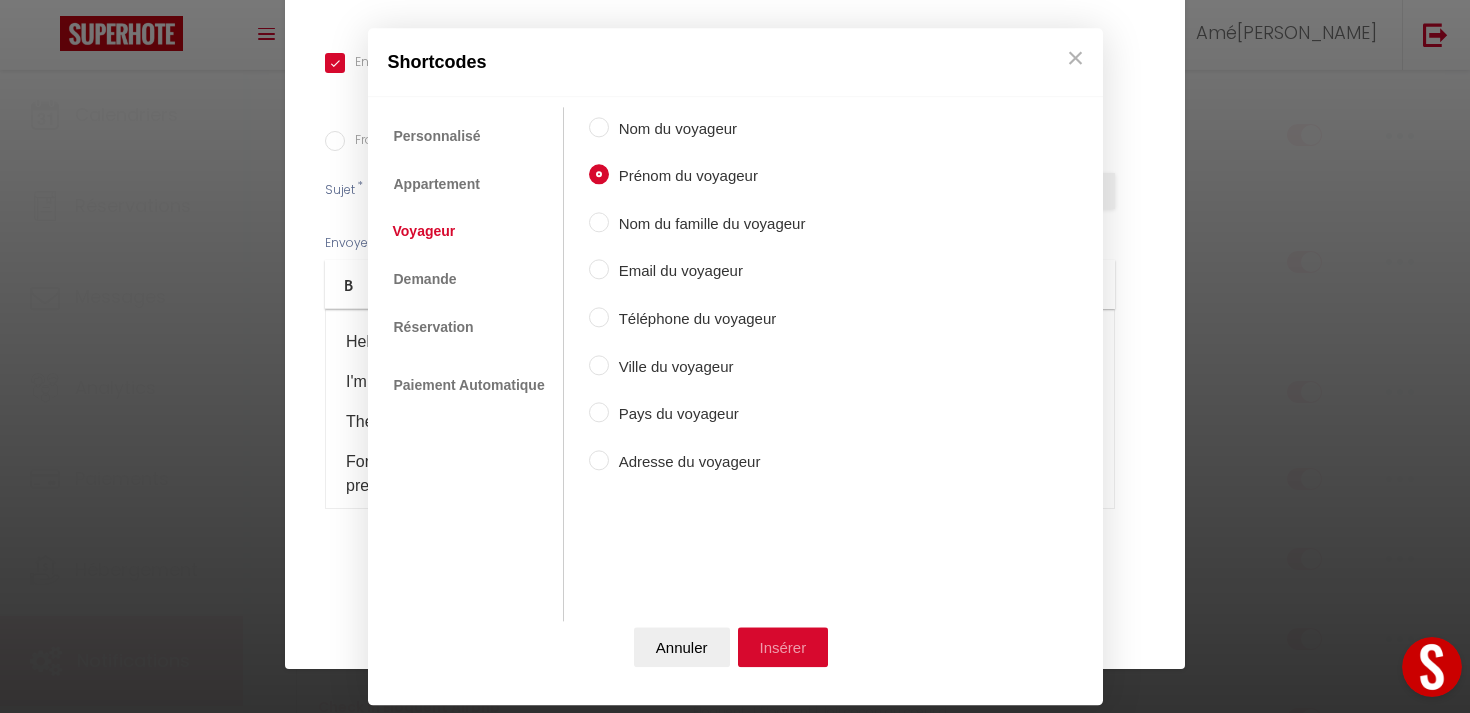 click on "Insérer" at bounding box center [783, 647] 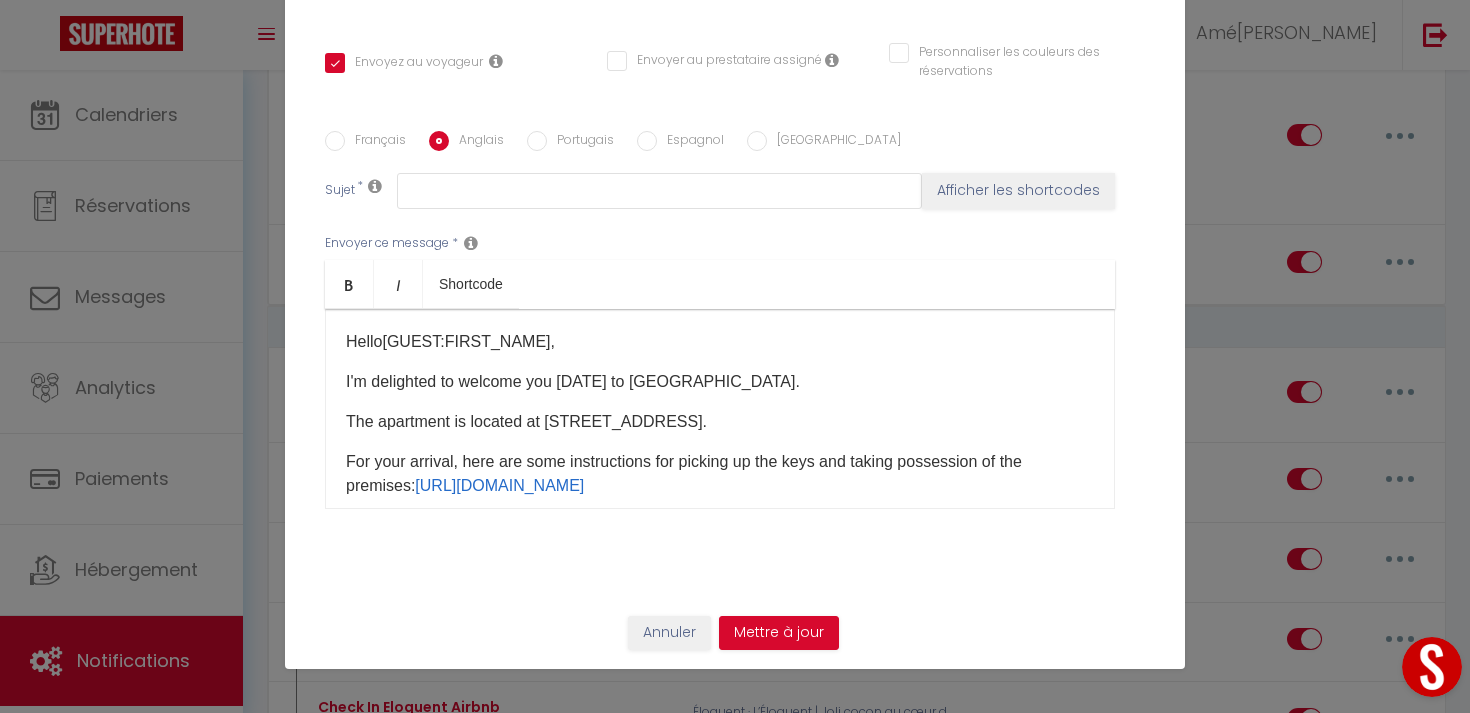 click on "Français" at bounding box center [375, 142] 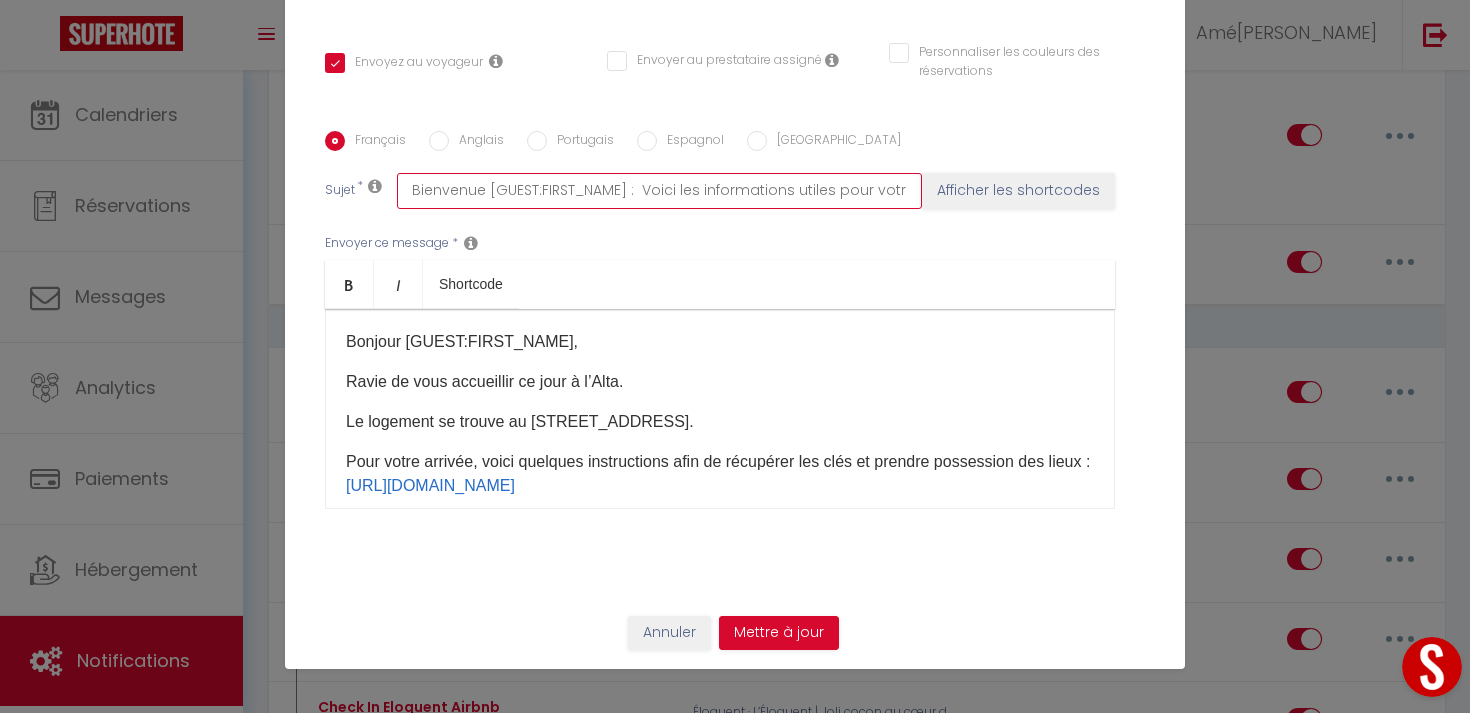click on "Bienvenue [GUEST:FIRST_NAME] :  Voici les informations utiles pour votre arrivée à l'Alta" at bounding box center (659, 191) 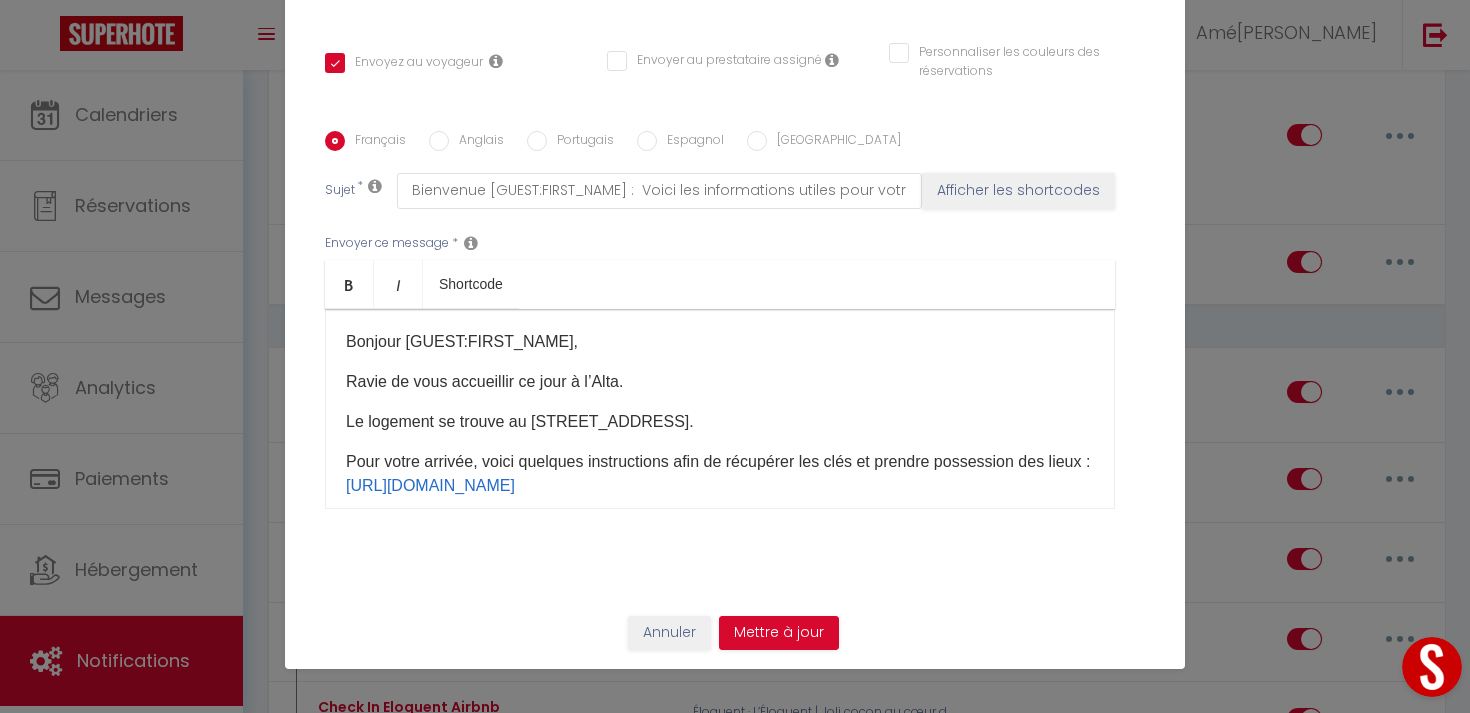 click on "Anglais" at bounding box center [439, 141] 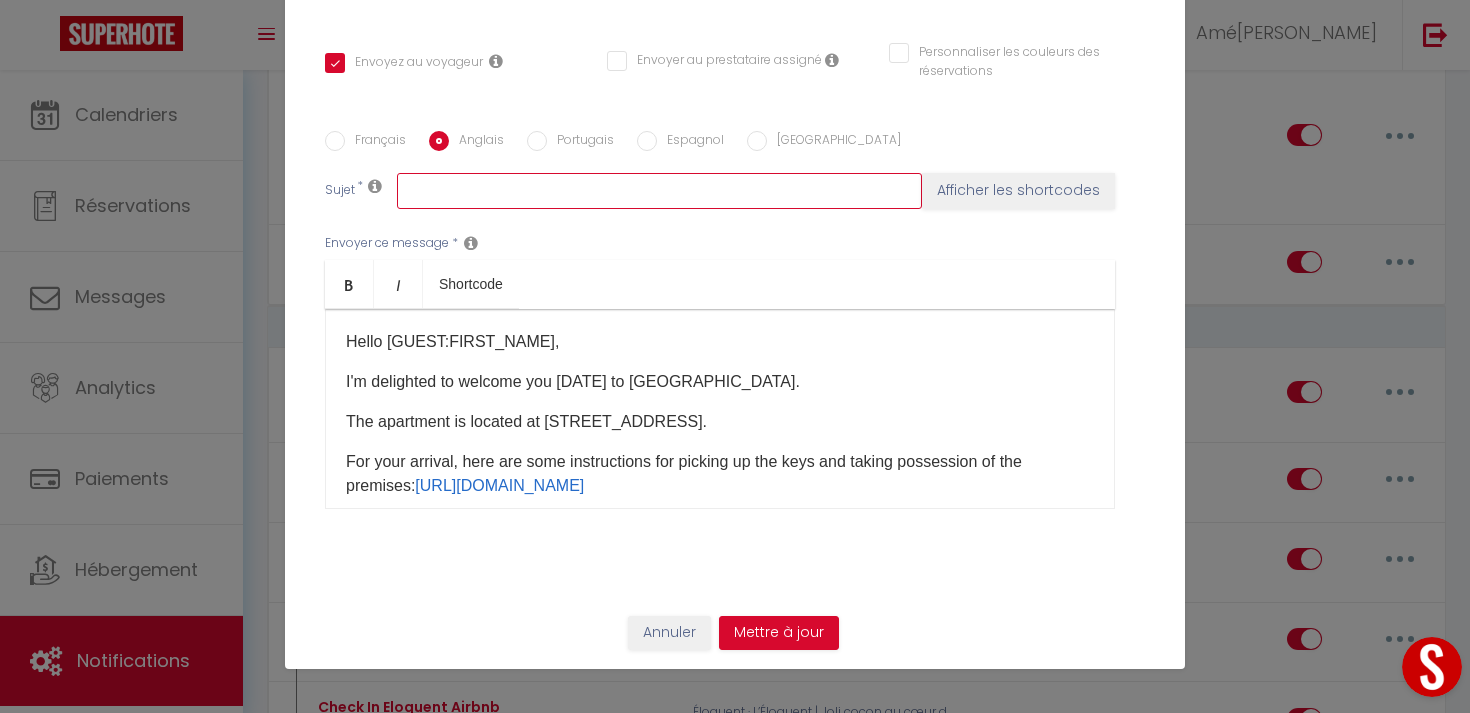 click at bounding box center (659, 191) 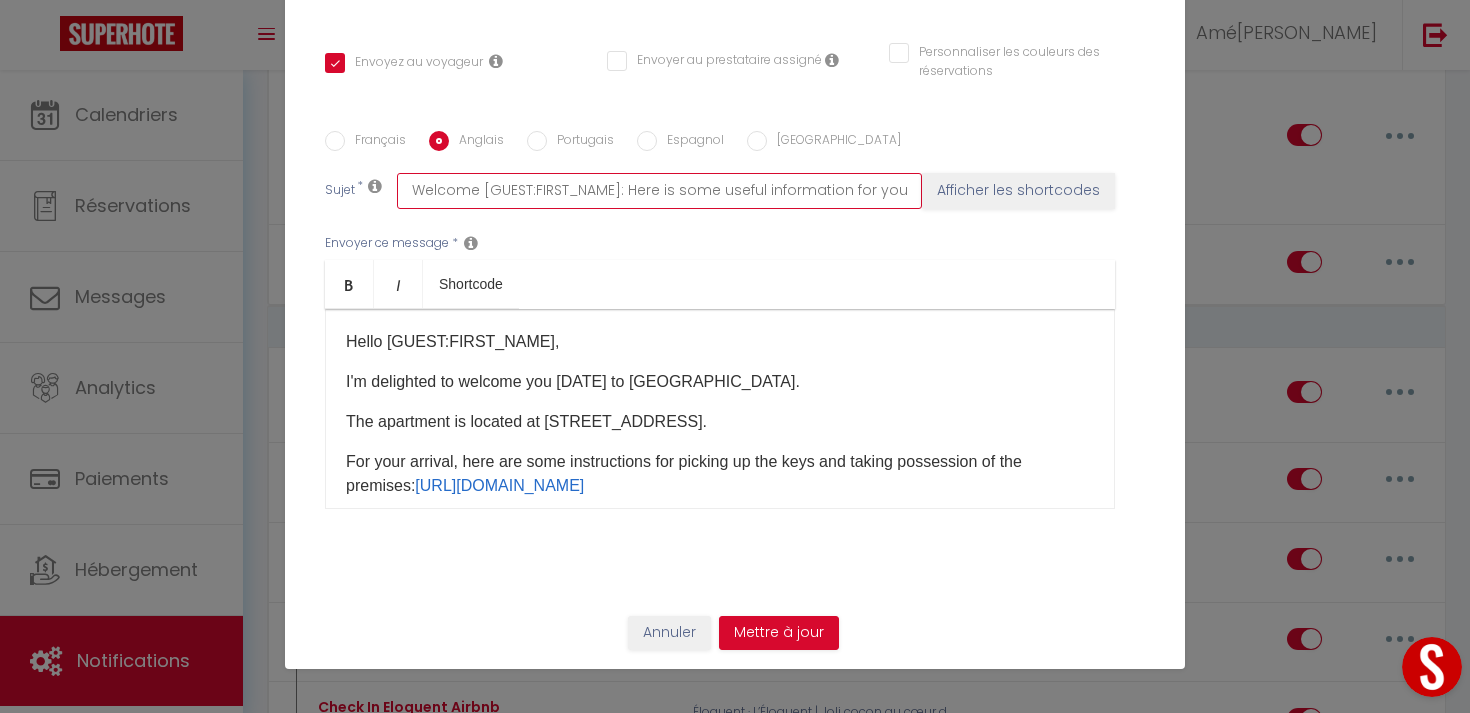 scroll, scrollTop: 0, scrollLeft: 81, axis: horizontal 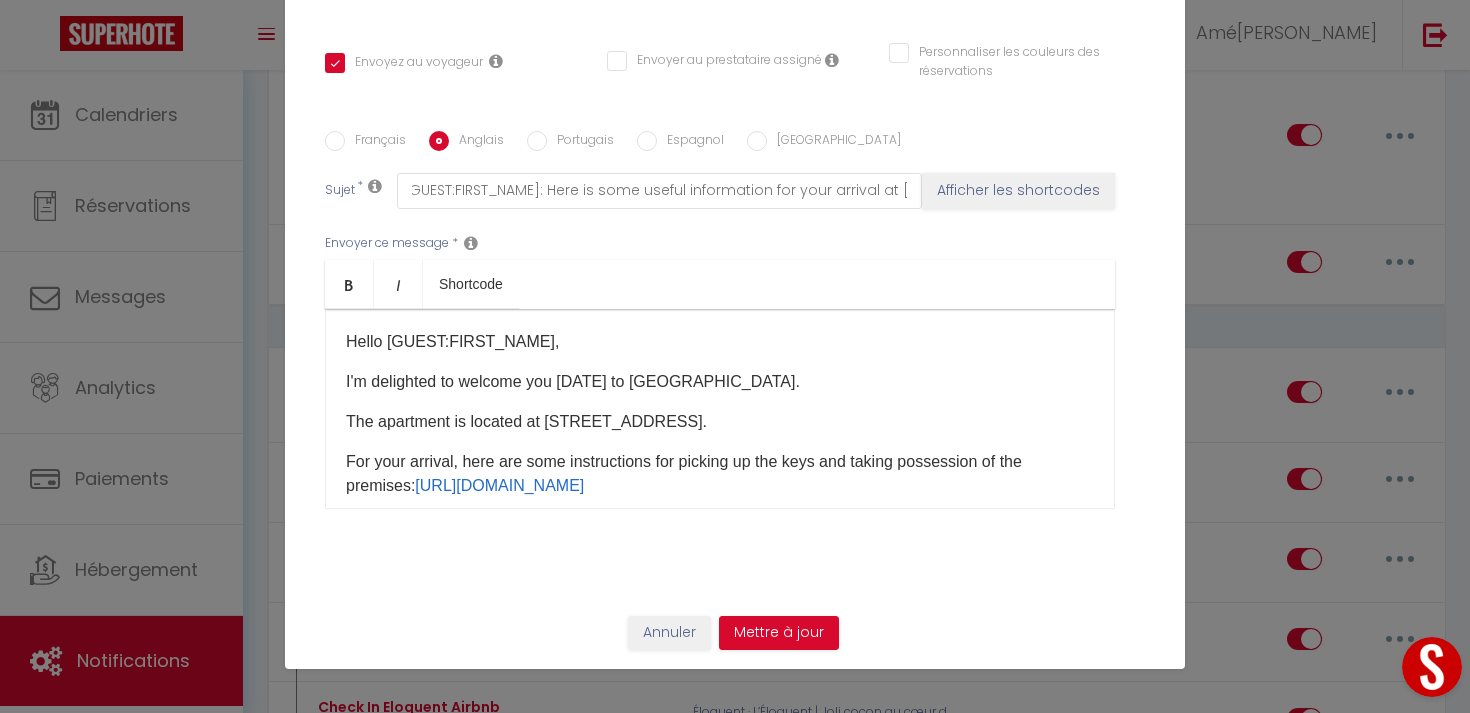 click on "Portugais" at bounding box center (537, 141) 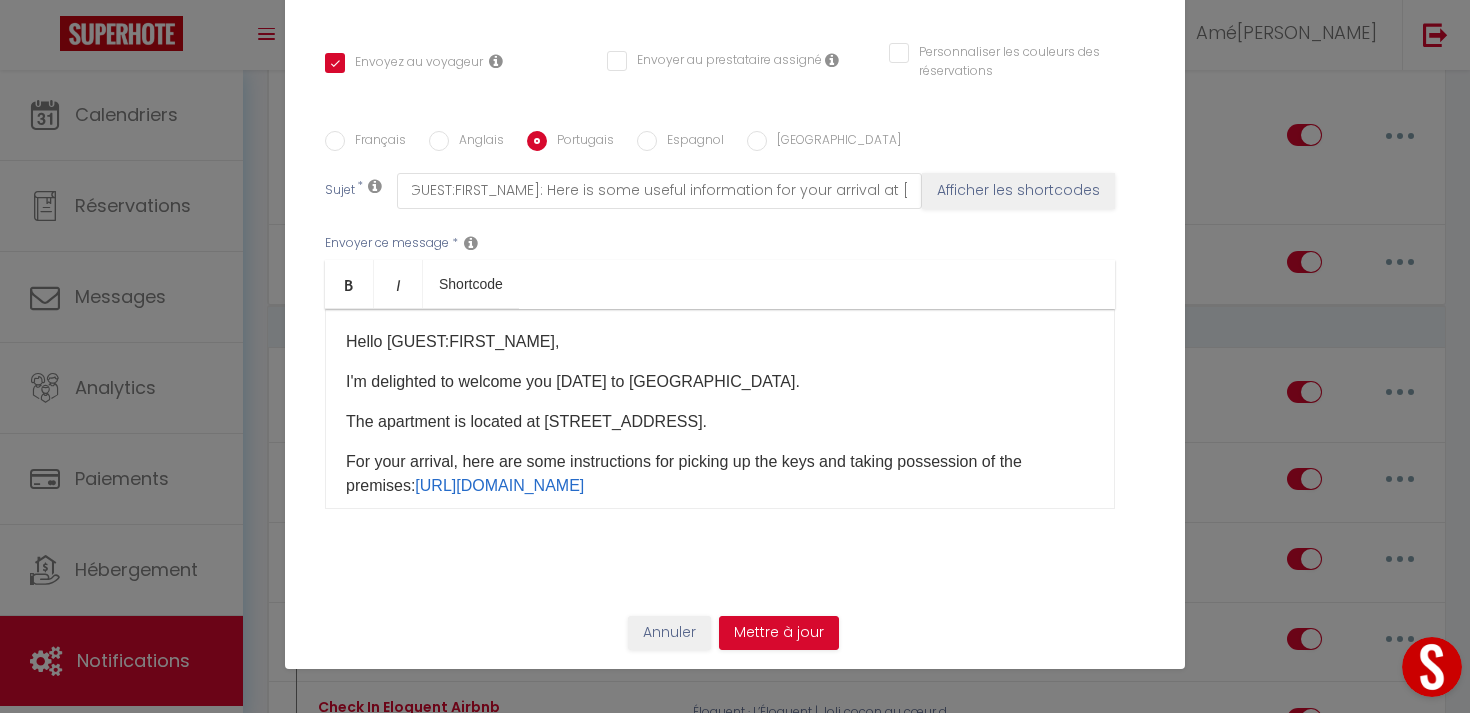 scroll, scrollTop: 0, scrollLeft: 0, axis: both 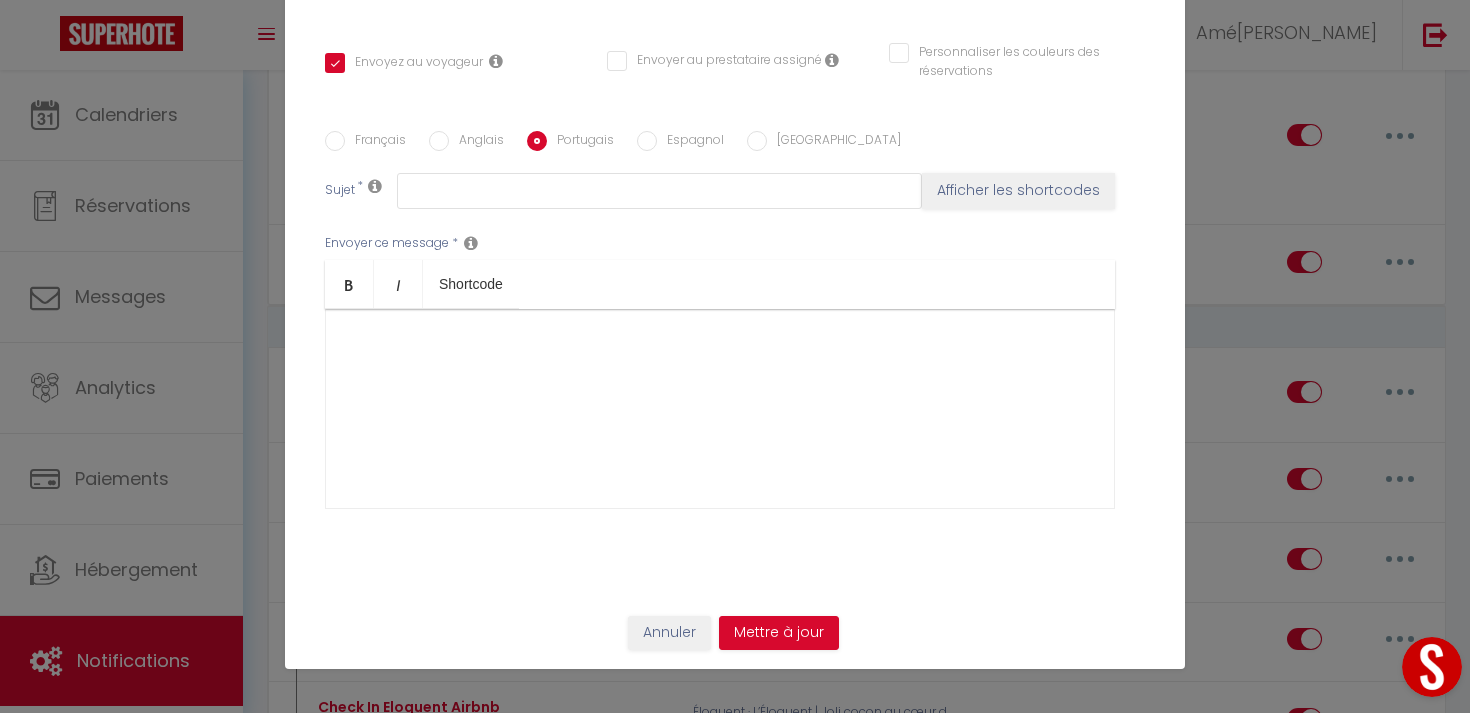click on "Espagnol" at bounding box center (647, 141) 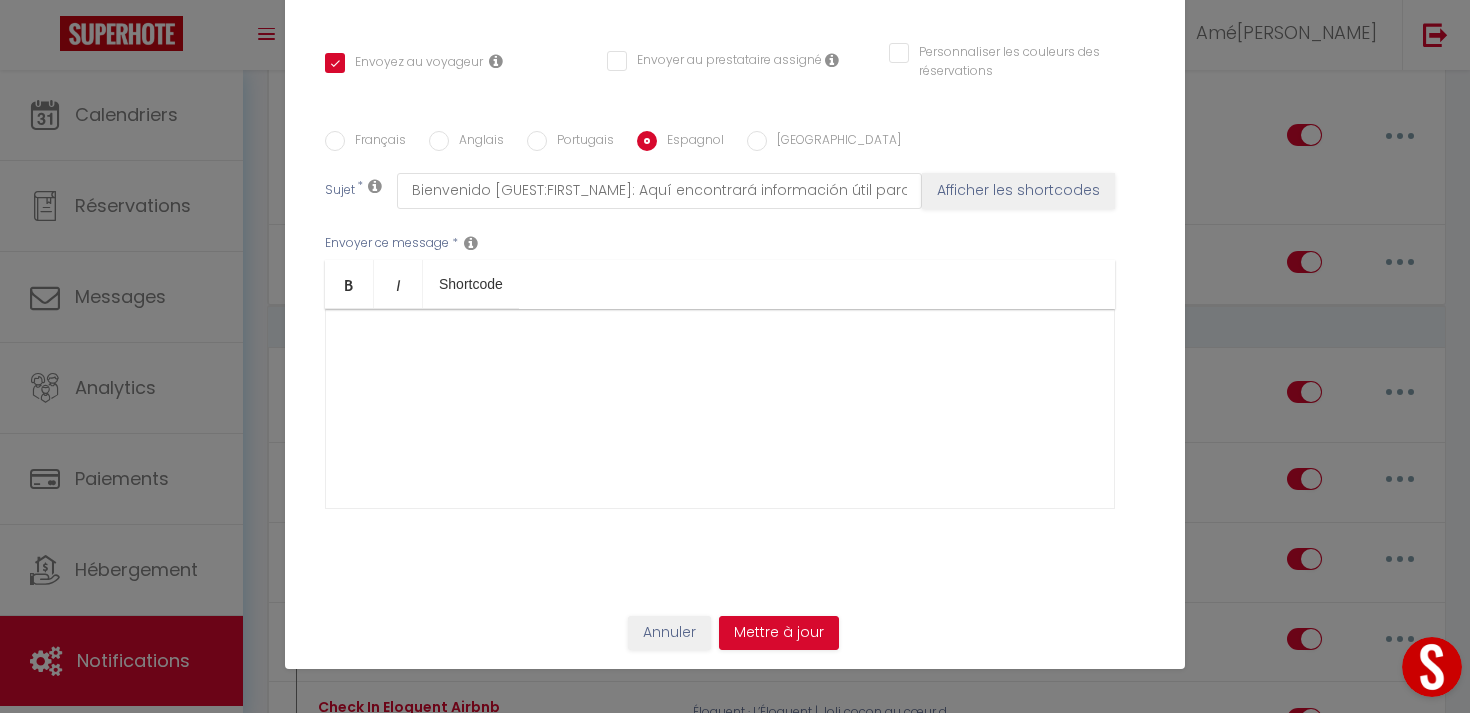 click on "Français" at bounding box center (375, 142) 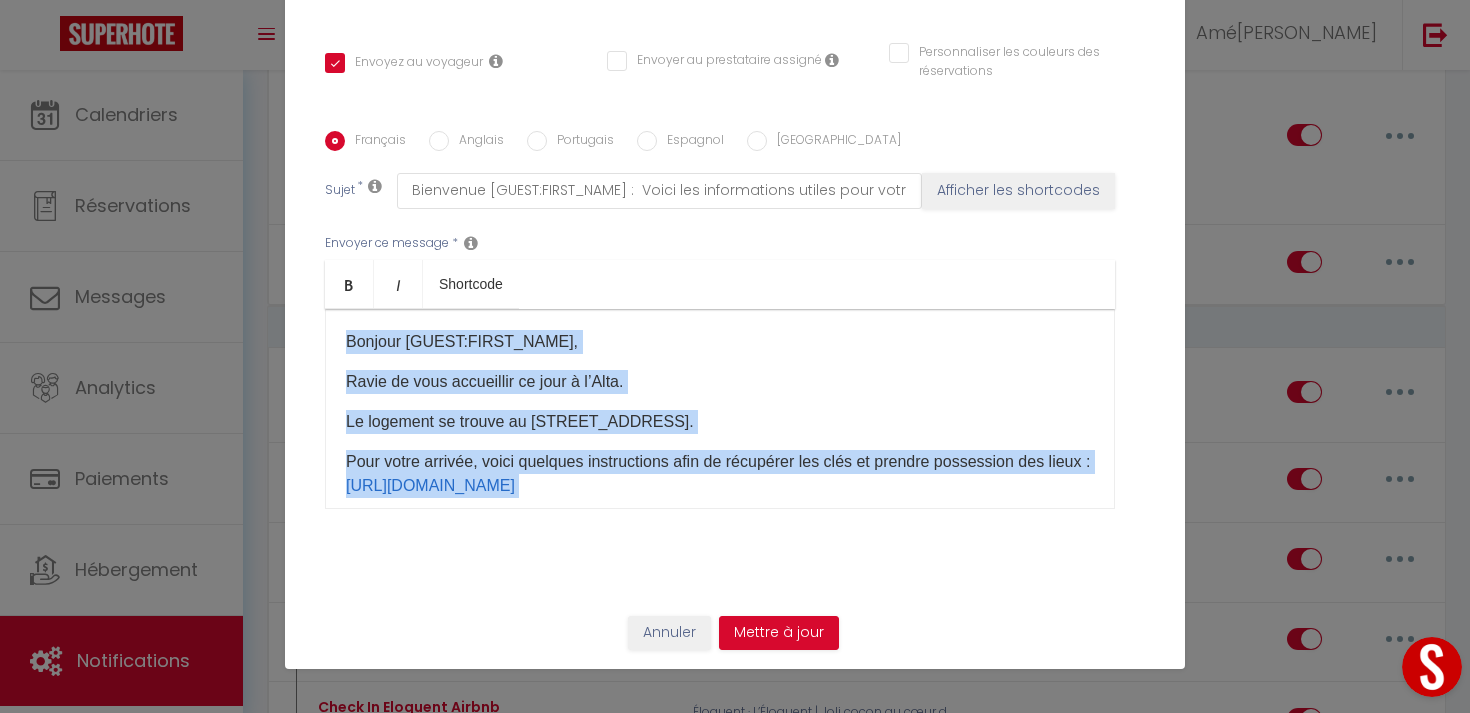 scroll, scrollTop: 366, scrollLeft: 0, axis: vertical 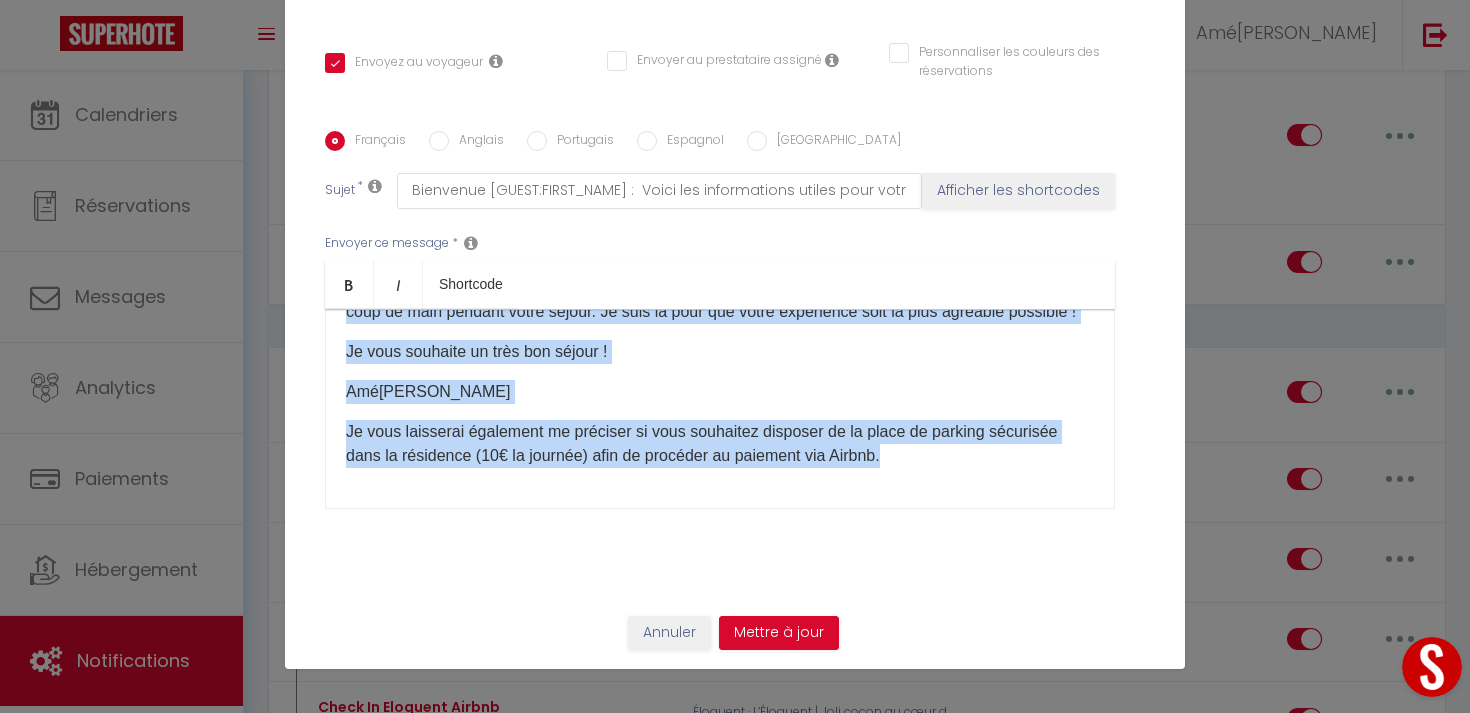 drag, startPoint x: 345, startPoint y: 344, endPoint x: 851, endPoint y: 590, distance: 562.6295 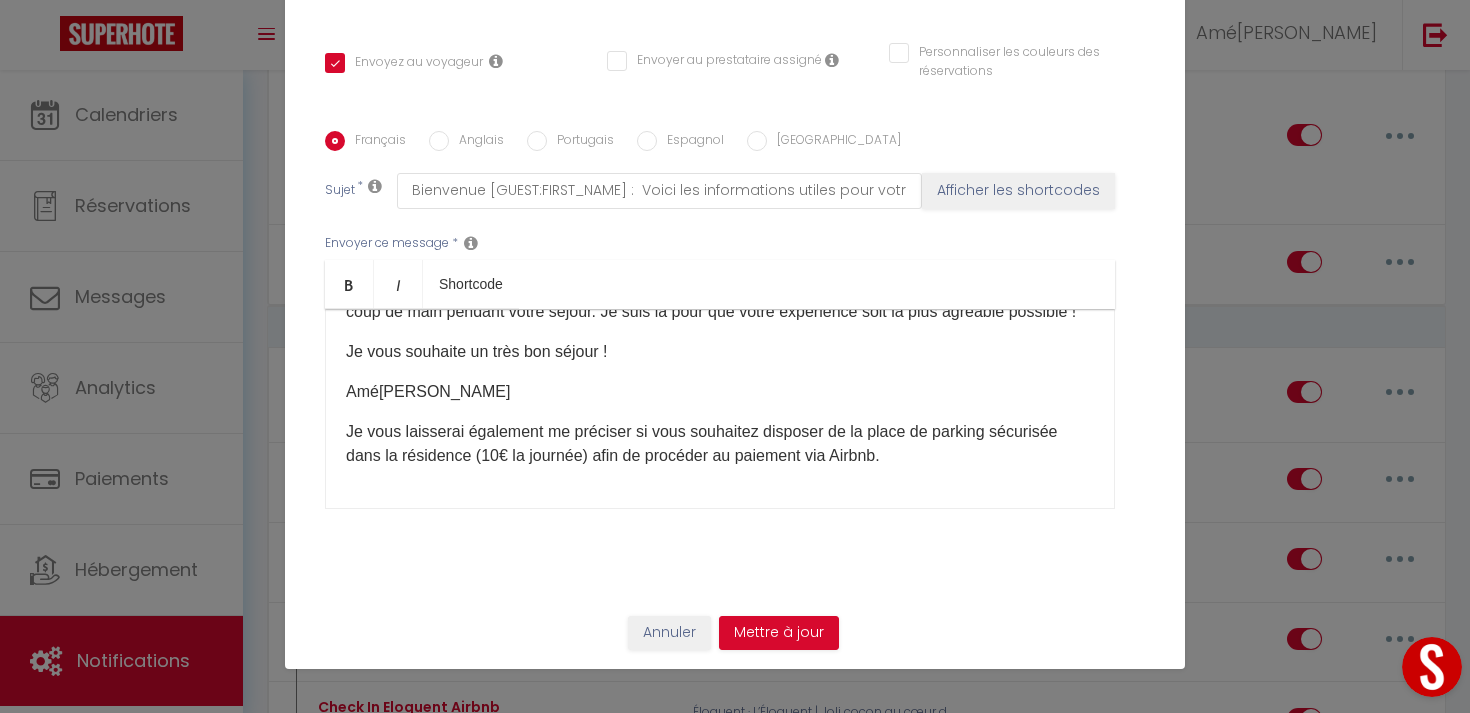 click on "Français     Anglais     Portugais     Espagnol     Italien   Sujet   *     Bienvenue [GUEST:FIRST_NAME] :  Voici les informations utiles pour votre arrivée à l'Alta   Afficher les shortcodes   Envoyer ce message   *     Bold Italic Shortcode Rich text editor [PERSON_NAME] [GUEST:FIRST_NAME]​,
Ravie de vous accueillir ce jour à l’Alta.
Le logement se trouve au [STREET_ADDRESS].
Pour votre arrivée, voici quelques instructions afin de récupérer les clés et prendre possession des lieux :  [URL][DOMAIN_NAME] ​
Un livret d’accueil est à votre disposition dans le logement : vous y trouverez toutes les informations utiles sur l’appartement, son fonctionnement, les bons plans du quartier, ainsi que les consignes de départ à respecter.
Je vous remercie de prendre soin de ce logement comme du vôtre :)
Je vous souhaite un très bon séjour !
Amélie" at bounding box center (735, 332) 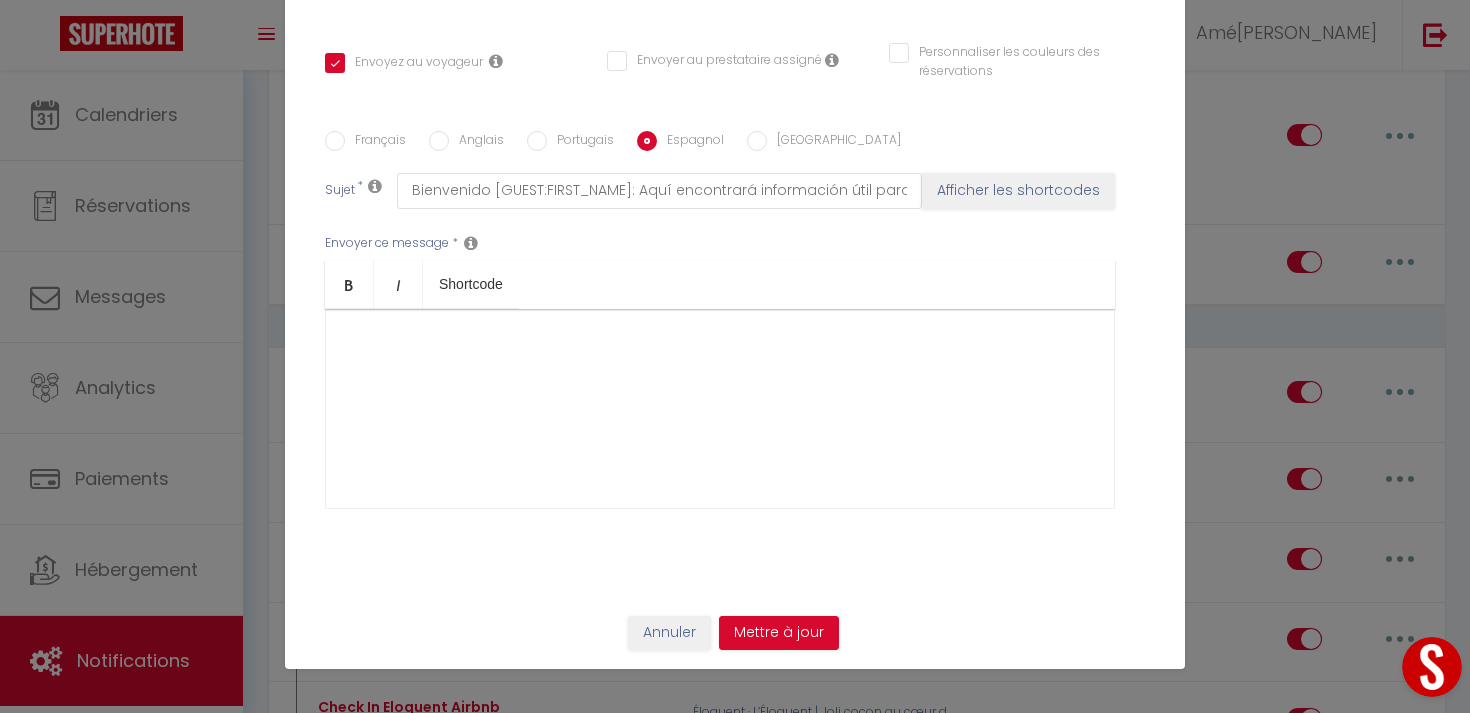 scroll, scrollTop: 0, scrollLeft: 0, axis: both 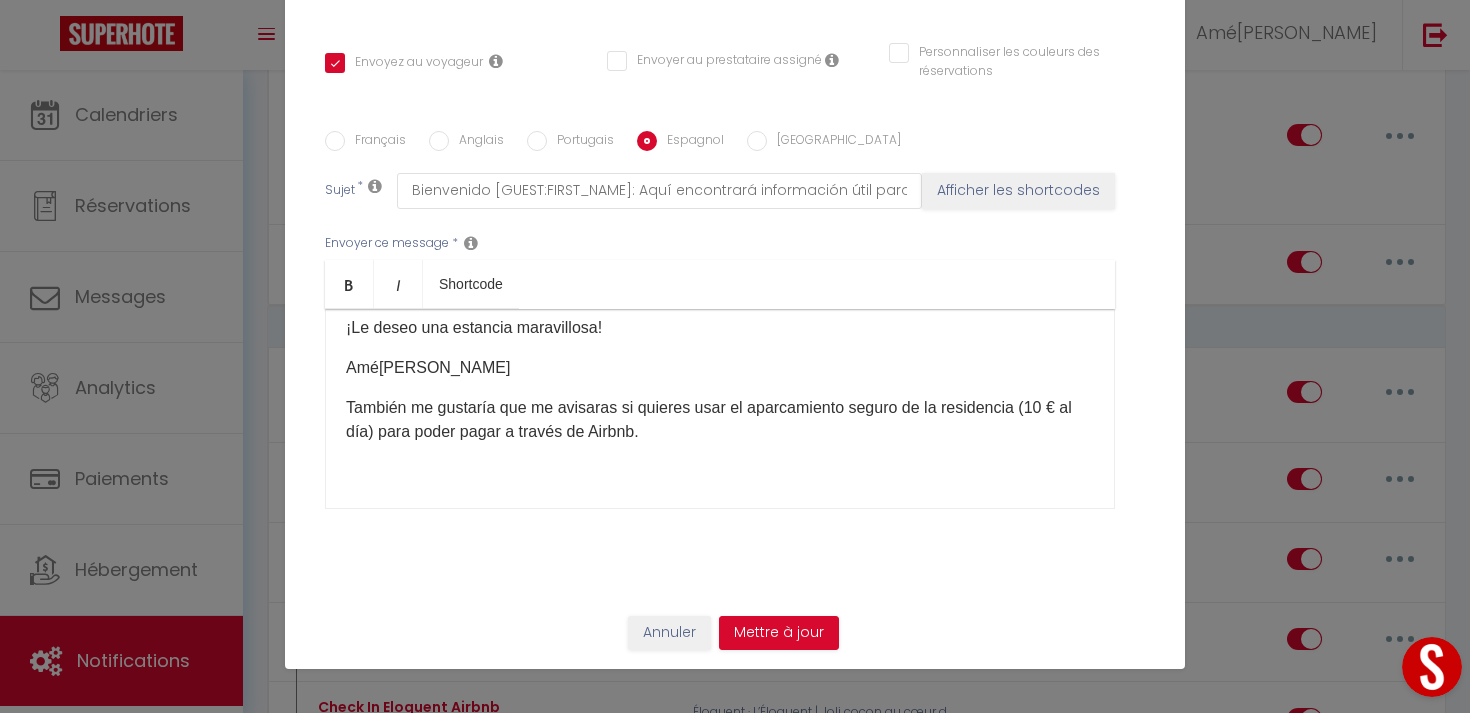 click on "Hola [GUEST:FIRST_NAME],
Me complace darle la bienvenida a [GEOGRAPHIC_DATA].
El apartamento se encuentra en [STREET_ADDRESS], Talence, edificio A1.
A su llegada, encontrará las instrucciones para la recogida de llaves y la entrada:  [URL][DOMAIN_NAME]
Dispone de un folleto de bienvenida en el apartamento: contiene información útil sobre el apartamento, su funcionamiento, consejos locales y las instrucciones de salida.
Gracias por cuidar de este apartamento como si fuera suyo.
No dude en contactarme en cualquier momento si tiene alguna pregunta o necesita ayuda durante su estancia. ¡Estoy aquí para que su experiencia sea lo más agradable posible!
¡Le deseo una estancia maravillosa!
Amélie
También me gustaría que me avisaras si quieres usar el aparcamiento seguro de la residencia (10 € al día) para poder pagar a través de Airbnb. ​" at bounding box center [720, 409] 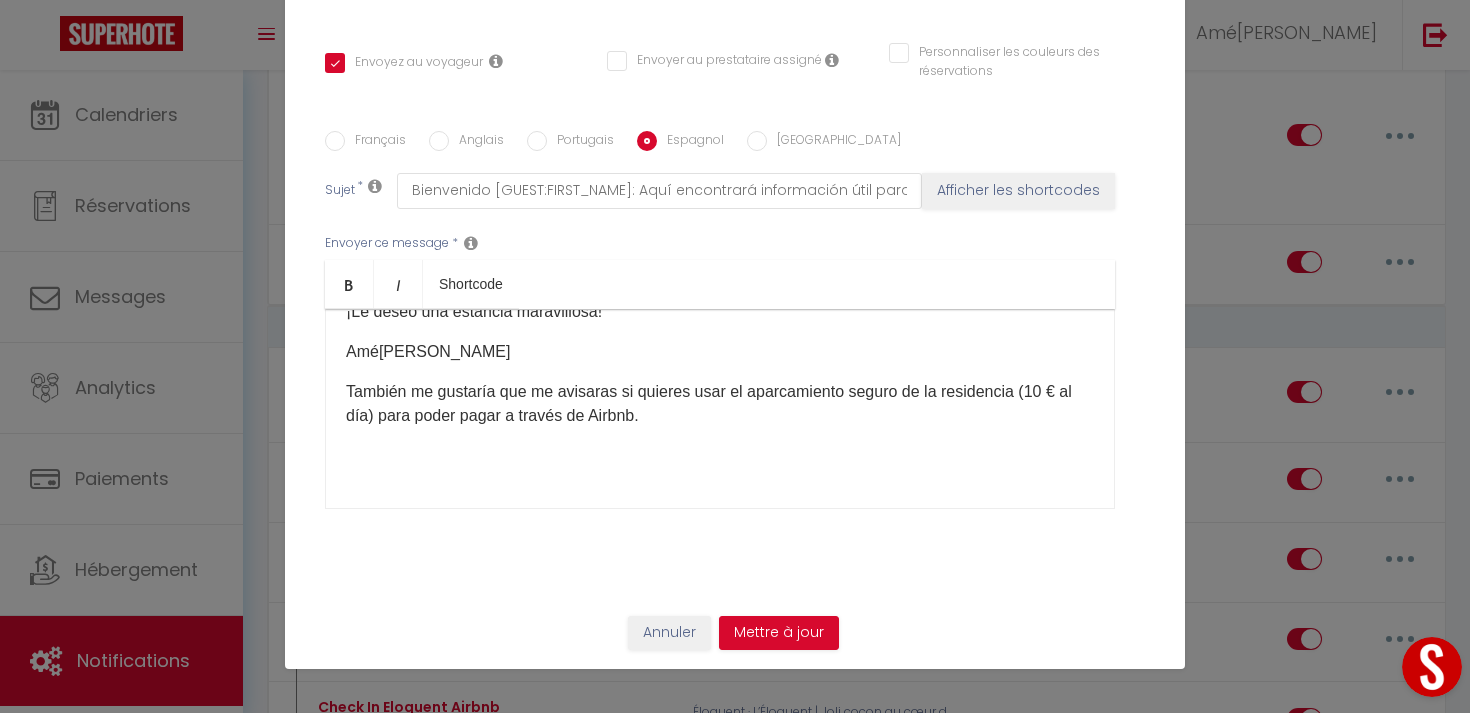scroll, scrollTop: 342, scrollLeft: 0, axis: vertical 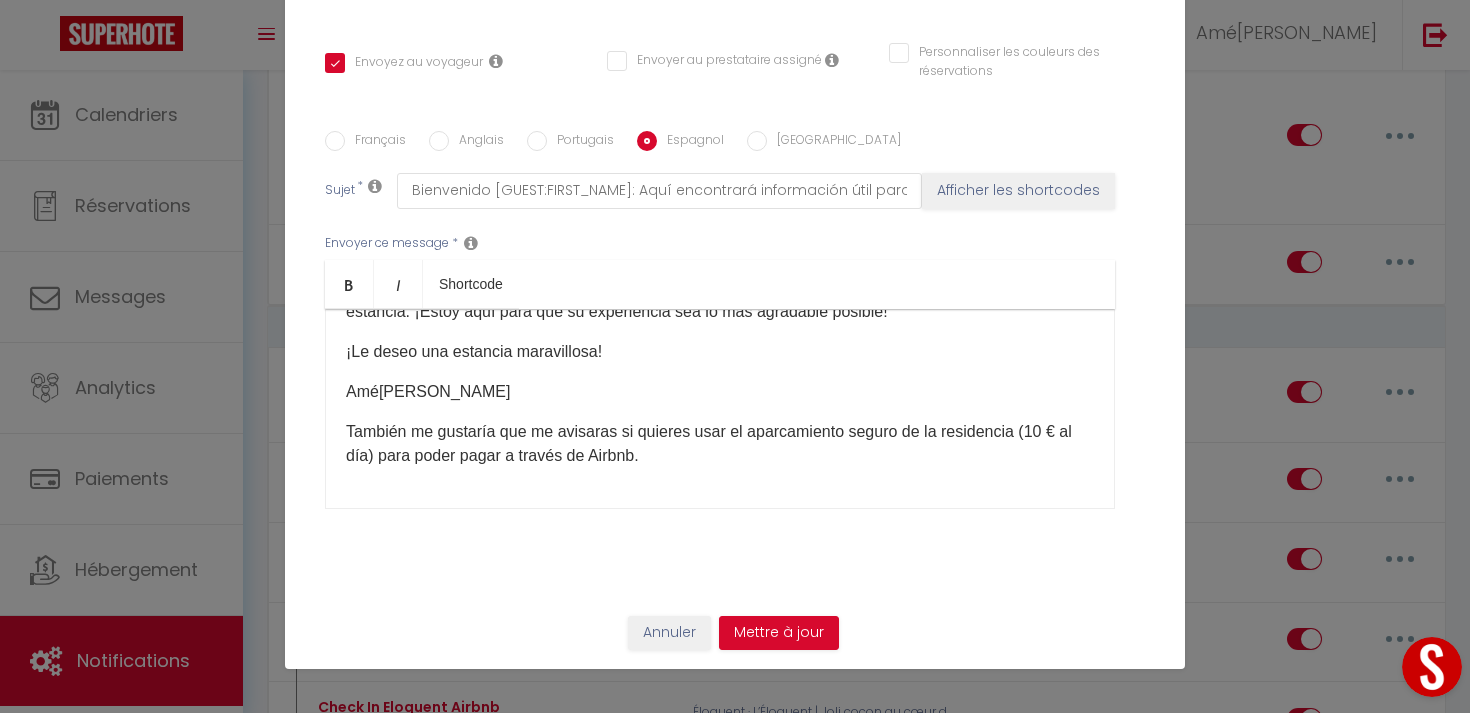 click on "Annuler
Mettre à jour" at bounding box center [735, 640] 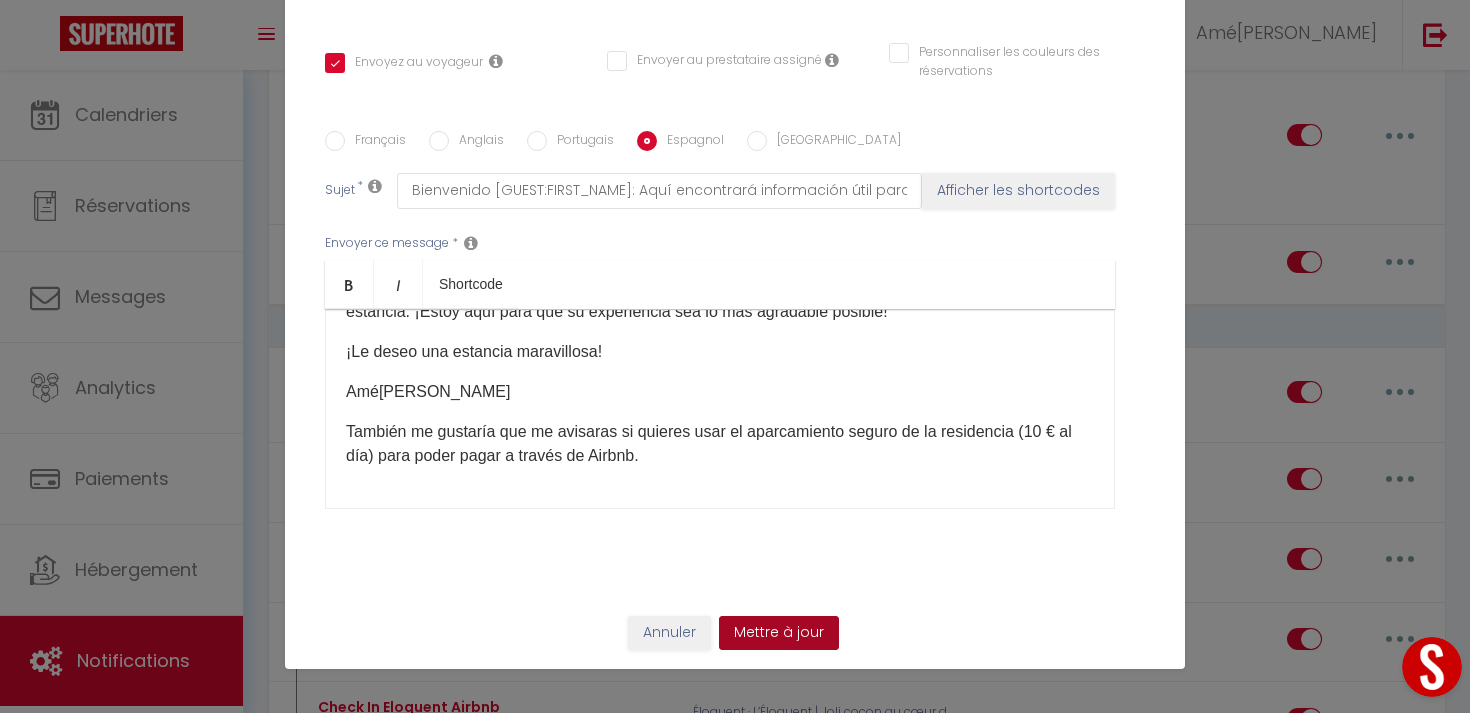 click on "Mettre à jour" at bounding box center (779, 633) 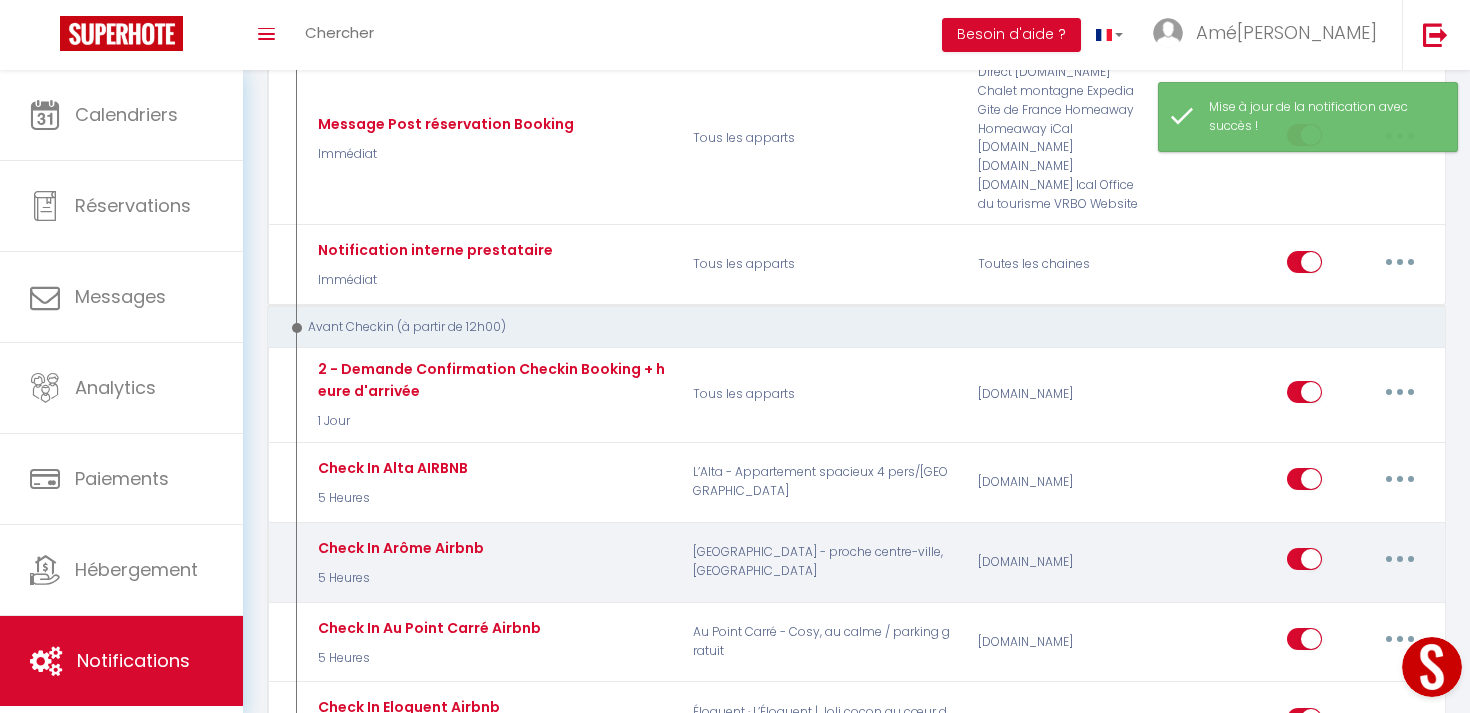 click at bounding box center (1400, 559) 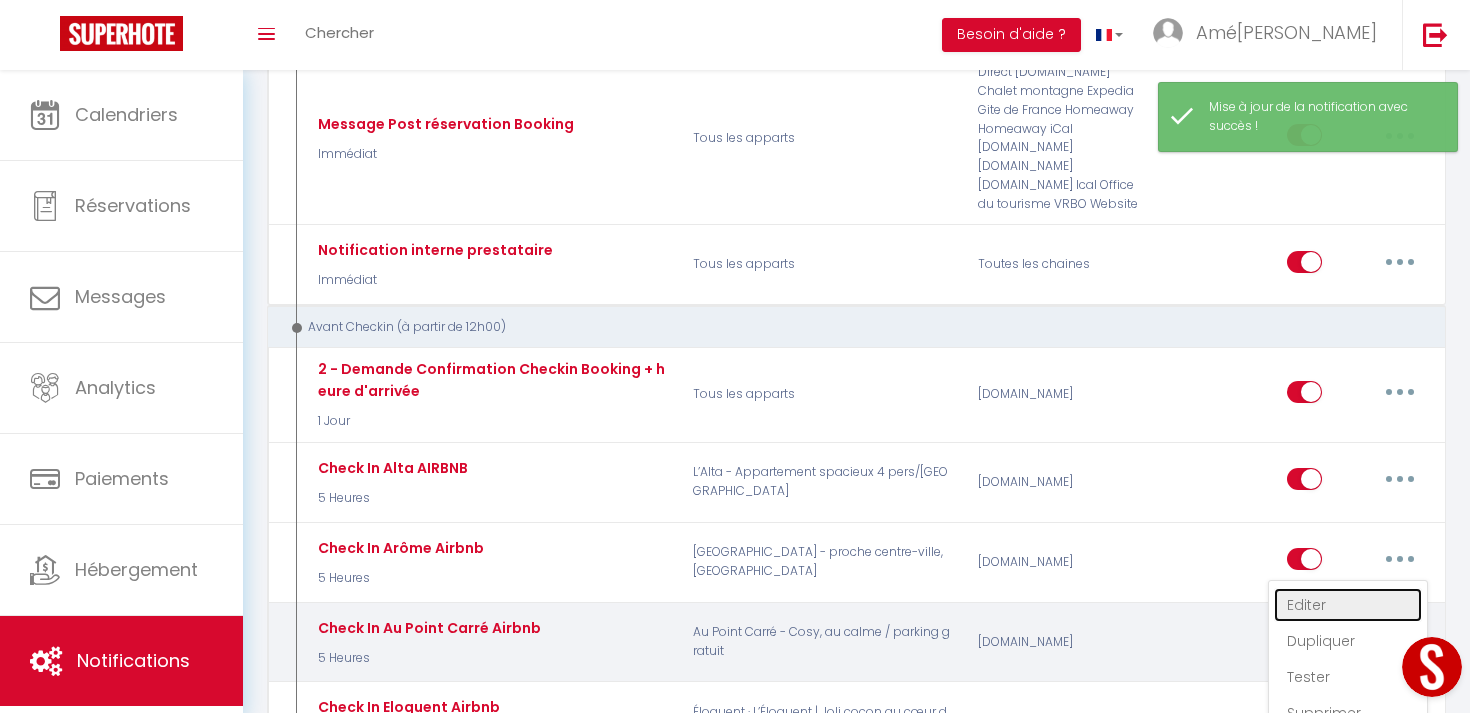 click on "Editer" at bounding box center [1348, 605] 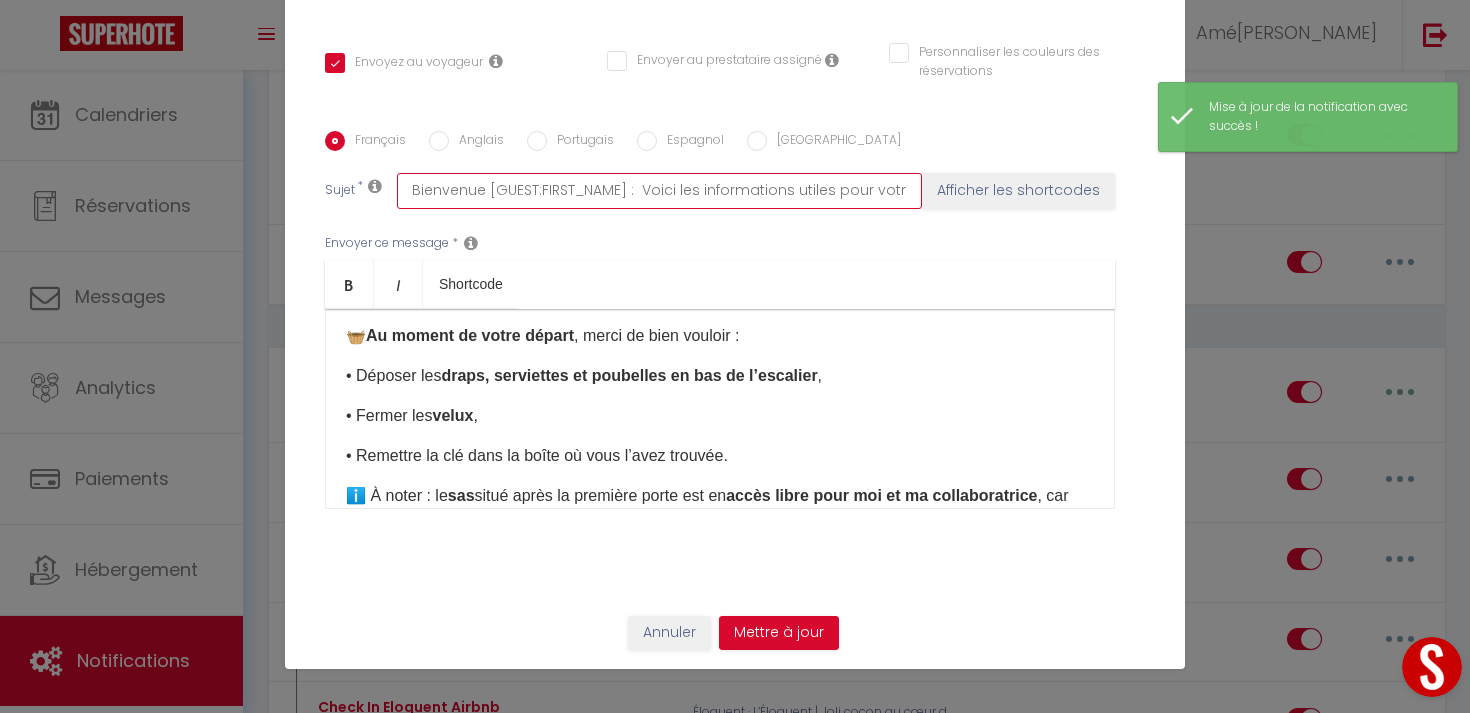 click on "Bienvenue [GUEST:FIRST_NAME] :  Voici les informations utiles pour votre arrivée à l'Arôme" at bounding box center (659, 191) 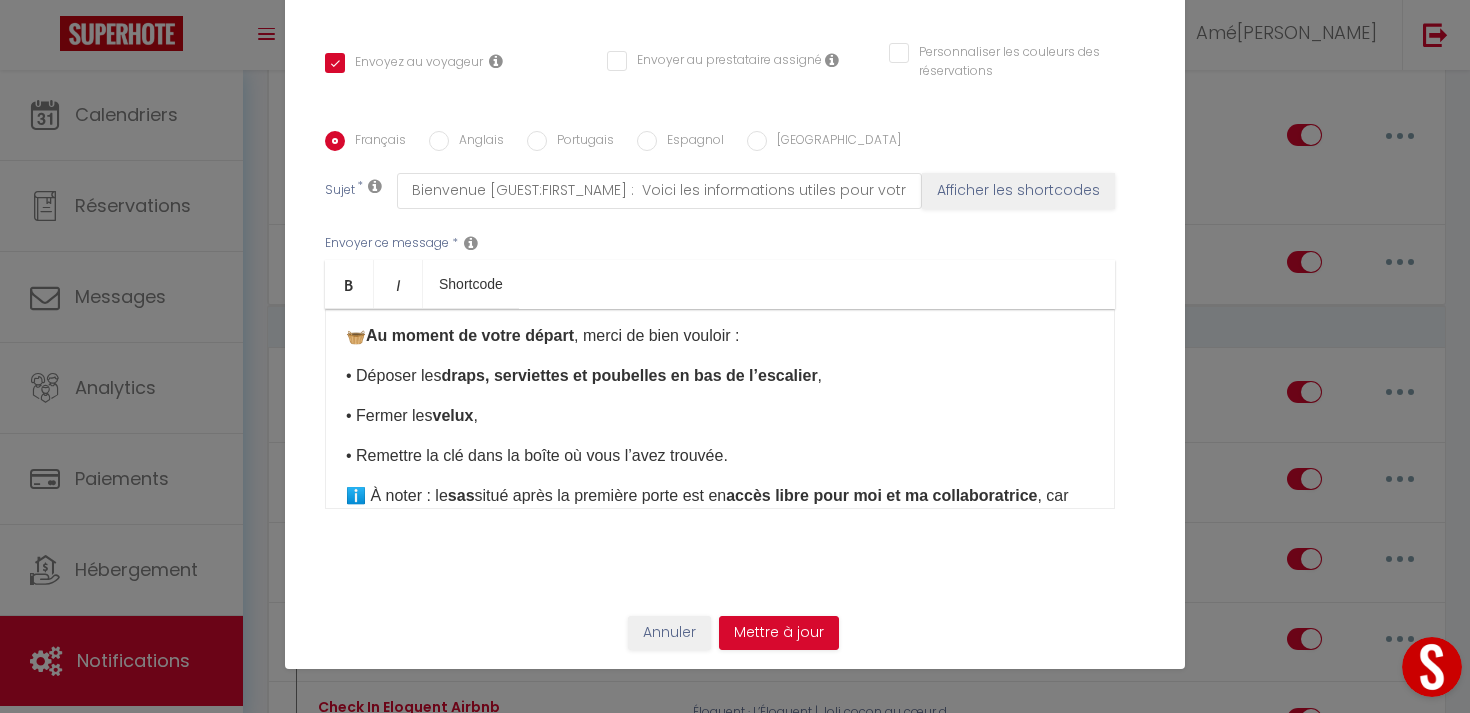 click on "Espagnol" at bounding box center (647, 141) 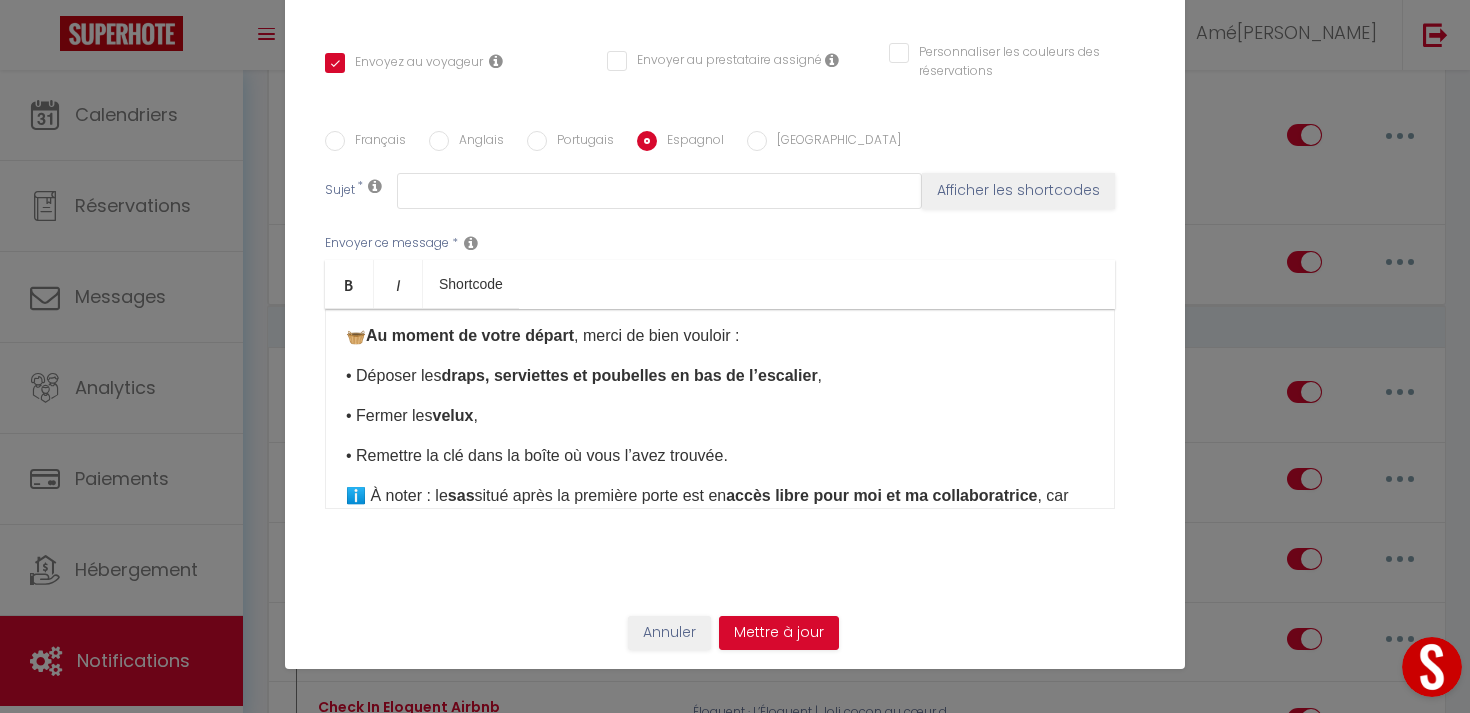 scroll, scrollTop: 0, scrollLeft: 0, axis: both 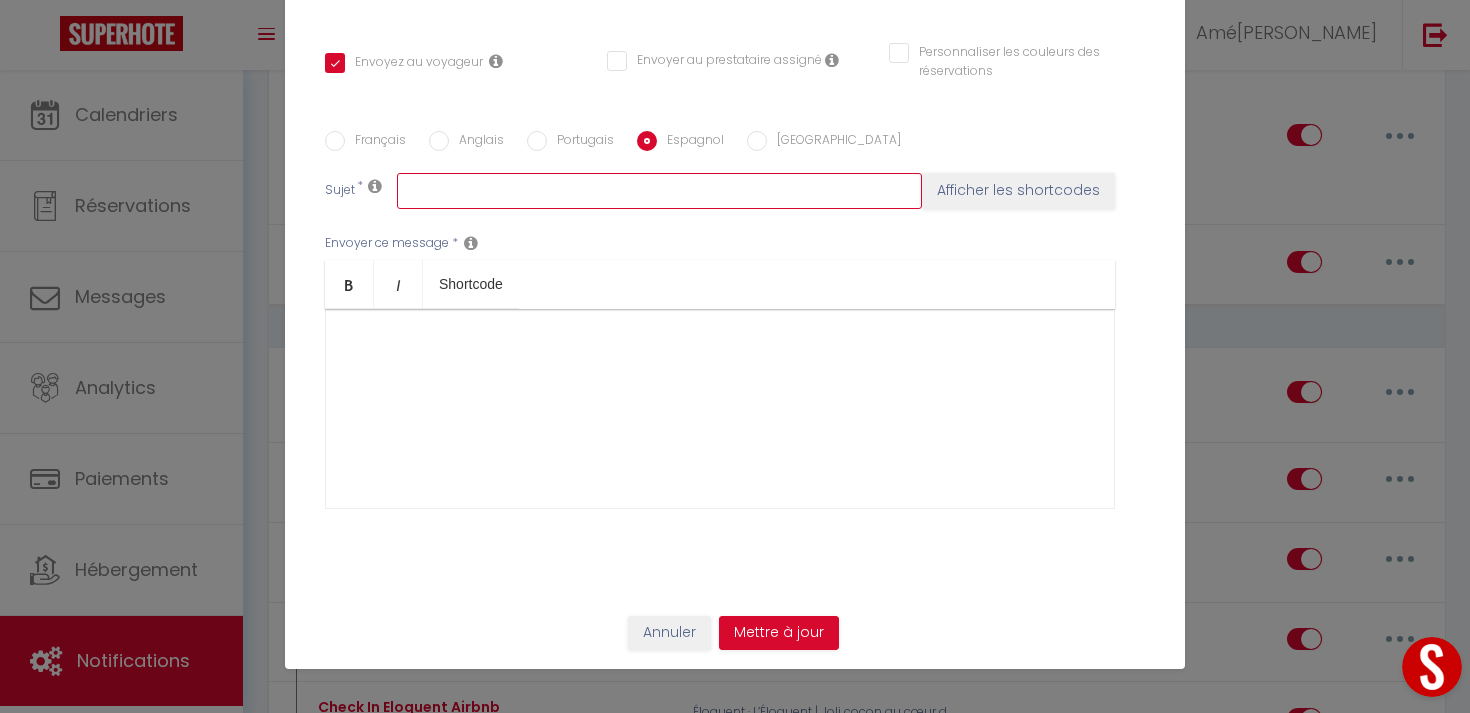 click at bounding box center (659, 191) 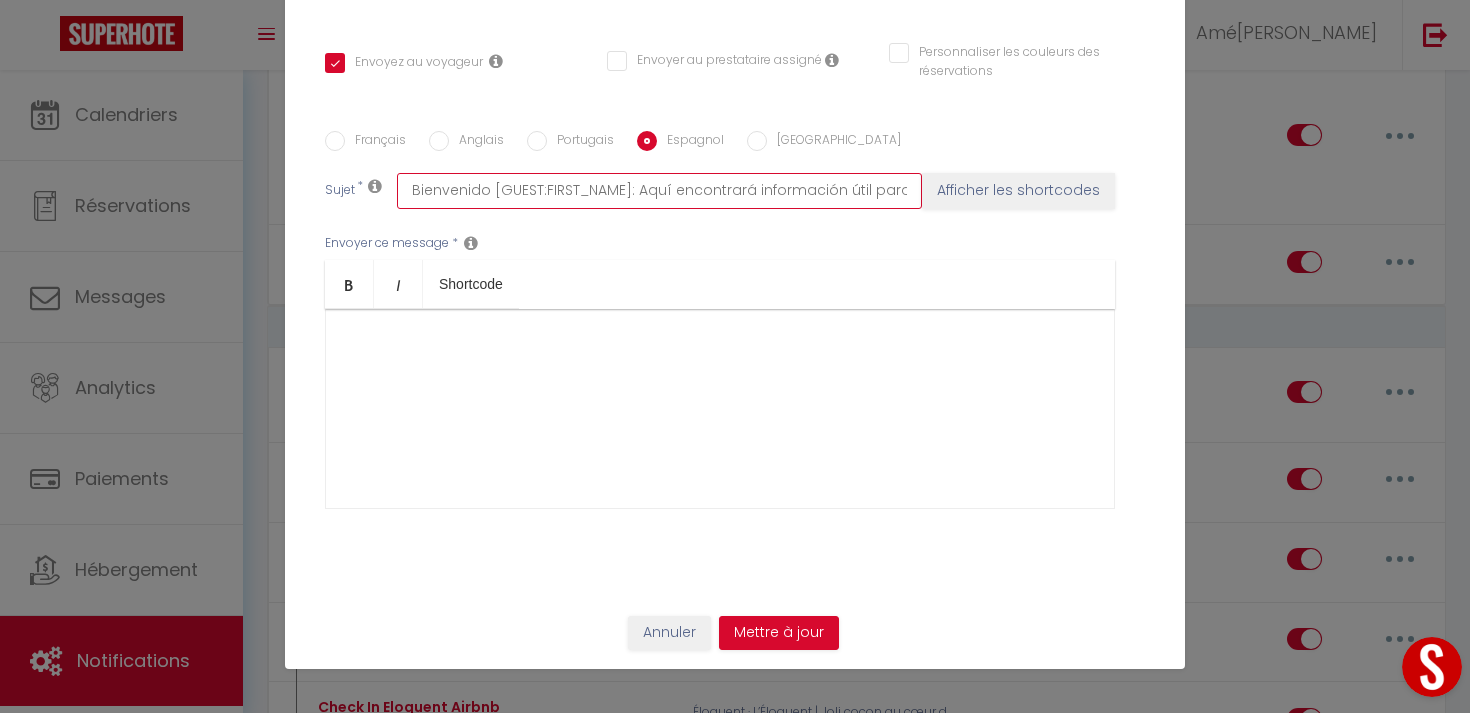 scroll, scrollTop: 0, scrollLeft: 129, axis: horizontal 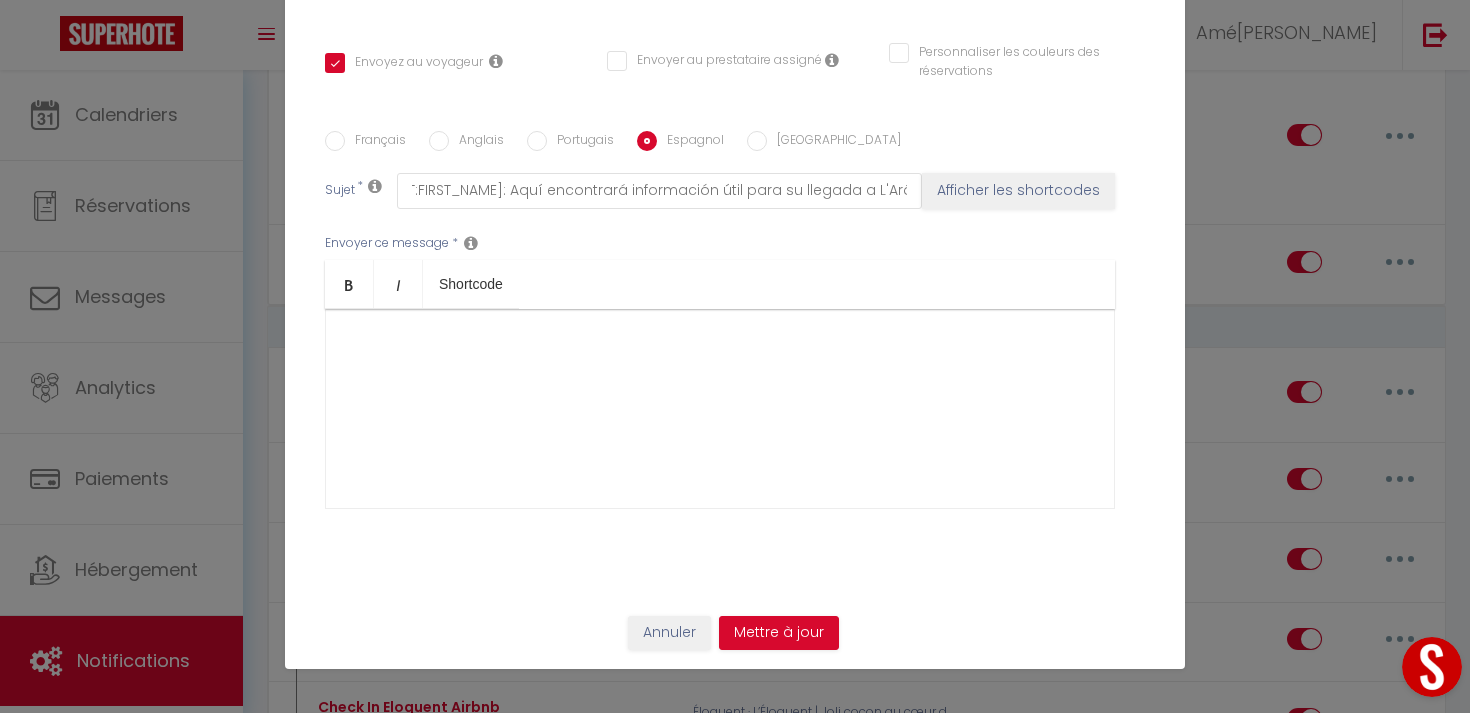 click on "Français" at bounding box center (375, 142) 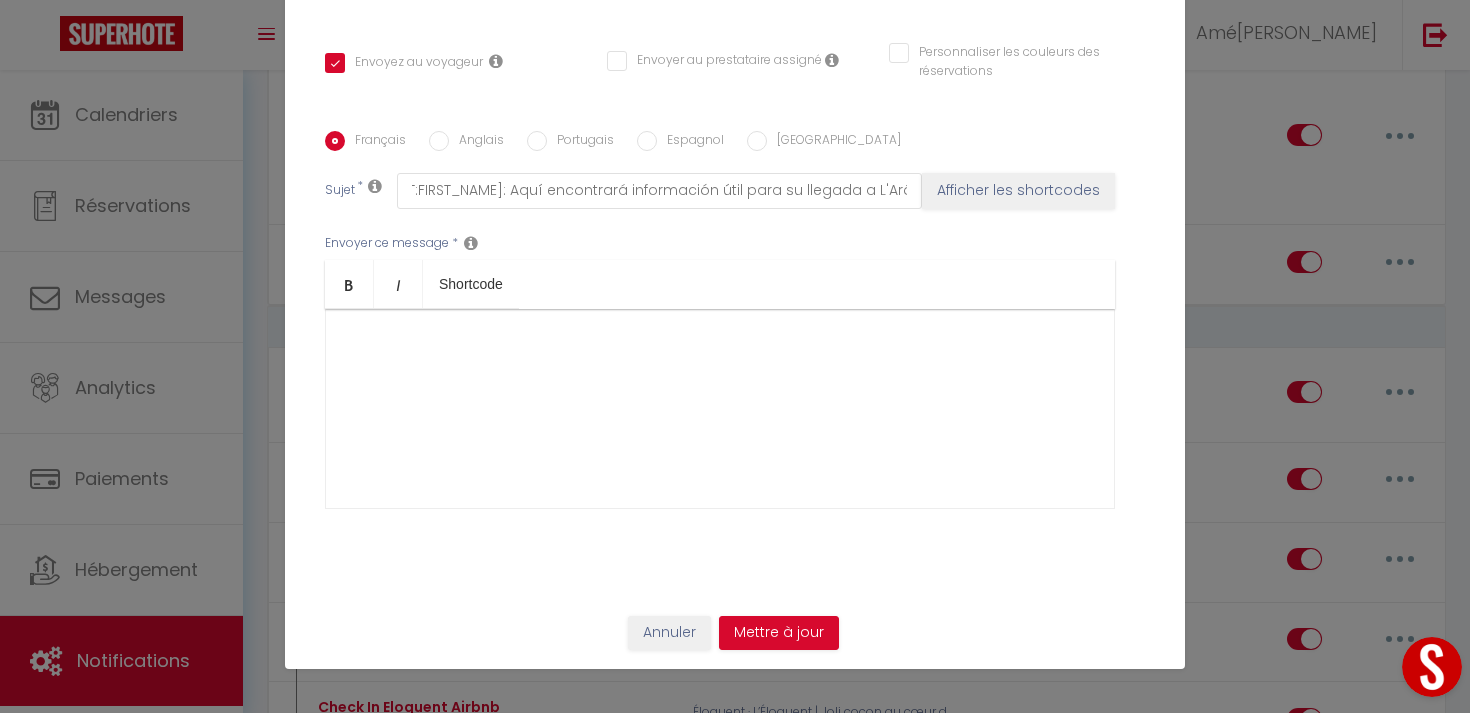 scroll, scrollTop: 0, scrollLeft: 0, axis: both 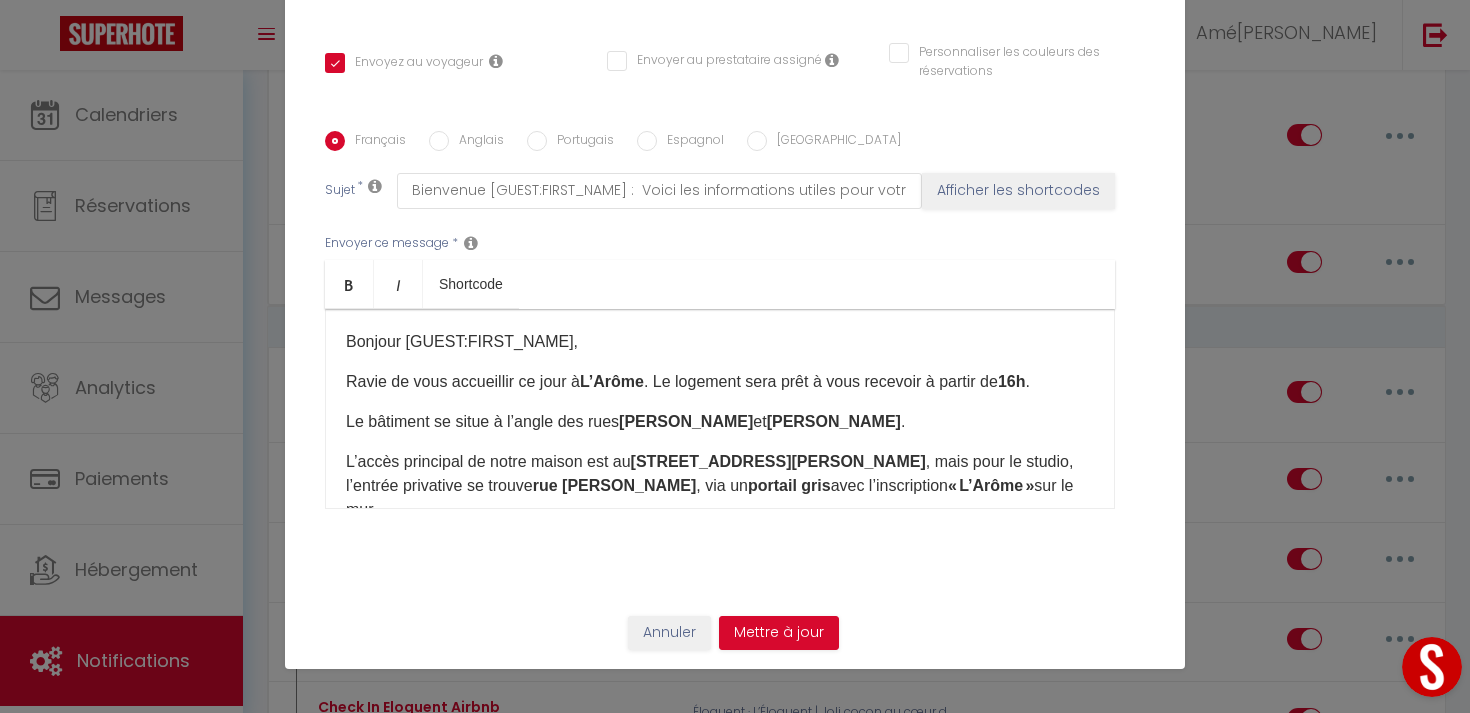 click on "Français     Anglais     Portugais     Espagnol     Italien   Sujet   *     Bienvenue [GUEST:FIRST_NAME] :  Voici les informations utiles pour votre arrivée à l'Arôme   Afficher les shortcodes   Envoyer ce message   *     Bold Italic Shortcode Rich text editor [PERSON_NAME] [GUEST:FIRST_NAME],​
Ravie de vous accueillir ce jour à  L’Arôme . Le logement sera prêt à vous recevoir à partir de  16h .
Le bâtiment se situe à l’angle des rues  [PERSON_NAME]  et  [PERSON_NAME] .
L’accès principal de notre maison est au  [STREET_ADDRESS][PERSON_NAME] , mais pour le studio, l’entrée privative se trouve  [GEOGRAPHIC_DATA][PERSON_NAME] , via un  portail gris  avec l’inscription  « [GEOGRAPHIC_DATA] »  sur le mur.
La porte extérieure est ouverte. La  boîte à clé  se trouve juste à gauche dans l’entourage de la porte. Le  code est 2503 .
Vous trouverez également,  en bas de l’escalier derrière les rideaux , deux chaises à disposition pour la table située à l’étage.
🧺" at bounding box center [735, 332] 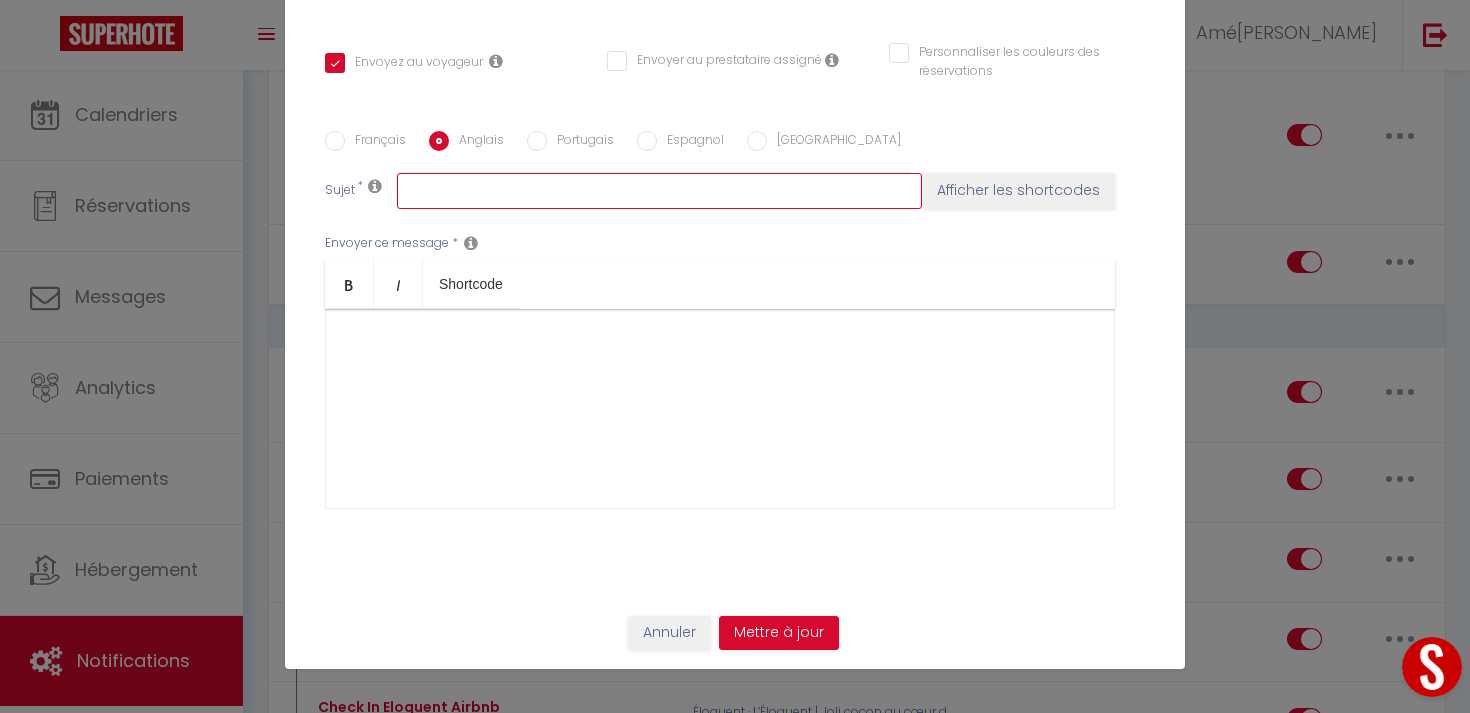 click at bounding box center [659, 191] 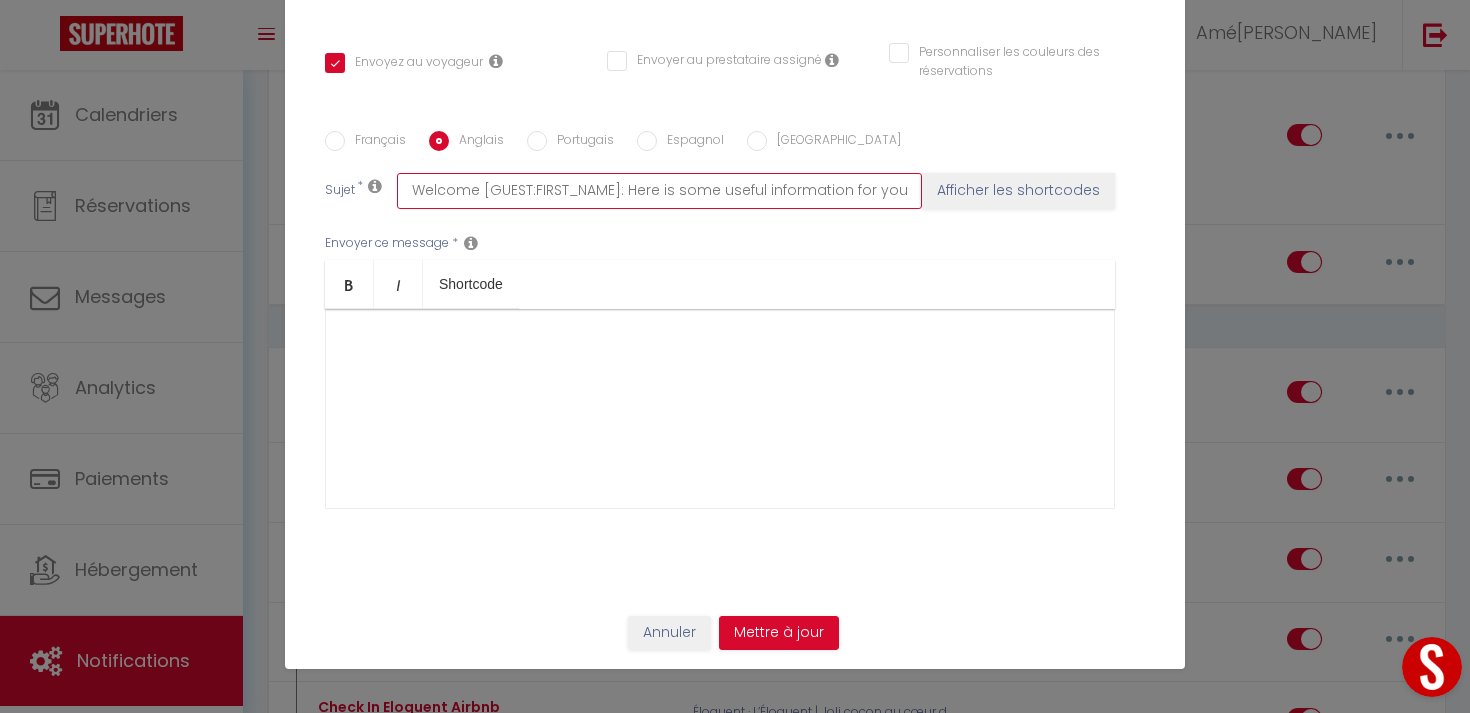 scroll, scrollTop: 0, scrollLeft: 108, axis: horizontal 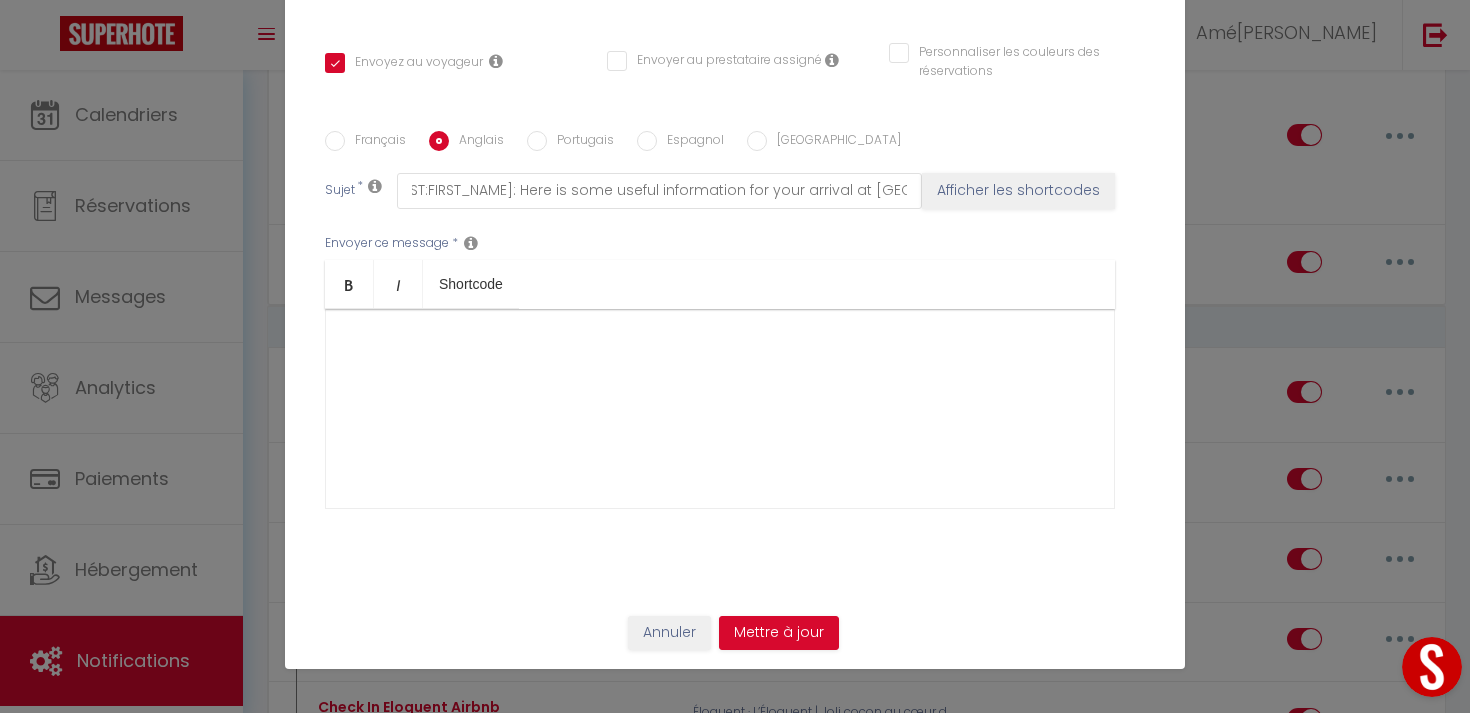 click on "Français" at bounding box center [375, 142] 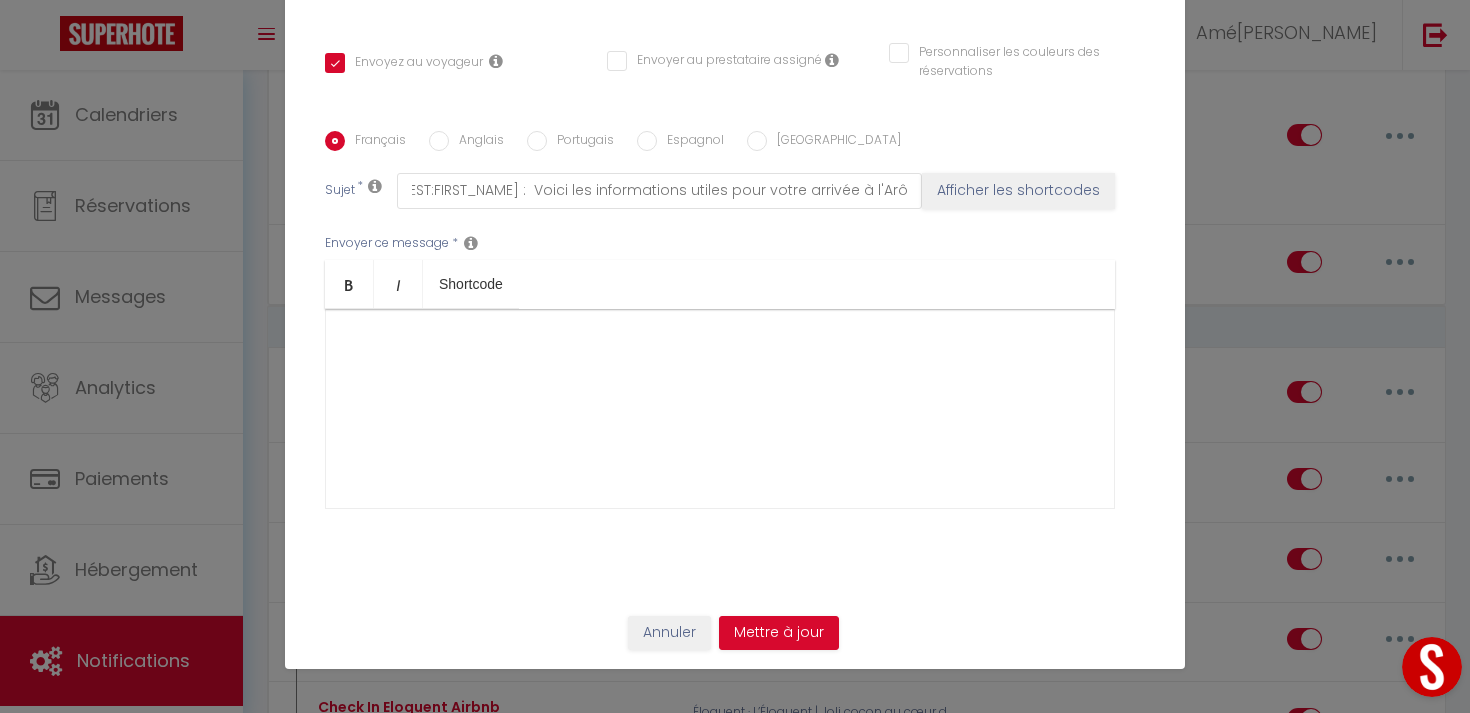 scroll, scrollTop: 0, scrollLeft: 0, axis: both 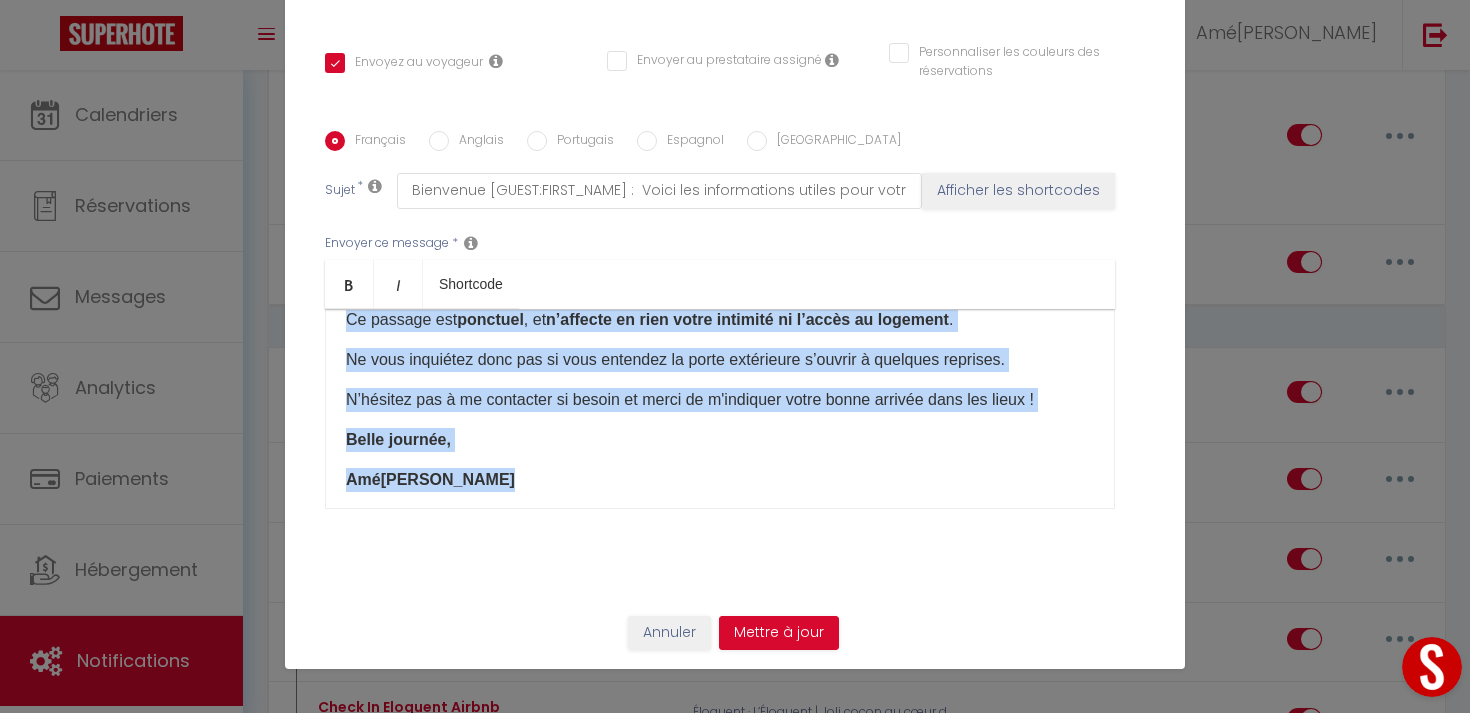drag, startPoint x: 347, startPoint y: 337, endPoint x: 912, endPoint y: 684, distance: 663.049 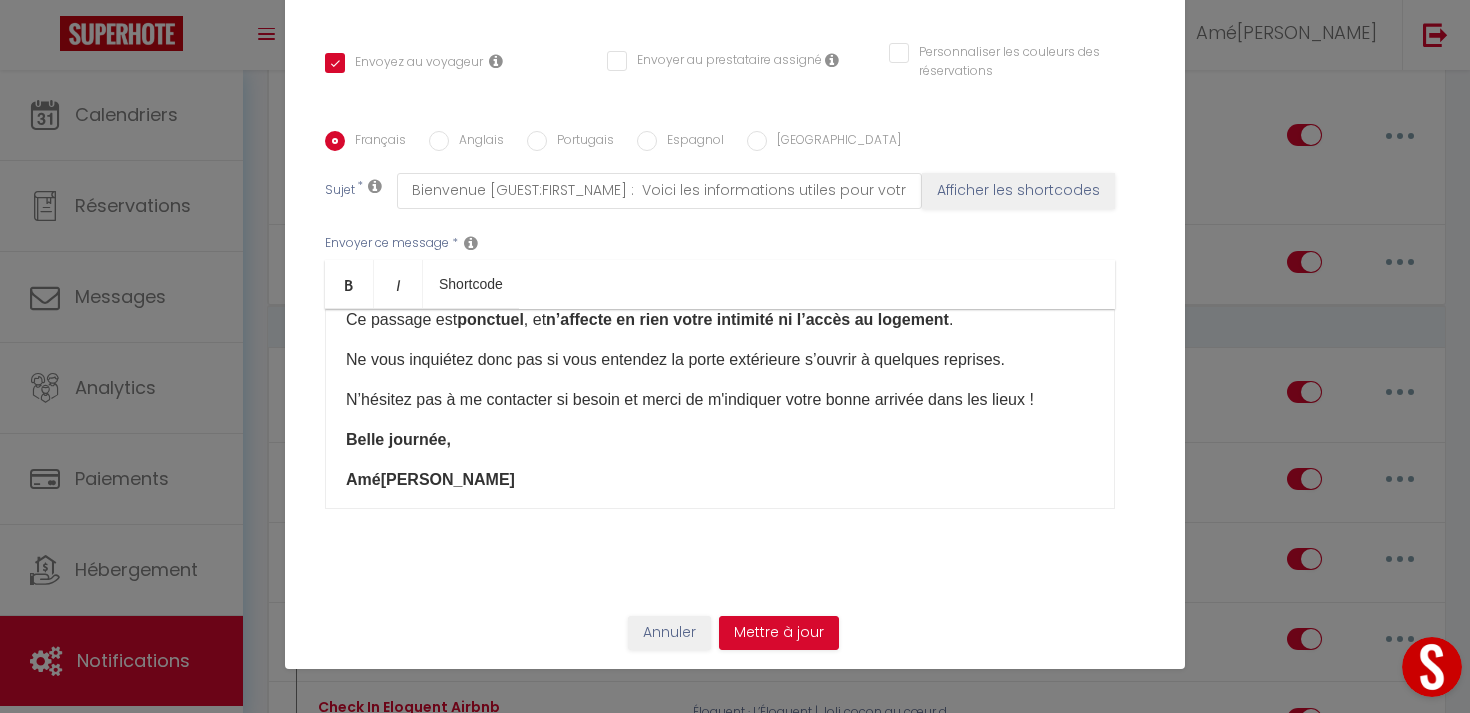 click on "Anglais" at bounding box center [476, 142] 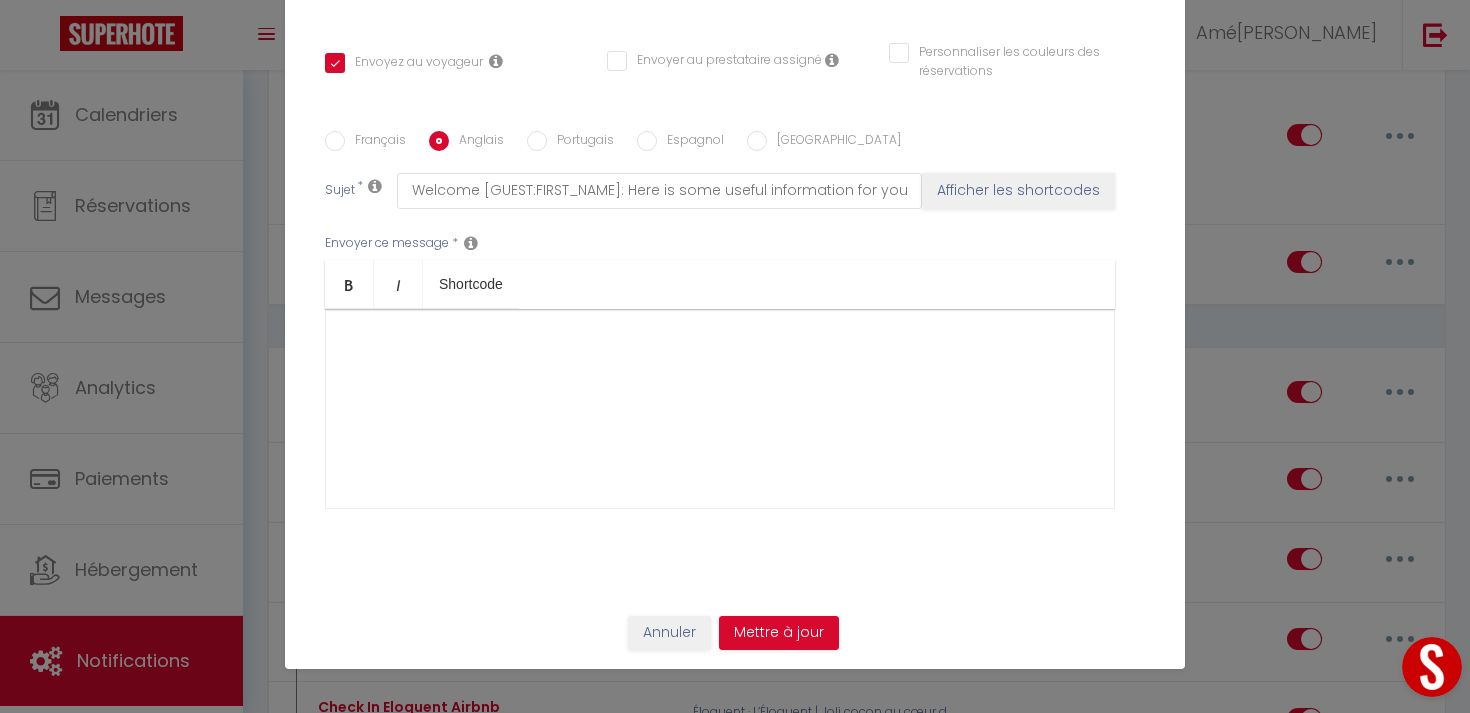 scroll, scrollTop: 0, scrollLeft: 0, axis: both 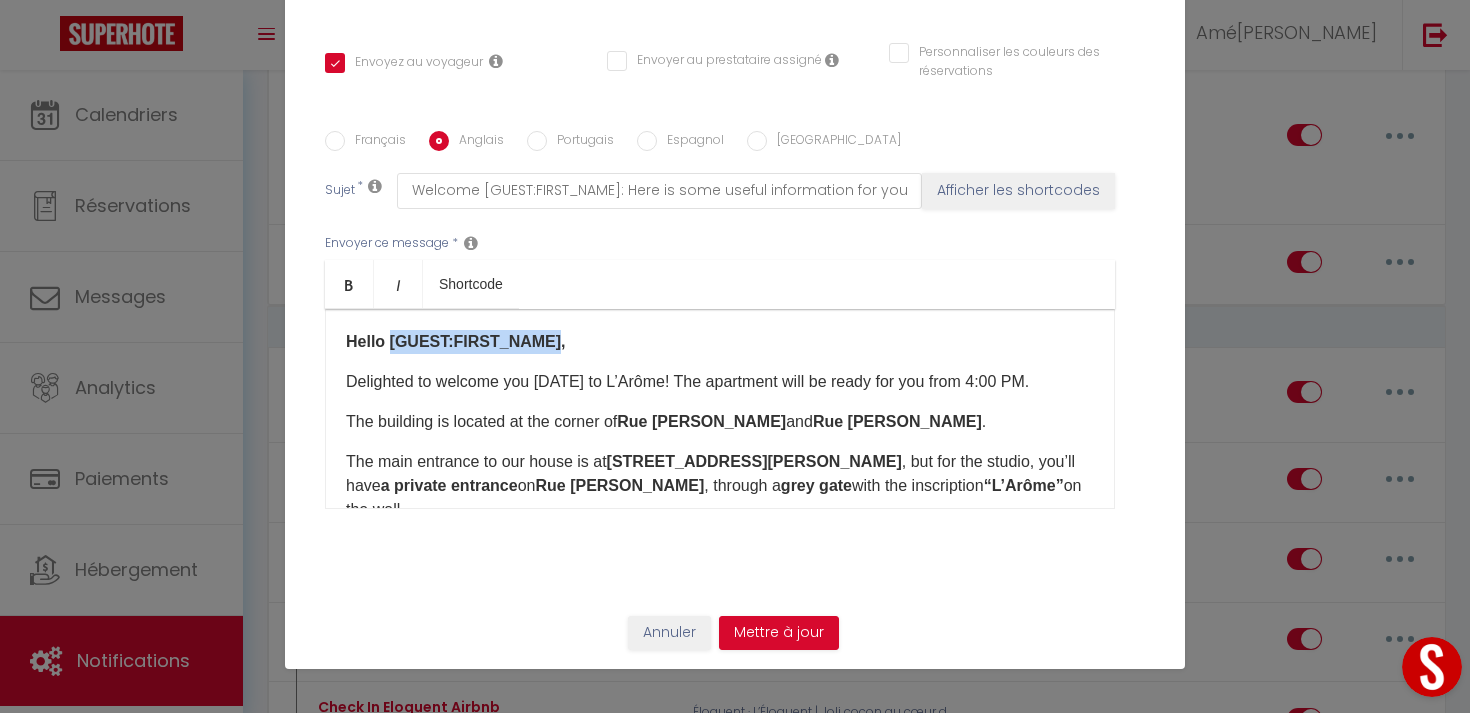 drag, startPoint x: 548, startPoint y: 341, endPoint x: 391, endPoint y: 339, distance: 157.01274 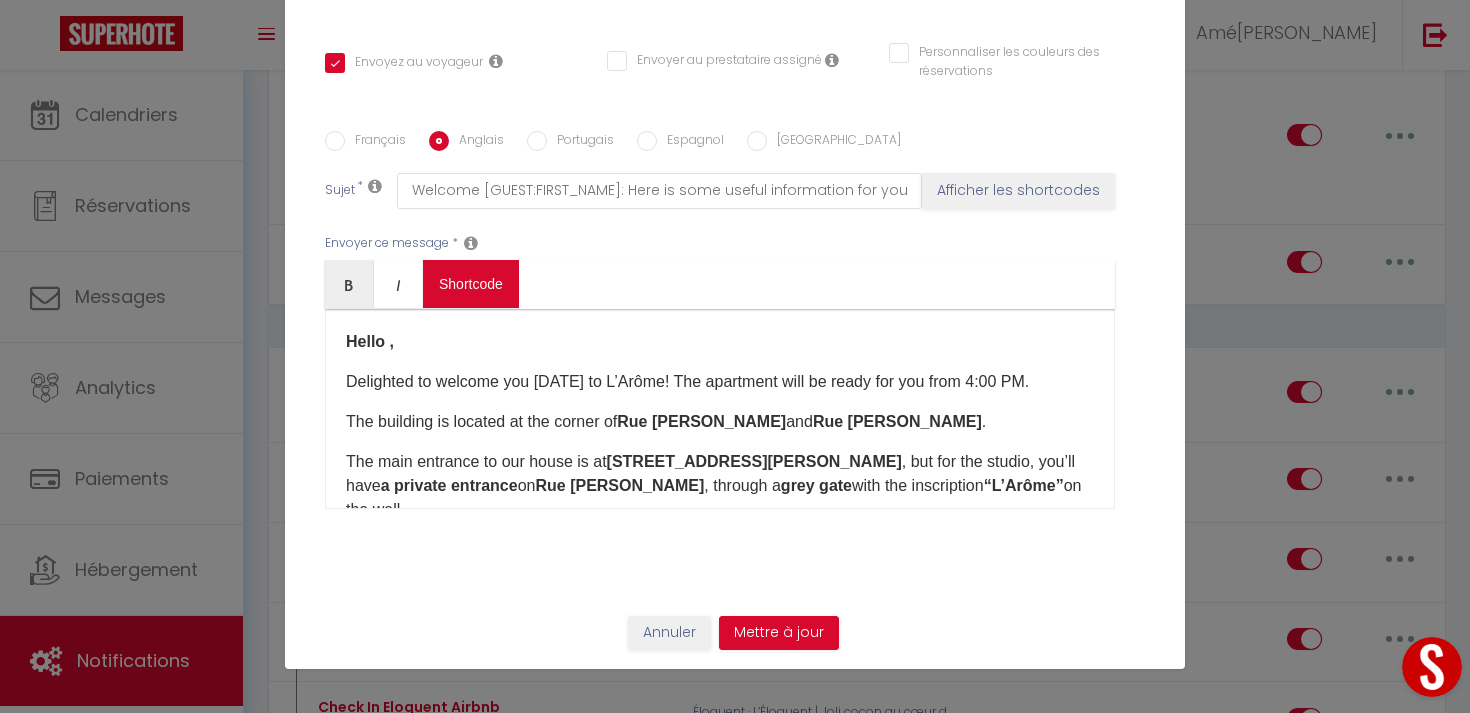 click on "Coaching SuperHote ce soir à 18h00, pour participer:  [URL][DOMAIN_NAME][SECURITY_DATA]   ×     Toggle navigation       Toggle Search     Toggle menubar     Chercher   BUTTON
Besoin d'aide ?
Amélie   Paramètres        Équipe     Résultat de la recherche   Aucun résultat     Calendriers     Réservations     Messages     Analytics      Paiements     Hébergement     Notifications                 Résultat de la recherche   Id   Appart   Voyageur    Checkin   Checkout   Nuits   Pers.   Plateforme   Statut     Résultat de la recherche   Aucun résultat          Notifications
Actions
Nouvelle Notification    Exporter    Importer    Tous les apparts    L’Alta - Appartement spacieux 4 pers/Parc Peixotto Éloquent · L’Éloquent | Joli cocon au cœur des Chartrons L’[GEOGRAPHIC_DATA] - proche centre-ville, [GEOGRAPHIC_DATA] rénové [GEOGRAPHIC_DATA]" at bounding box center [735, 2244] 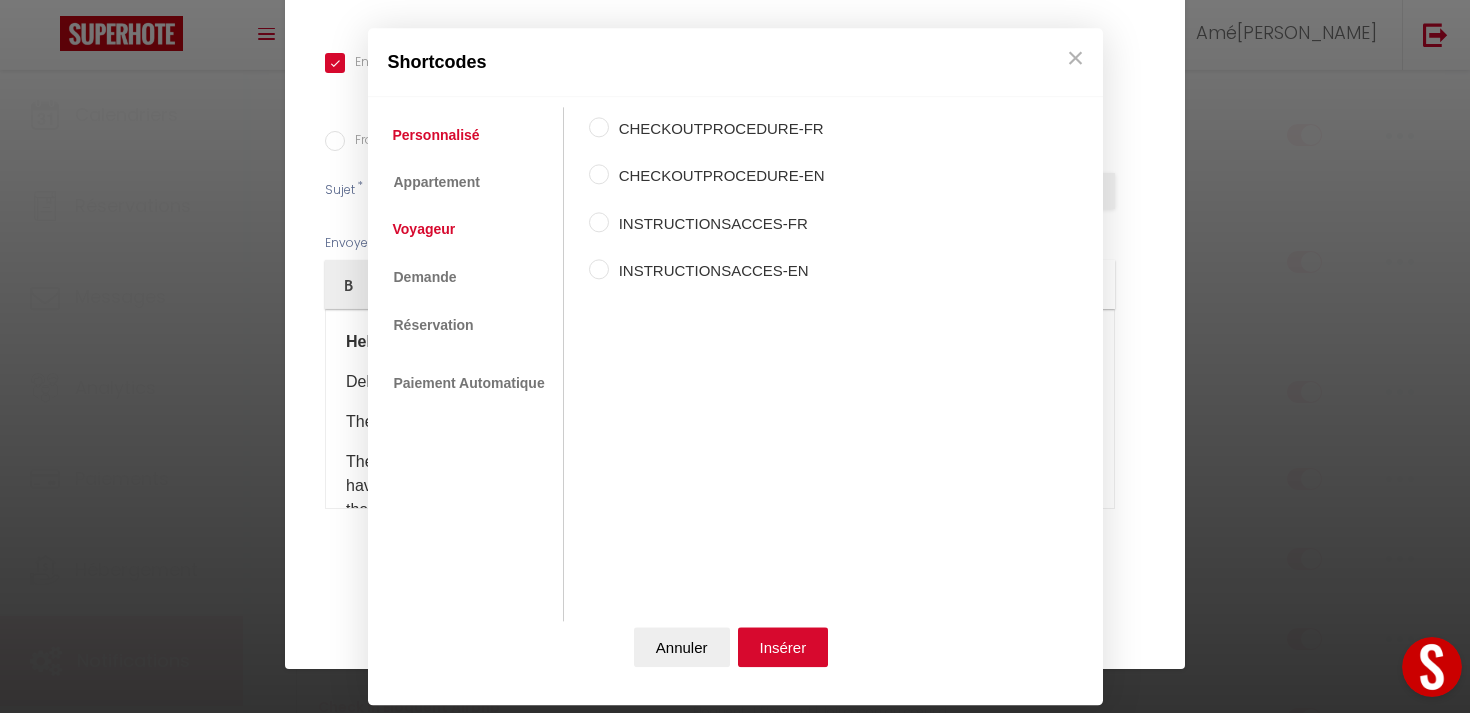 click on "Voyageur" at bounding box center [424, 230] 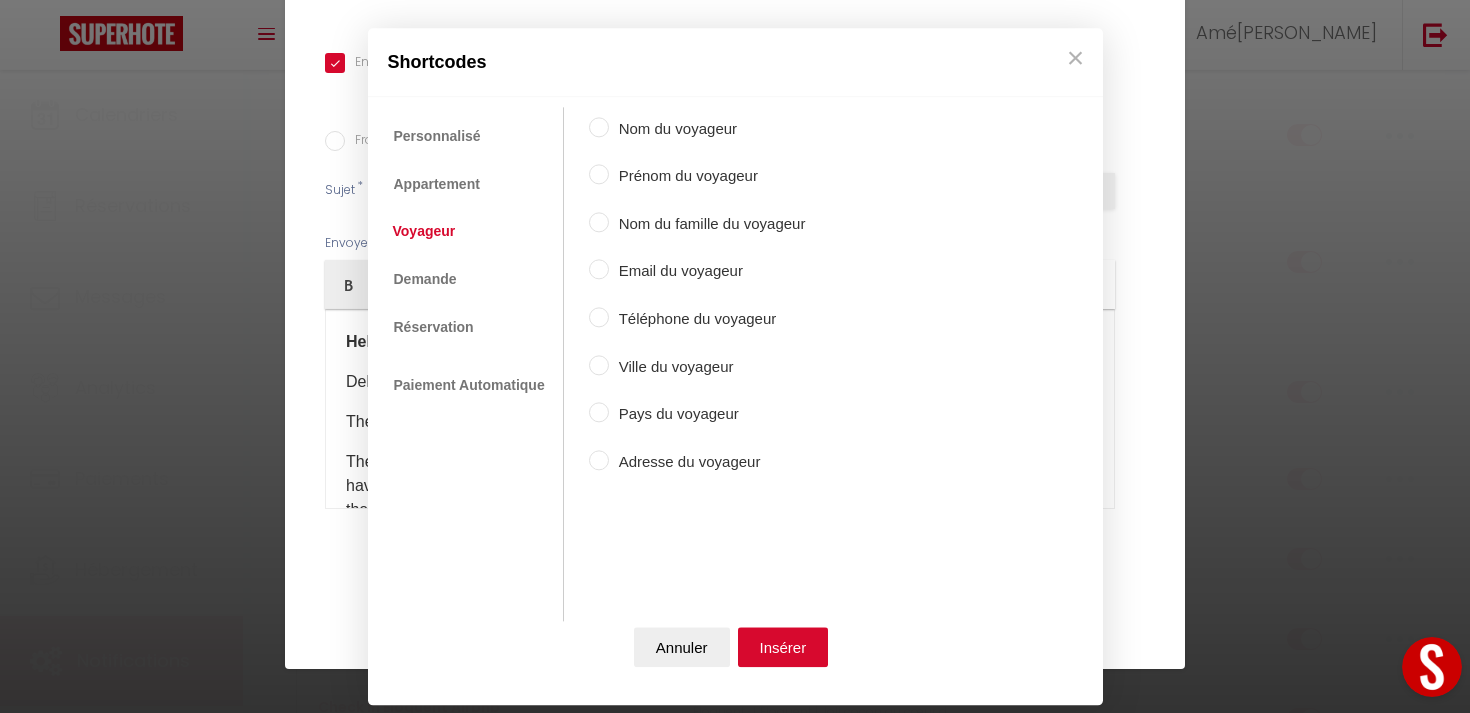 click on "Prénom du voyageur" at bounding box center [707, 177] 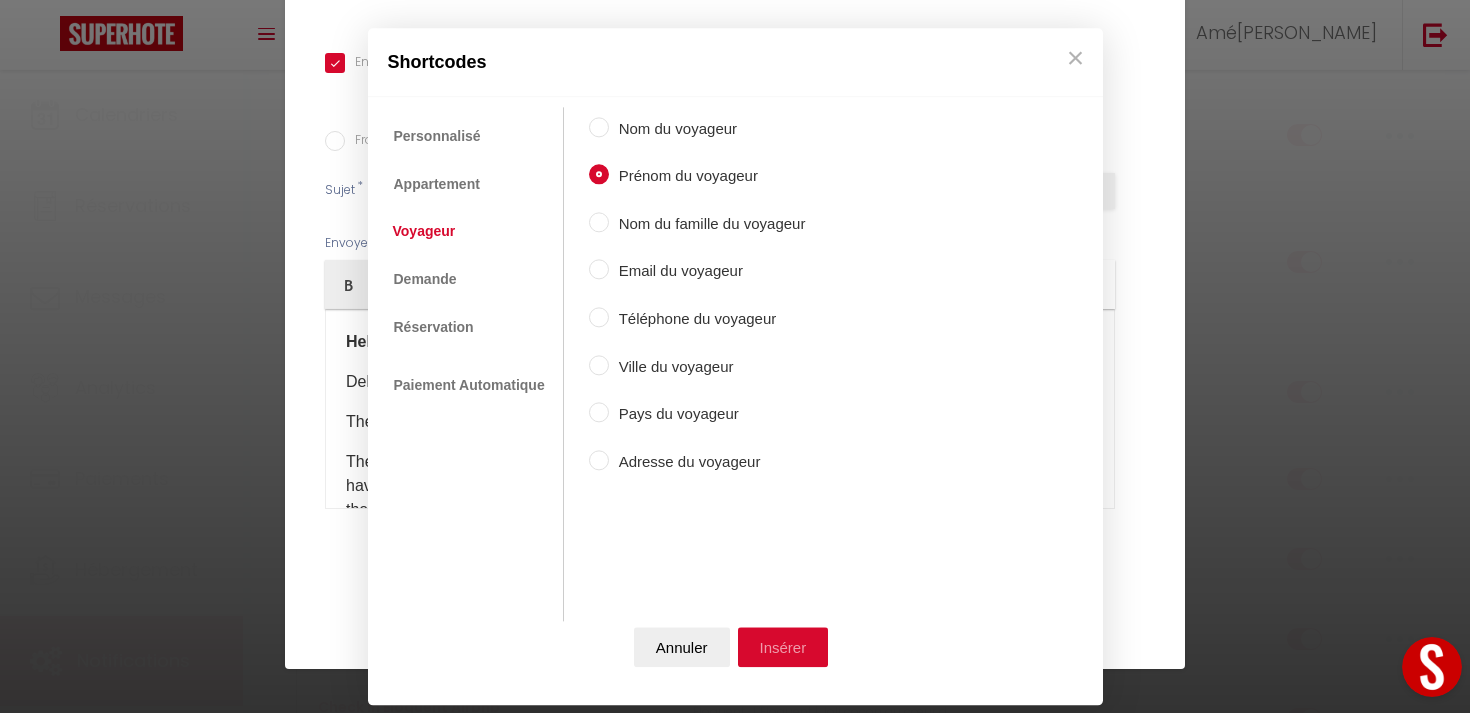 click on "Insérer" at bounding box center [783, 647] 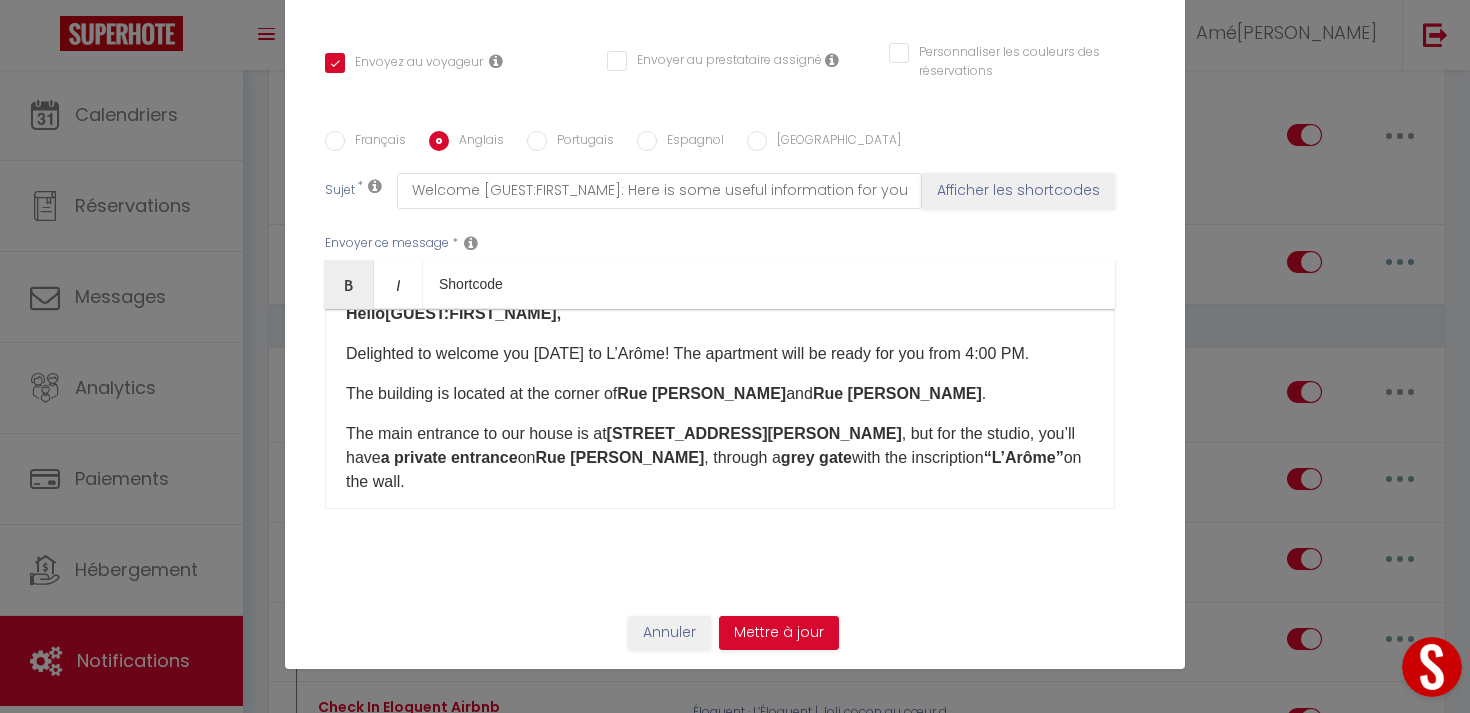 scroll, scrollTop: 18, scrollLeft: 0, axis: vertical 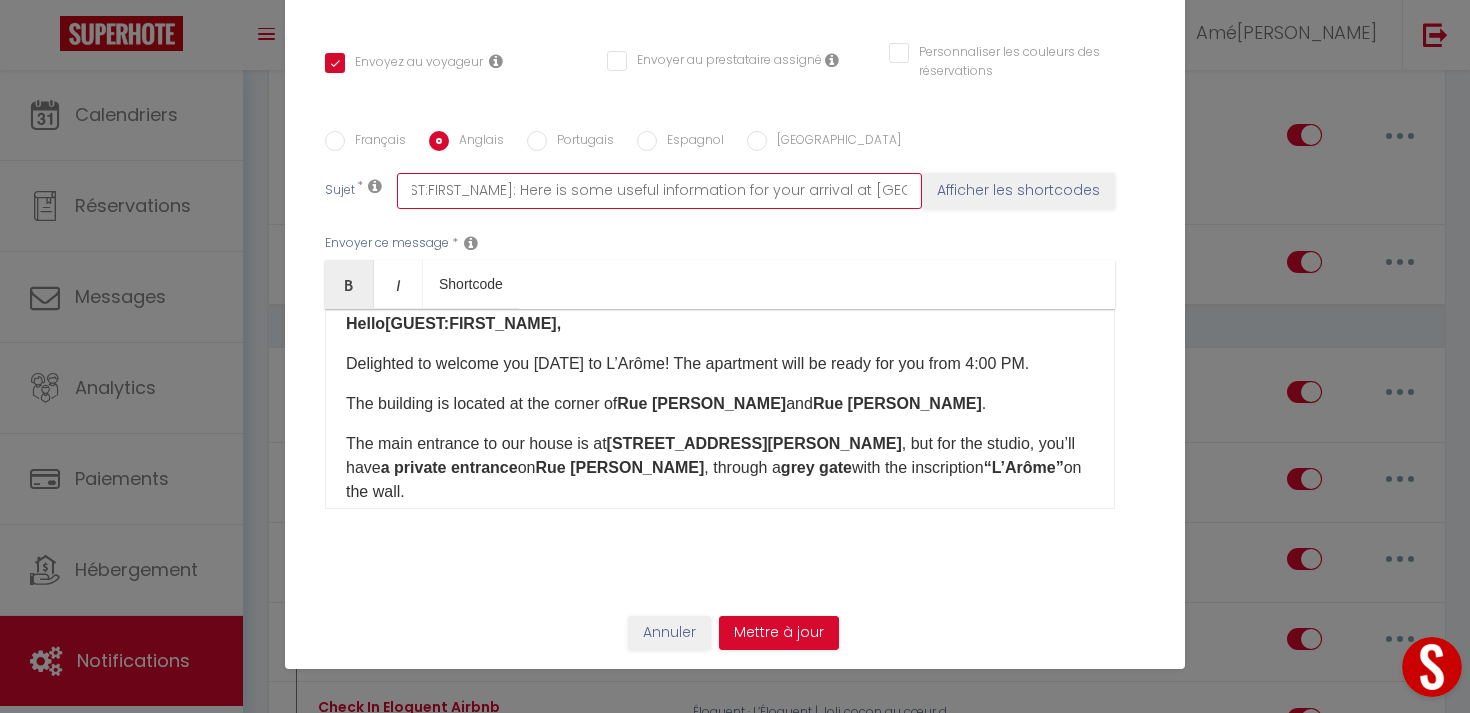 drag, startPoint x: 770, startPoint y: 198, endPoint x: 1058, endPoint y: 197, distance: 288.00174 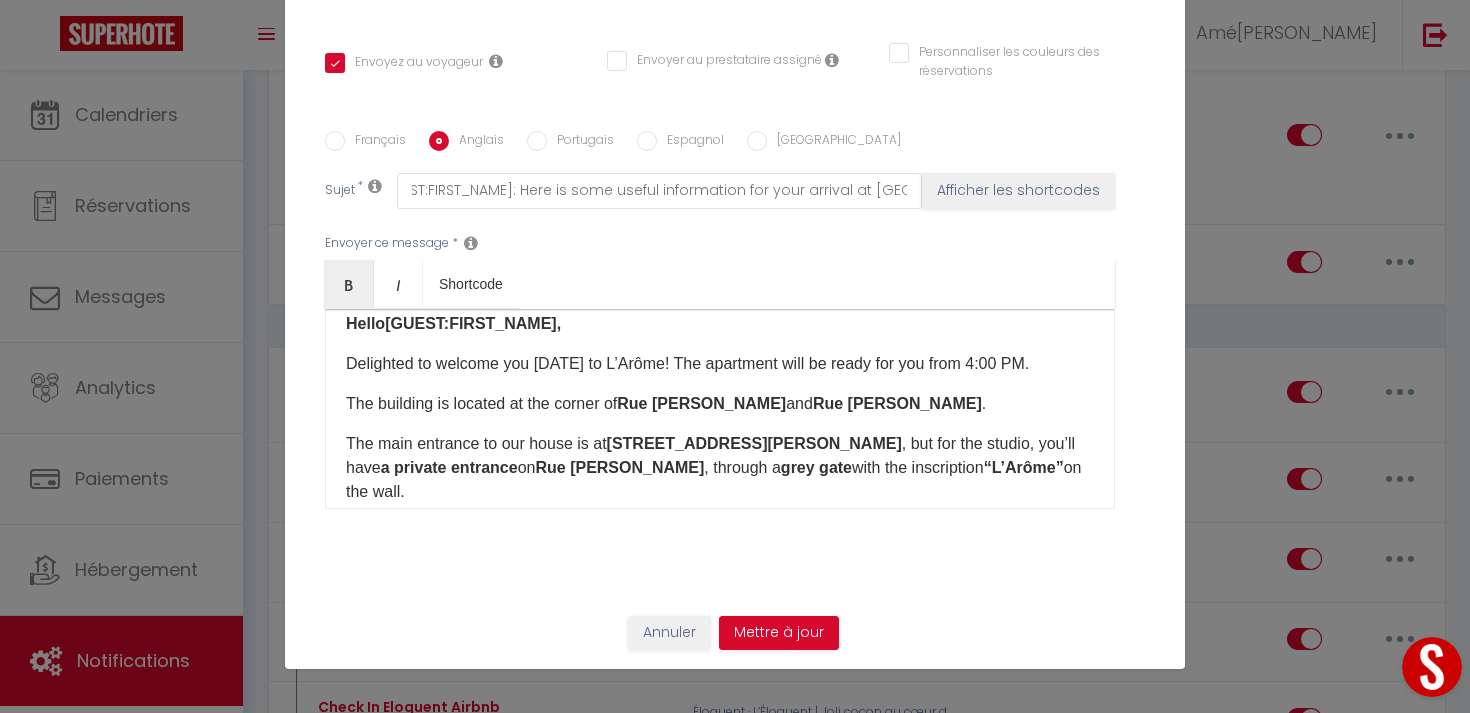 click on "Hello  [GUEST:FIRST_NAME] ​ ,
Delighted to welcome you [DATE] to L’Arôme! The apartment will be ready for you from 4:00 PM.
The building is located at the corner of  Rue [PERSON_NAME]d  Rue [PERSON_NAME]
The main entrance to our house is at  [STREET_ADDRESS] , but for the studio, you’ll have  a private entrance  on  Rue [PERSON_NAME]hrough a  grey gate  with the inscription  “L’[GEOGRAPHIC_DATA] on the wall.
The exterior door will be open. The  key box is located just to the left , within the door frame. The code is  2503 .
You’ll also find  two chairs available  at the bottom of the stairs behind the curtains, for use with the table upstairs.
🧺  Before you leave, please kindly:
• Drop the  bed linens, towels, and trash  at the bottom of the stairs,
•  Close all skylights ,
• Return the key to the  key box  where you found it.
ℹ️  Please note:
Our access is" at bounding box center [720, 409] 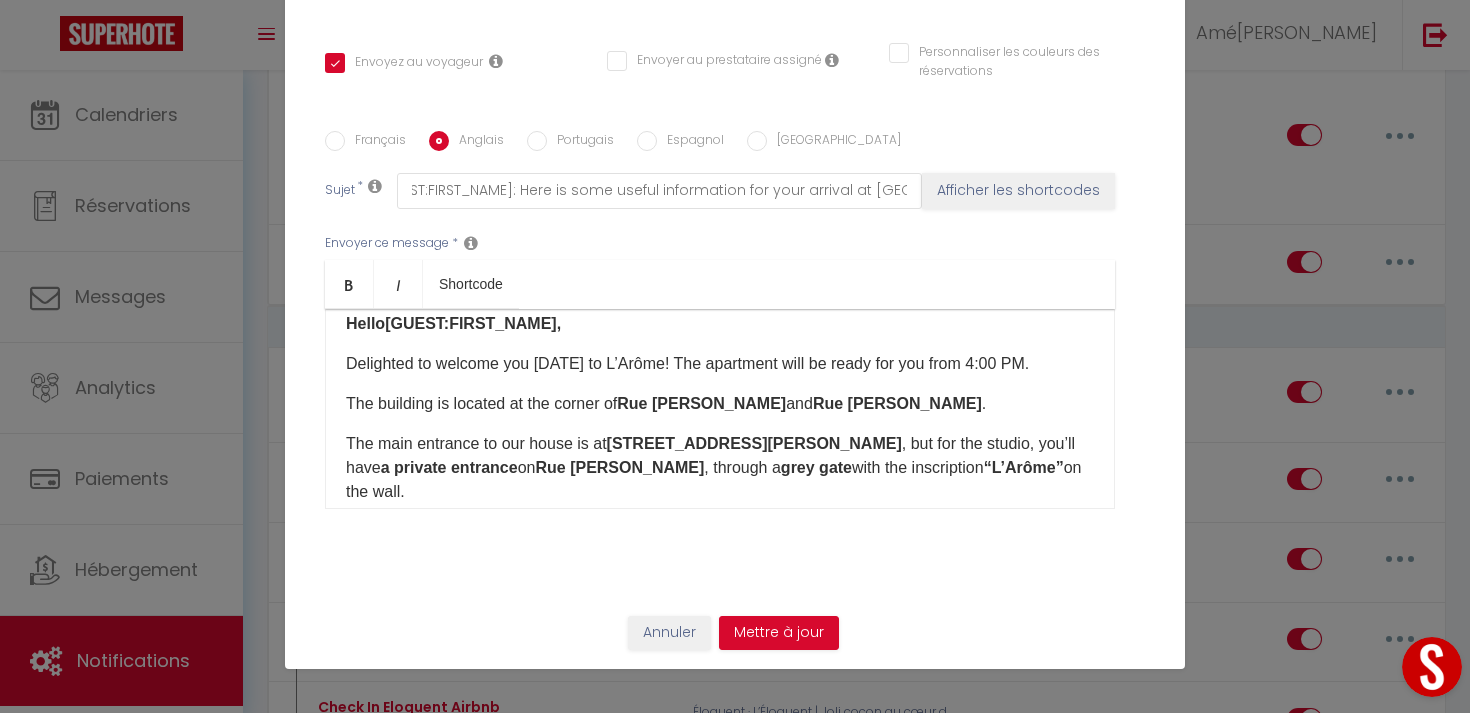scroll, scrollTop: 0, scrollLeft: 0, axis: both 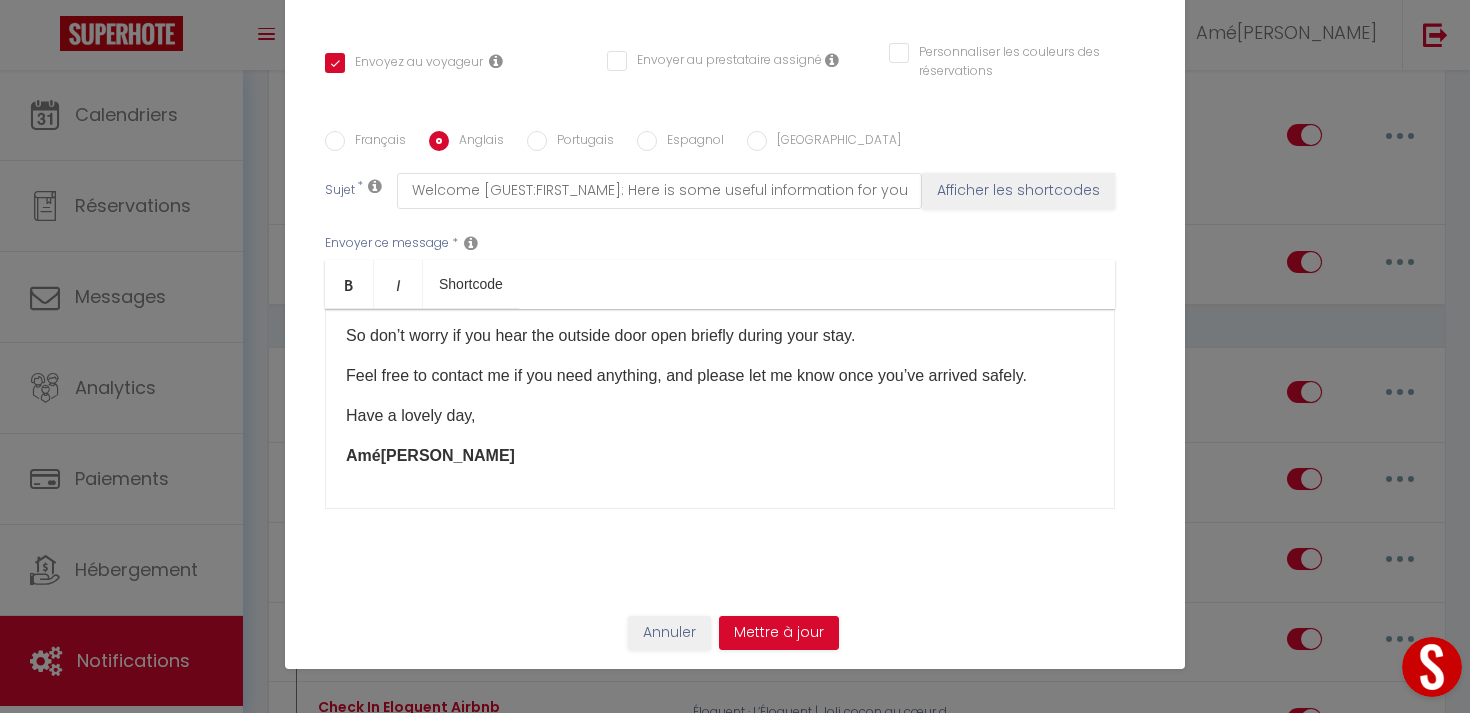 click on "Hello  [GUEST:FIRST_NAME] ​ ,
Delighted to welcome you [DATE] to L’Arôme! The apartment will be ready for you from 4:00 PM.
The building is located at the corner of  Rue [PERSON_NAME]d  Rue [PERSON_NAME]
The main entrance to our house is at  [STREET_ADDRESS] , but for the studio, you’ll have  a private entrance  on  Rue [PERSON_NAME]hrough a  grey gate  with the inscription  “L’[GEOGRAPHIC_DATA] on the wall.
The exterior door will be open. The  key box is located just to the left , within the door frame. The code is  2503 .
You’ll also find  two chairs available  at the bottom of the stairs behind the curtains, for use with the table upstairs.
🧺  Before you leave, please kindly:
• Drop the  bed linens, towels, and trash  at the bottom of the stairs,
•  Close all skylights ,
• Return the key to the  key box  where you found it.
ℹ️  Please note:
Our access is" at bounding box center (720, 409) 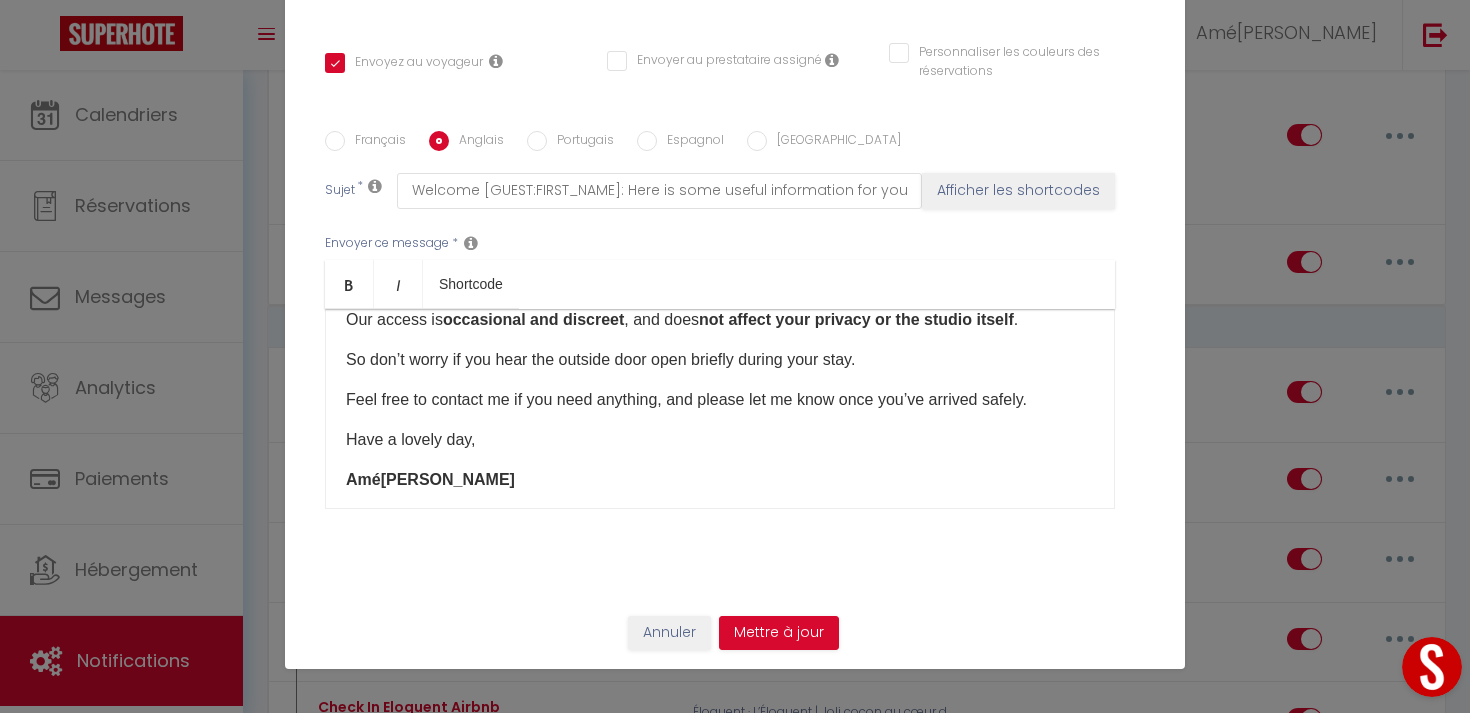 click on "Espagnol" at bounding box center (690, 142) 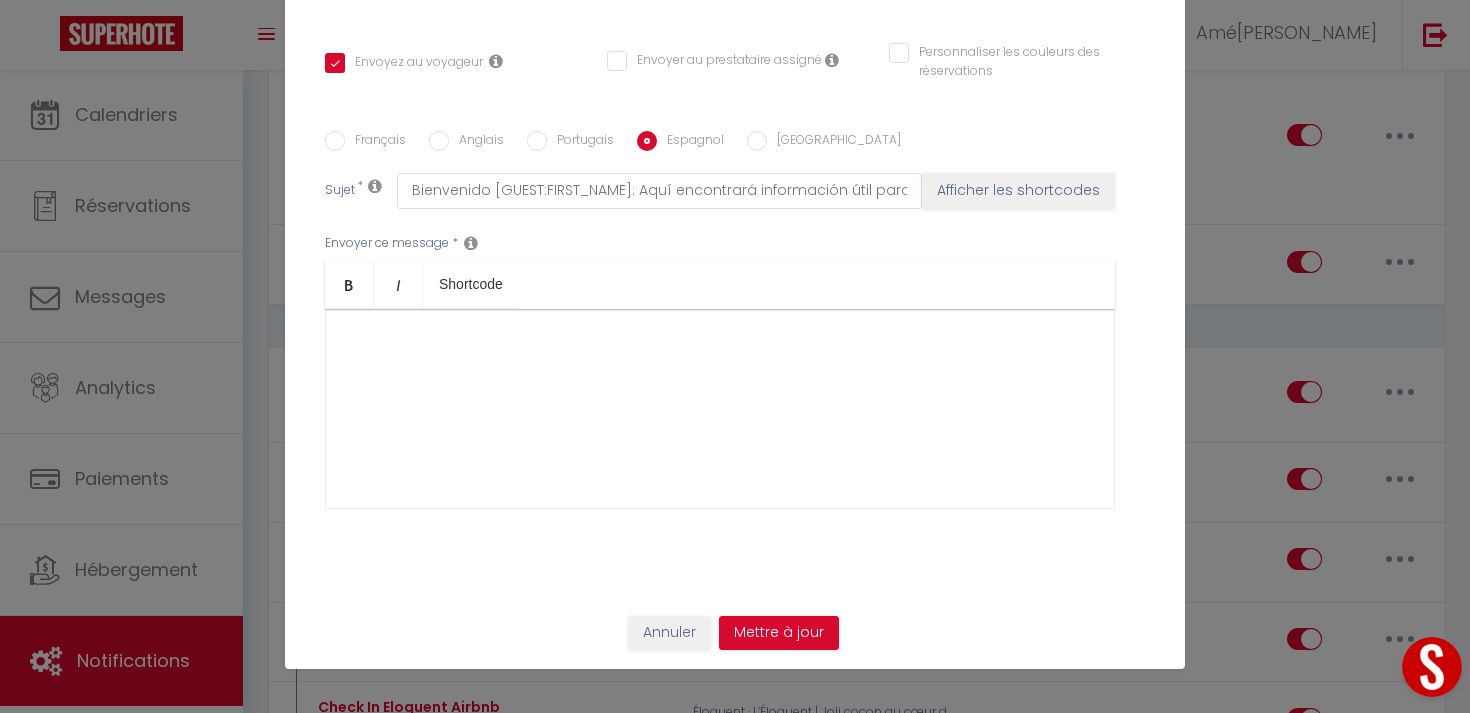 scroll, scrollTop: 0, scrollLeft: 0, axis: both 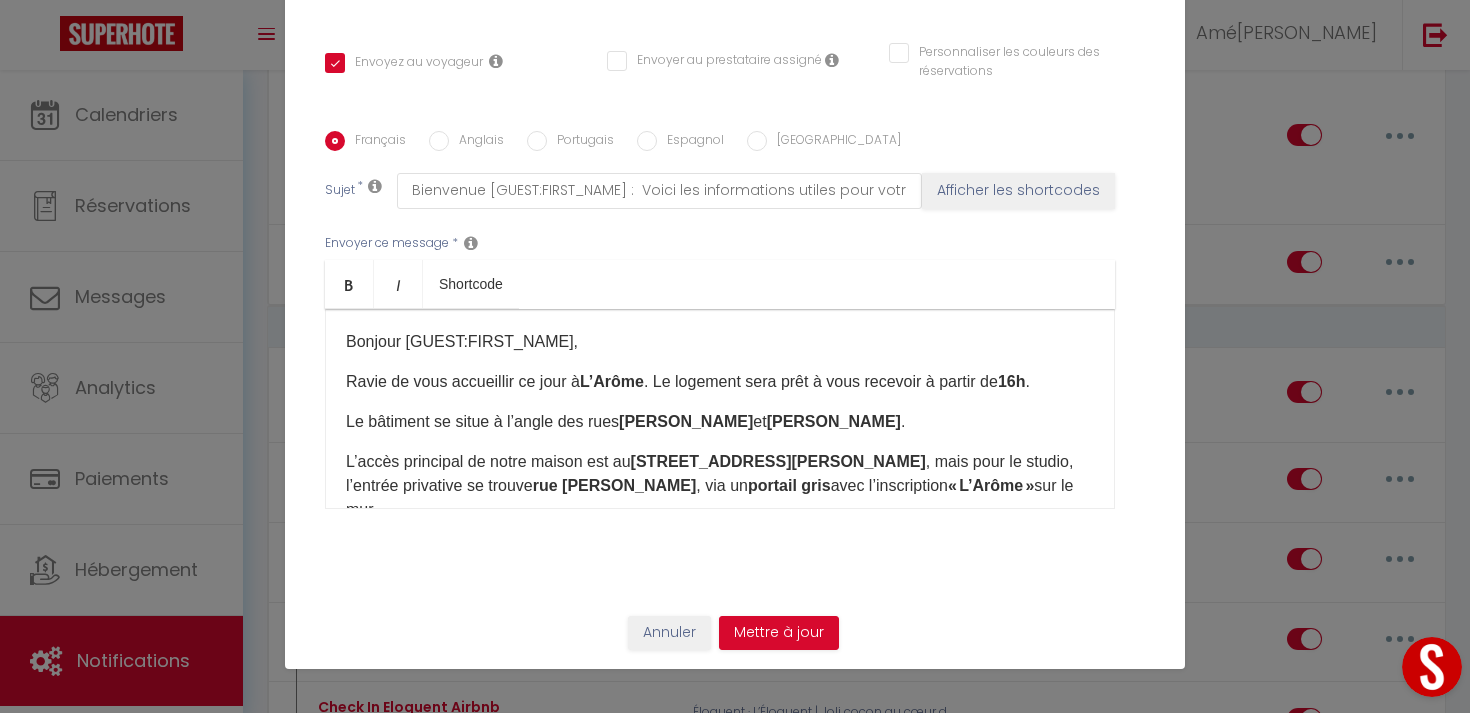 click on "Espagnol" at bounding box center [647, 141] 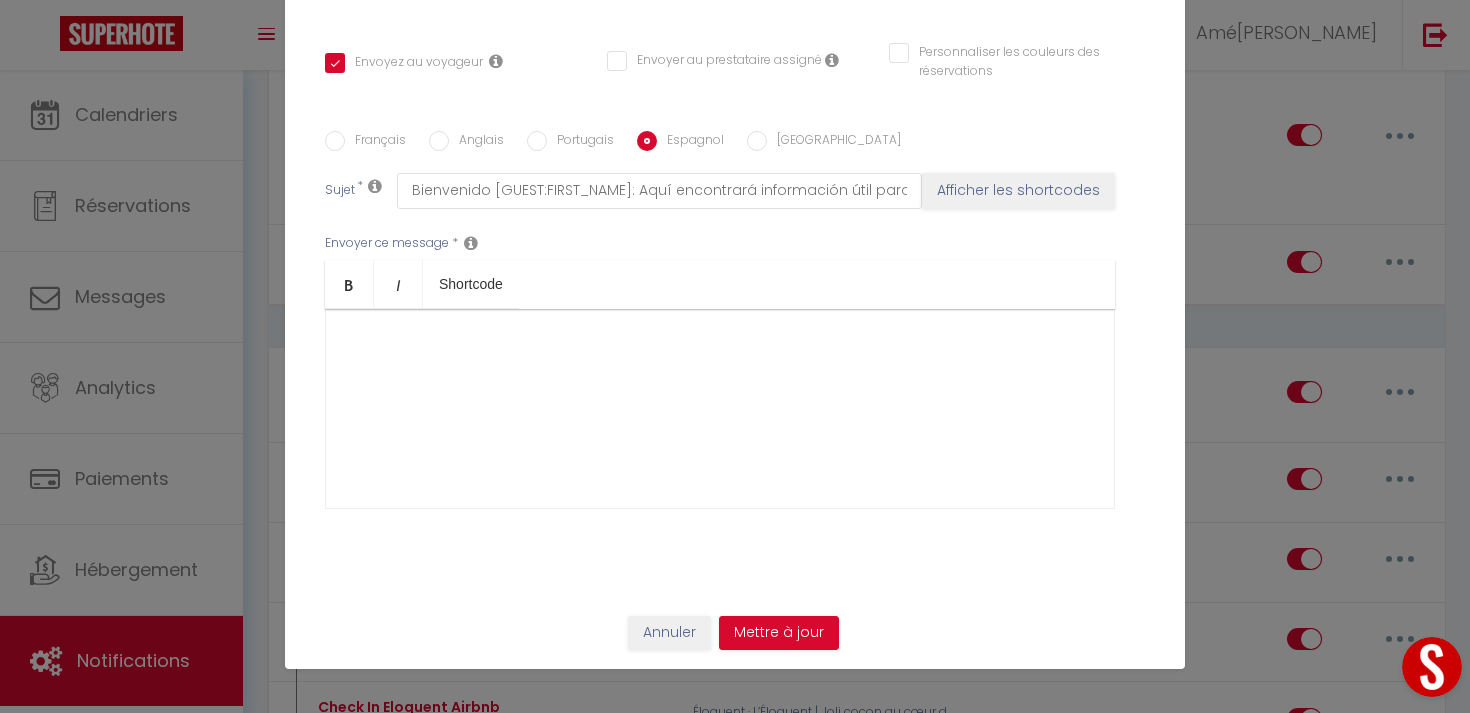 click on "Français     Anglais     Portugais     Espagnol     Italien   Sujet   *     Bienvenido [GUEST:FIRST_NAME]: Aquí encontrará información útil para su llegada a L'Arôme   Afficher les shortcodes   Envoyer ce message   *     Bold Italic Shortcode Rich text editor   Envoyer ce message   *     Afficher les shortcodes" at bounding box center (735, 332) 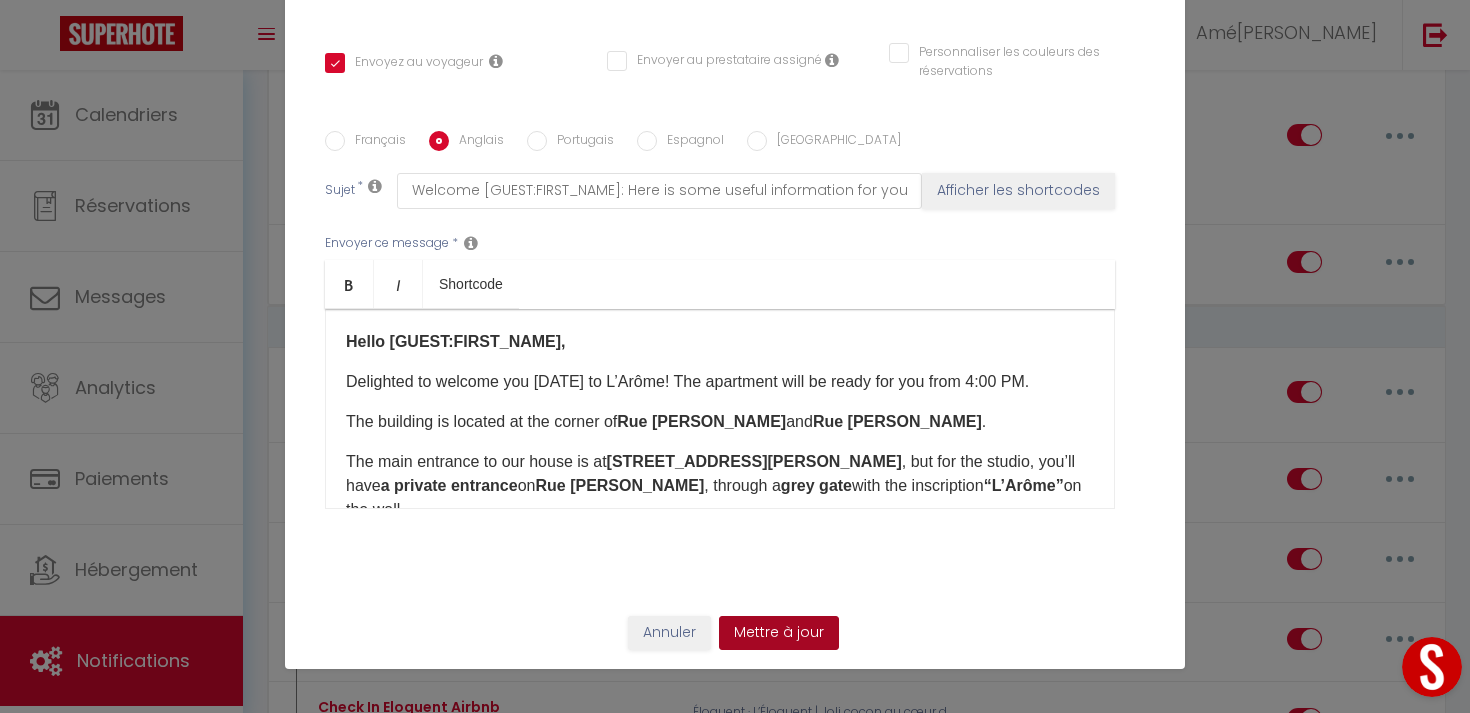 click on "Mettre à jour" at bounding box center [779, 633] 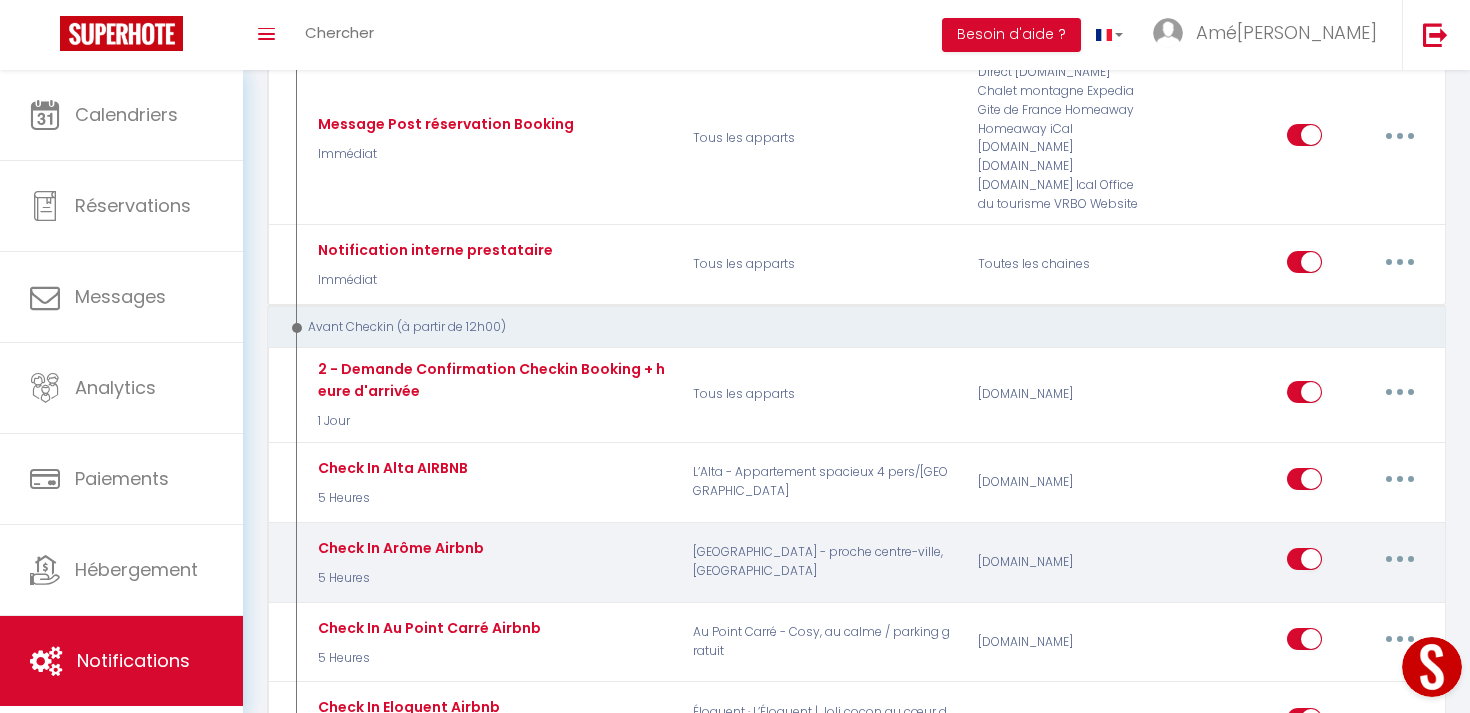 click at bounding box center (1400, 559) 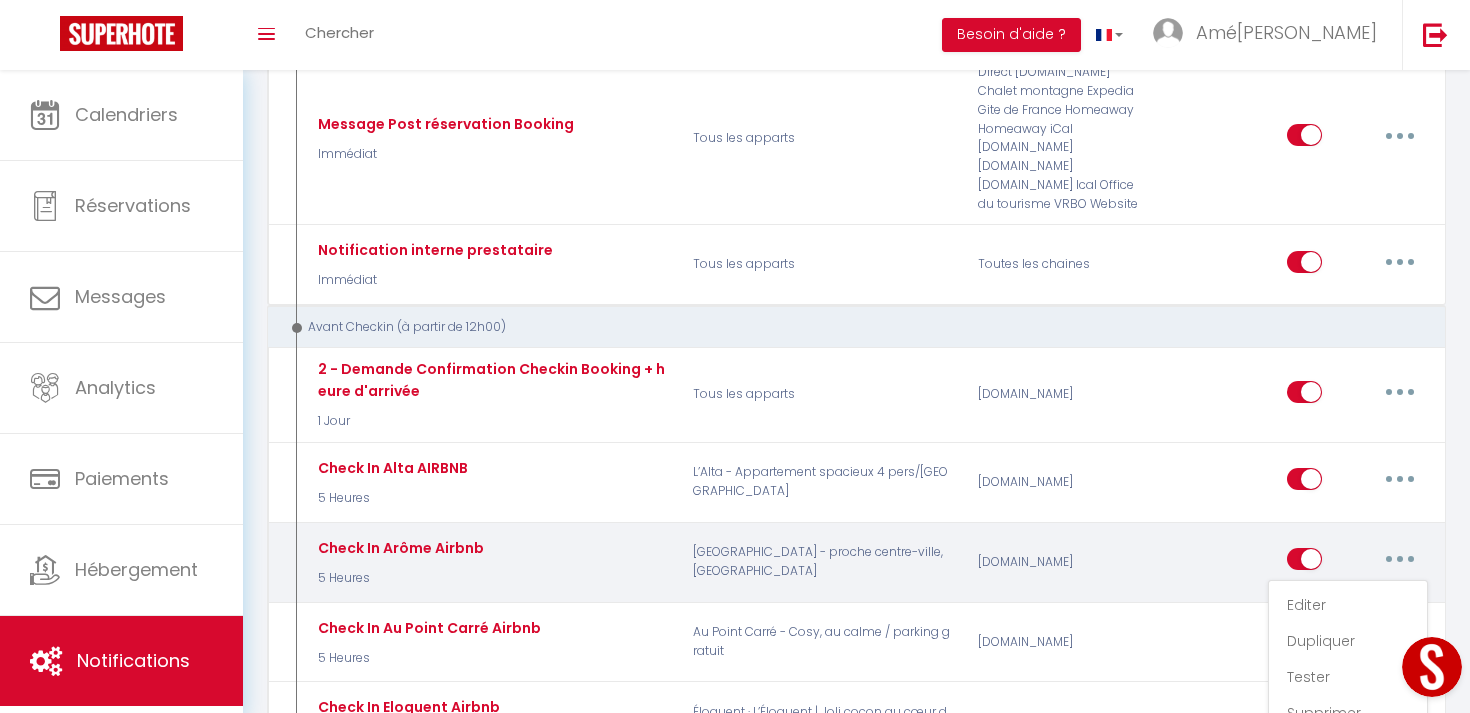 click at bounding box center (1400, 559) 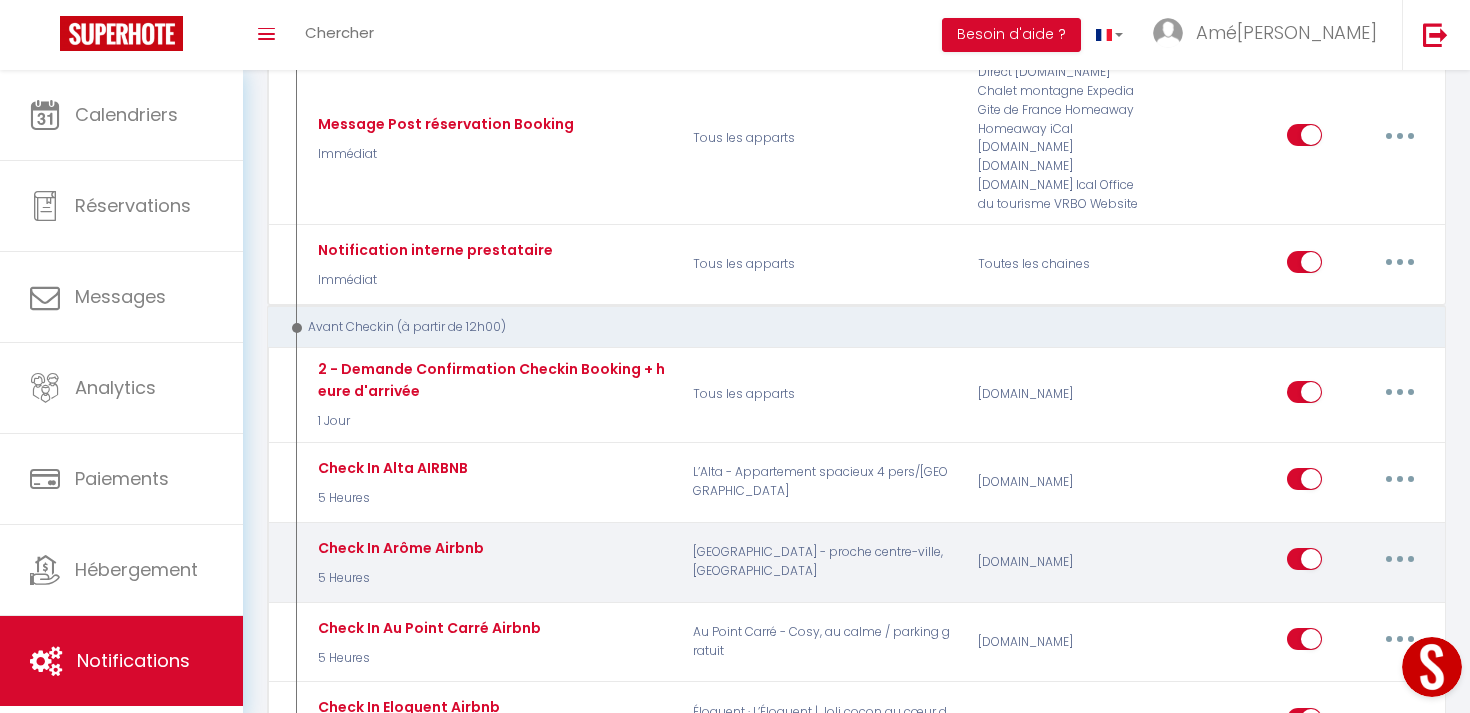 click at bounding box center (1400, 559) 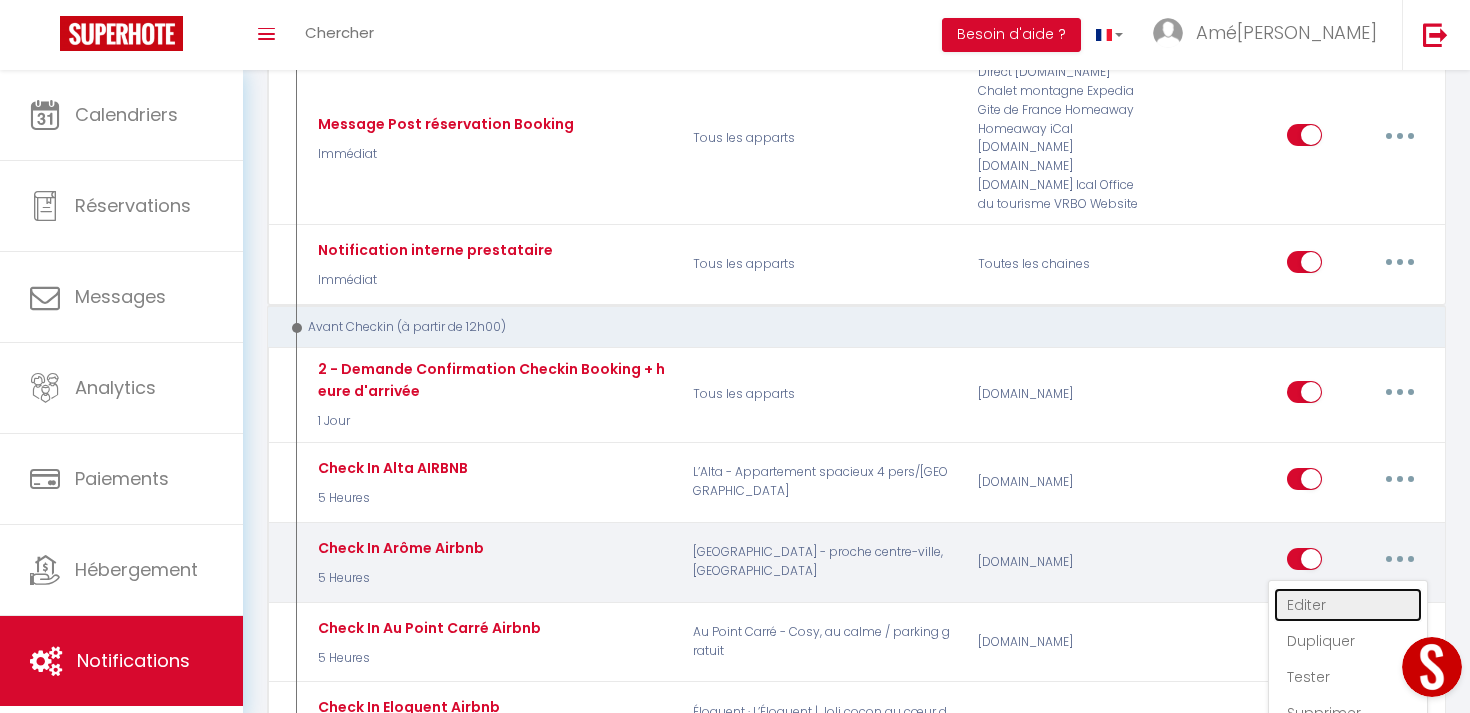 click on "Editer" at bounding box center (1348, 605) 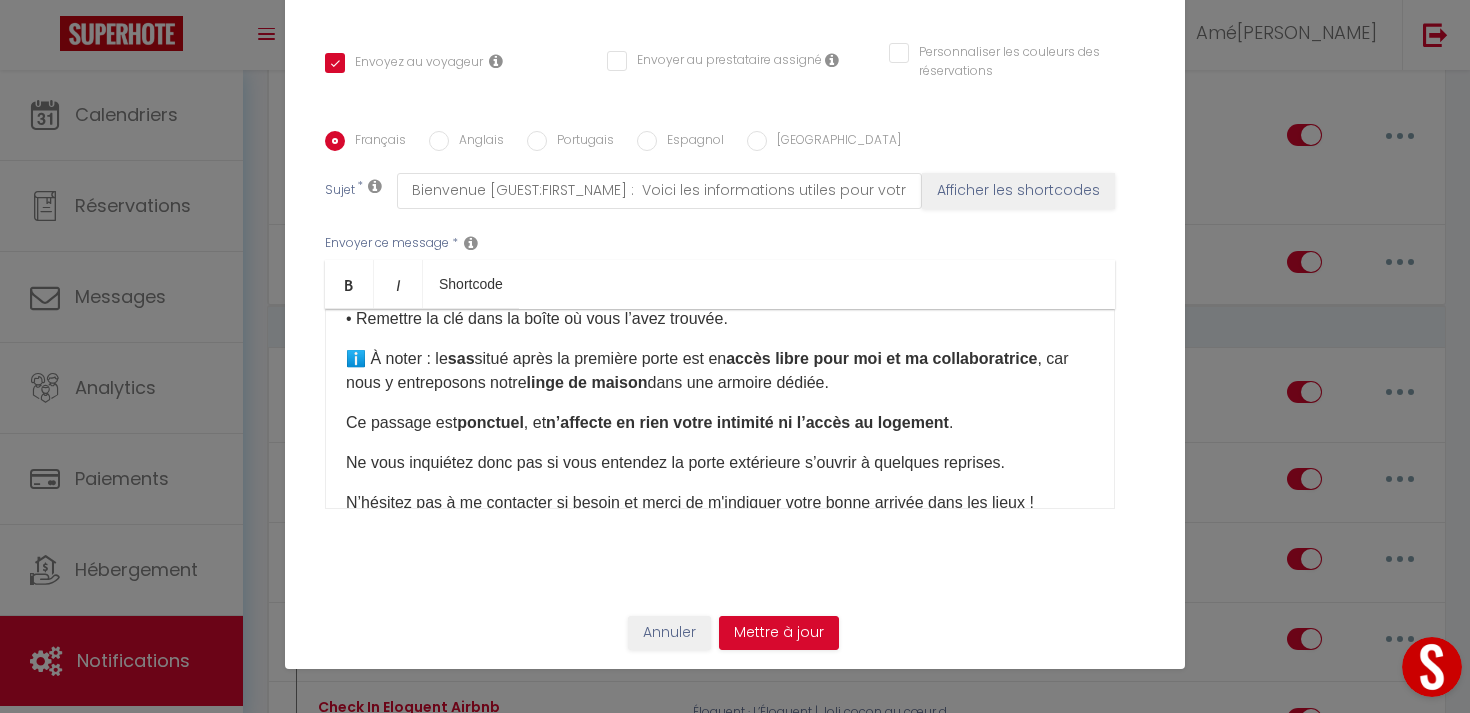 scroll, scrollTop: 467, scrollLeft: 0, axis: vertical 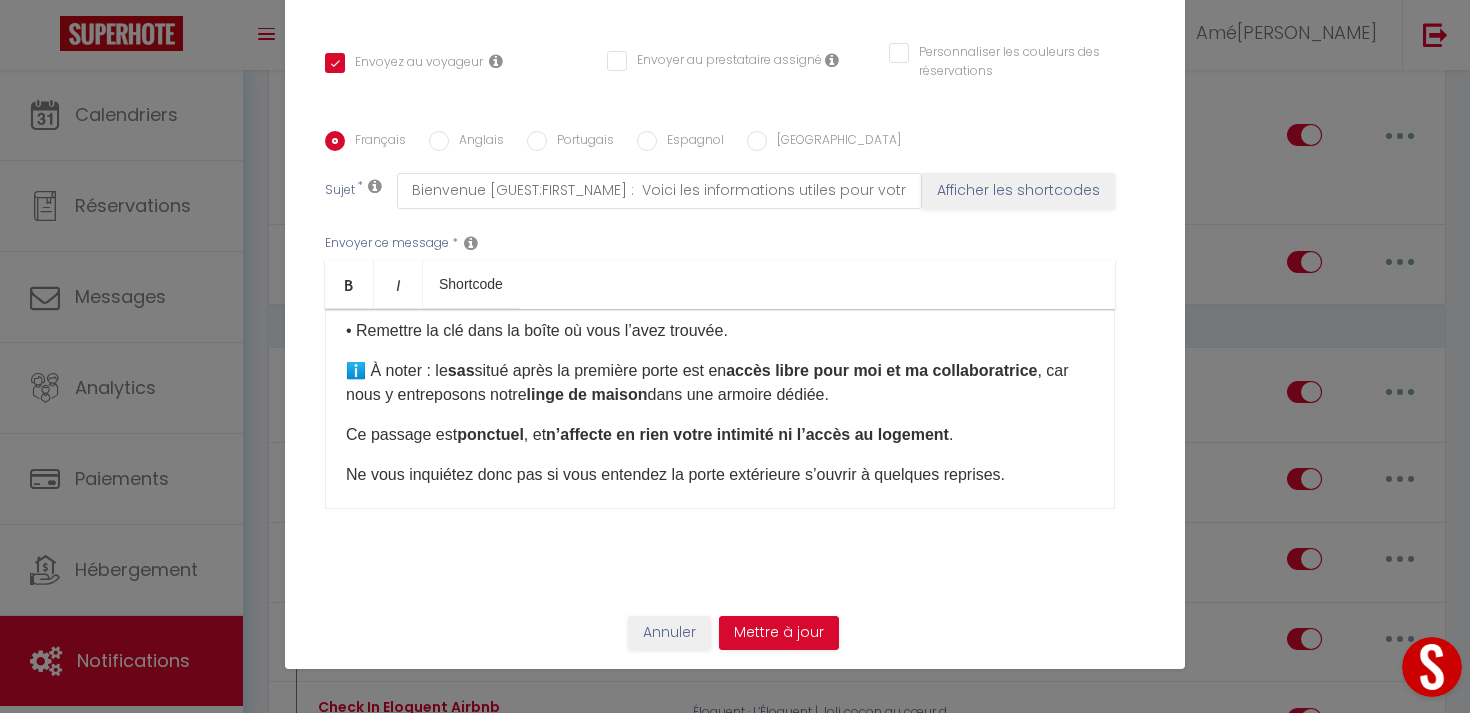 click on "Espagnol" at bounding box center [647, 141] 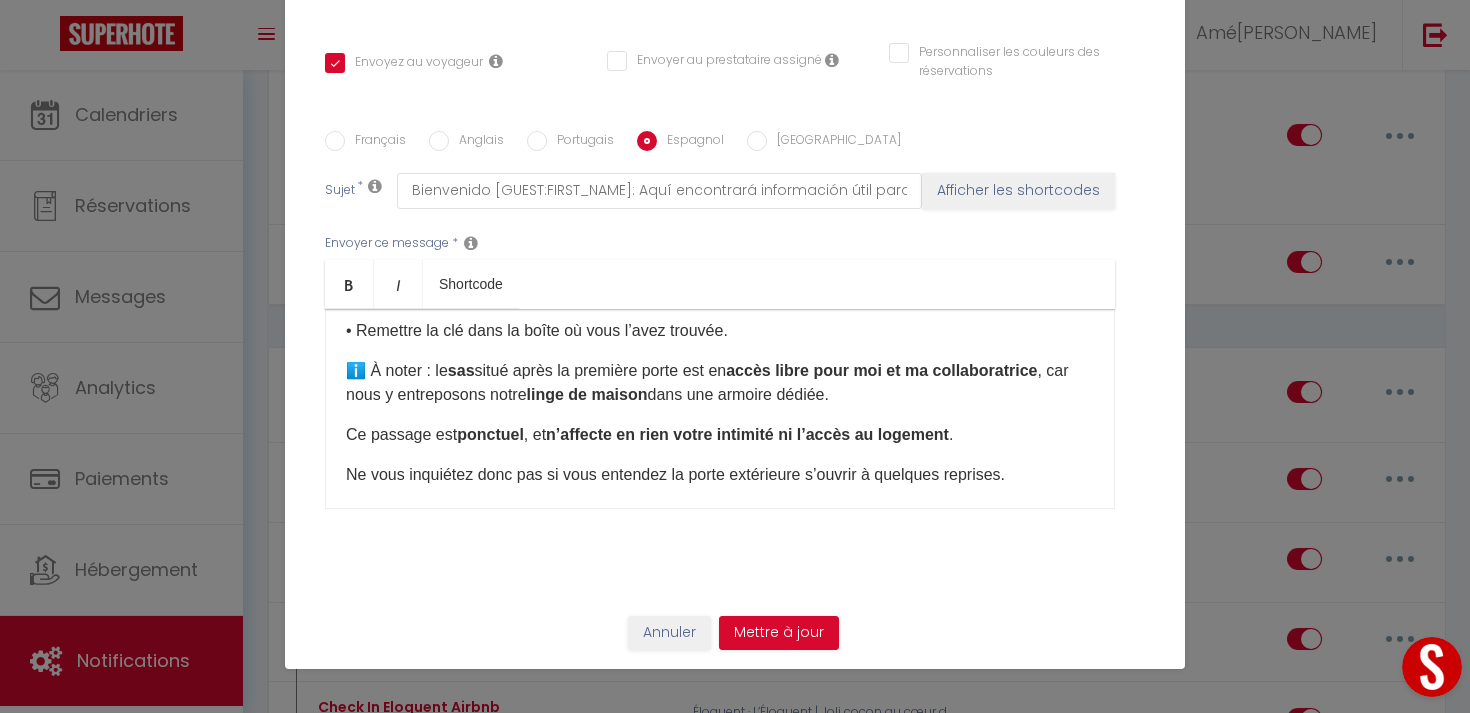 scroll, scrollTop: 0, scrollLeft: 0, axis: both 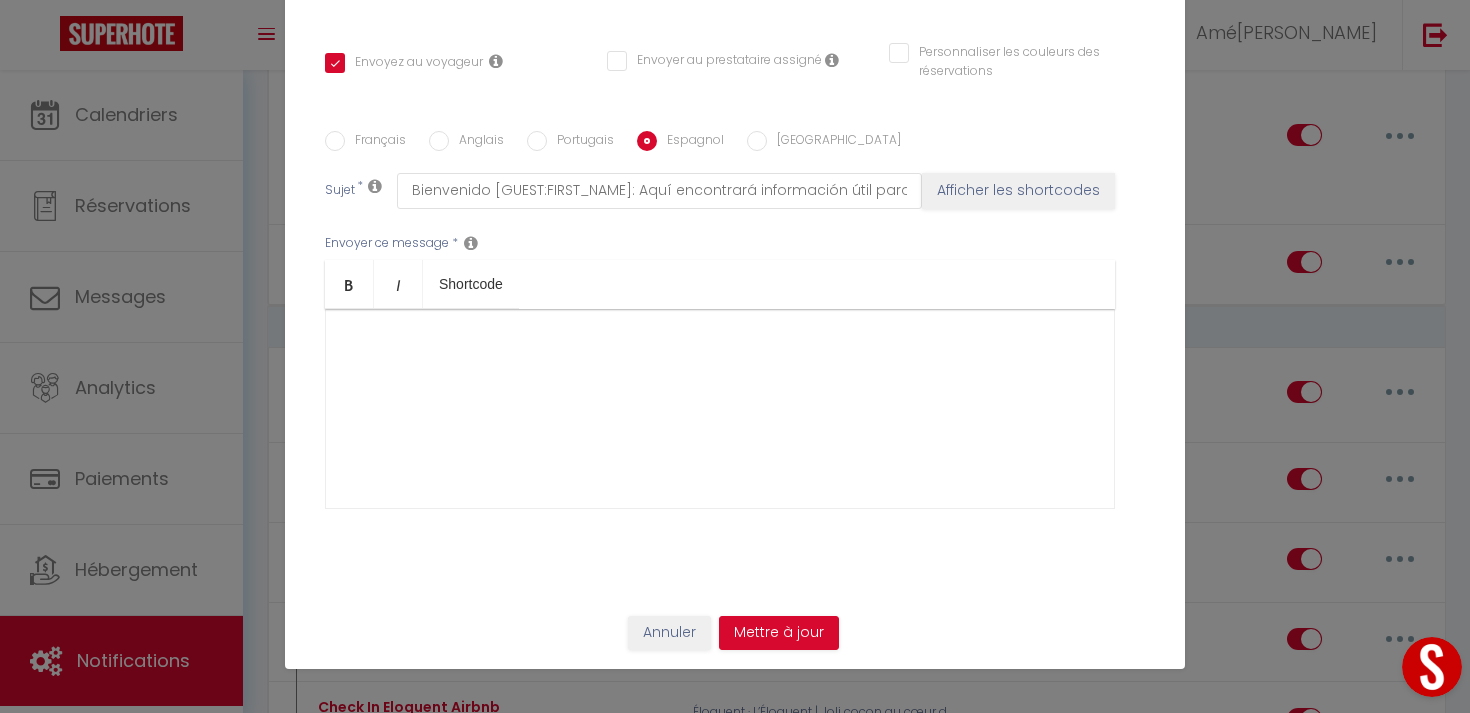 click at bounding box center (720, 409) 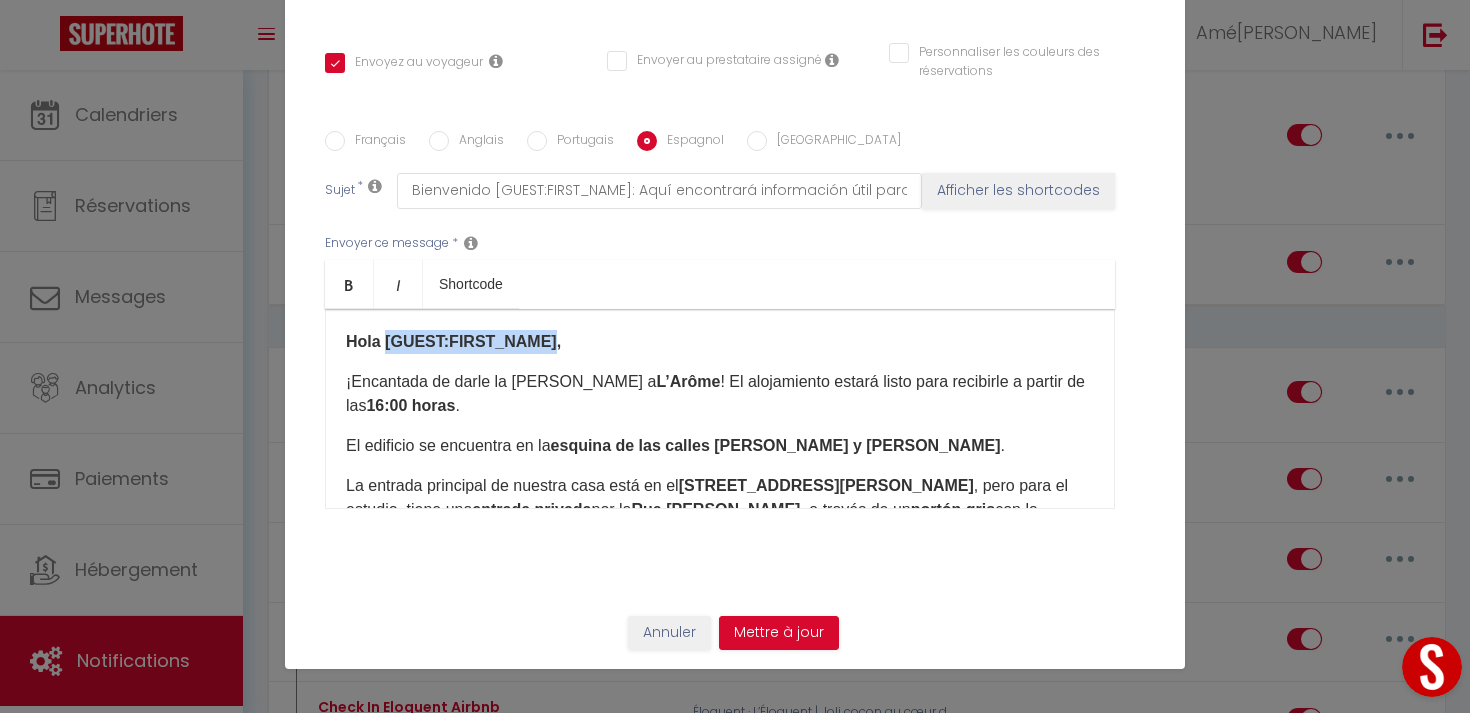 drag, startPoint x: 541, startPoint y: 337, endPoint x: 383, endPoint y: 335, distance: 158.01266 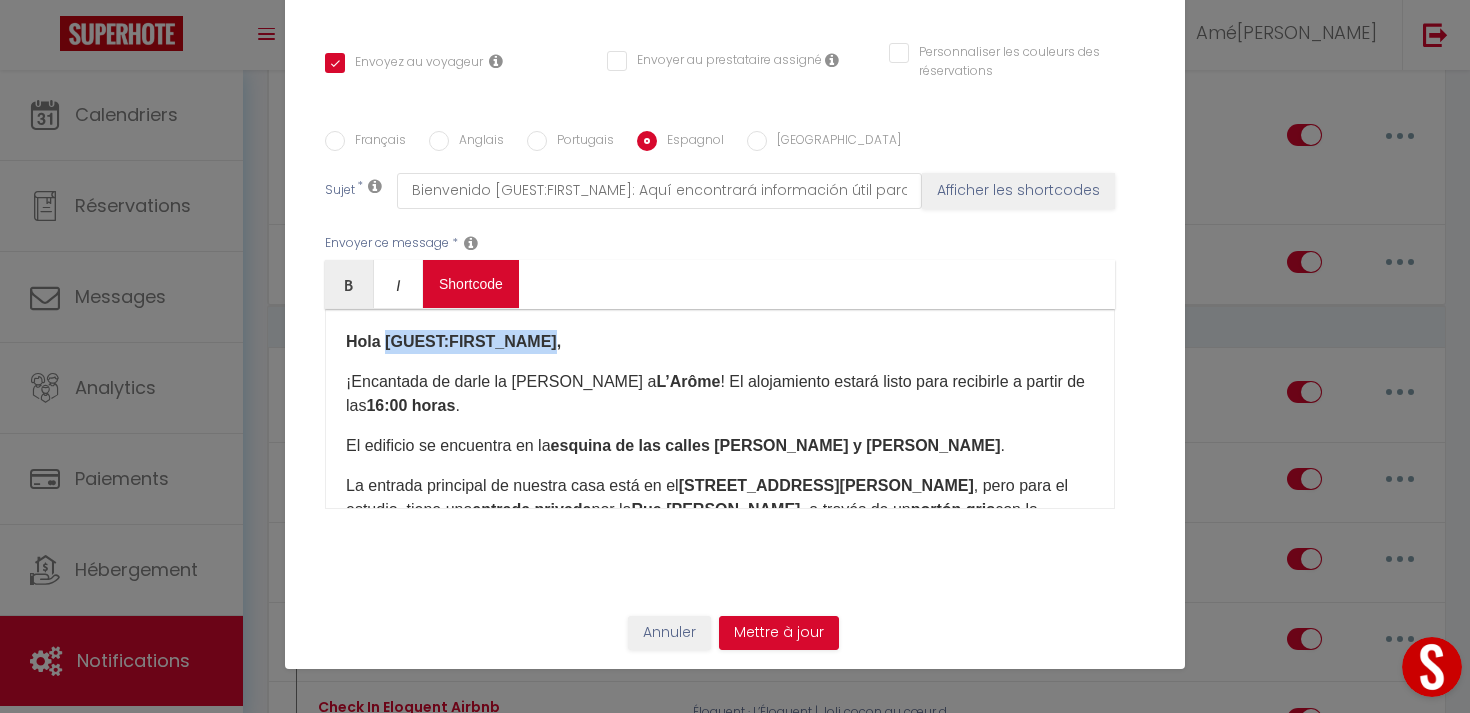 click on "Coaching SuperHote ce soir à 18h00, pour participer:  [URL][DOMAIN_NAME][SECURITY_DATA]   ×     Toggle navigation       Toggle Search     Toggle menubar     Chercher   BUTTON
Besoin d'aide ?
Amélie   Paramètres        Équipe     Résultat de la recherche   Aucun résultat     Calendriers     Réservations     Messages     Analytics      Paiements     Hébergement     Notifications                 Résultat de la recherche   Id   Appart   Voyageur    Checkin   Checkout   Nuits   Pers.   Plateforme   Statut     Résultat de la recherche   Aucun résultat          Notifications
Actions
Nouvelle Notification    Exporter    Importer    Tous les apparts    L’Alta - Appartement spacieux 4 pers/Parc Peixotto Éloquent · L’Éloquent | Joli cocon au cœur des Chartrons L’[GEOGRAPHIC_DATA] - proche centre-ville, [GEOGRAPHIC_DATA] rénové [GEOGRAPHIC_DATA]" at bounding box center (735, 2244) 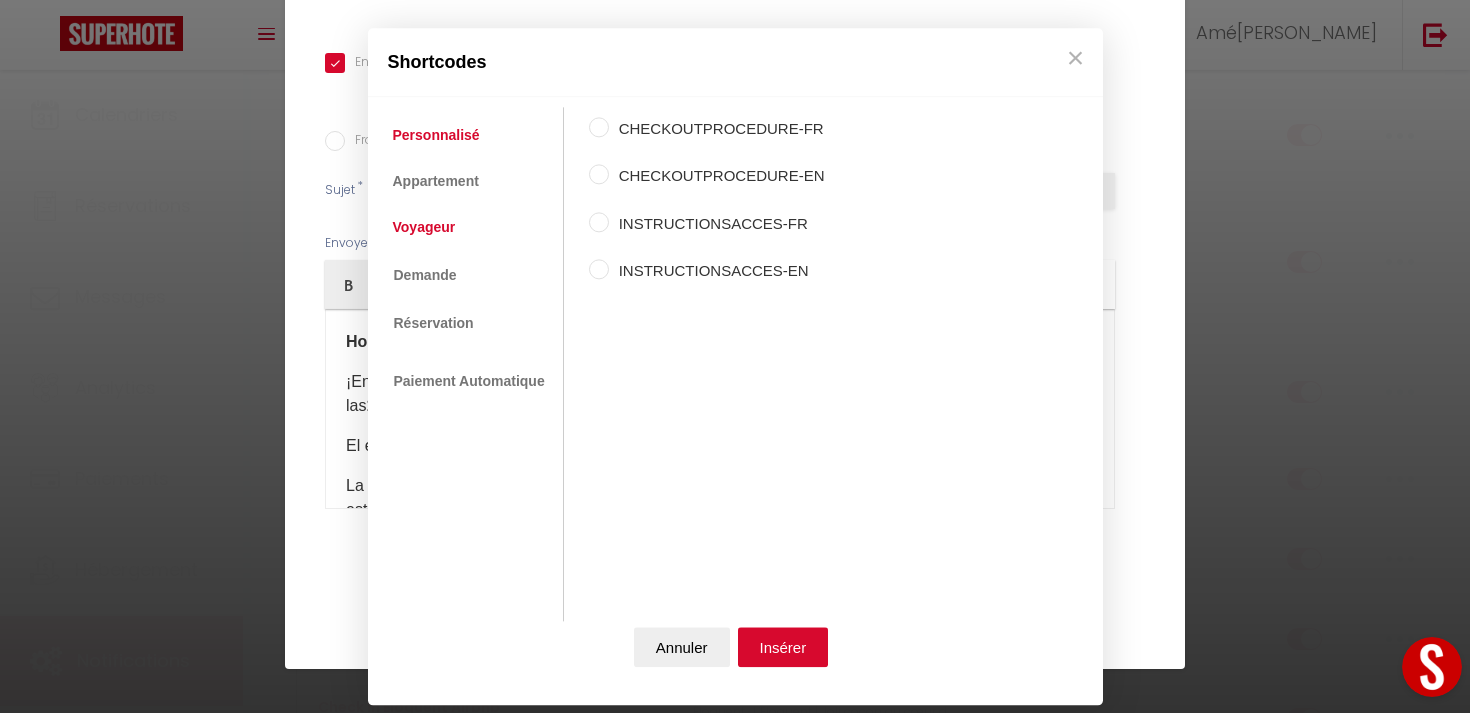 click on "Voyageur" at bounding box center [424, 228] 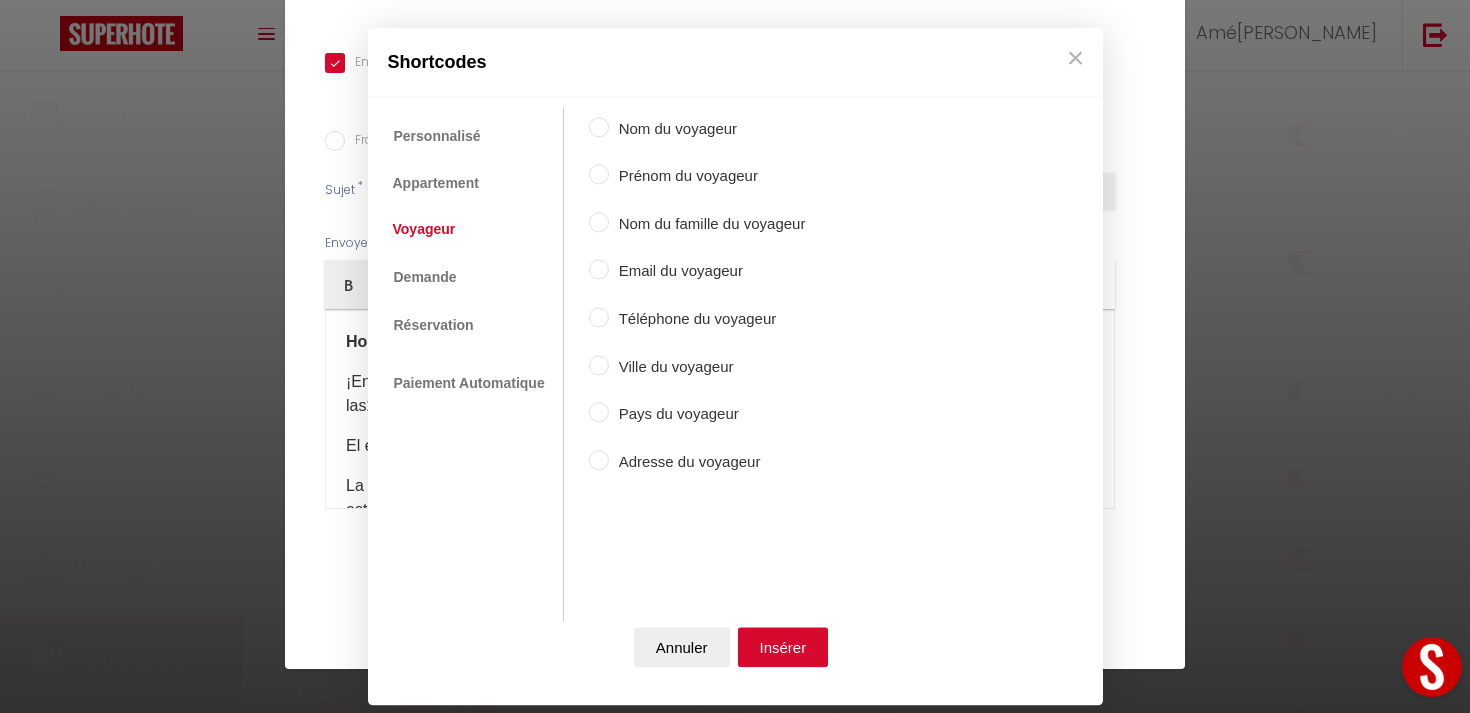 click on "Prénom du voyageur" at bounding box center (707, 177) 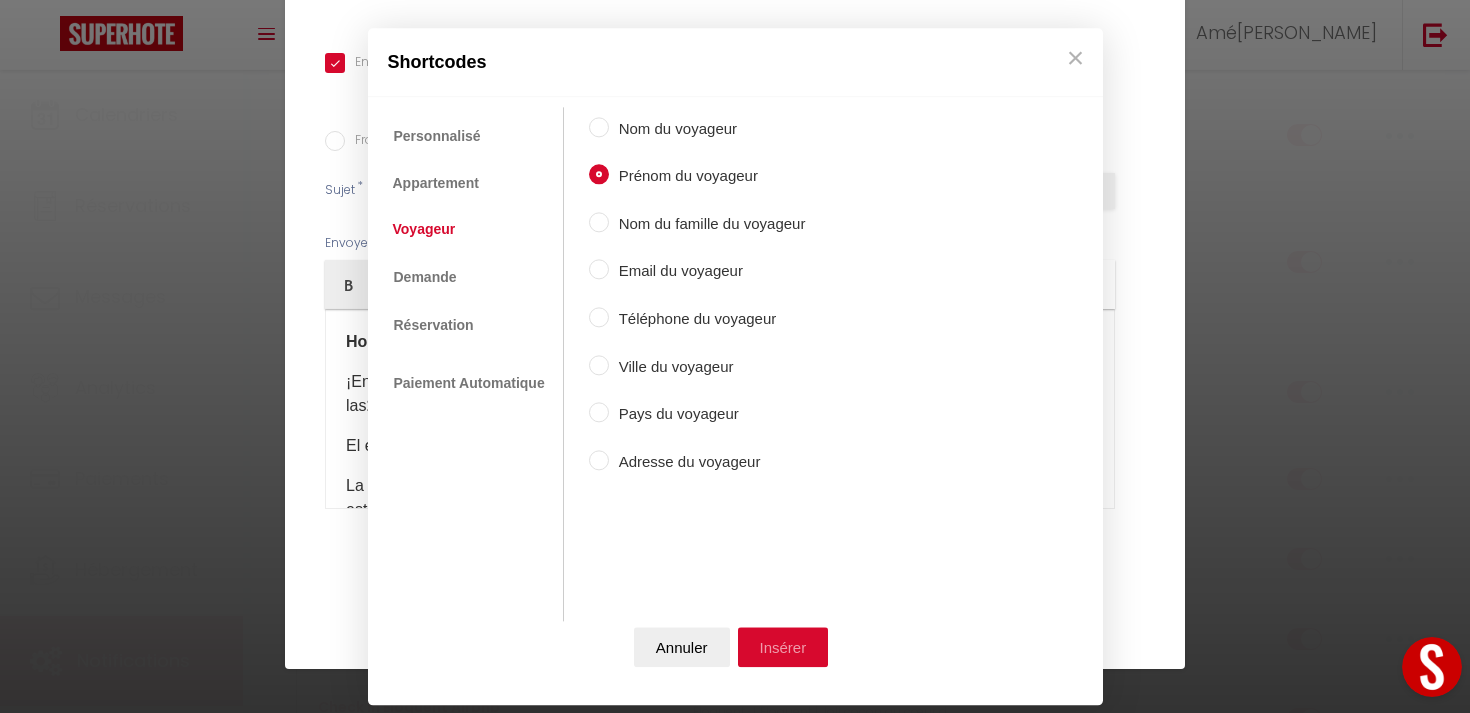 click on "Insérer" at bounding box center (783, 647) 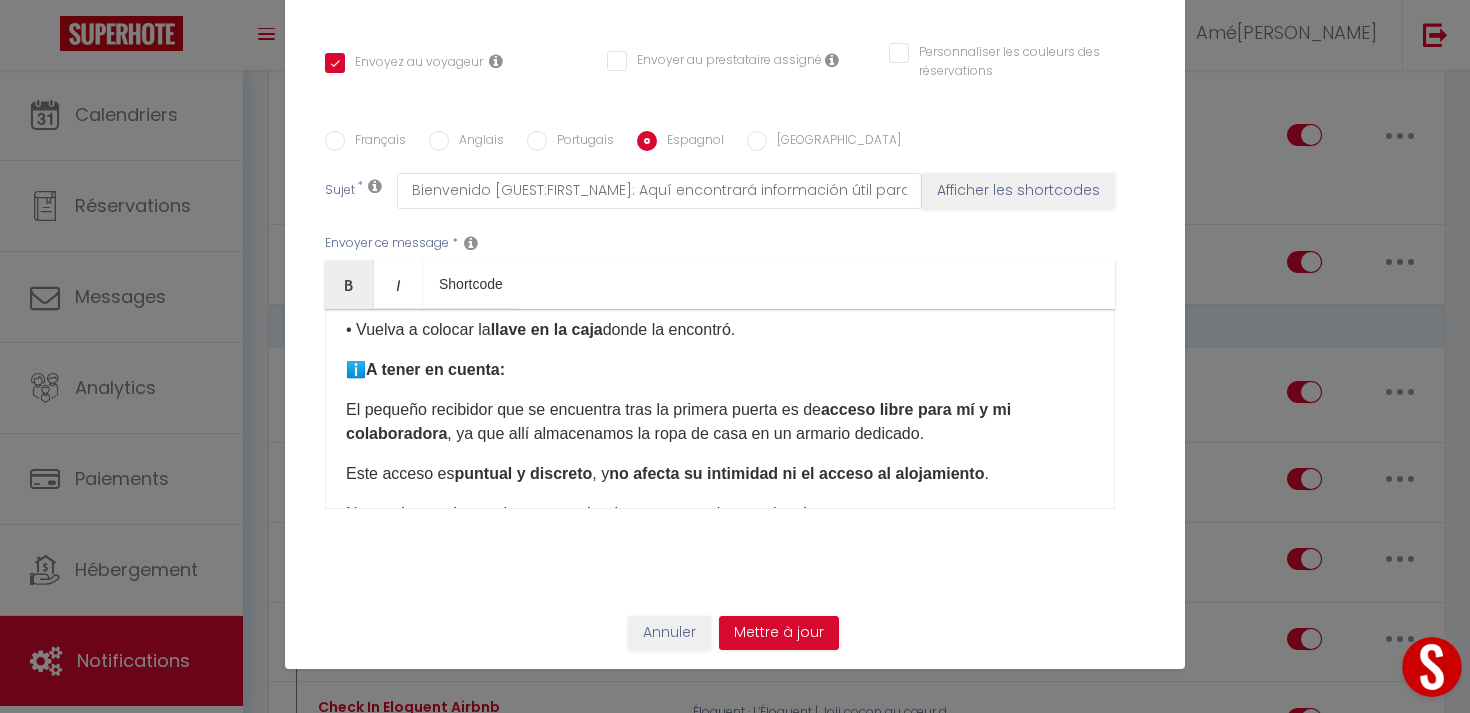 scroll, scrollTop: 694, scrollLeft: 0, axis: vertical 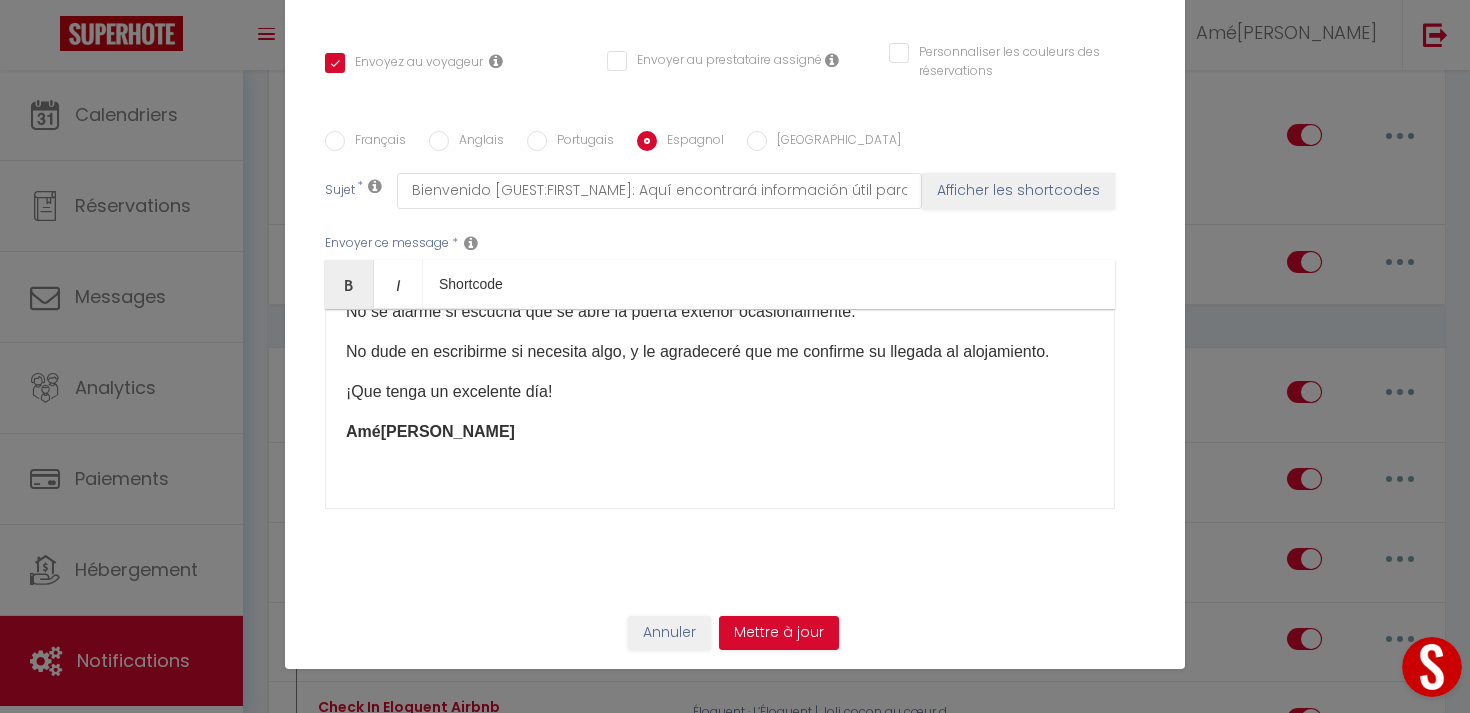 click on "Envoyer ce message   *     Bold Italic Shortcode Rich text editor [PERSON_NAME]  [GUEST:FIRST_NAME] ​ ,
¡Encantada de darle la [PERSON_NAME] a  L’Arôme ! El alojamiento estará listo para recibirle a partir de las  16:00 horas .
El edificio se encuentra en la  esquina de las calles [PERSON_NAME] y [PERSON_NAME] .
La entrada principal de nuestra casa está en el  [STREET_ADDRESS][PERSON_NAME] , pero para el estudio, tiene una  entrada privada  por la  [GEOGRAPHIC_DATA][PERSON_NAME] , a través de un  portón gris  con la inscripción  “L’Arôme”  en la pared.
La puerta exterior está abierta. La  caja de llaves se encuentra justo a la izquierda , en el [PERSON_NAME] de la puerta. El código es  2503 .
También encontrará, al pie de la escalera,  dos sillas  detrás de las cortinas, disponibles para la mesa ubicada en la planta superior.
🧺  Al momento de su salida, le agradecemos que:
• Deposite las  sábanas, toallas y basuras
," at bounding box center (735, 371) 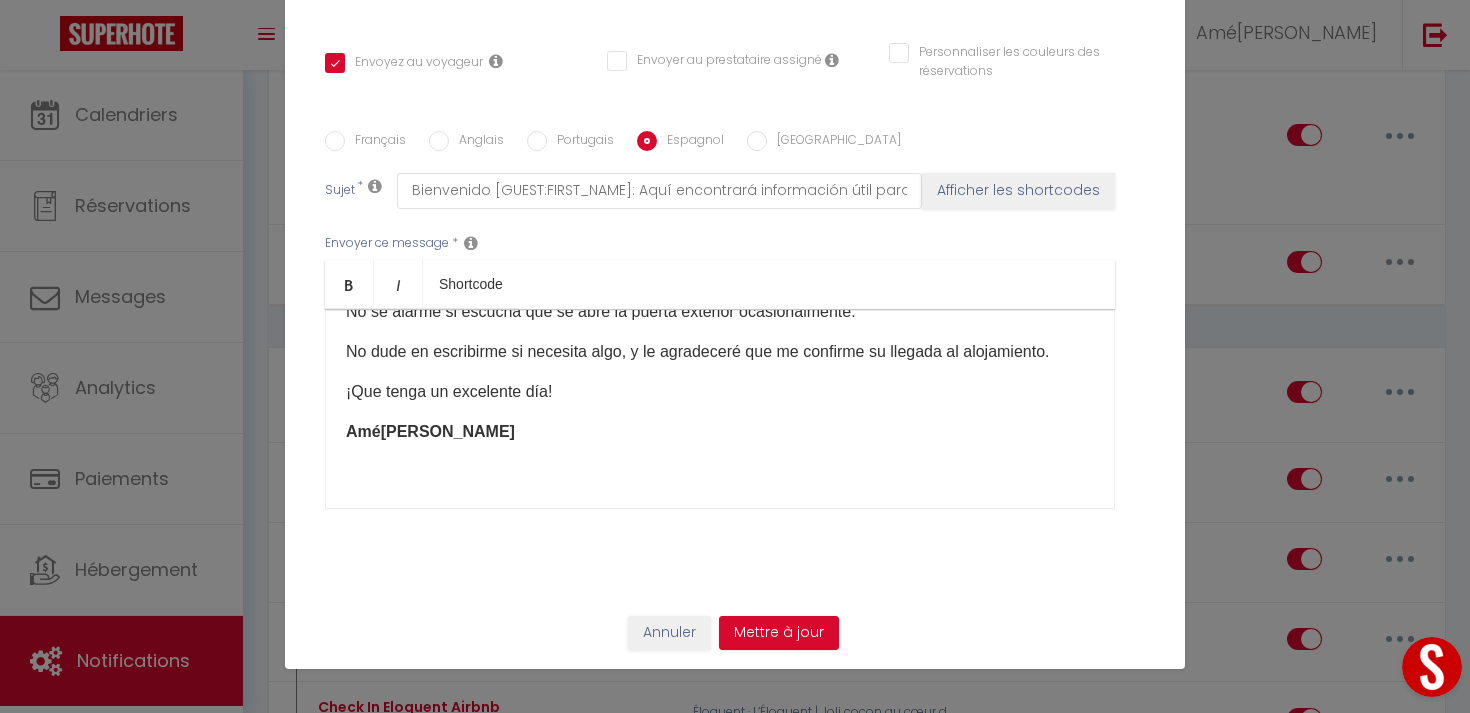 scroll, scrollTop: 670, scrollLeft: 0, axis: vertical 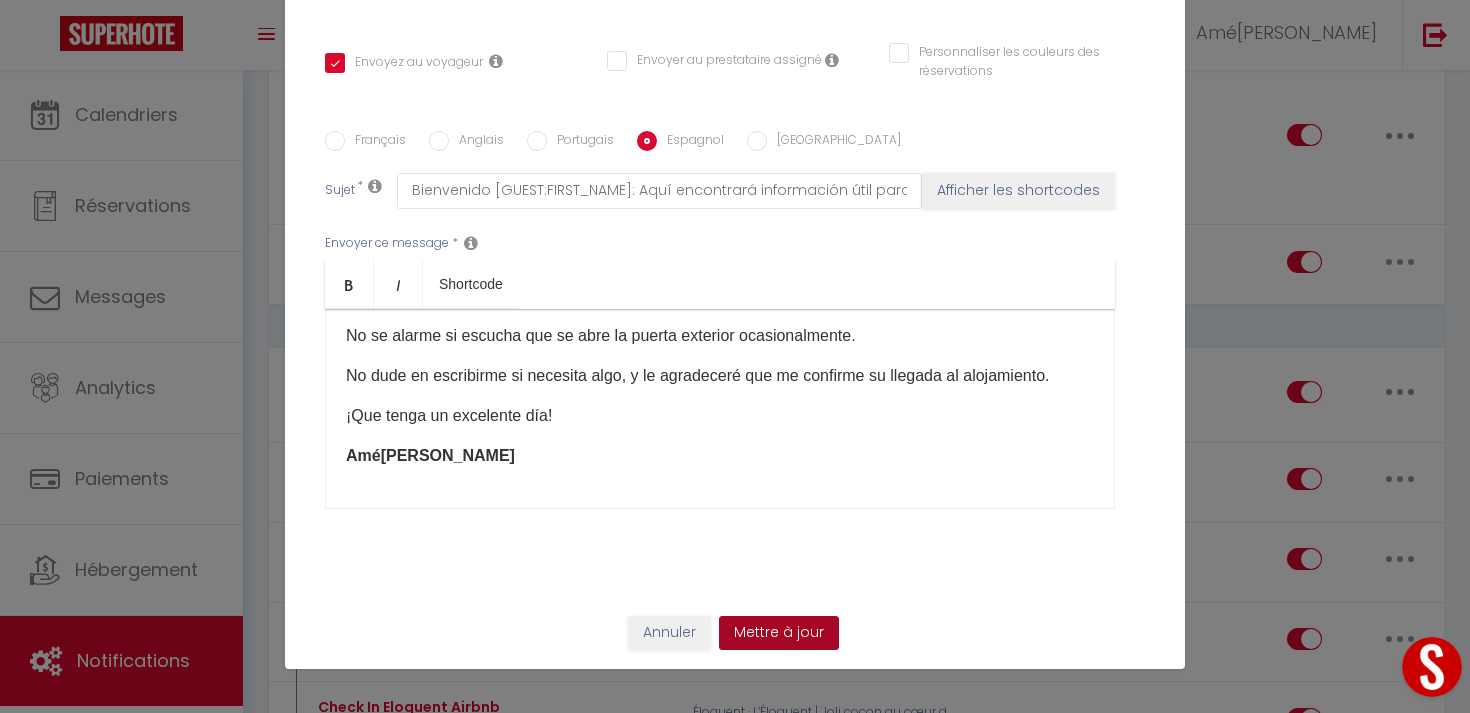 click on "Mettre à jour" at bounding box center [779, 633] 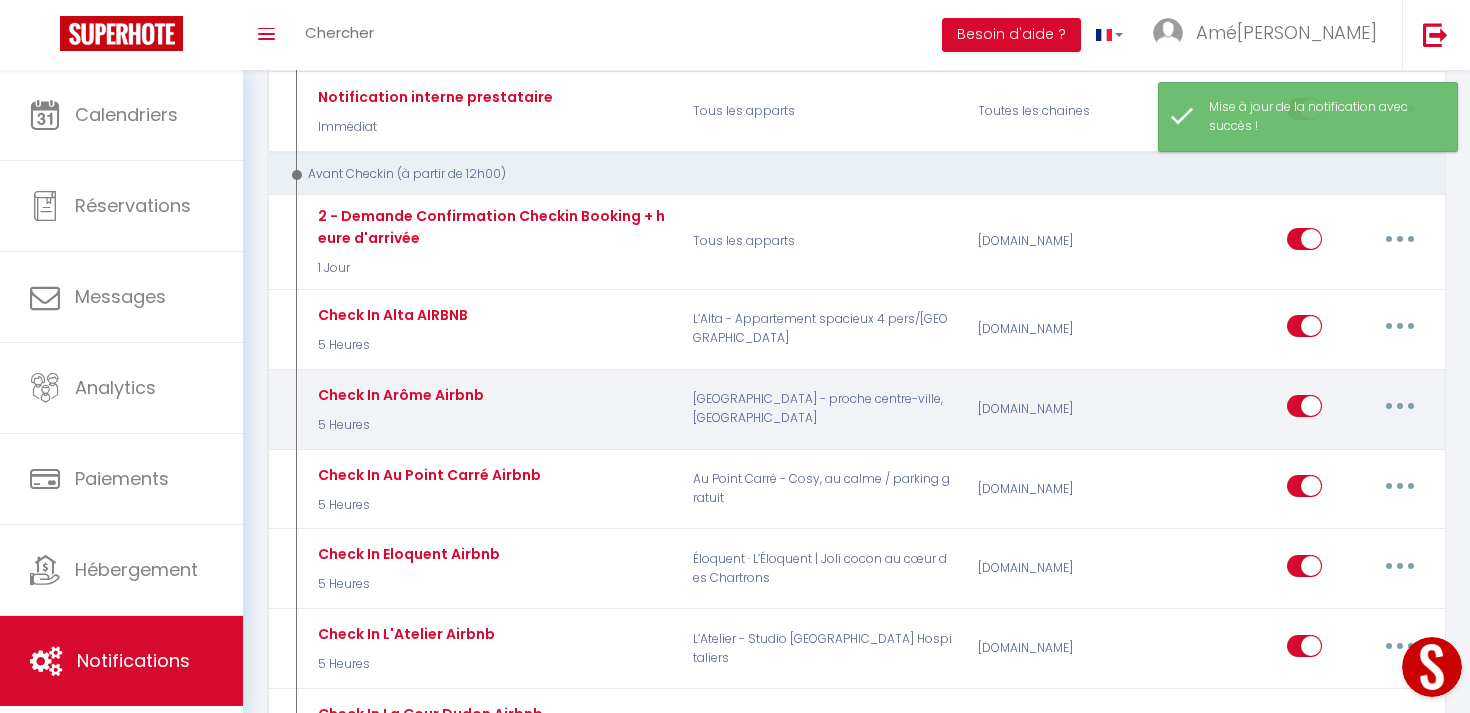 scroll, scrollTop: 561, scrollLeft: 0, axis: vertical 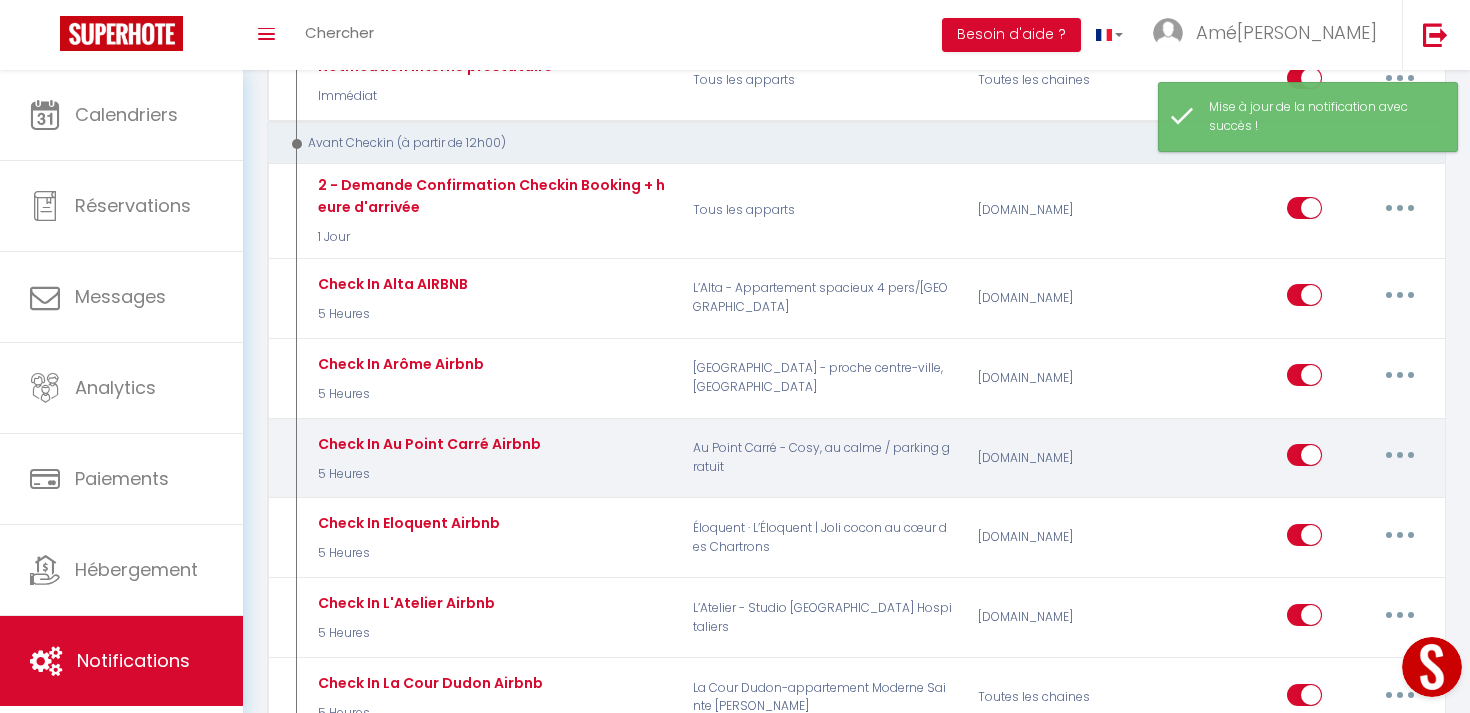click at bounding box center [1400, 455] 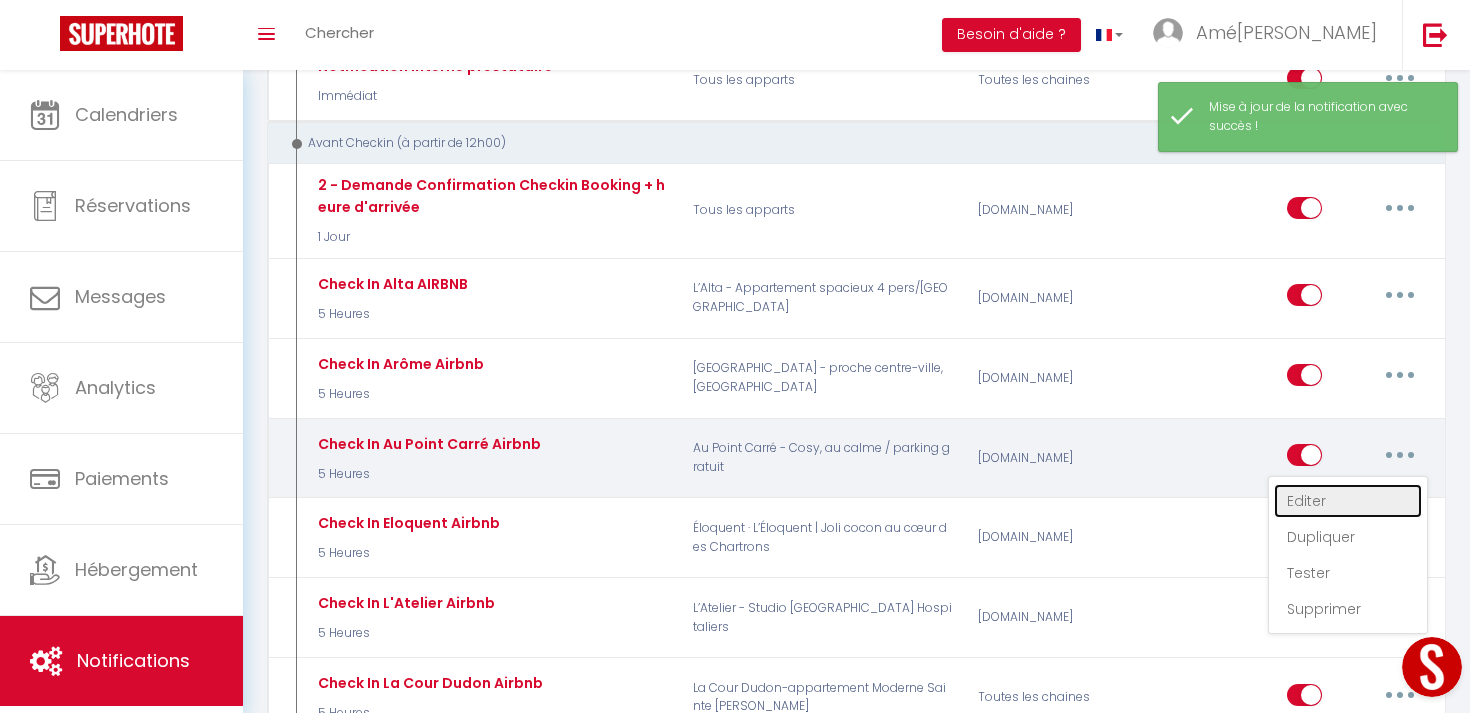 click on "Editer" at bounding box center (1348, 501) 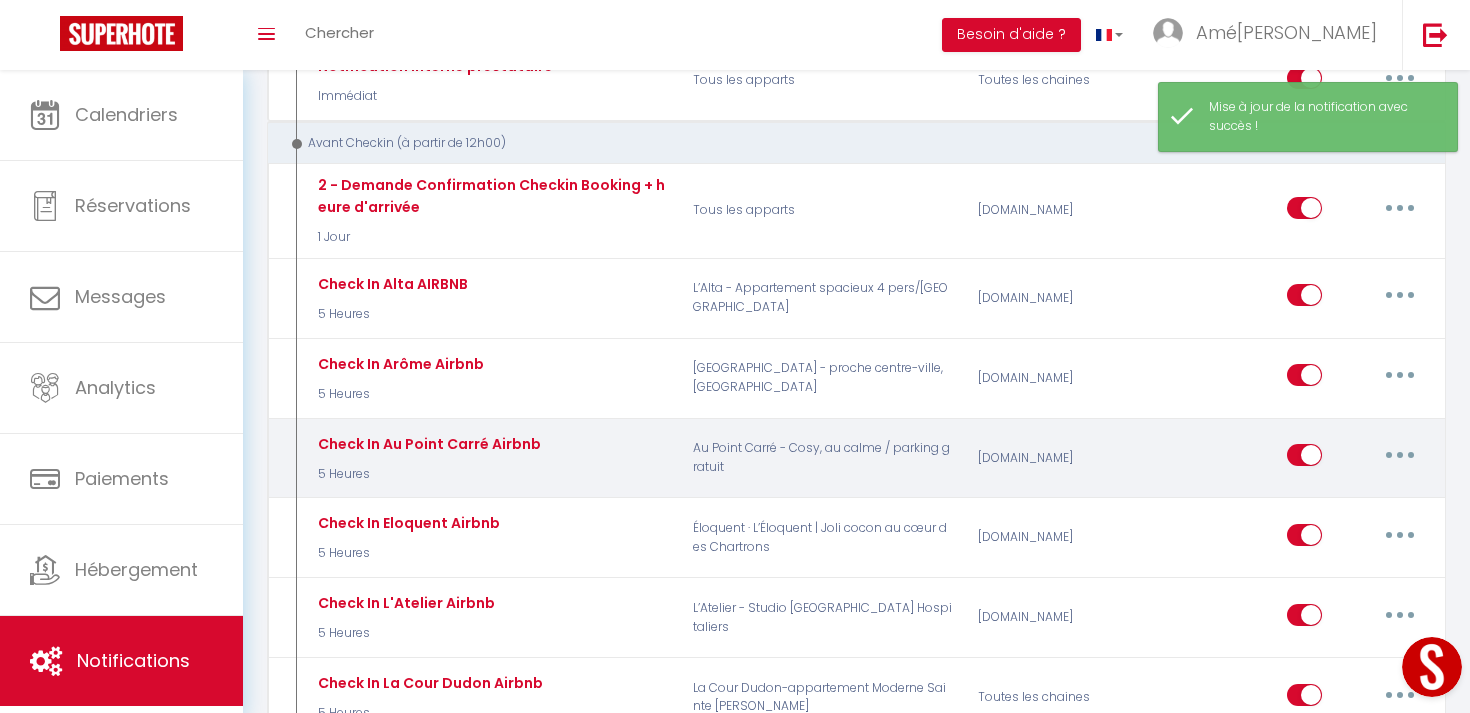 scroll, scrollTop: 502, scrollLeft: 0, axis: vertical 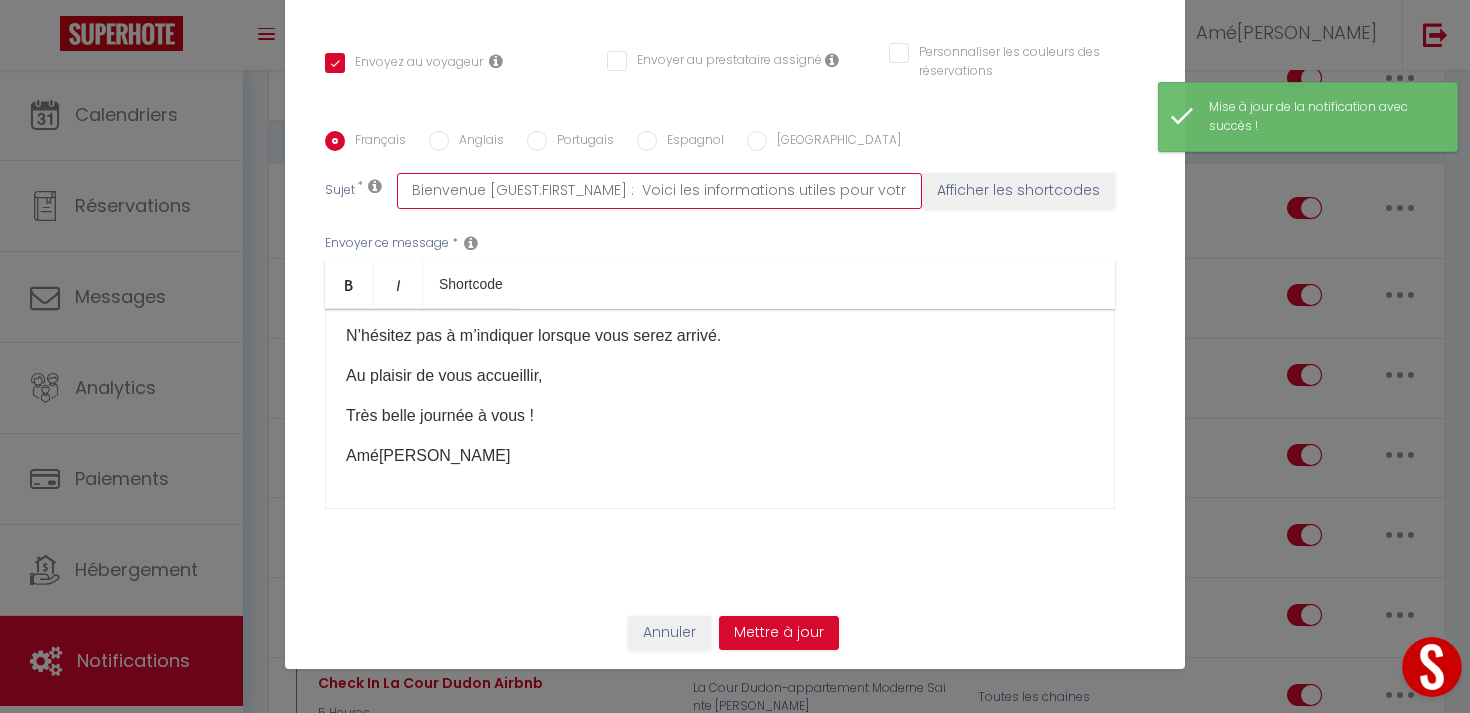 click on "Bienvenue [GUEST:FIRST_NAME] :  Voici les informations utiles pour votre arrivée au Point Carré" at bounding box center (659, 191) 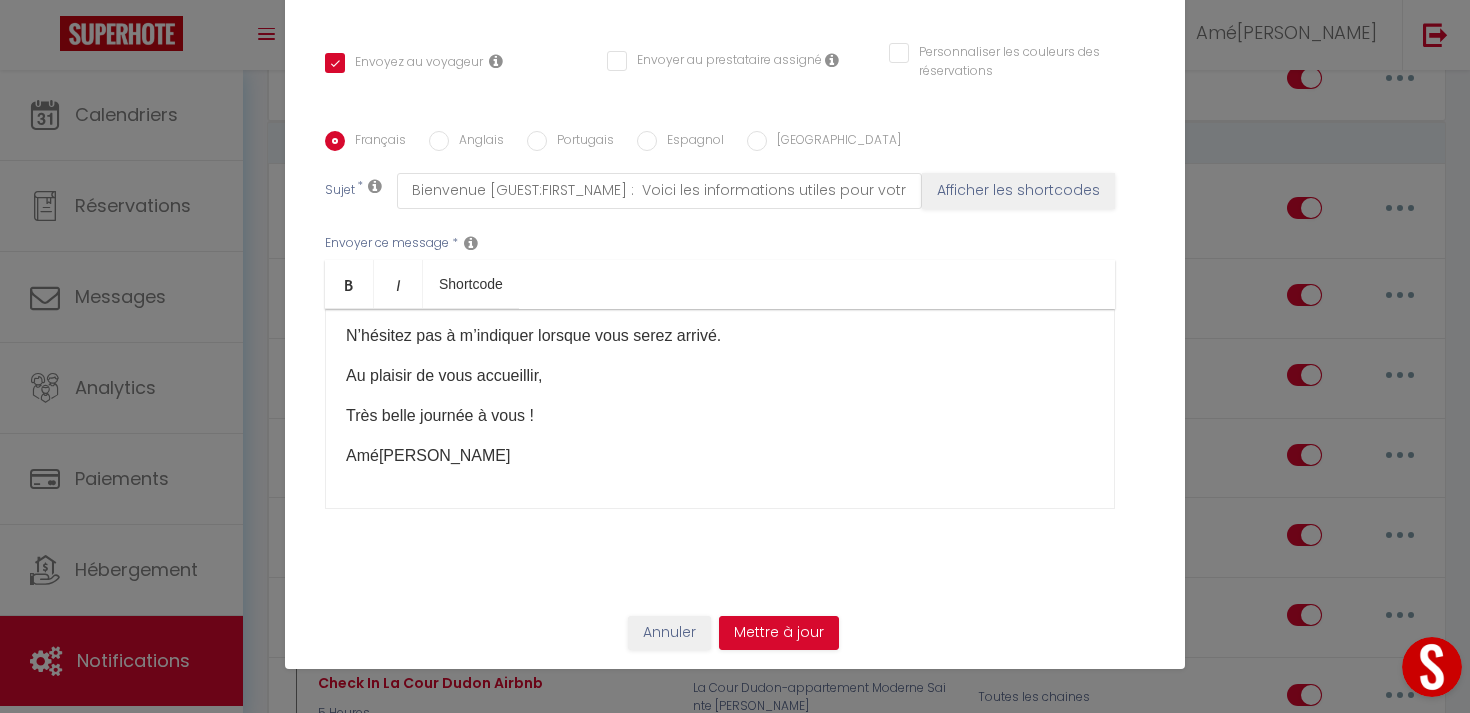 click on "Anglais" at bounding box center [476, 142] 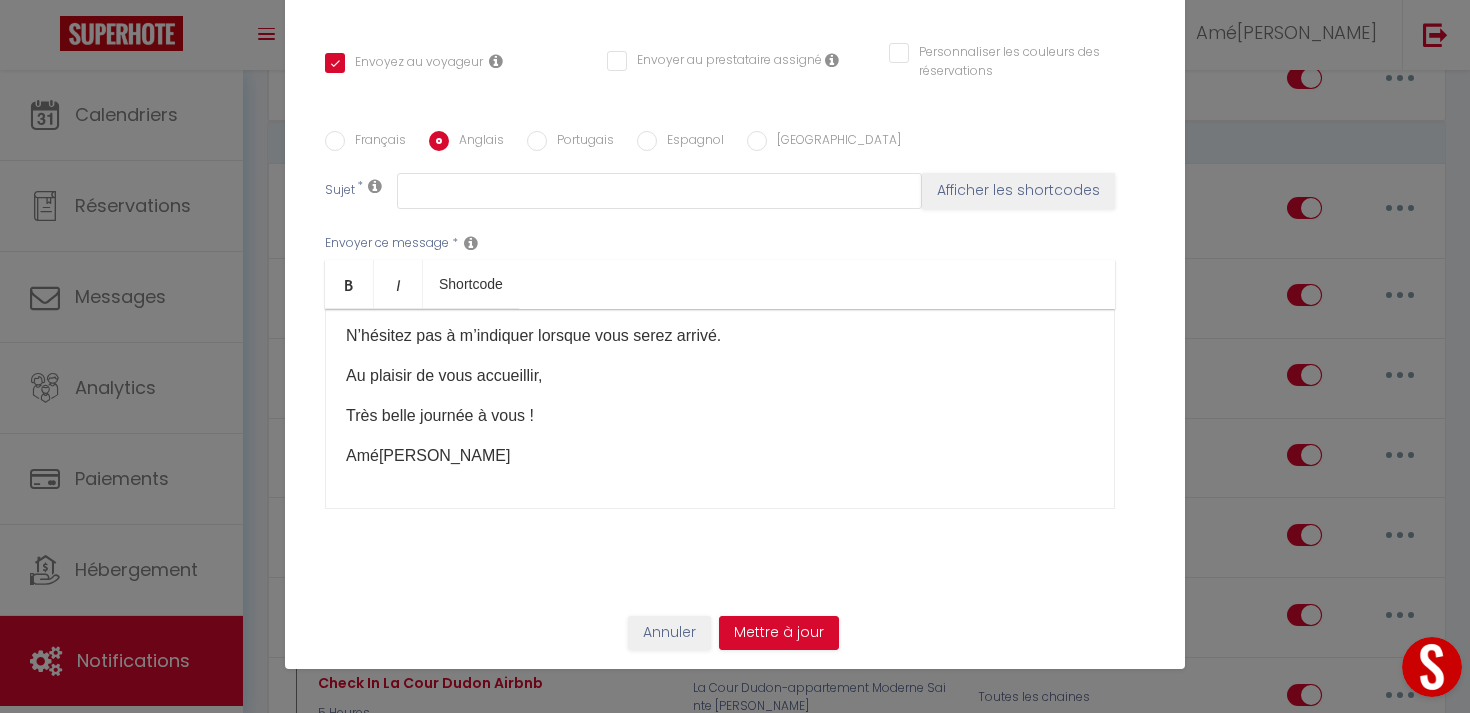 scroll, scrollTop: 0, scrollLeft: 0, axis: both 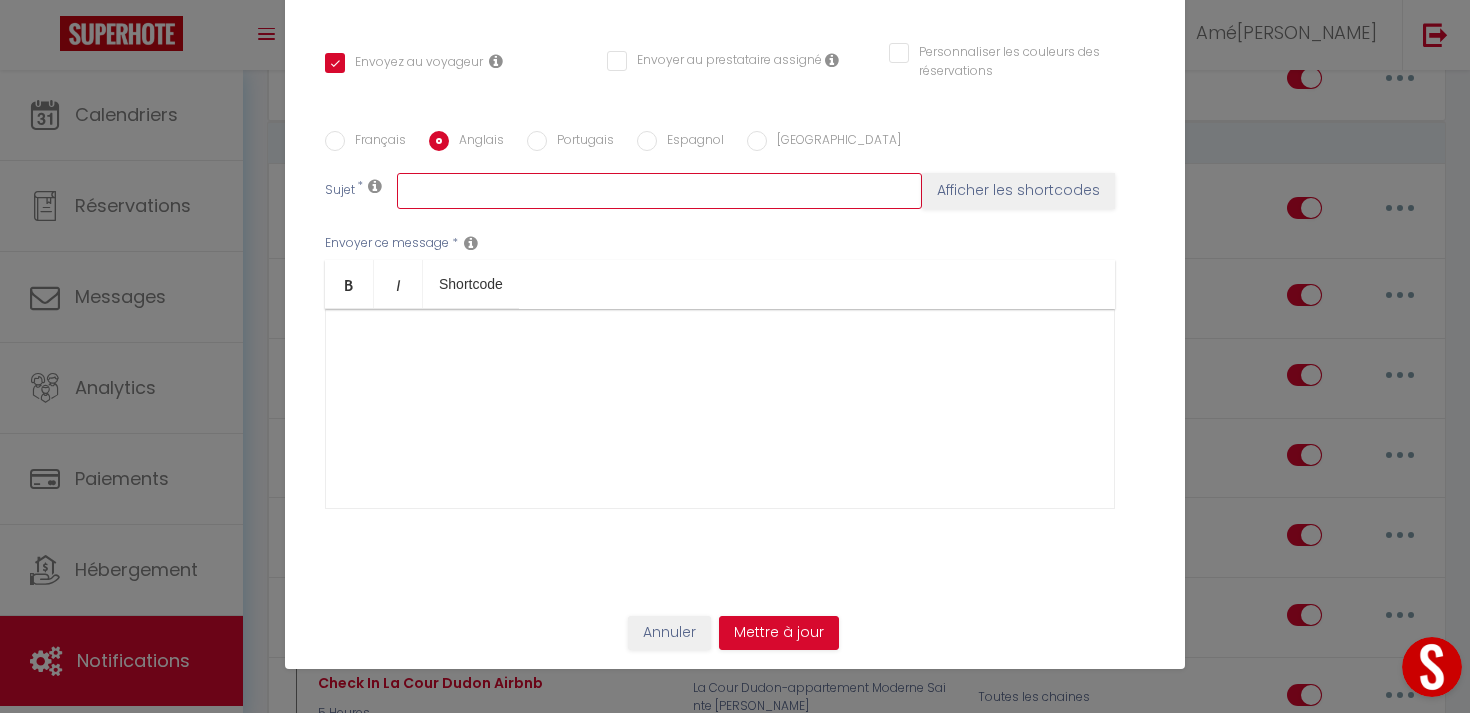 click at bounding box center (659, 191) 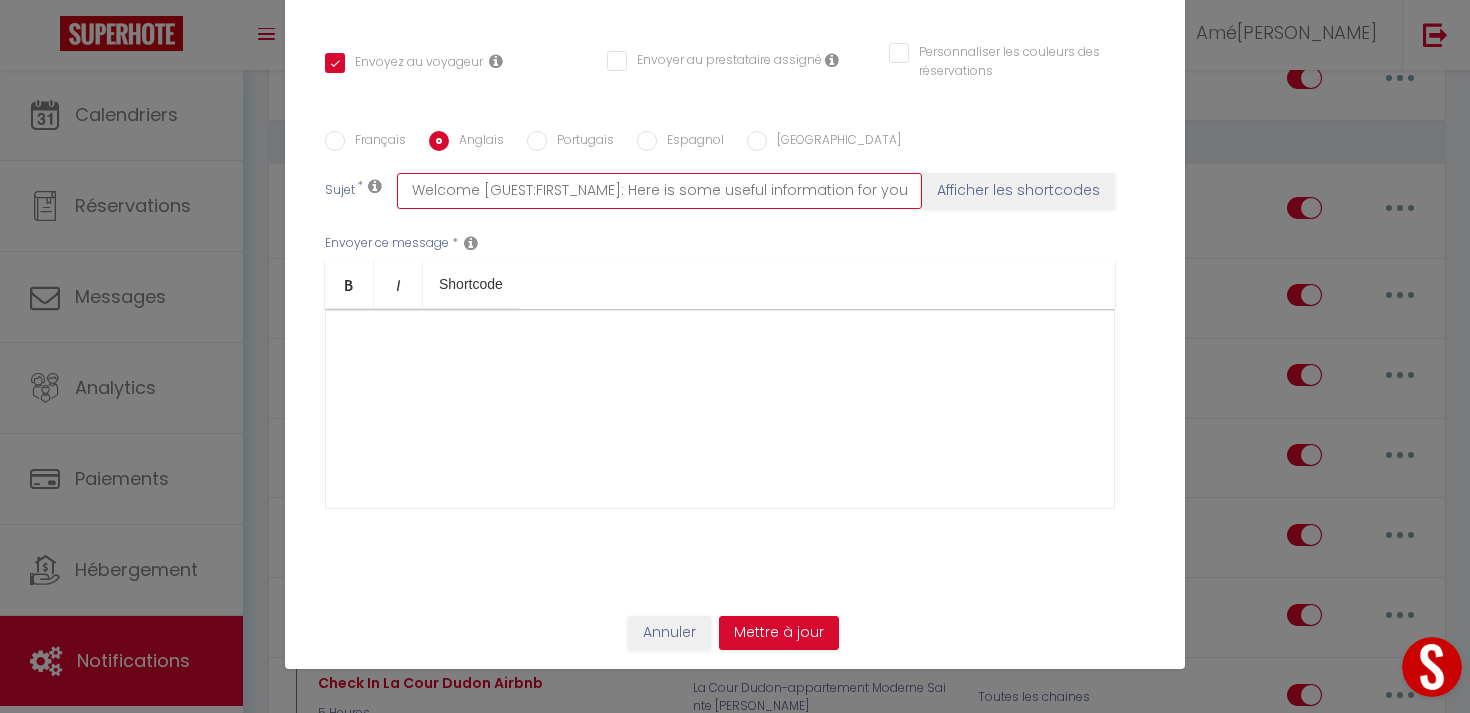 scroll, scrollTop: 0, scrollLeft: 131, axis: horizontal 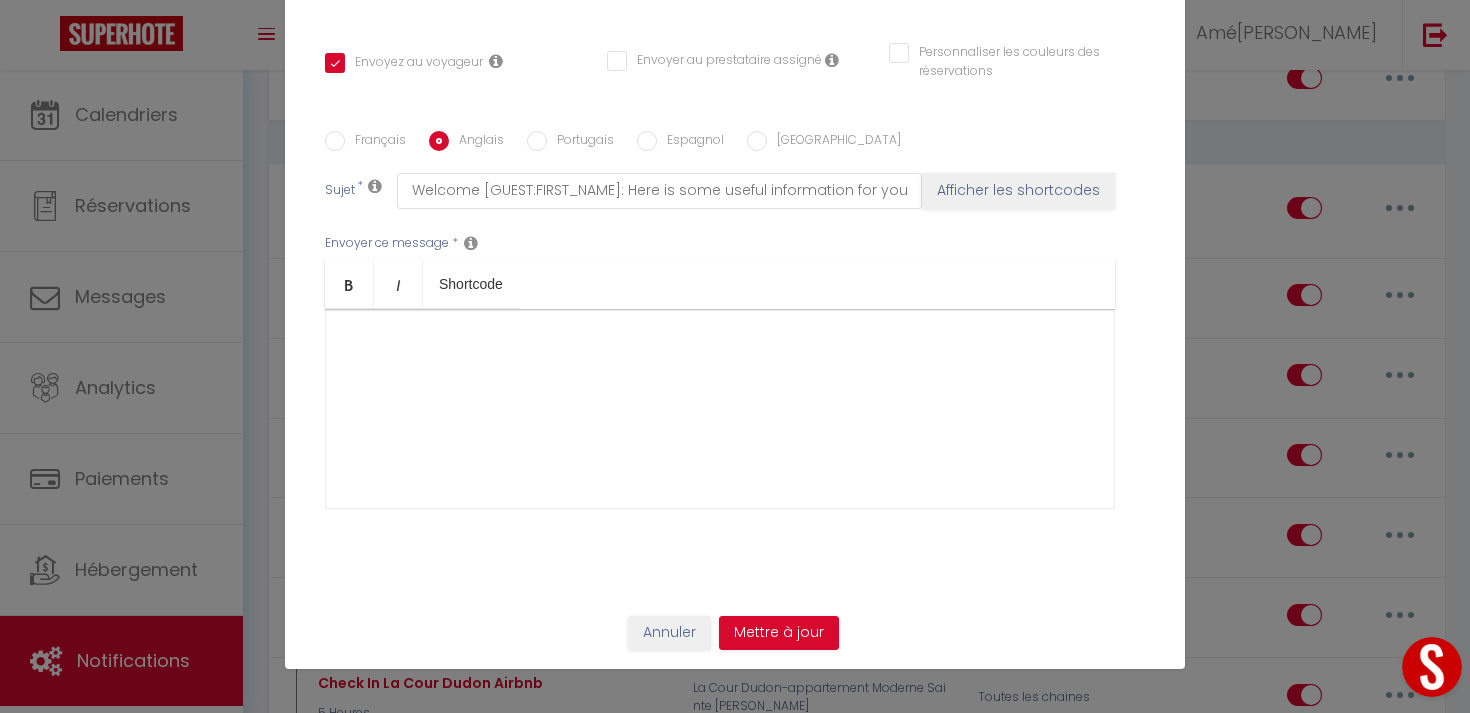 click on "Espagnol" at bounding box center [647, 141] 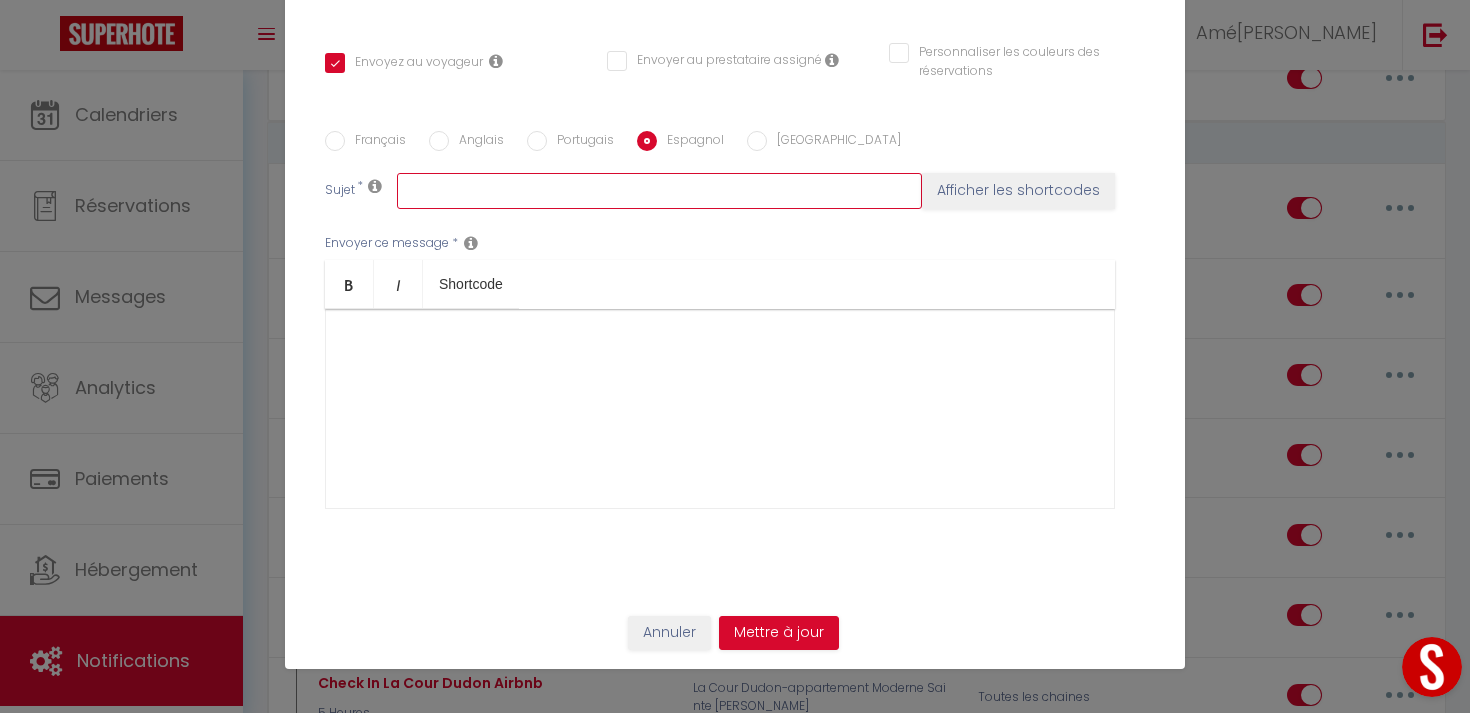 click at bounding box center [659, 191] 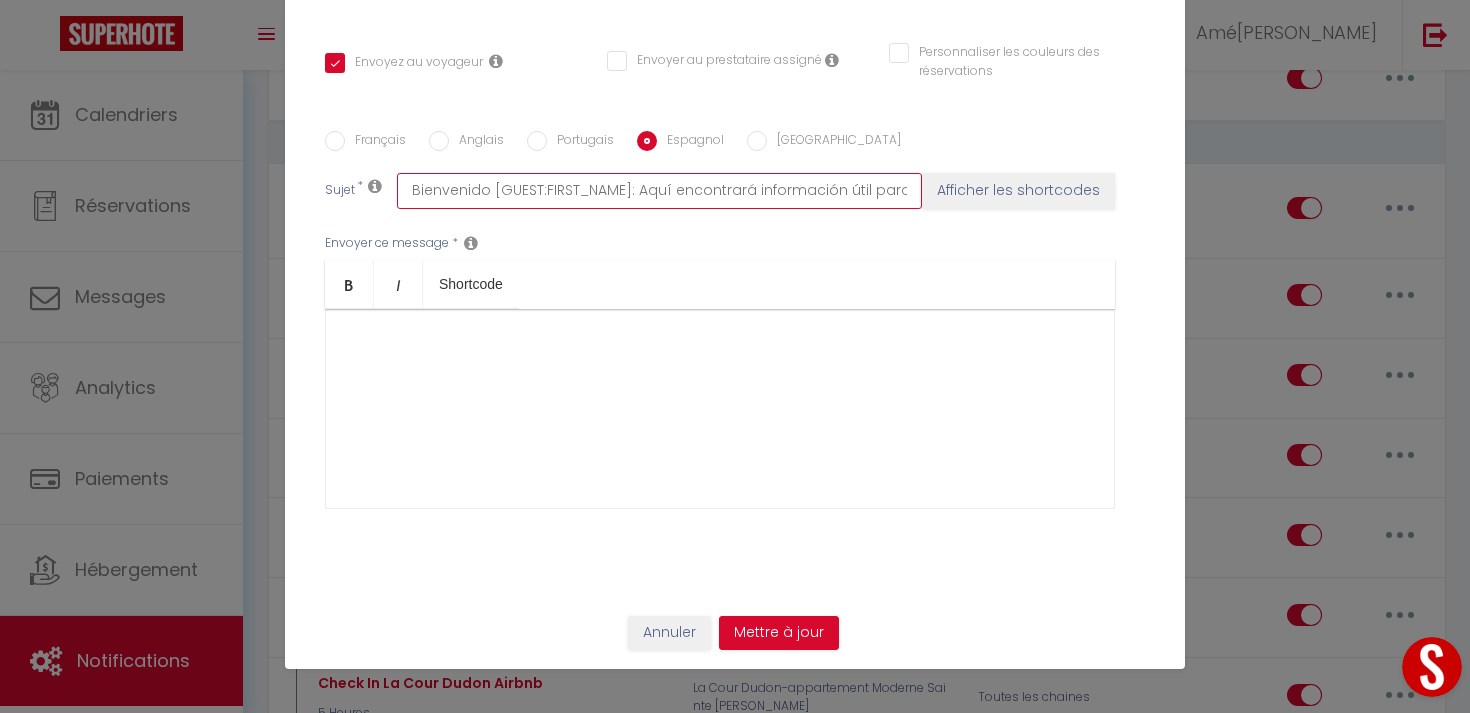 scroll, scrollTop: 0, scrollLeft: 152, axis: horizontal 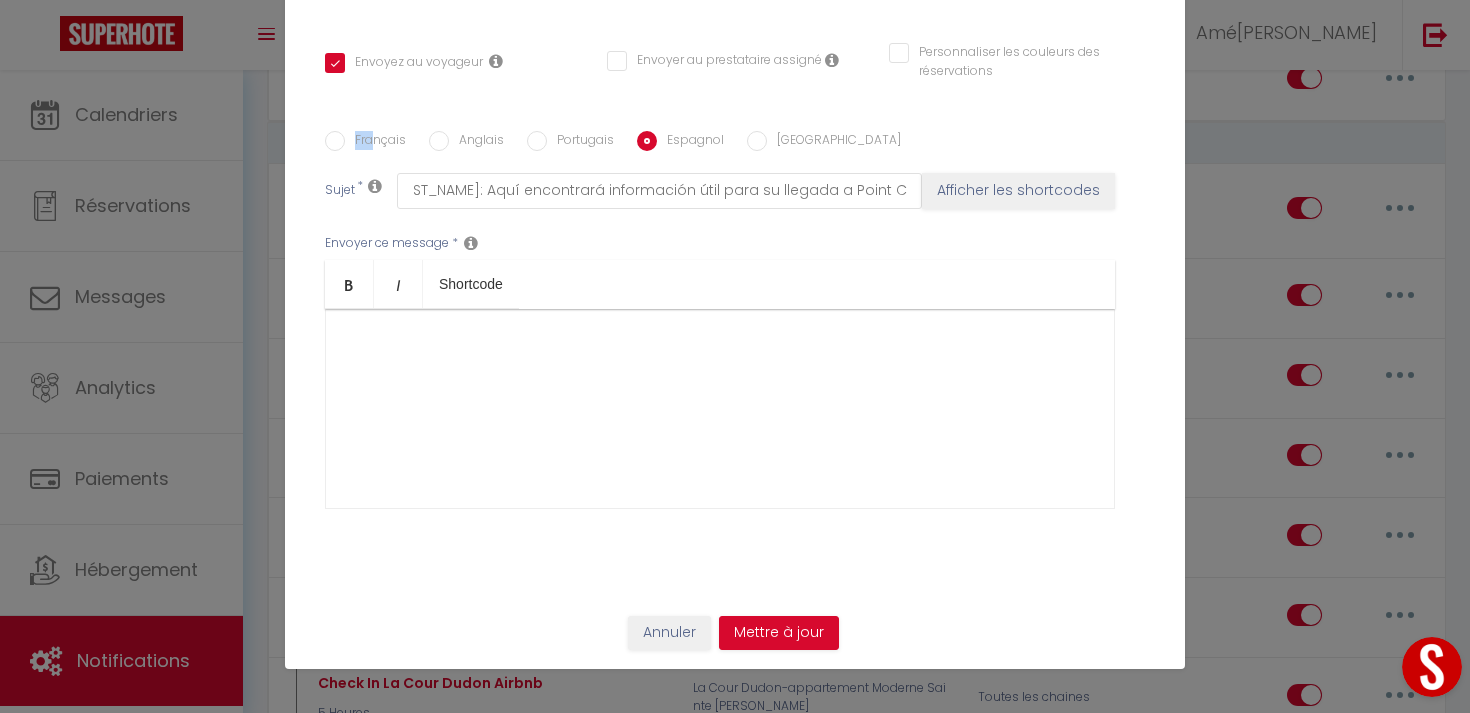 click on "Français" at bounding box center [375, 142] 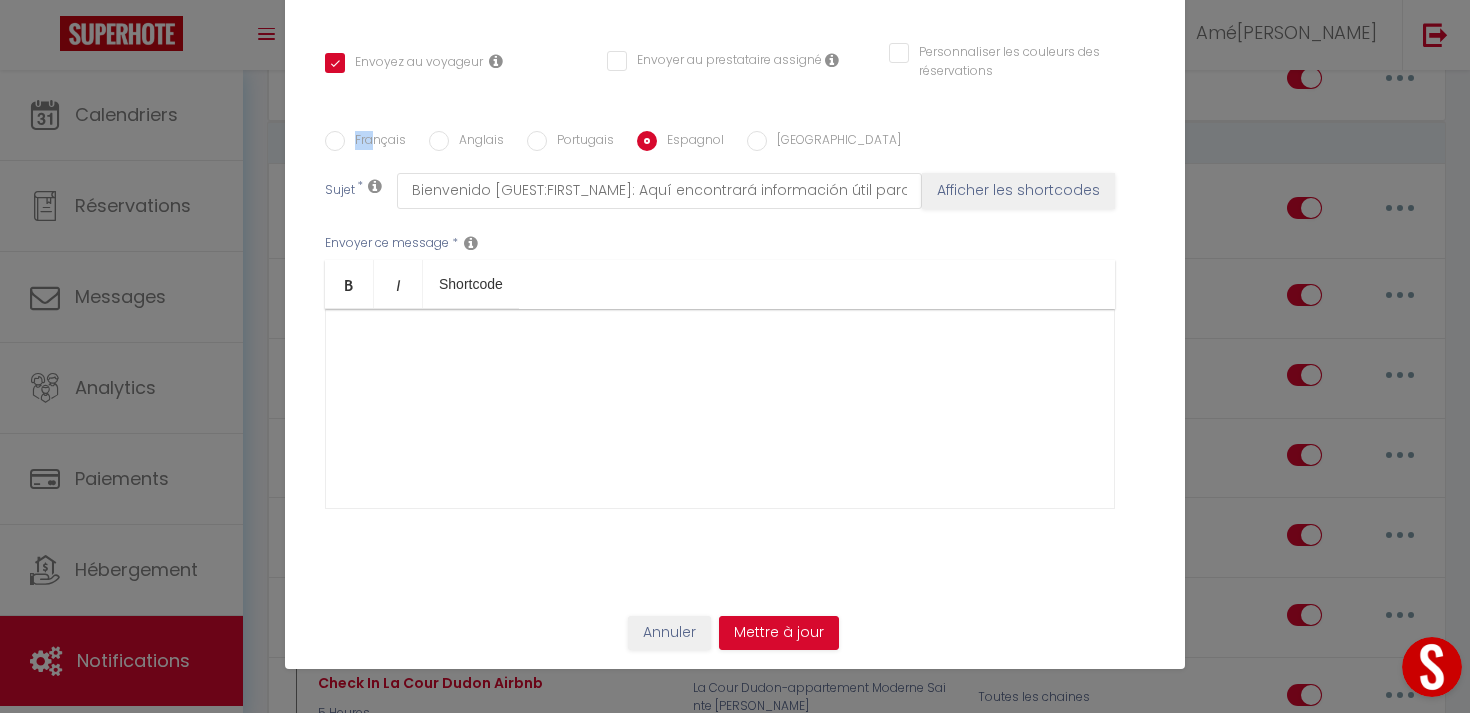 click on "Français" at bounding box center (335, 141) 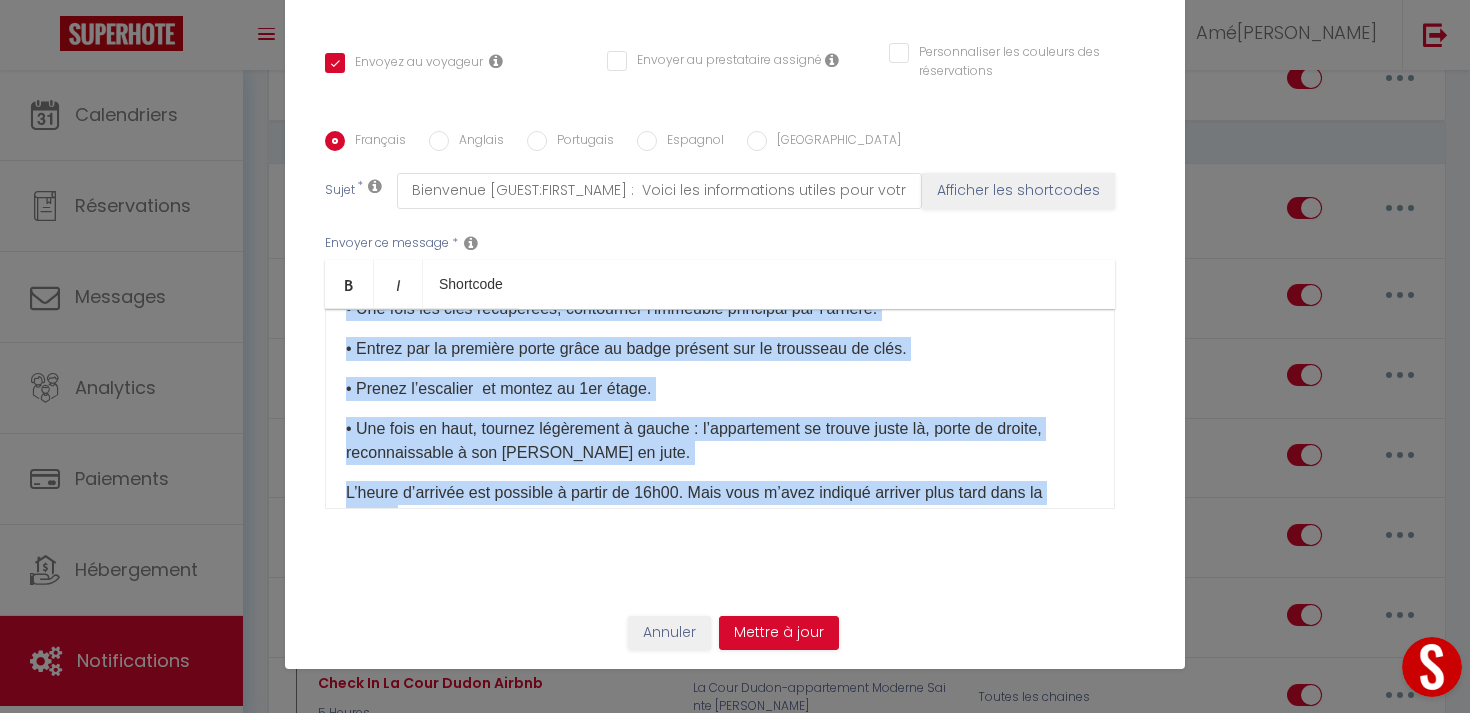 scroll, scrollTop: 502, scrollLeft: 0, axis: vertical 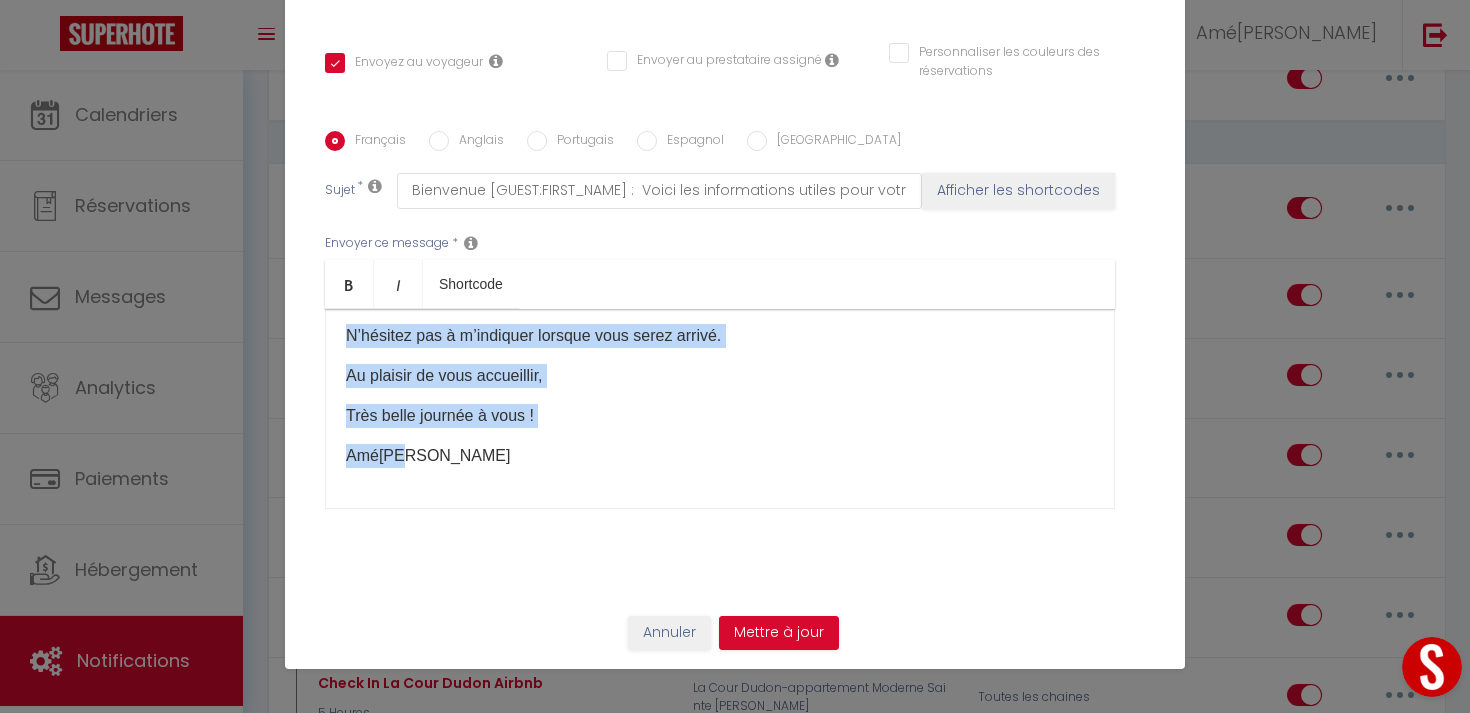 drag, startPoint x: 350, startPoint y: 342, endPoint x: 828, endPoint y: 611, distance: 548.4934 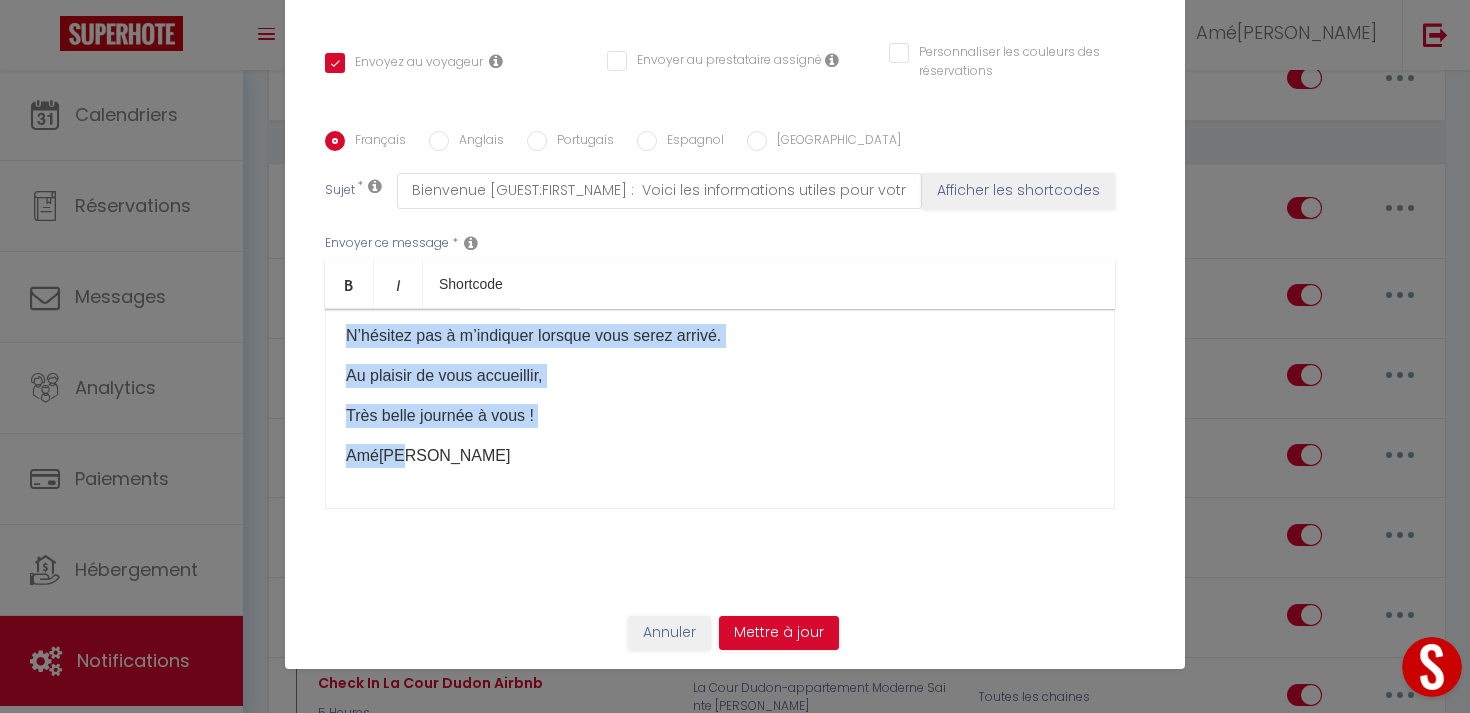 click on "Espagnol" at bounding box center (647, 141) 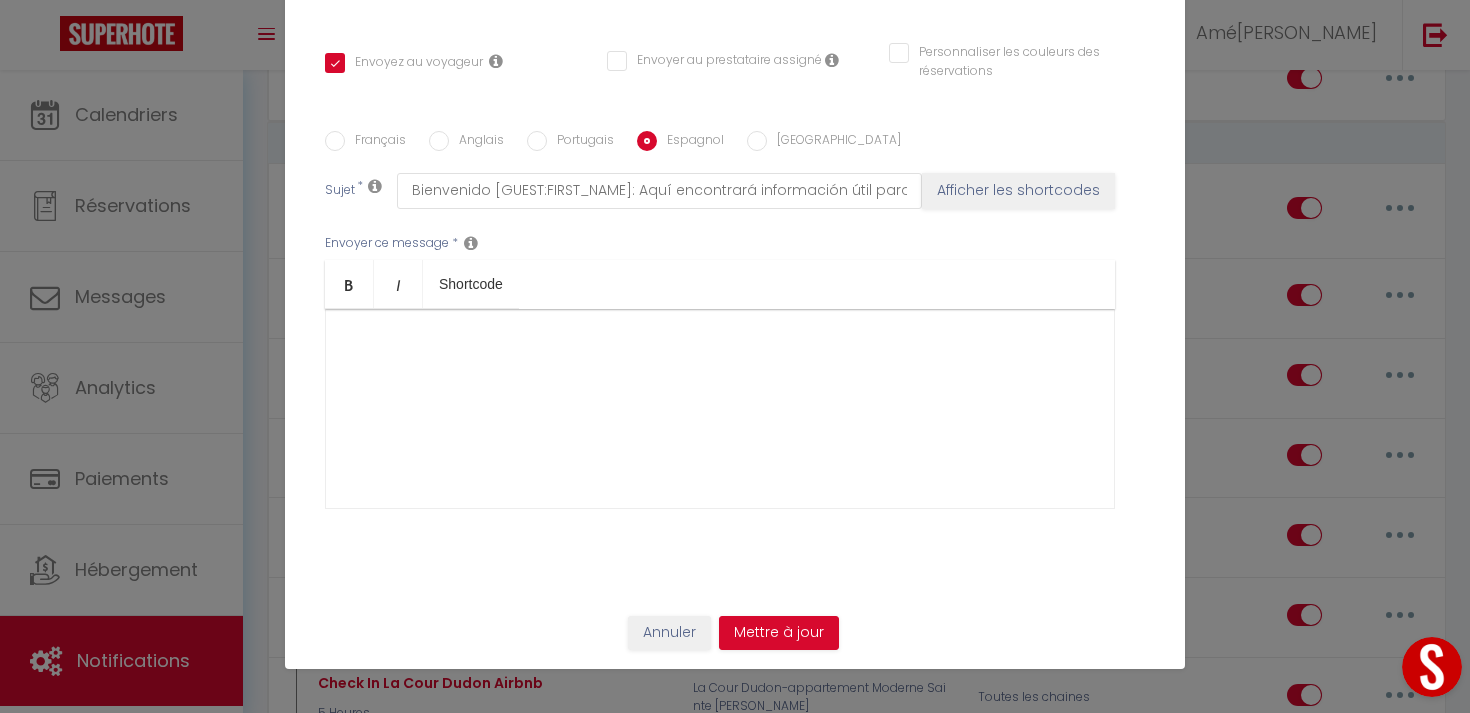 scroll, scrollTop: 0, scrollLeft: 0, axis: both 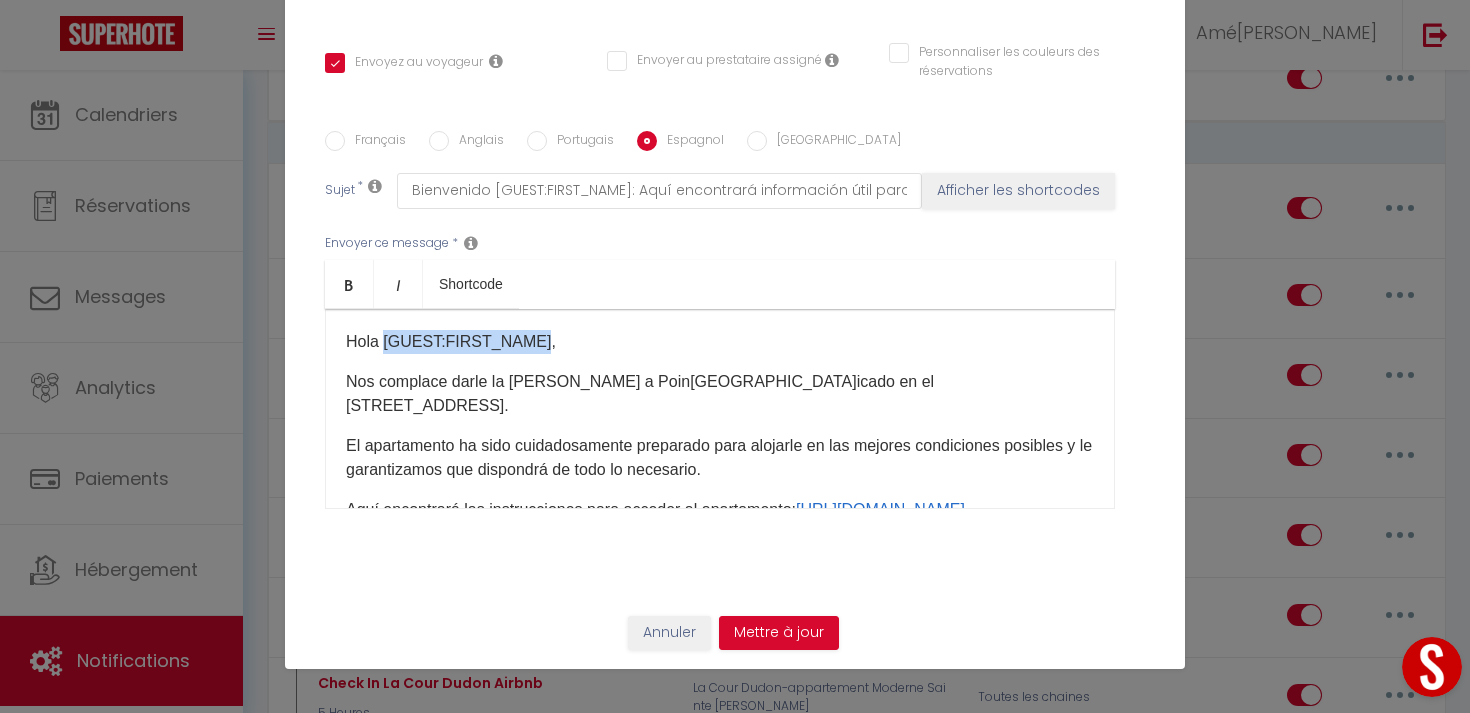drag, startPoint x: 533, startPoint y: 340, endPoint x: 382, endPoint y: 338, distance: 151.01324 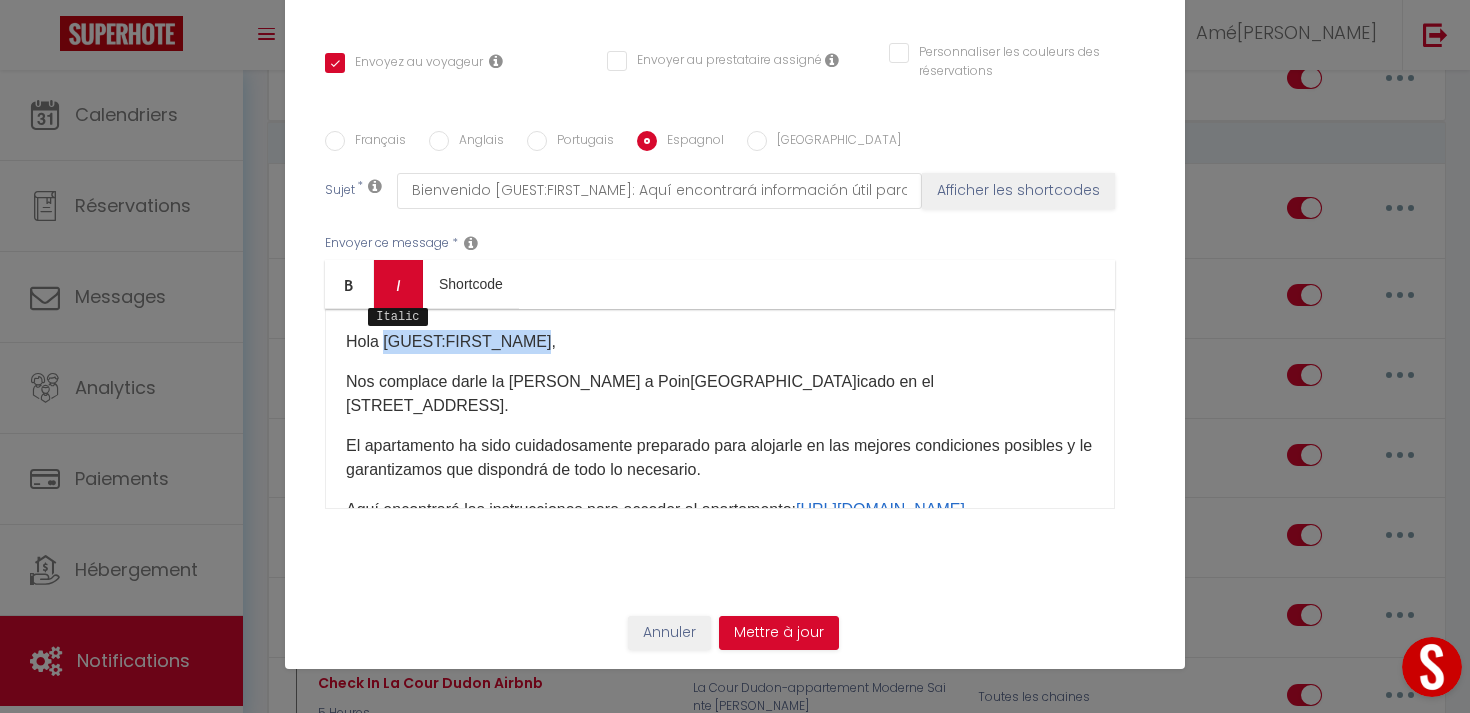 click on "Italic" at bounding box center (398, 284) 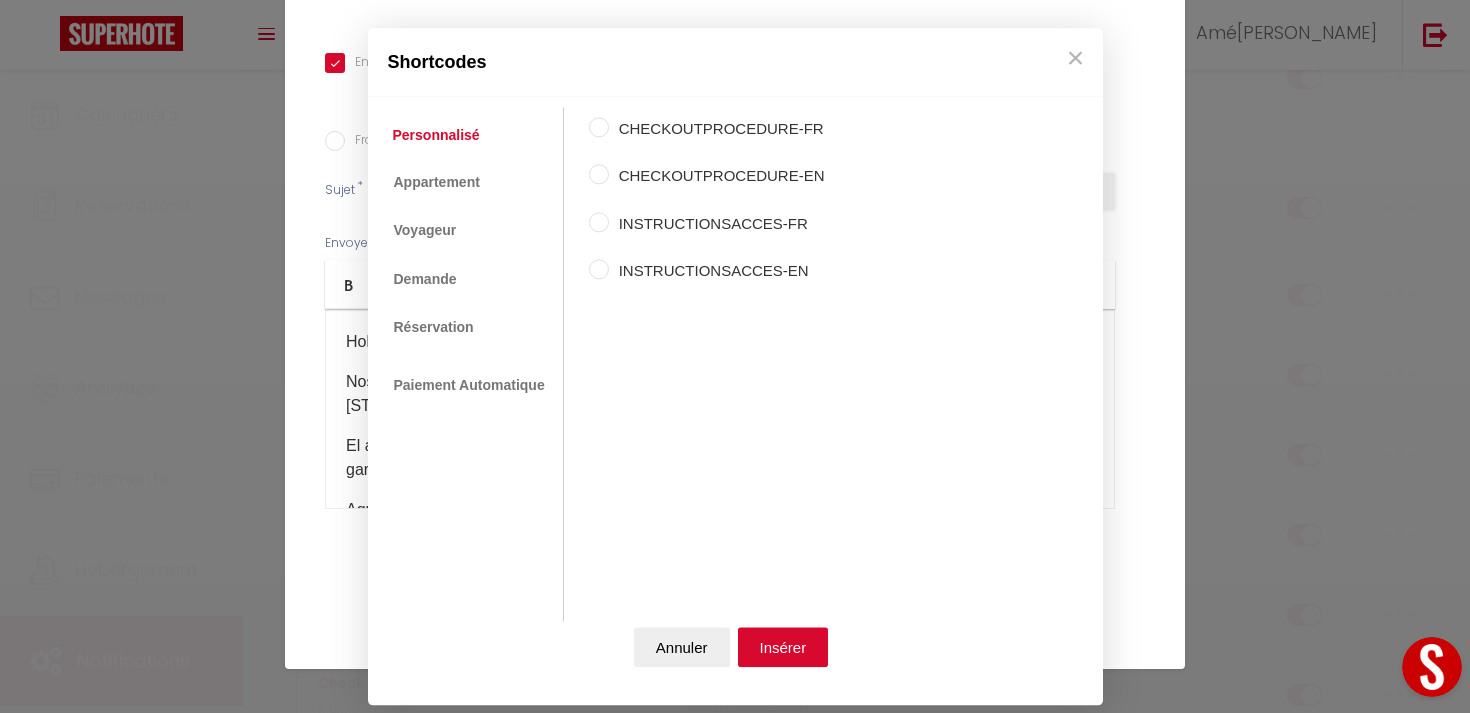 click on "Coaching SuperHote ce soir à 18h00, pour participer:  [URL][DOMAIN_NAME][SECURITY_DATA]   ×     Toggle navigation       Toggle Search     Toggle menubar     Chercher   BUTTON
Besoin d'aide ?
Amélie   Paramètres        Équipe     Résultat de la recherche   Aucun résultat     Calendriers     Réservations     Messages     Analytics      Paiements     Hébergement     Notifications                 Résultat de la recherche   Id   Appart   Voyageur    Checkin   Checkout   Nuits   Pers.   Plateforme   Statut     Résultat de la recherche   Aucun résultat          Notifications
Actions
Nouvelle Notification    Exporter    Importer    Tous les apparts    L’Alta - Appartement spacieux 4 pers/Parc Peixotto Éloquent · L’Éloquent | Joli cocon au cœur des Chartrons L’[GEOGRAPHIC_DATA] - proche centre-ville, [GEOGRAPHIC_DATA] rénové [GEOGRAPHIC_DATA]" at bounding box center (735, 2060) 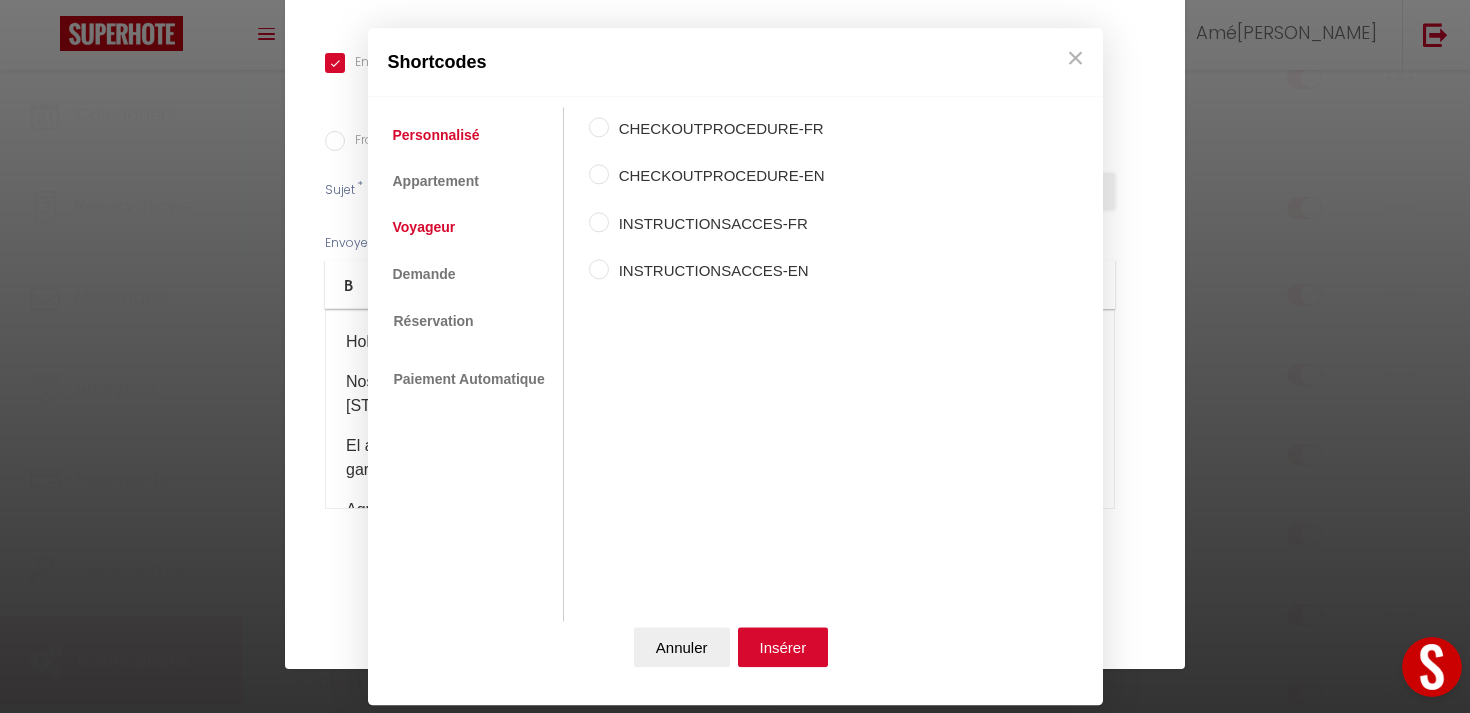 click on "Voyageur" at bounding box center [424, 228] 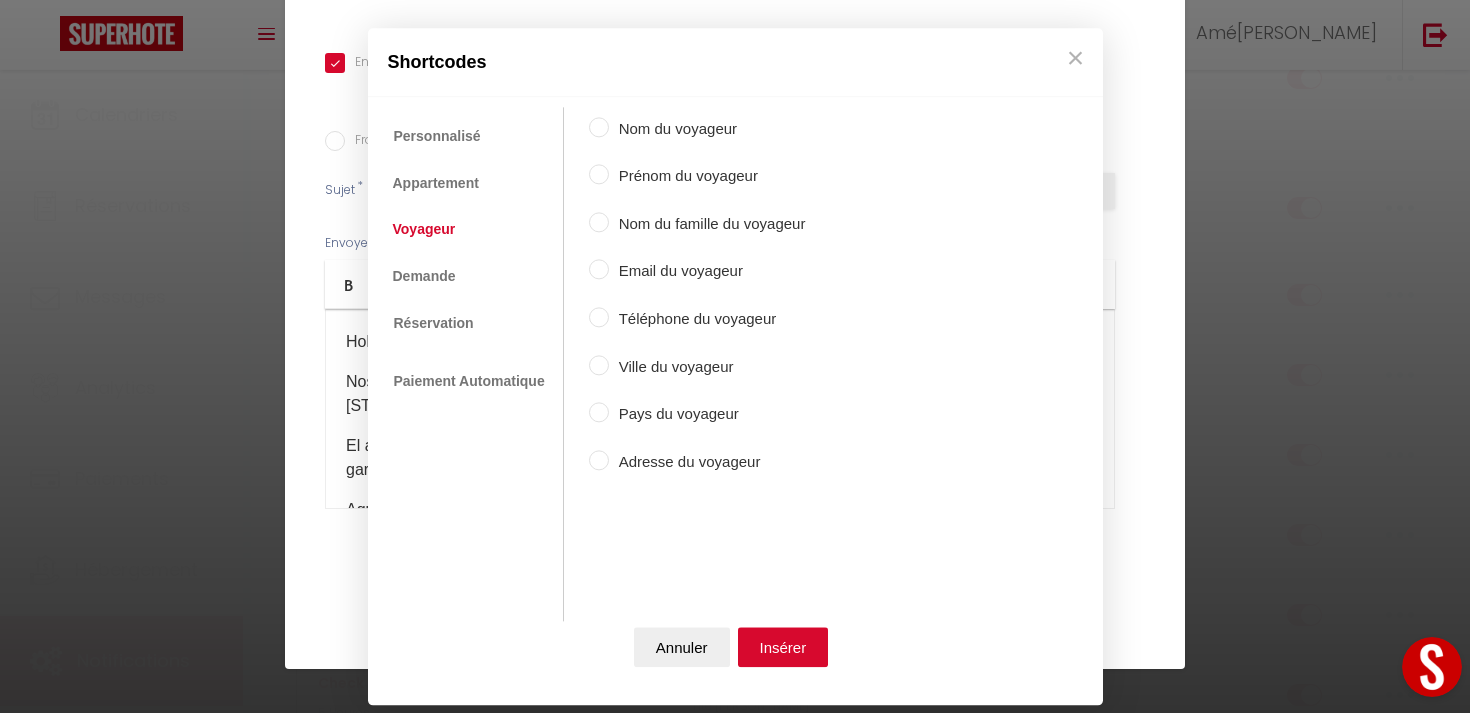 click on "Prénom du voyageur" at bounding box center [707, 177] 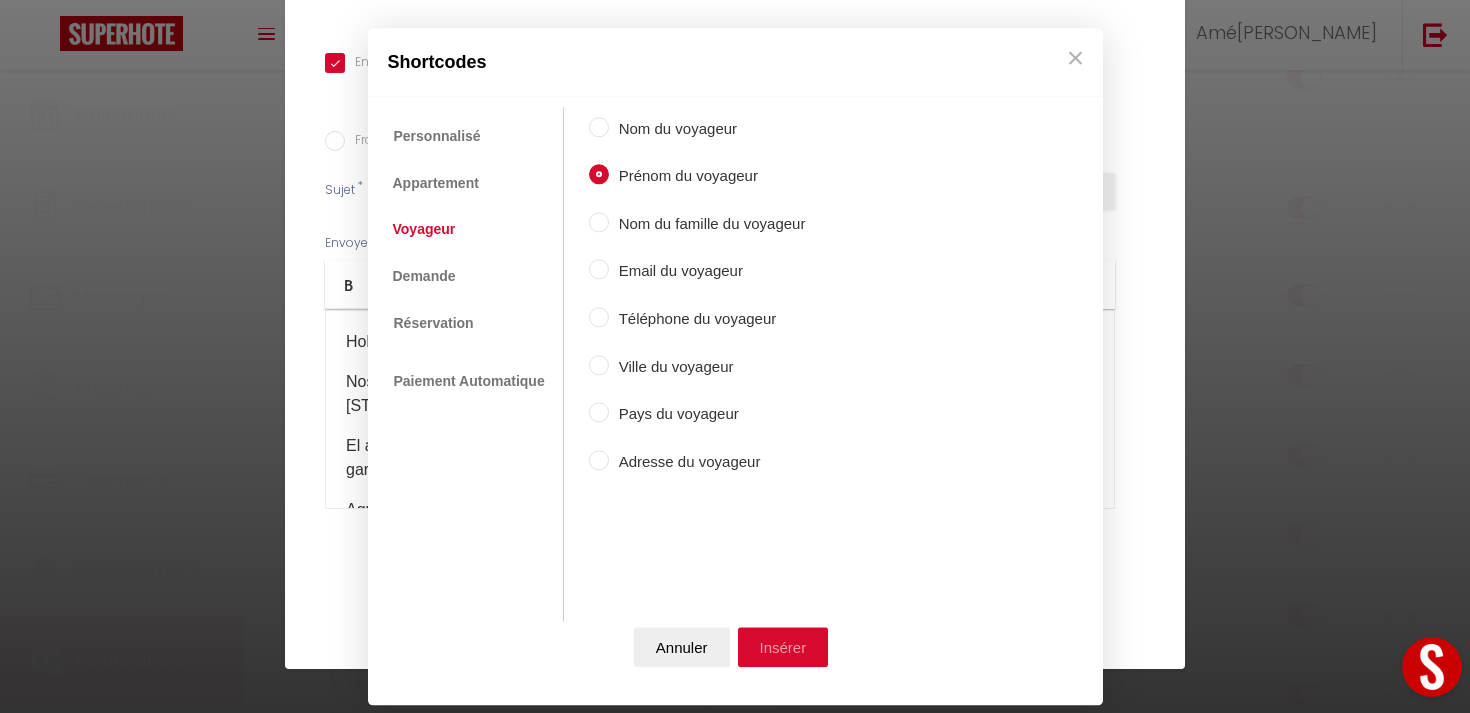 click on "Insérer" at bounding box center (783, 647) 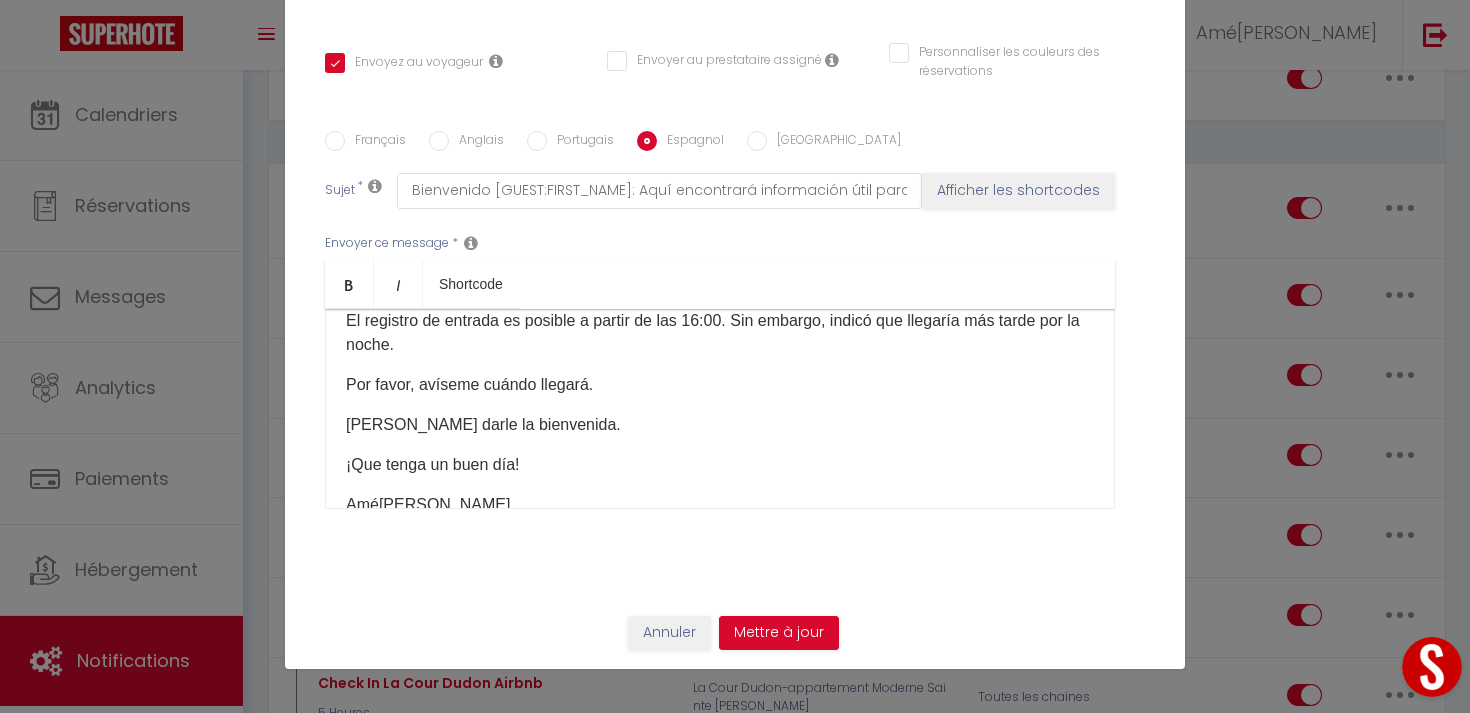 scroll, scrollTop: 550, scrollLeft: 0, axis: vertical 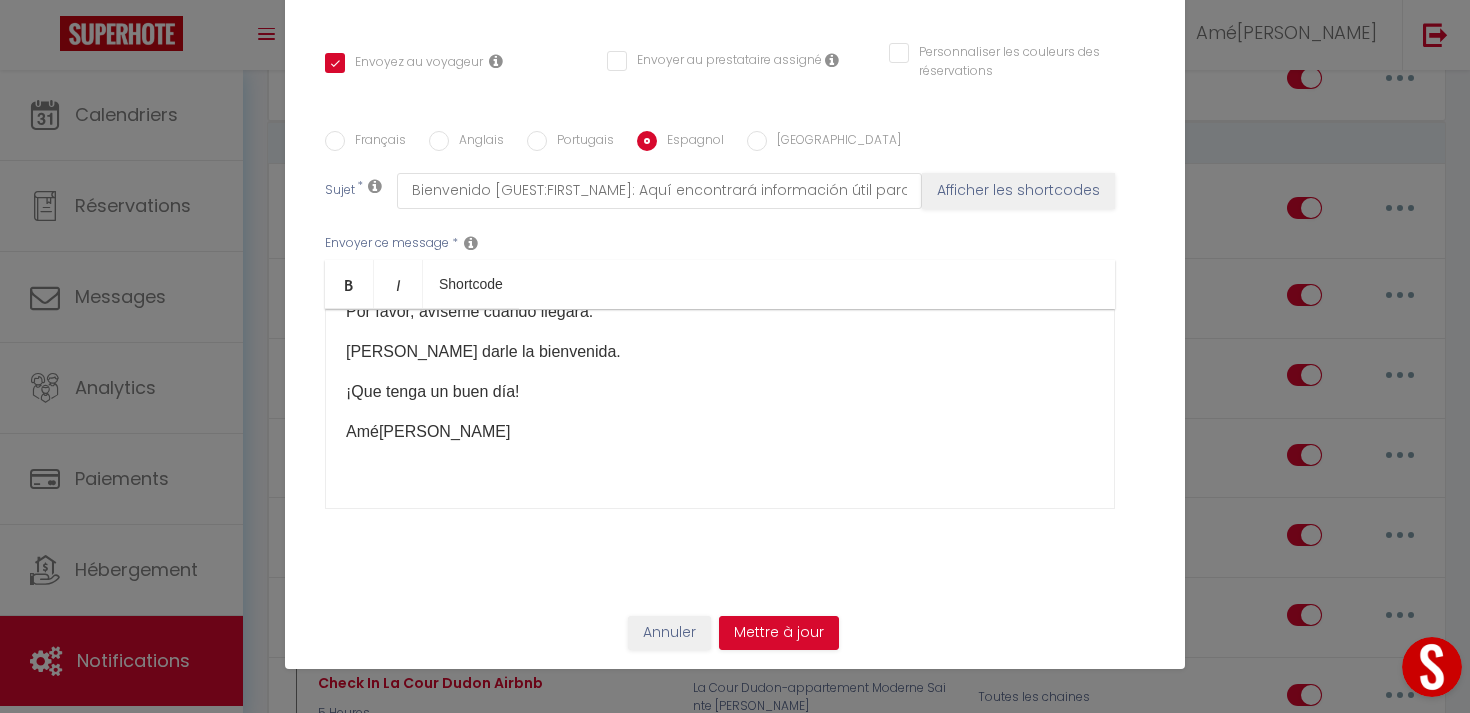 click on "Hola  [GUEST:FIRST_NAME] ​ ,
Nos complace darle la [PERSON_NAME] a [GEOGRAPHIC_DATA], ubicado en el [STREET_ADDRESS].
El apartamento ha sido cuidadosamente preparado para alojarle en las mejores condiciones posibles y le garantizamos que dispondrá de todo lo necesario.
Aquí encontrará las instrucciones para acceder al apartamento:  [URL][DOMAIN_NAME]
Acceso al apartamento:
• Una vez recogidas las llaves, rodee el edificio principal por la parte trasera.
• Entre por la primera puerta usando la credencial de su llavero.
• Suba por las escaleras hasta la primera planta.
• Una vez arriba, gire ligeramente a la izquierda: el apartamento está justo ahí, con la puerta a la derecha, reconocible por su felpudo de yute.
El registro de entrada es posible a partir de las 16:00. Sin embargo, indicó que llegaría más tarde por la noche." at bounding box center [720, 409] 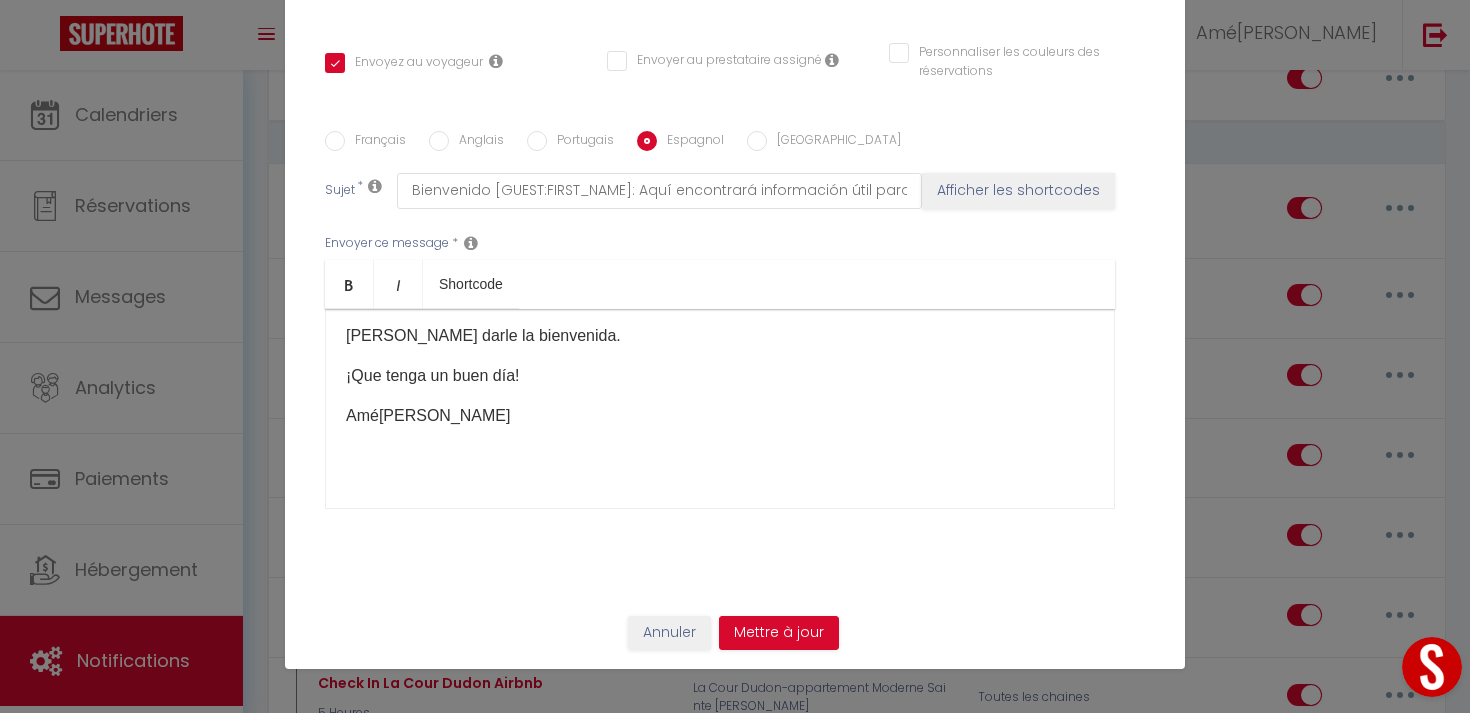 scroll, scrollTop: 526, scrollLeft: 0, axis: vertical 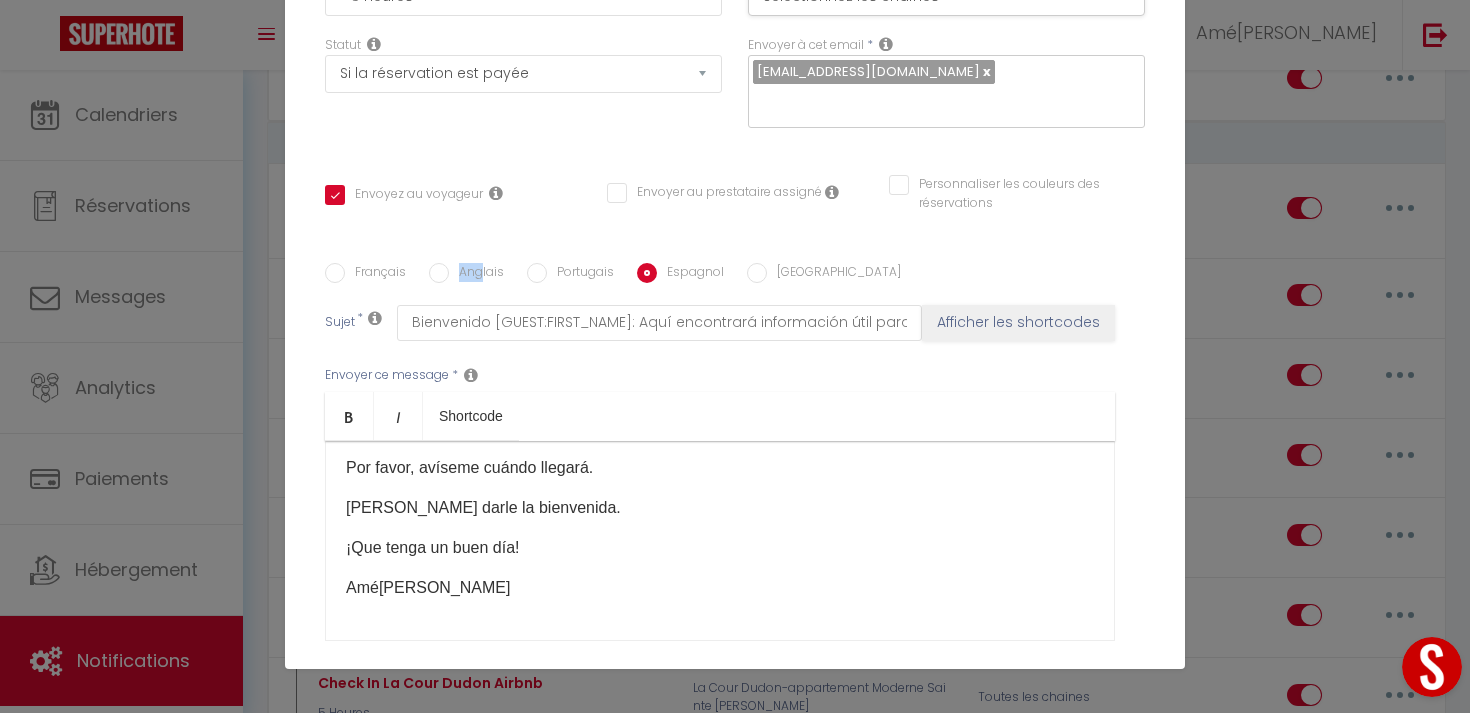click on "Anglais" at bounding box center (476, 274) 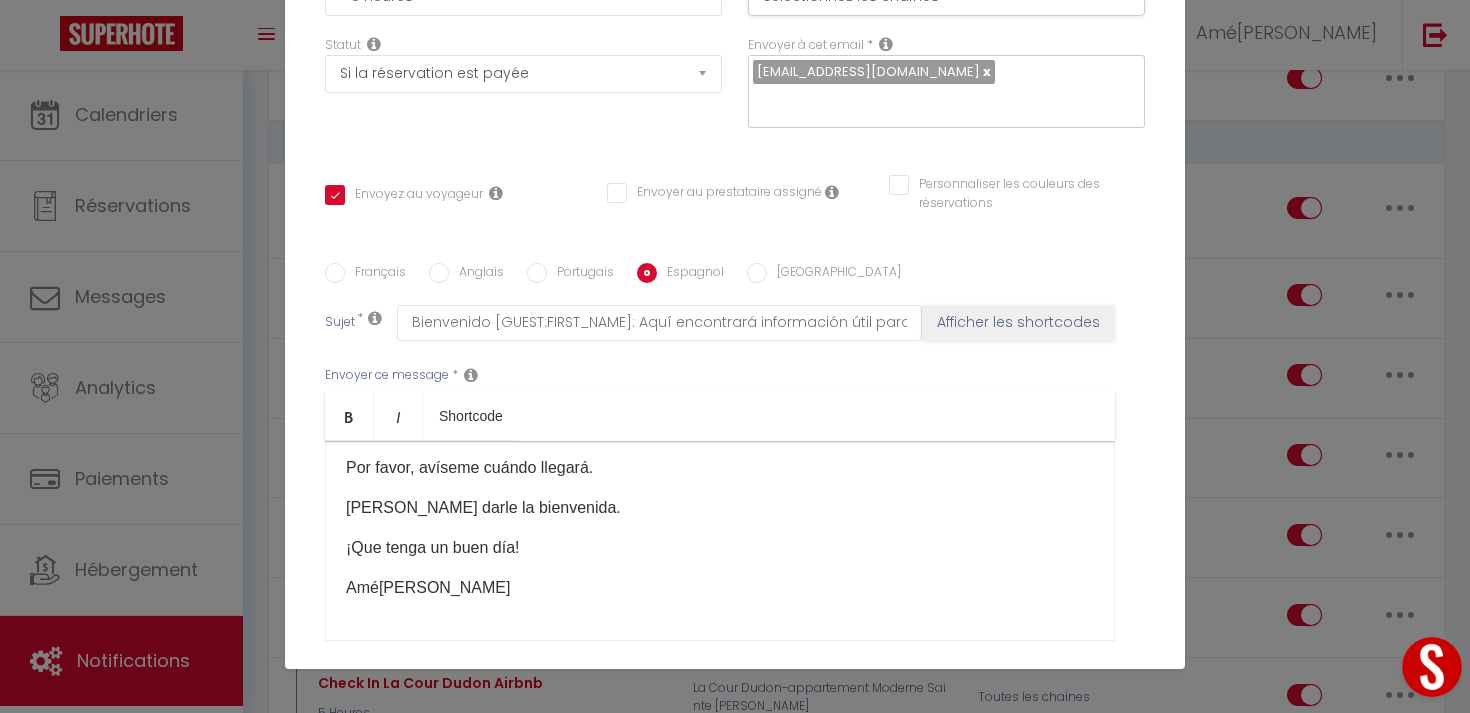 click on "Français     Anglais     Portugais     Espagnol     [GEOGRAPHIC_DATA]" at bounding box center [735, 274] 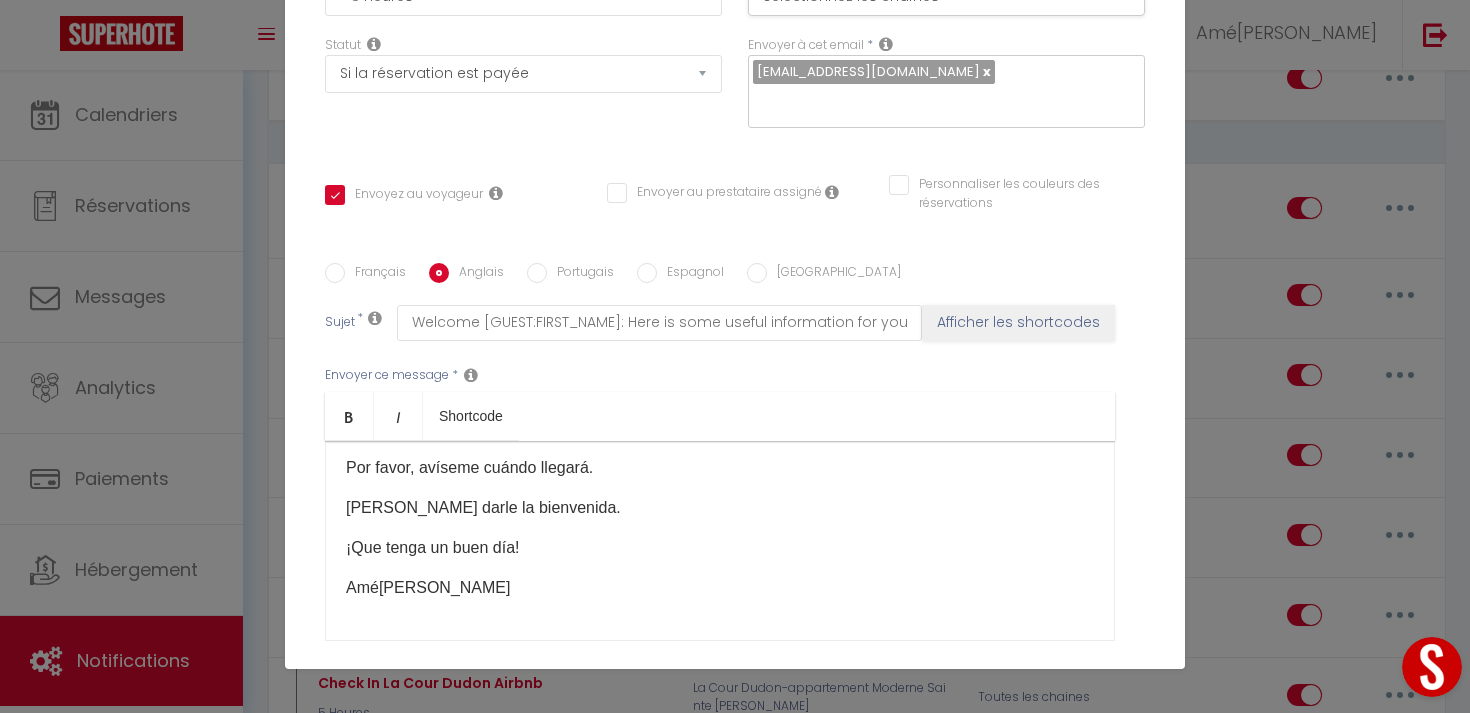 scroll, scrollTop: 0, scrollLeft: 0, axis: both 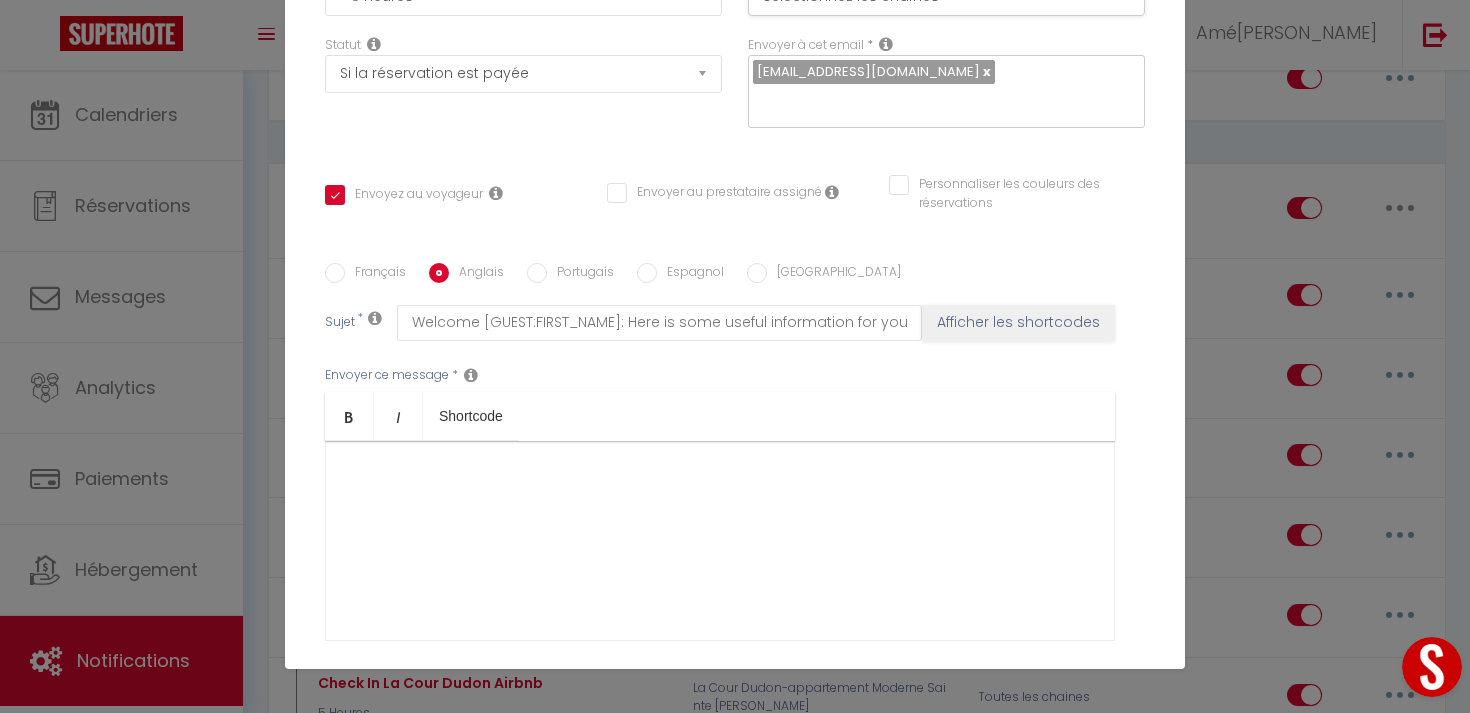 click at bounding box center [720, 541] 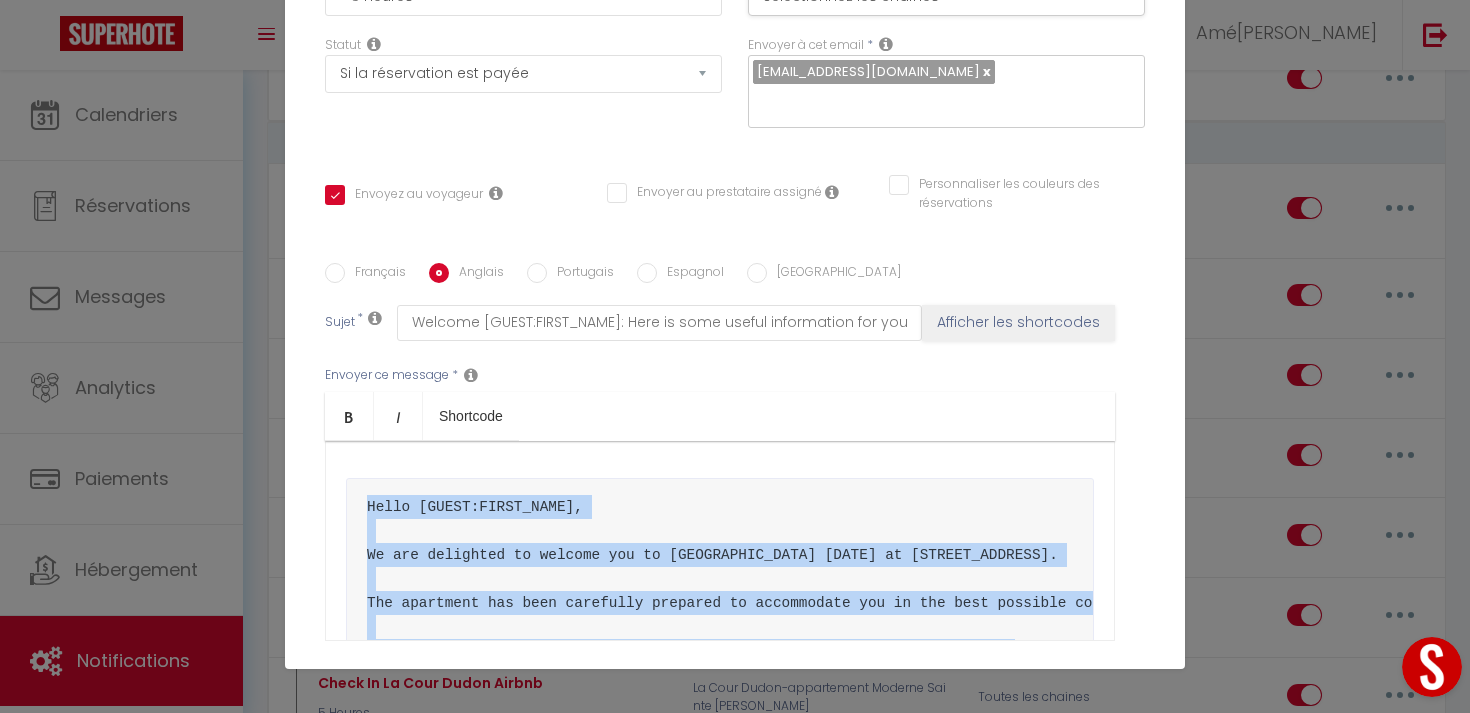 scroll, scrollTop: 584, scrollLeft: 0, axis: vertical 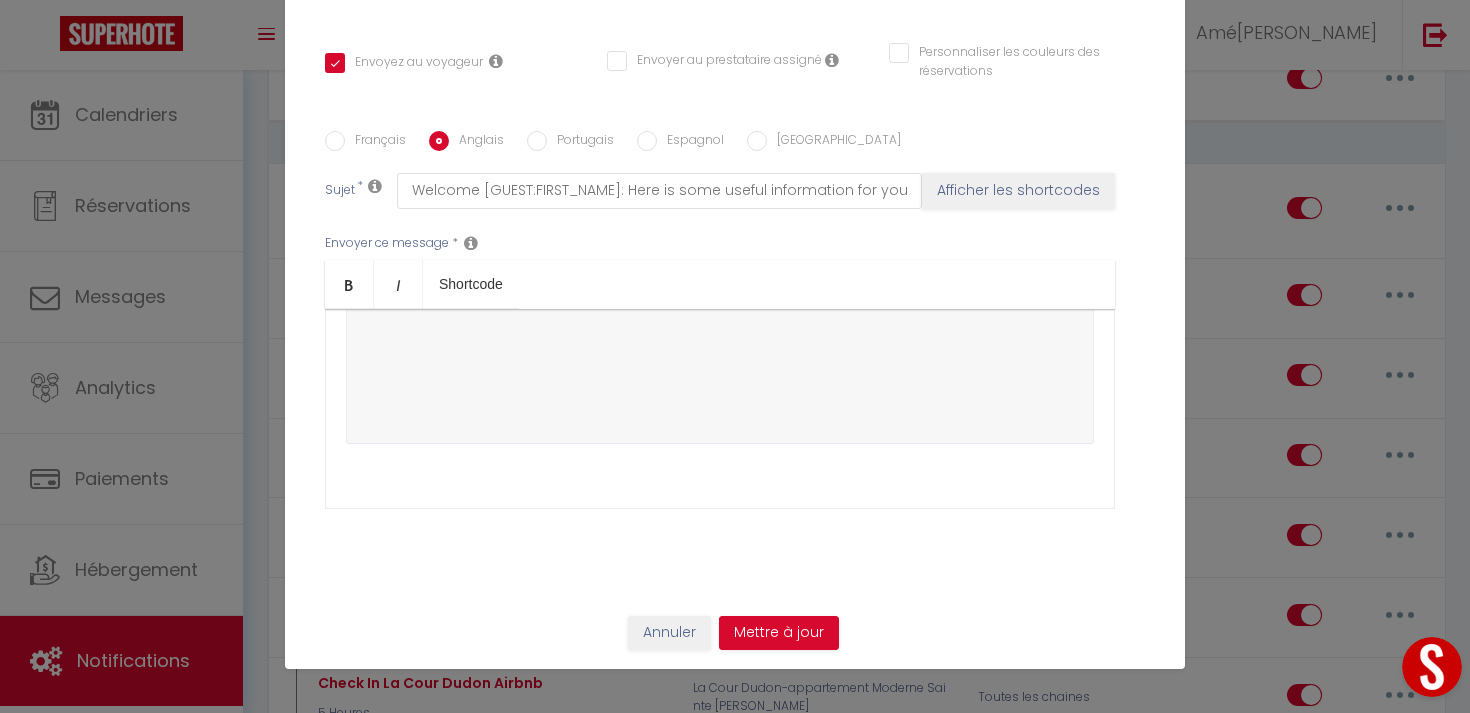drag, startPoint x: 423, startPoint y: 460, endPoint x: 1169, endPoint y: 797, distance: 818.5872 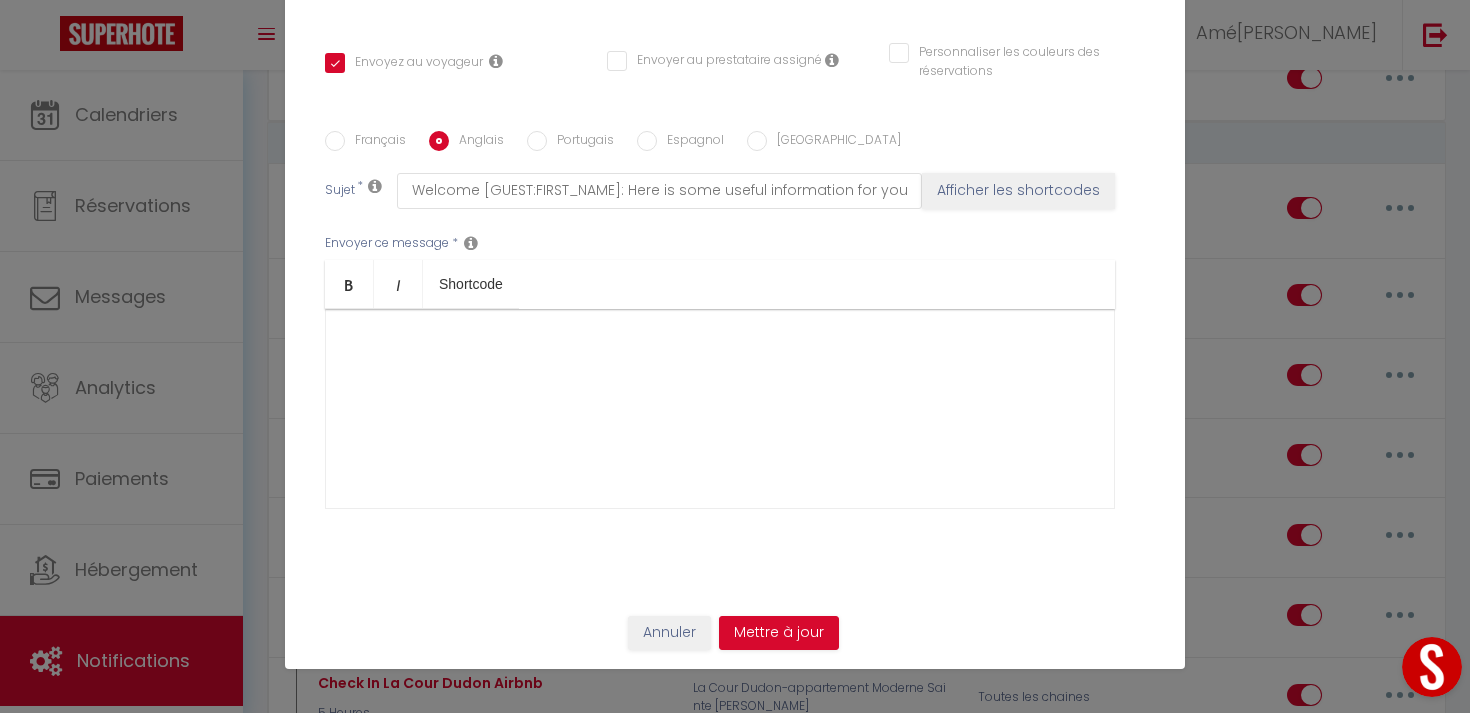 scroll, scrollTop: 0, scrollLeft: 0, axis: both 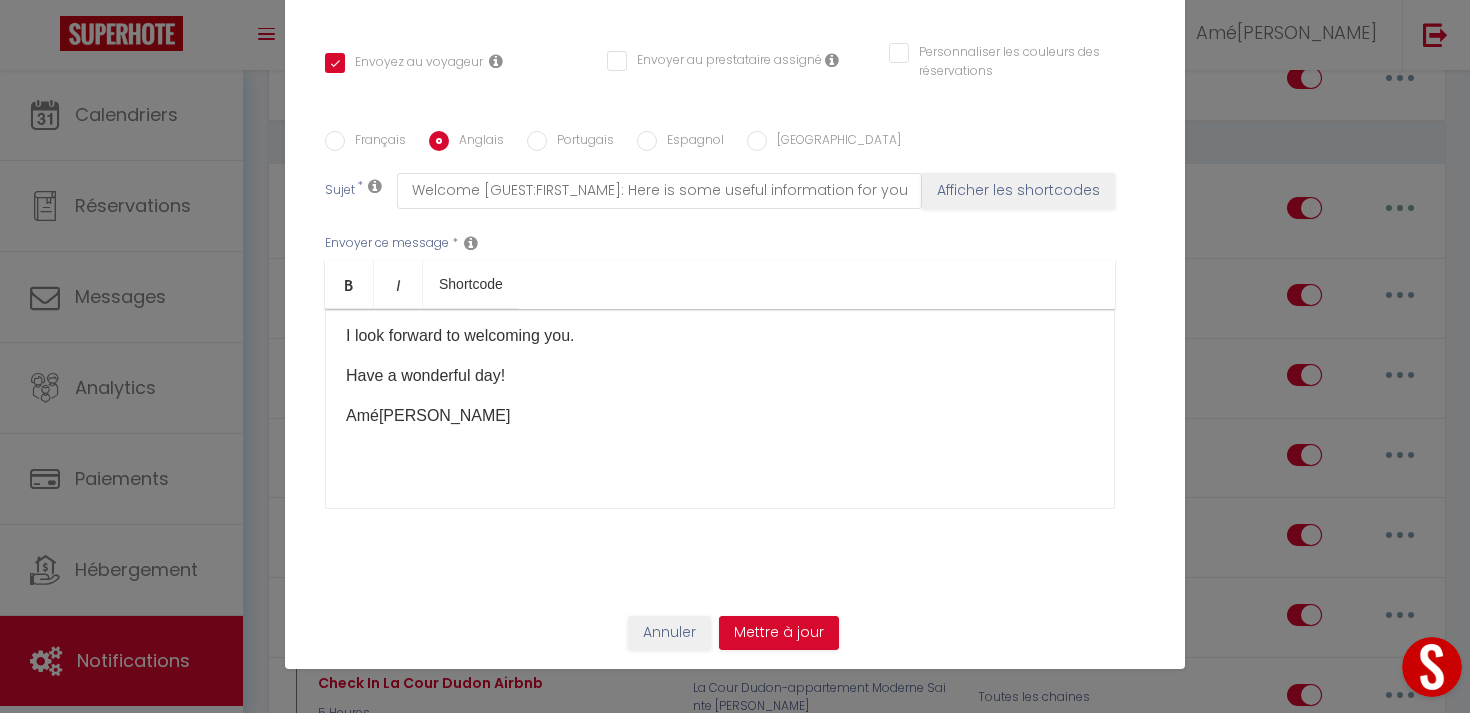 click on "​" at bounding box center [720, 456] 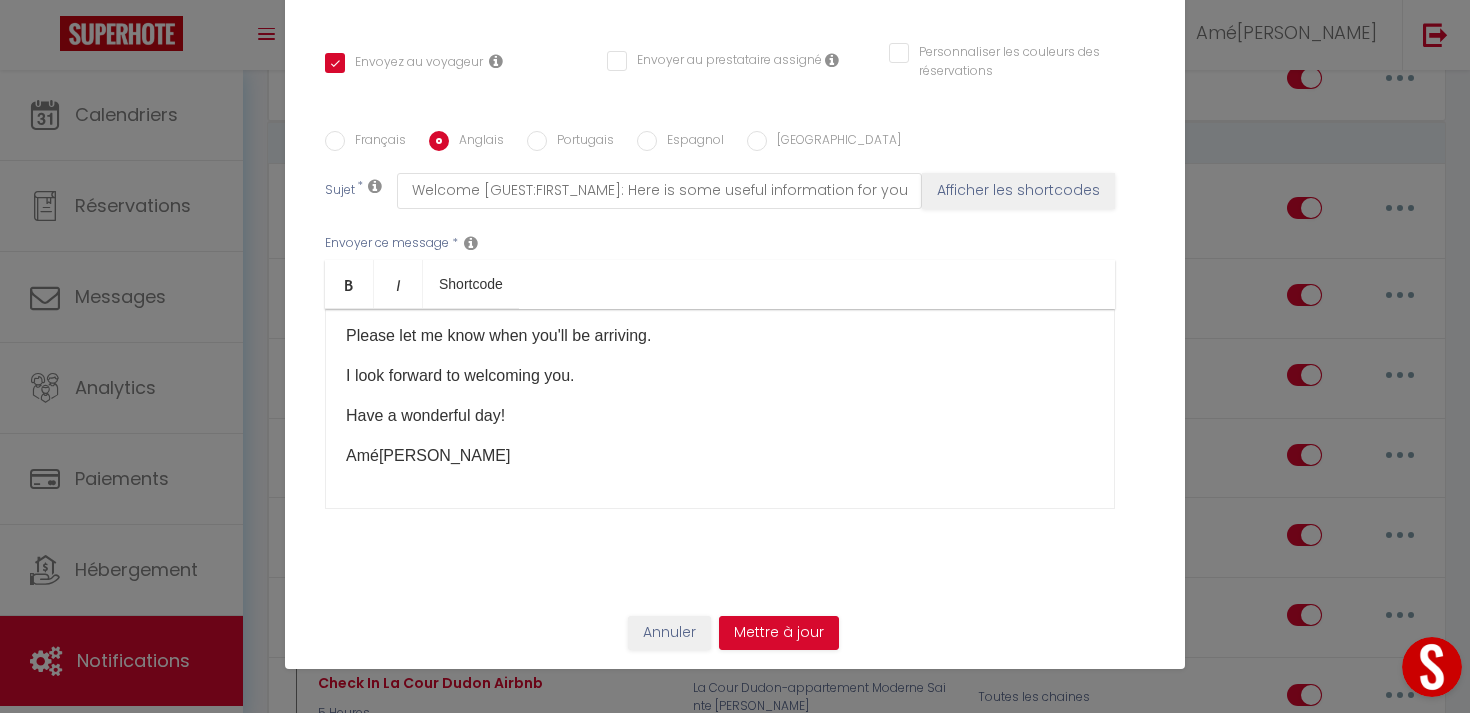 scroll, scrollTop: 0, scrollLeft: 0, axis: both 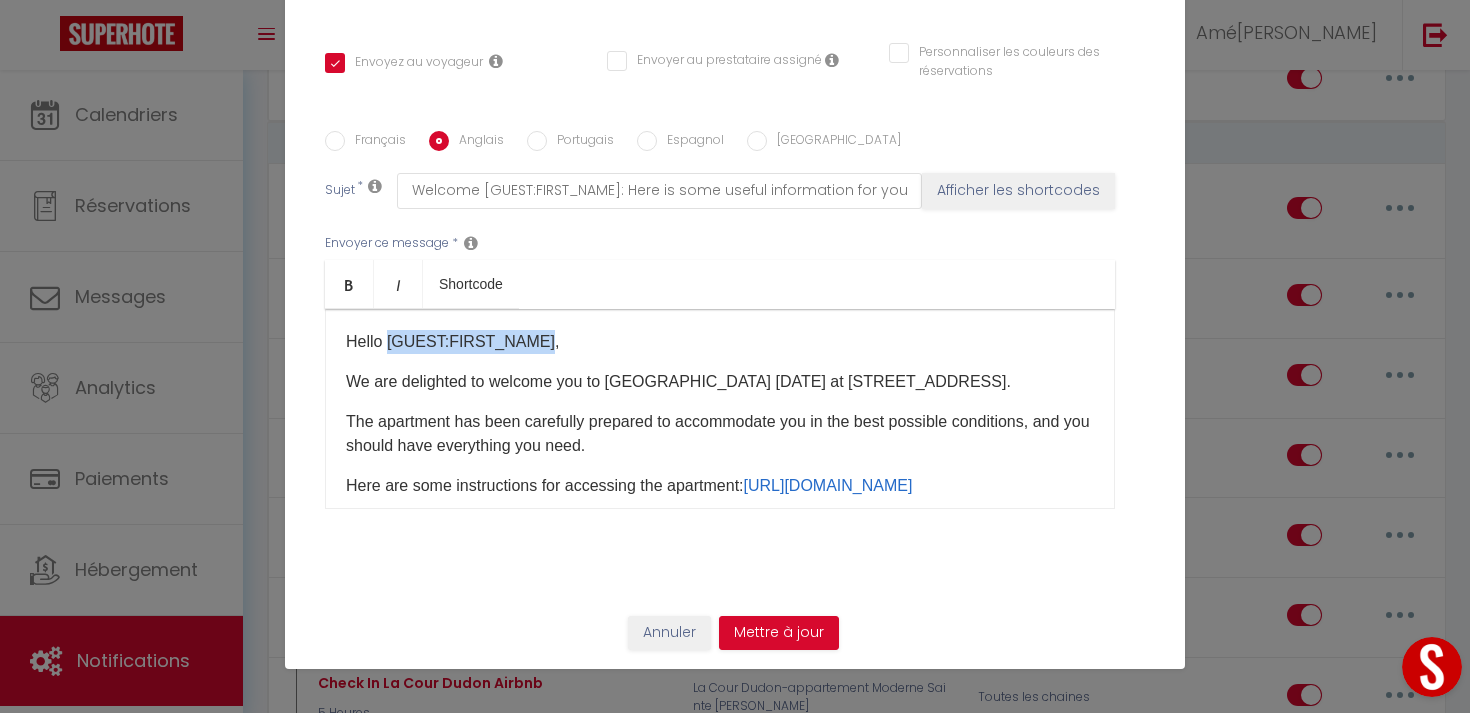 drag, startPoint x: 537, startPoint y: 341, endPoint x: 390, endPoint y: 338, distance: 147.03061 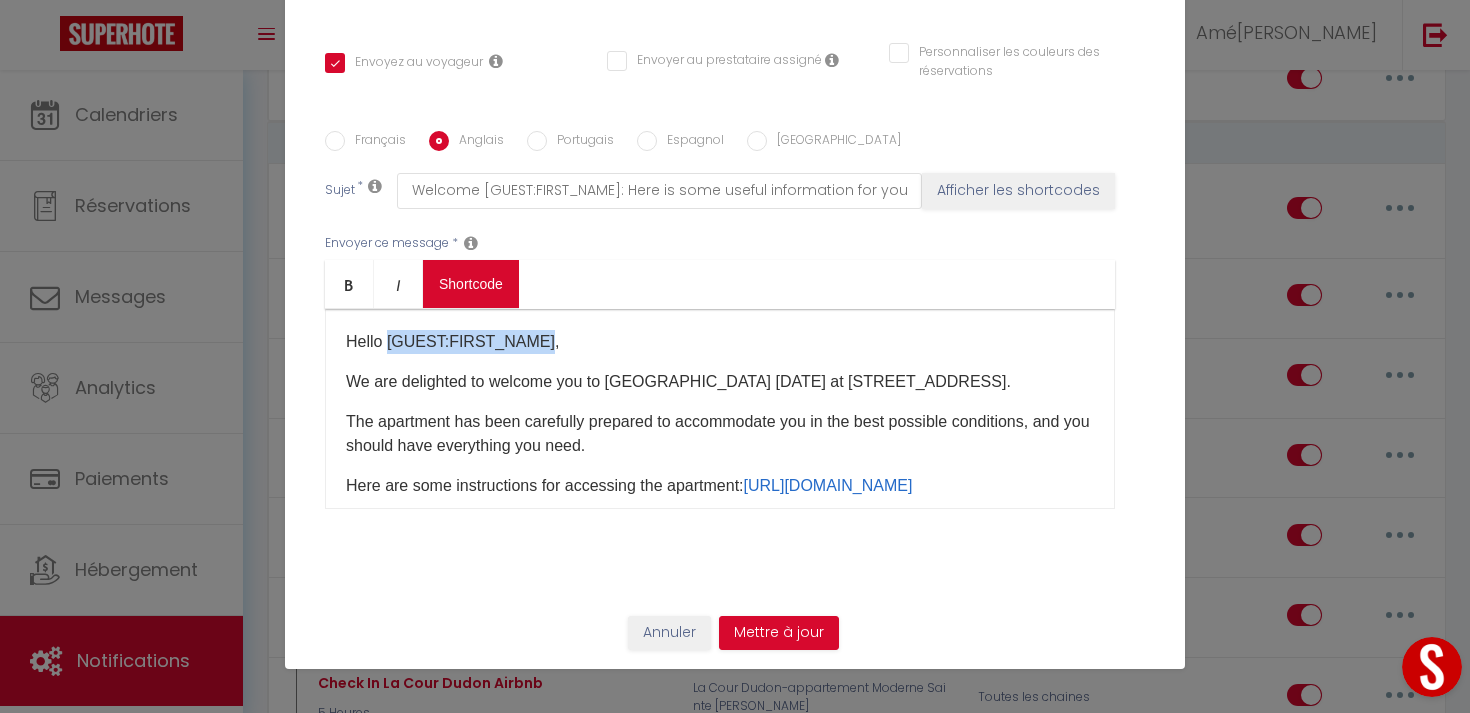 click on "Coaching SuperHote ce soir à 18h00, pour participer:  [URL][DOMAIN_NAME][SECURITY_DATA]   ×     Toggle navigation       Toggle Search     Toggle menubar     Chercher   BUTTON
Besoin d'aide ?
Amélie   Paramètres        Équipe     Résultat de la recherche   Aucun résultat     Calendriers     Réservations     Messages     Analytics      Paiements     Hébergement     Notifications                 Résultat de la recherche   Id   Appart   Voyageur    Checkin   Checkout   Nuits   Pers.   Plateforme   Statut     Résultat de la recherche   Aucun résultat          Notifications
Actions
Nouvelle Notification    Exporter    Importer    Tous les apparts    L’Alta - Appartement spacieux 4 pers/Parc Peixotto Éloquent · L’Éloquent | Joli cocon au cœur des Chartrons L’[GEOGRAPHIC_DATA] - proche centre-ville, [GEOGRAPHIC_DATA] rénové [GEOGRAPHIC_DATA]" at bounding box center (735, 2060) 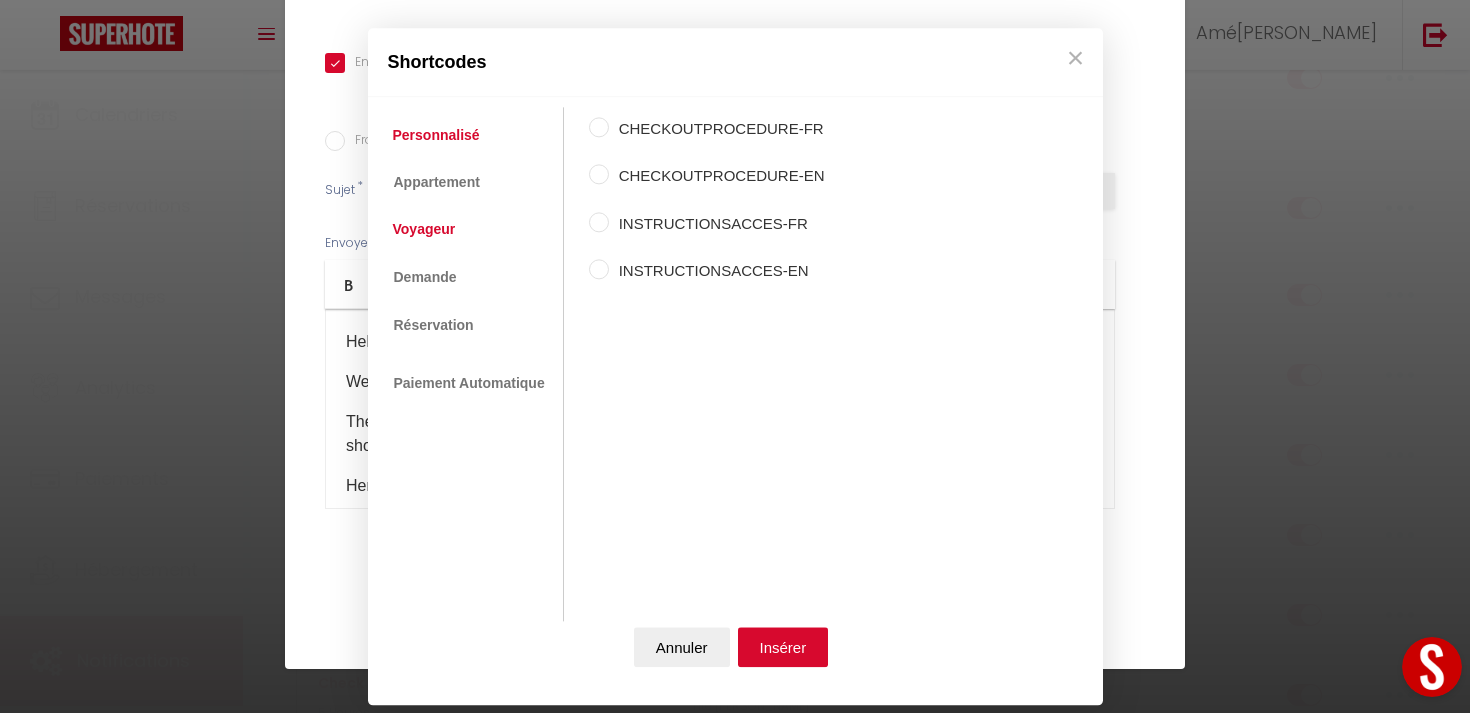 click on "Voyageur" at bounding box center (424, 230) 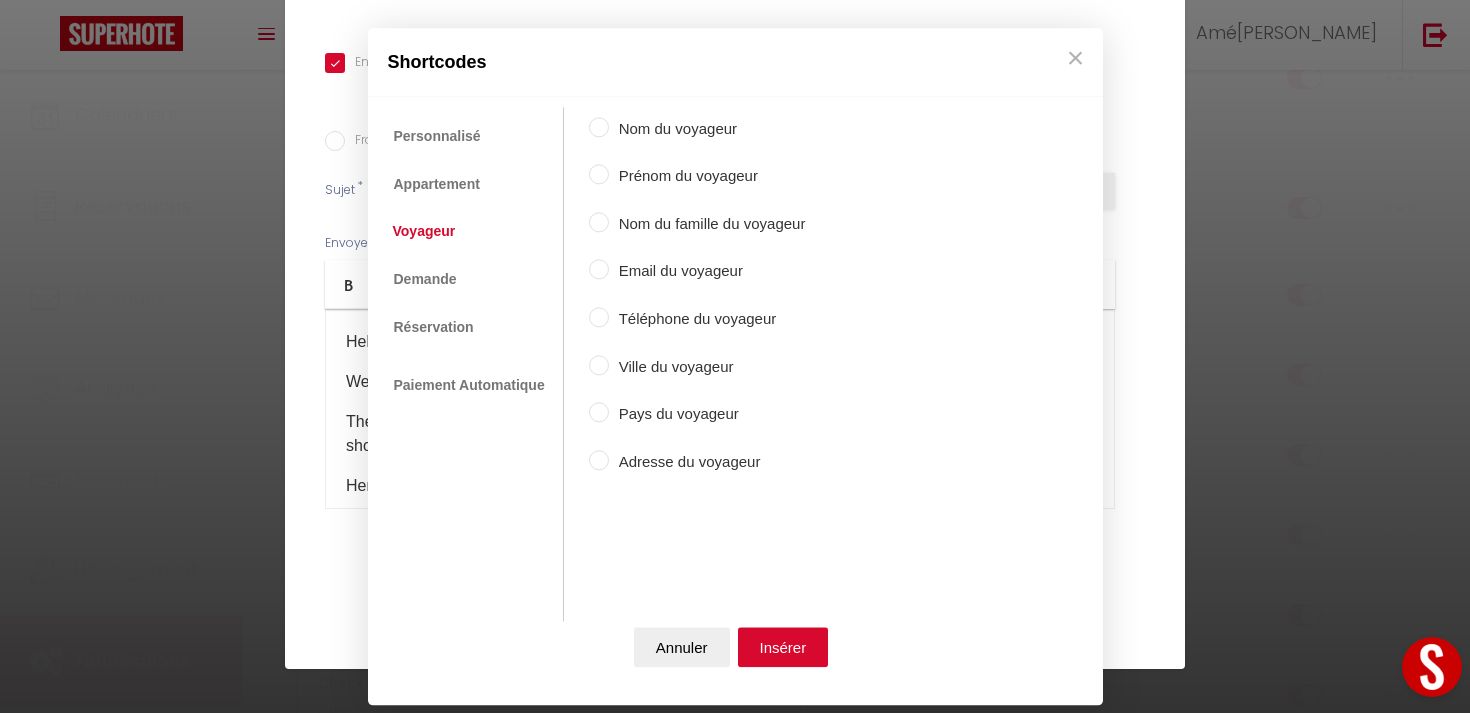 click on "Prénom du voyageur" at bounding box center [707, 177] 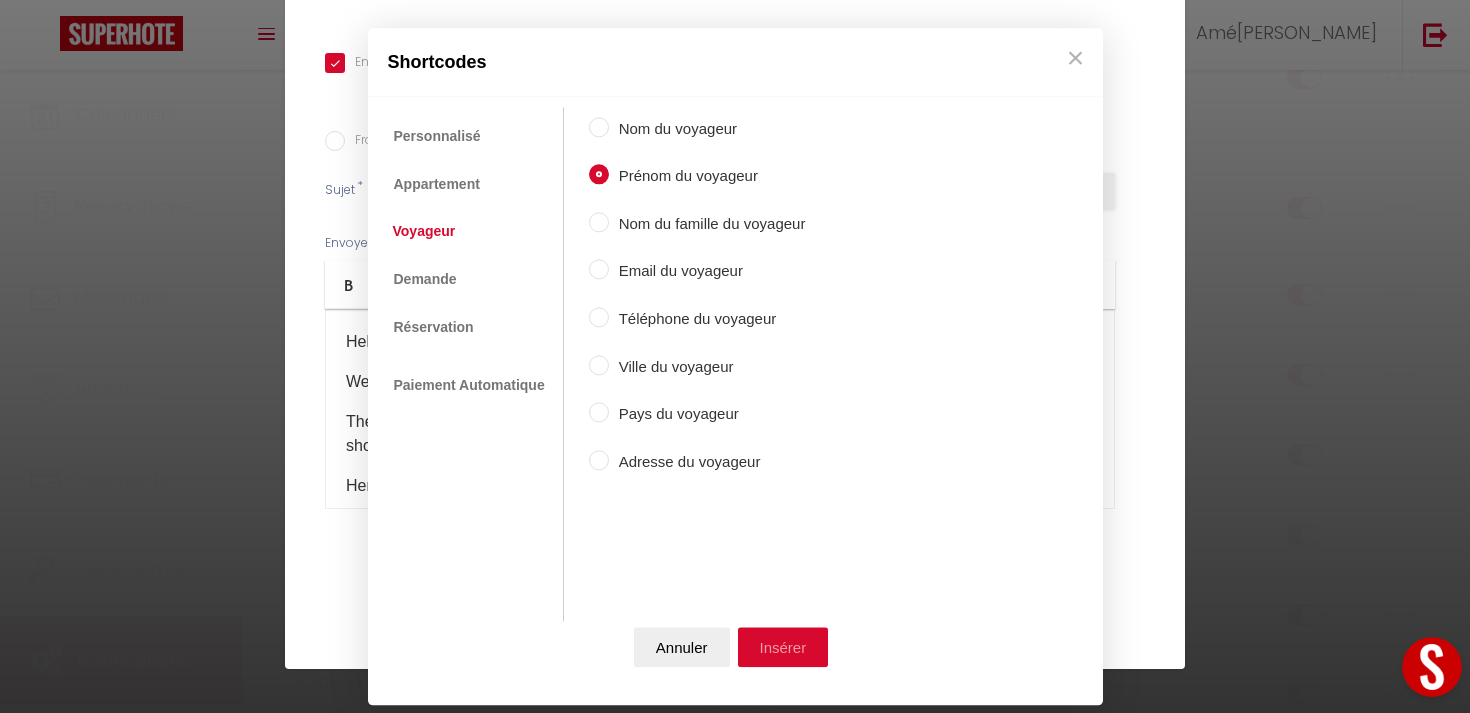 click on "Insérer" at bounding box center (783, 647) 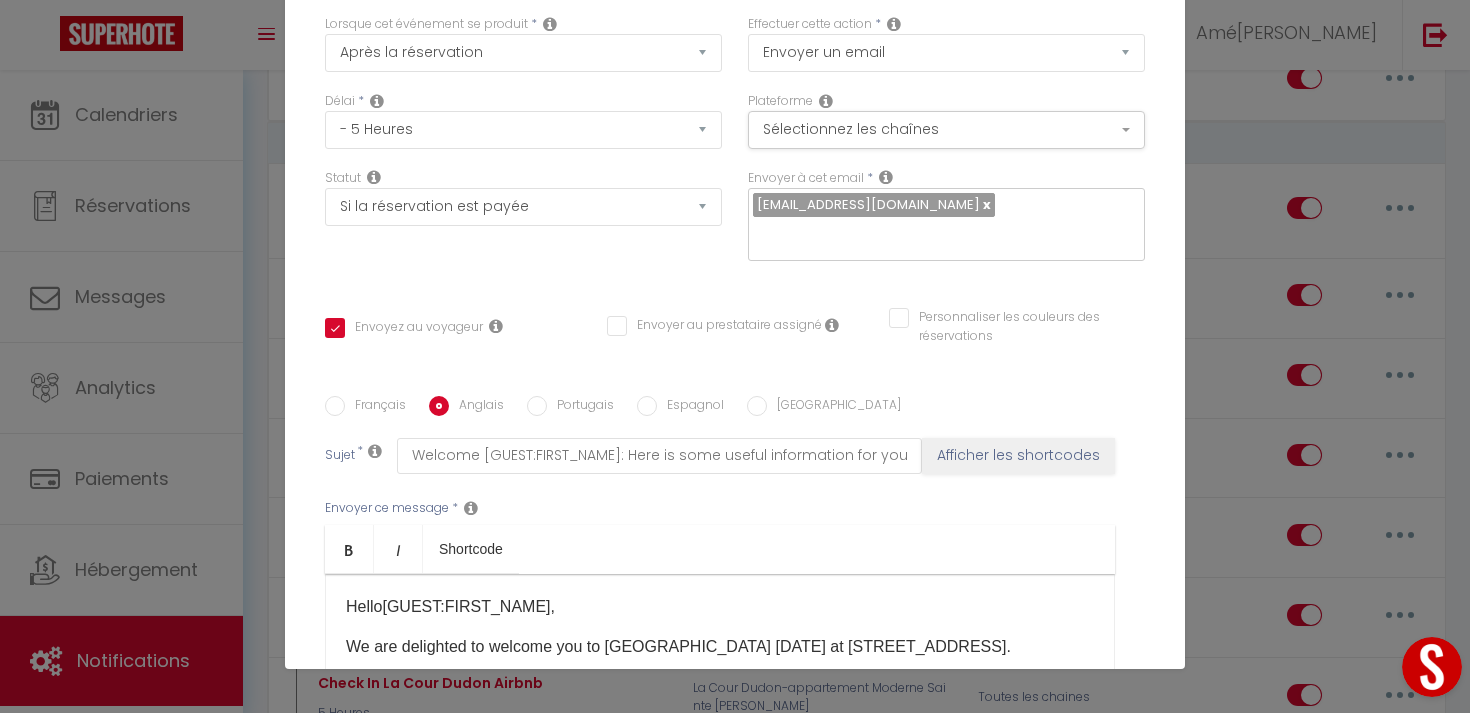 scroll, scrollTop: 0, scrollLeft: 0, axis: both 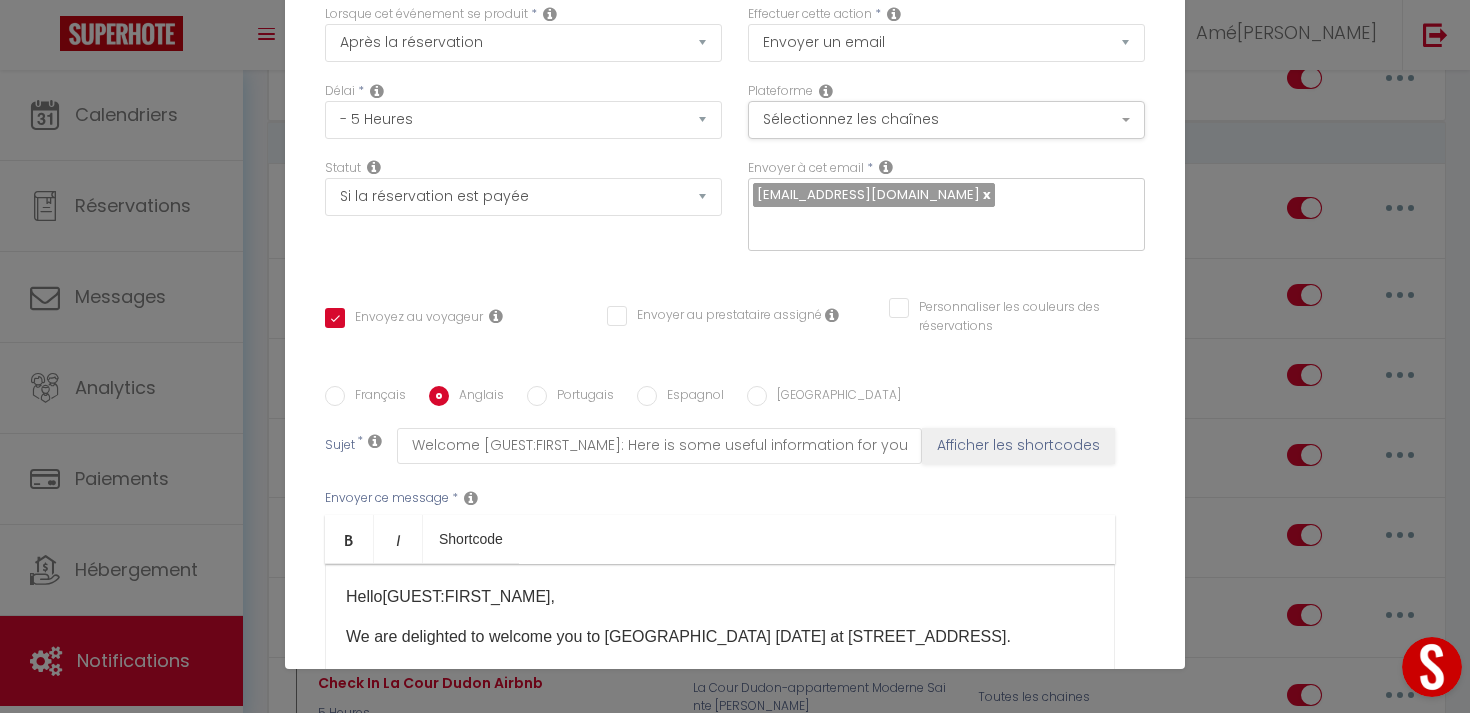 click on "Français" at bounding box center (335, 396) 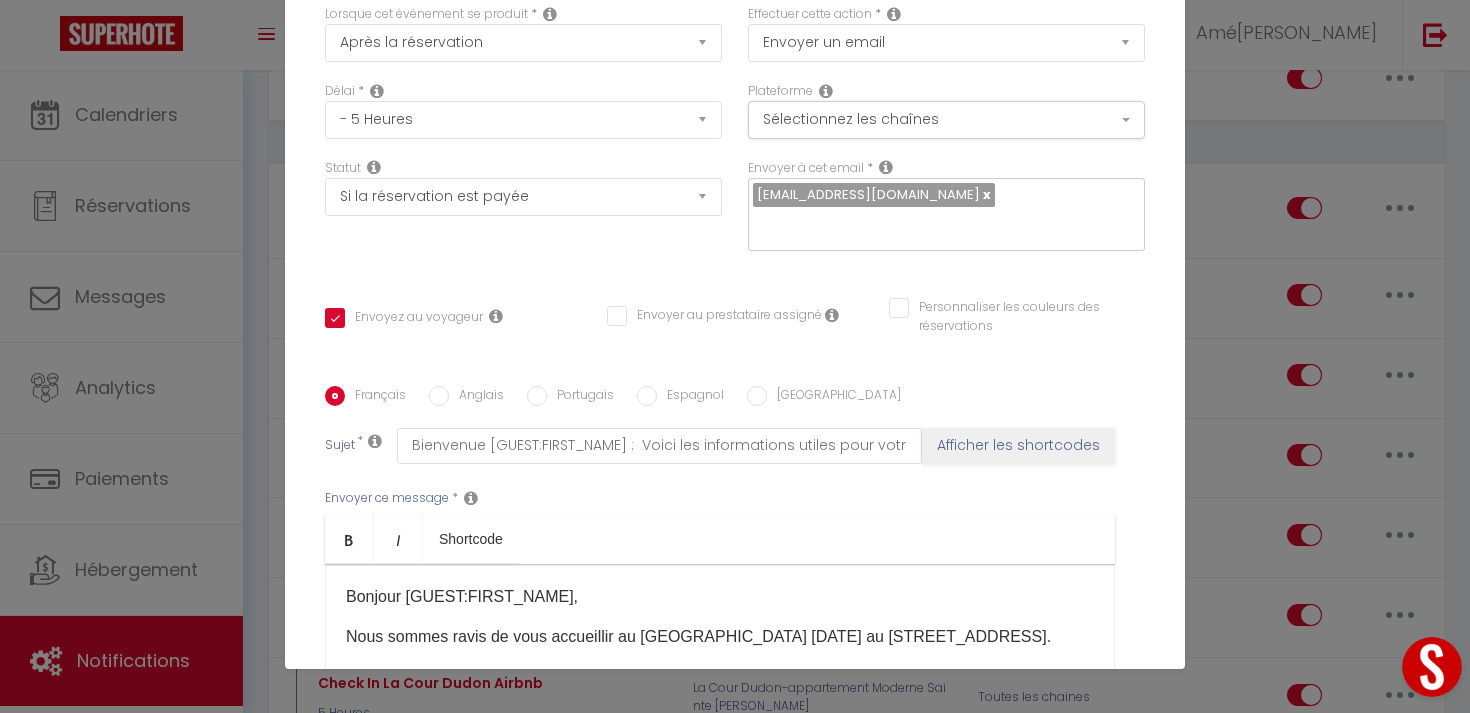 scroll, scrollTop: 380, scrollLeft: 0, axis: vertical 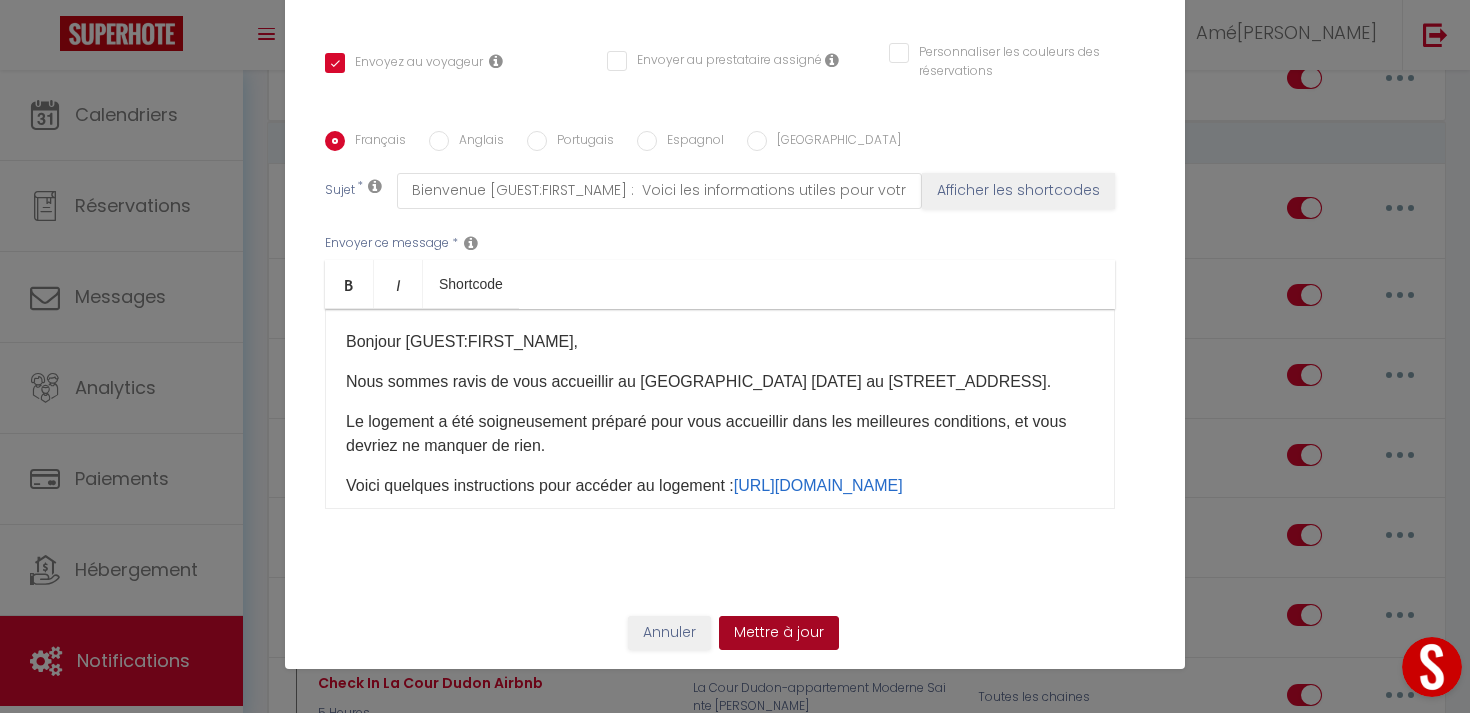 click on "Mettre à jour" at bounding box center [779, 633] 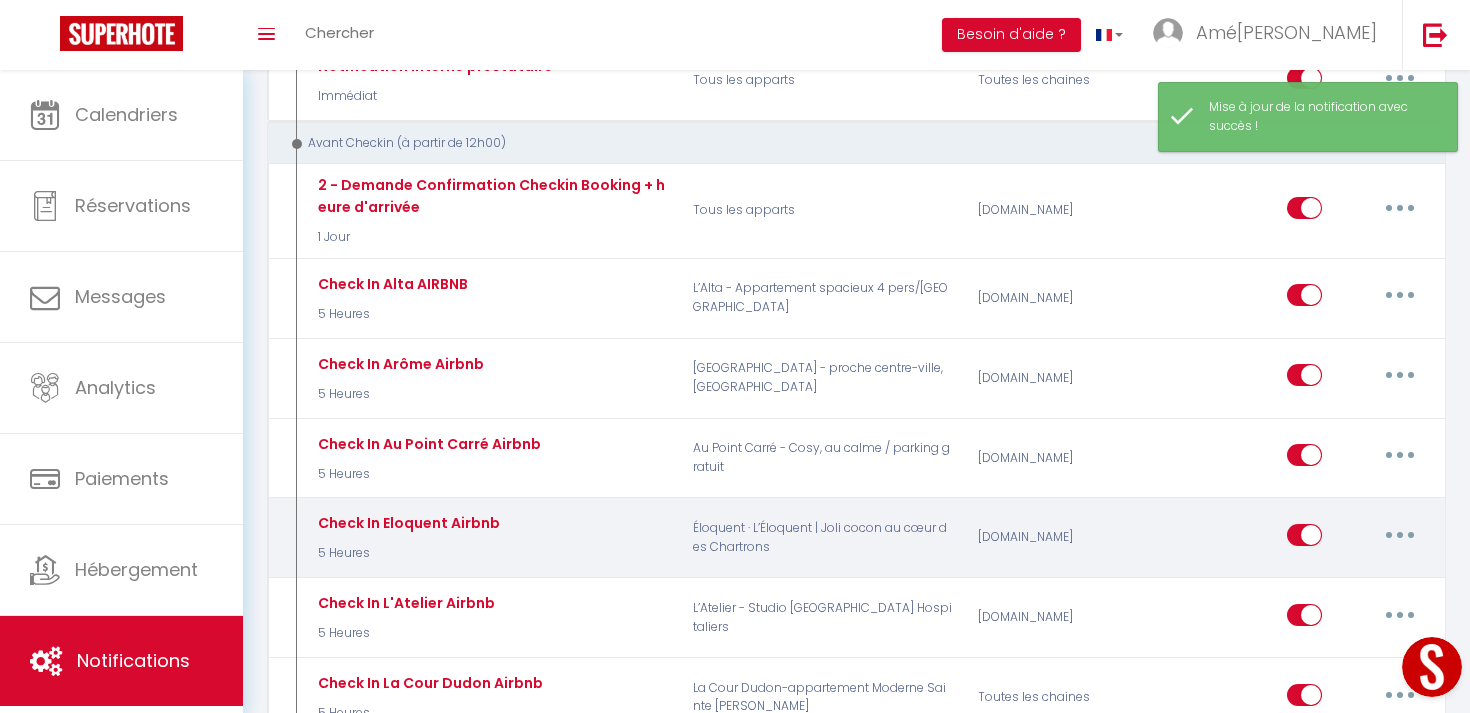 click at bounding box center (1400, 535) 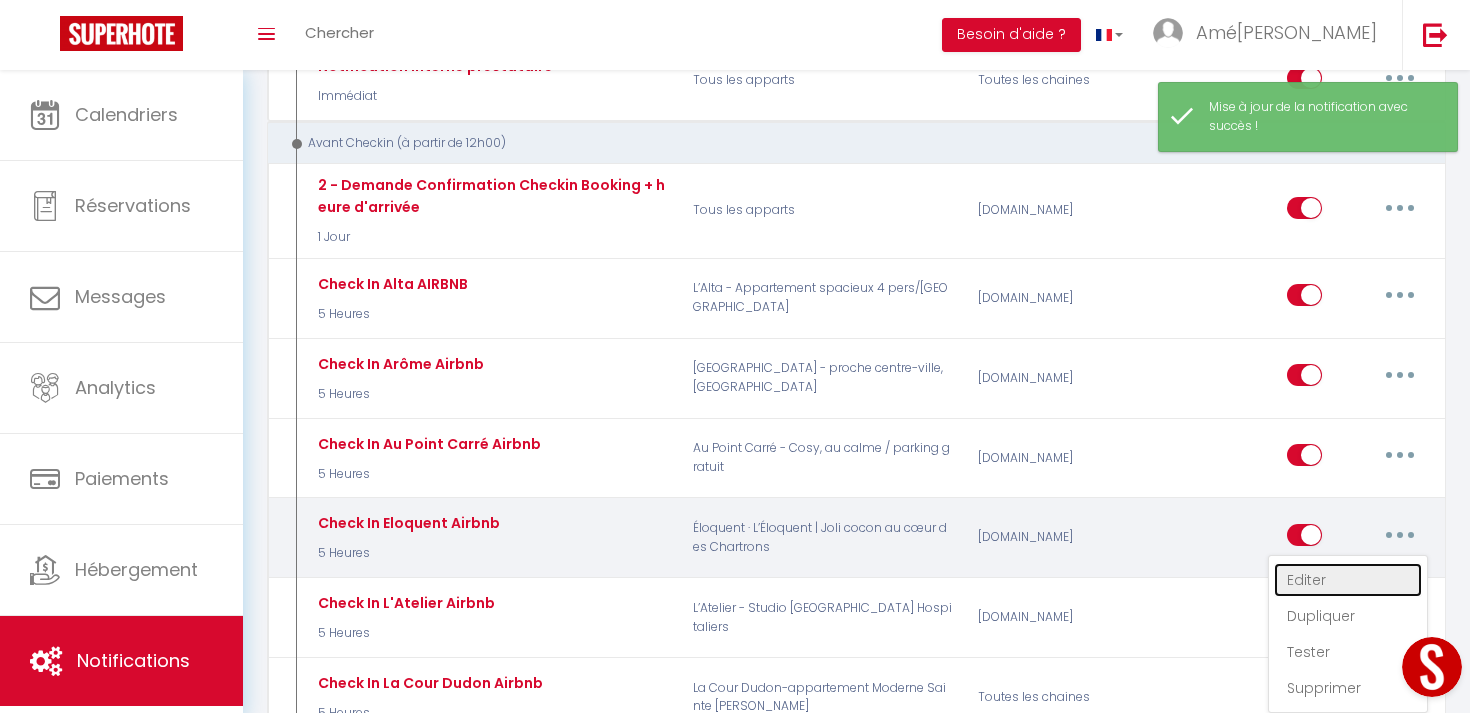 click on "Editer" at bounding box center [1348, 580] 